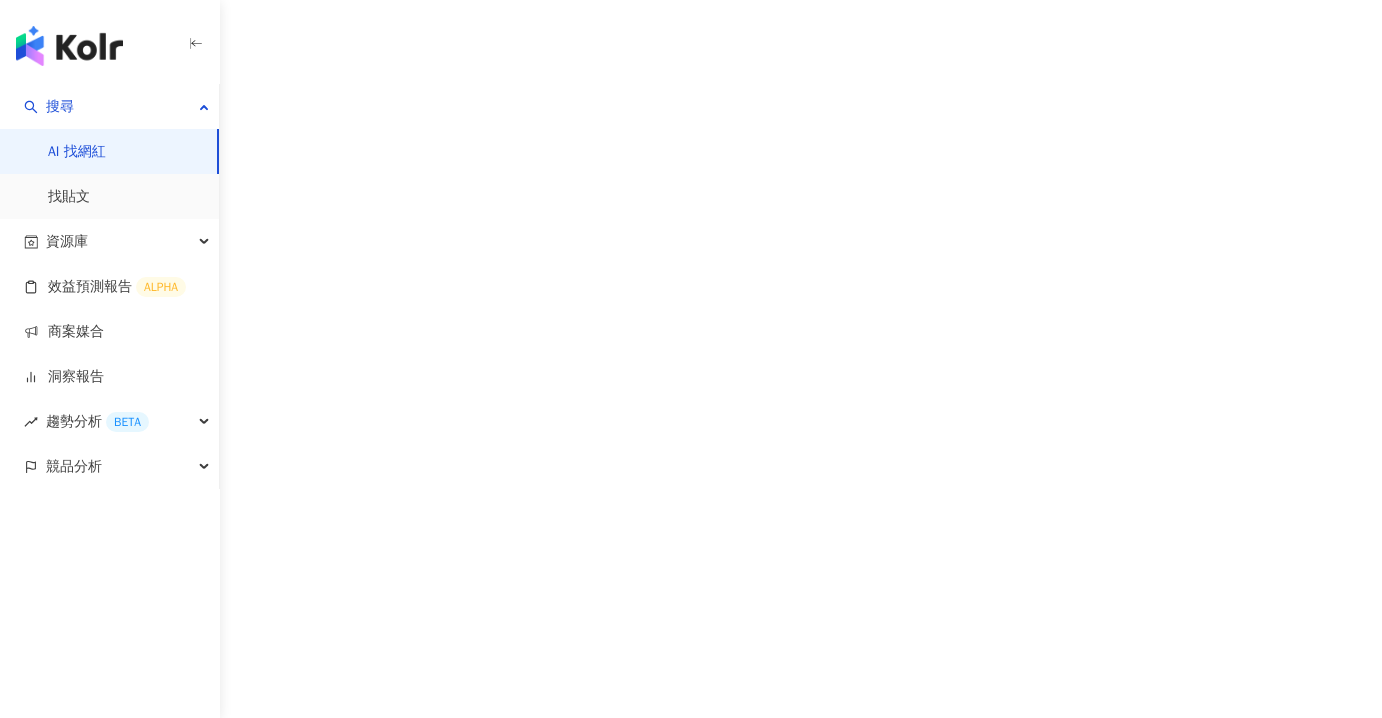scroll, scrollTop: 0, scrollLeft: 0, axis: both 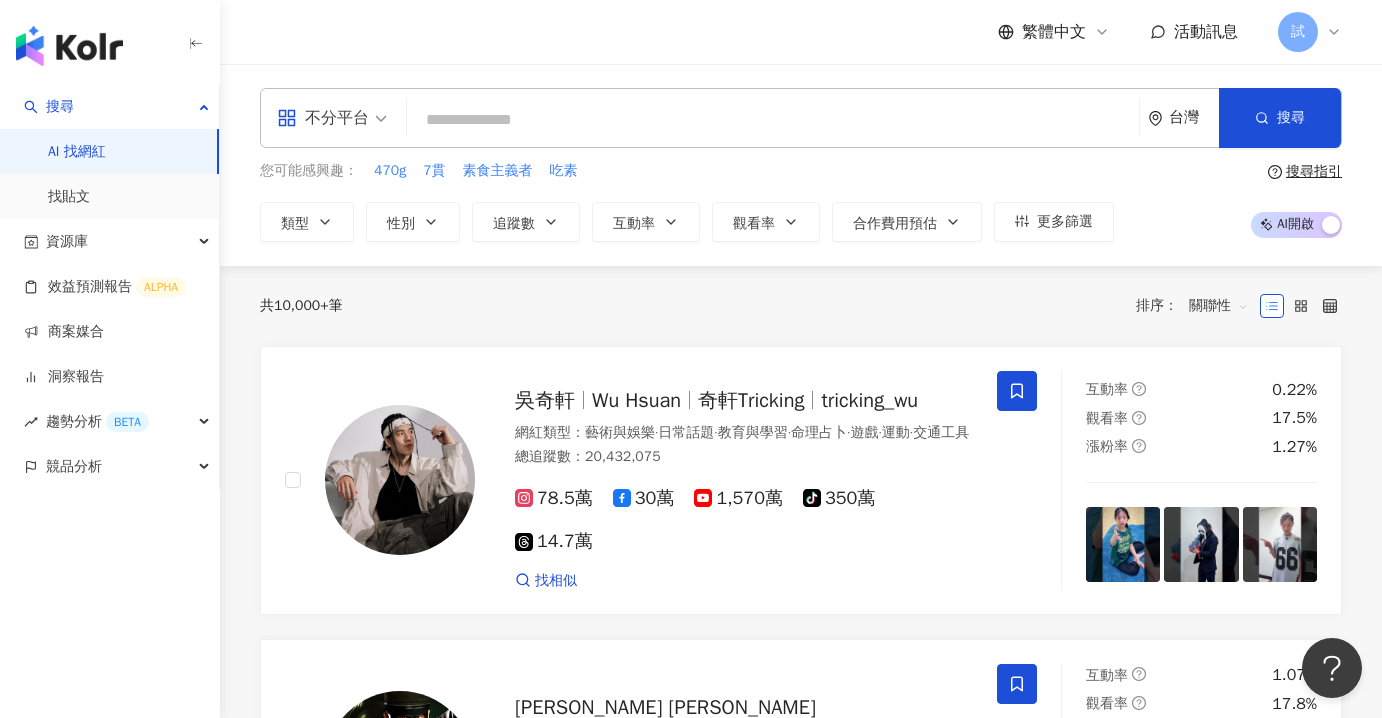 click at bounding box center (773, 120) 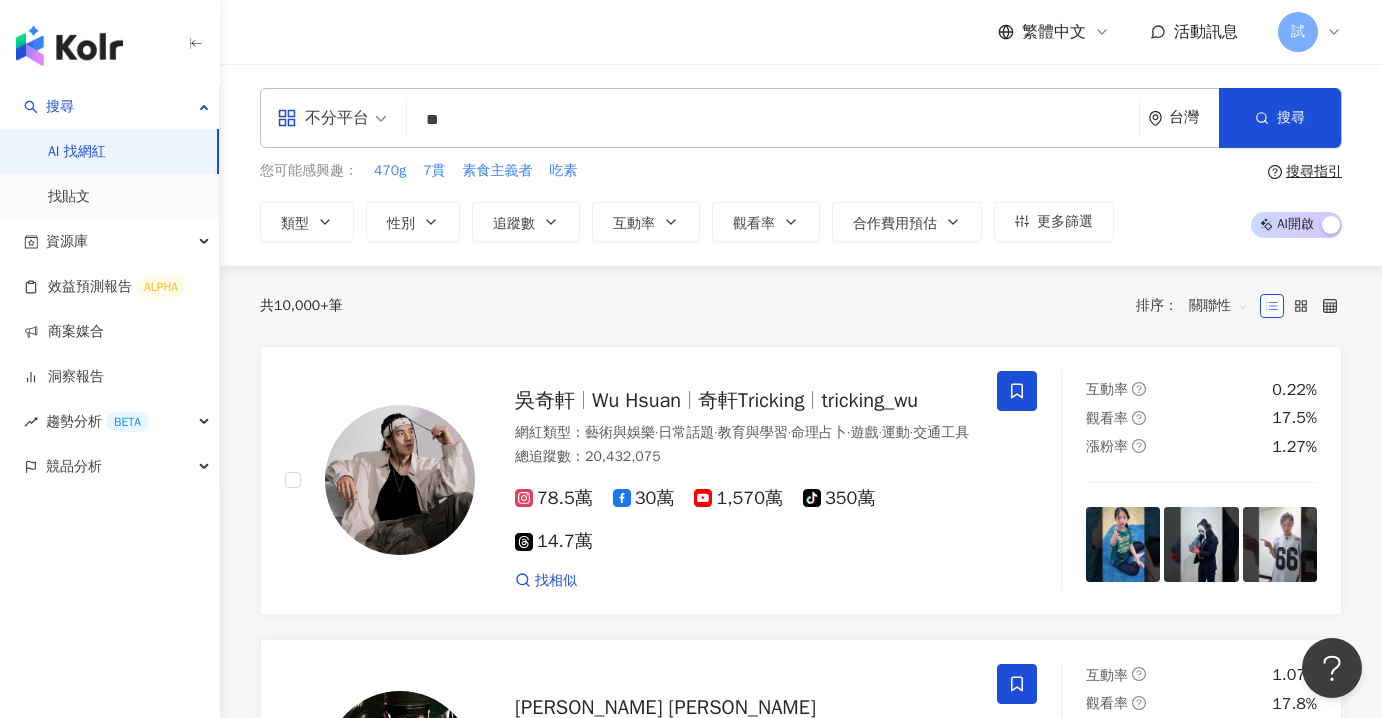 type on "*" 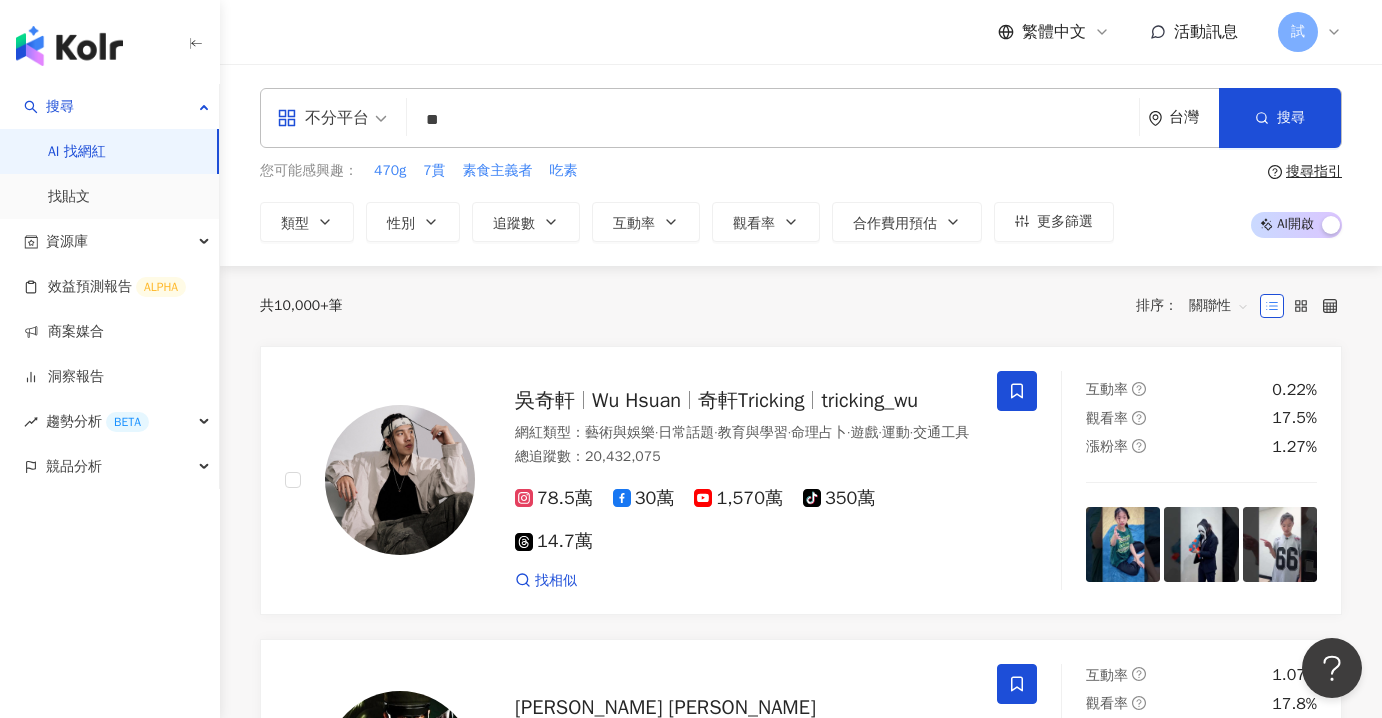 type on "**" 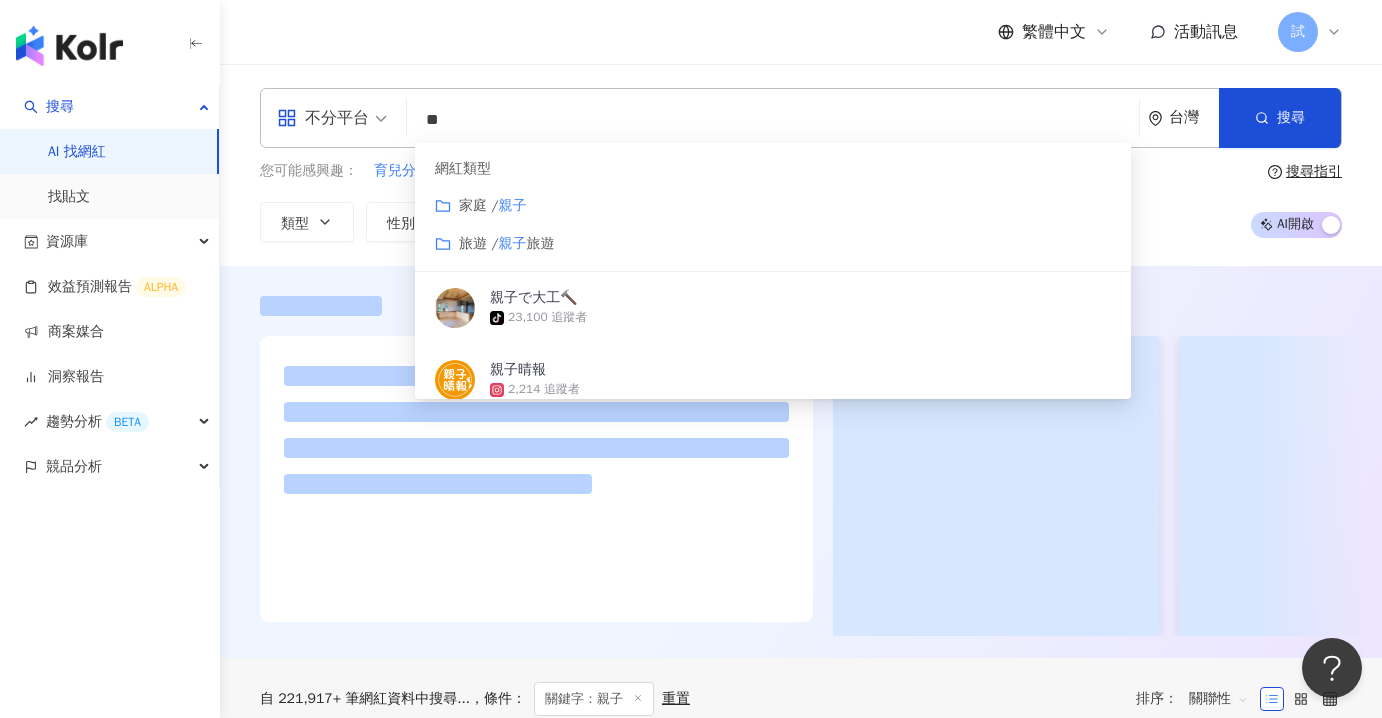 click at bounding box center (801, 486) 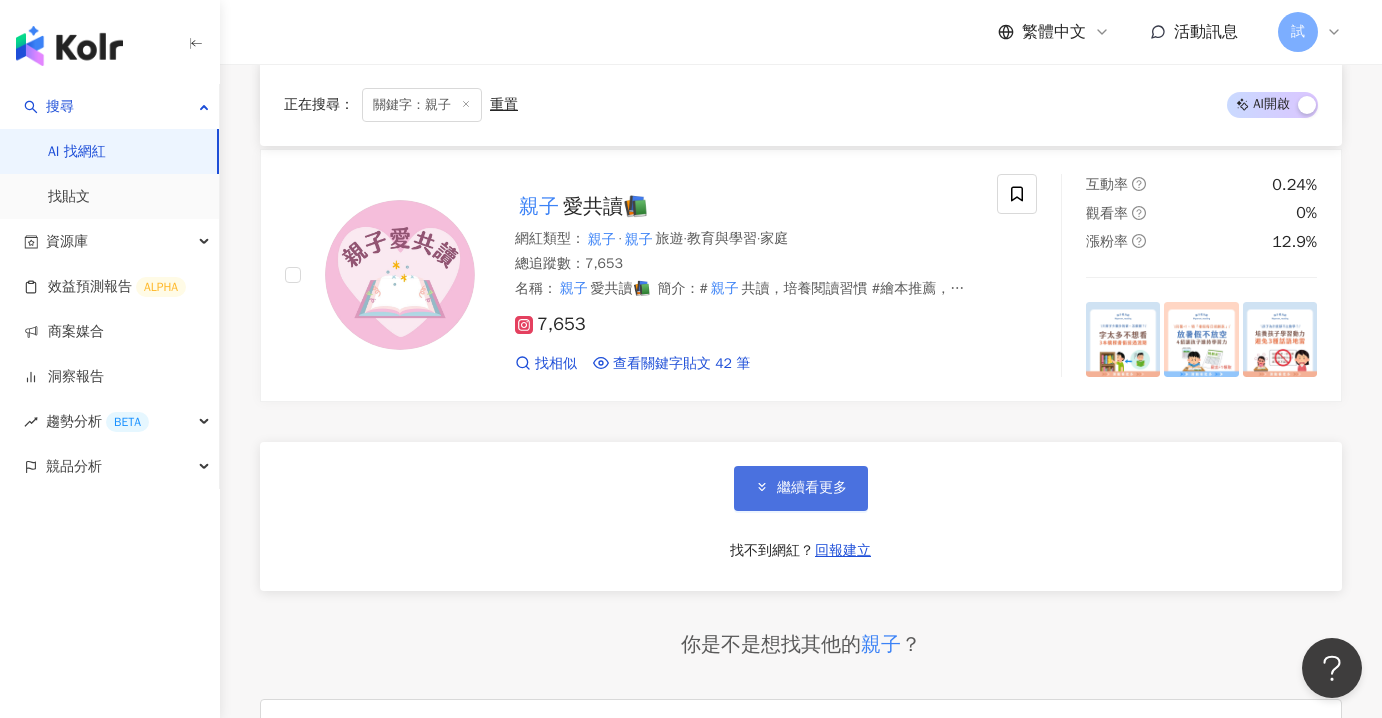 scroll, scrollTop: 3351, scrollLeft: 0, axis: vertical 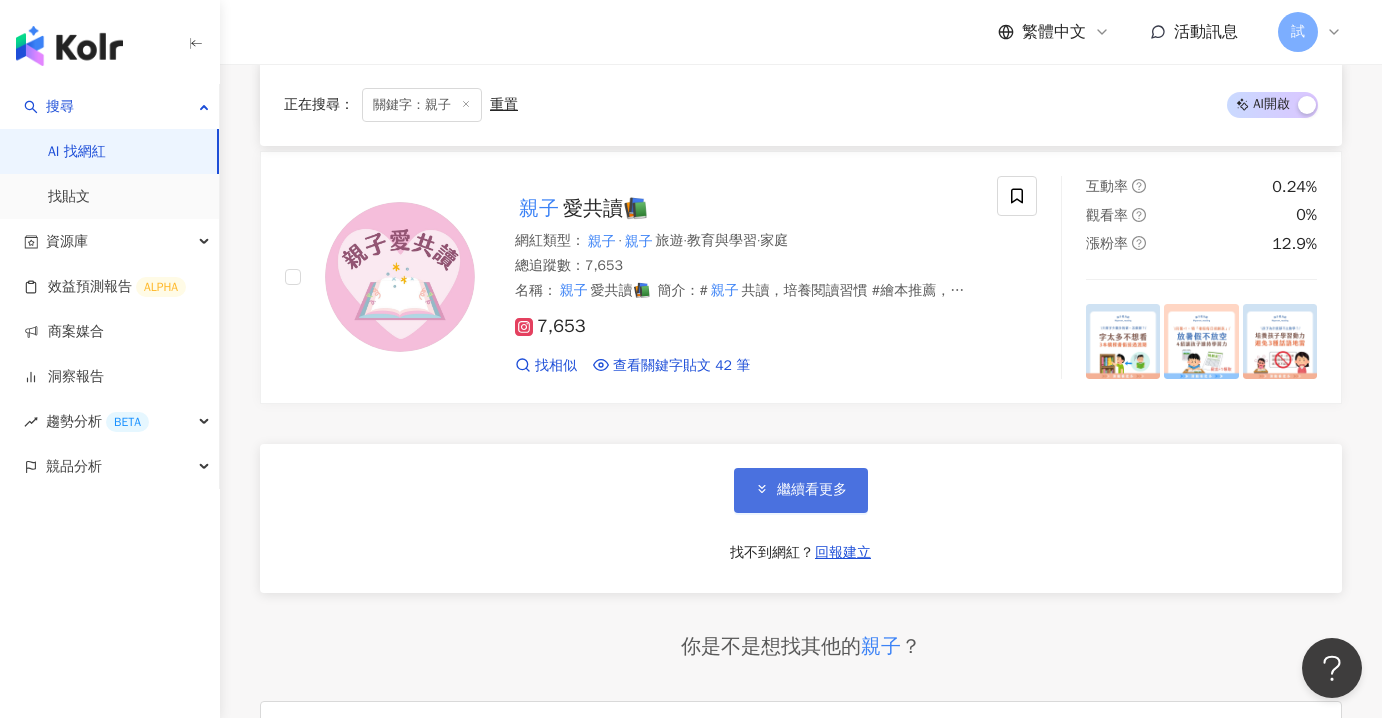 click on "繼續看更多" at bounding box center (812, 490) 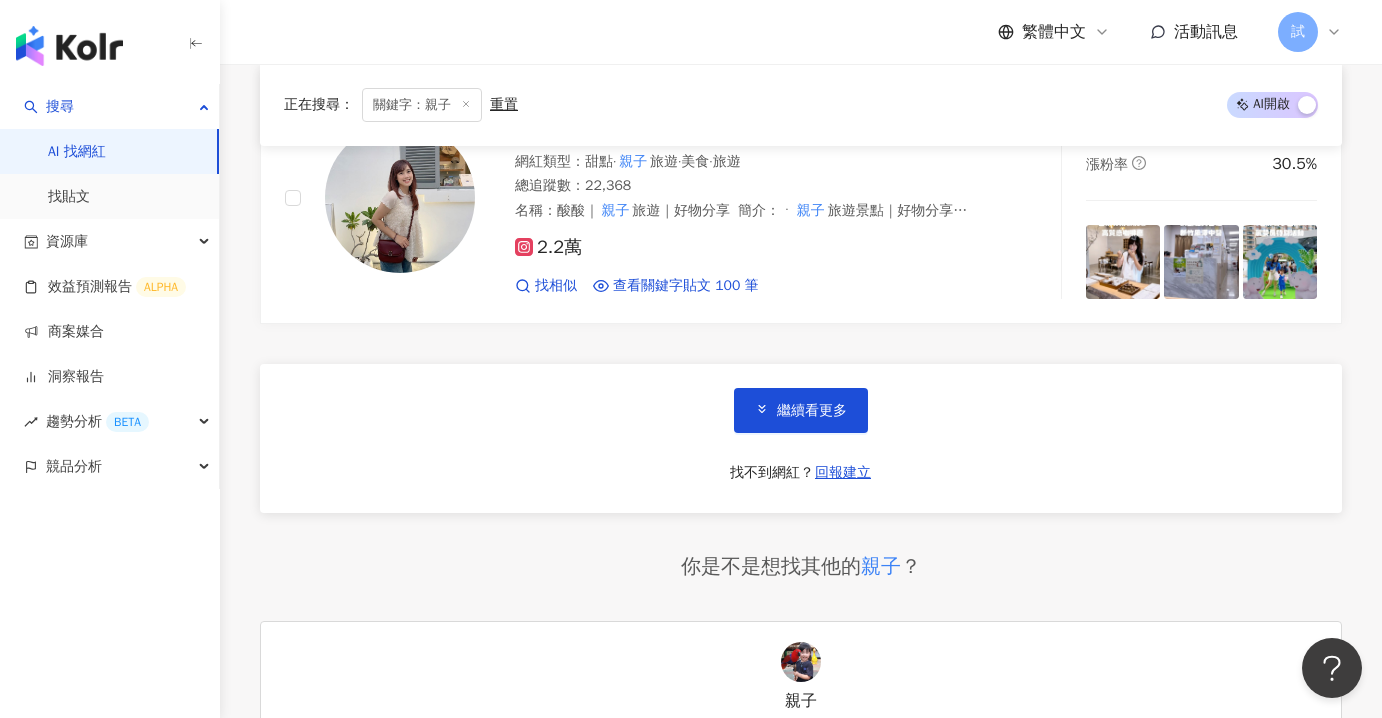 scroll, scrollTop: 6788, scrollLeft: 0, axis: vertical 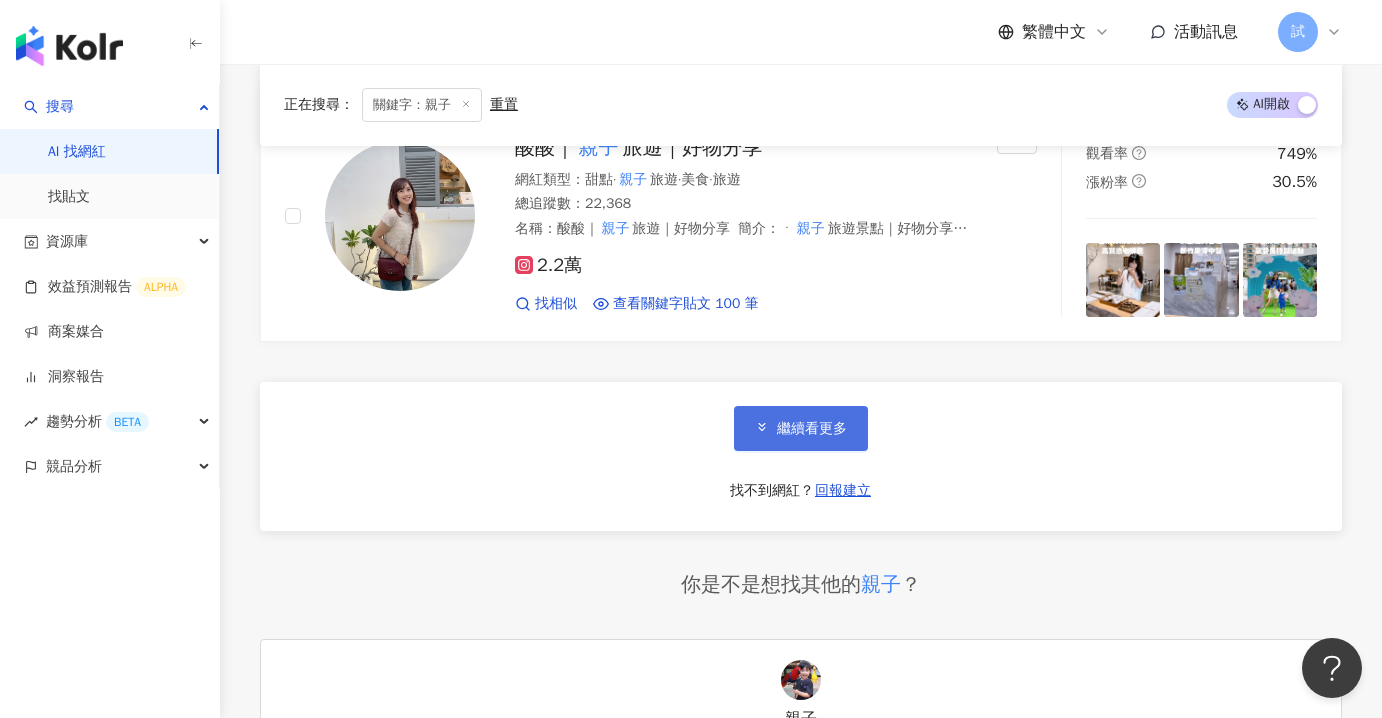 click on "繼續看更多" at bounding box center (812, 429) 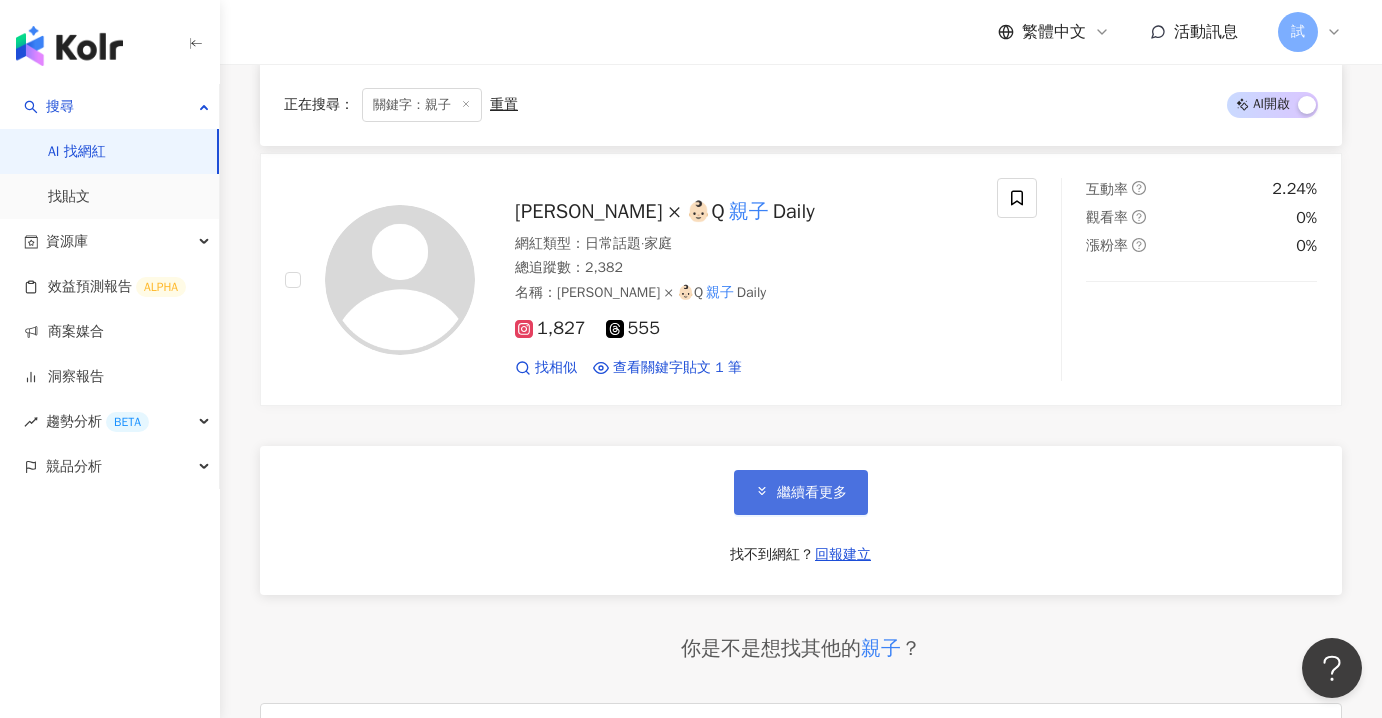 scroll, scrollTop: 10129, scrollLeft: 0, axis: vertical 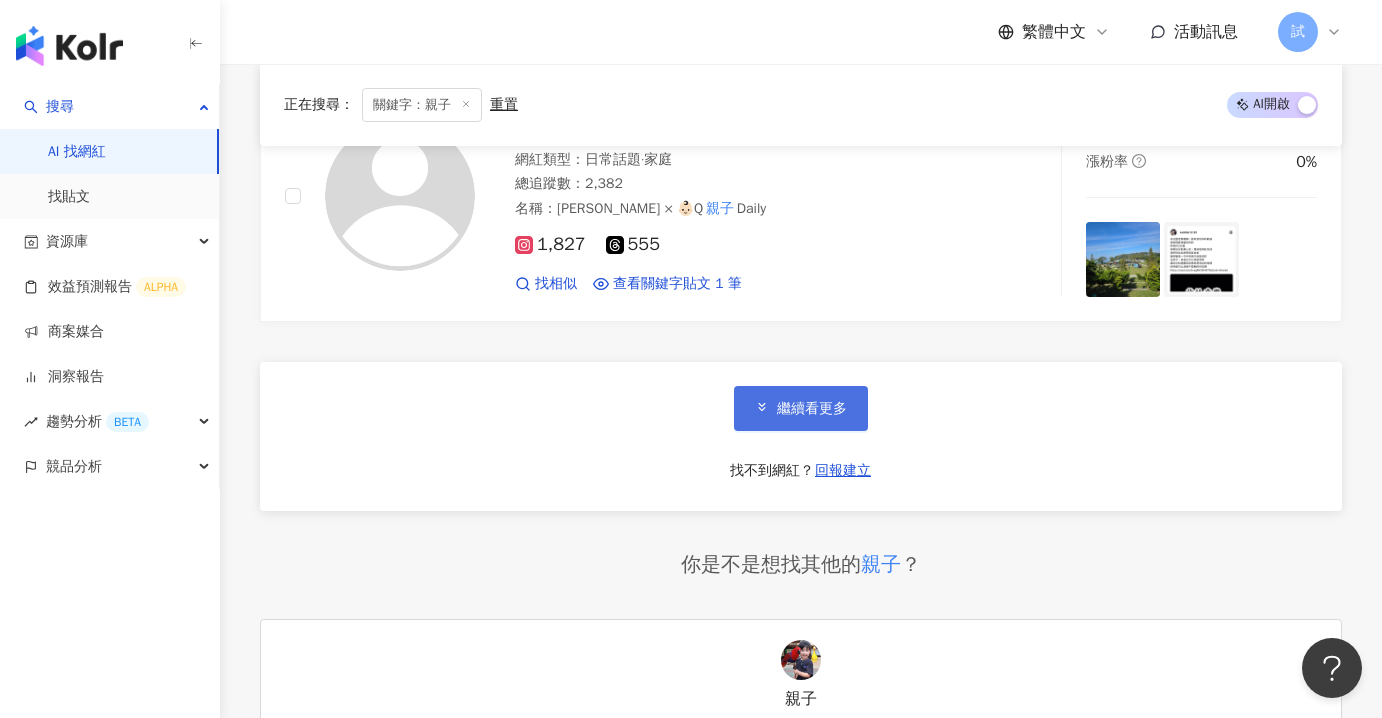 click on "繼續看更多" at bounding box center (812, 409) 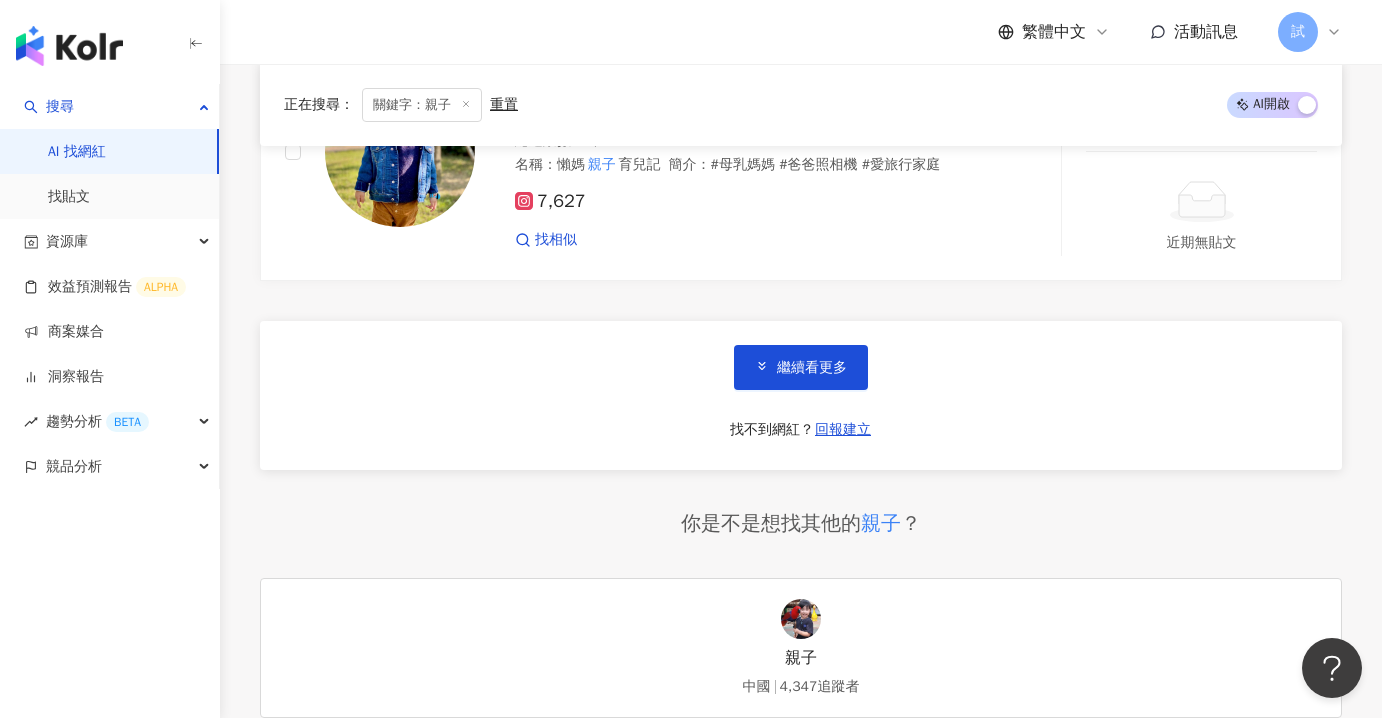 scroll, scrollTop: 13554, scrollLeft: 0, axis: vertical 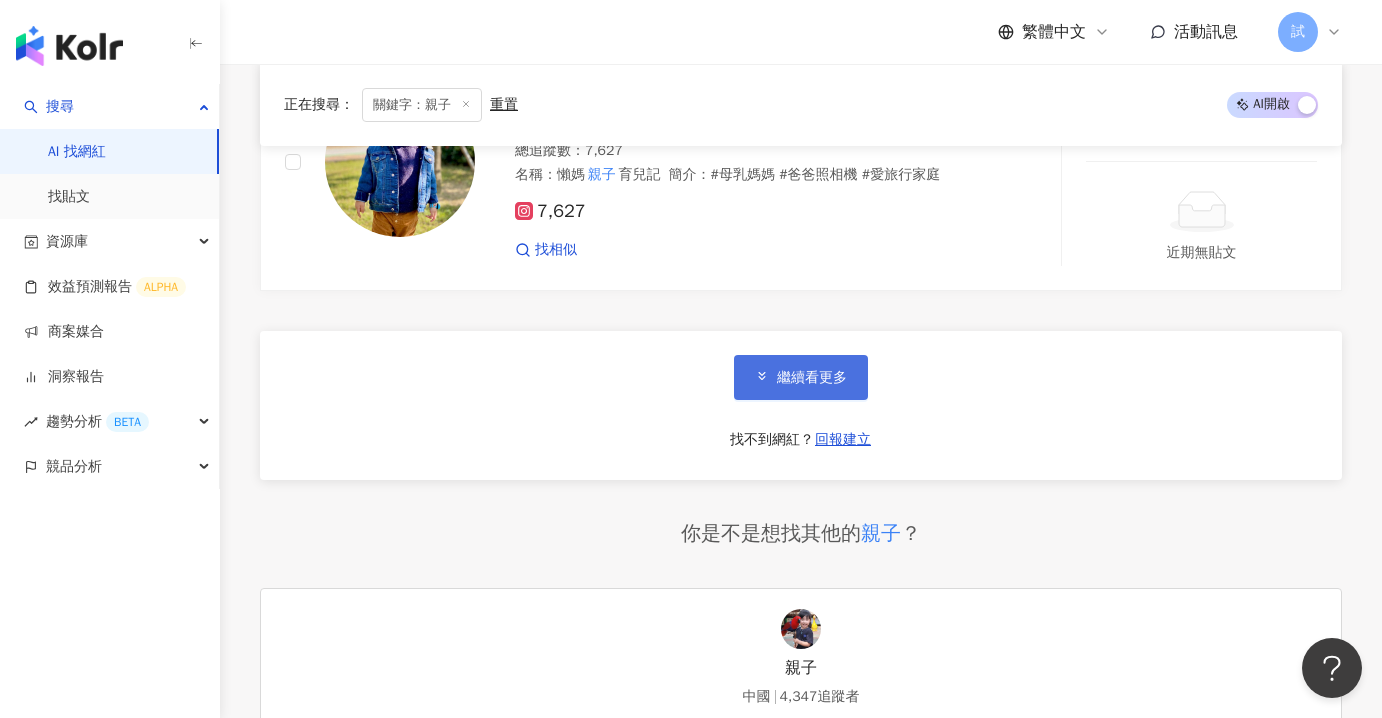 click on "繼續看更多" at bounding box center (812, 378) 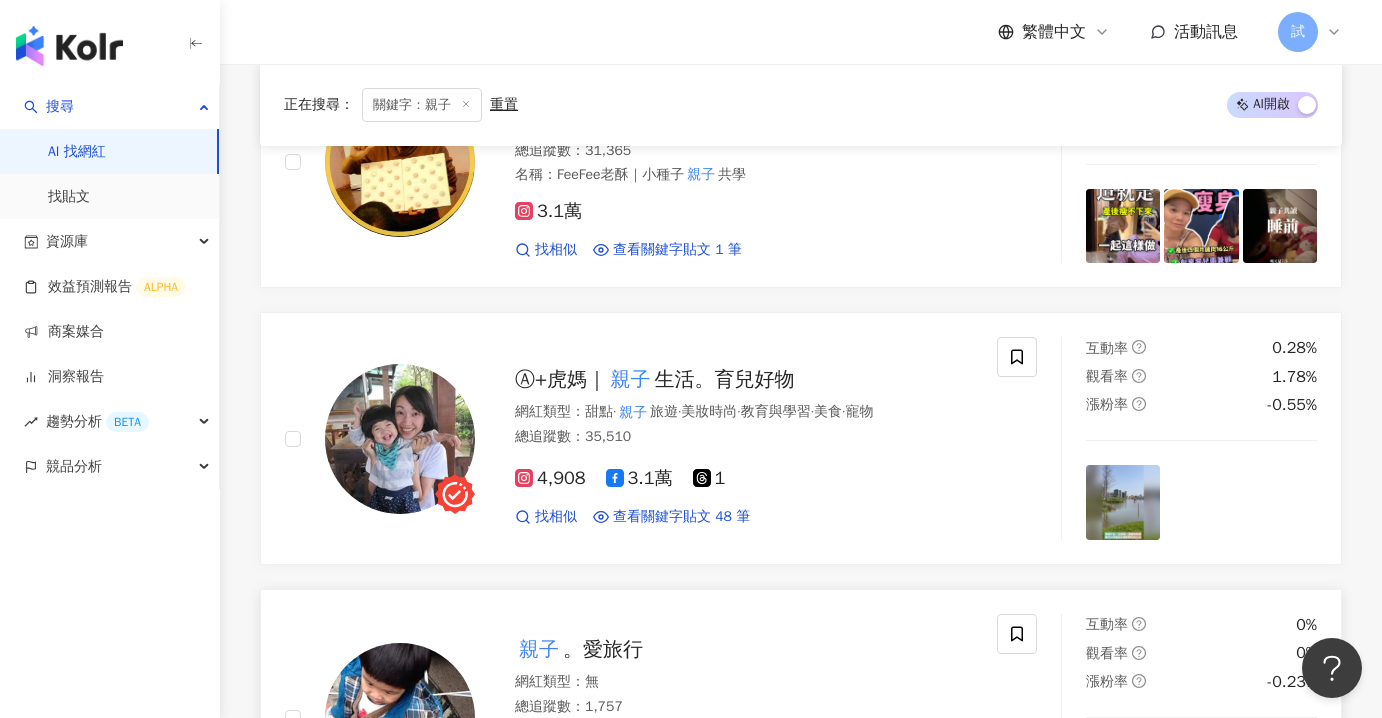scroll, scrollTop: 15182, scrollLeft: 0, axis: vertical 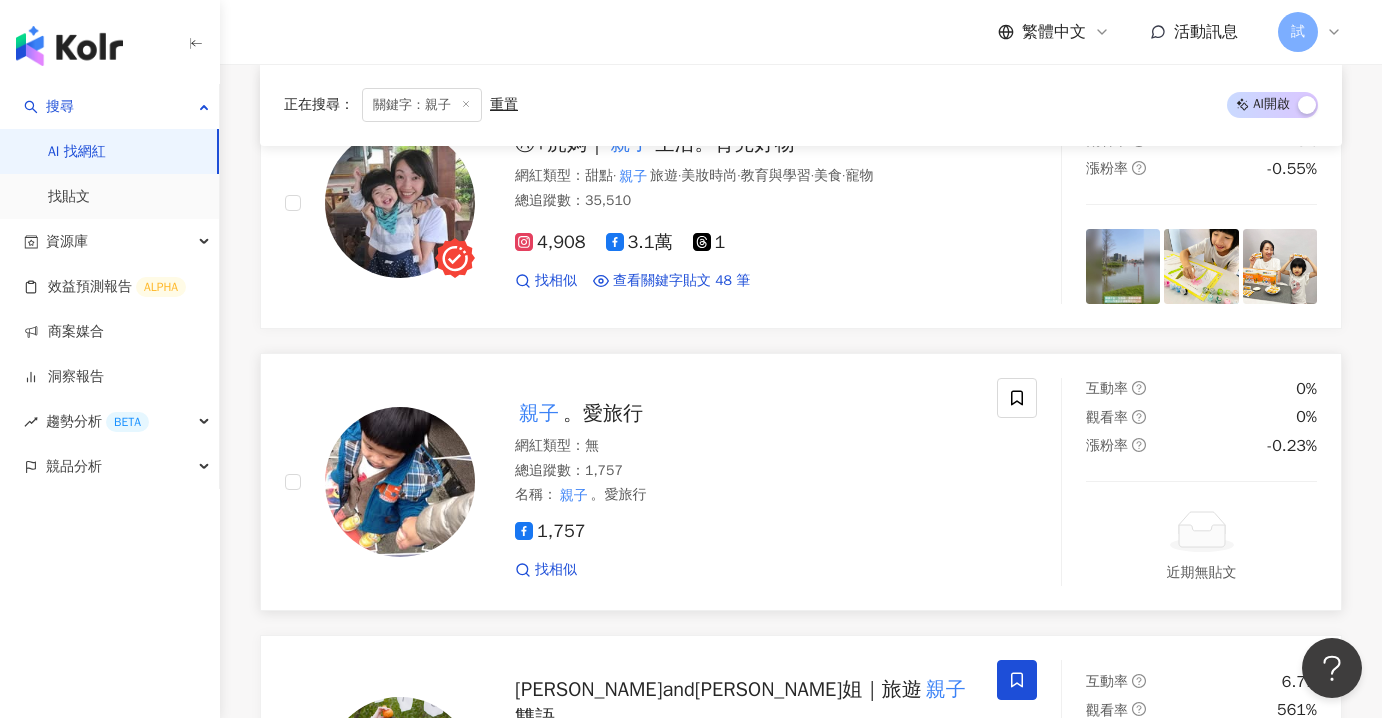 click on "1,757 找相似" at bounding box center [744, 542] 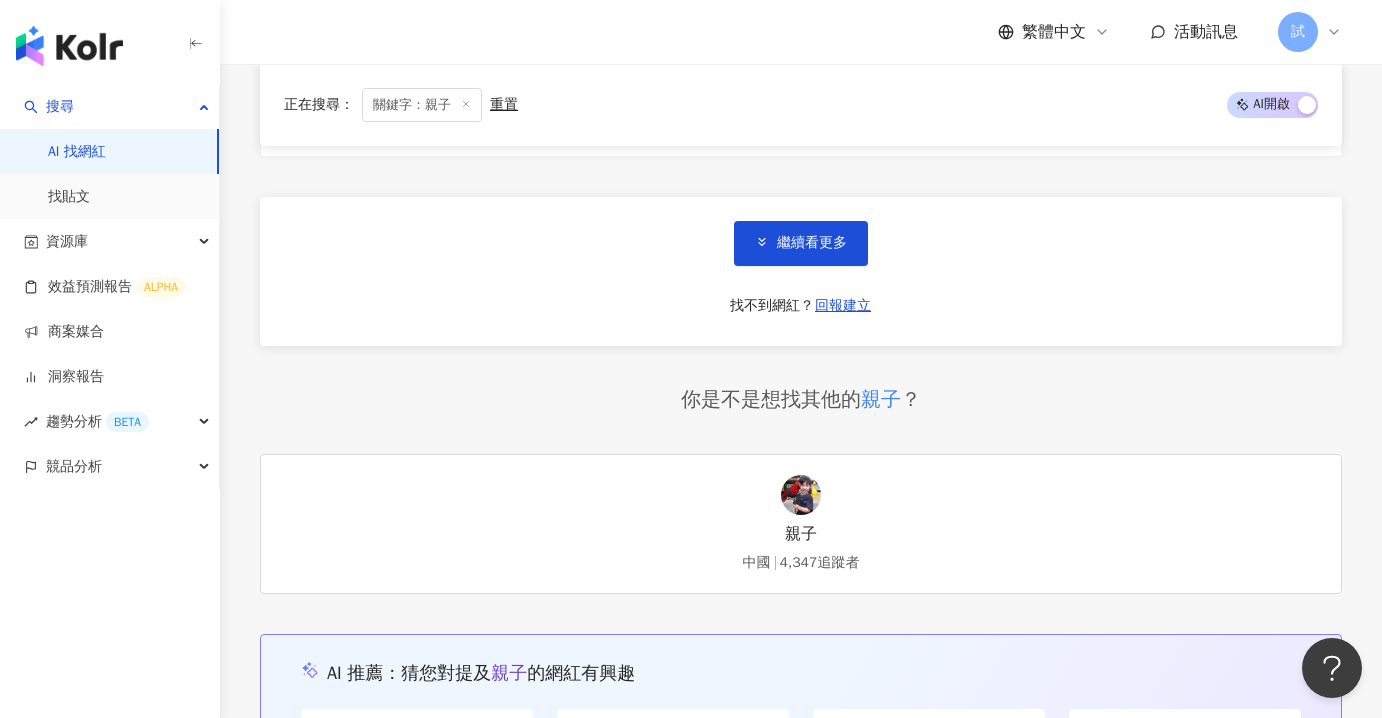 scroll, scrollTop: 17078, scrollLeft: 0, axis: vertical 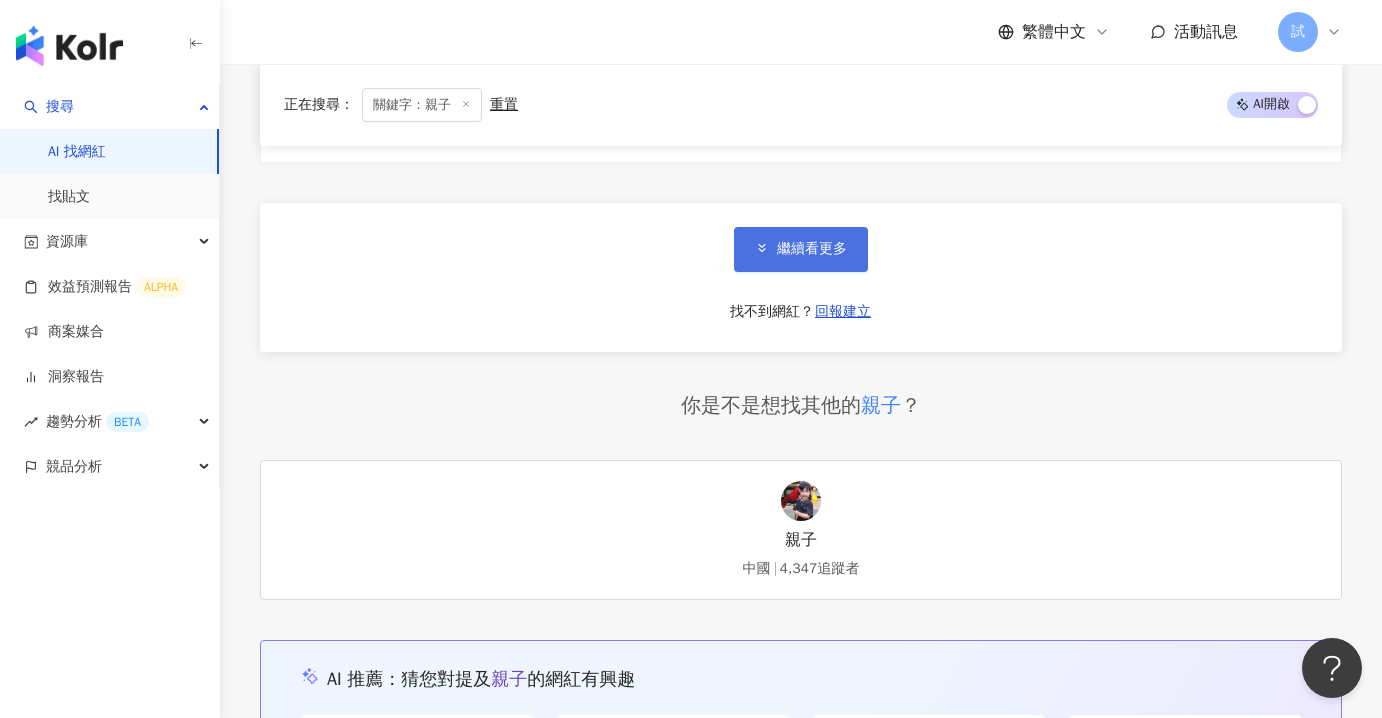 click on "繼續看更多" at bounding box center (801, 249) 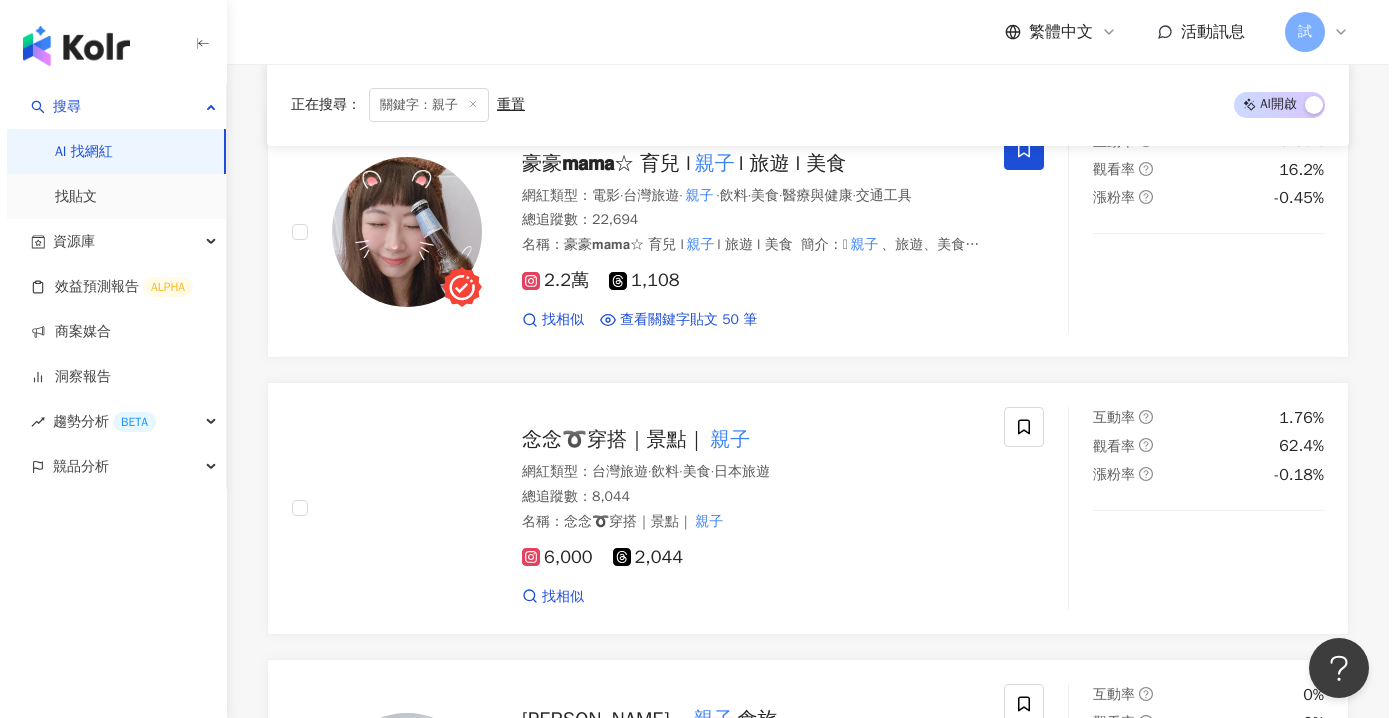 scroll, scrollTop: 18420, scrollLeft: 0, axis: vertical 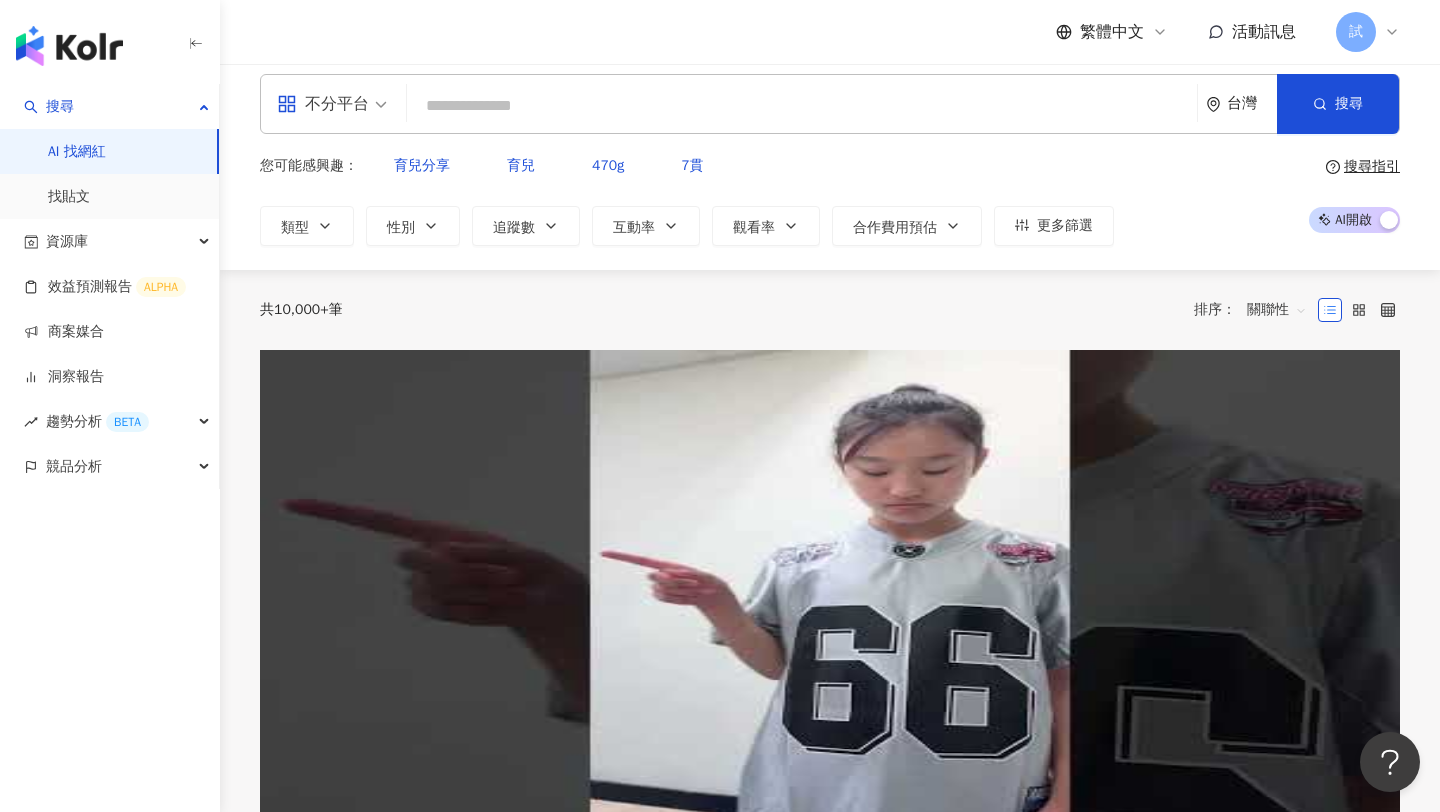 click at bounding box center (802, 106) 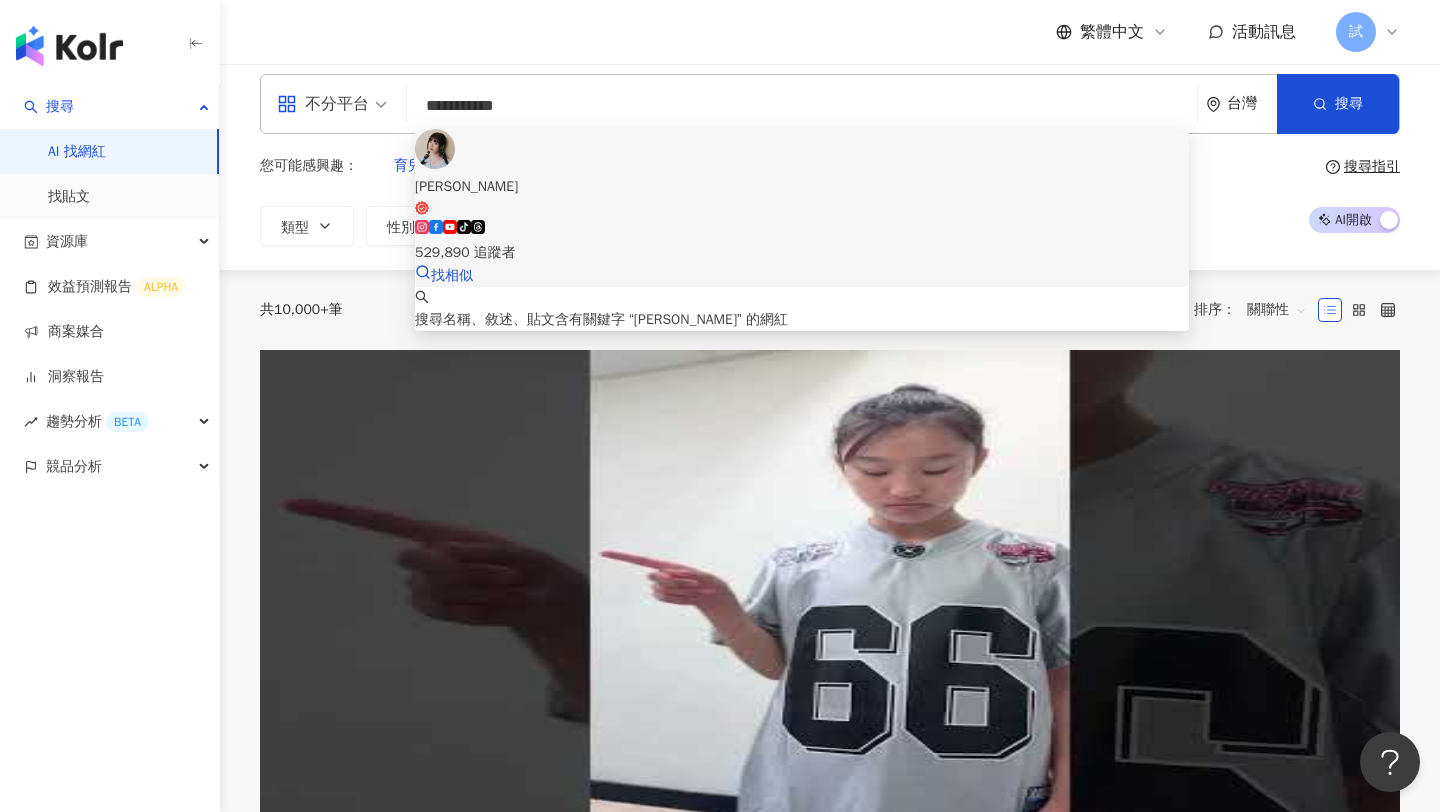 click on "[PERSON_NAME]" at bounding box center [802, 196] 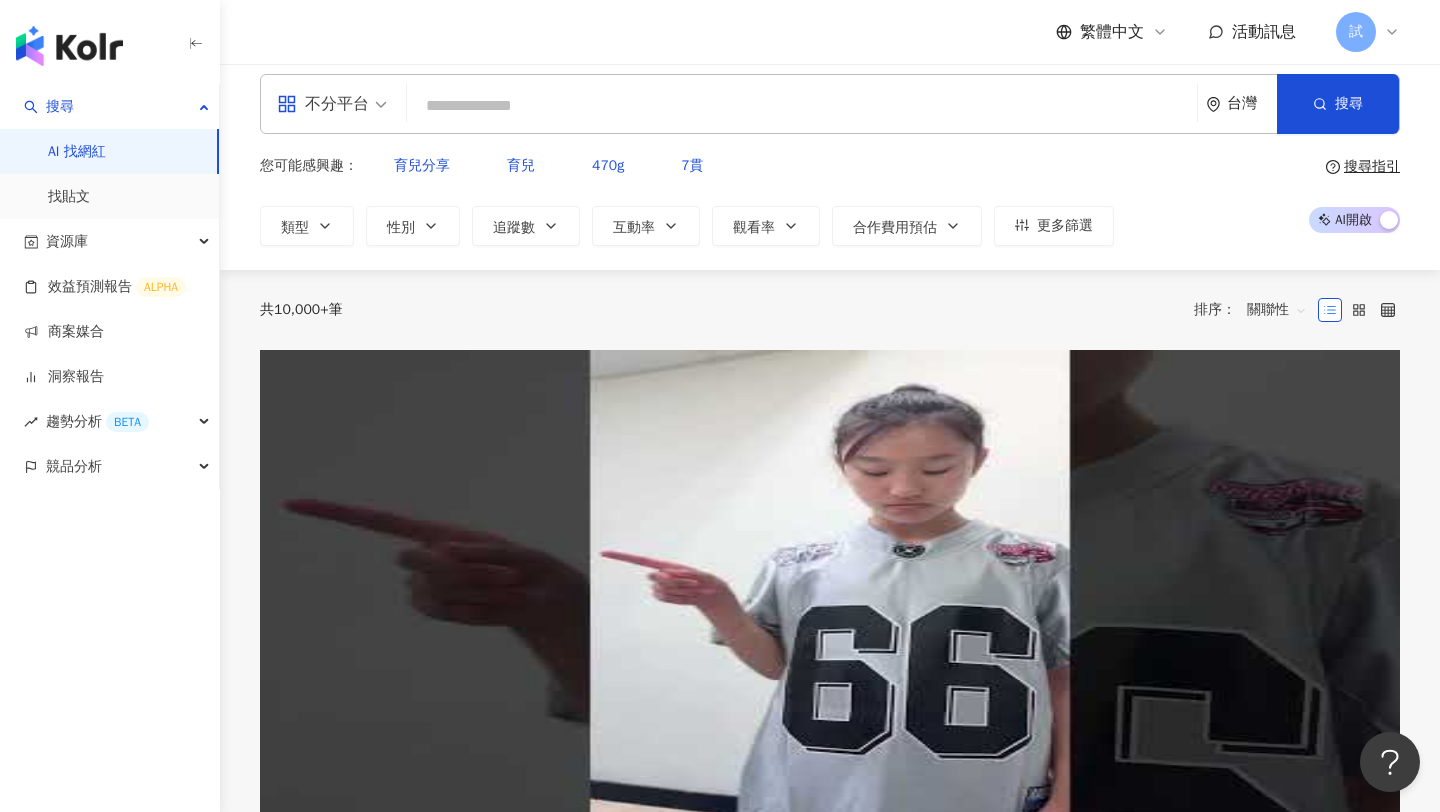 click at bounding box center [802, 106] 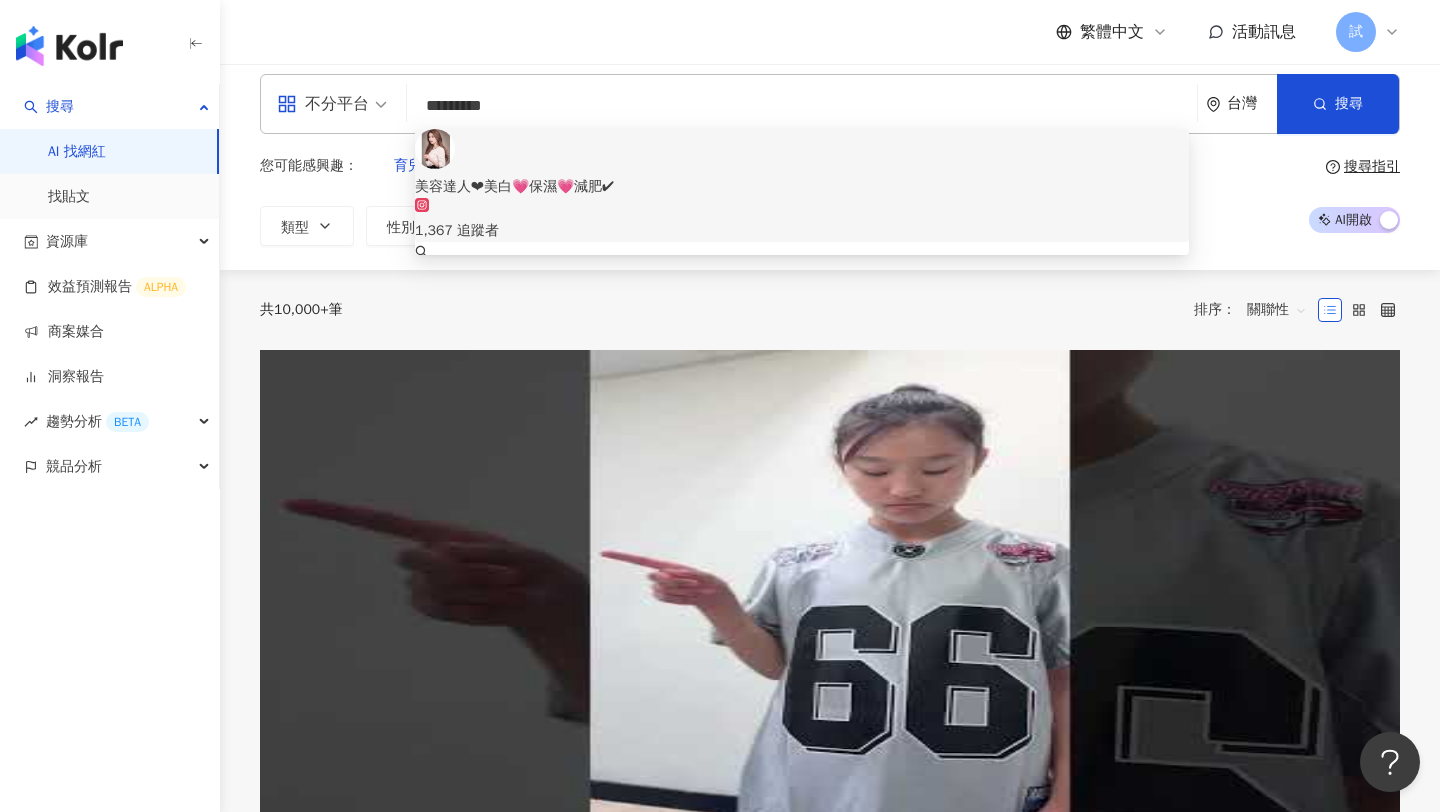 type on "*********" 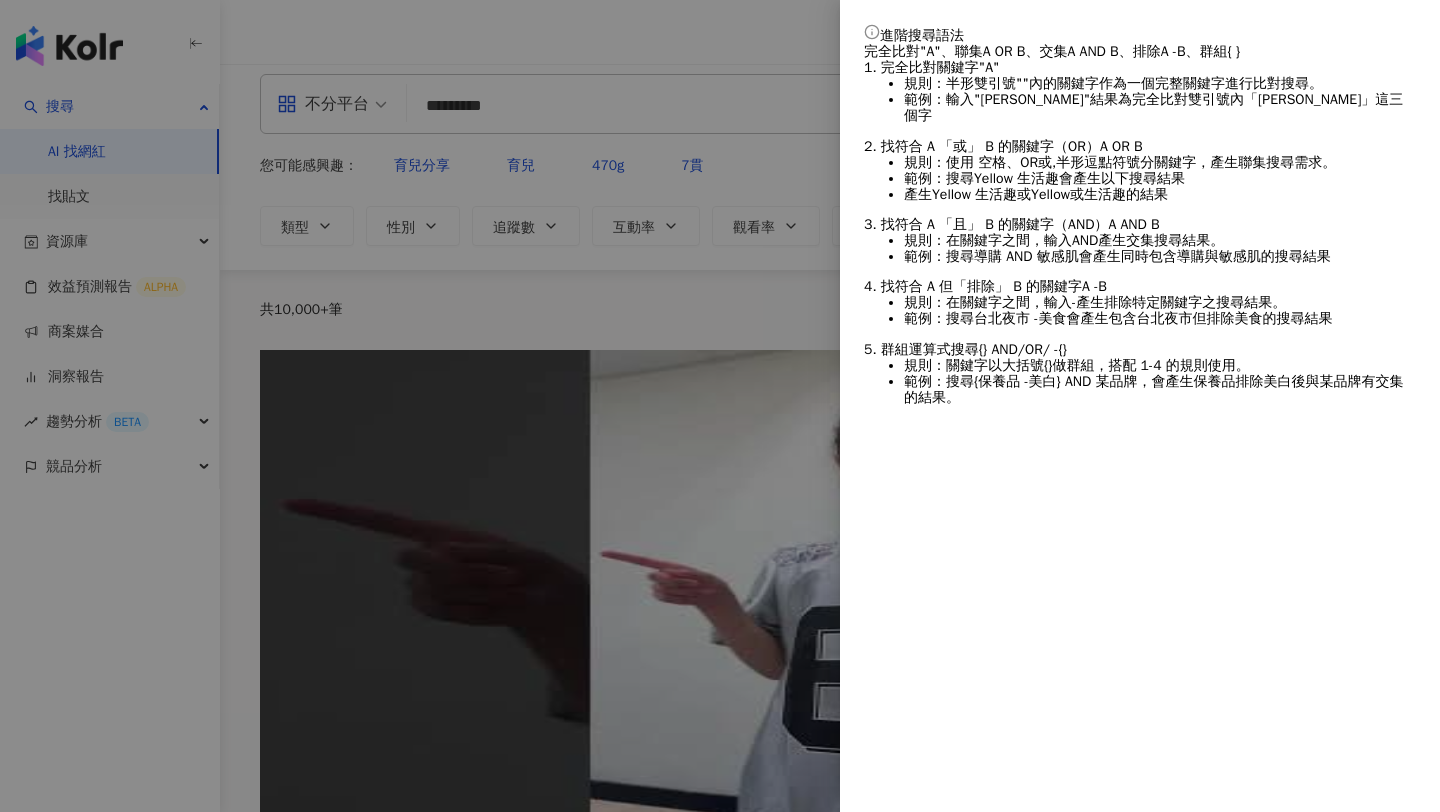 click at bounding box center [720, 406] 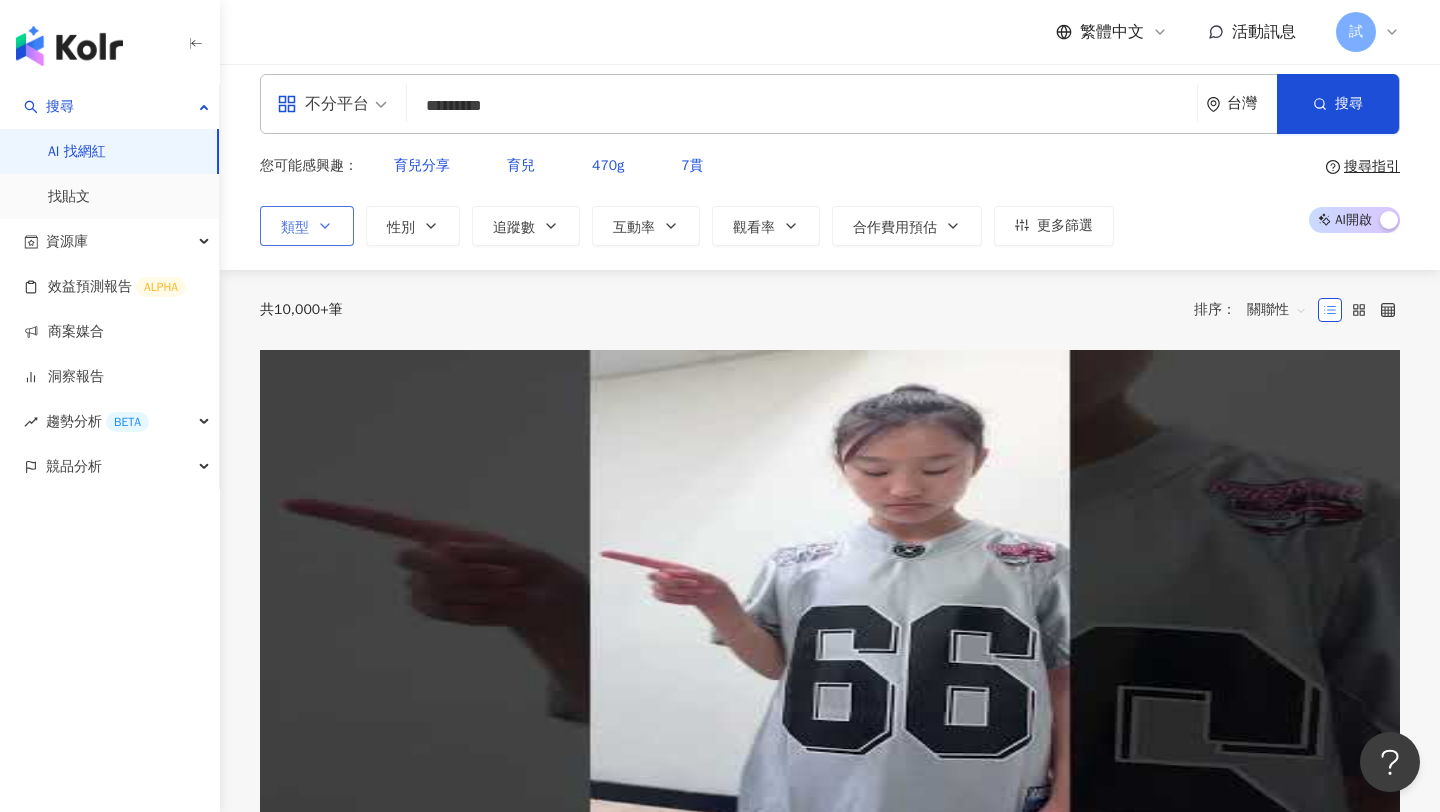 click on "類型" at bounding box center (307, 226) 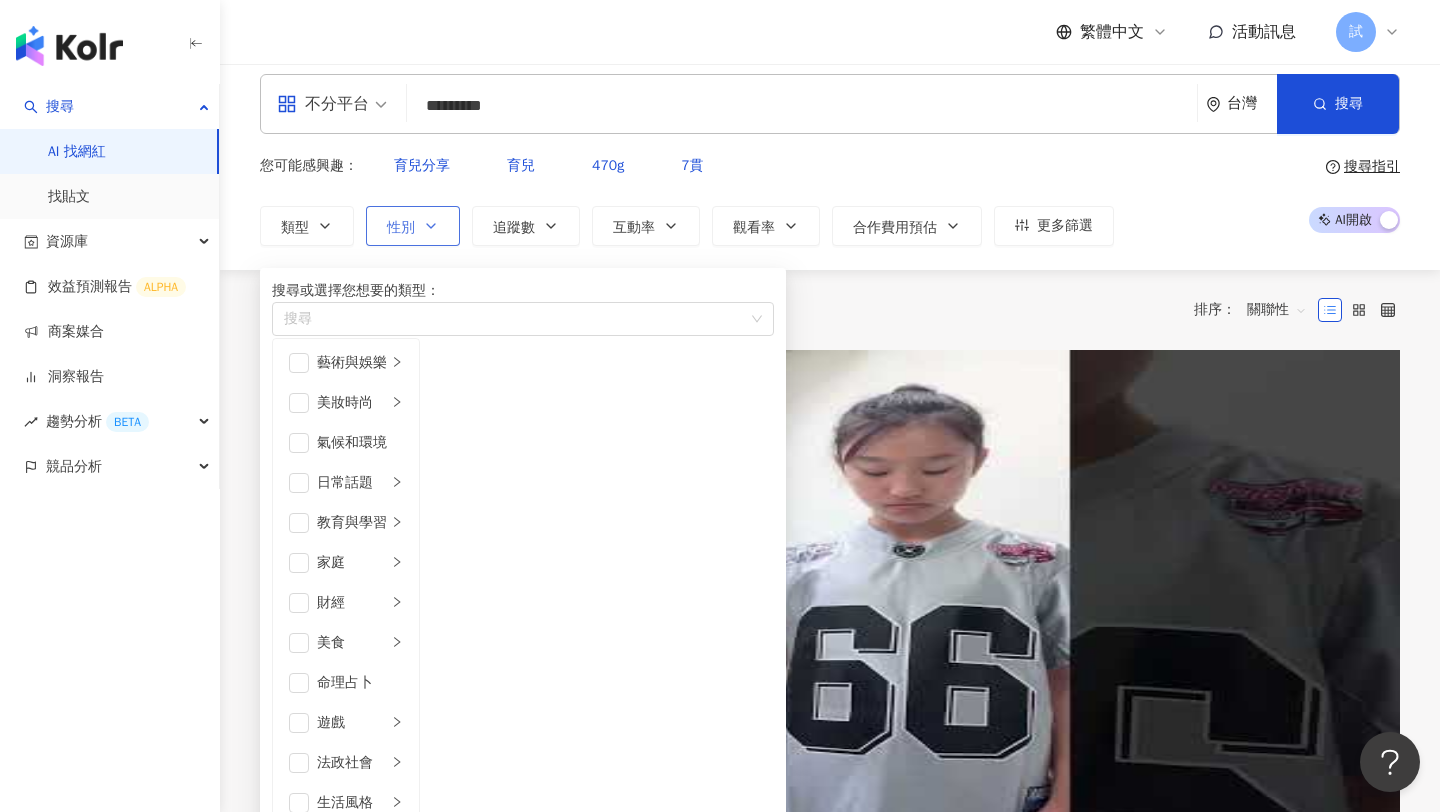 click 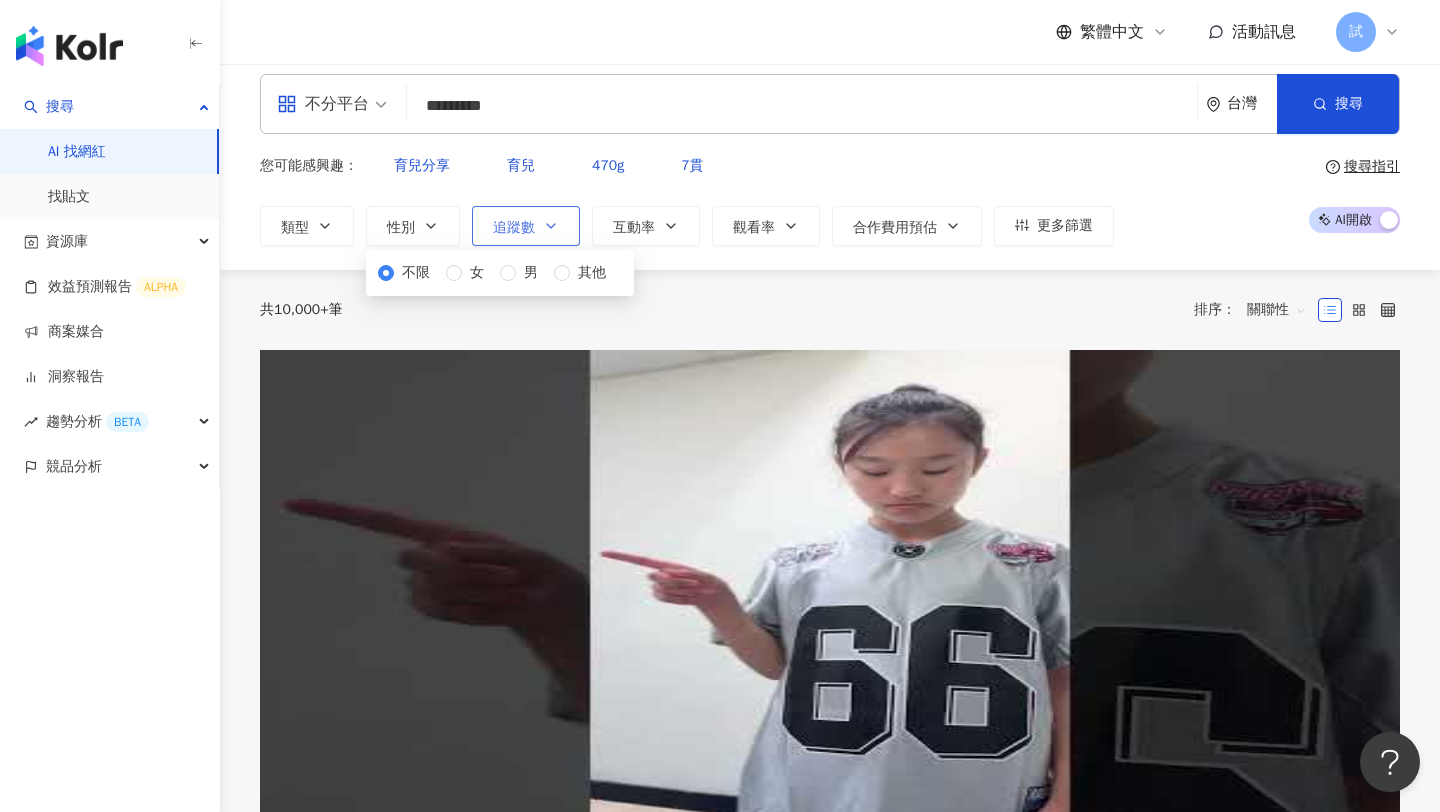 scroll, scrollTop: 0, scrollLeft: 0, axis: both 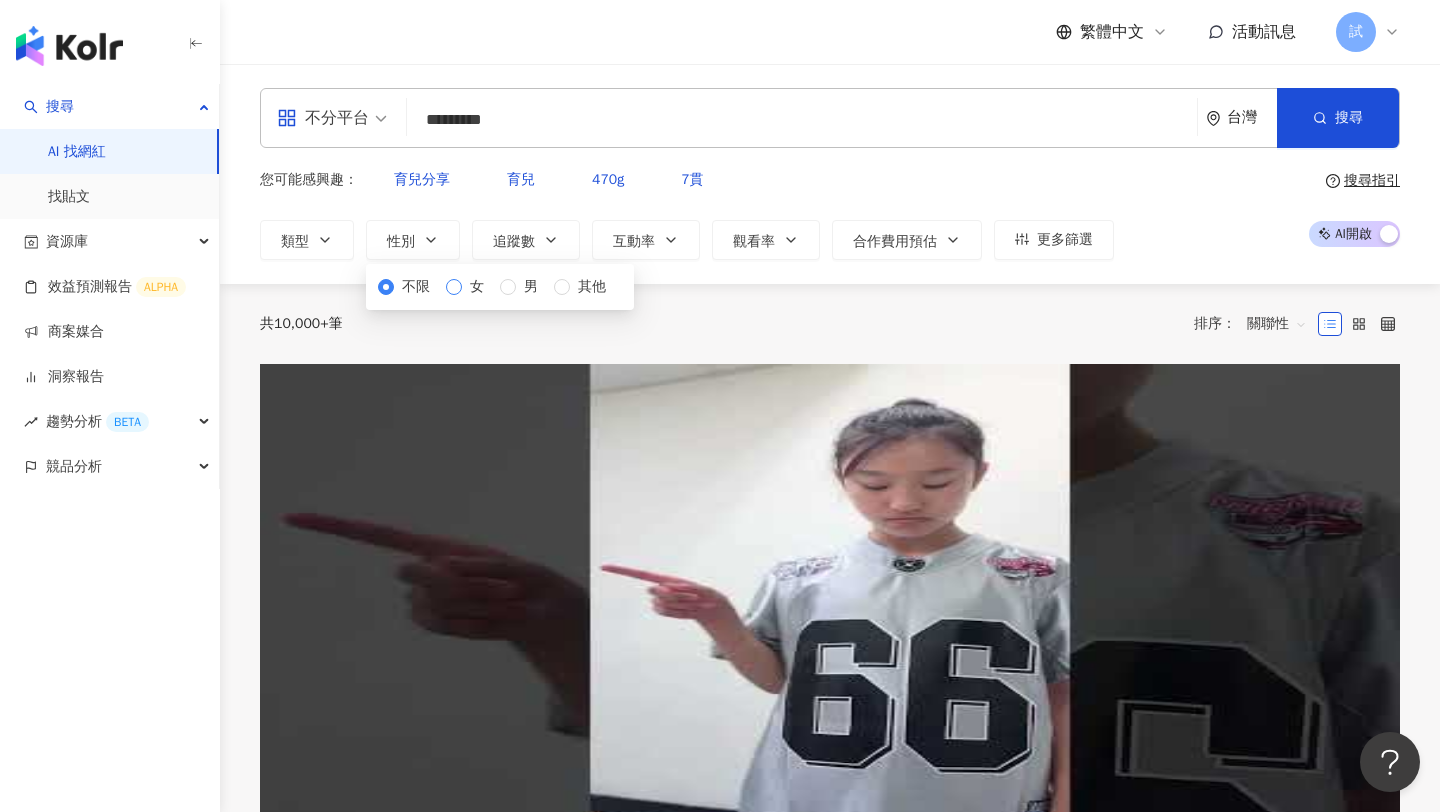 click on "女" at bounding box center [469, 287] 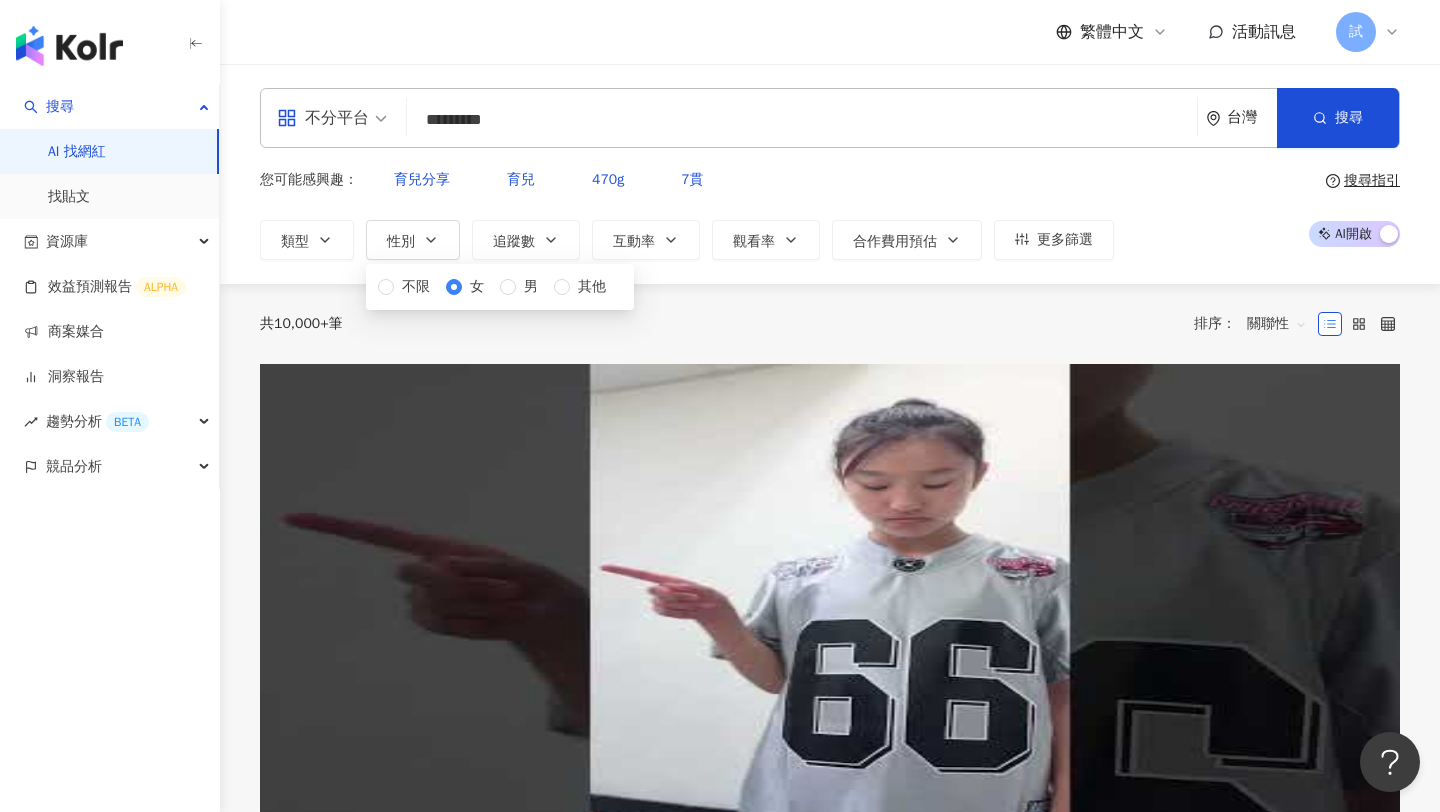 click on "共  10,000+  筆 排序： 關聯性" at bounding box center [830, 324] 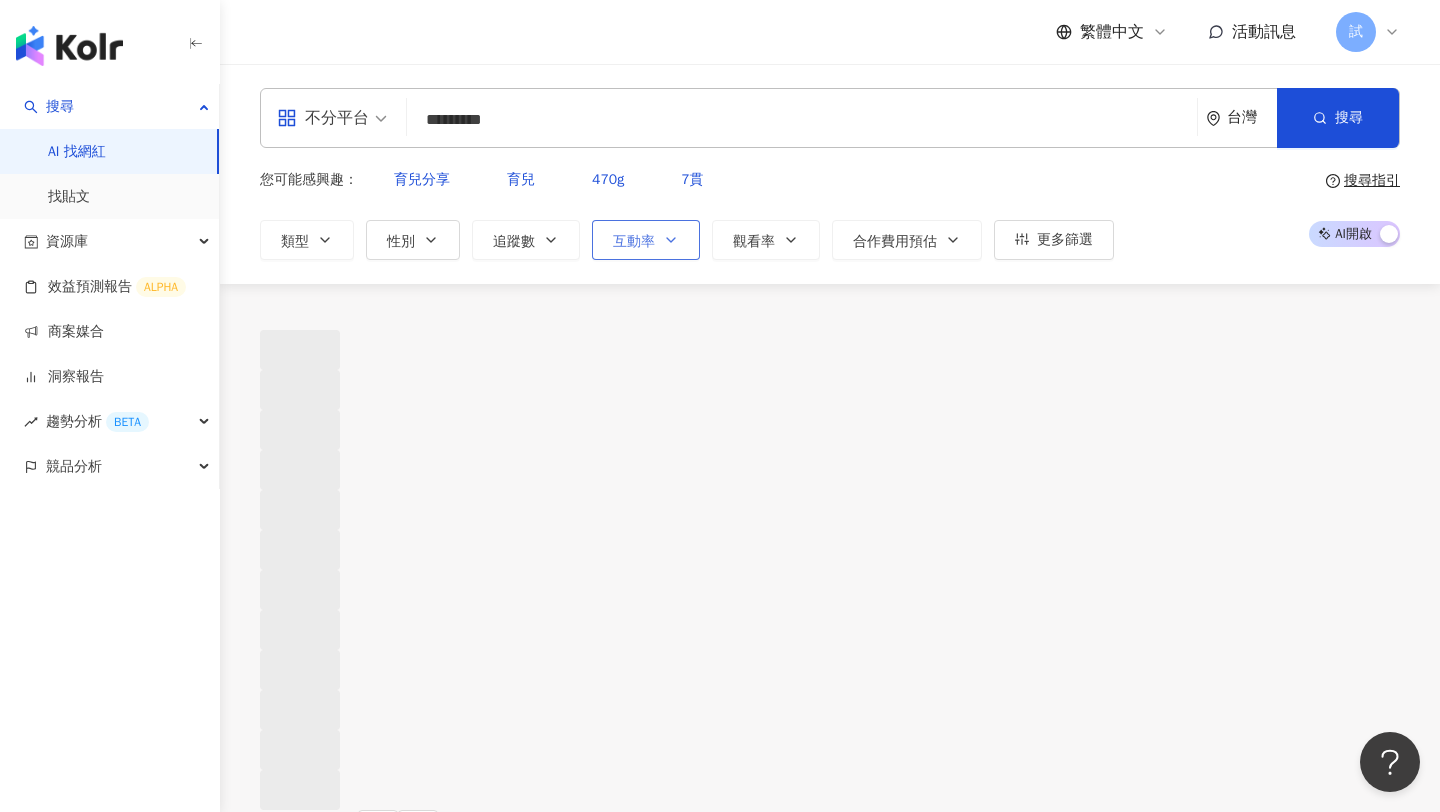 click on "互動率" at bounding box center [646, 240] 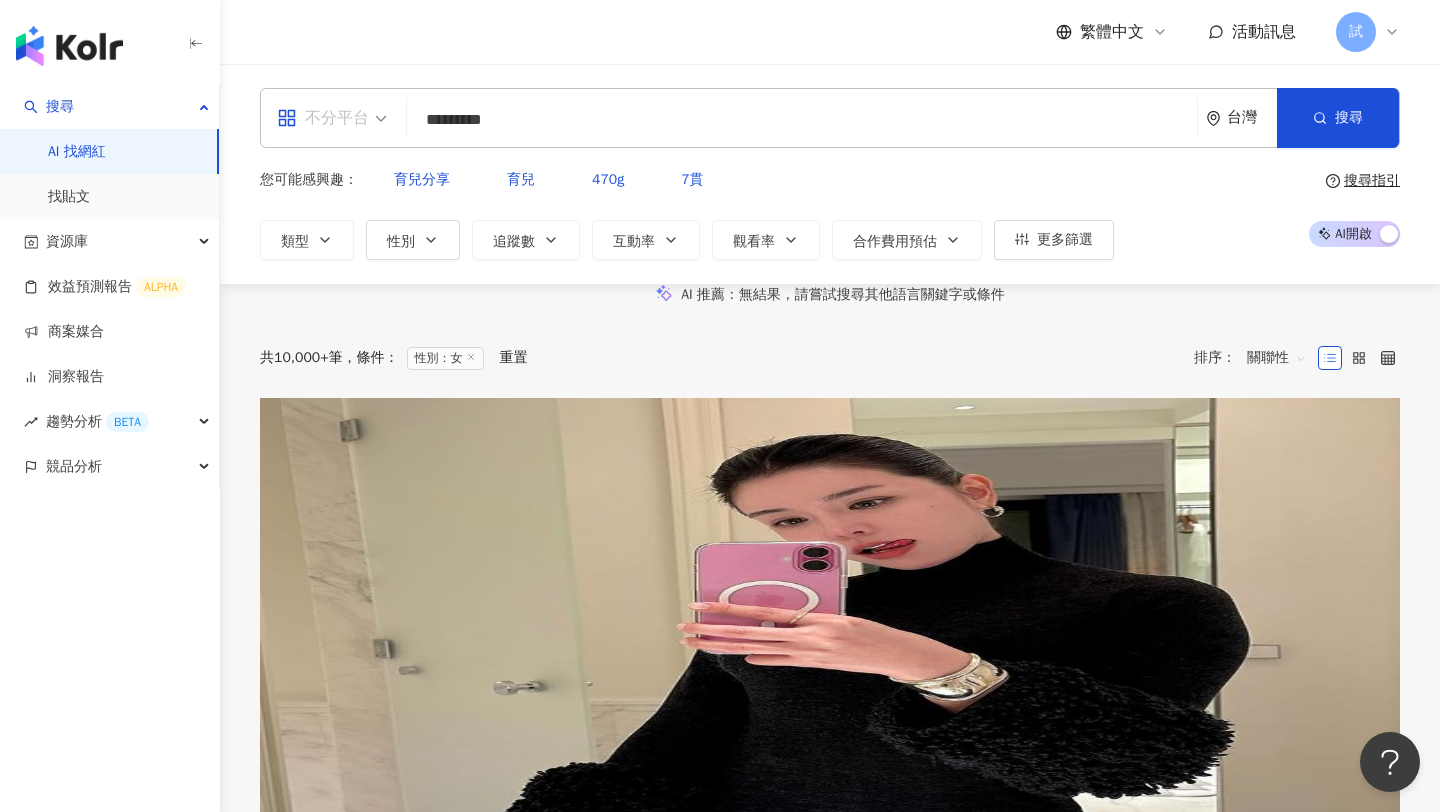 click on "不分平台" at bounding box center [323, 118] 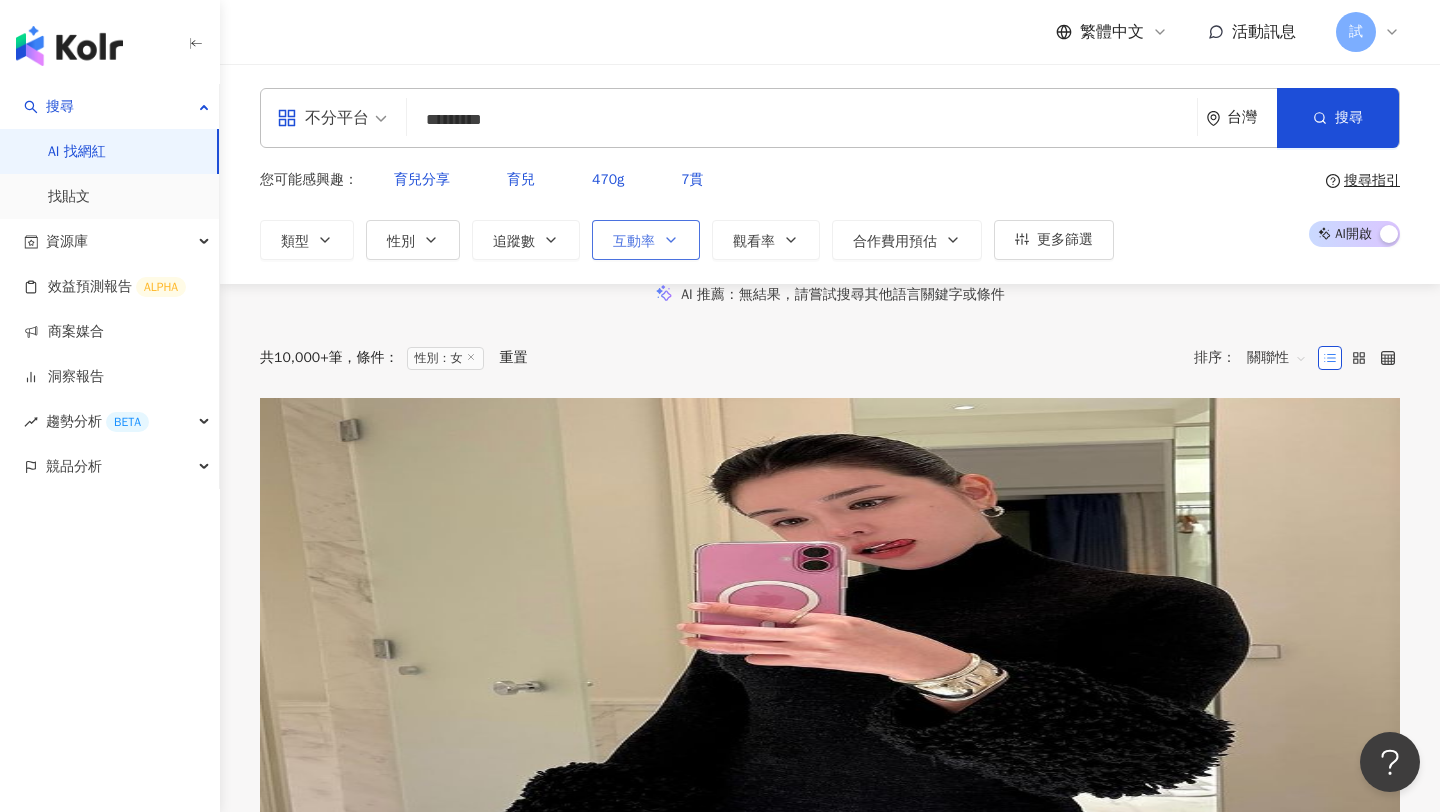 click 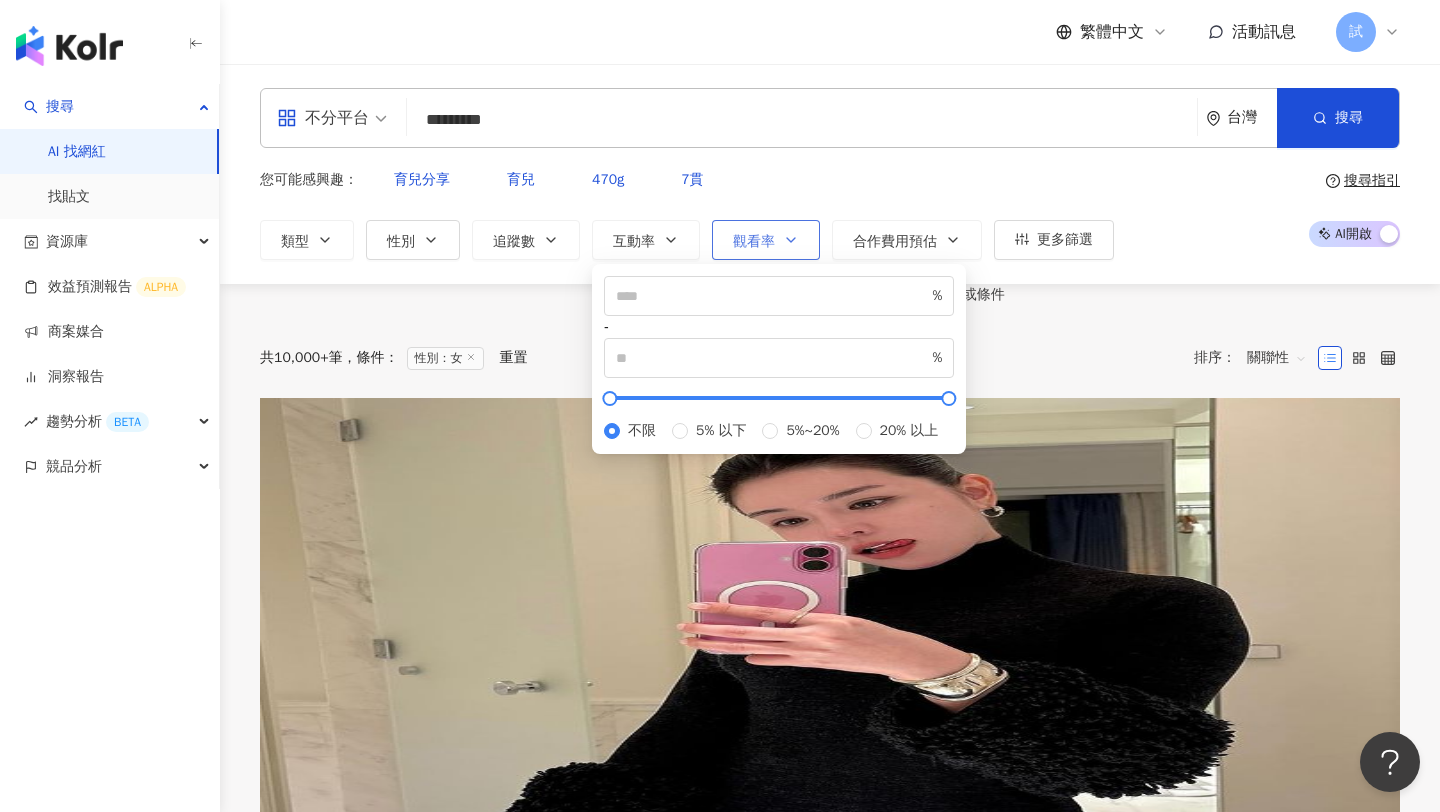 click on "觀看率" at bounding box center (754, 242) 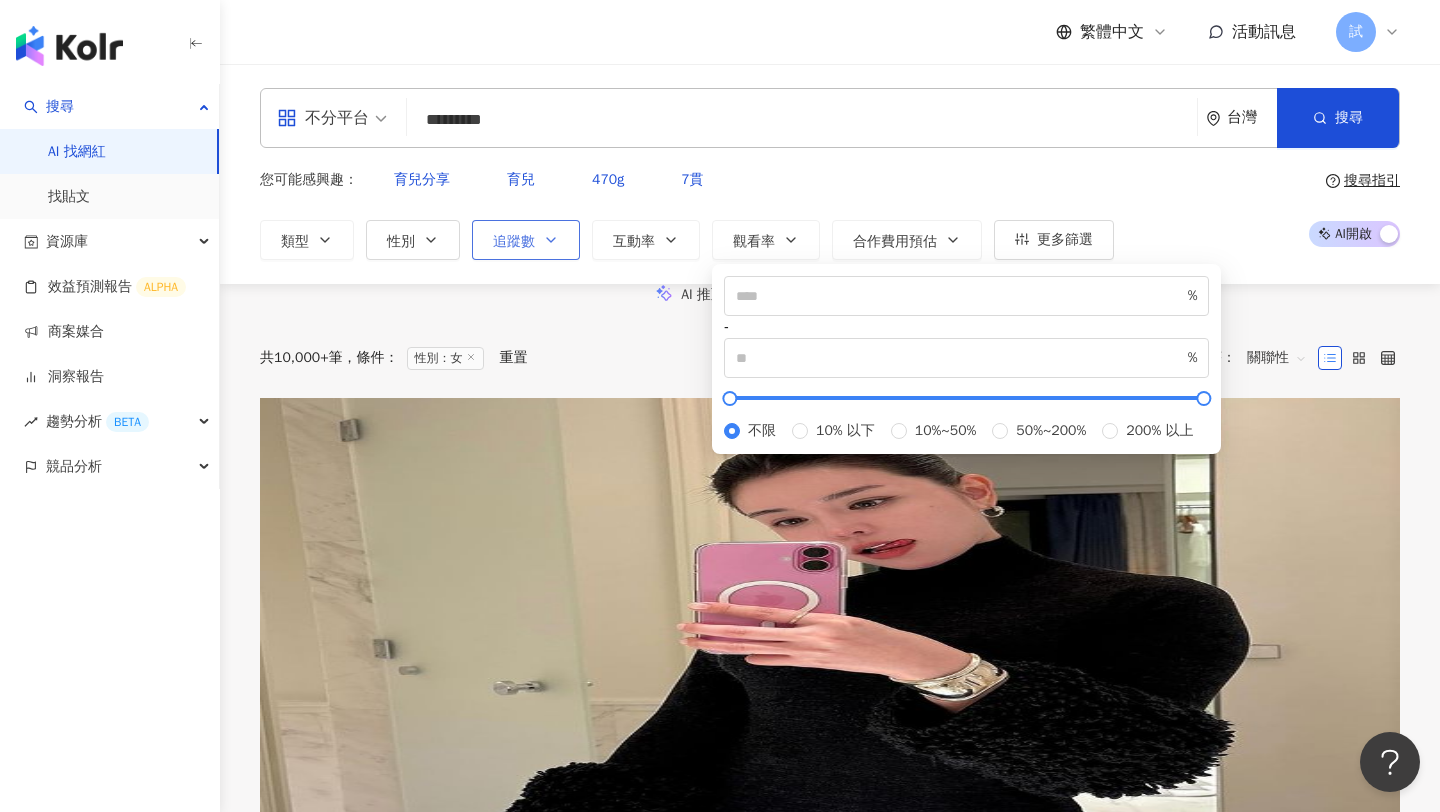 click on "追蹤數" at bounding box center [526, 240] 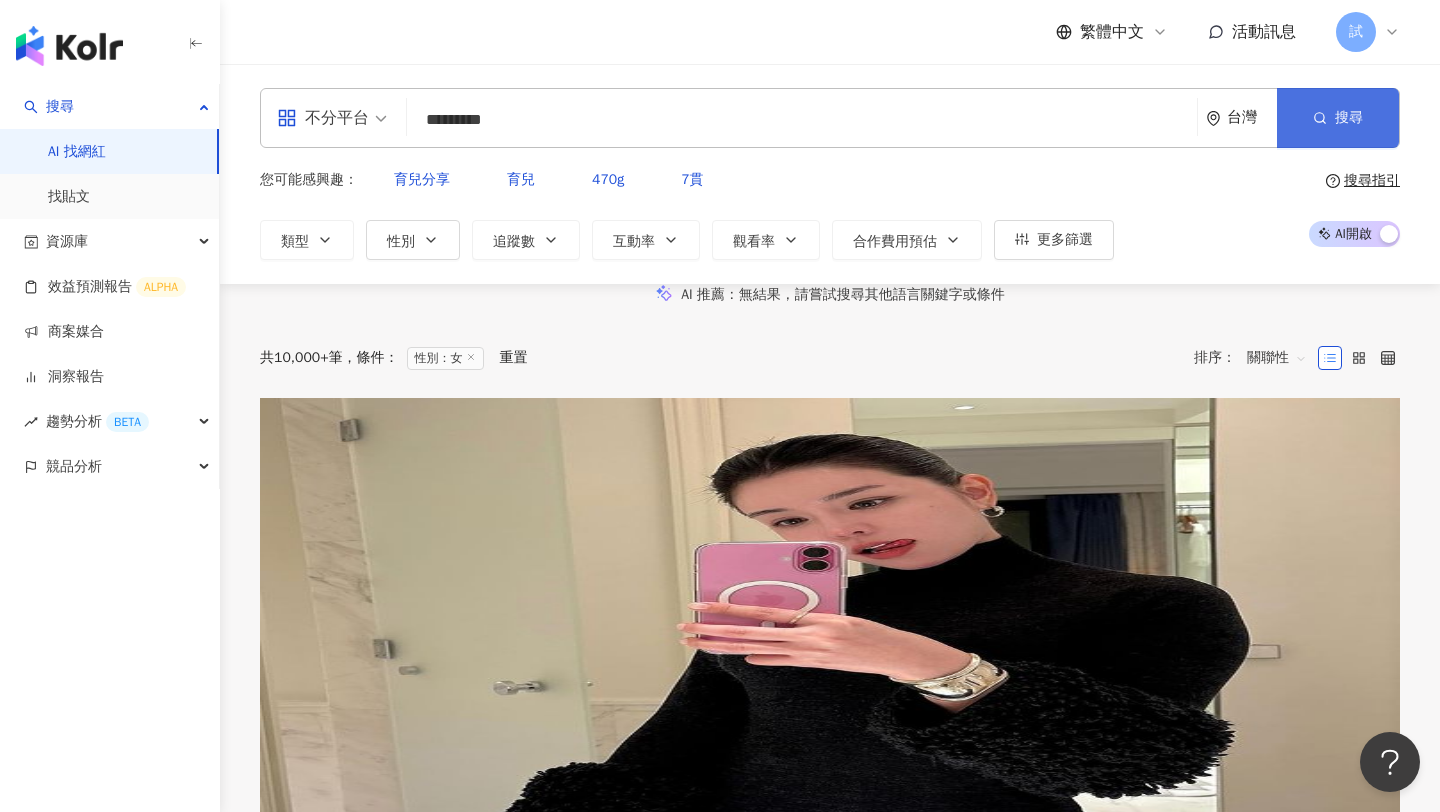 click on "搜尋" at bounding box center [1349, 118] 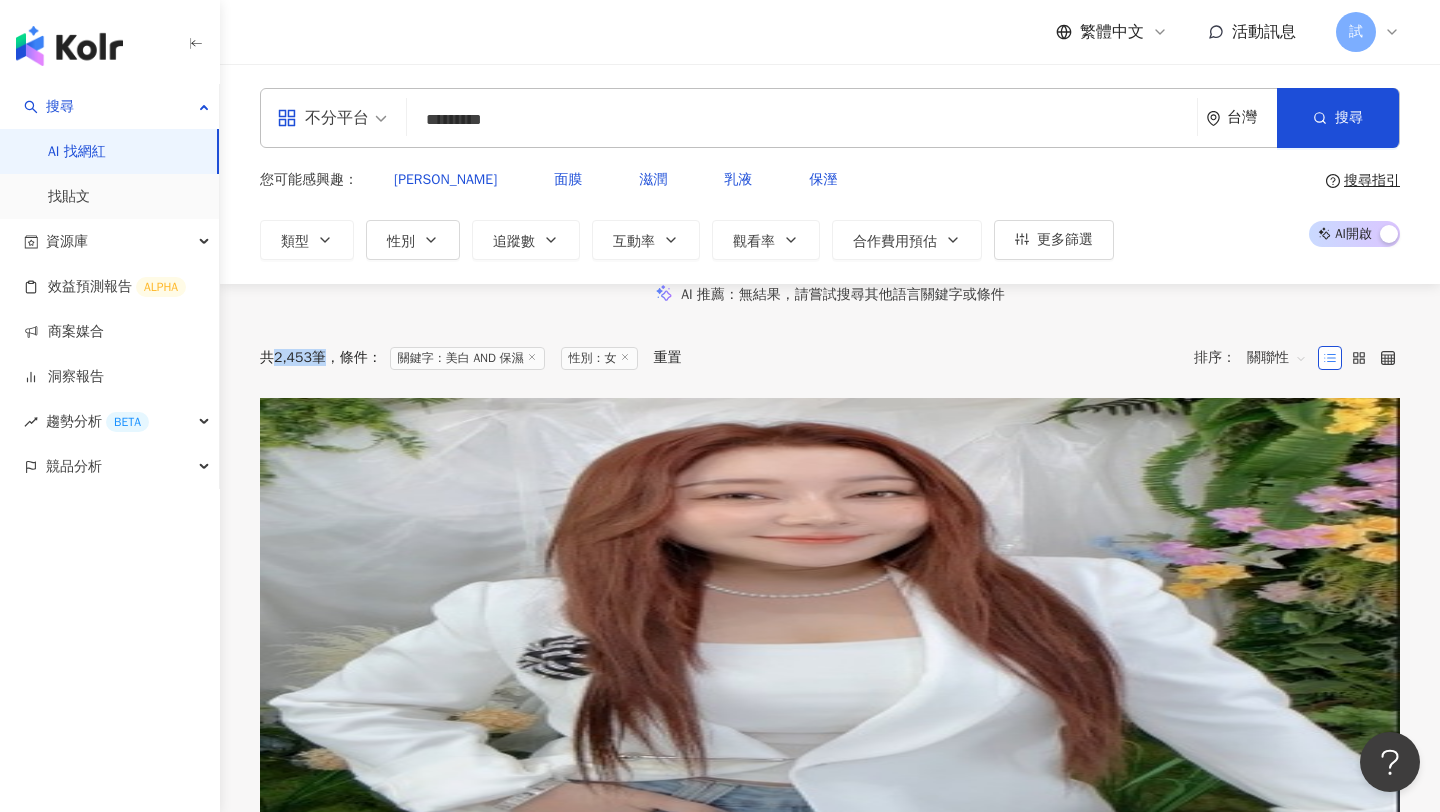 drag, startPoint x: 281, startPoint y: 396, endPoint x: 320, endPoint y: 393, distance: 39.115215 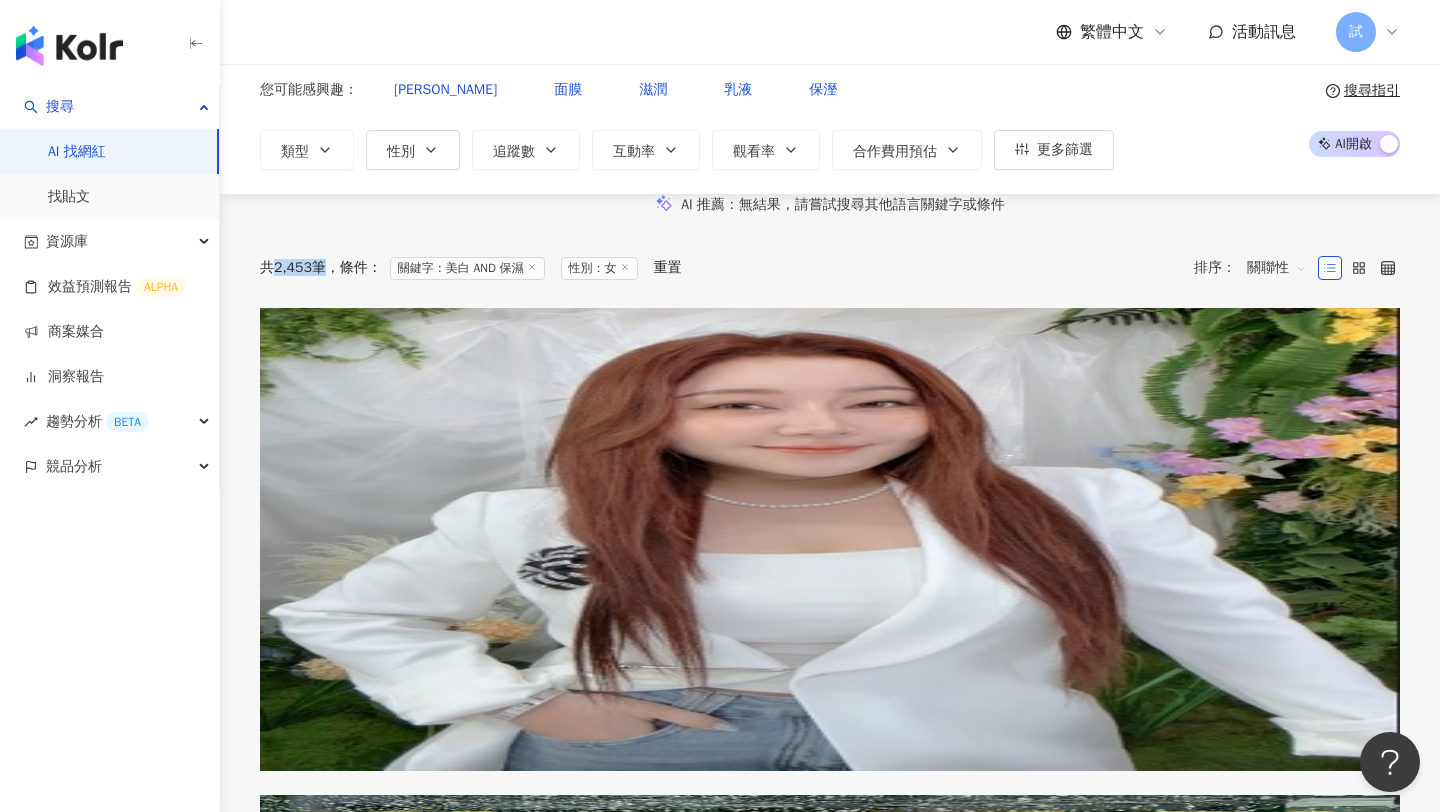 scroll, scrollTop: 237, scrollLeft: 0, axis: vertical 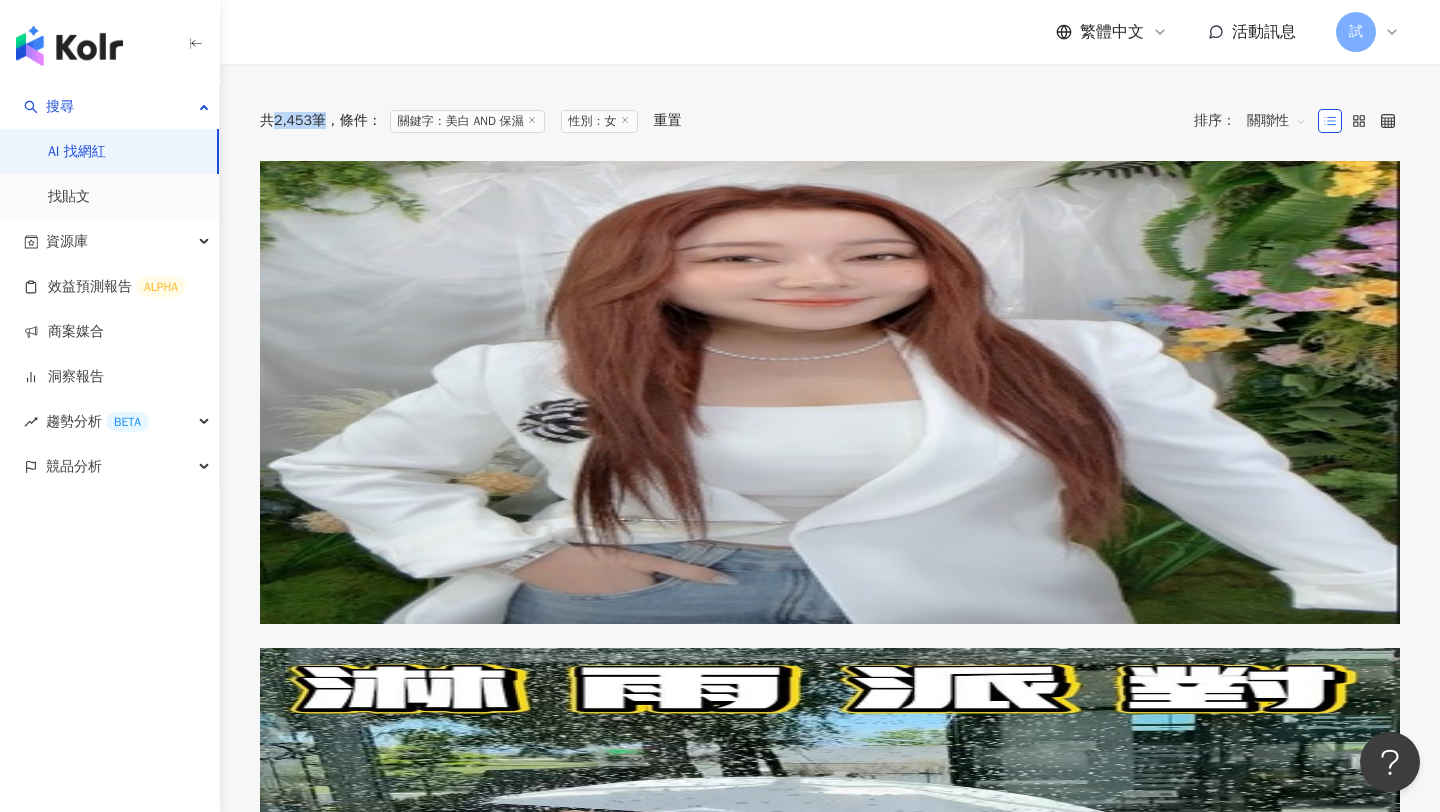 click on "關聯性" at bounding box center (1277, 121) 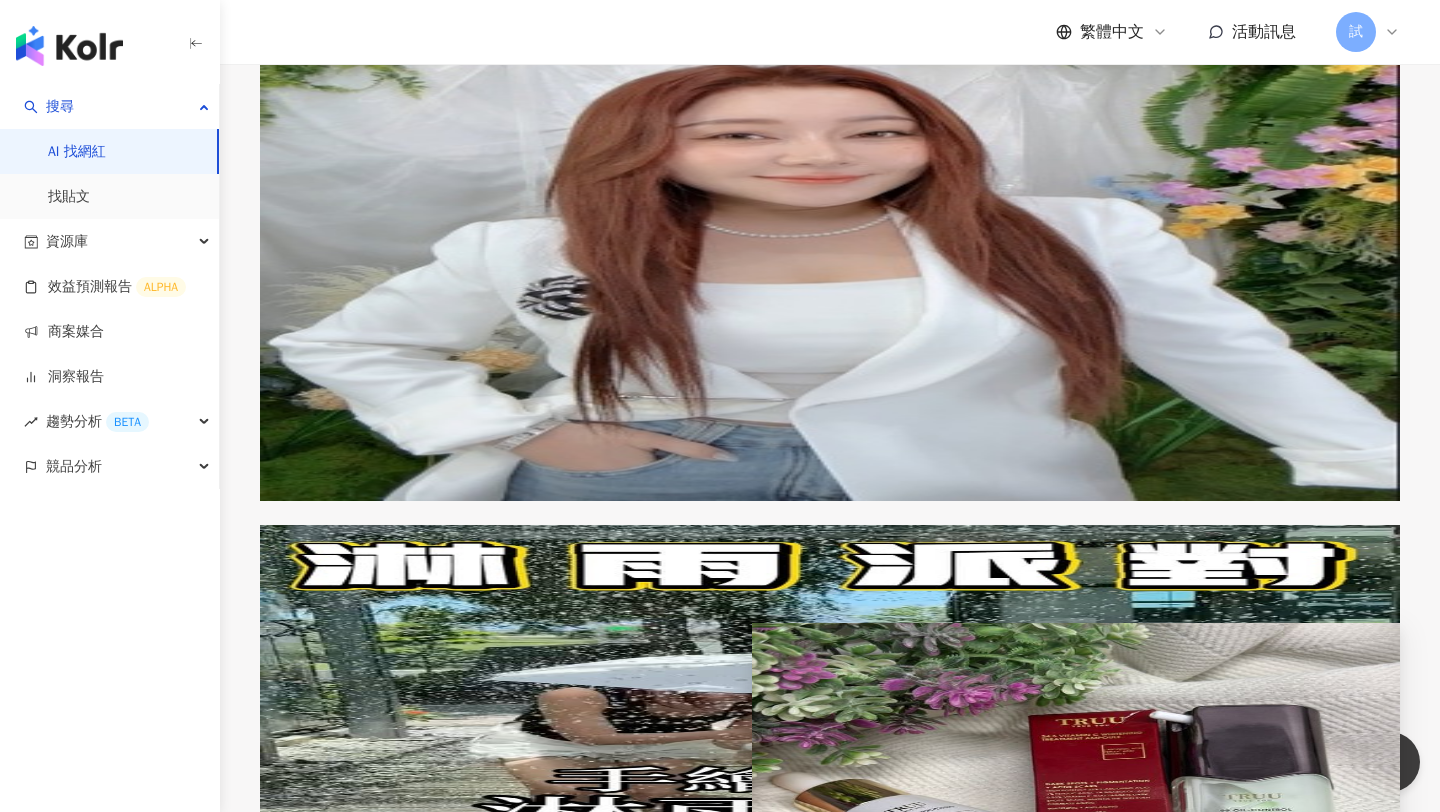 scroll, scrollTop: 225, scrollLeft: 0, axis: vertical 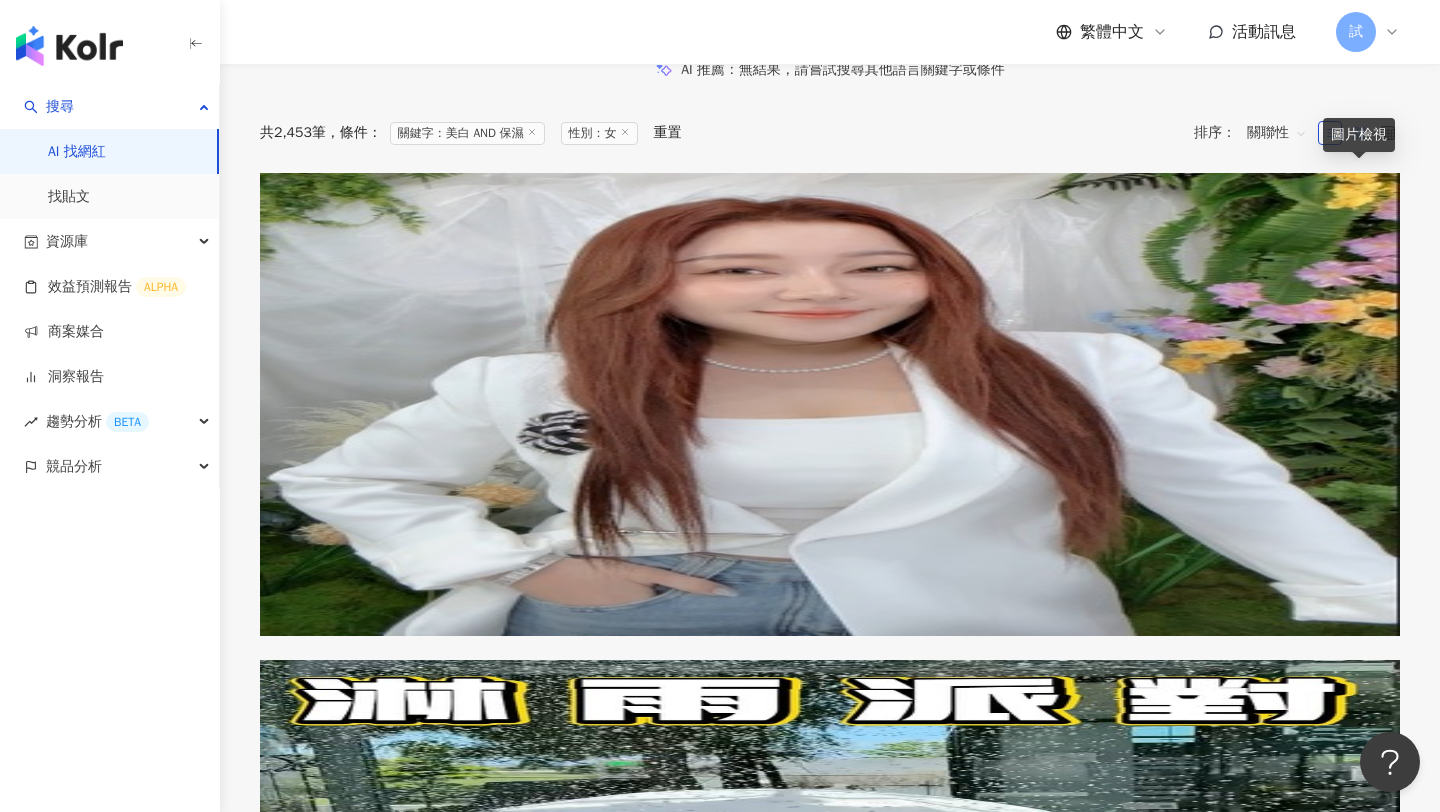 click 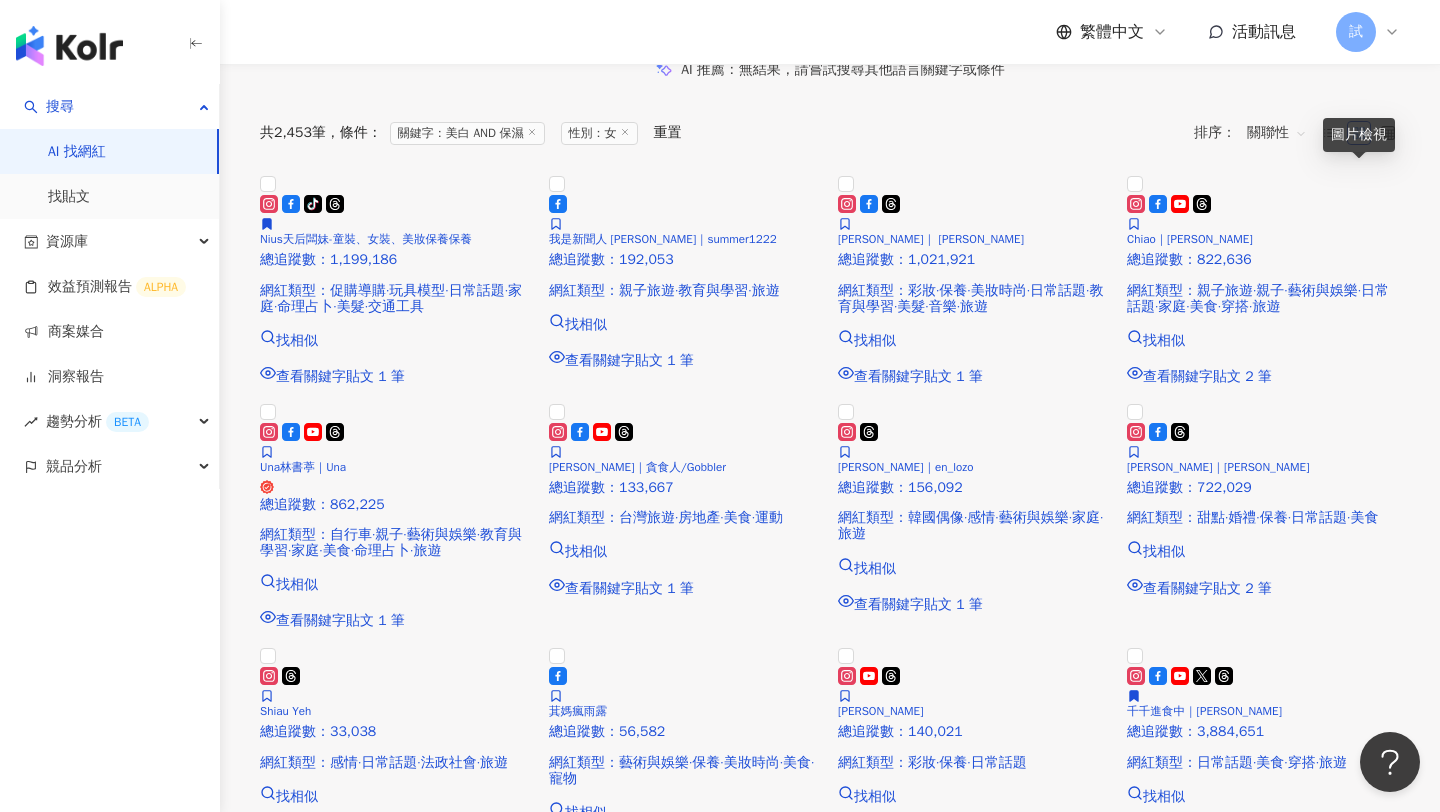 click 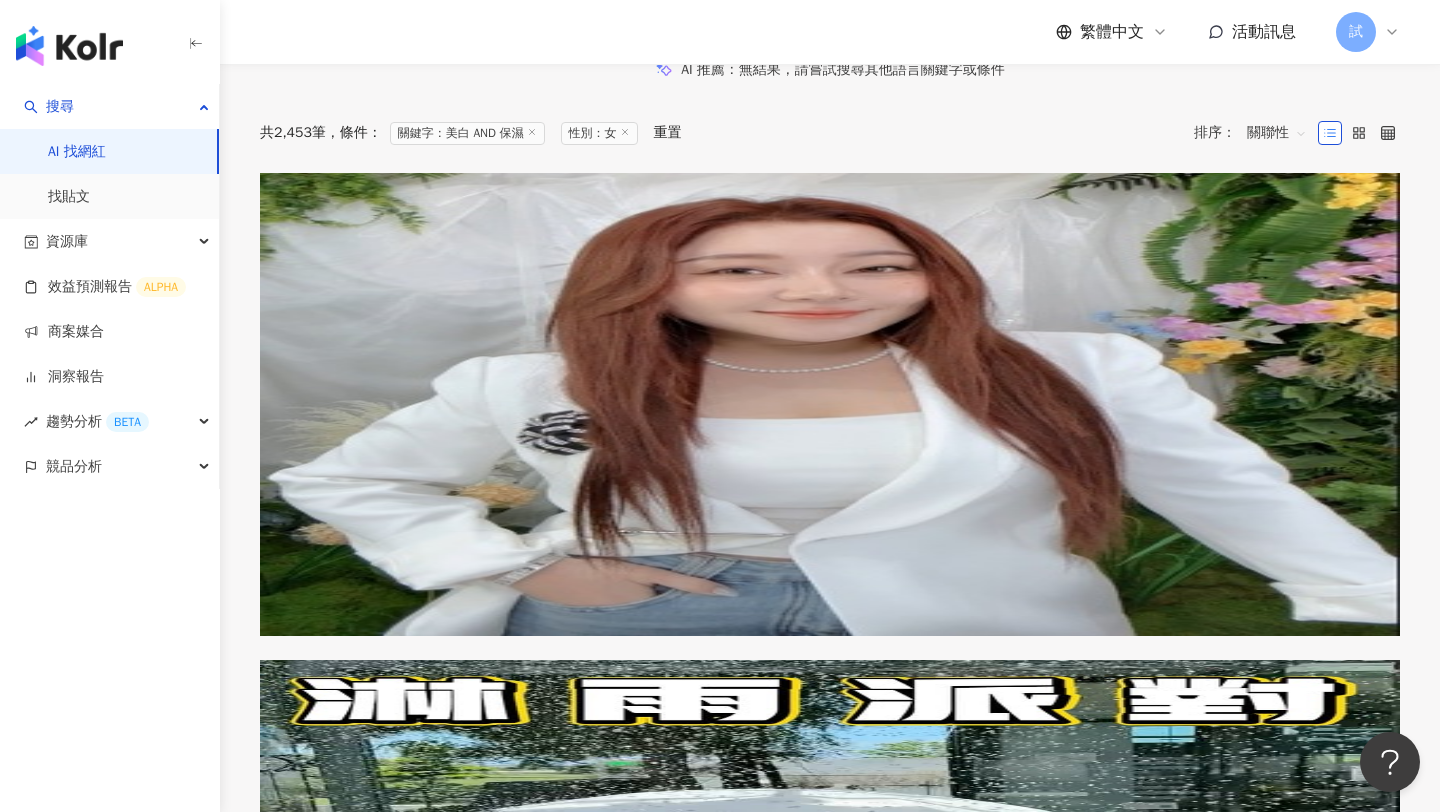 click on "關聯性" at bounding box center [1277, 133] 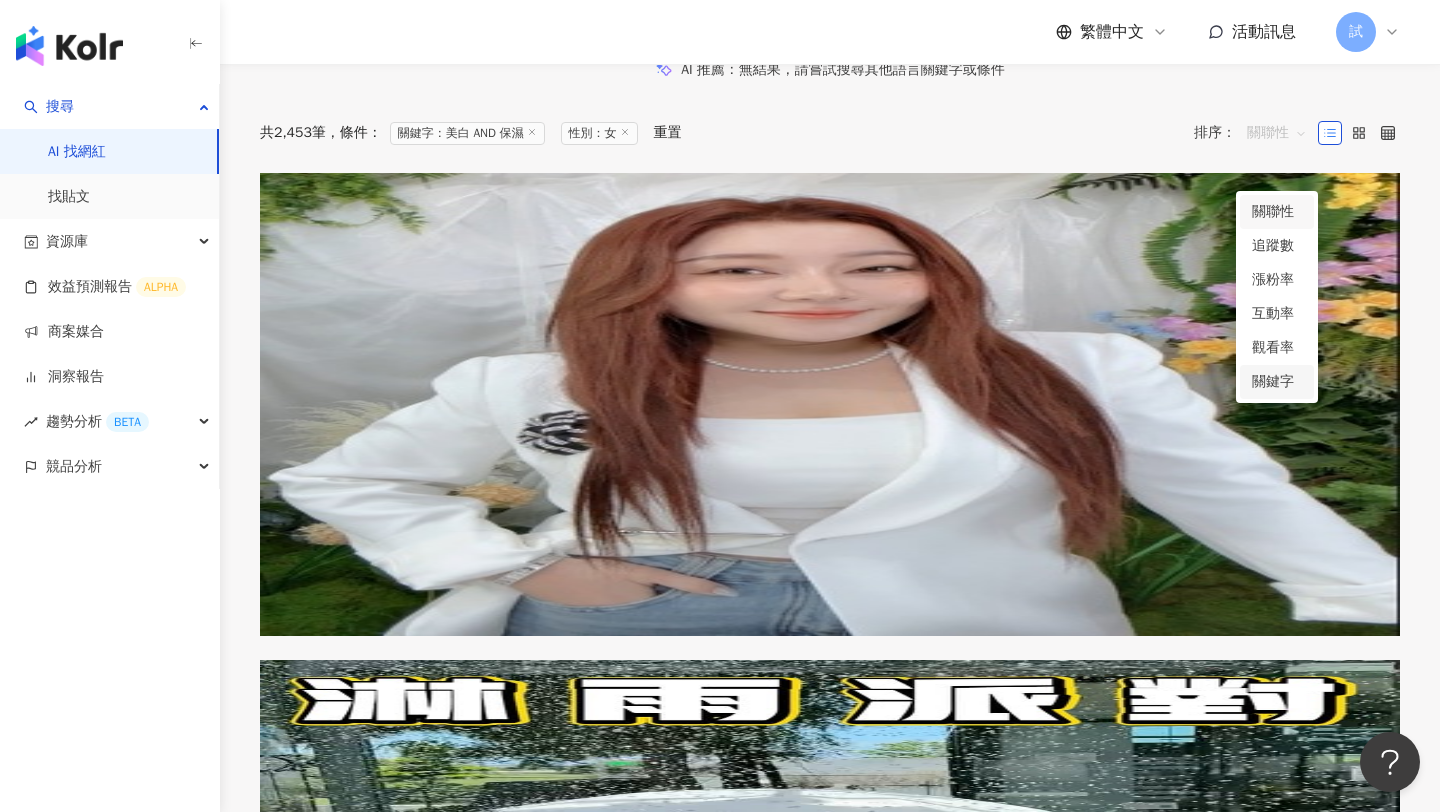 click on "關鍵字" at bounding box center [1277, 382] 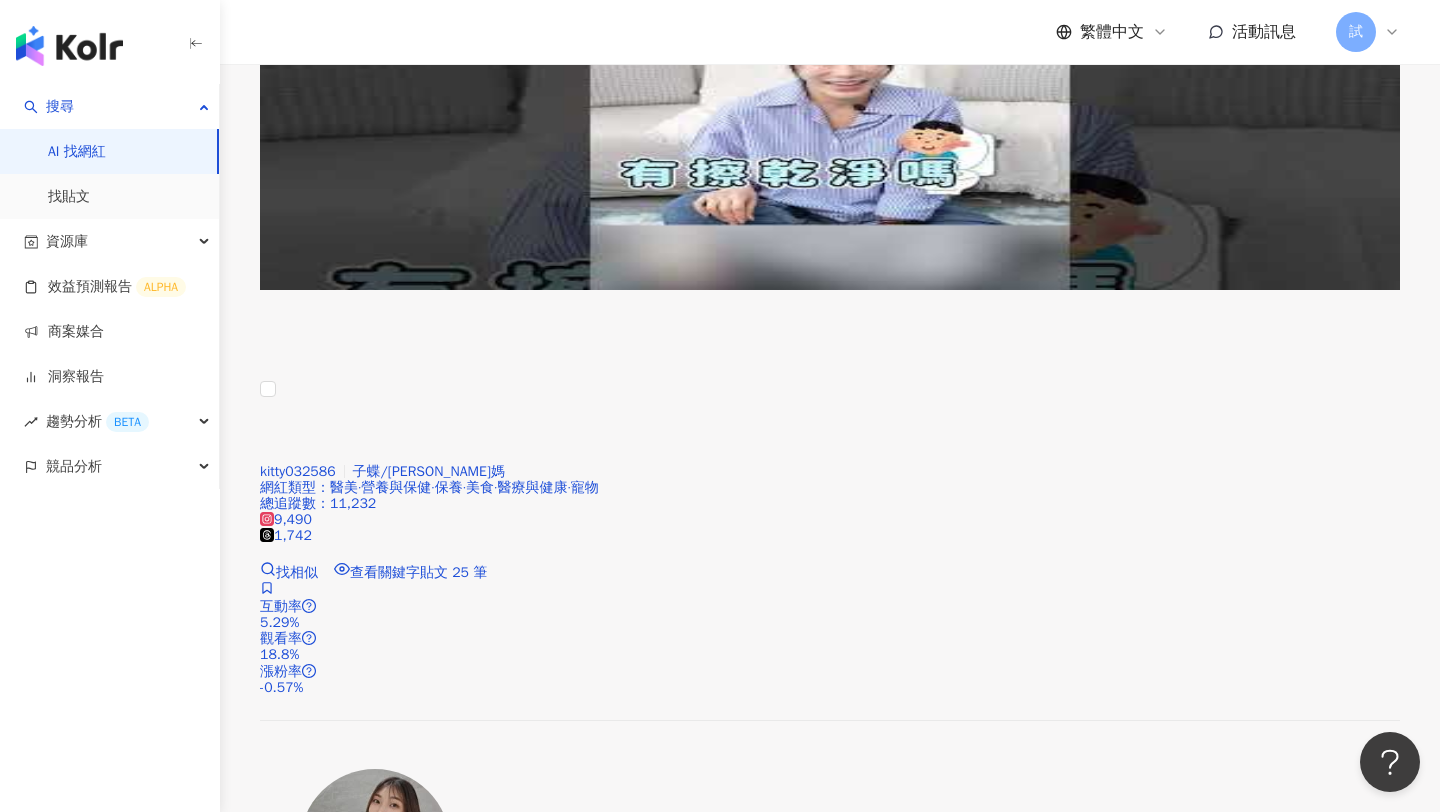 scroll, scrollTop: 936, scrollLeft: 0, axis: vertical 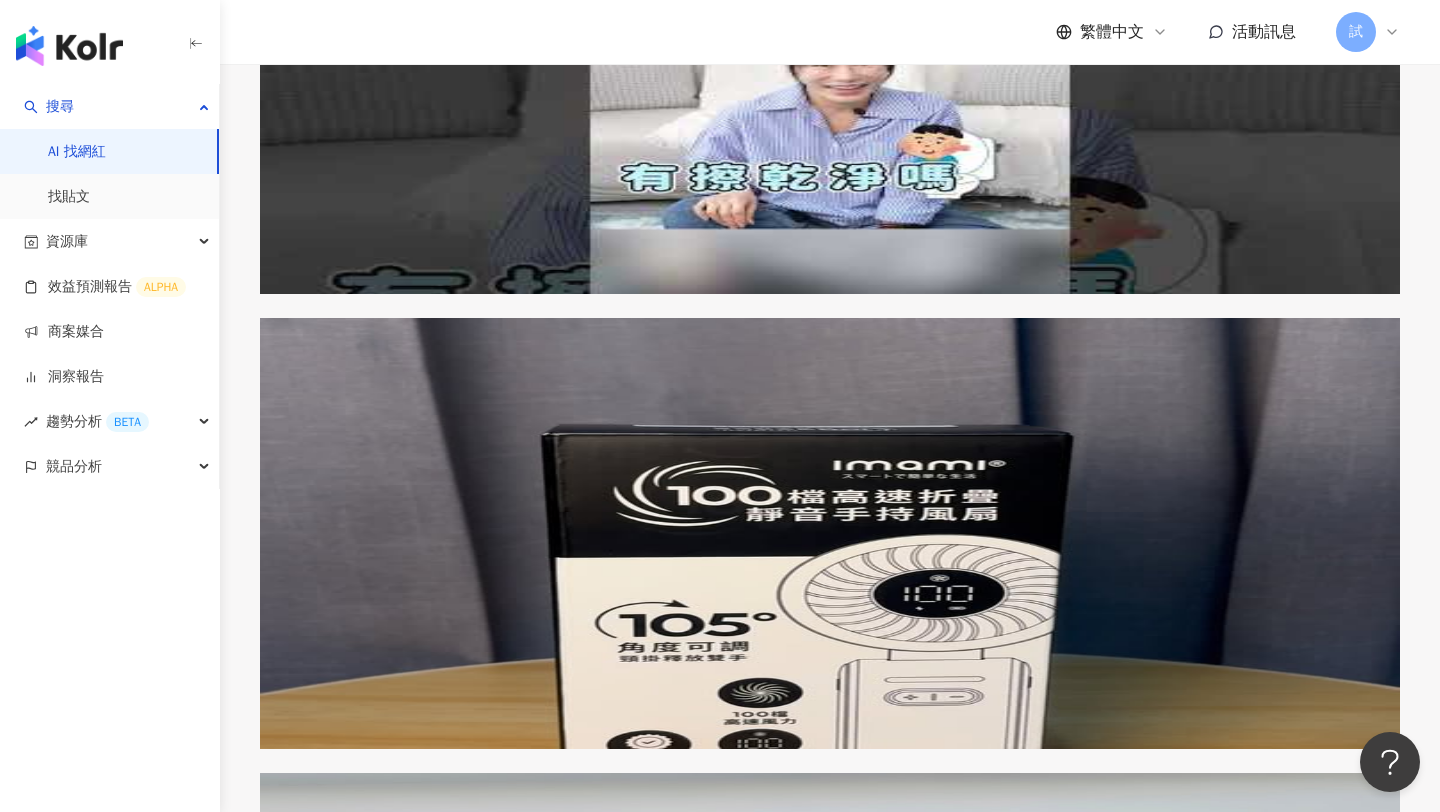 click on "總追蹤數 ： 58,891" at bounding box center [830, 963] 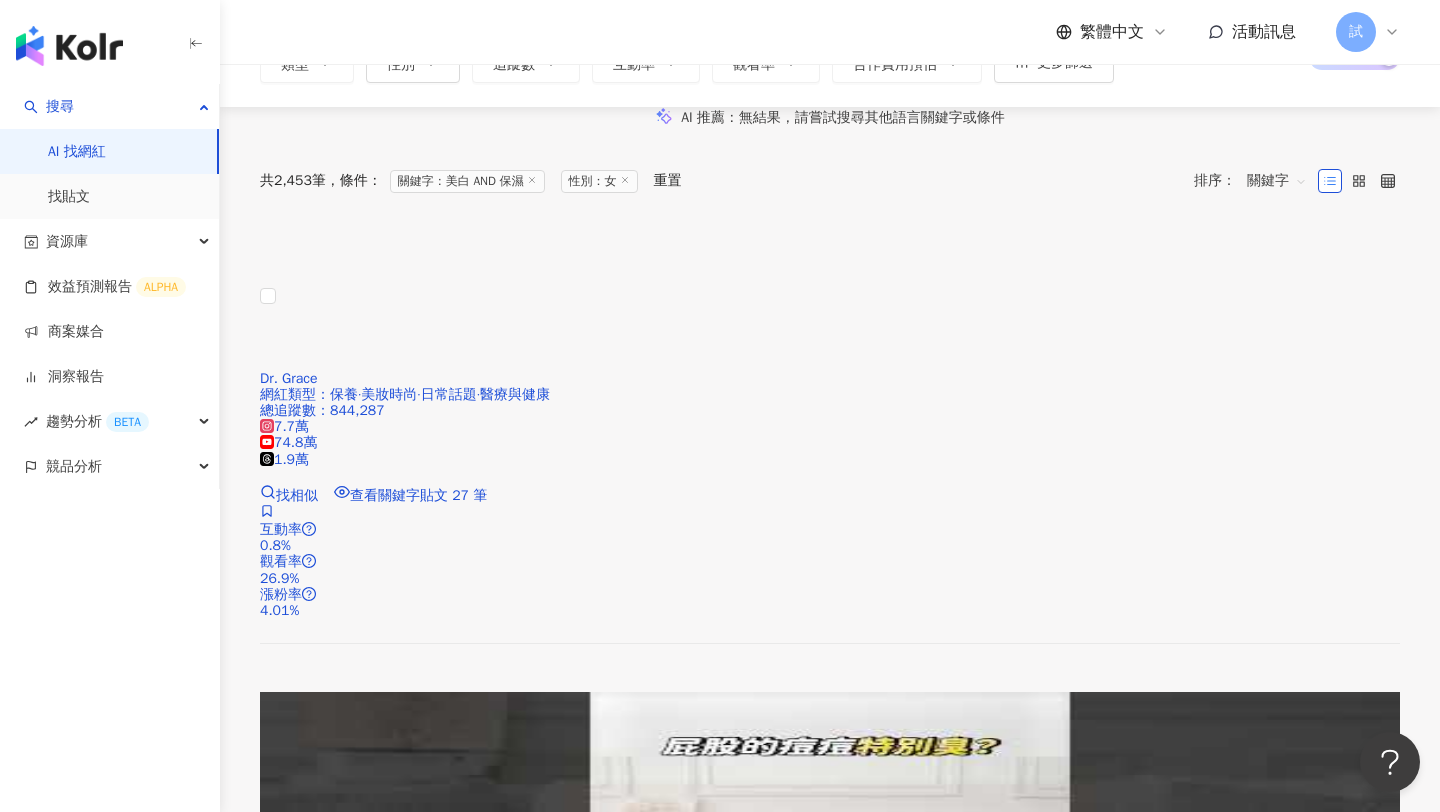 scroll, scrollTop: 0, scrollLeft: 0, axis: both 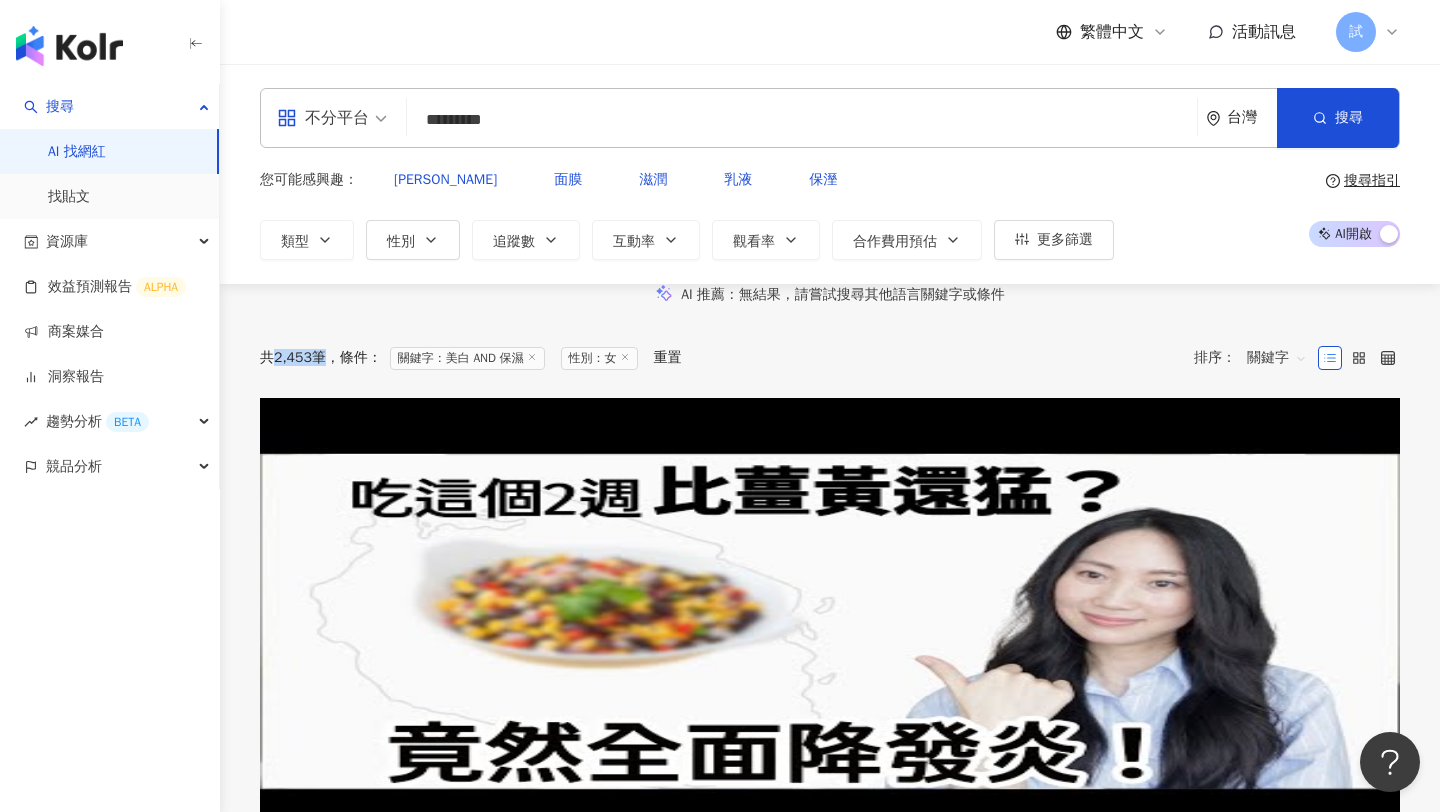 drag, startPoint x: 279, startPoint y: 399, endPoint x: 320, endPoint y: 399, distance: 41 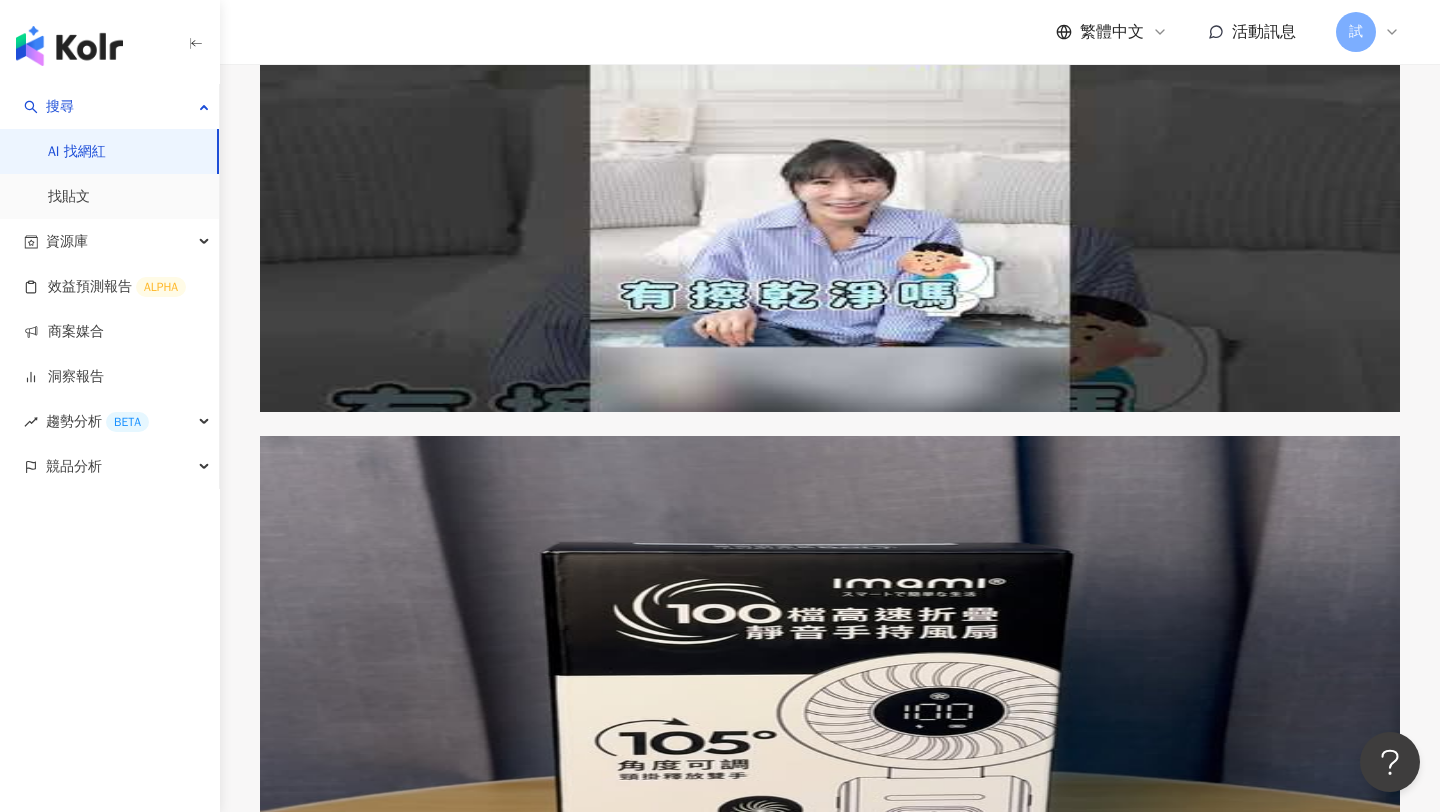 scroll, scrollTop: 799, scrollLeft: 0, axis: vertical 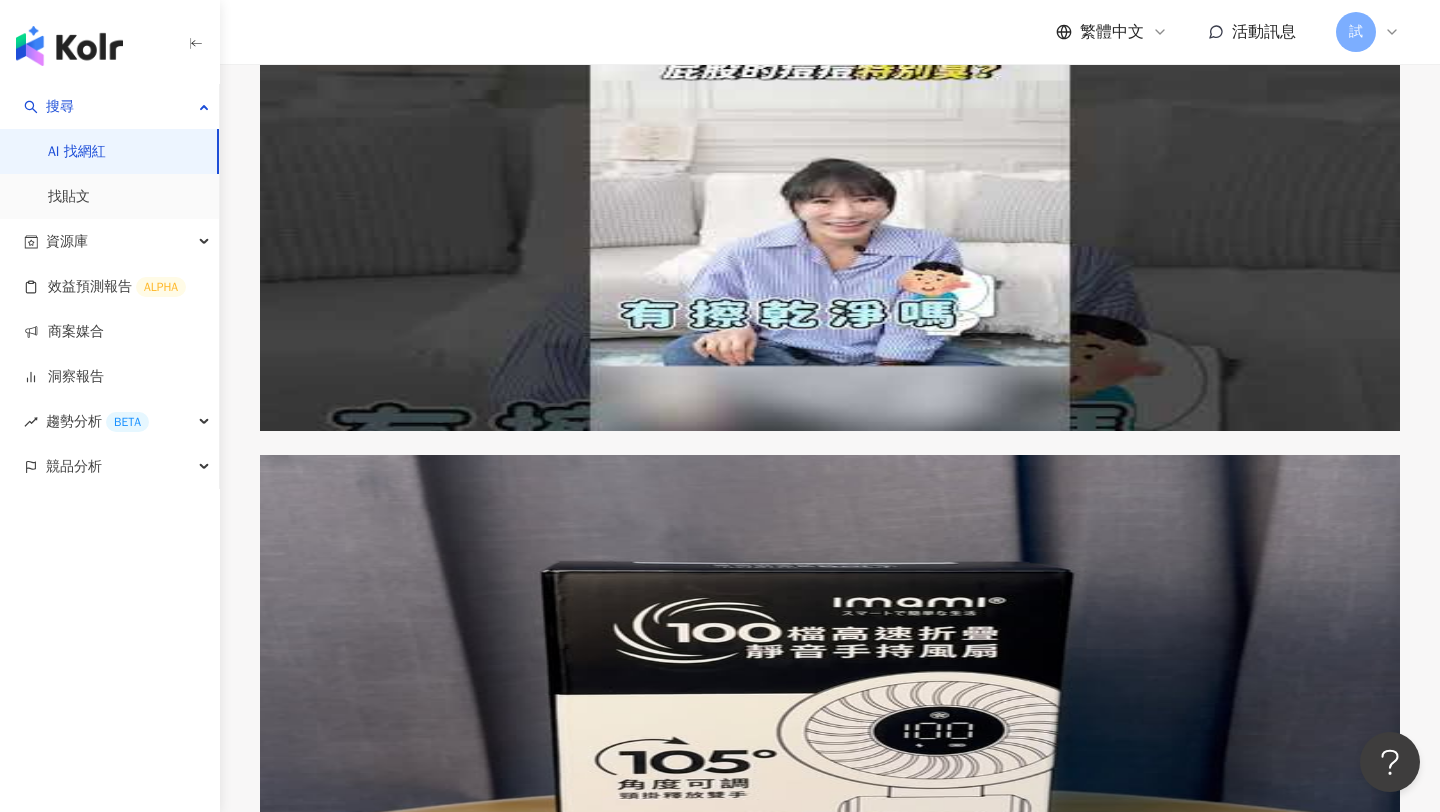 click on "9,490 1,742 找相似 查看關鍵字貼文 25 筆 2025/6/19 膚好乾燥
這個月趕快約 #星和愛漂亮 做 保濕 保養
好不容易這週都是大晴天 趕快跟 2025/6/19 膚好乾燥
這個月趕快約 #星和愛漂亮 做 保濕 保養
好不容易這週都是大晴天 趕快跟 2025/6/13
上個月去星和打彩衝光 才發現怎麼都沒有 保濕 類保養品
這個月趕快補貨 不然打醫美  看更多" at bounding box center (830, 687) 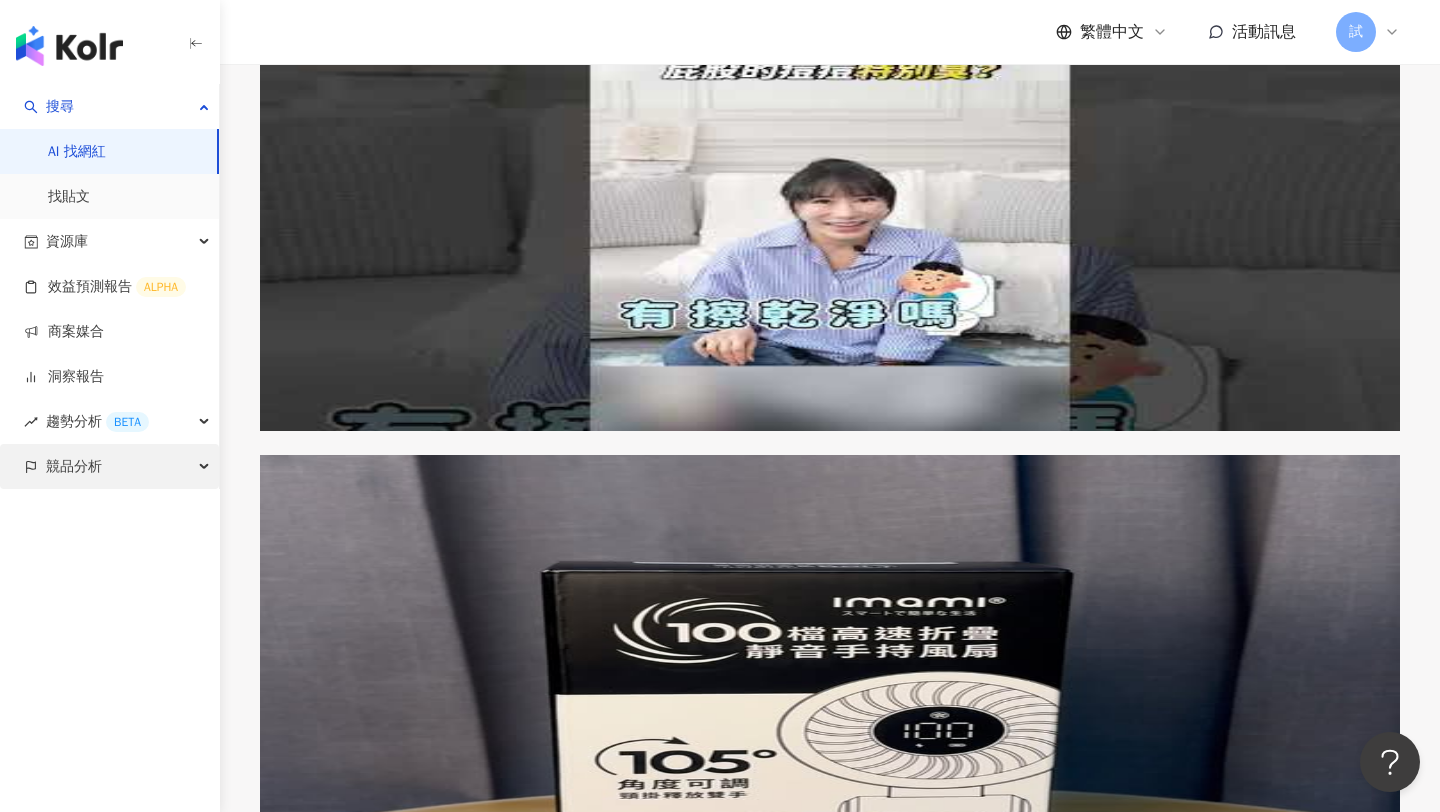 click on "競品分析" at bounding box center (109, 466) 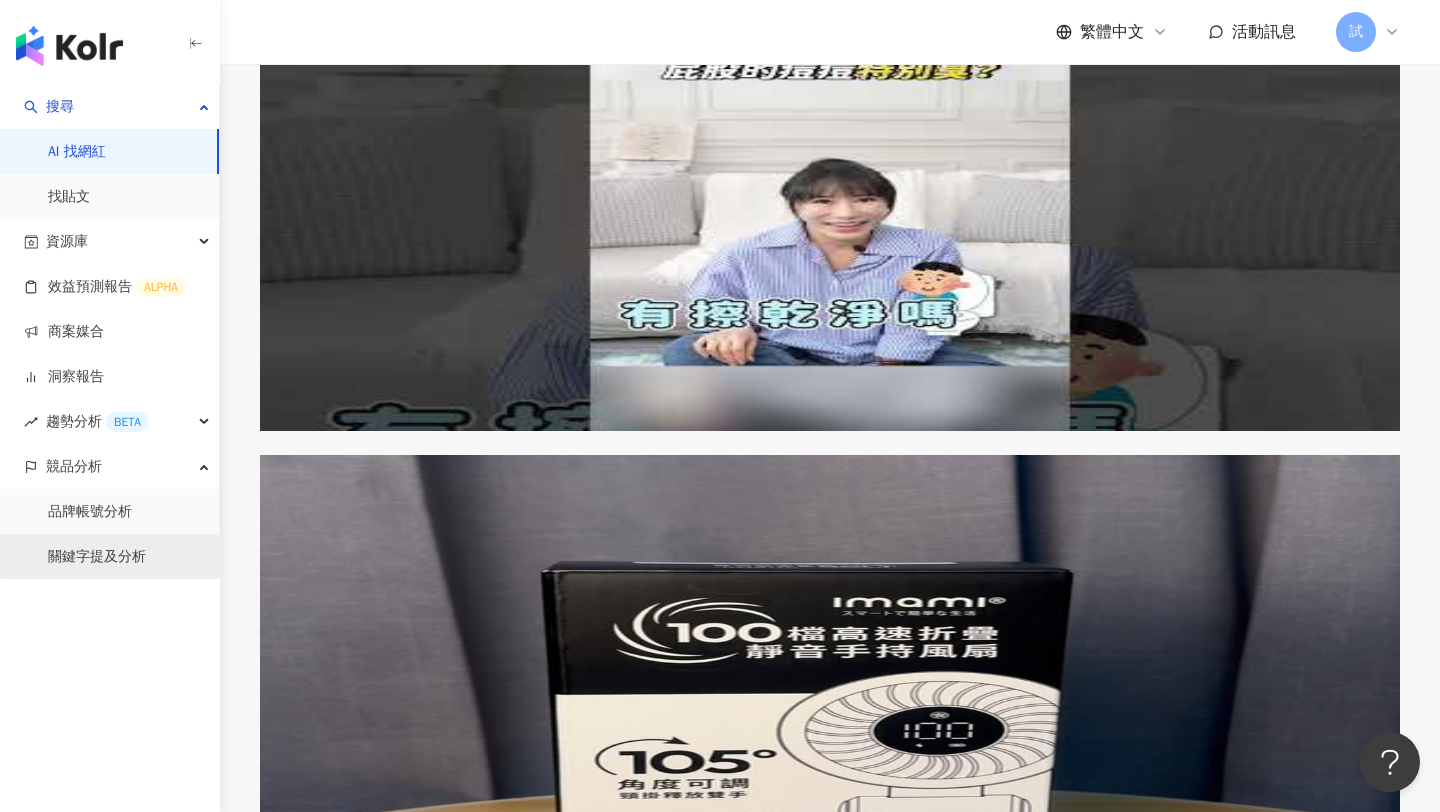 click on "關鍵字提及分析" at bounding box center [97, 557] 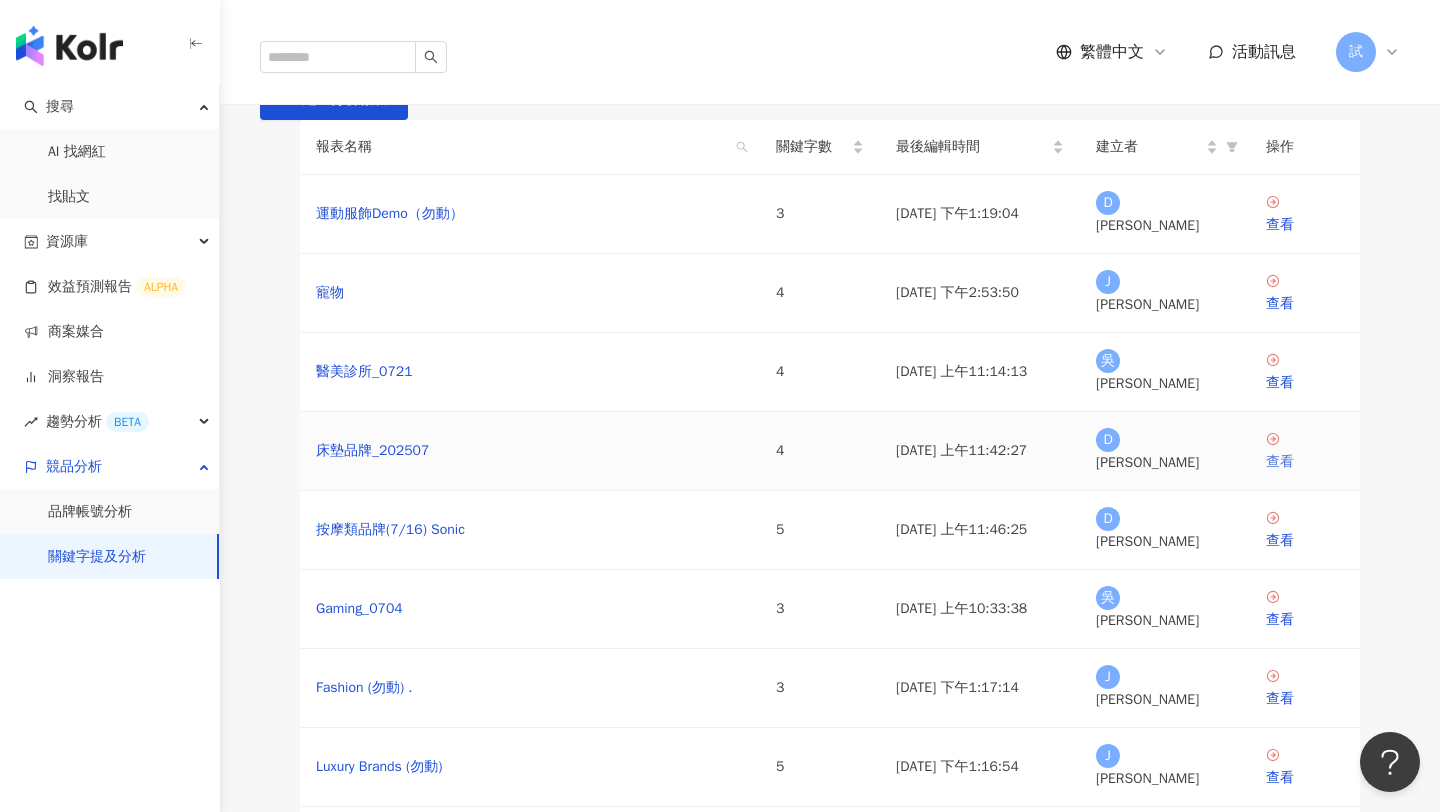 click on "查看" at bounding box center (1305, 462) 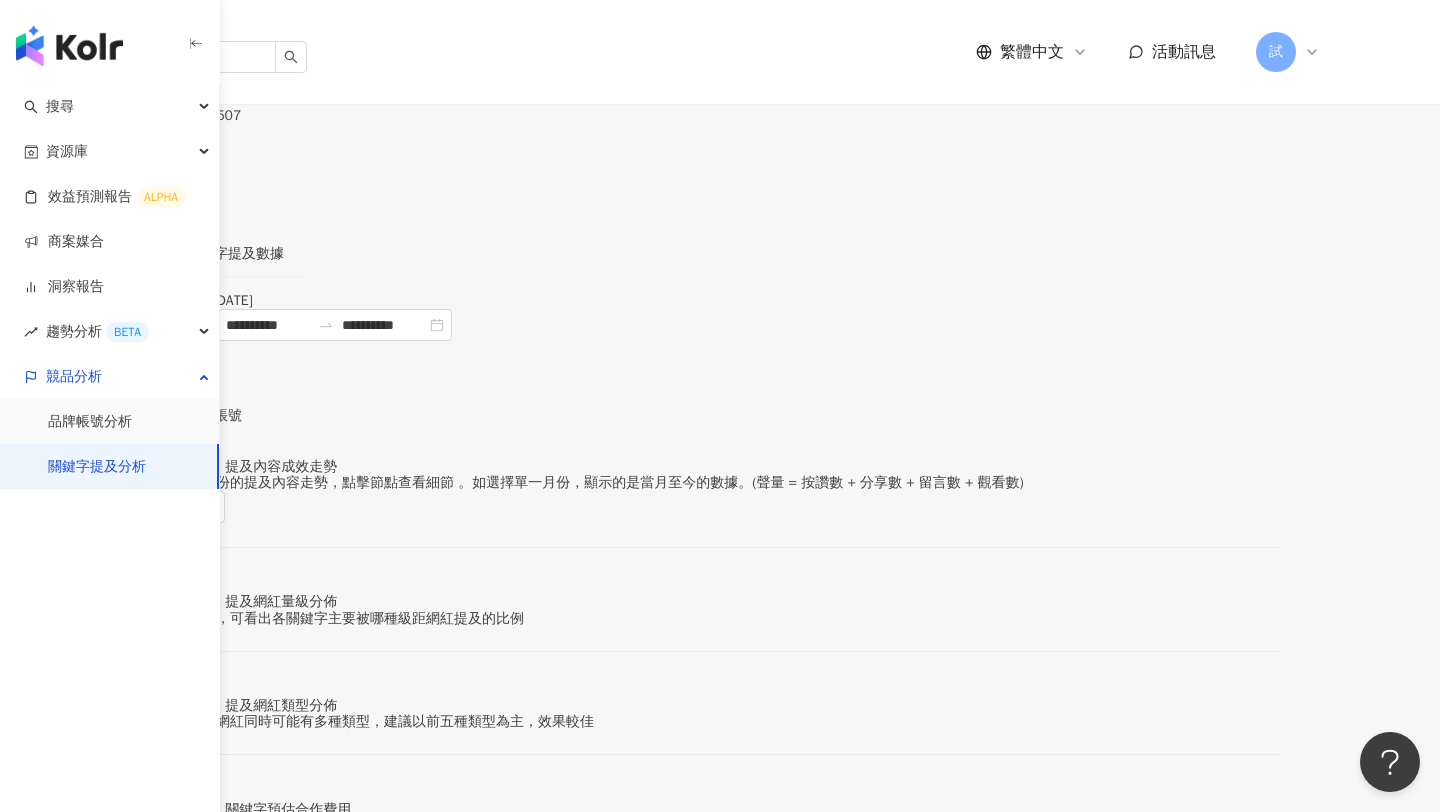 click on "設定關鍵字" at bounding box center (67, 171) 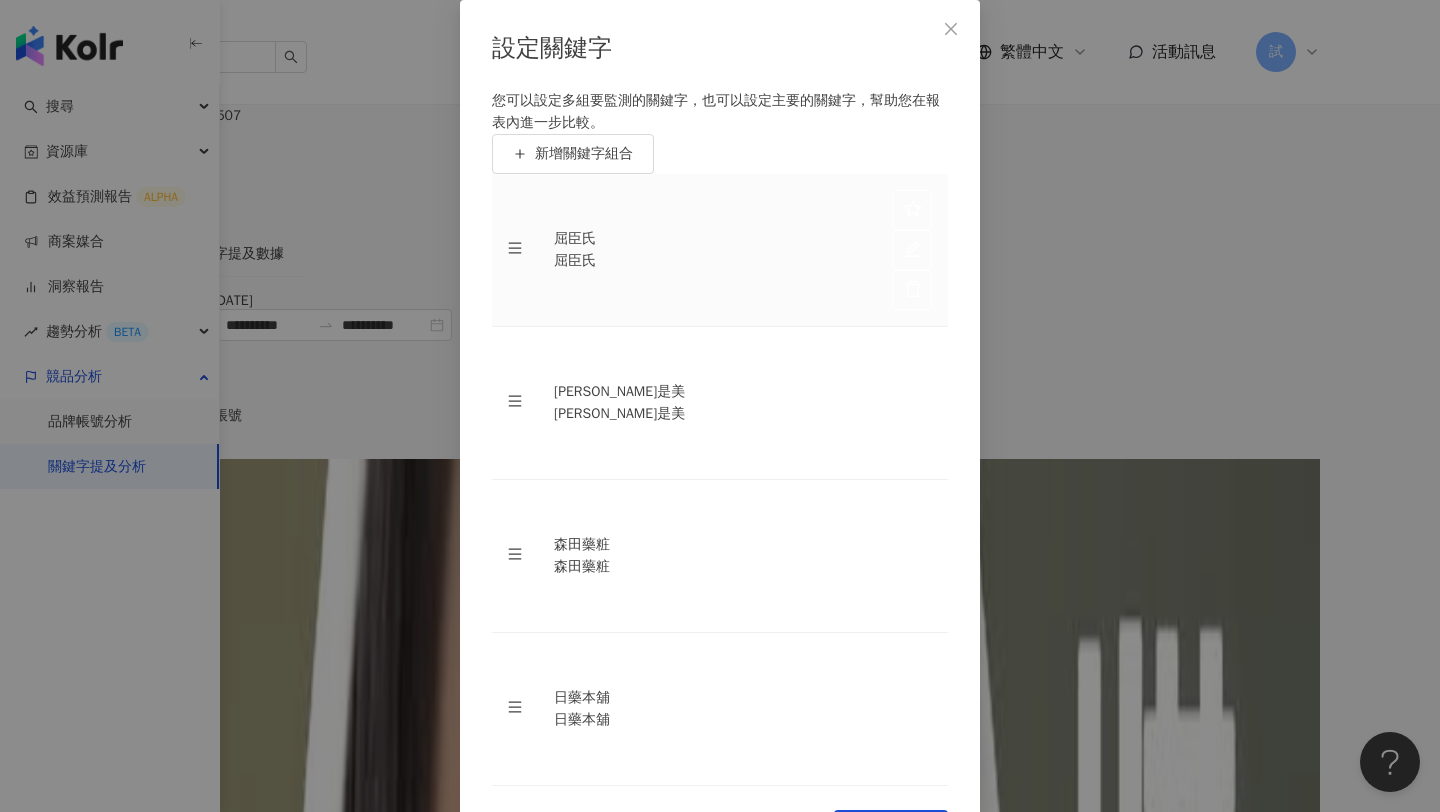 drag, startPoint x: 561, startPoint y: 377, endPoint x: 577, endPoint y: 376, distance: 16.03122 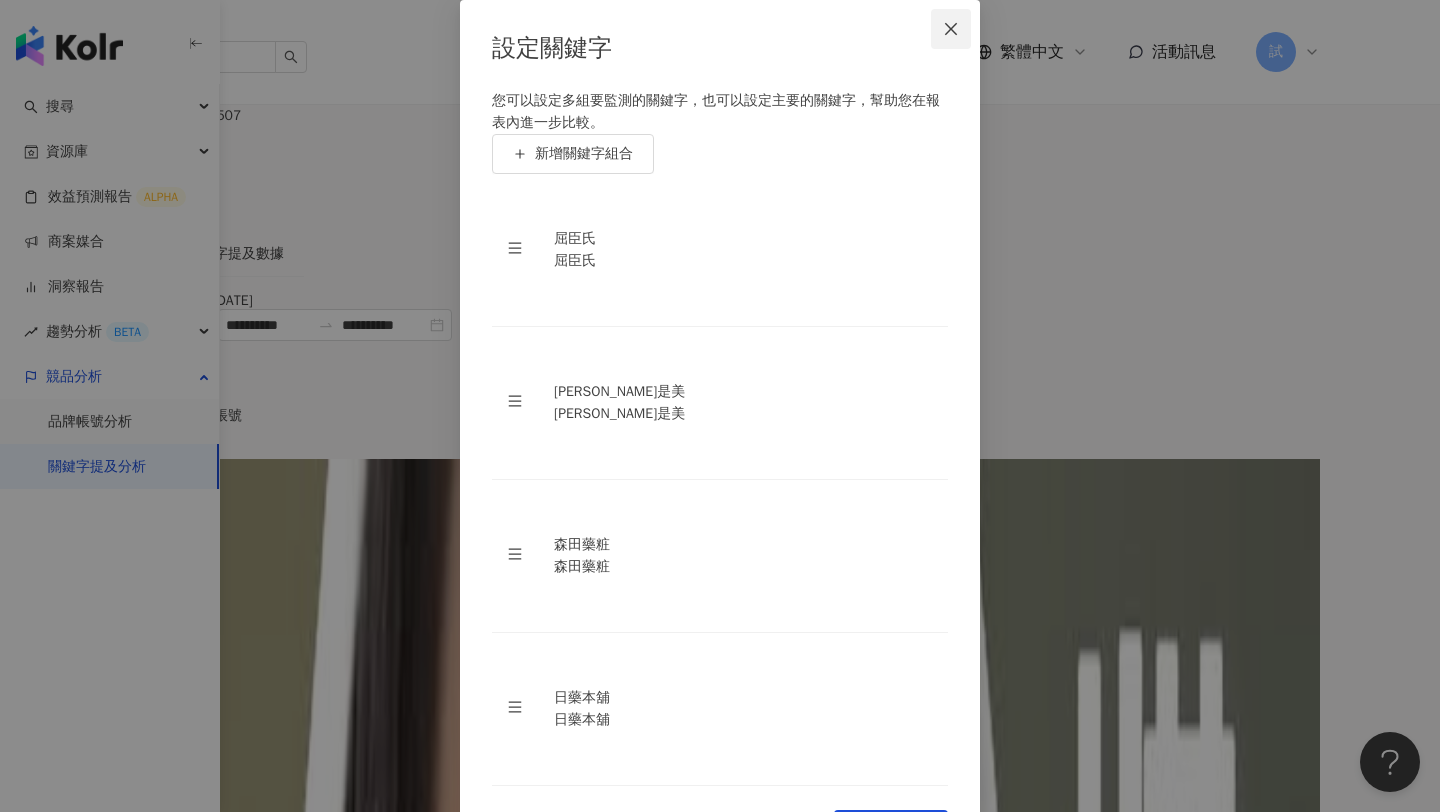click at bounding box center [951, 29] 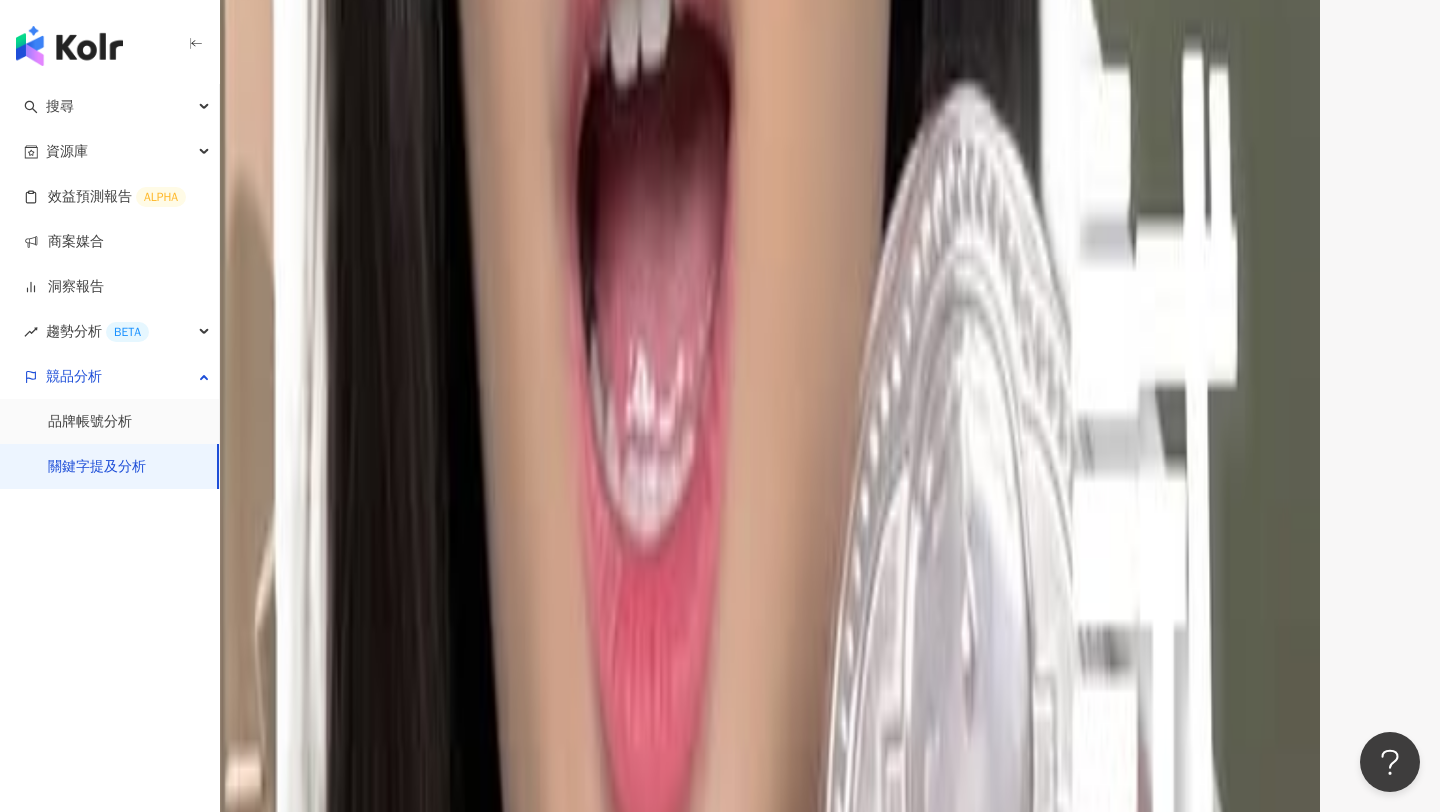 scroll, scrollTop: 4547, scrollLeft: 0, axis: vertical 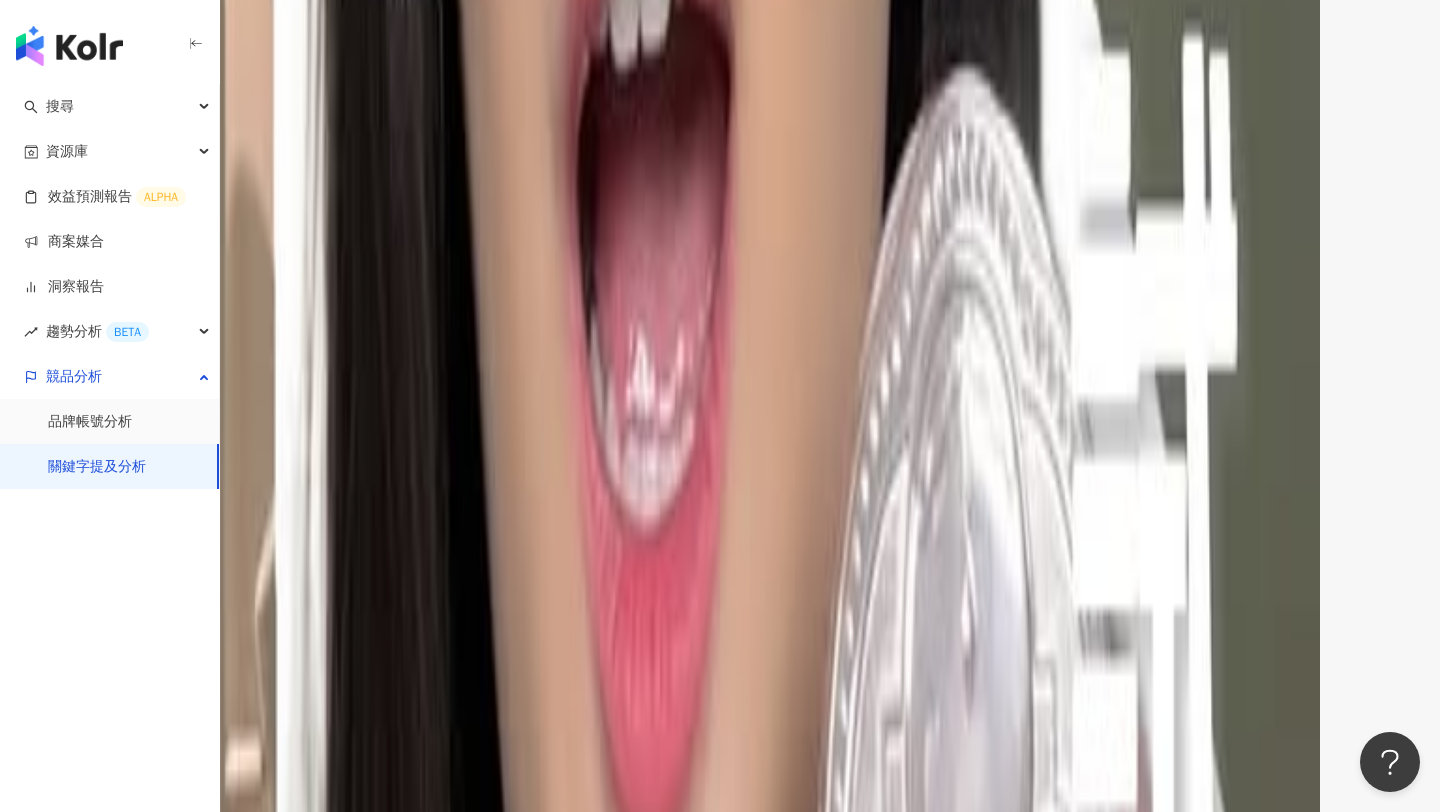 click on "觀看率" at bounding box center (774, 4452) 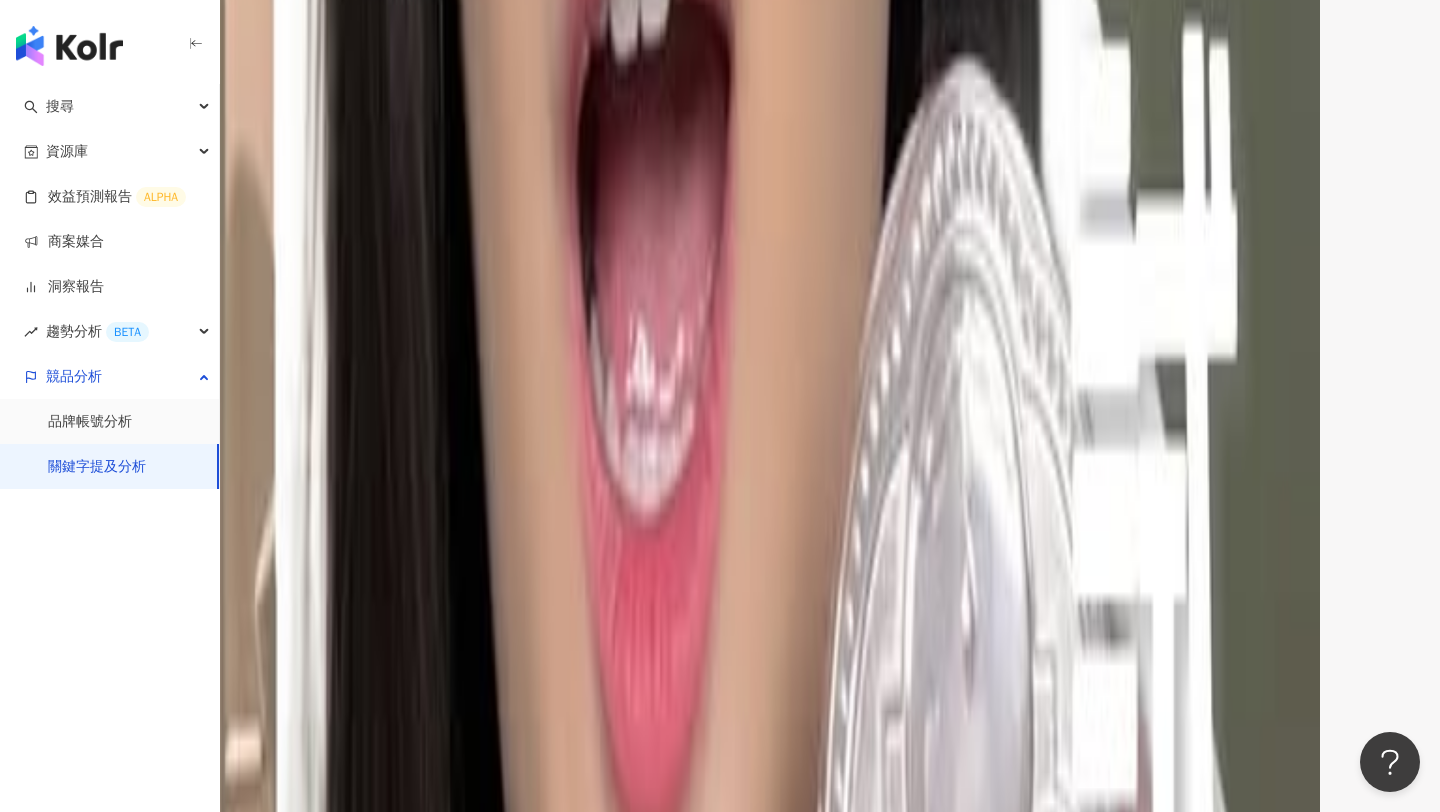 click 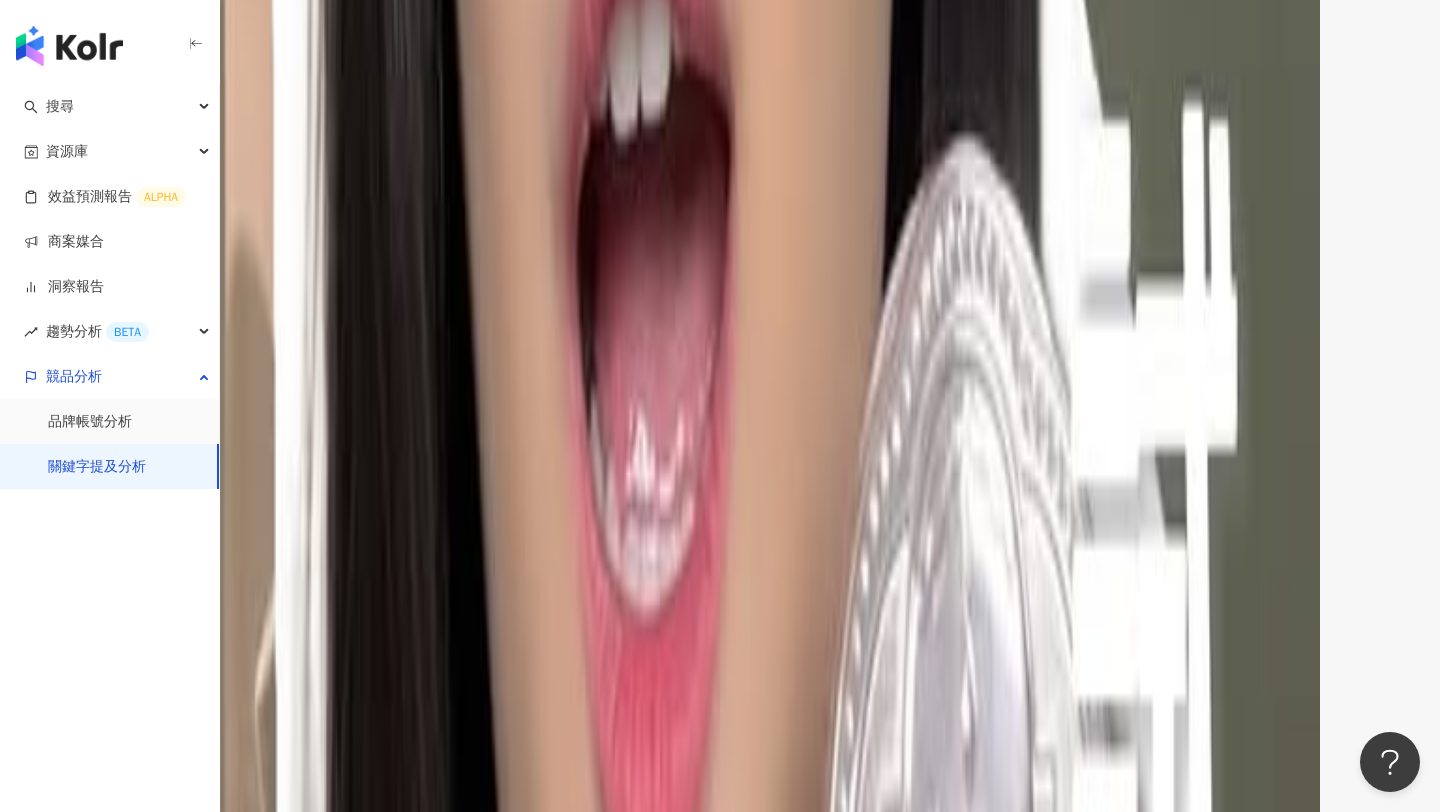 scroll, scrollTop: 4648, scrollLeft: 0, axis: vertical 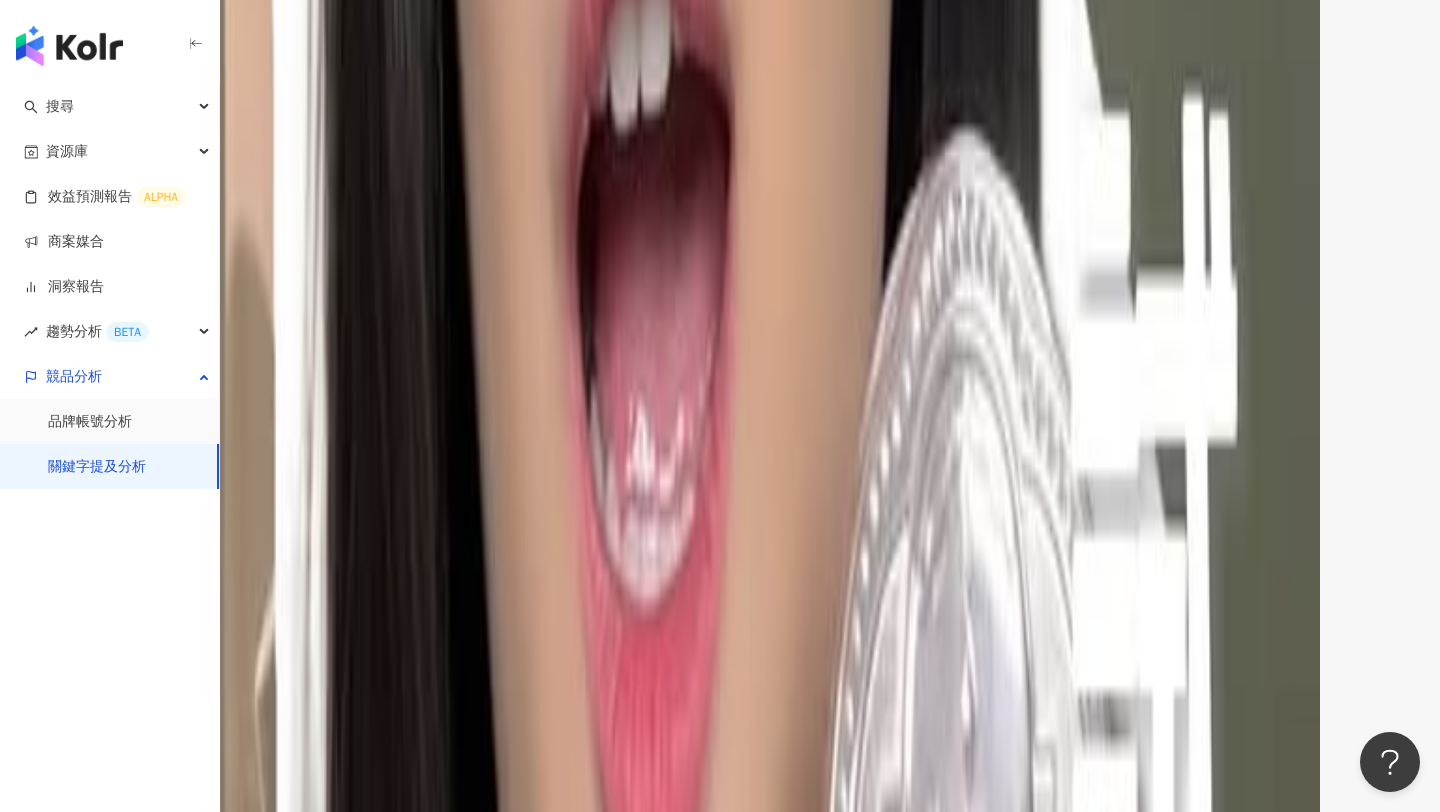 click 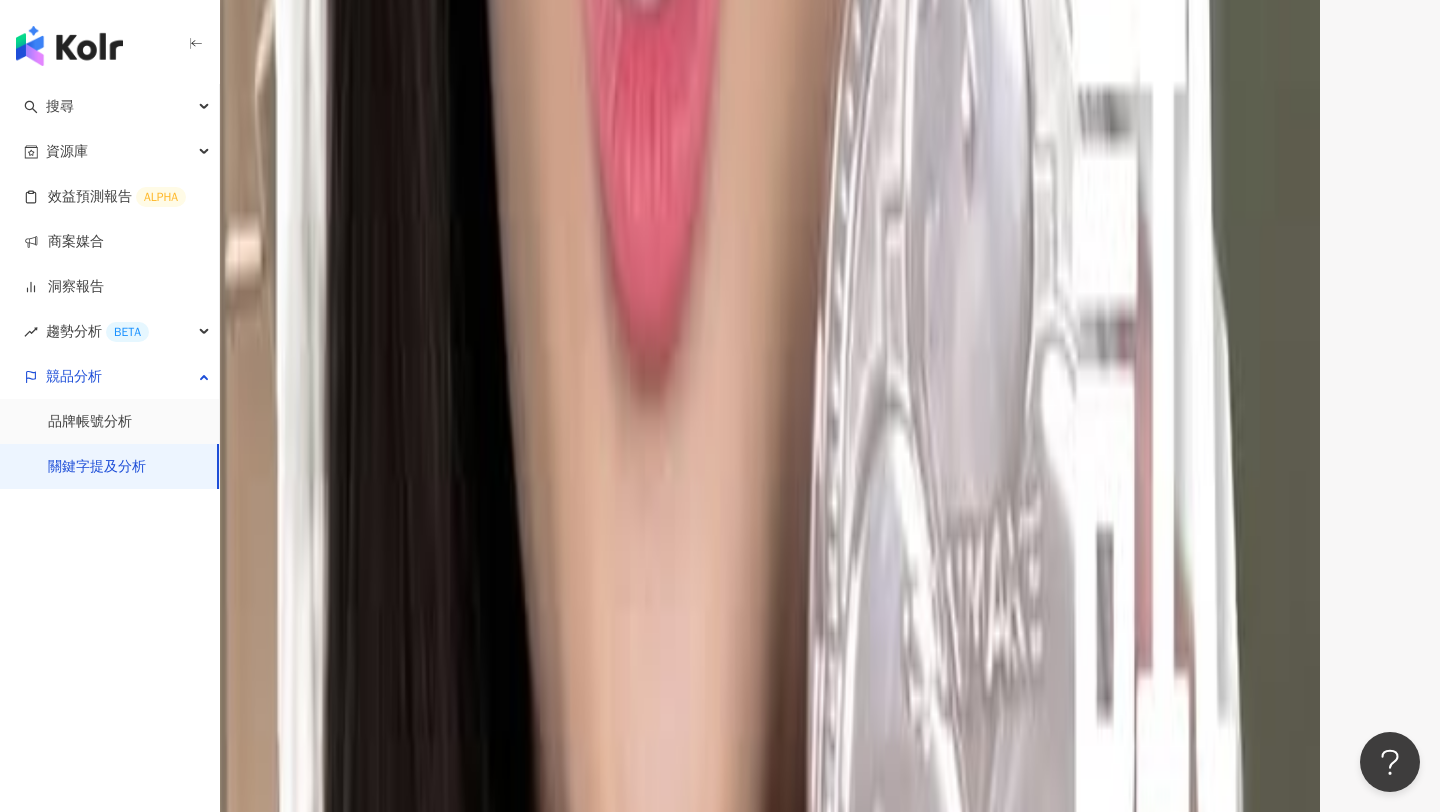 scroll, scrollTop: 5445, scrollLeft: 0, axis: vertical 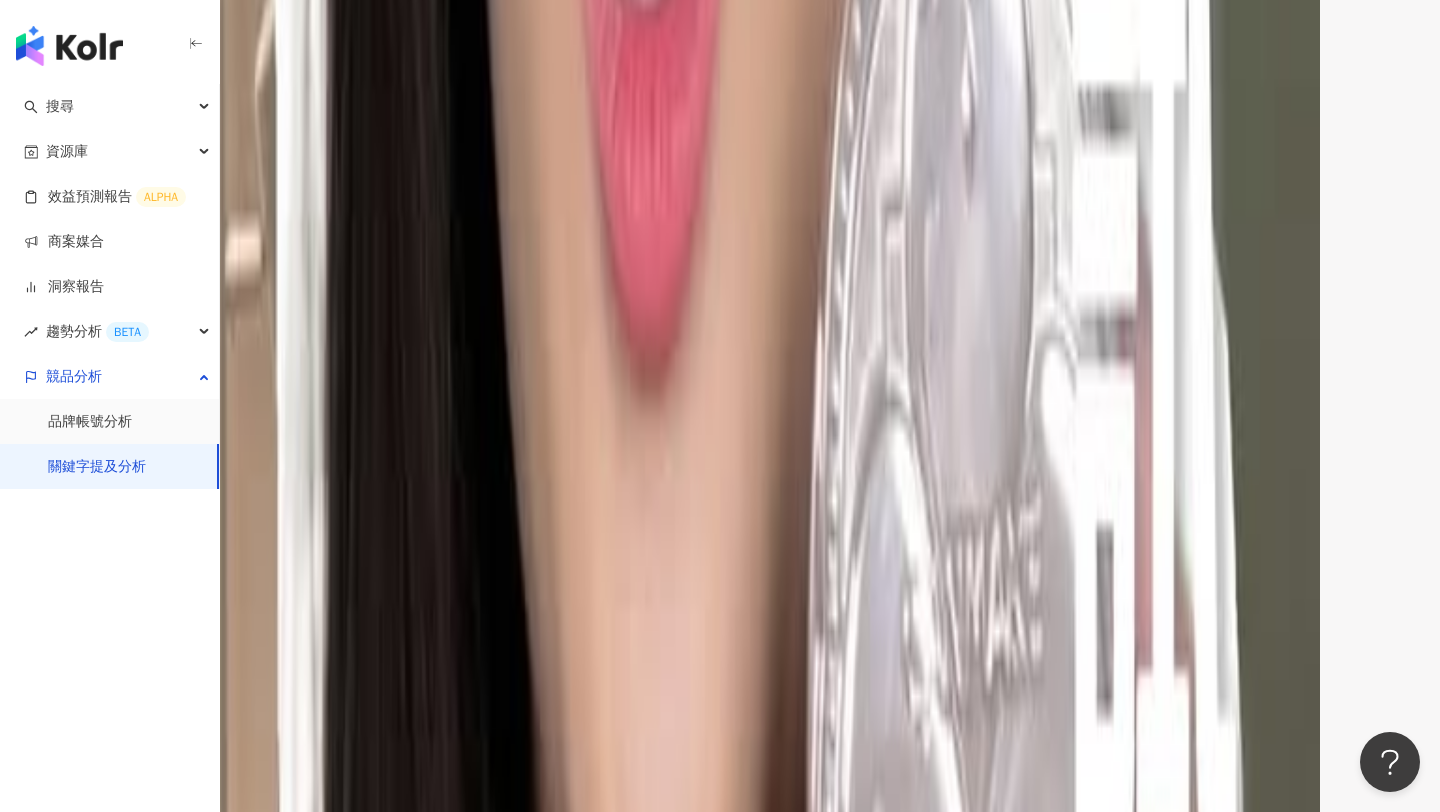 click 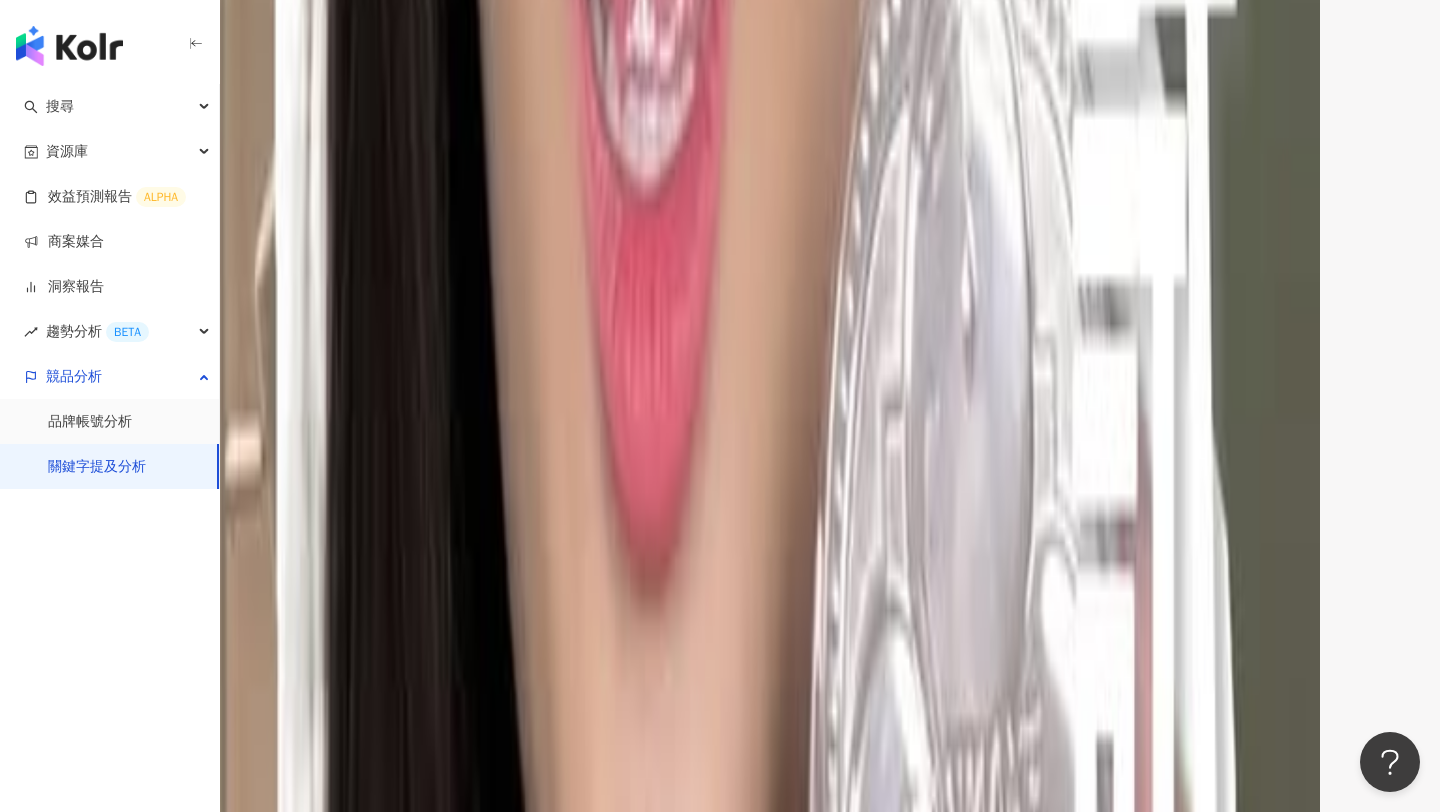click at bounding box center [186, 4715] 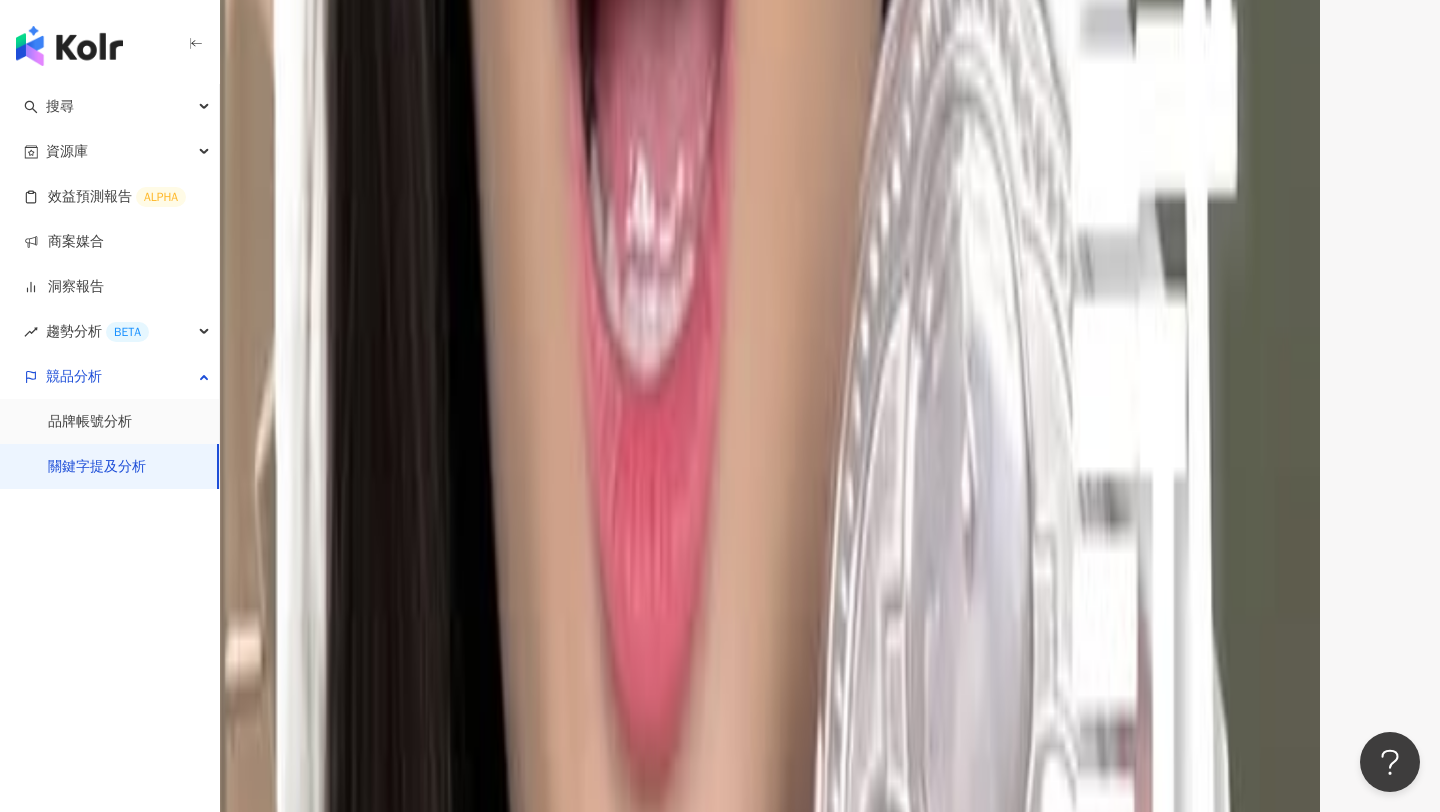 click at bounding box center (186, 4613) 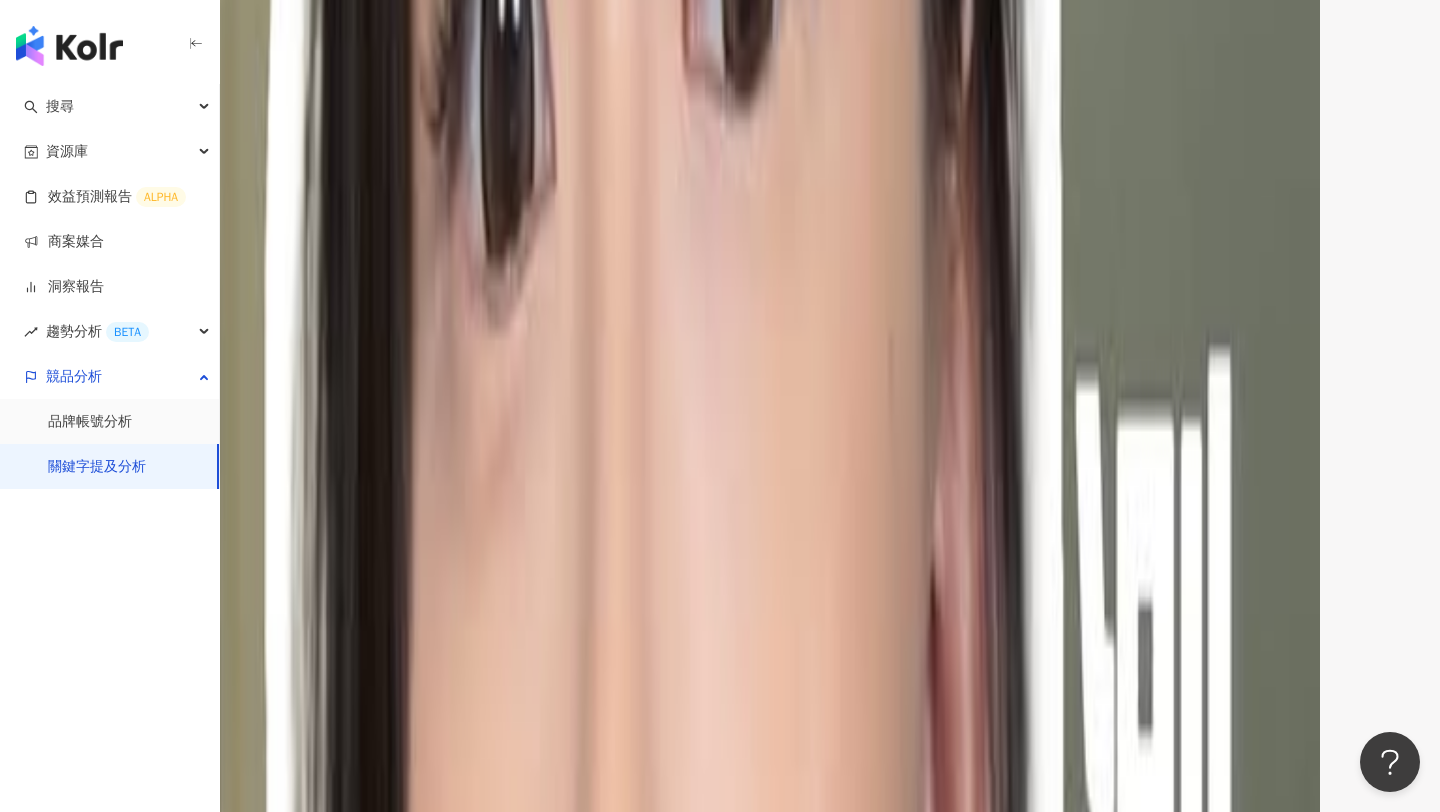 scroll, scrollTop: 2247, scrollLeft: 0, axis: vertical 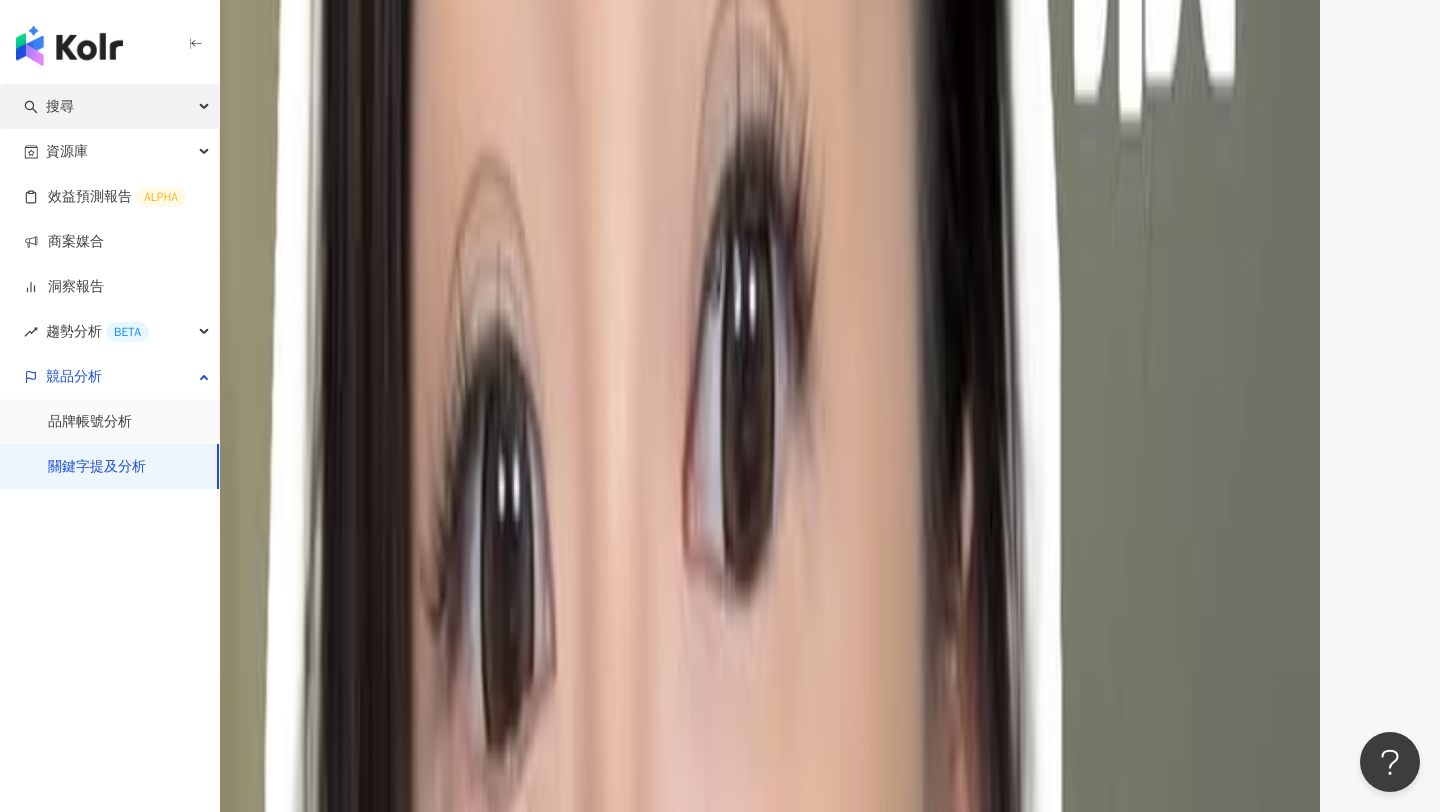 click on "搜尋" at bounding box center (109, 106) 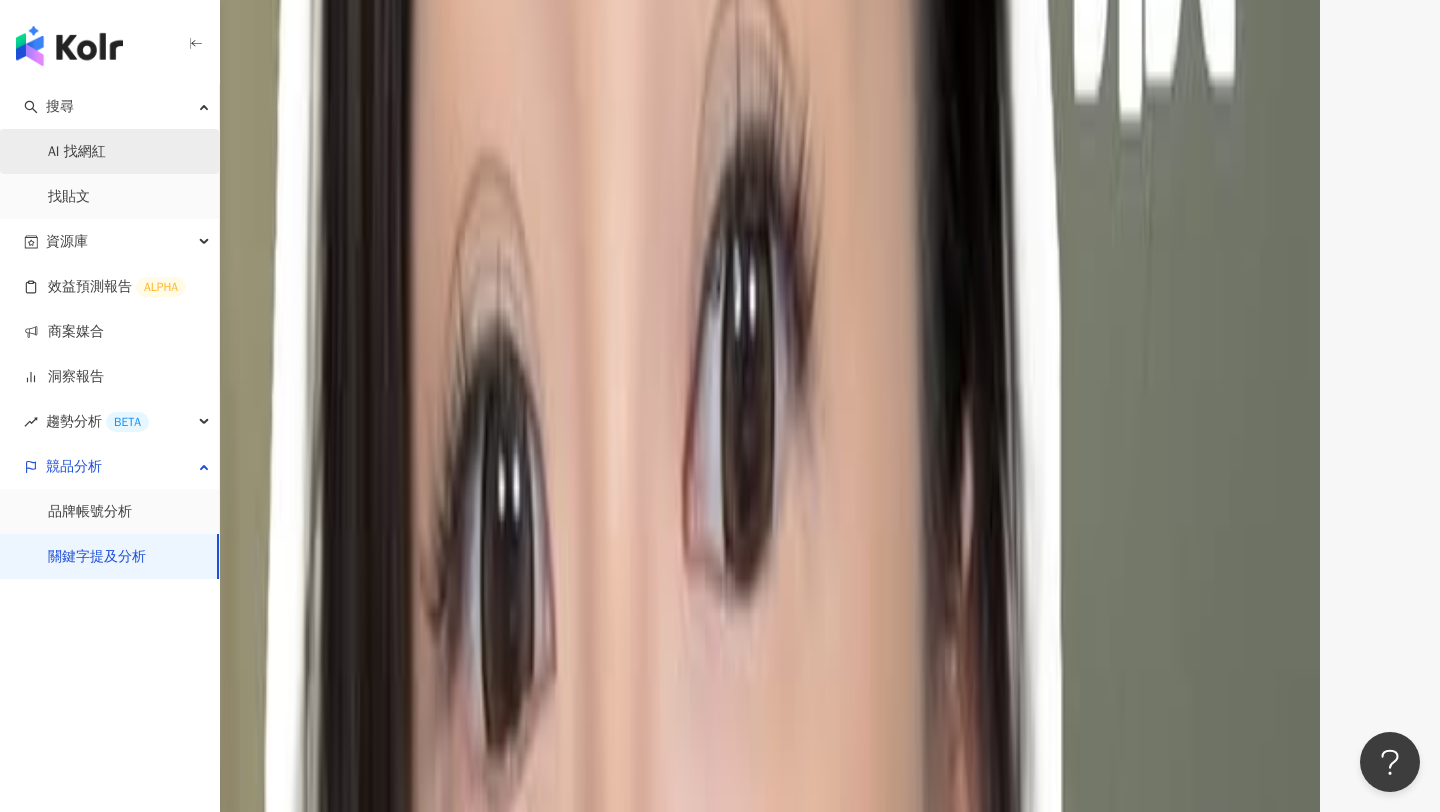 click on "AI 找網紅" at bounding box center (77, 152) 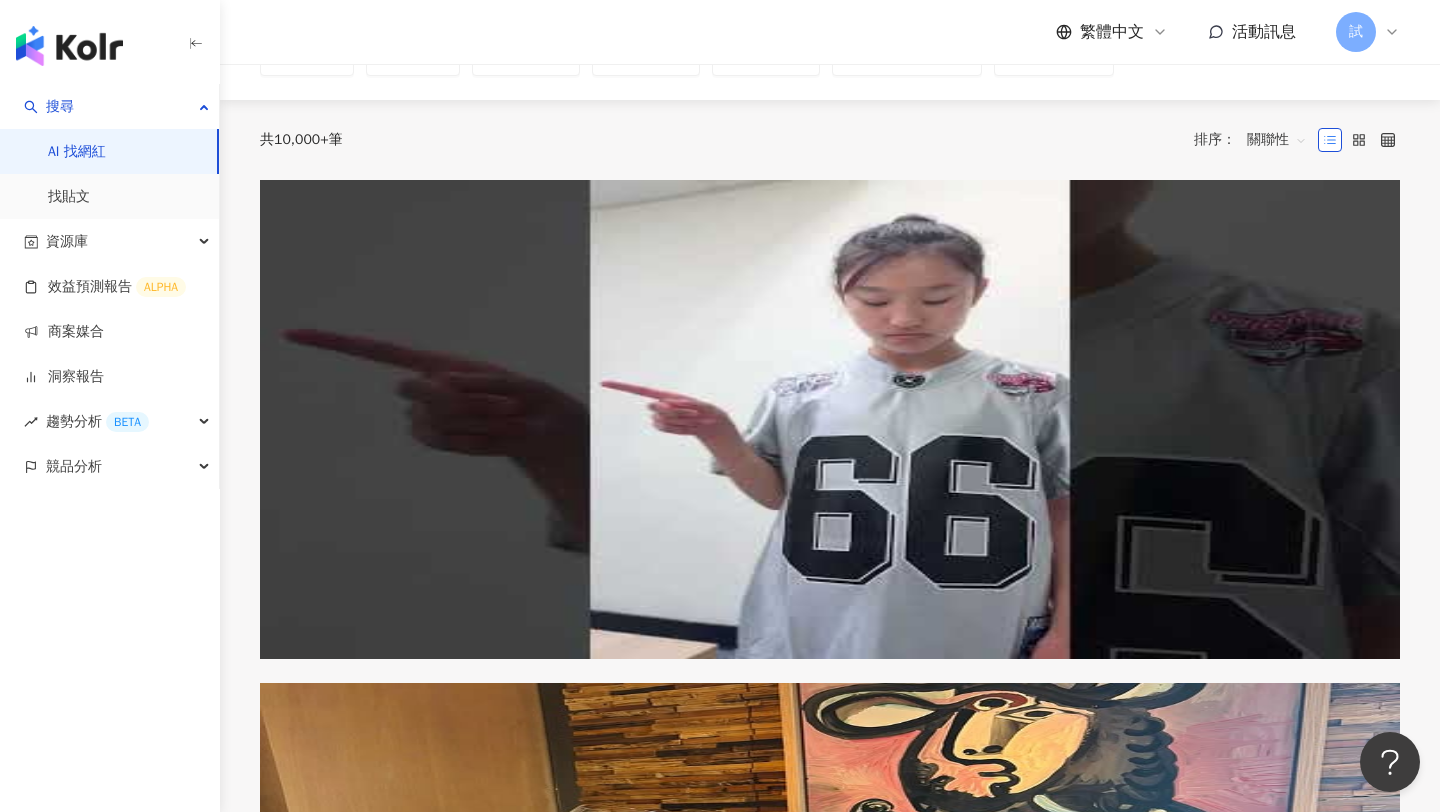 scroll, scrollTop: 191, scrollLeft: 0, axis: vertical 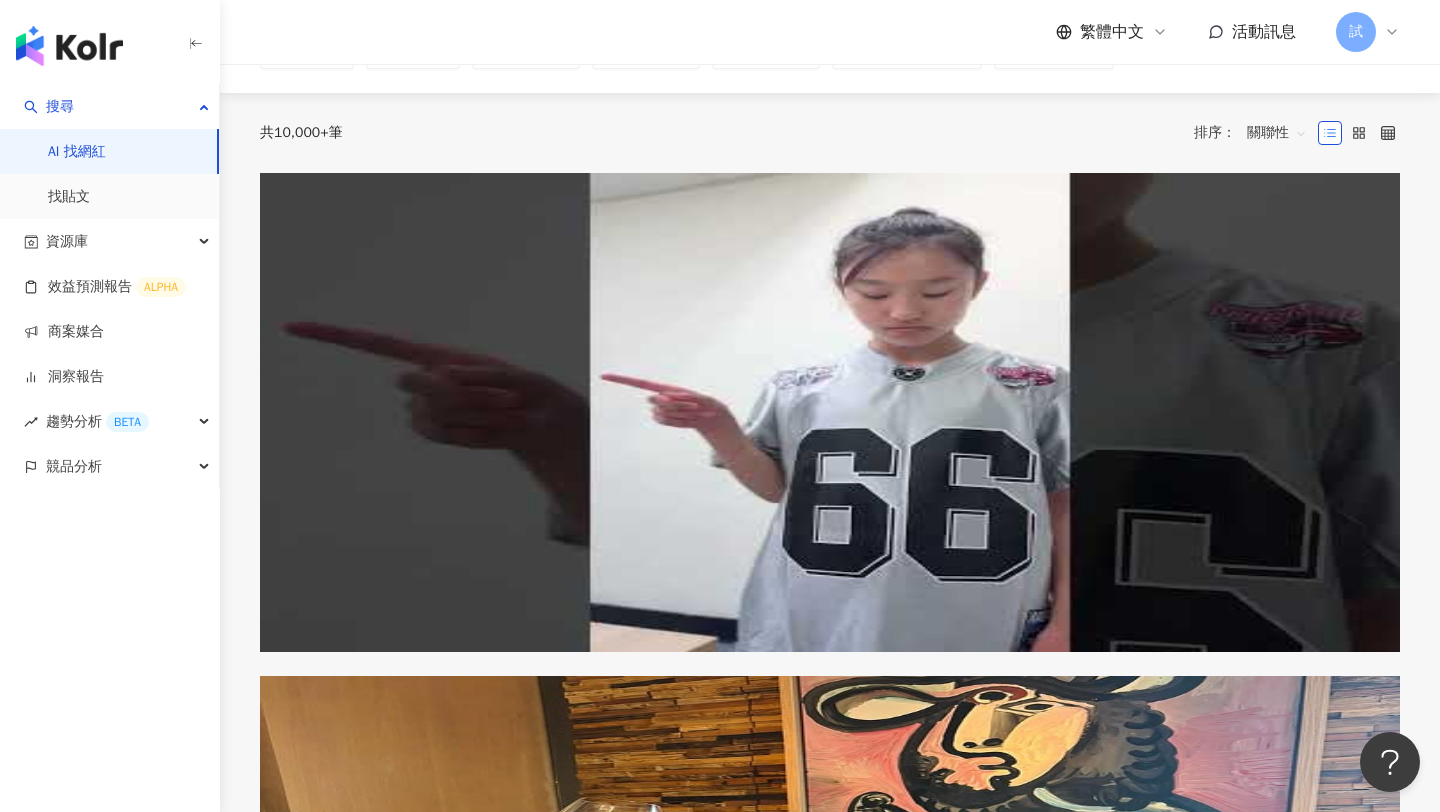 click on "總追蹤數 ： 20,432,075" at bounding box center [830, 363] 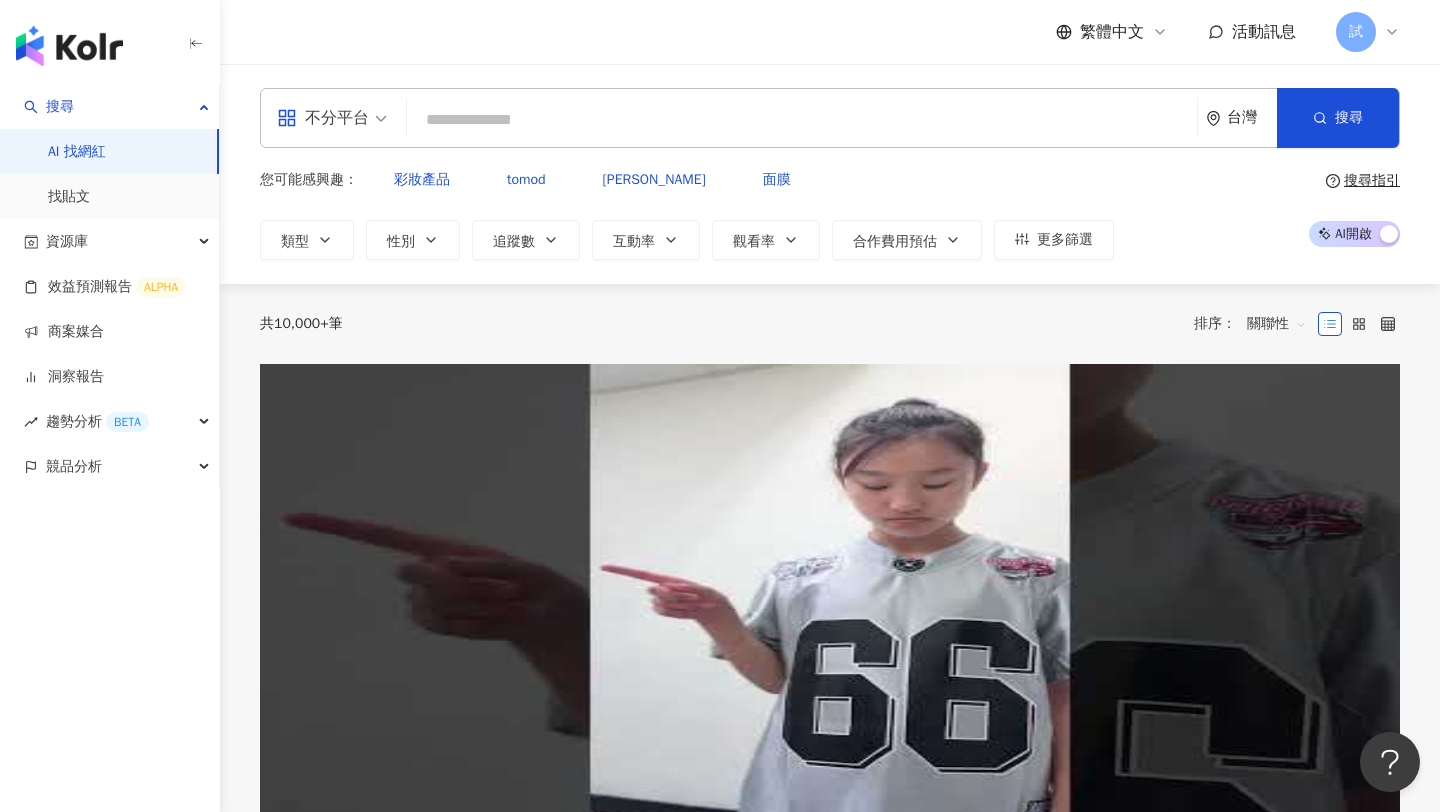 click on "試" at bounding box center [1356, 32] 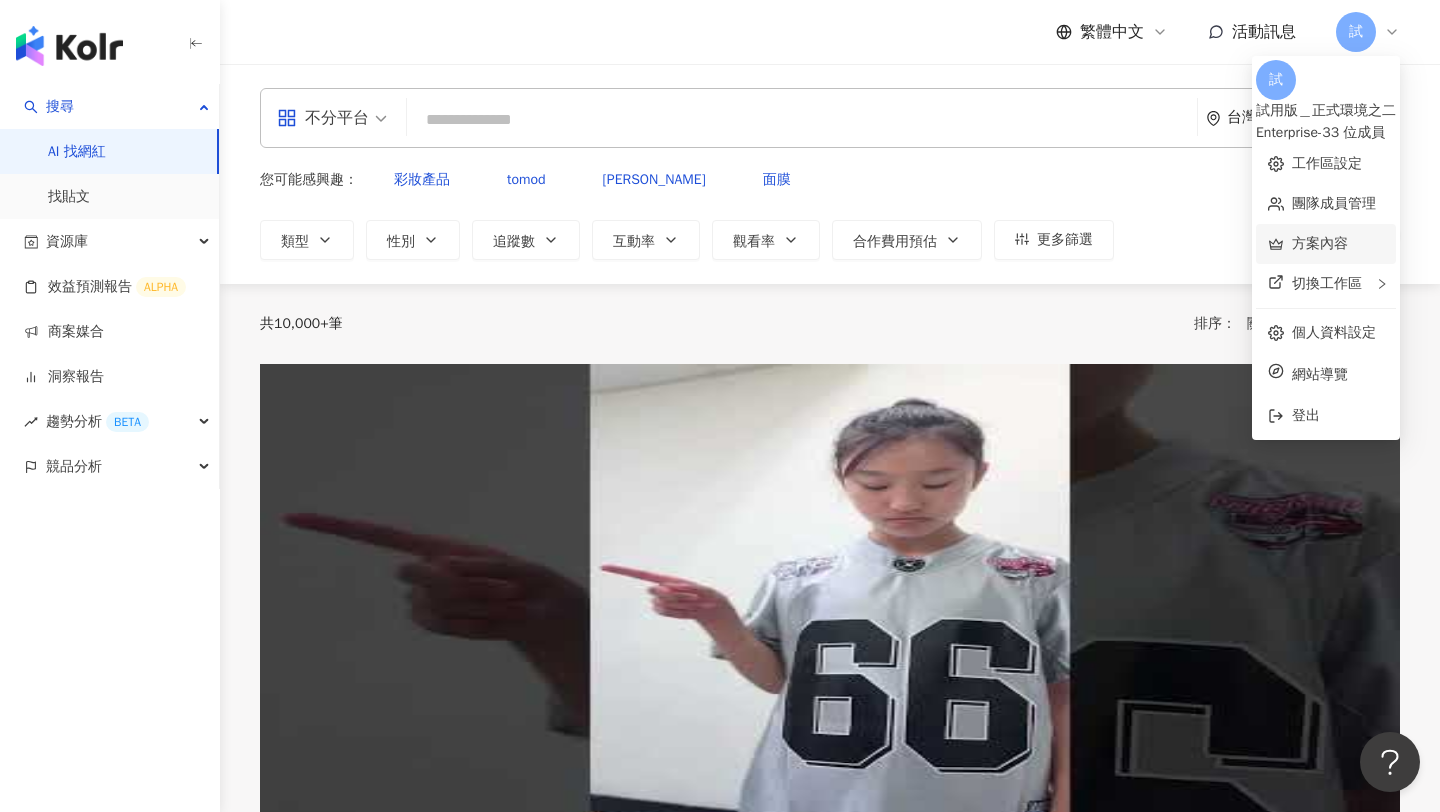 click on "方案內容" at bounding box center (1320, 243) 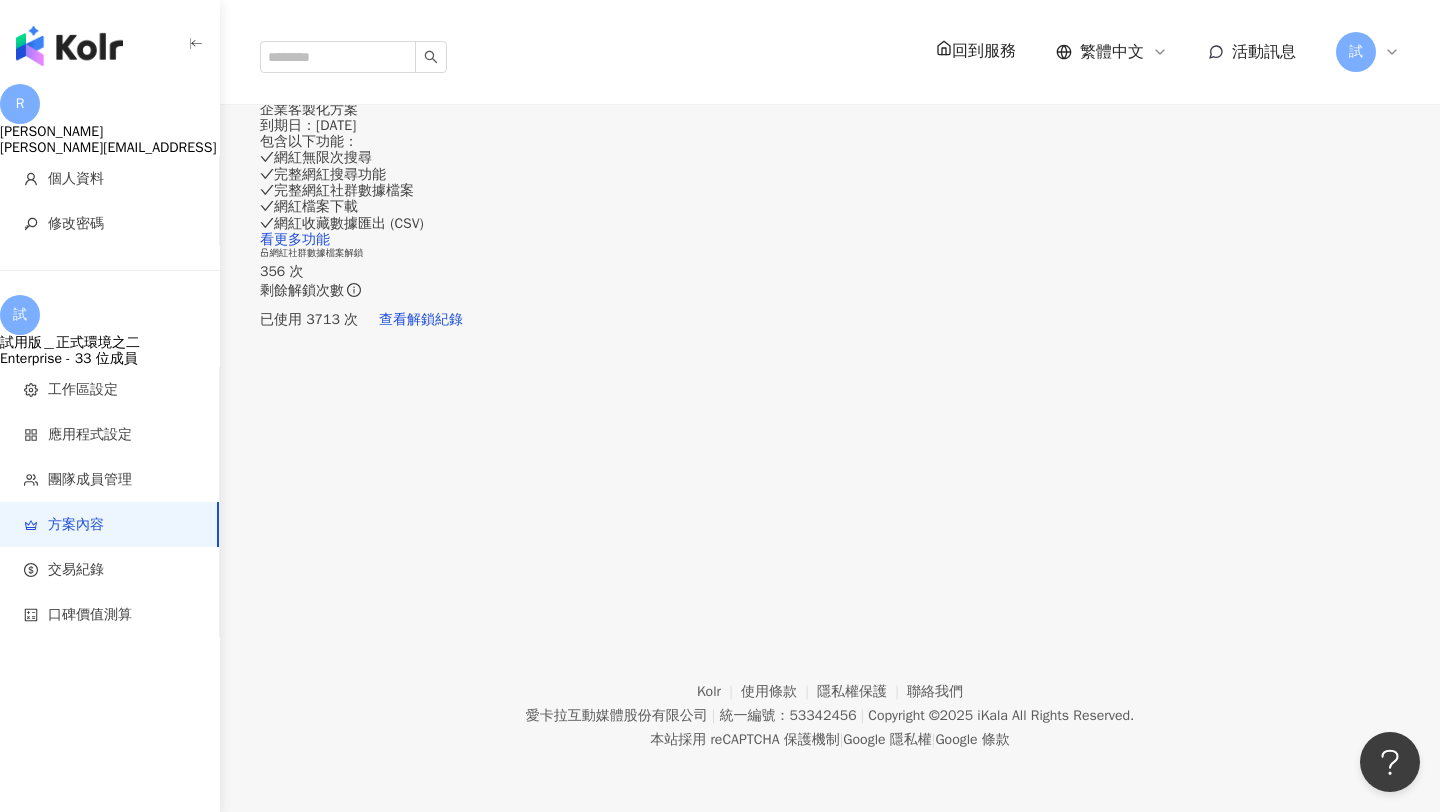 click on "試" at bounding box center [1356, 52] 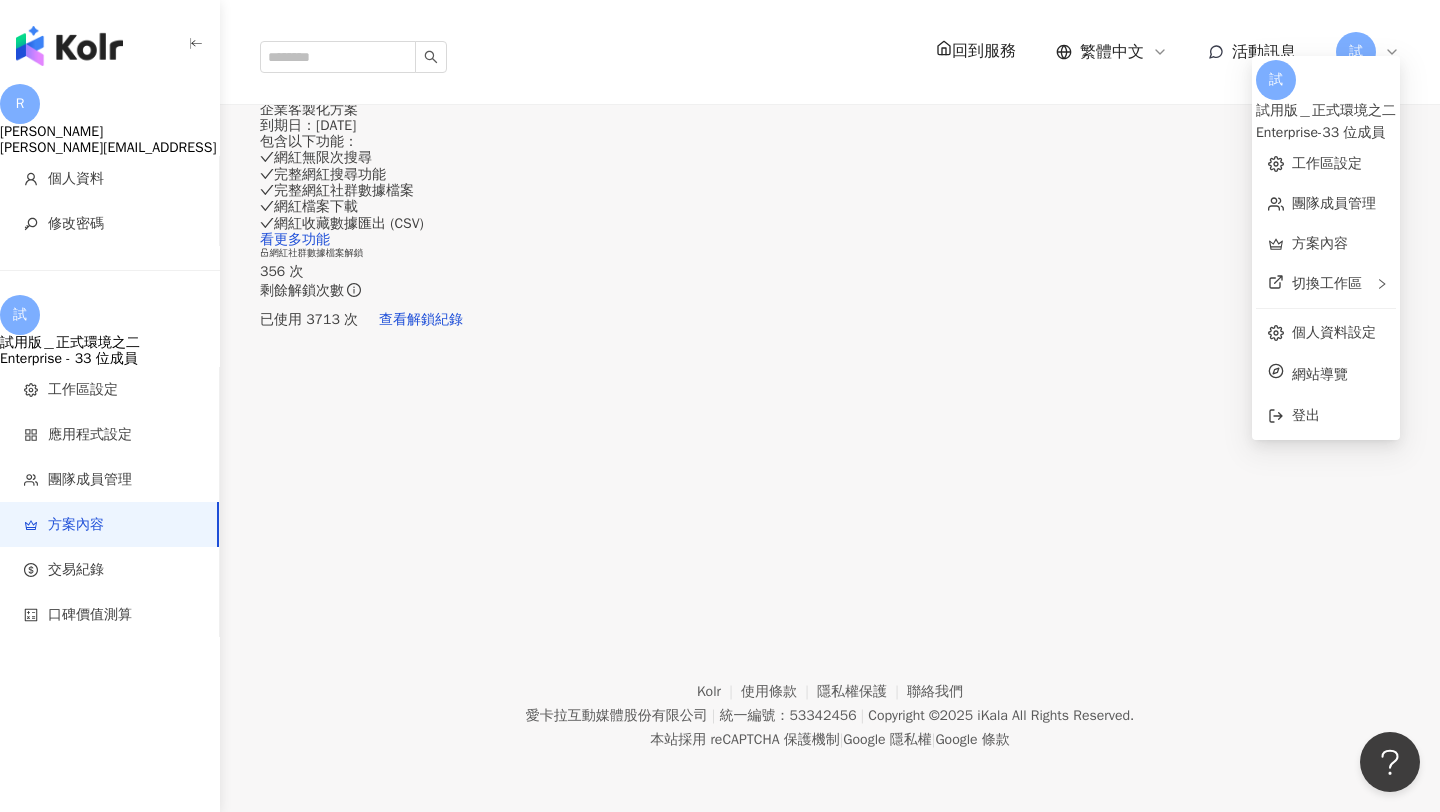 click at bounding box center (69, 46) 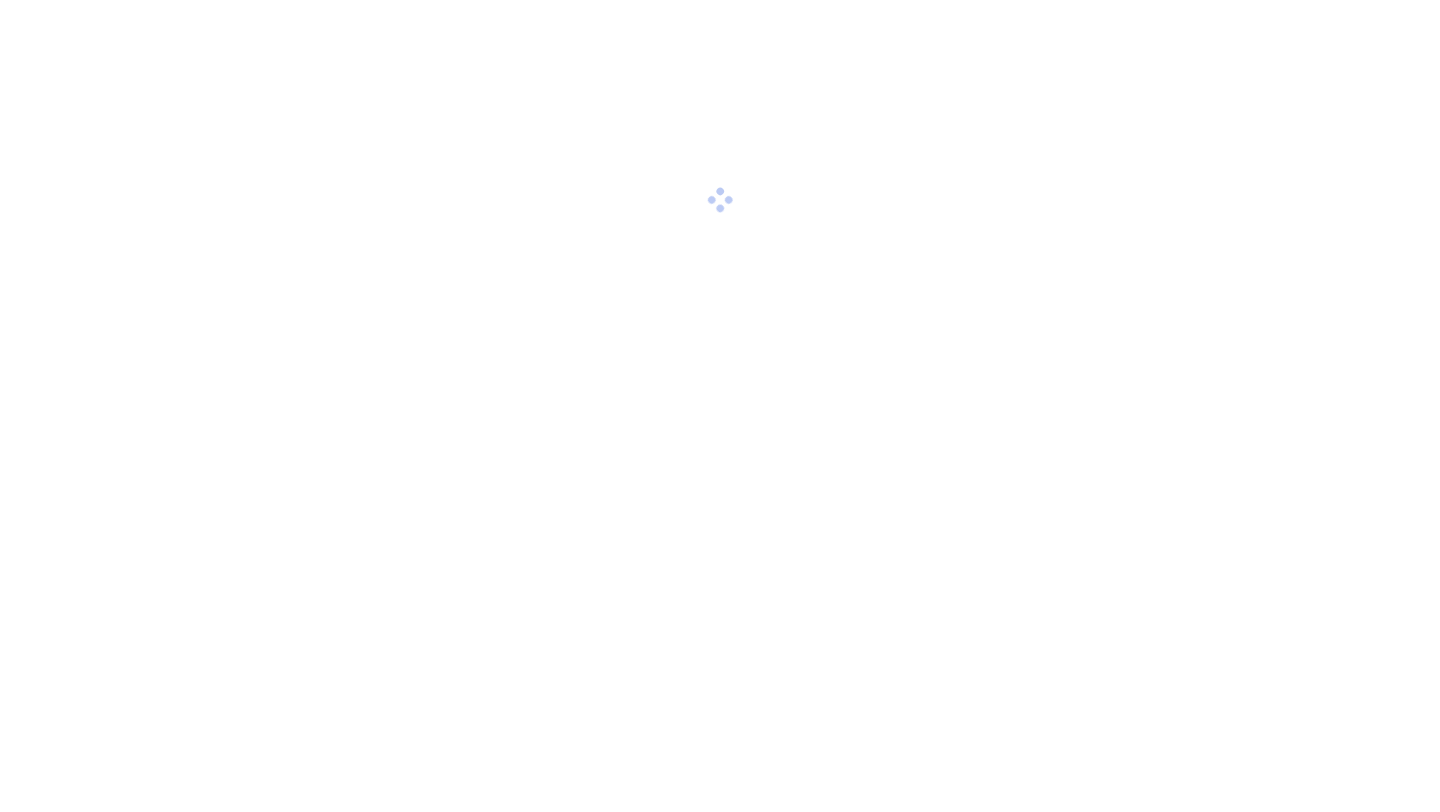 scroll, scrollTop: 0, scrollLeft: 0, axis: both 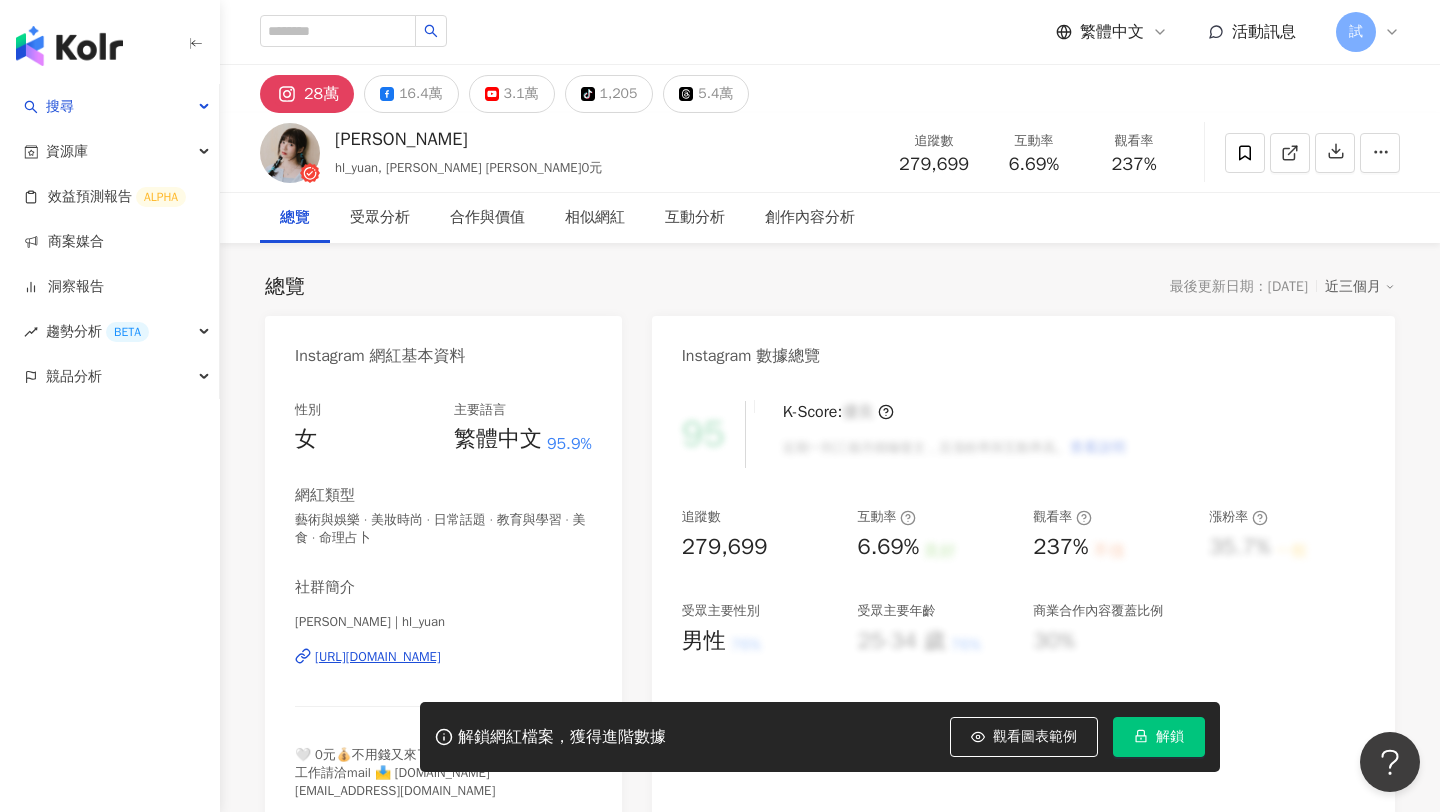 click on "解鎖" at bounding box center (1170, 737) 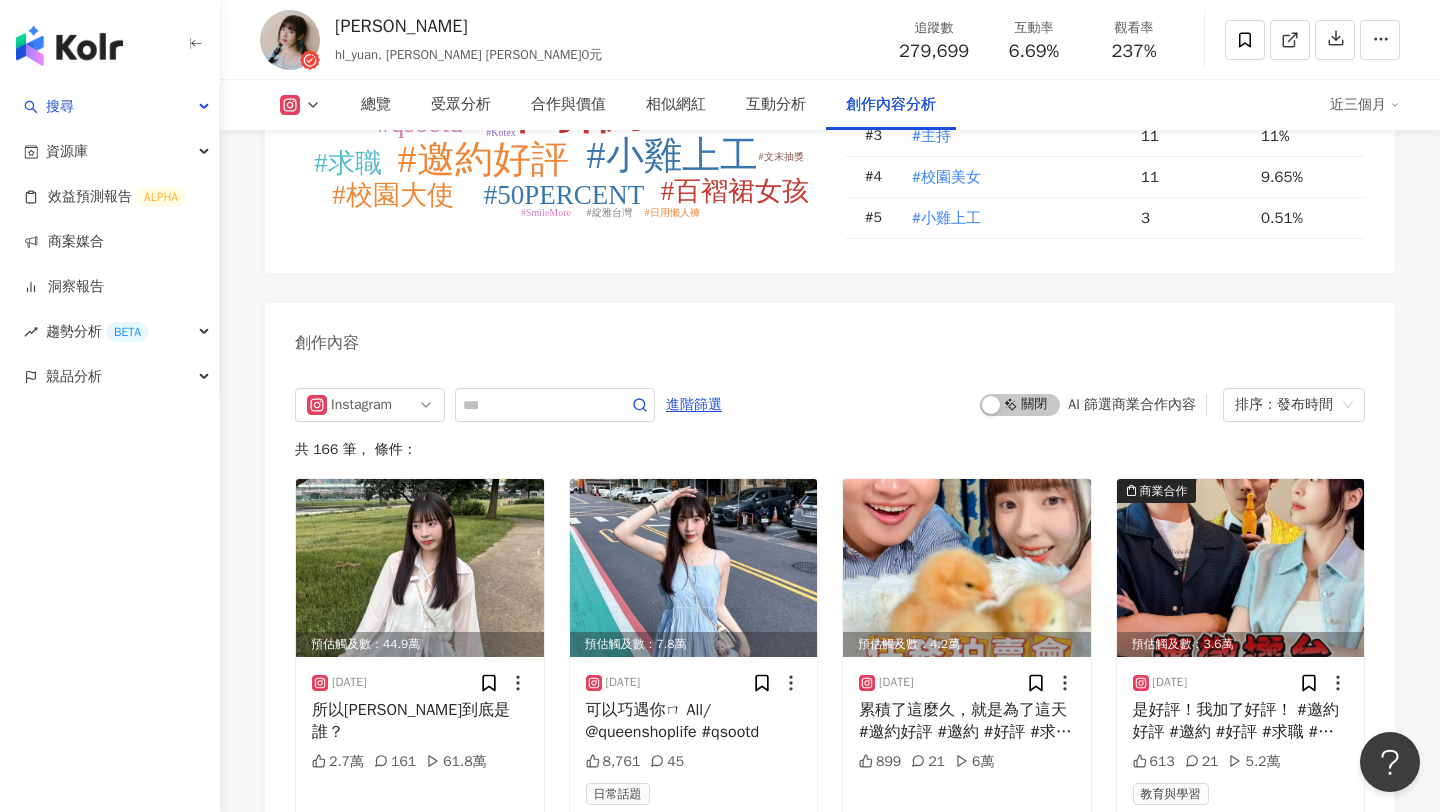 scroll, scrollTop: 5840, scrollLeft: 0, axis: vertical 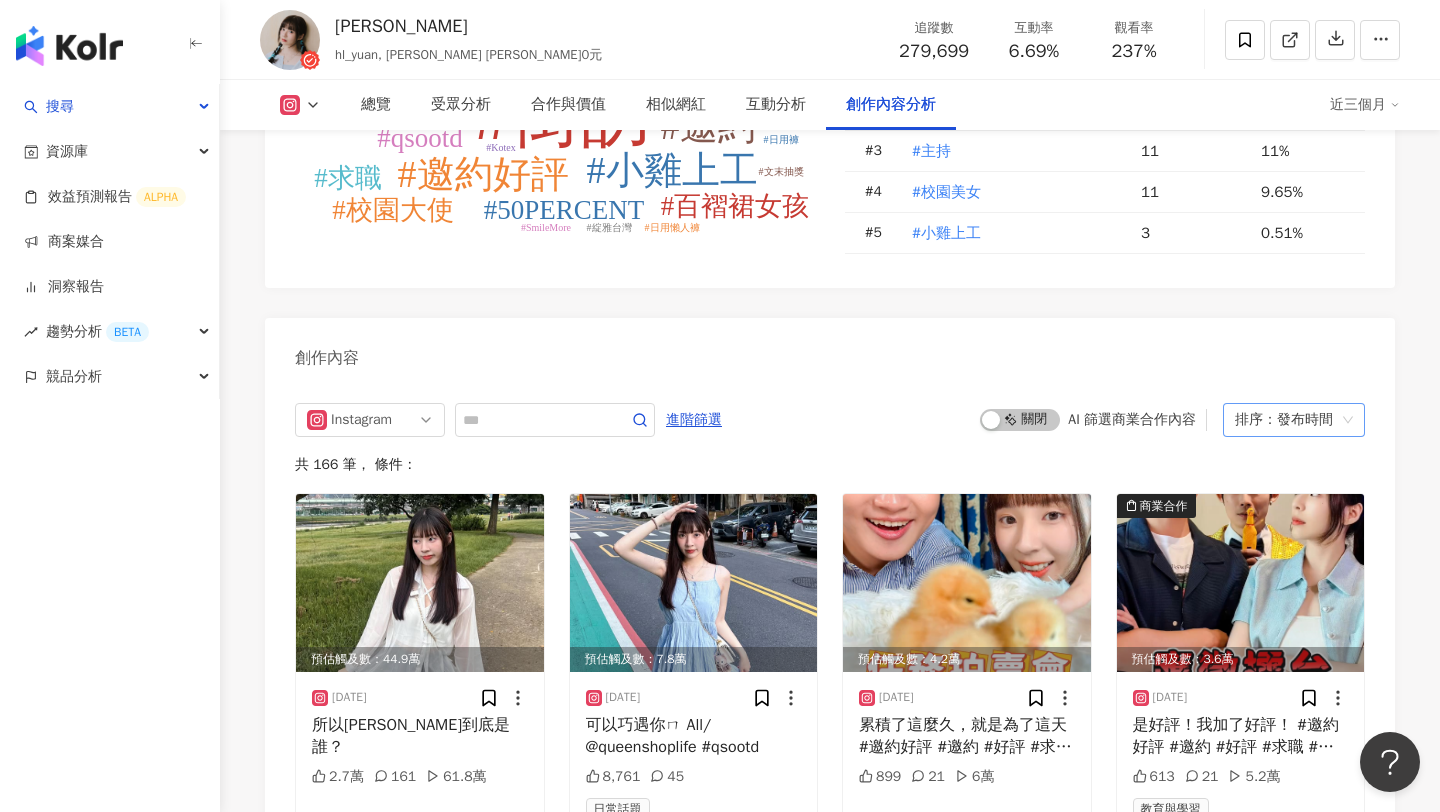 click on "排序：發布時間" at bounding box center (1285, 420) 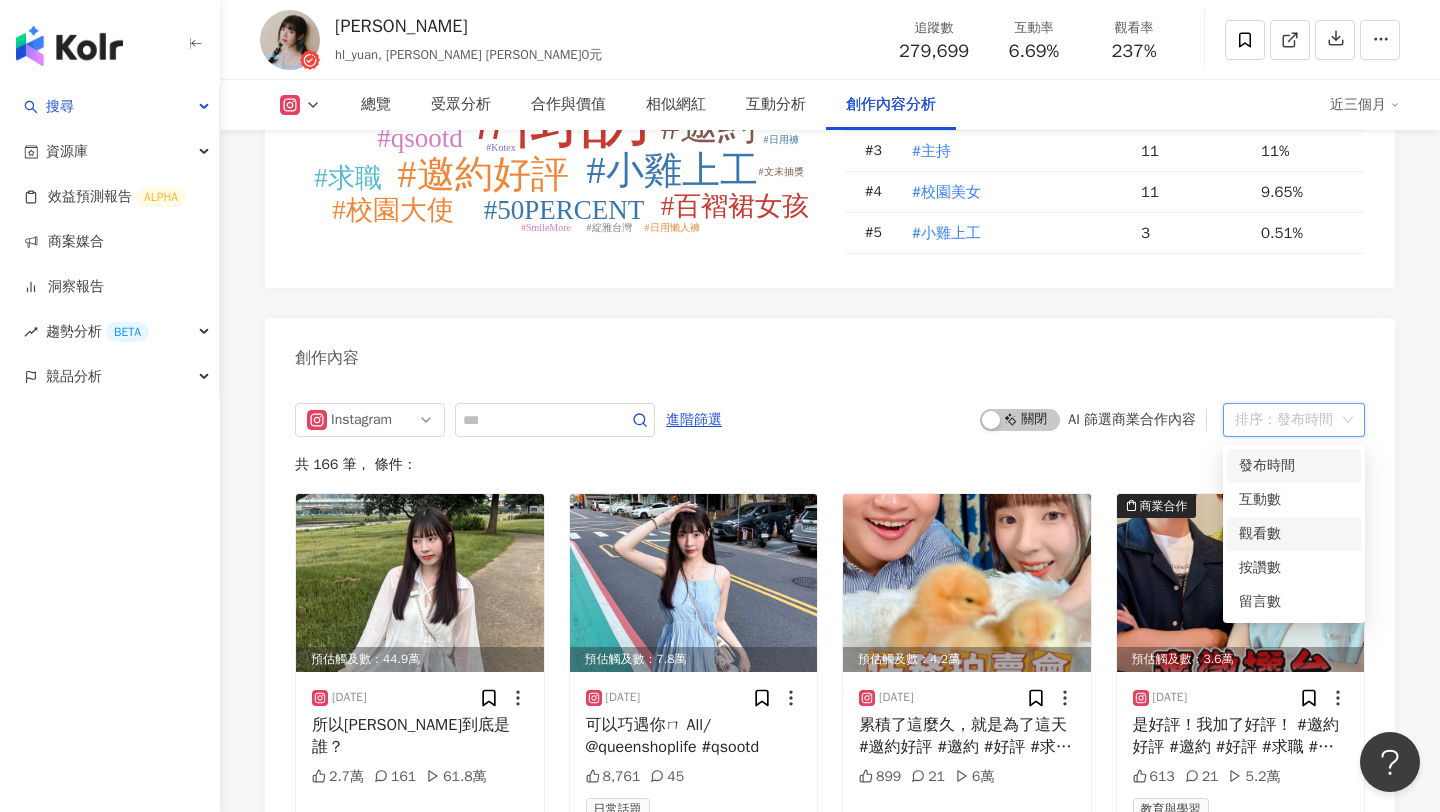click on "觀看數" at bounding box center [1294, 534] 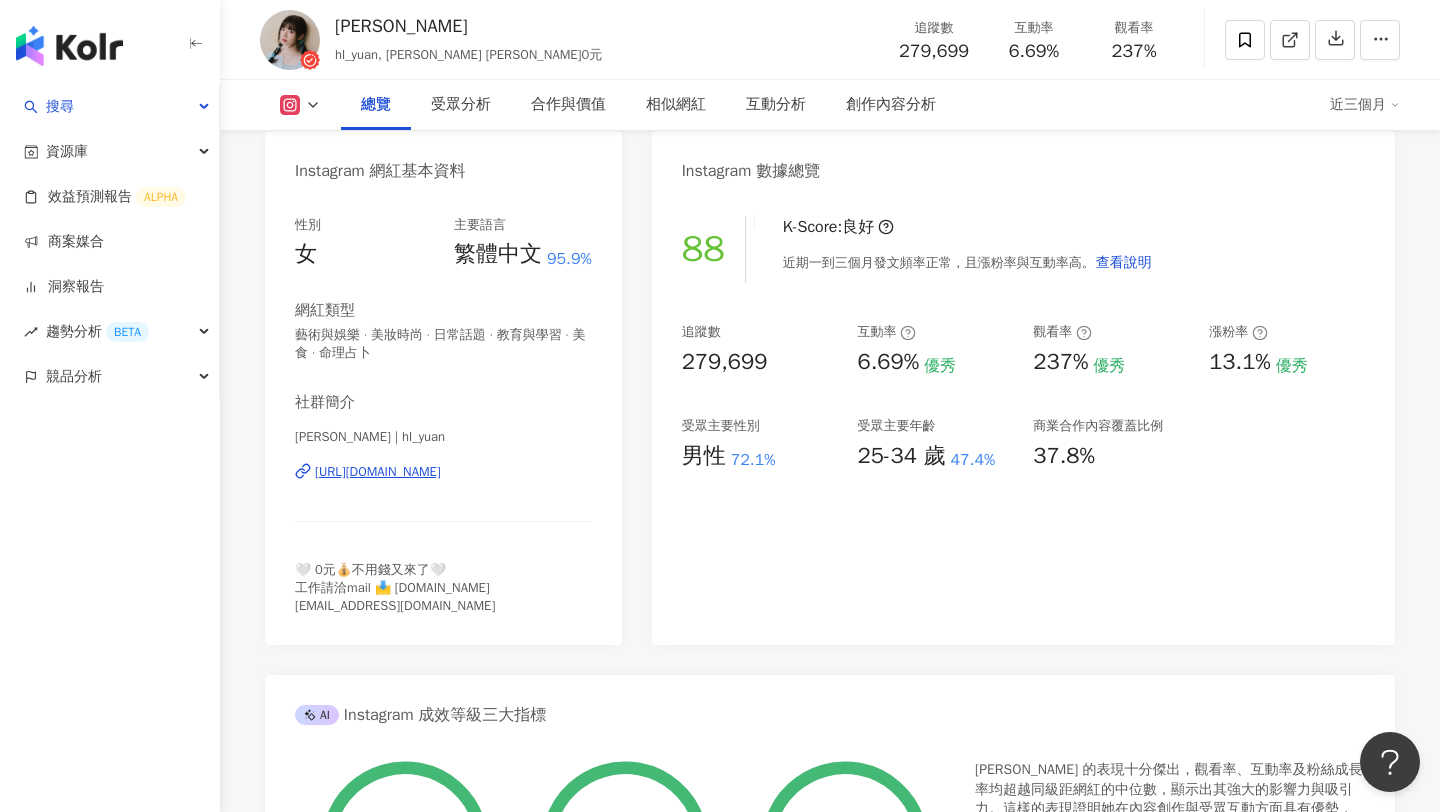 scroll, scrollTop: 187, scrollLeft: 0, axis: vertical 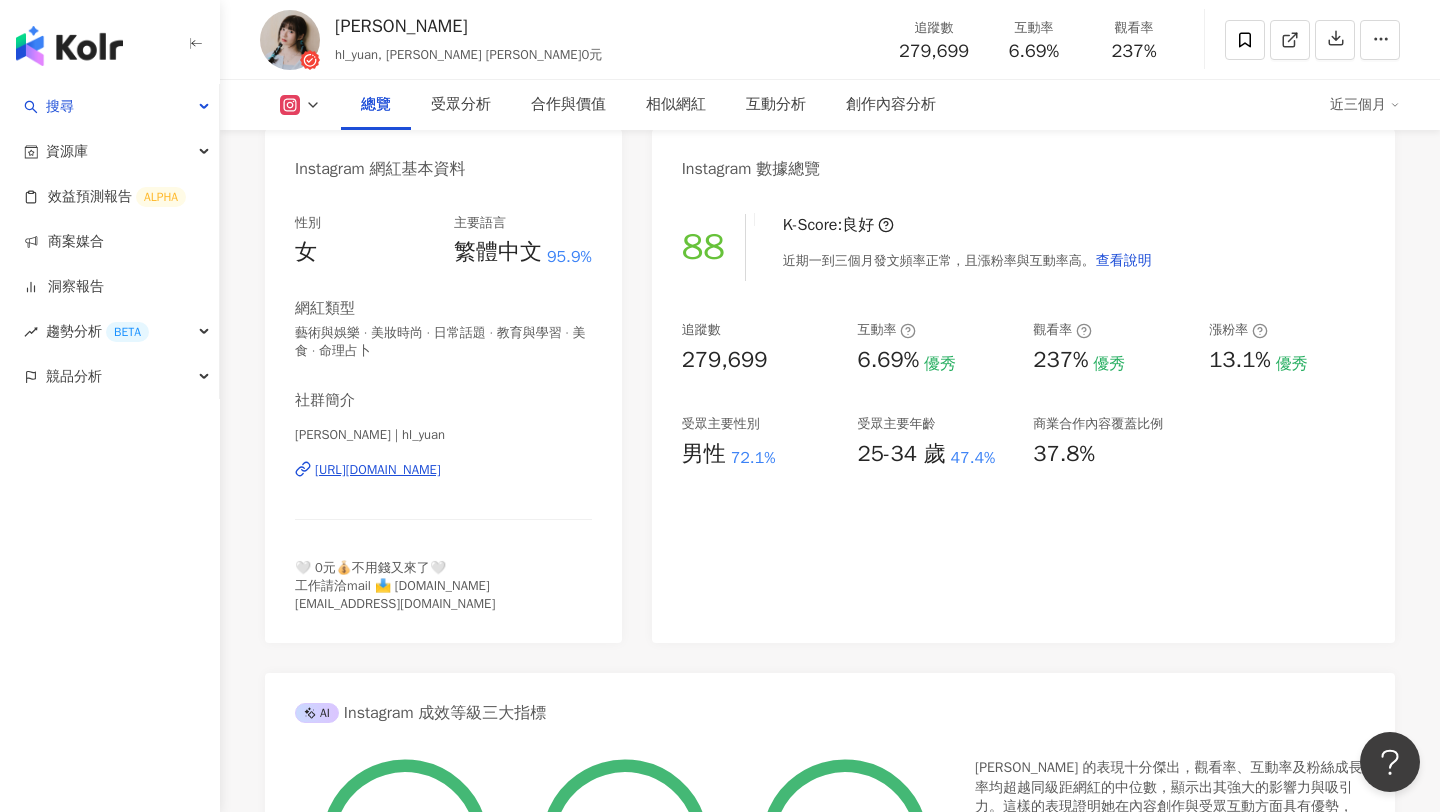 click on "追蹤數   279,699 互動率   6.69% 優秀 觀看率   237% 優秀 漲粉率   13.1% 優秀 受眾主要性別   男性 72.1% 受眾主要年齡   25-34 歲 47.4% 商業合作內容覆蓋比例   37.8%" at bounding box center [1023, 395] 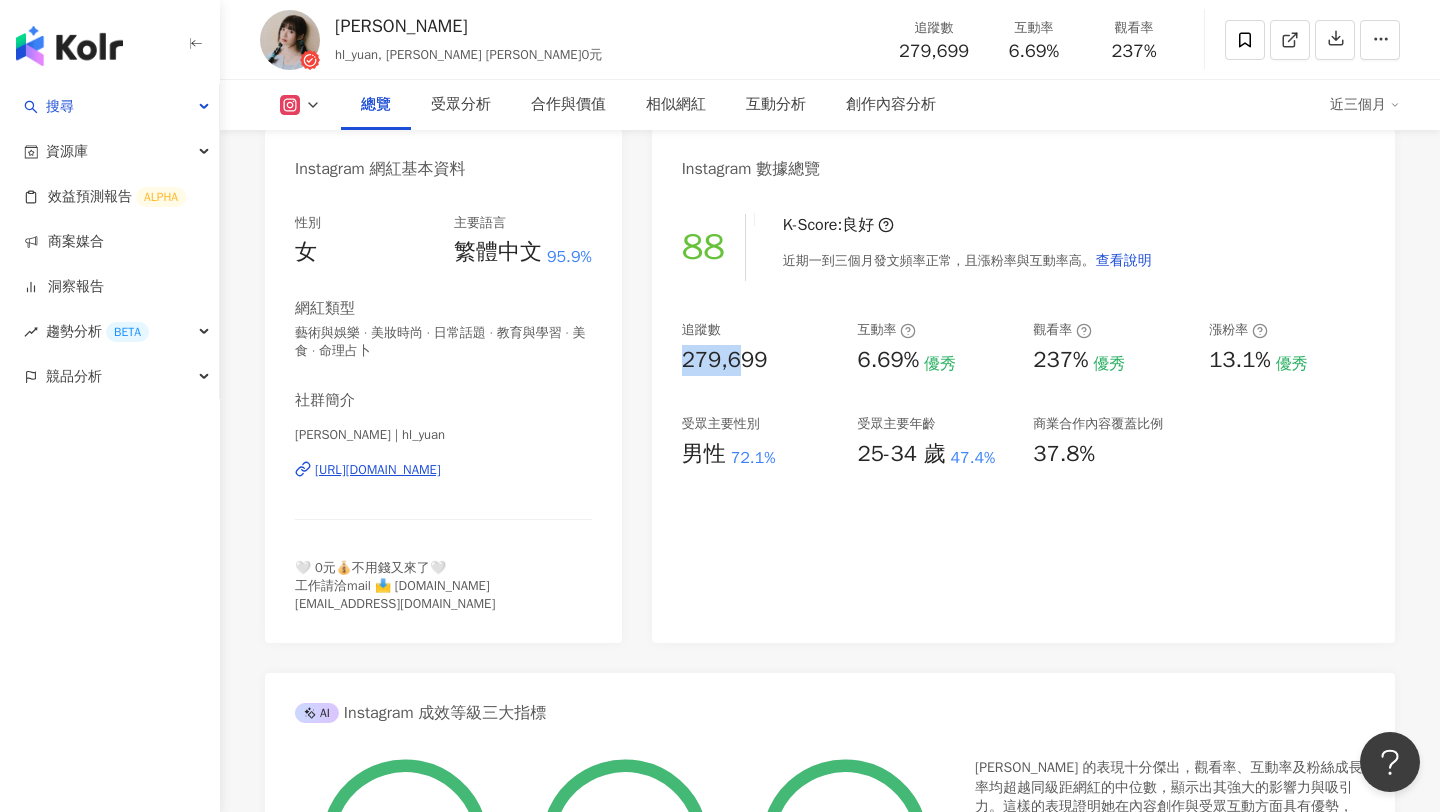 drag, startPoint x: 681, startPoint y: 364, endPoint x: 749, endPoint y: 364, distance: 68 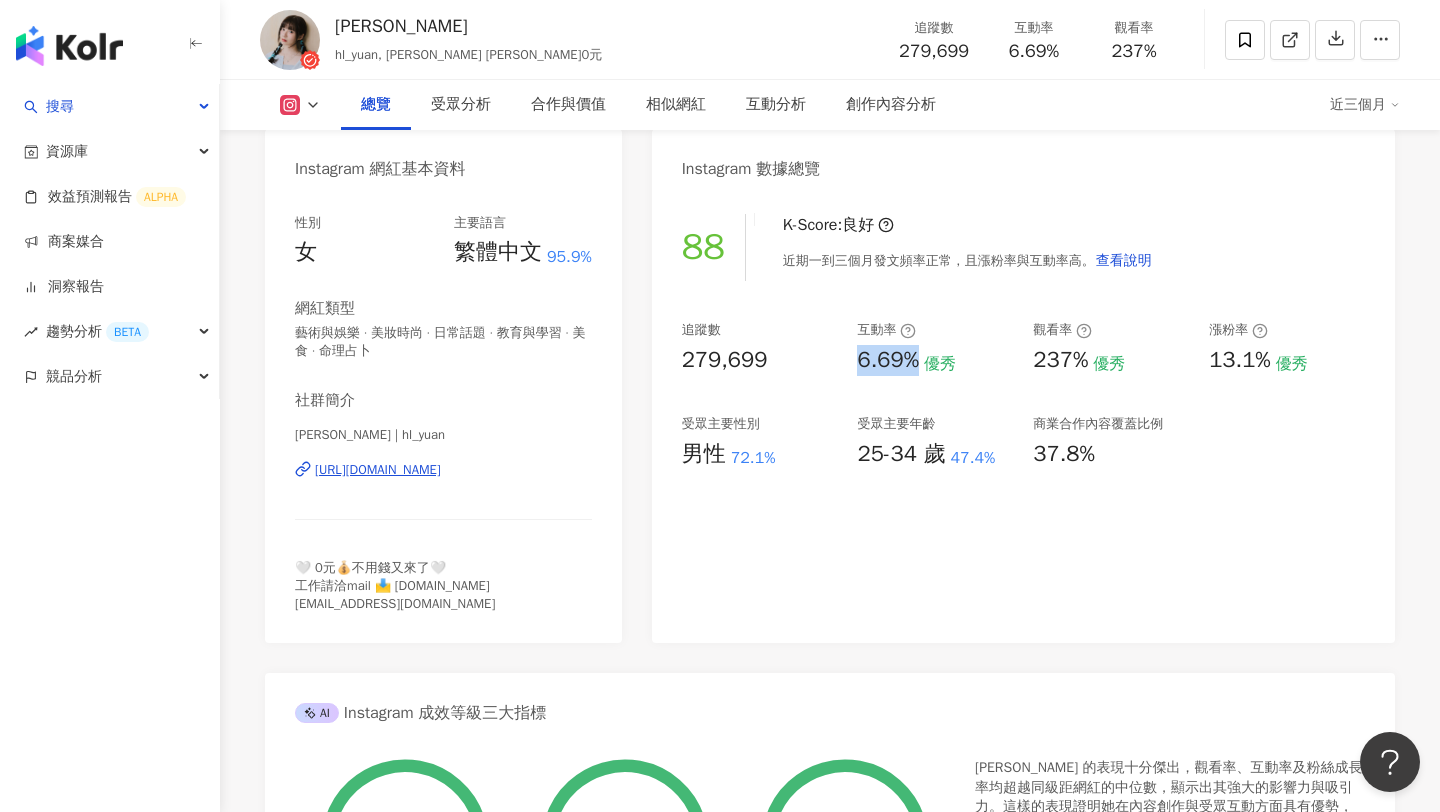 drag, startPoint x: 855, startPoint y: 363, endPoint x: 920, endPoint y: 363, distance: 65 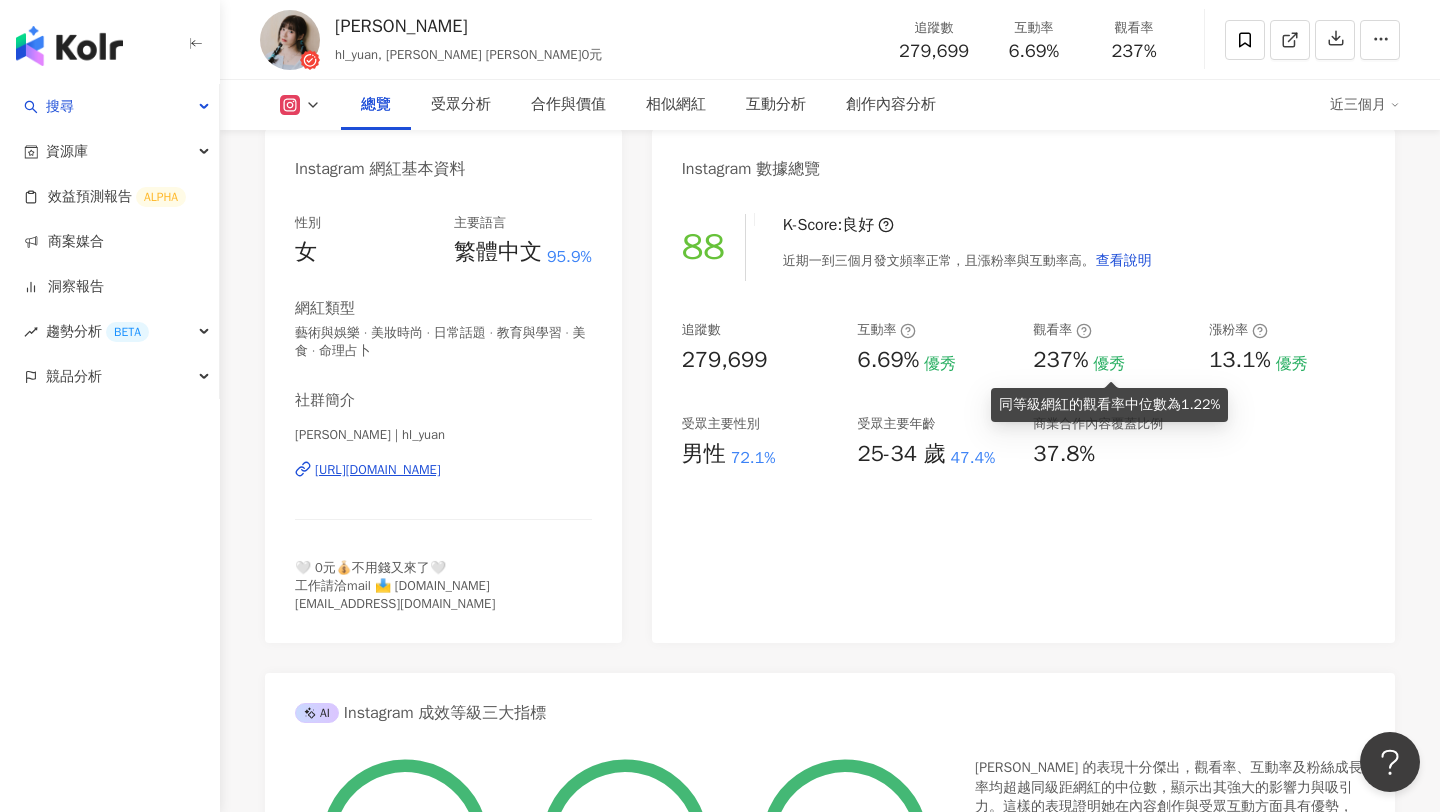 click on "優秀" at bounding box center (1109, 364) 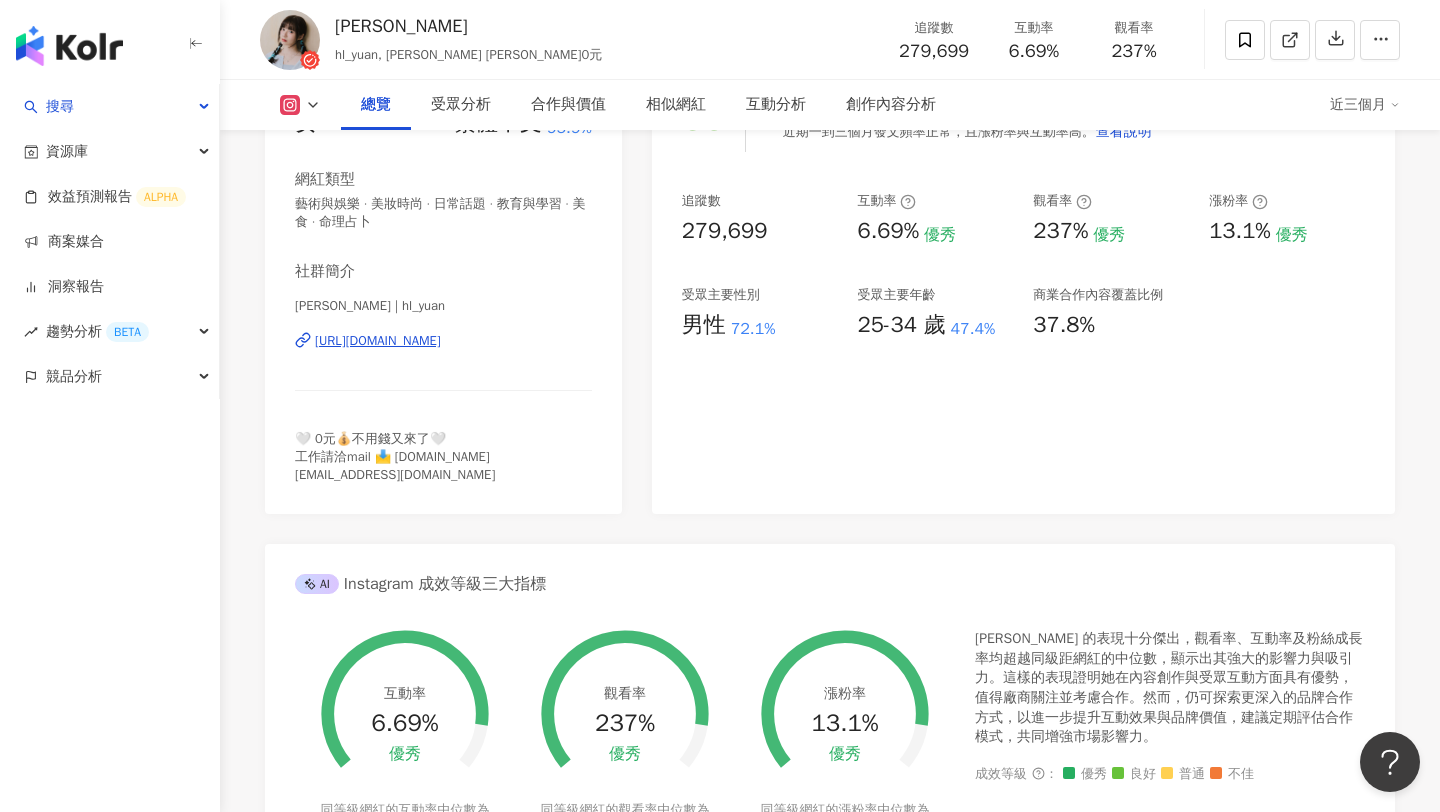 scroll, scrollTop: 365, scrollLeft: 0, axis: vertical 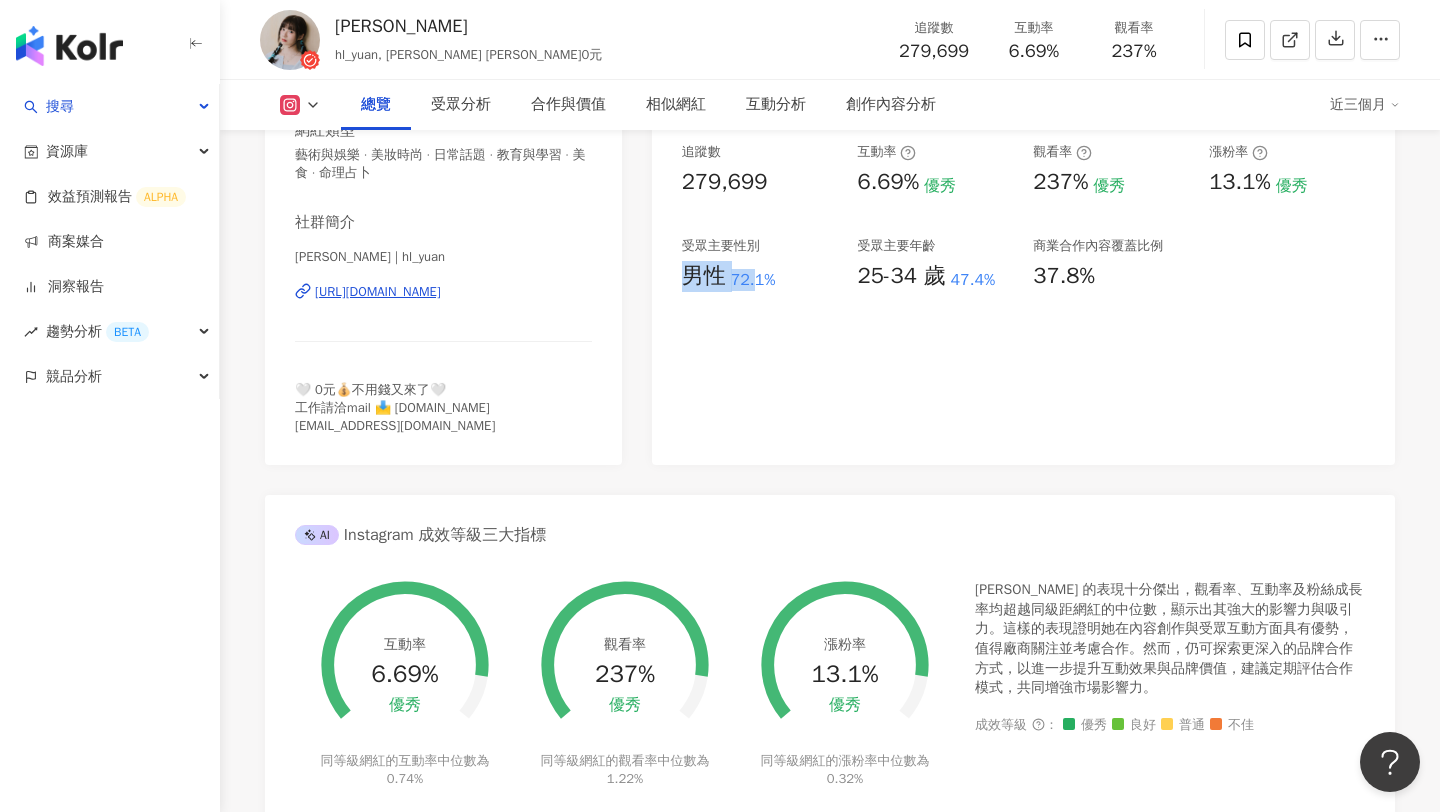 drag, startPoint x: 688, startPoint y: 284, endPoint x: 757, endPoint y: 286, distance: 69.02898 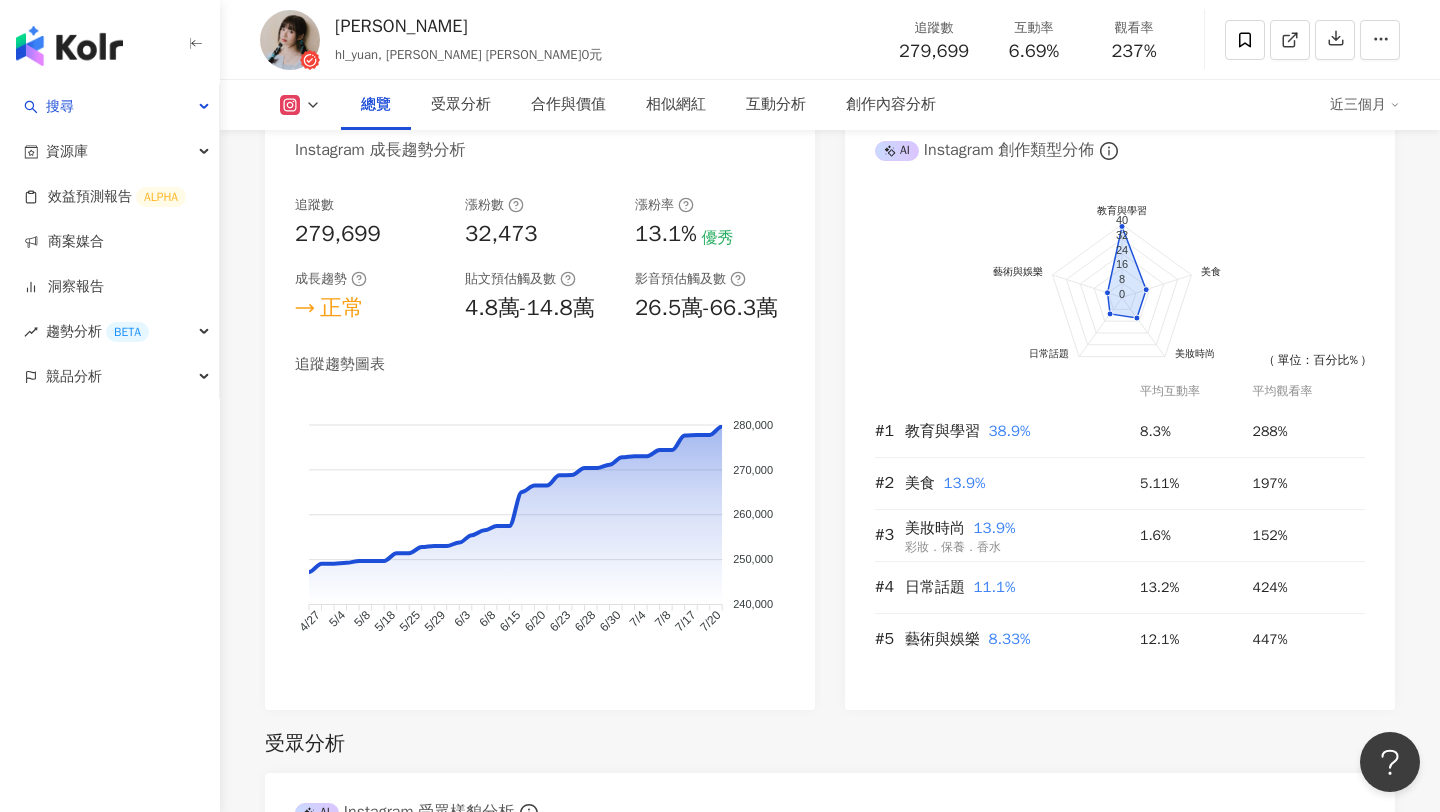 scroll, scrollTop: 1098, scrollLeft: 0, axis: vertical 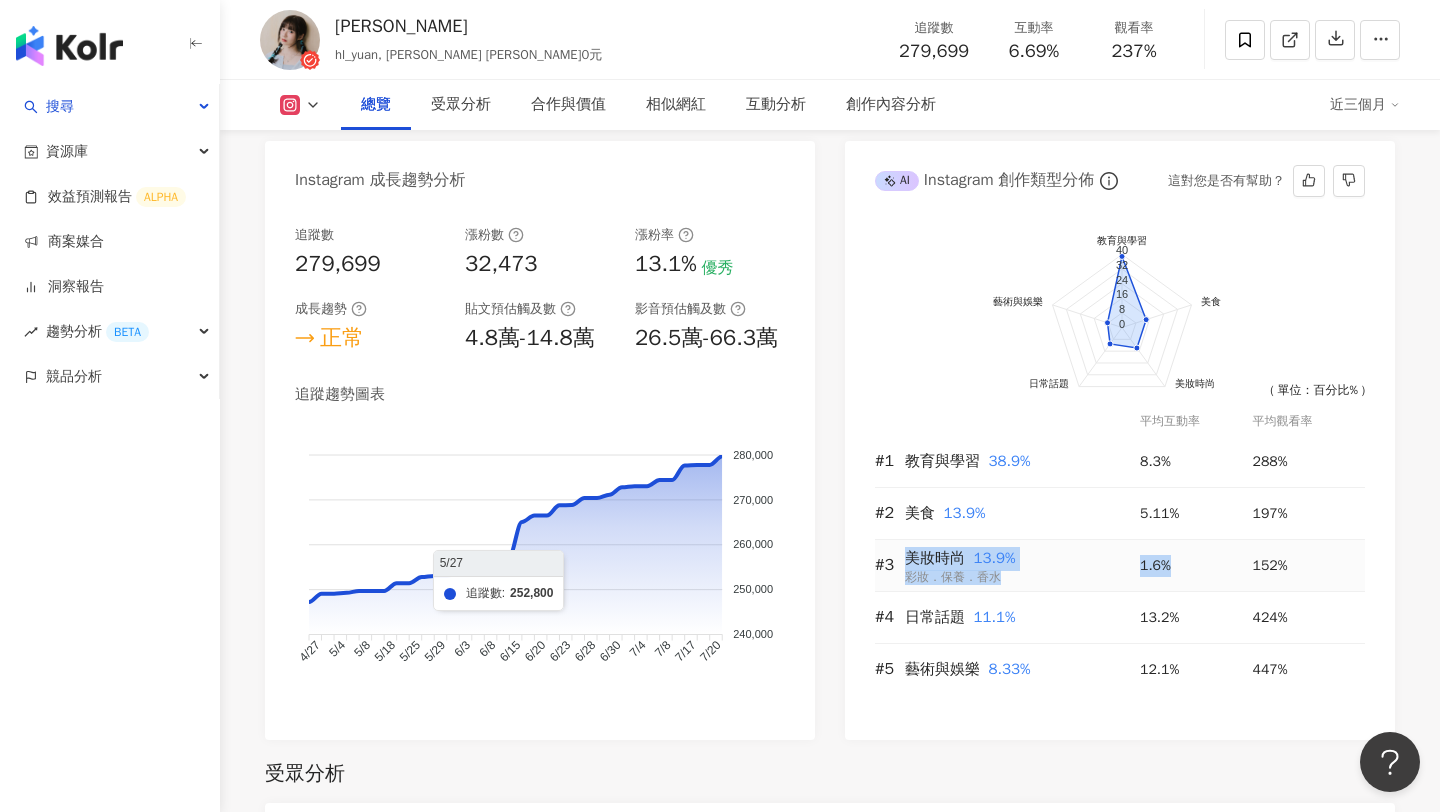 drag, startPoint x: 909, startPoint y: 541, endPoint x: 1218, endPoint y: 537, distance: 309.02588 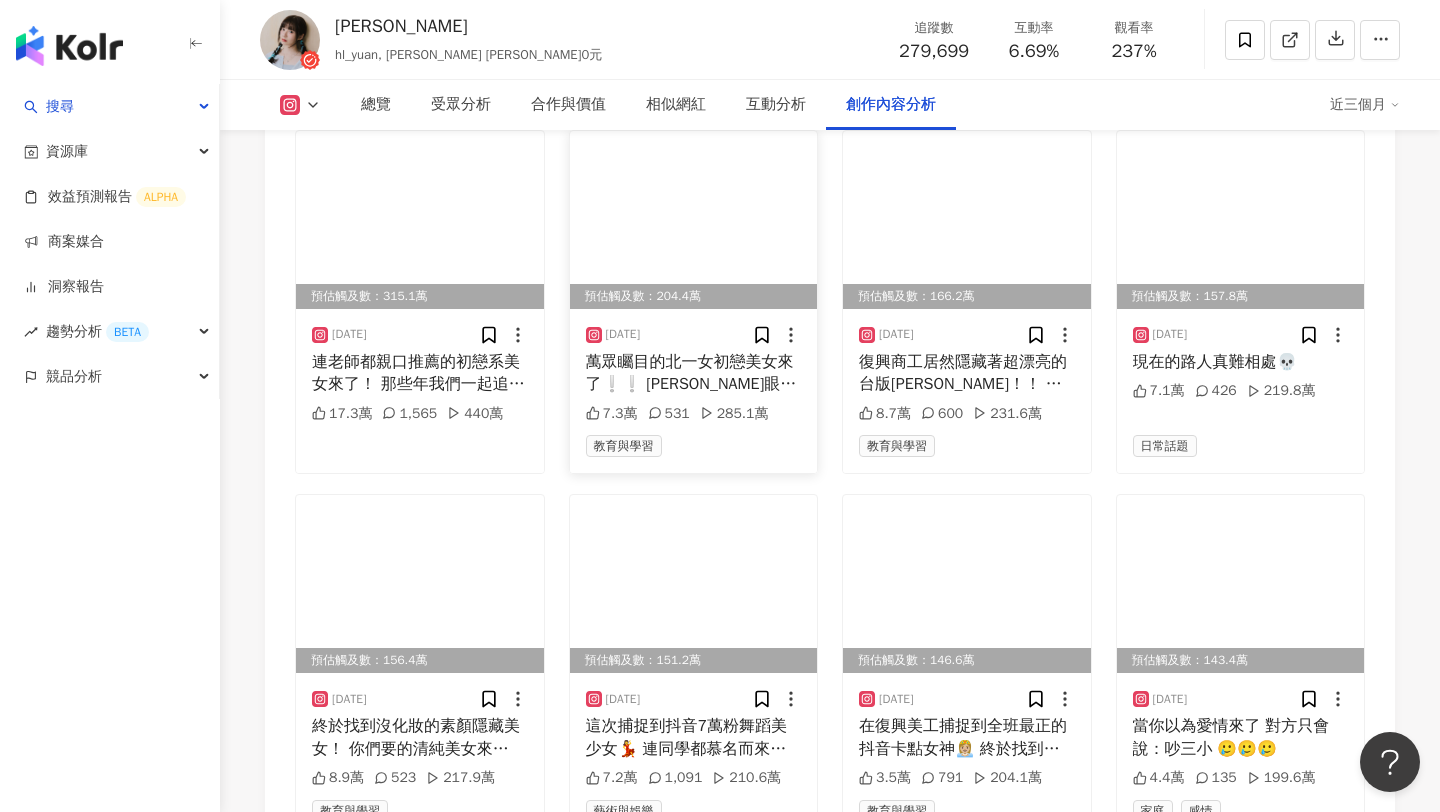 scroll, scrollTop: 6300, scrollLeft: 0, axis: vertical 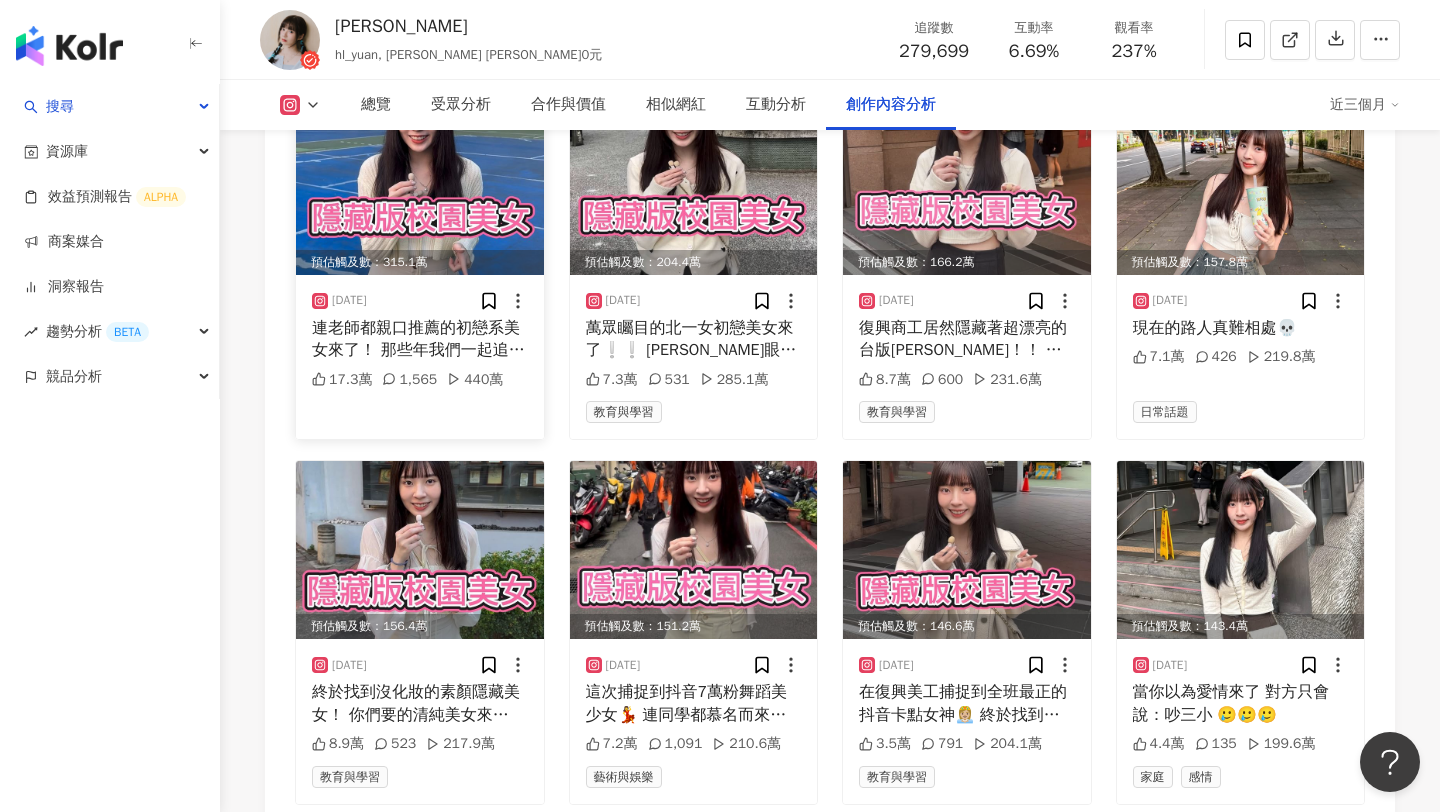 drag, startPoint x: 461, startPoint y: 386, endPoint x: 507, endPoint y: 386, distance: 46 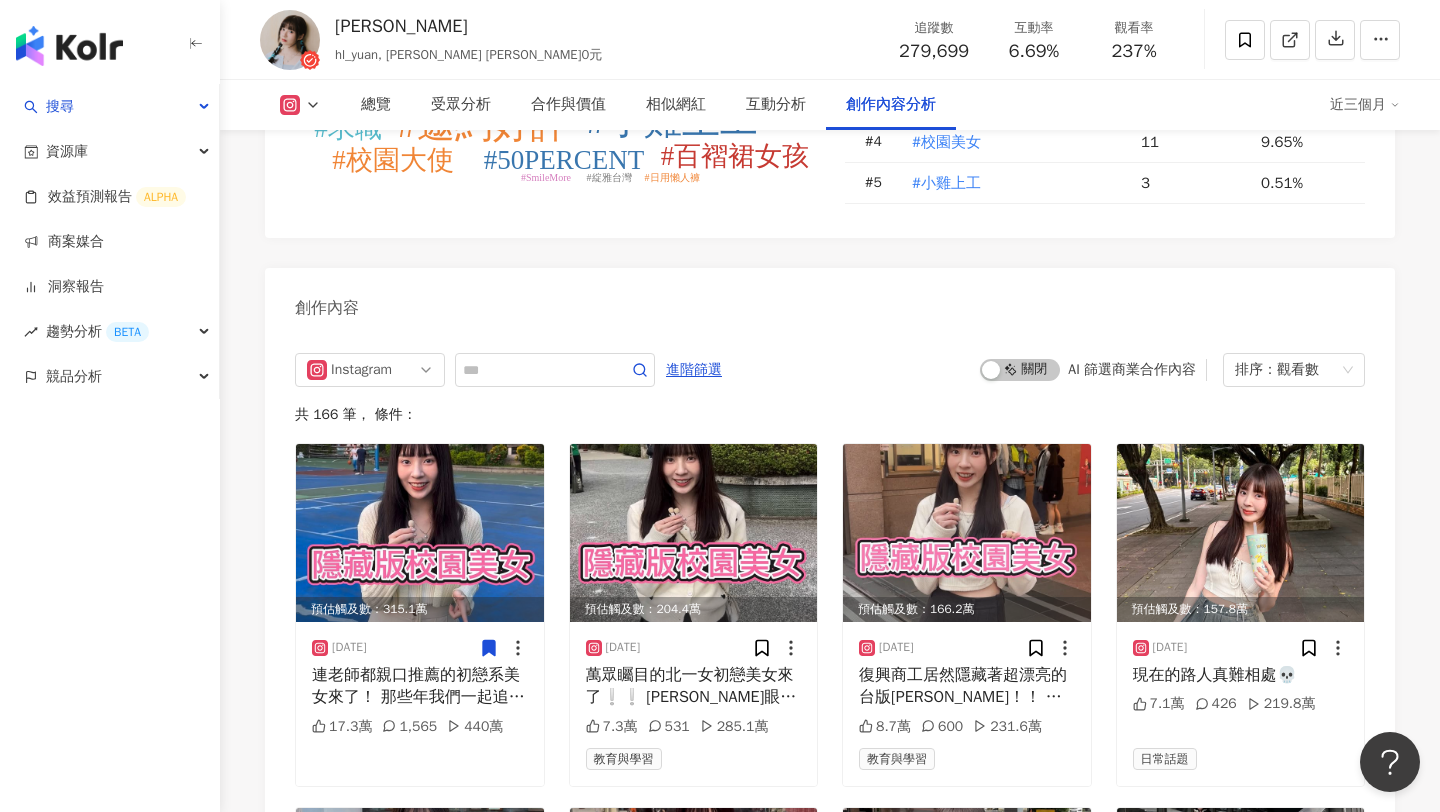 scroll, scrollTop: 5956, scrollLeft: 0, axis: vertical 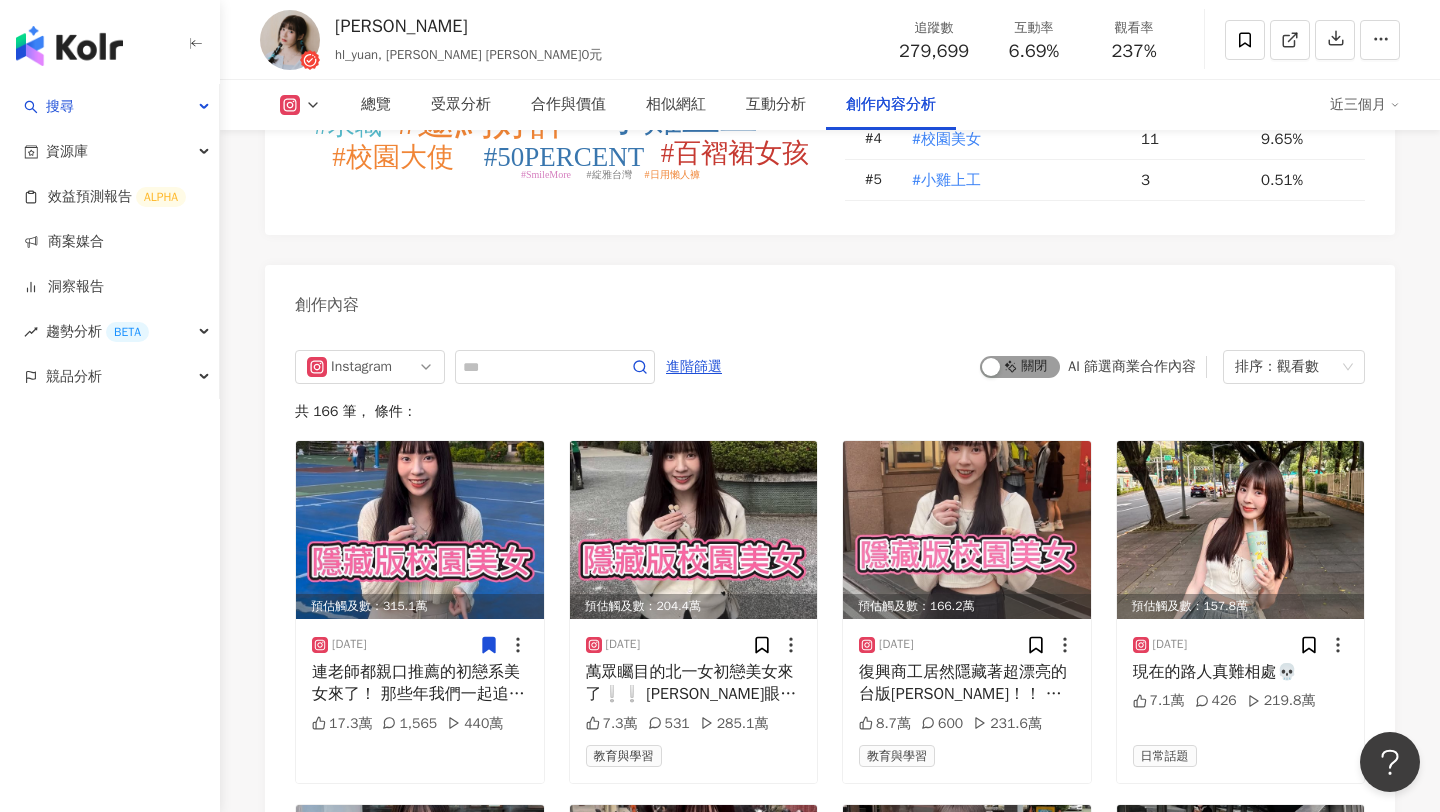 click on "啟動 關閉" at bounding box center (1020, 367) 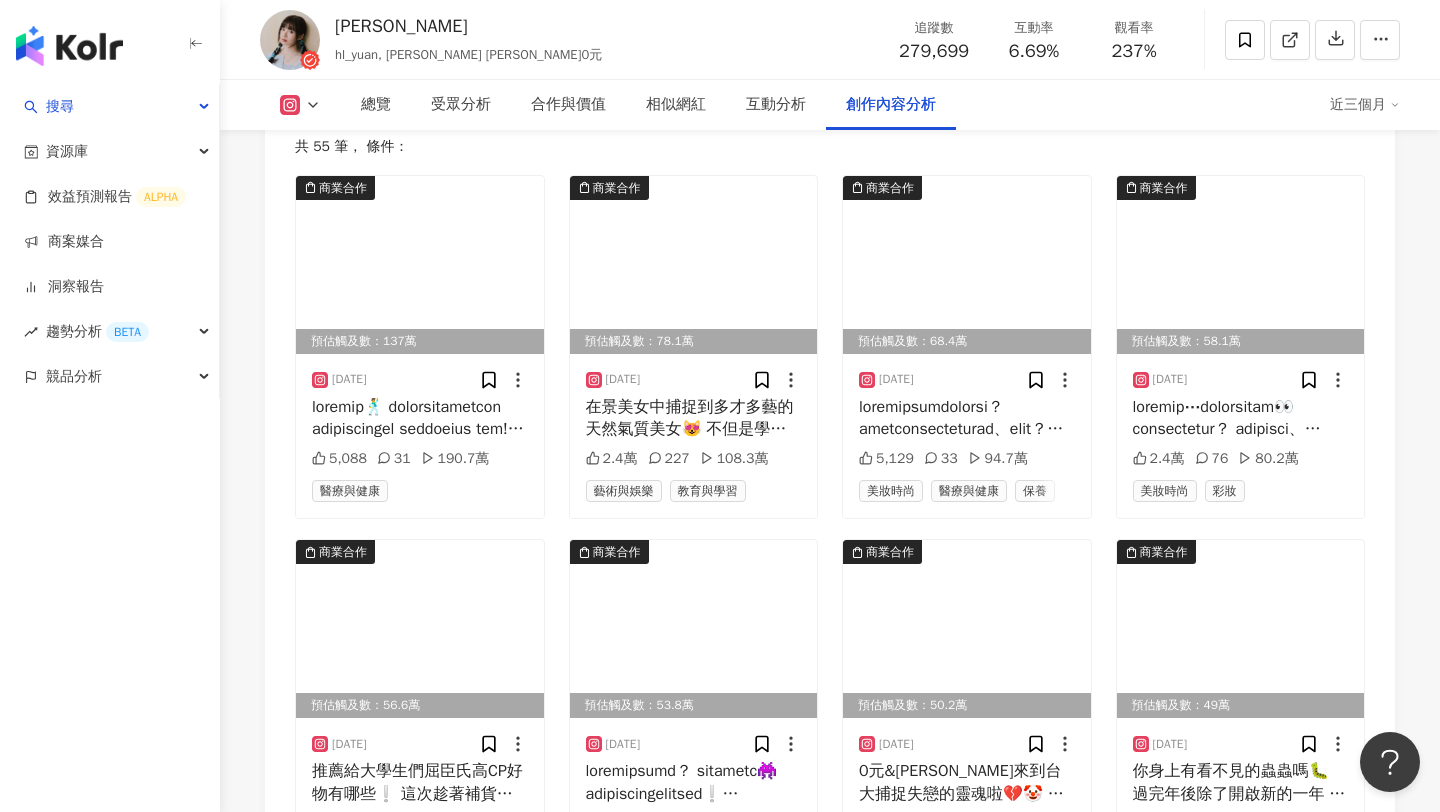 scroll, scrollTop: 6189, scrollLeft: 0, axis: vertical 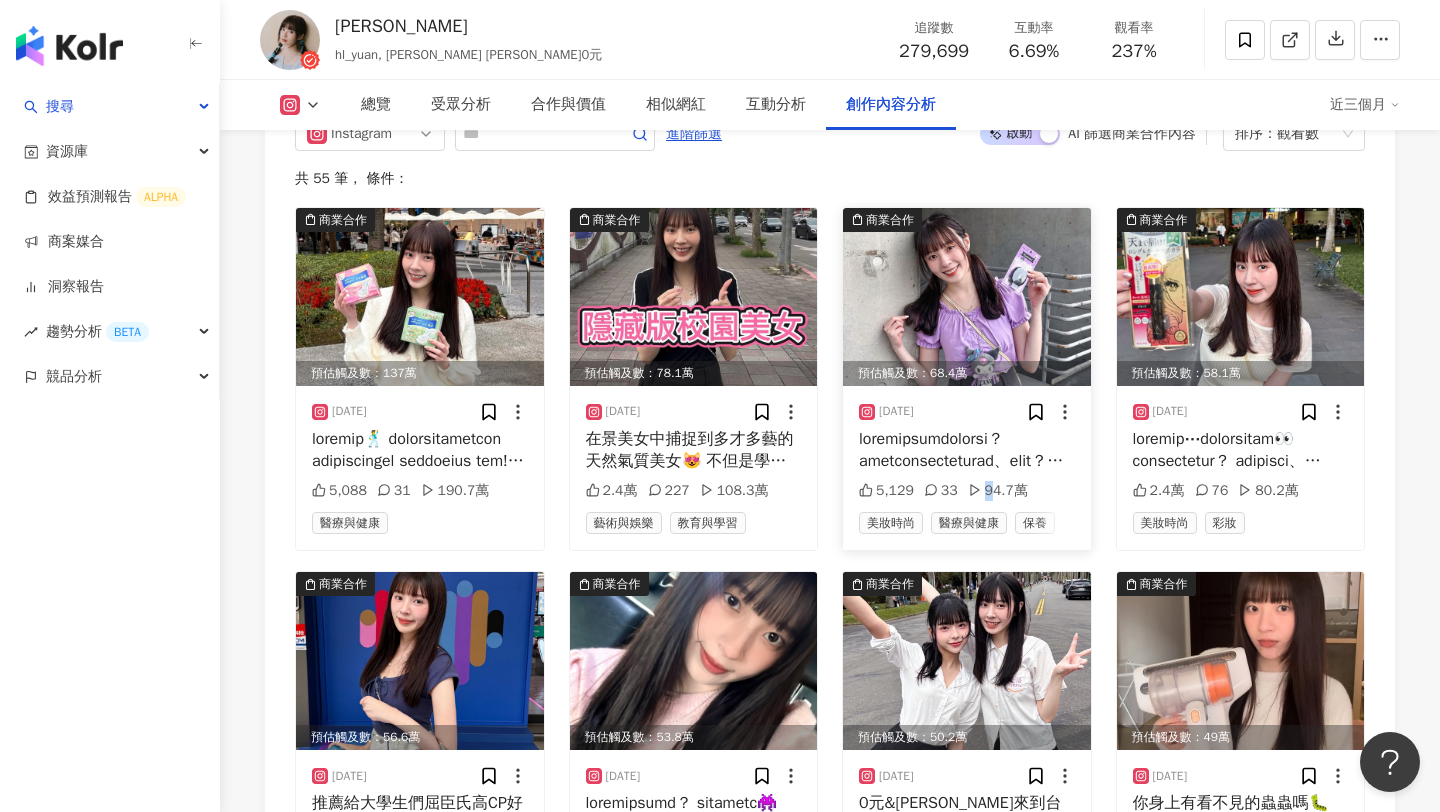drag, startPoint x: 984, startPoint y: 495, endPoint x: 1030, endPoint y: 495, distance: 46 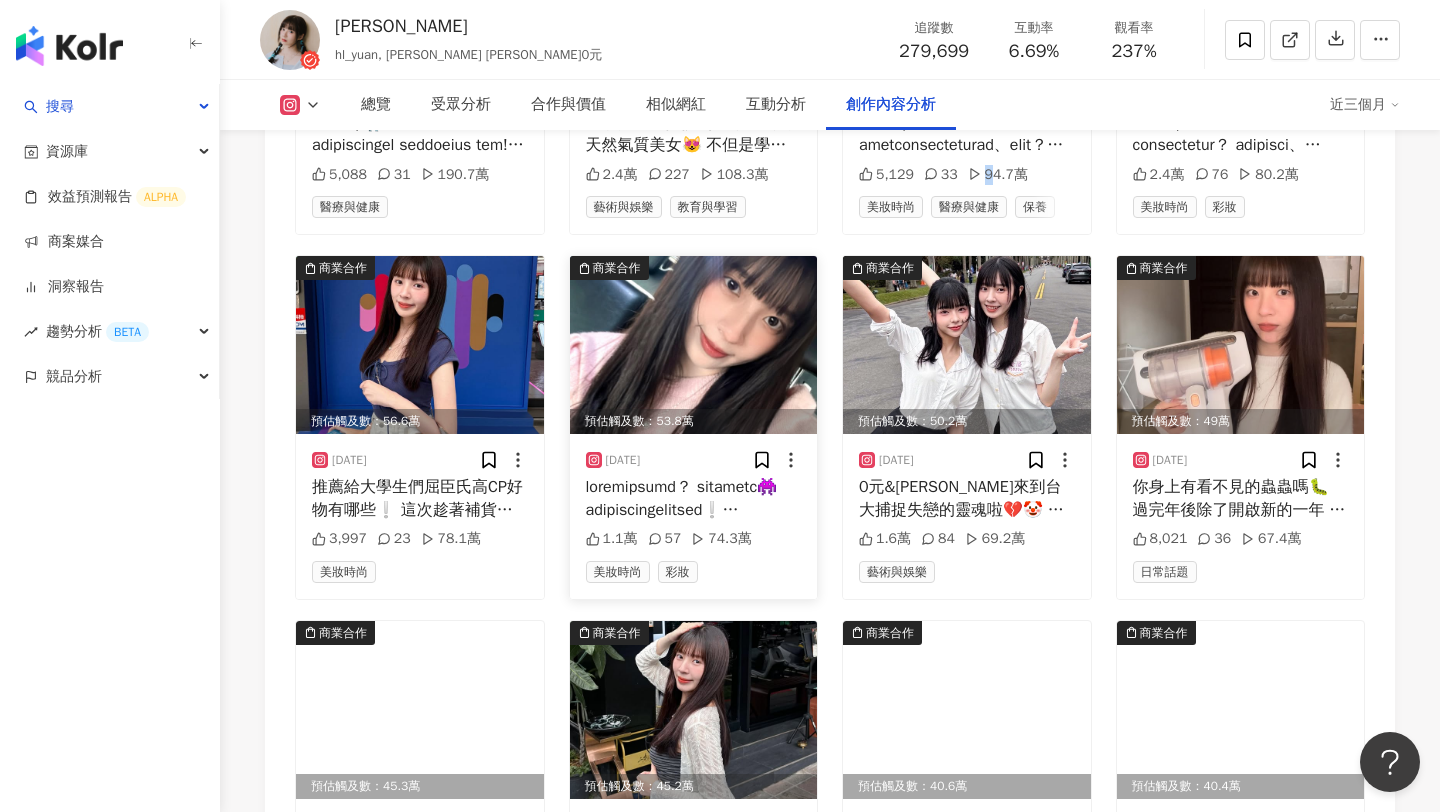scroll, scrollTop: 6522, scrollLeft: 0, axis: vertical 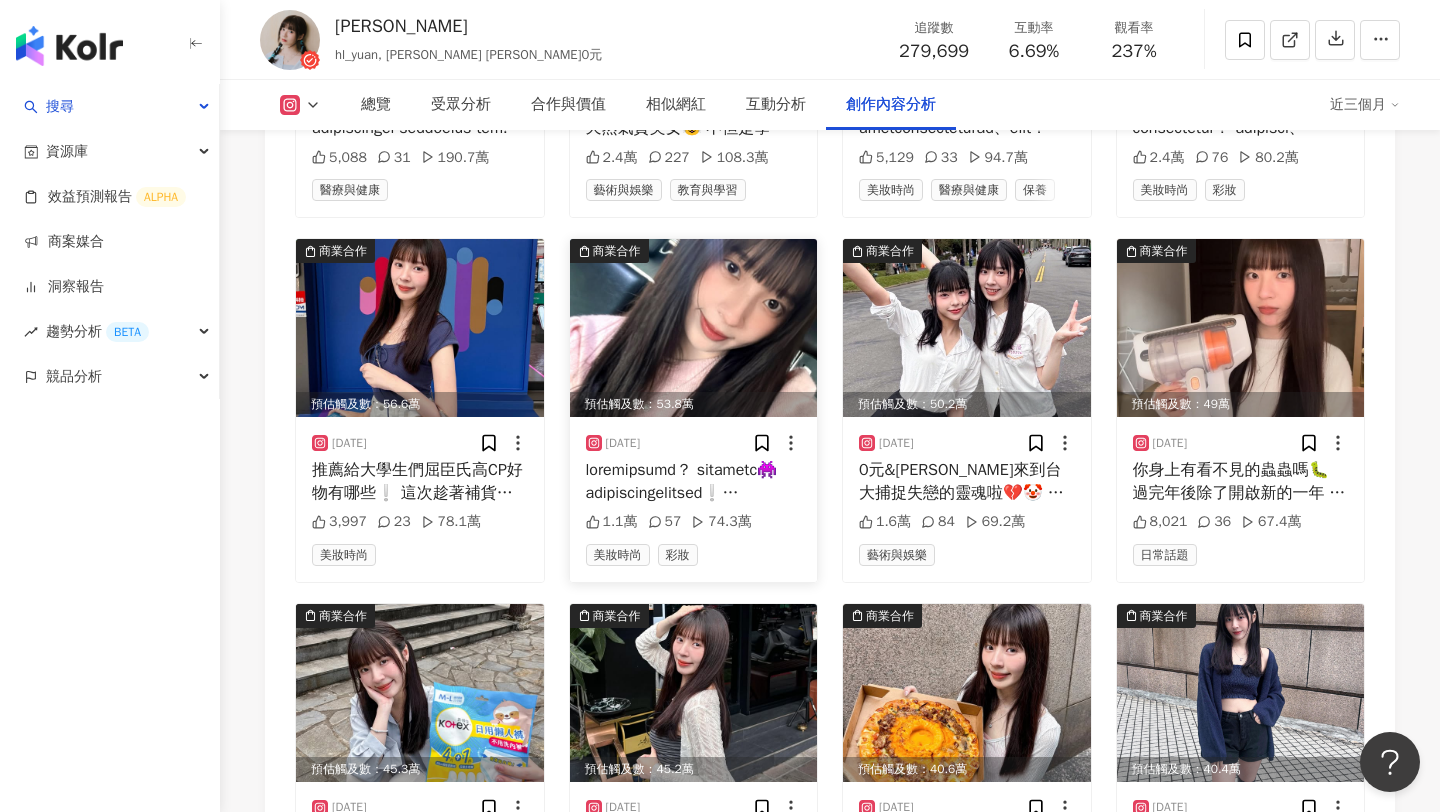 drag, startPoint x: 705, startPoint y: 526, endPoint x: 755, endPoint y: 525, distance: 50.01 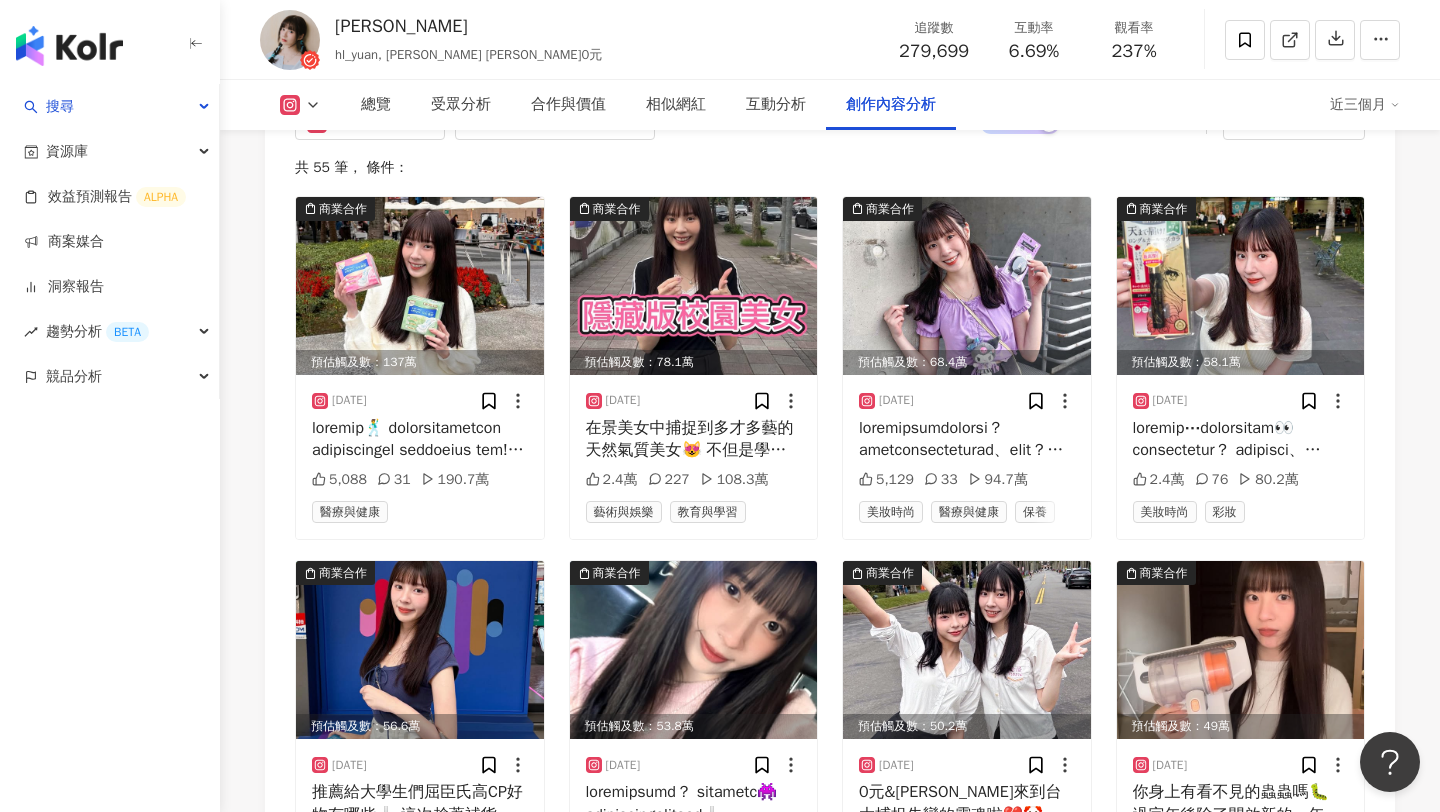 scroll, scrollTop: 6074, scrollLeft: 0, axis: vertical 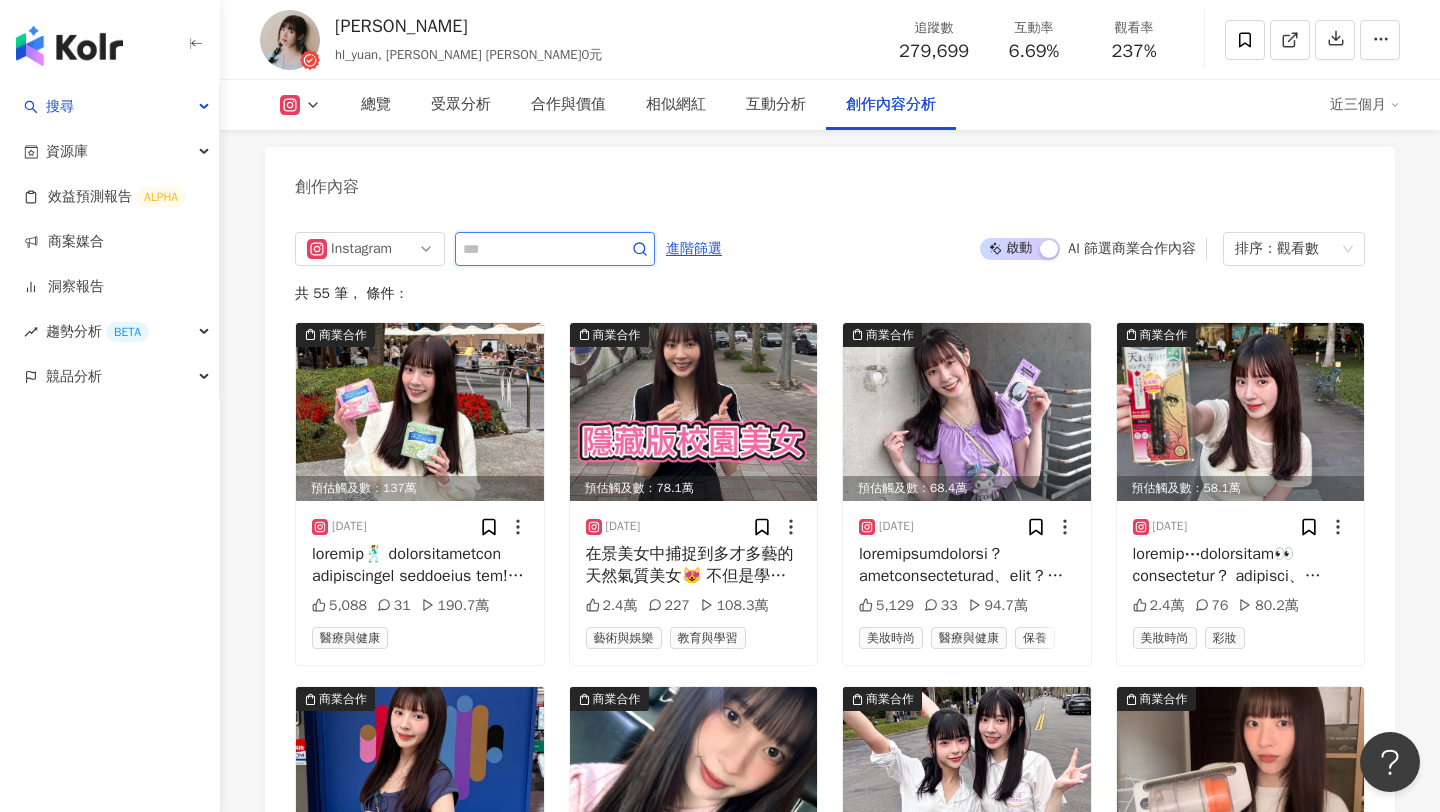 click at bounding box center (533, 249) 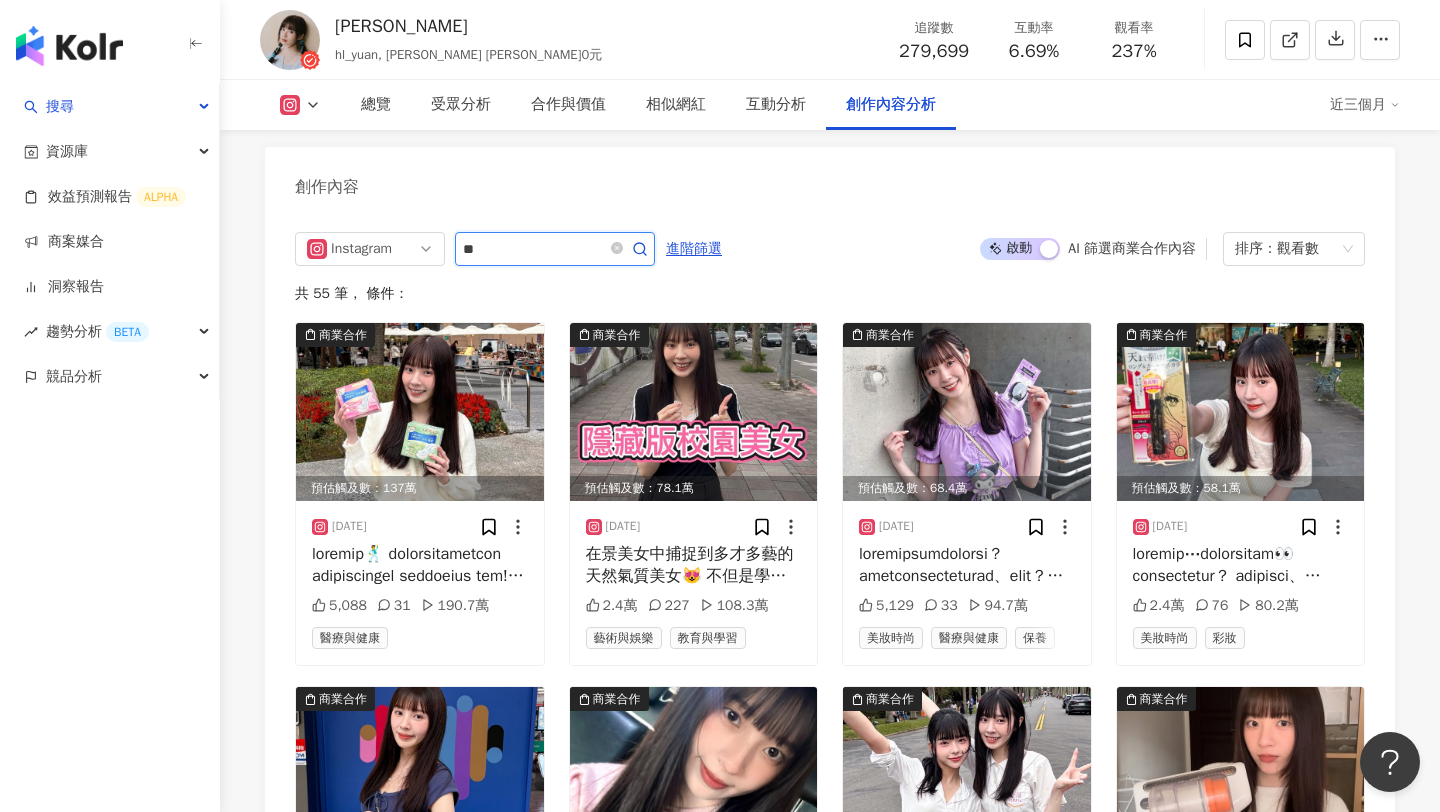 type on "**" 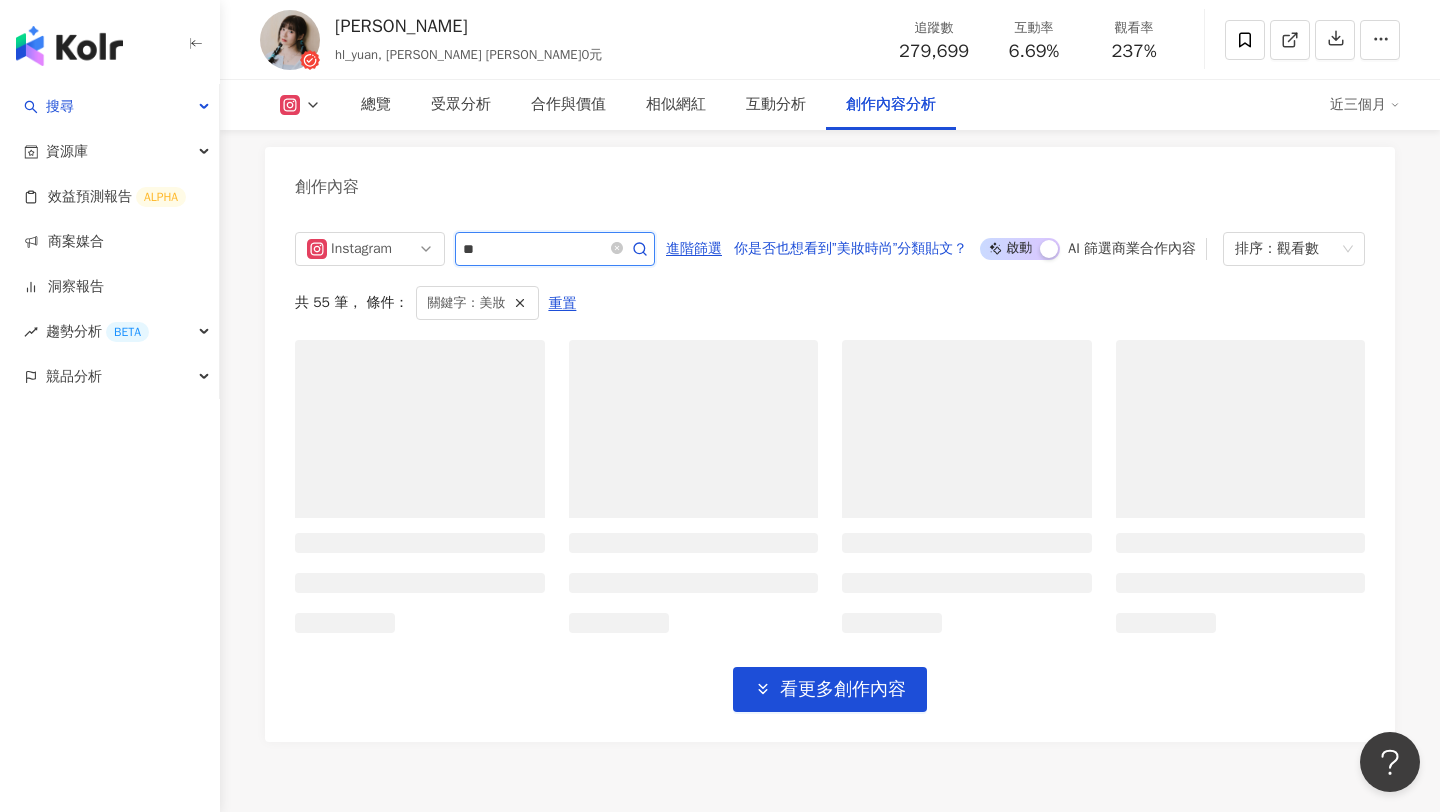 scroll, scrollTop: 6094, scrollLeft: 0, axis: vertical 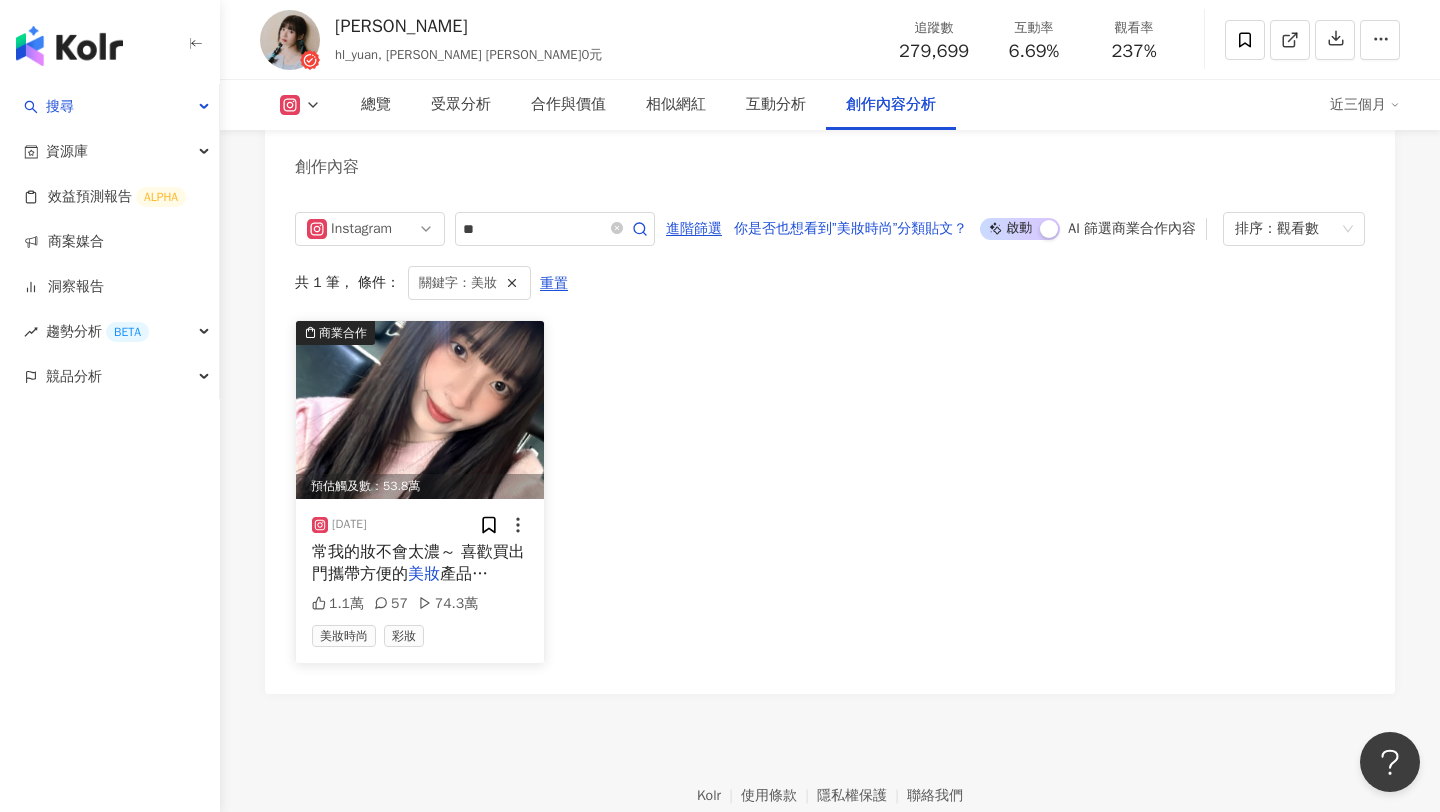 click at bounding box center (420, 410) 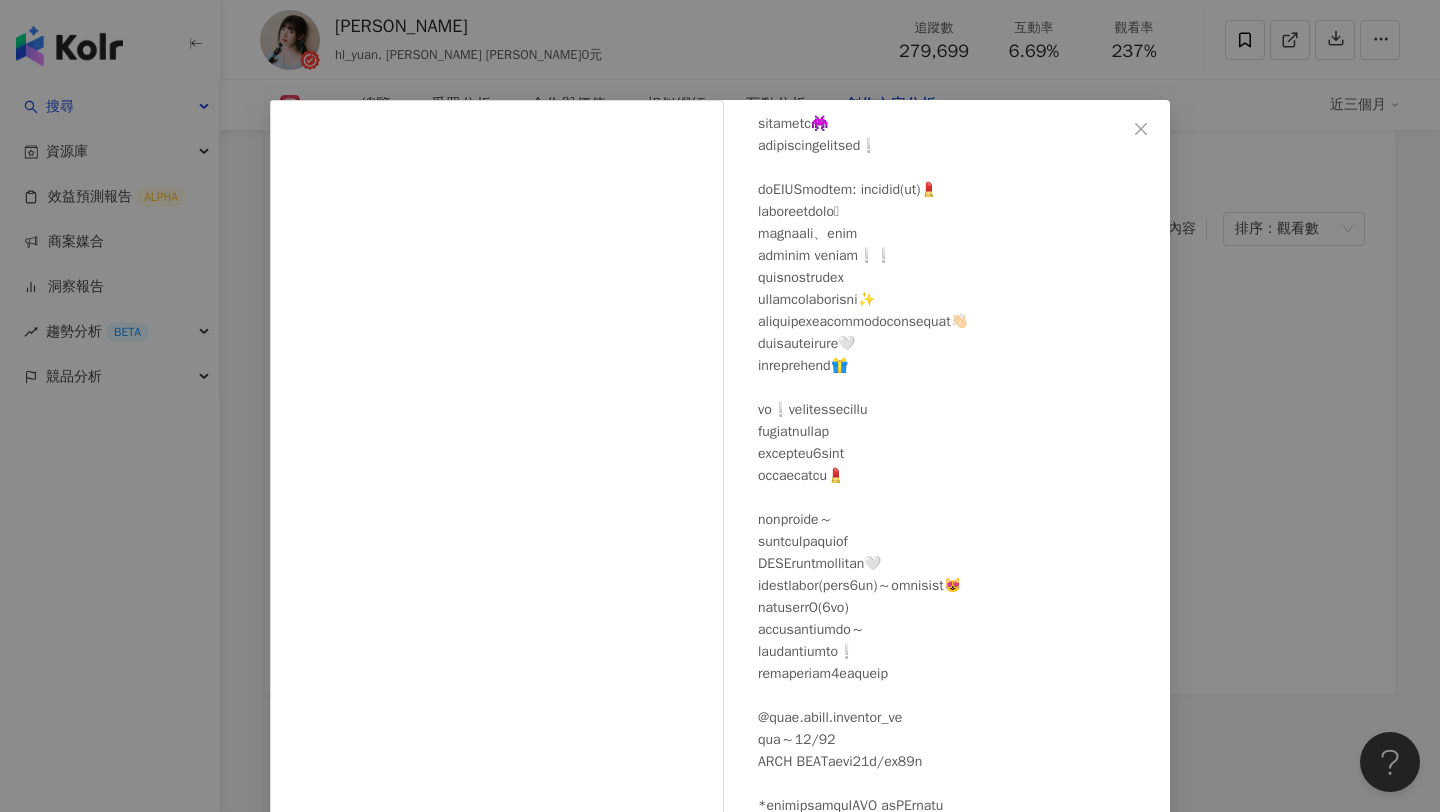 scroll, scrollTop: 191, scrollLeft: 0, axis: vertical 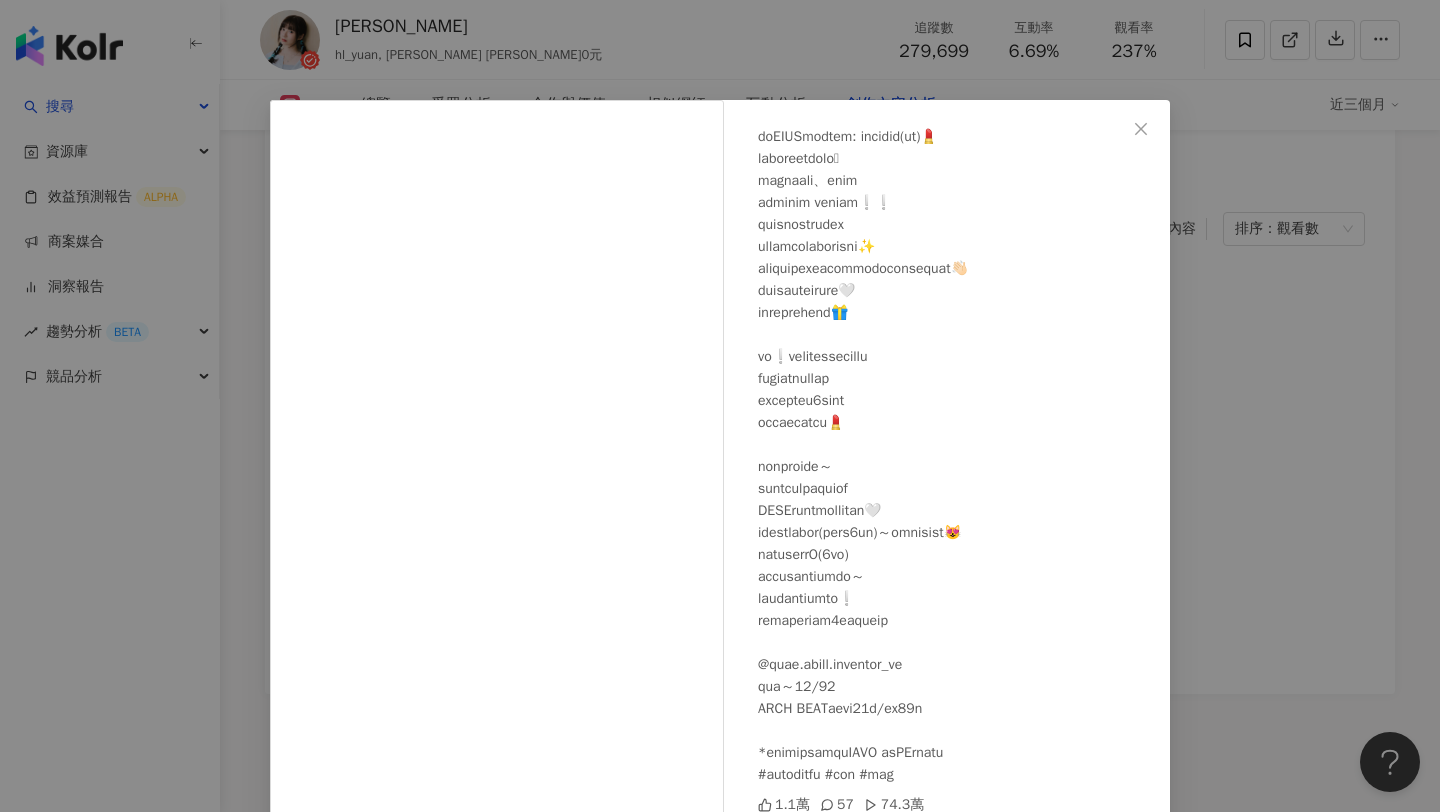 click on "黃琳媛 Aileen 2024/12/3 1.1萬 57 74.3萬 查看原始貼文" at bounding box center (720, 406) 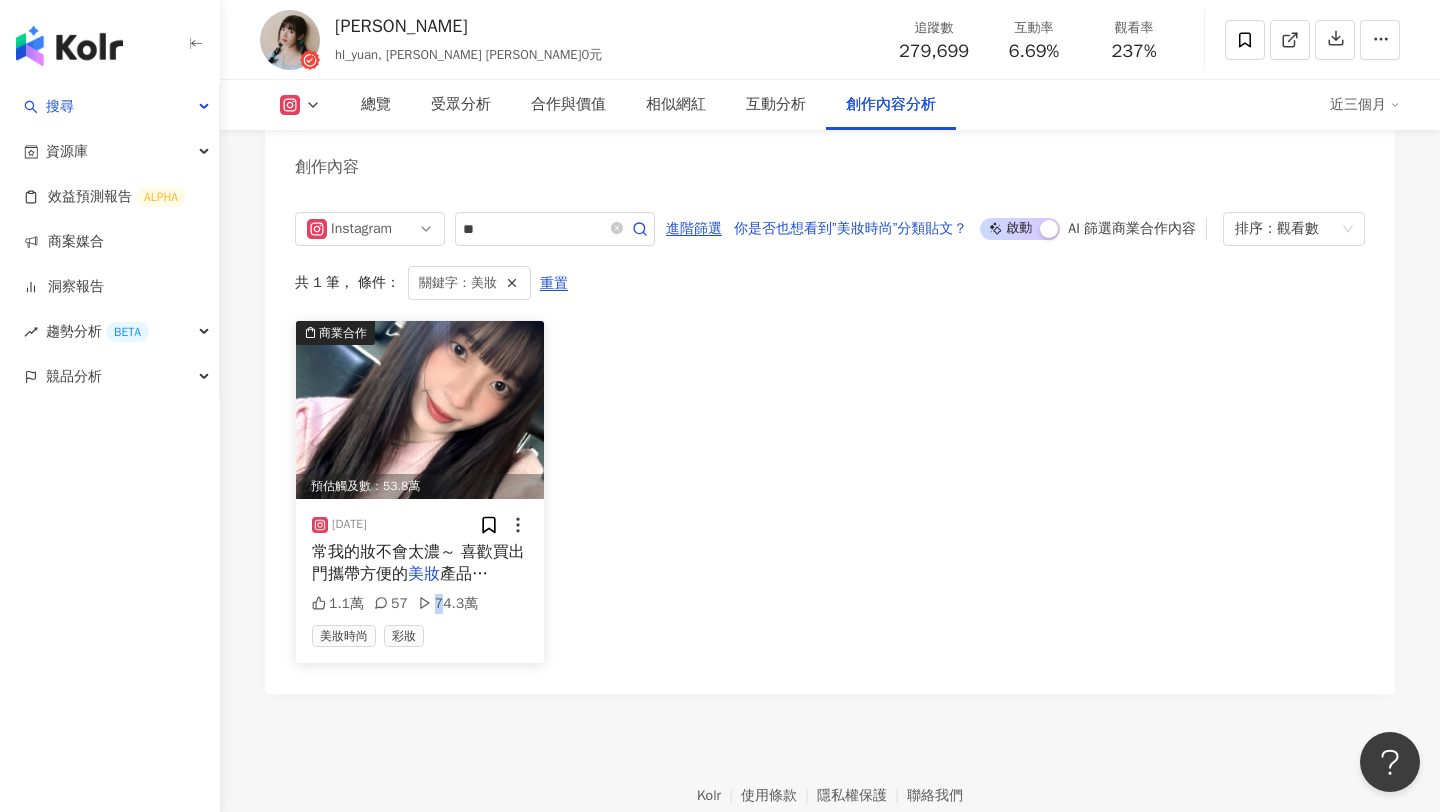 drag, startPoint x: 436, startPoint y: 609, endPoint x: 472, endPoint y: 609, distance: 36 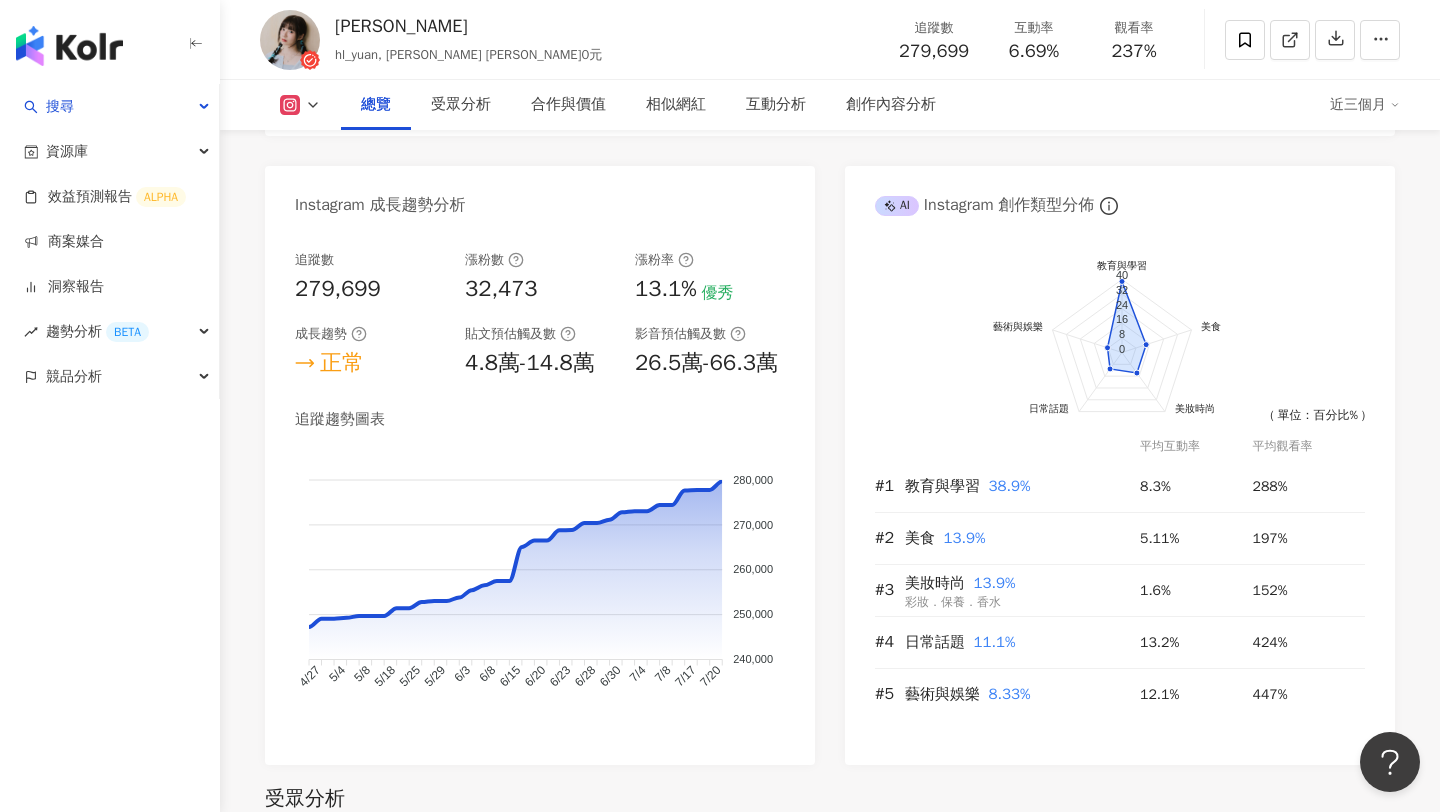 scroll, scrollTop: 1008, scrollLeft: 0, axis: vertical 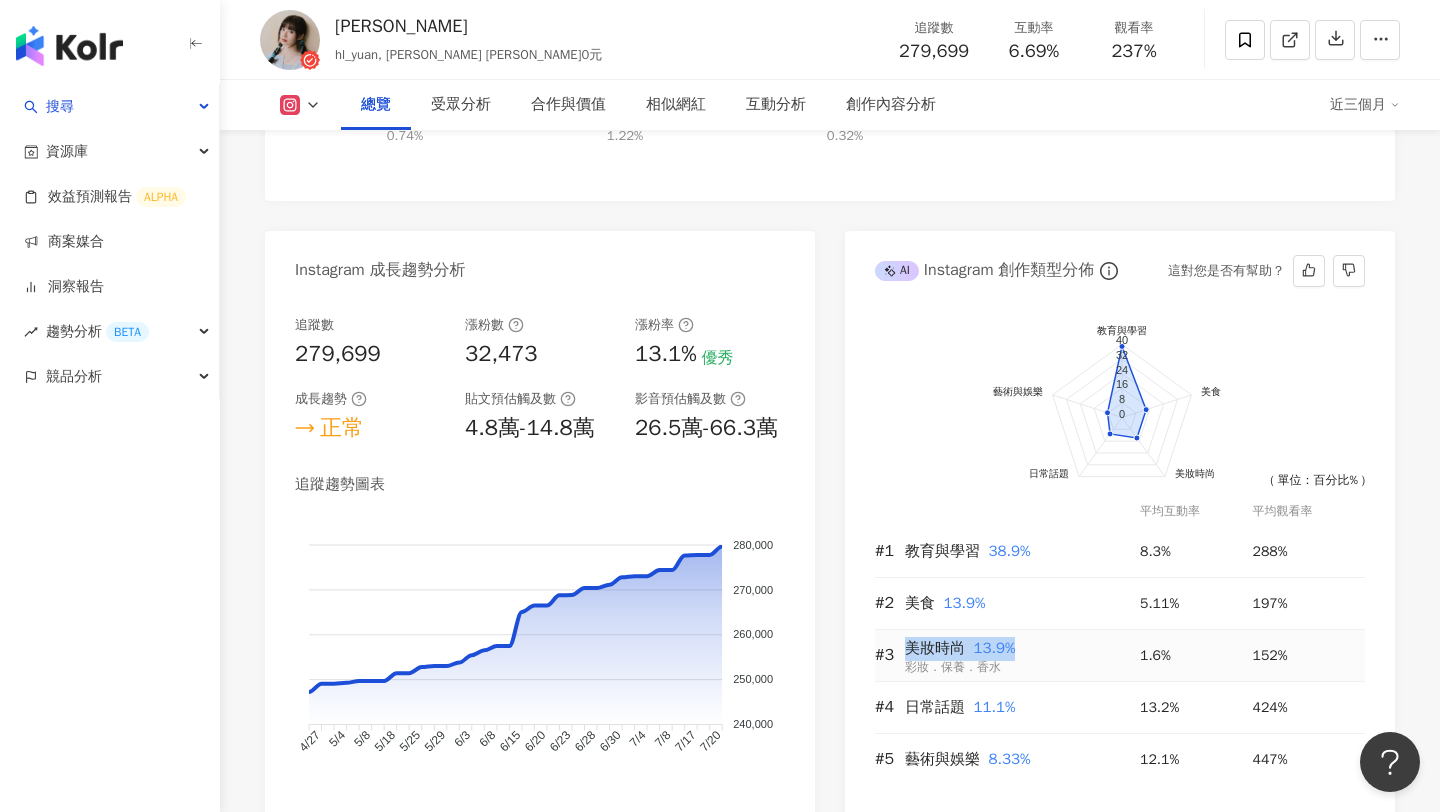 drag, startPoint x: 906, startPoint y: 624, endPoint x: 1014, endPoint y: 624, distance: 108 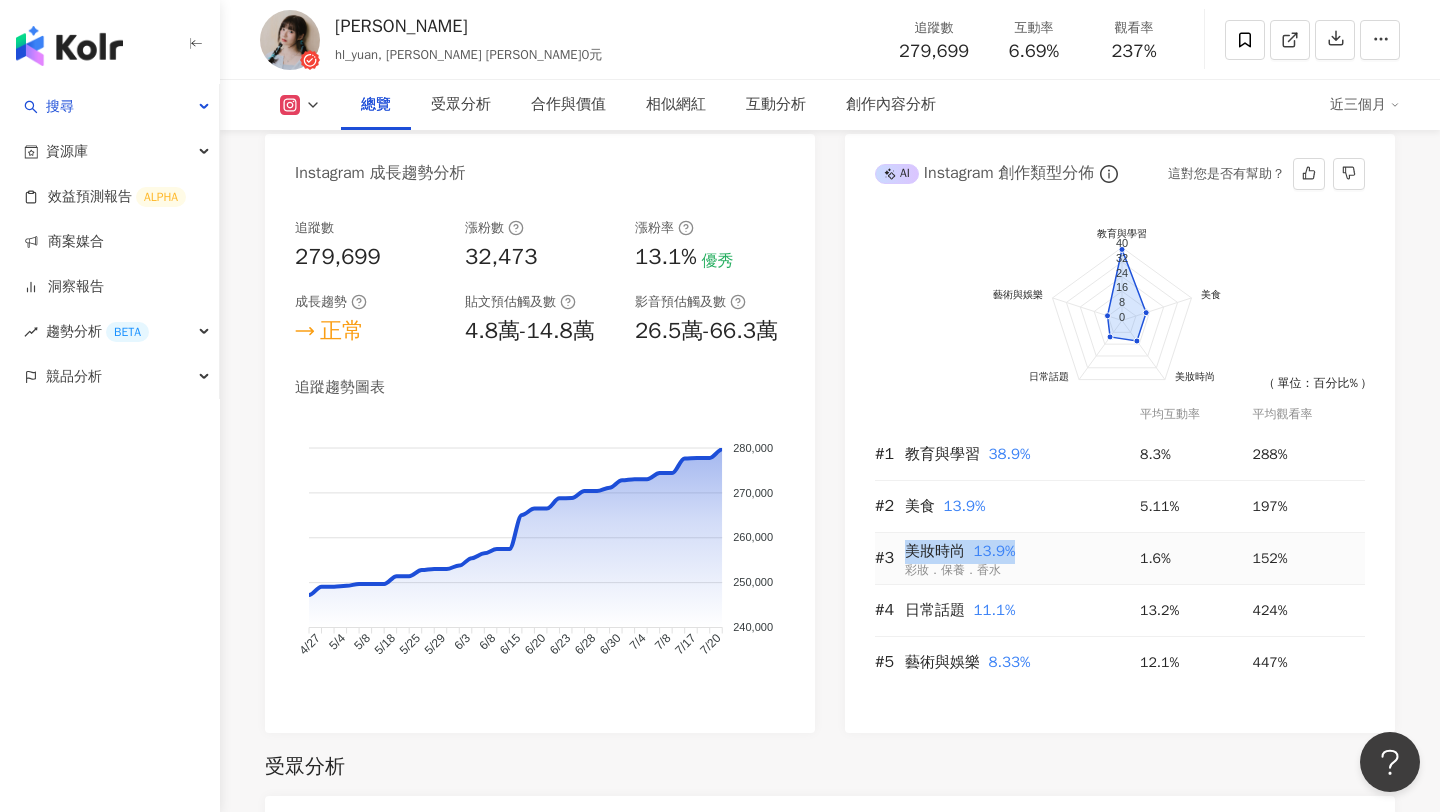 scroll, scrollTop: 1107, scrollLeft: 0, axis: vertical 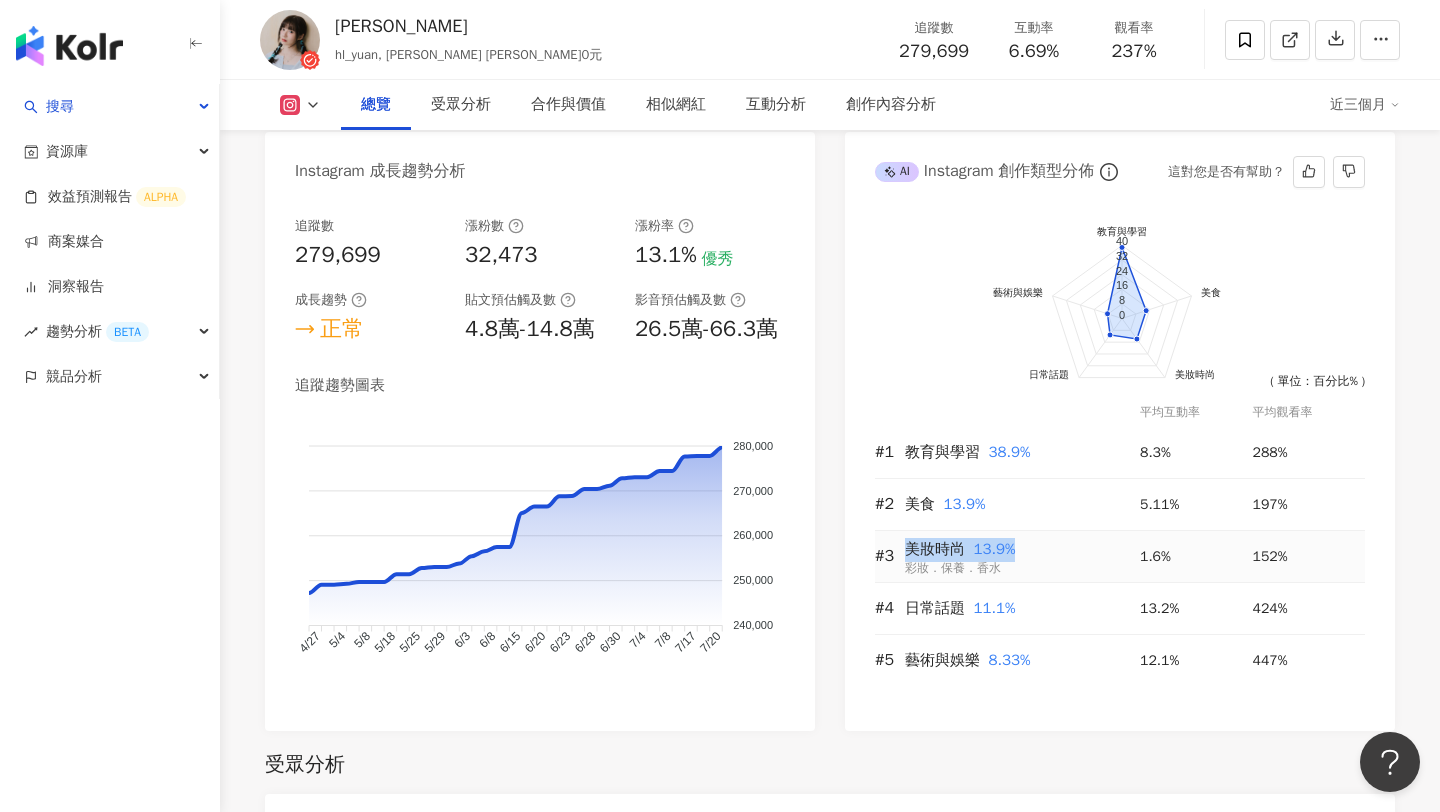 click on "美妝時尚    13.9%" at bounding box center [1022, 550] 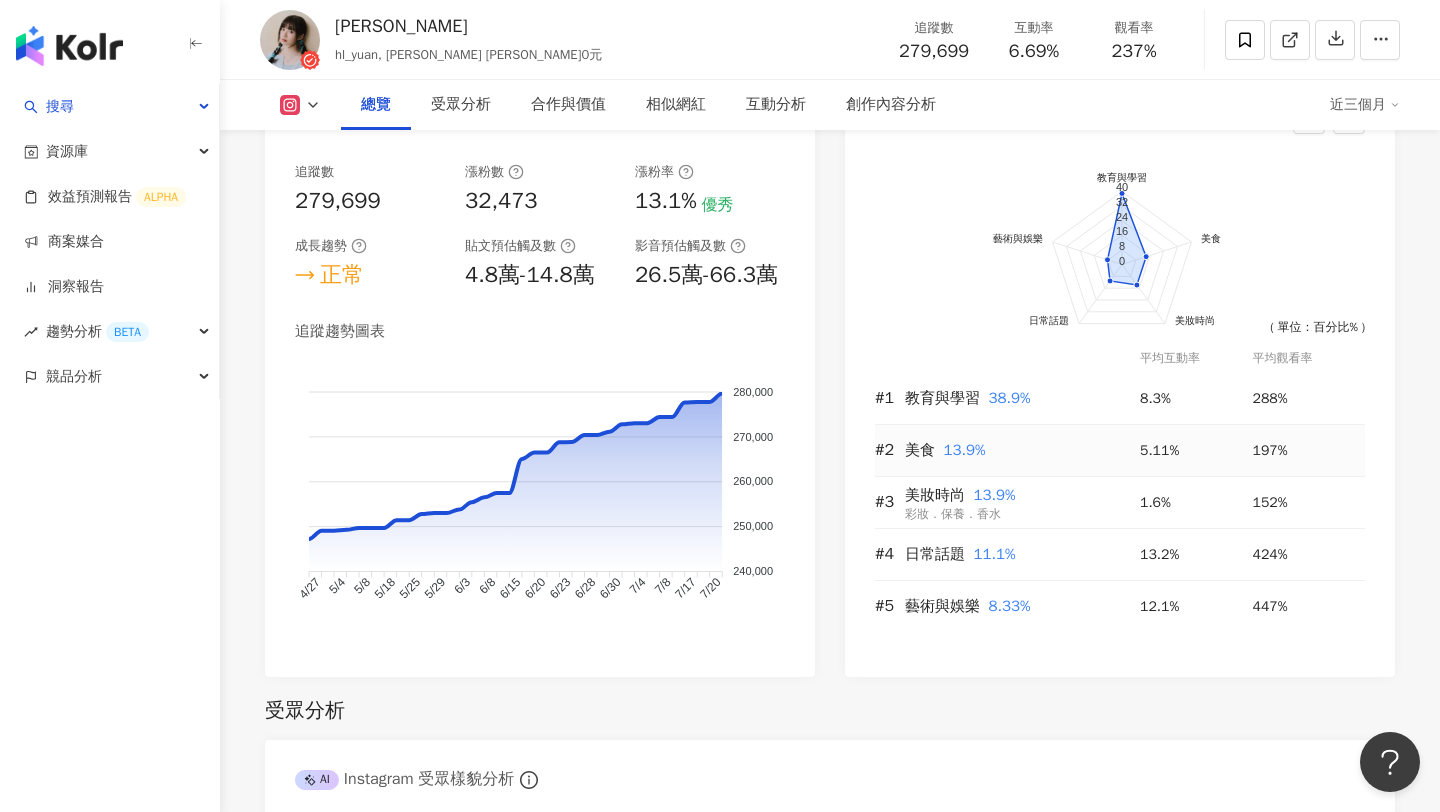 scroll, scrollTop: 1174, scrollLeft: 0, axis: vertical 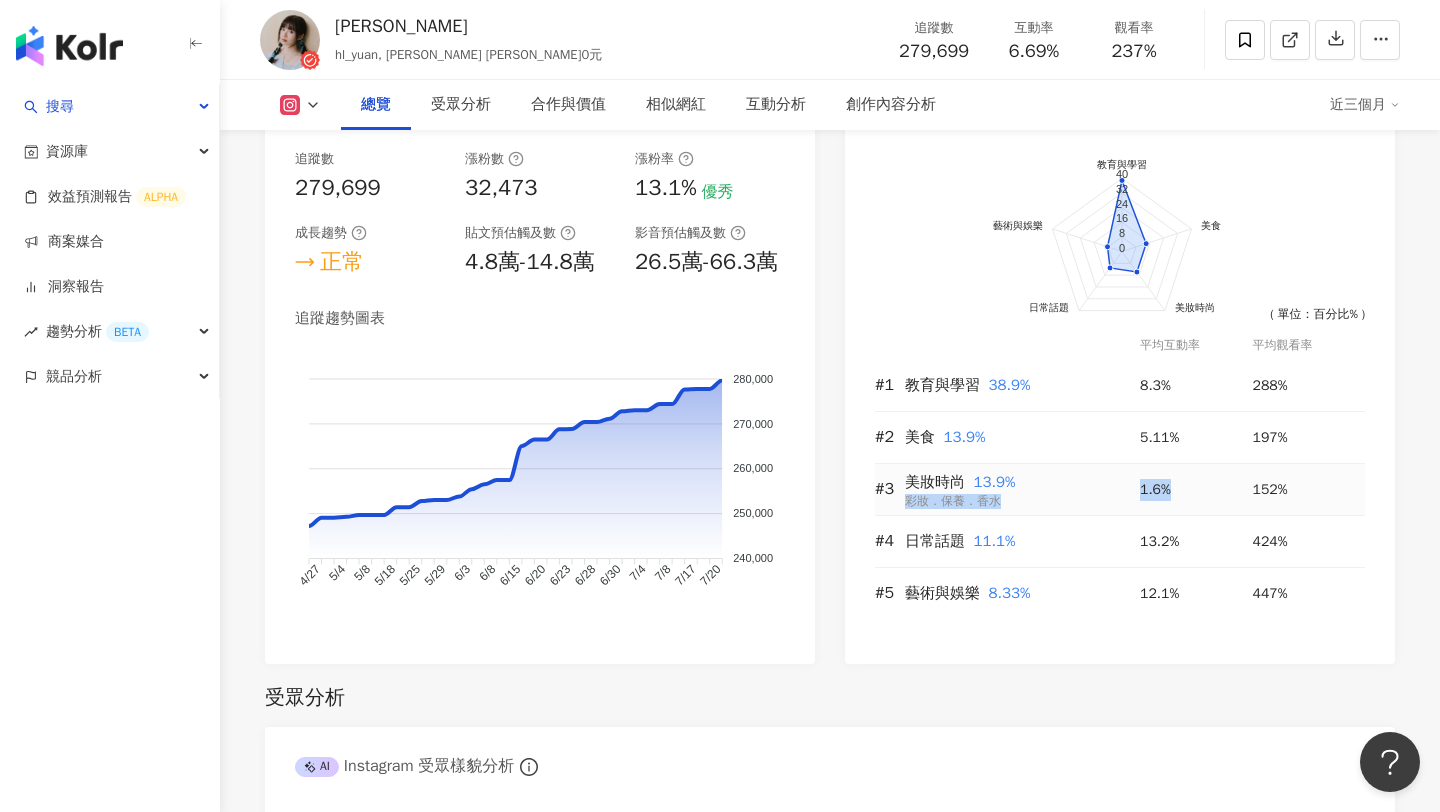 drag, startPoint x: 1135, startPoint y: 473, endPoint x: 1184, endPoint y: 473, distance: 49 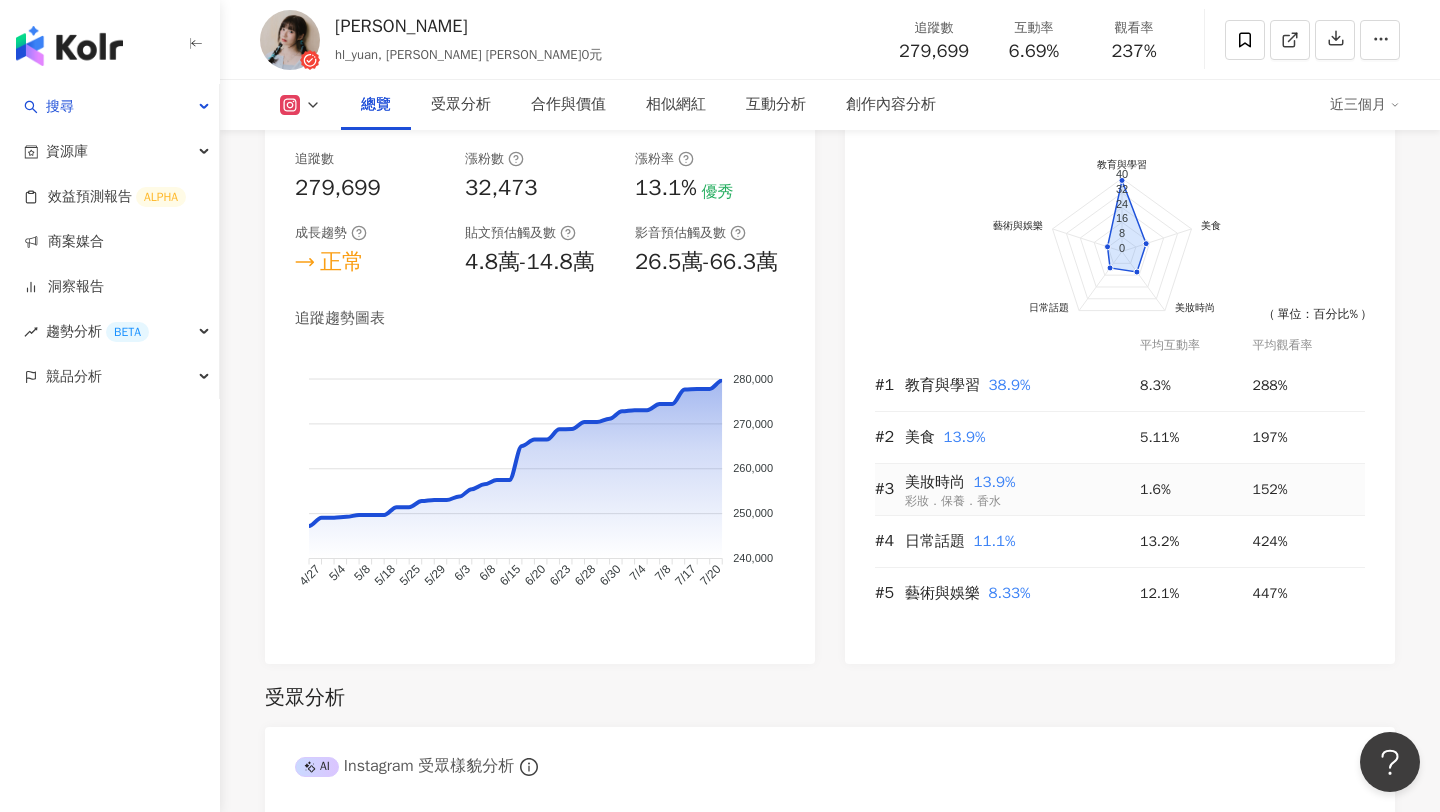click on "1.6%" at bounding box center [1196, 490] 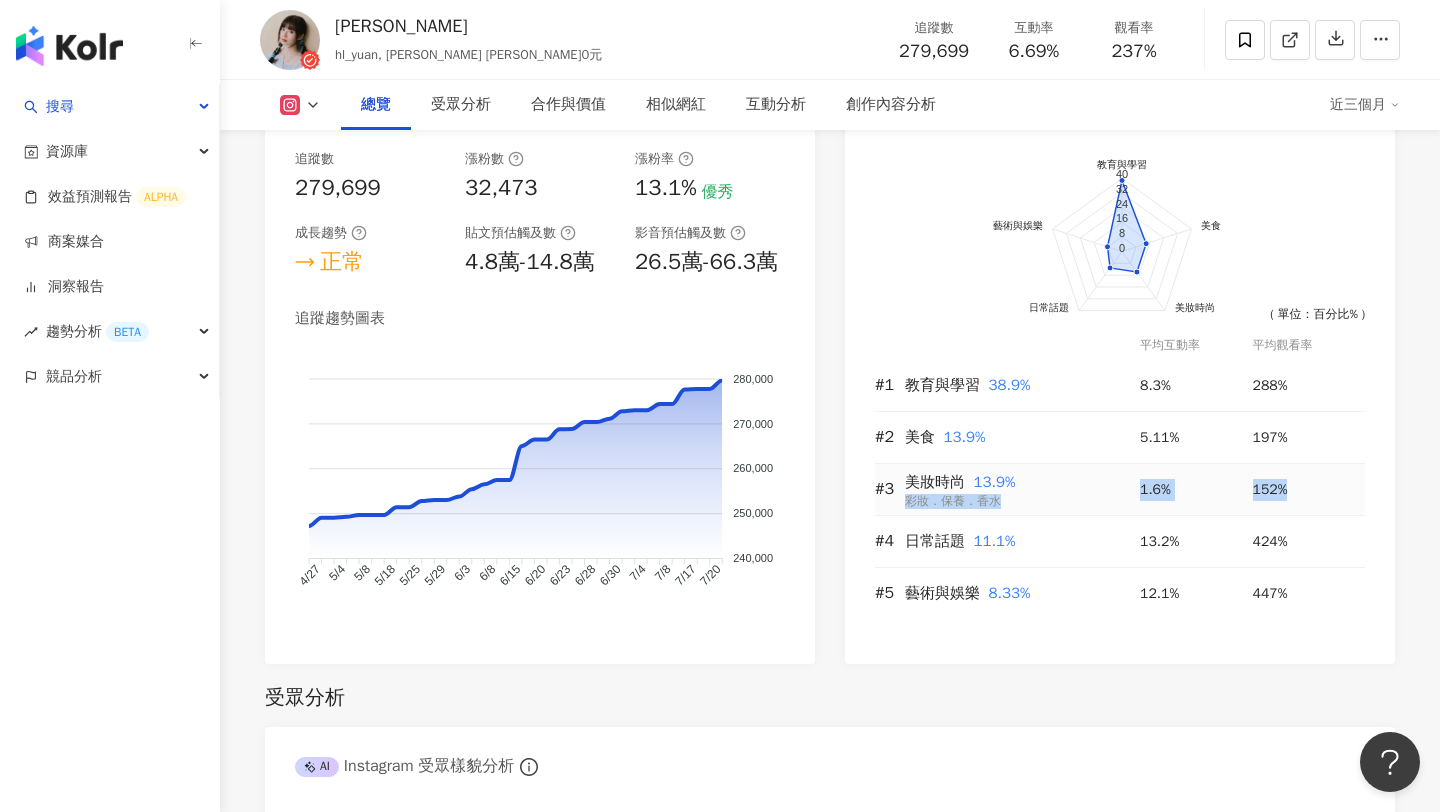 drag, startPoint x: 1296, startPoint y: 471, endPoint x: 1113, endPoint y: 469, distance: 183.01093 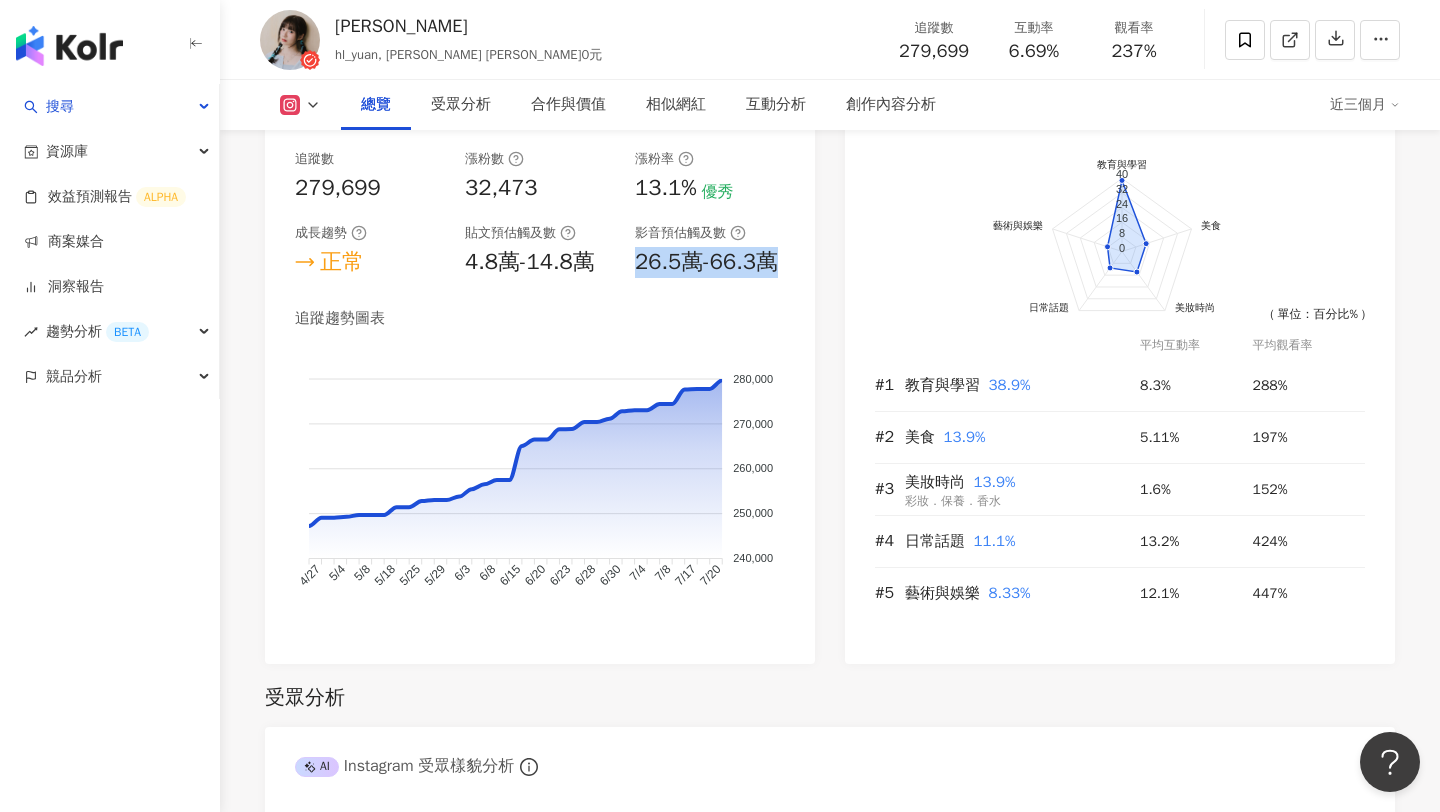 drag, startPoint x: 634, startPoint y: 240, endPoint x: 767, endPoint y: 240, distance: 133 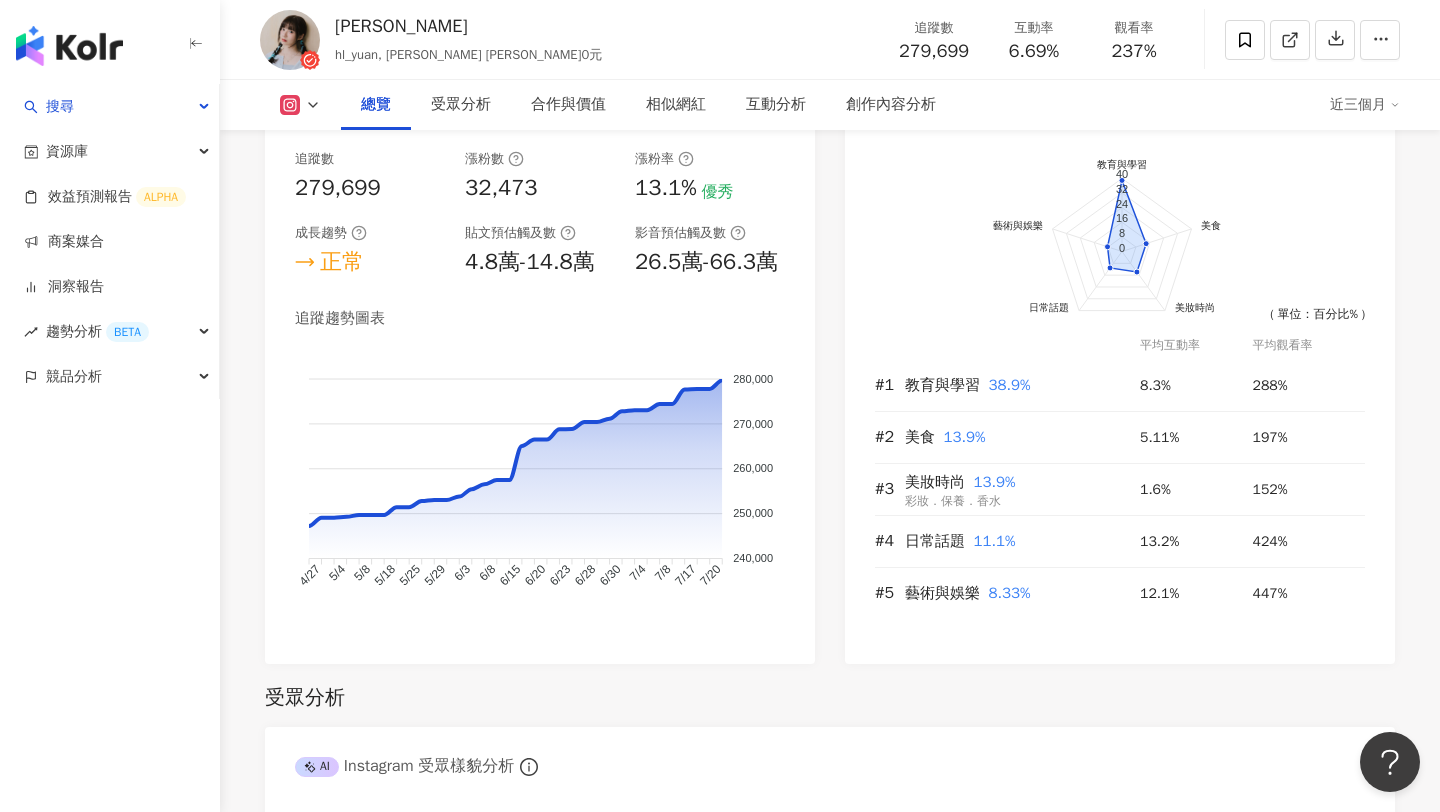click on "追蹤趨勢圖表 280,000 280,000 270,000 270,000 260,000 260,000 250,000 250,000 240,000 240,000 4/27 4/27 5/4 5/4 5/8 5/8 5/18 5/18 5/25 5/25 5/29 5/29 6/3 6/3 6/8 6/8 6/15 6/15 6/20 6/20 6/23 6/23 6/28 6/28 6/30 6/30 7/4 7/4 7/8 7/8 7/17 7/17 7/20 7/20 5/27 追蹤數:  252,800" at bounding box center (540, 471) 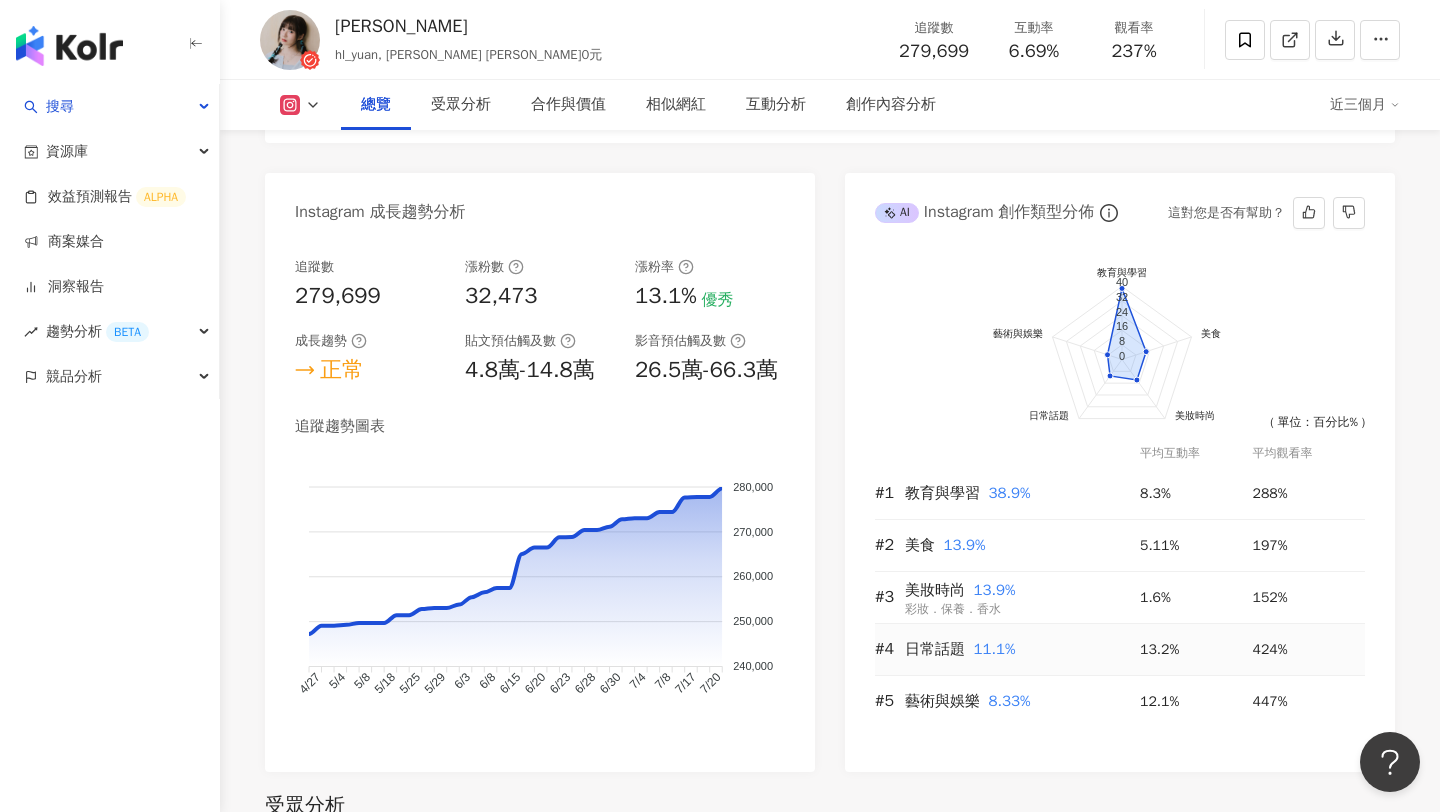 scroll, scrollTop: 1062, scrollLeft: 0, axis: vertical 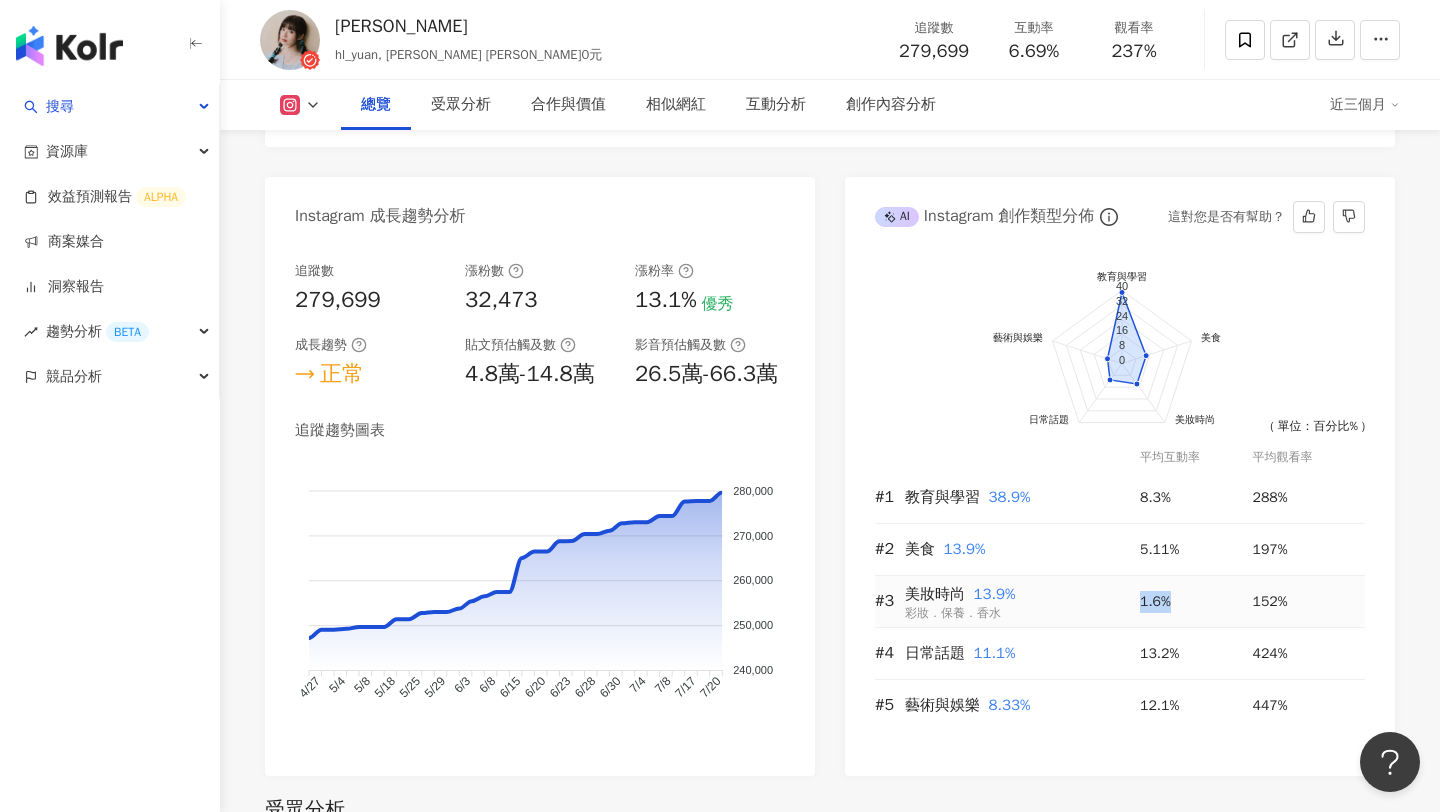 drag, startPoint x: 1140, startPoint y: 590, endPoint x: 1179, endPoint y: 590, distance: 39 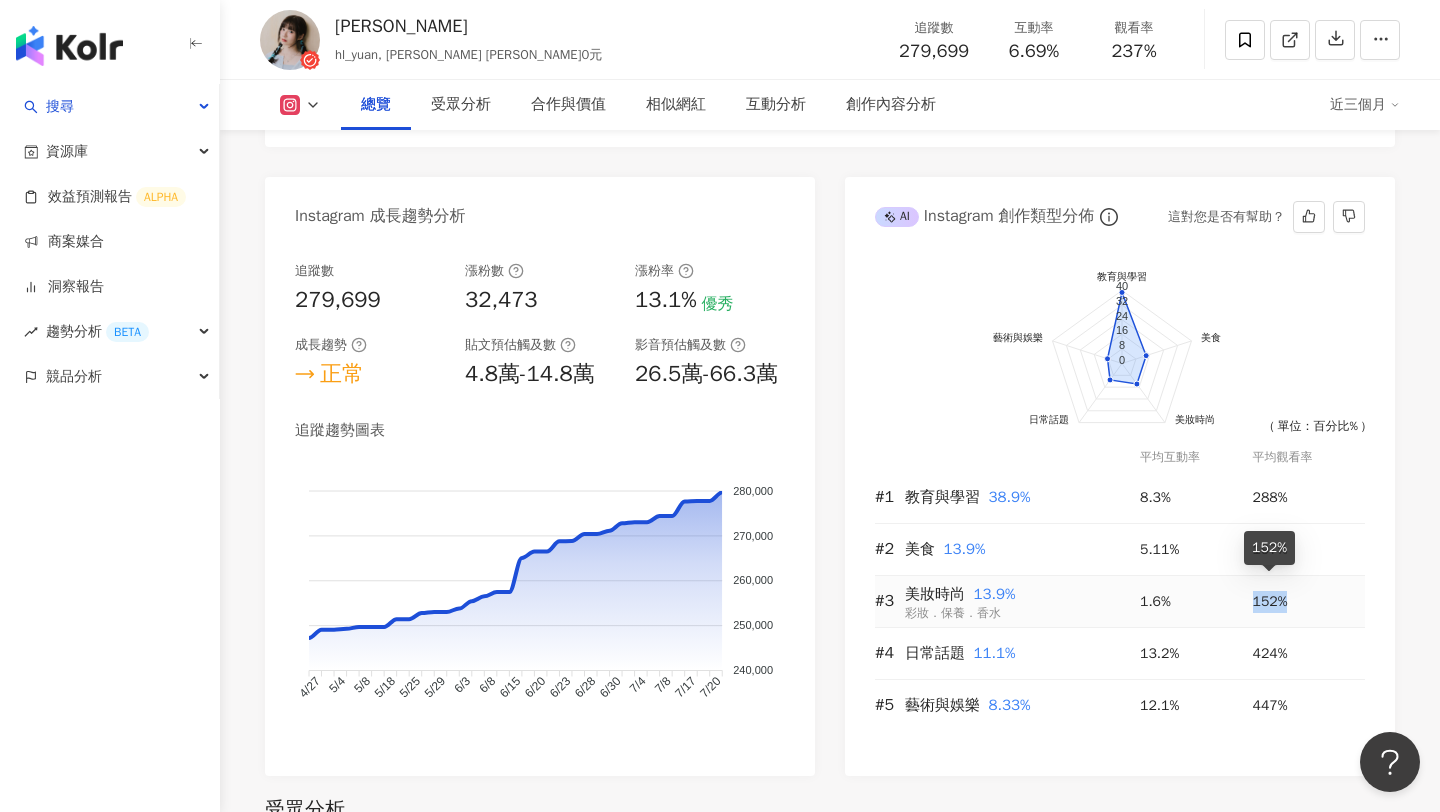 drag, startPoint x: 1254, startPoint y: 583, endPoint x: 1285, endPoint y: 583, distance: 31 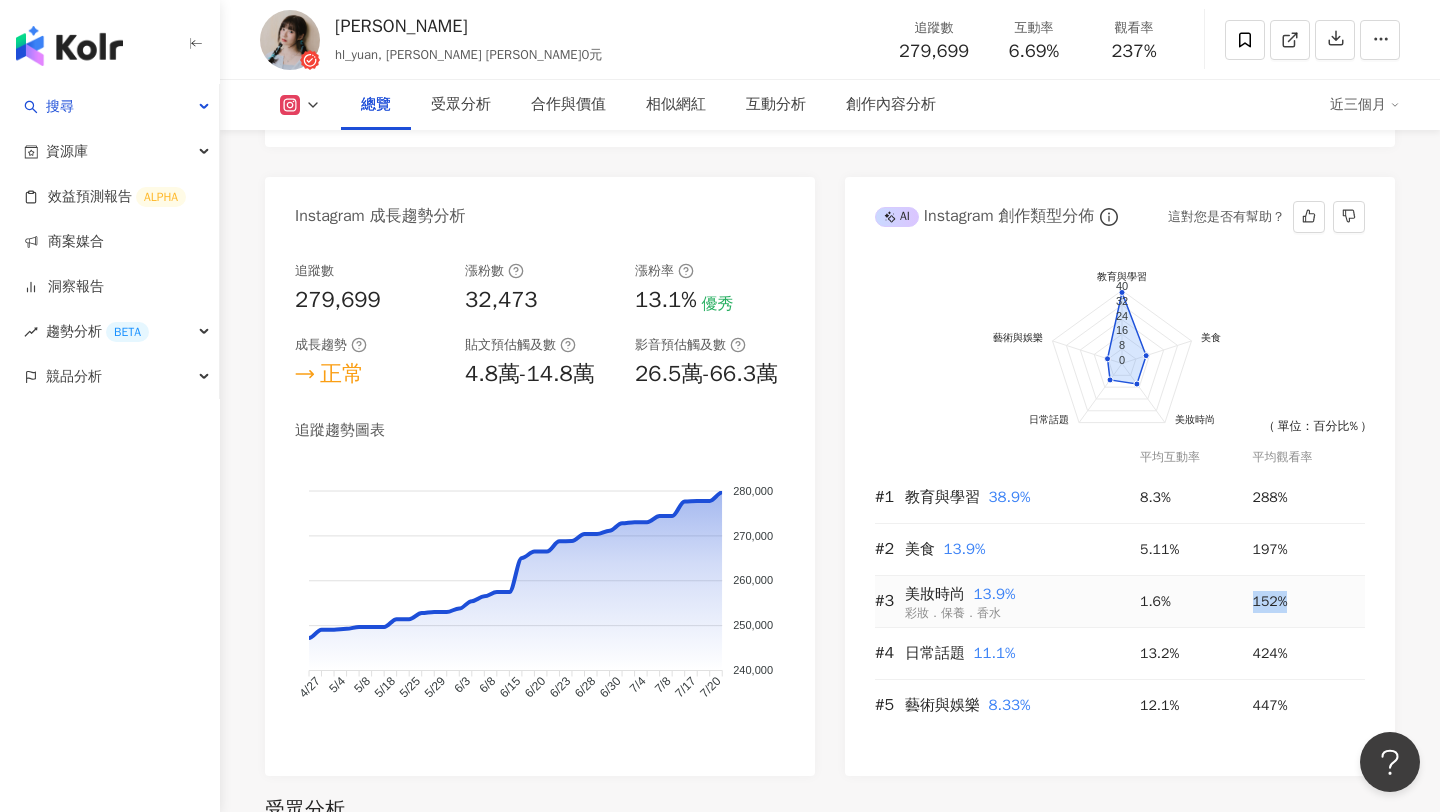 click on "152%" at bounding box center [1309, 602] 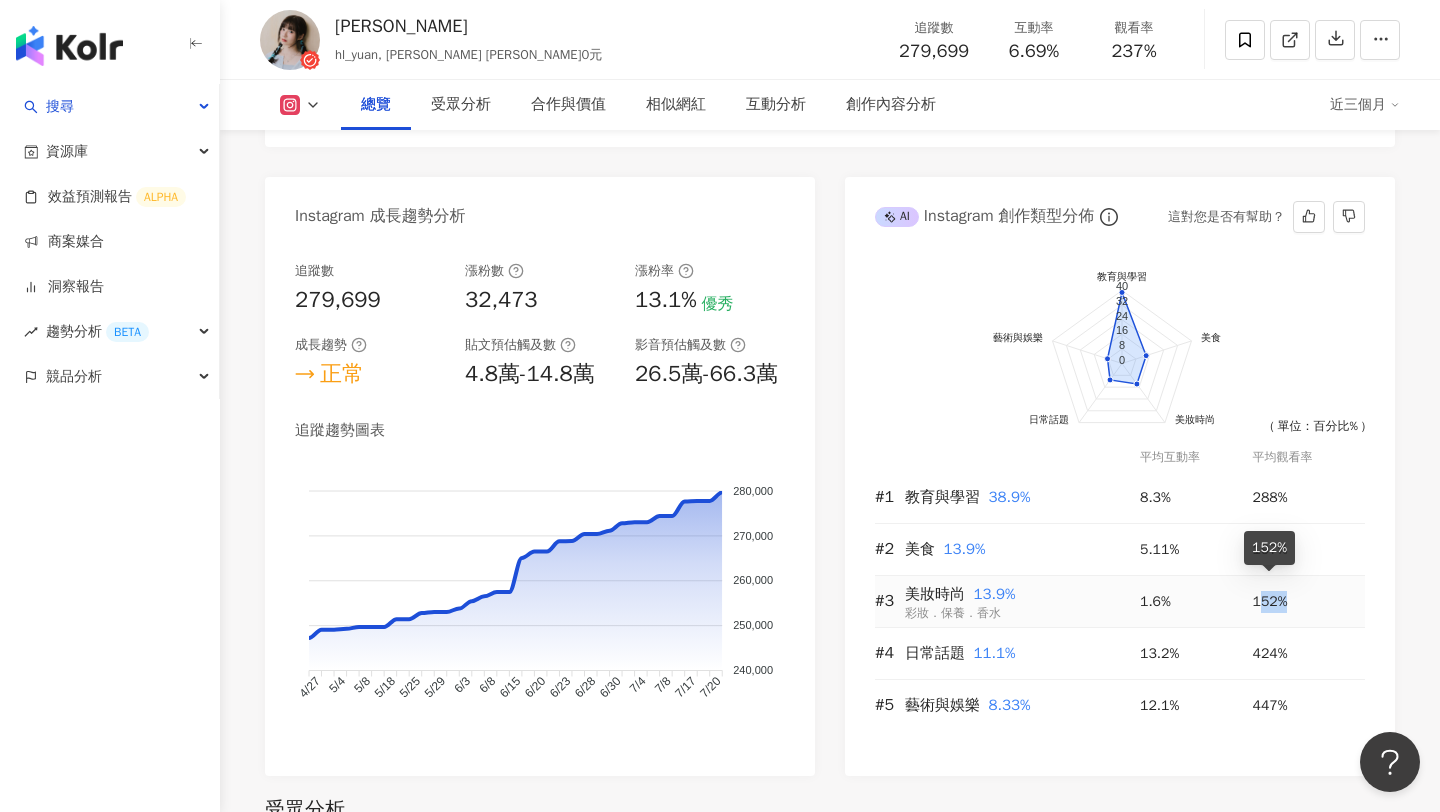 drag, startPoint x: 1256, startPoint y: 584, endPoint x: 1290, endPoint y: 585, distance: 34.0147 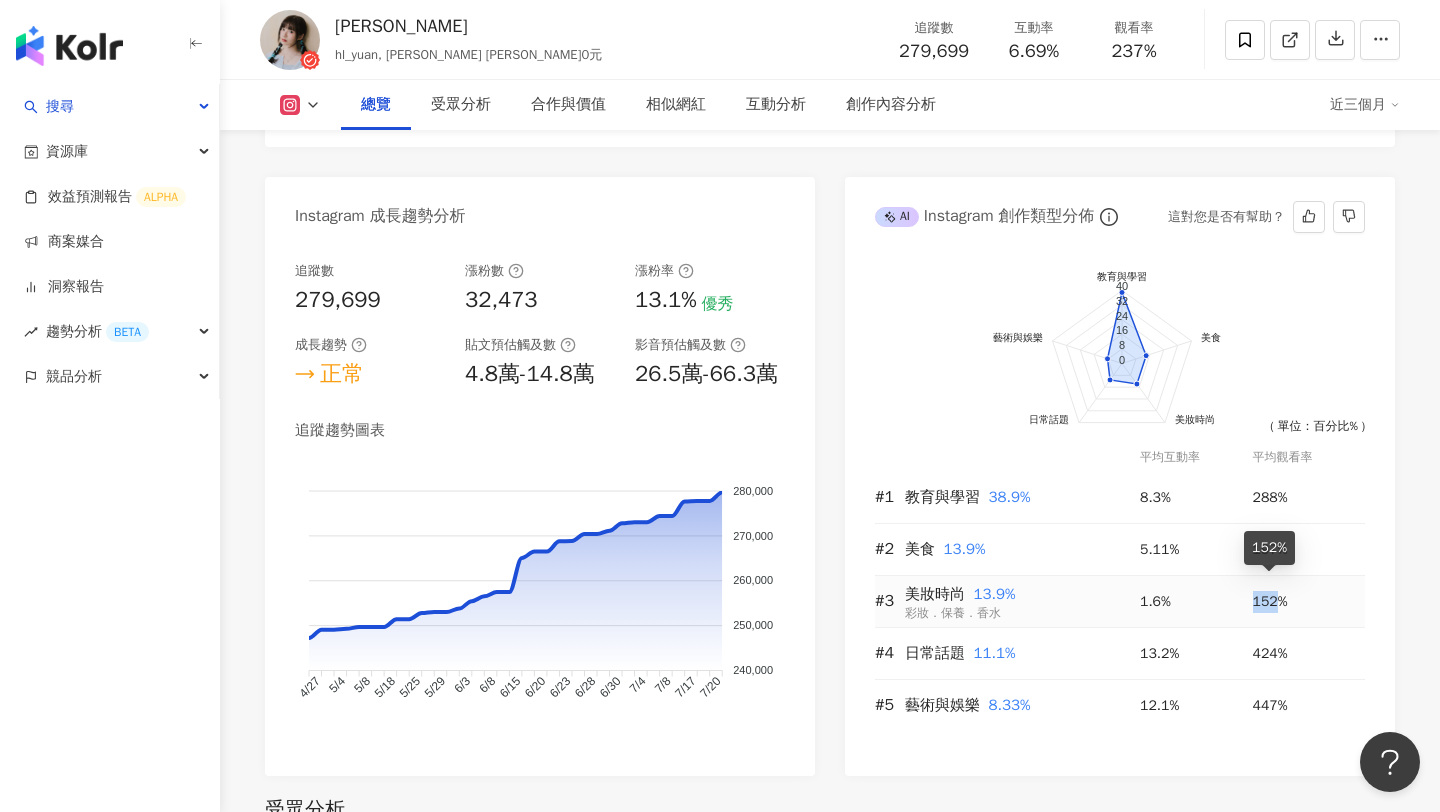 drag, startPoint x: 1250, startPoint y: 582, endPoint x: 1281, endPoint y: 582, distance: 31 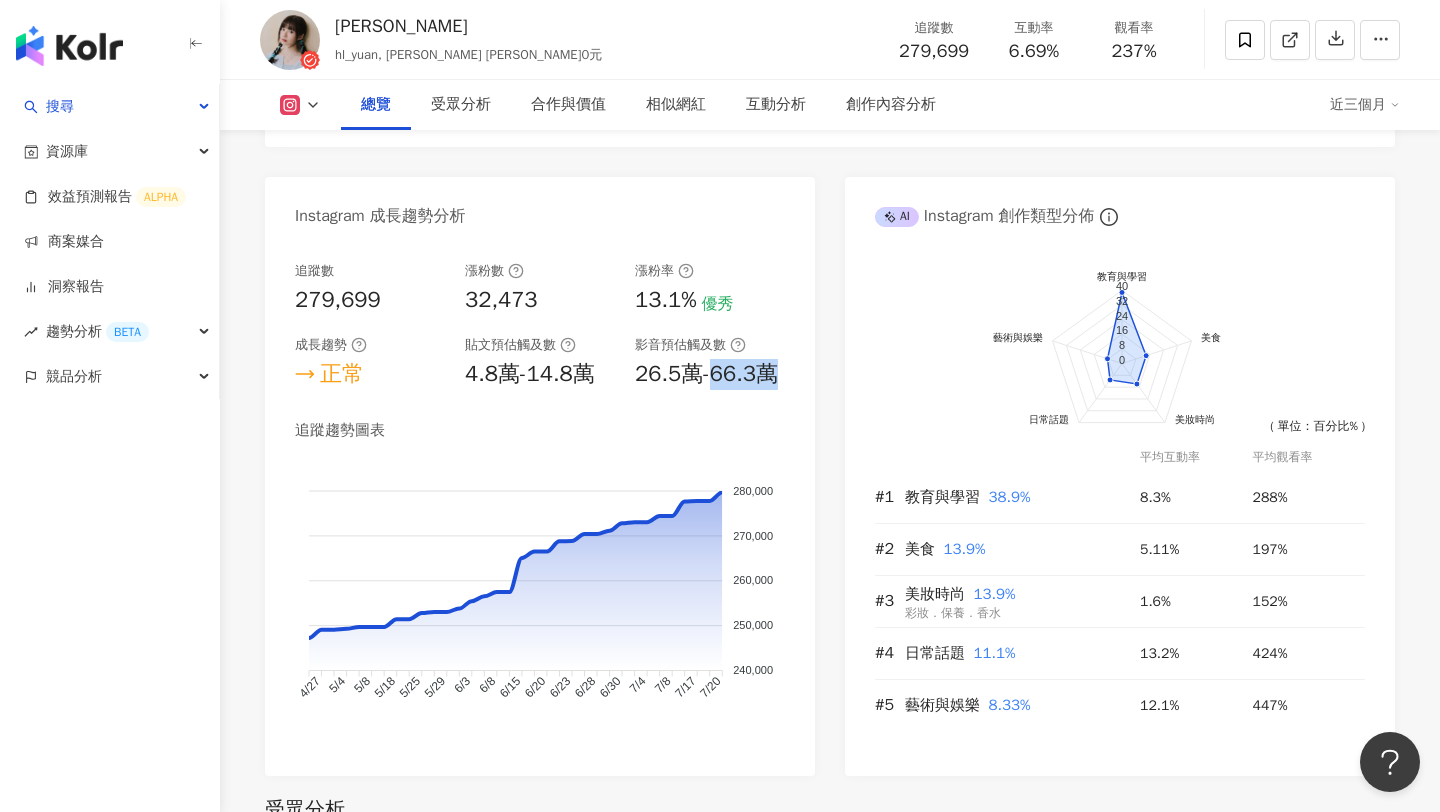 drag, startPoint x: 710, startPoint y: 359, endPoint x: 772, endPoint y: 359, distance: 62 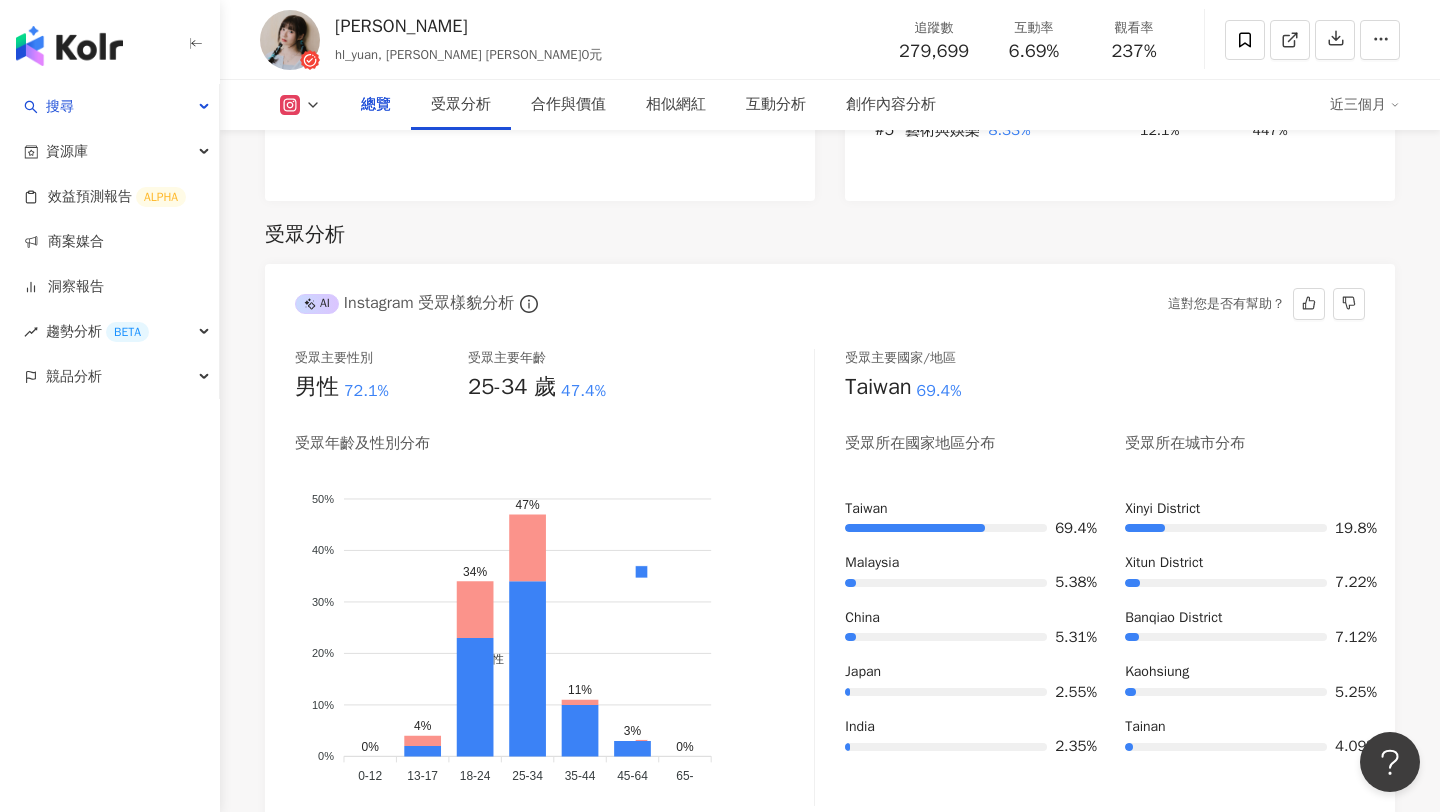 scroll, scrollTop: 1217, scrollLeft: 0, axis: vertical 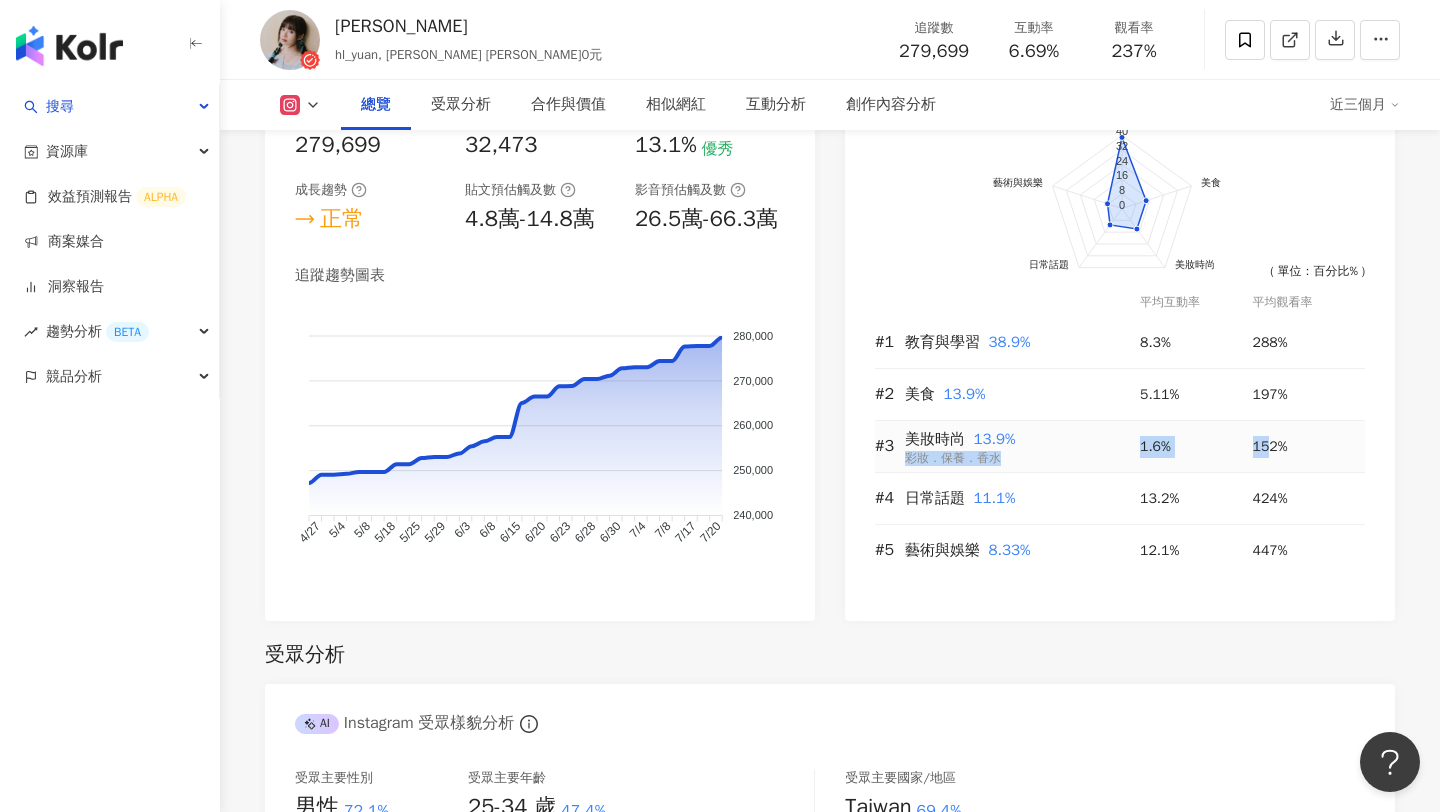 drag, startPoint x: 1127, startPoint y: 426, endPoint x: 1267, endPoint y: 429, distance: 140.03214 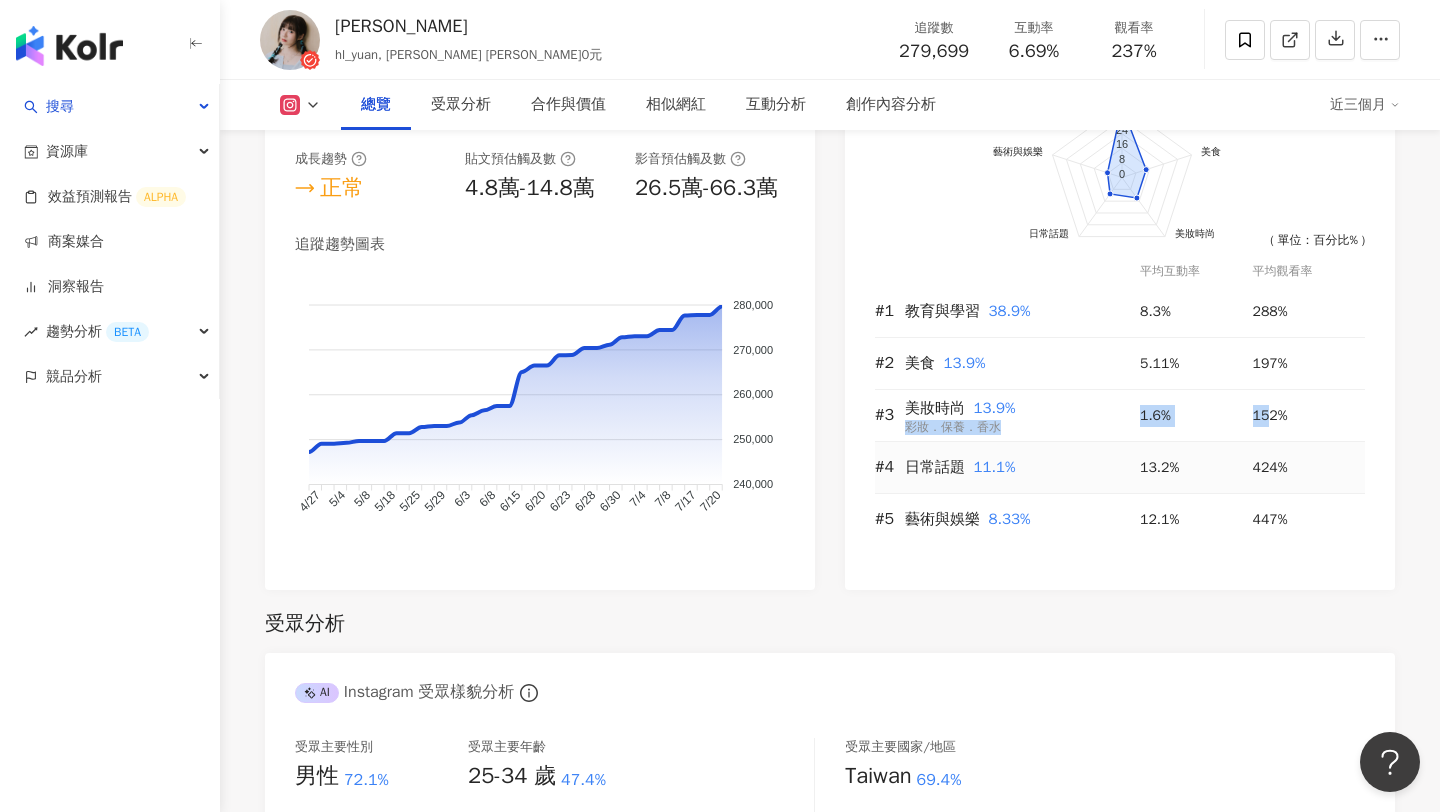 scroll, scrollTop: 1251, scrollLeft: 0, axis: vertical 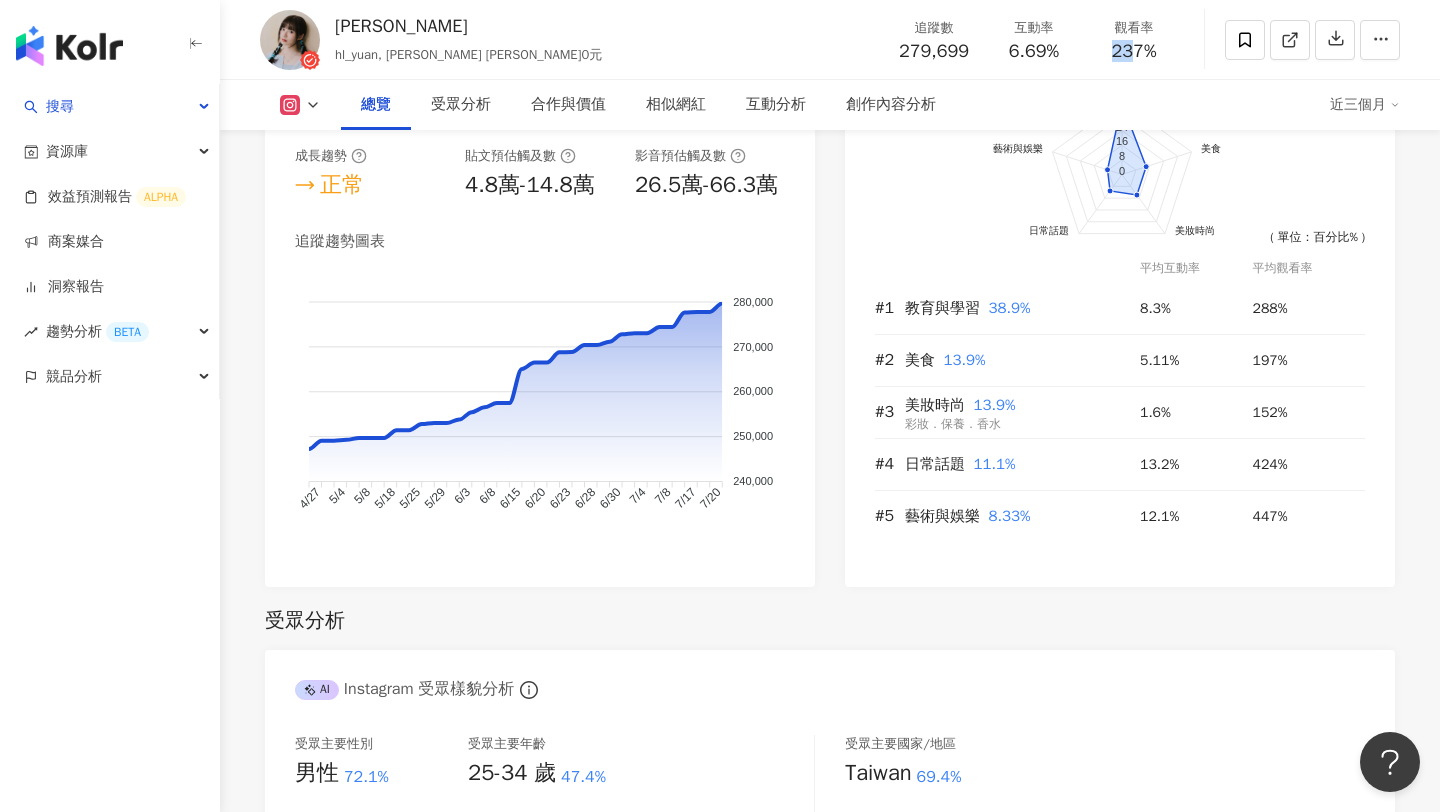 drag, startPoint x: 1113, startPoint y: 55, endPoint x: 1134, endPoint y: 55, distance: 21 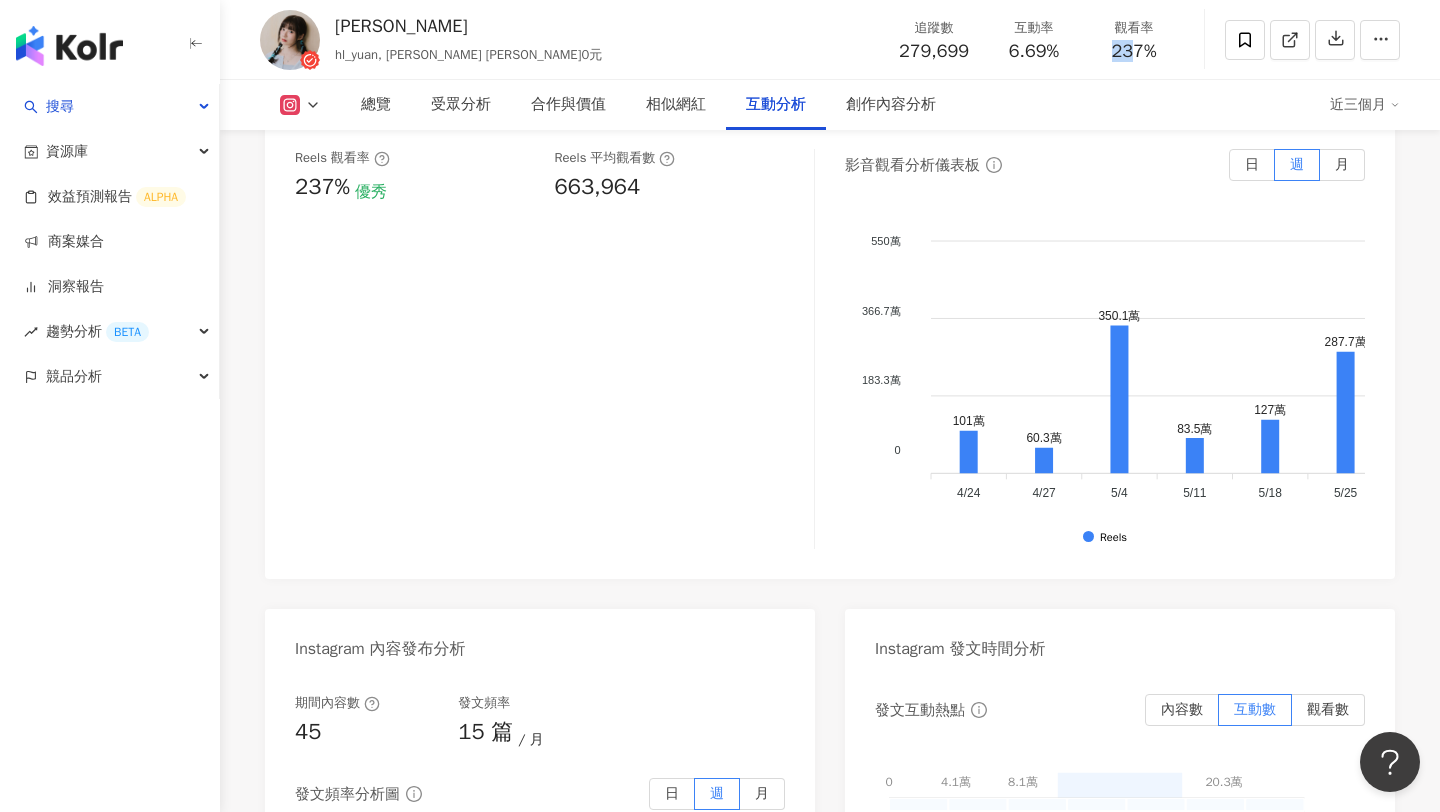scroll, scrollTop: 4573, scrollLeft: 0, axis: vertical 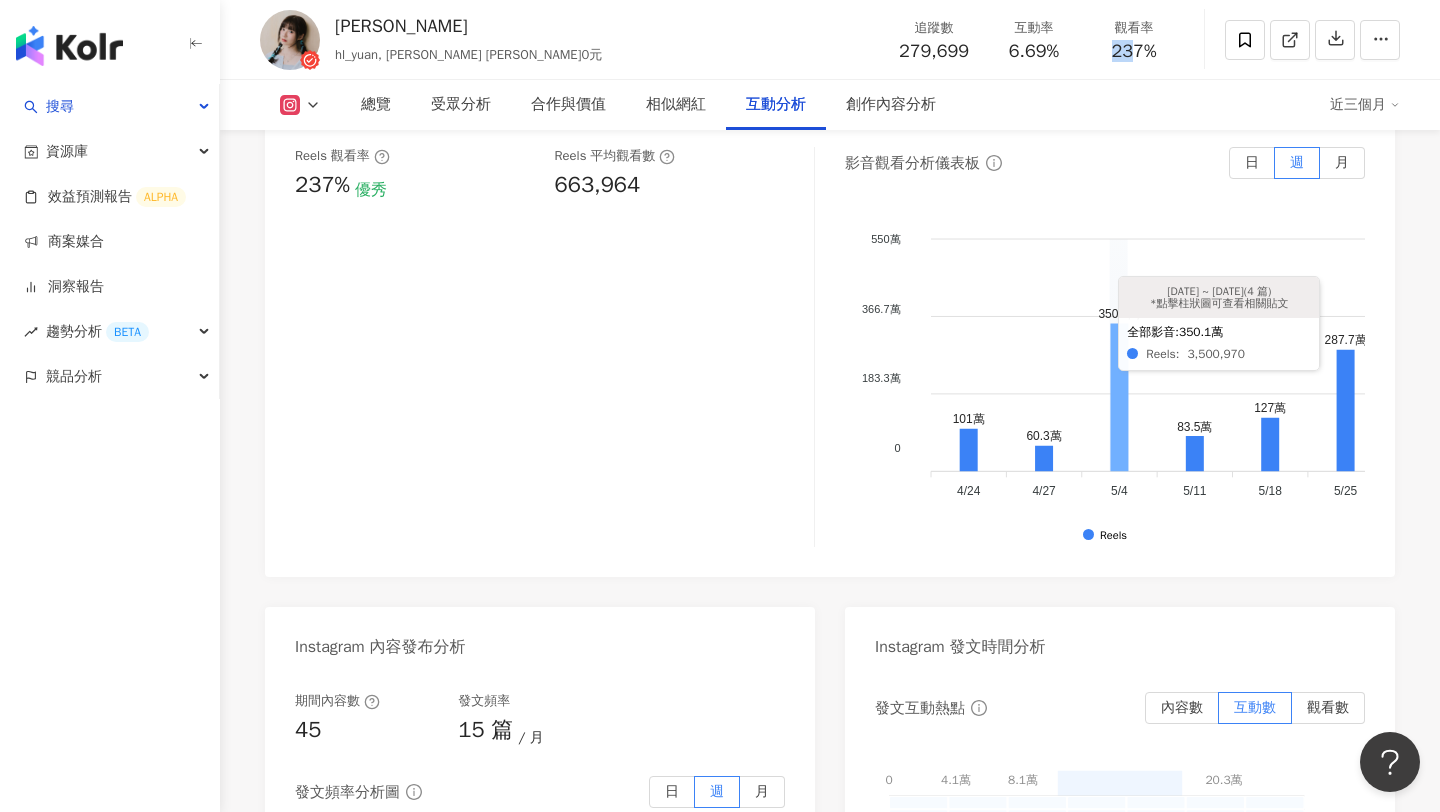 click 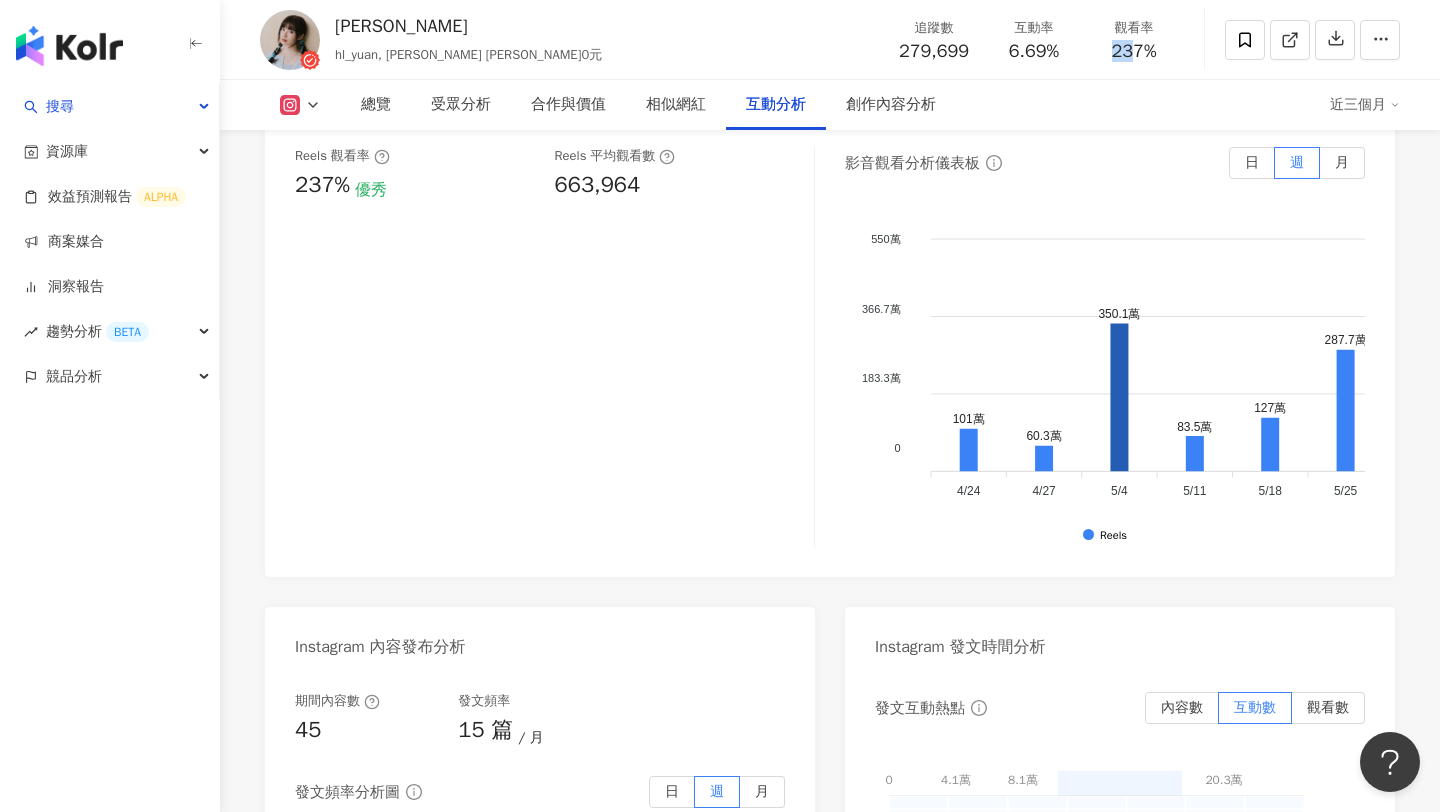 type 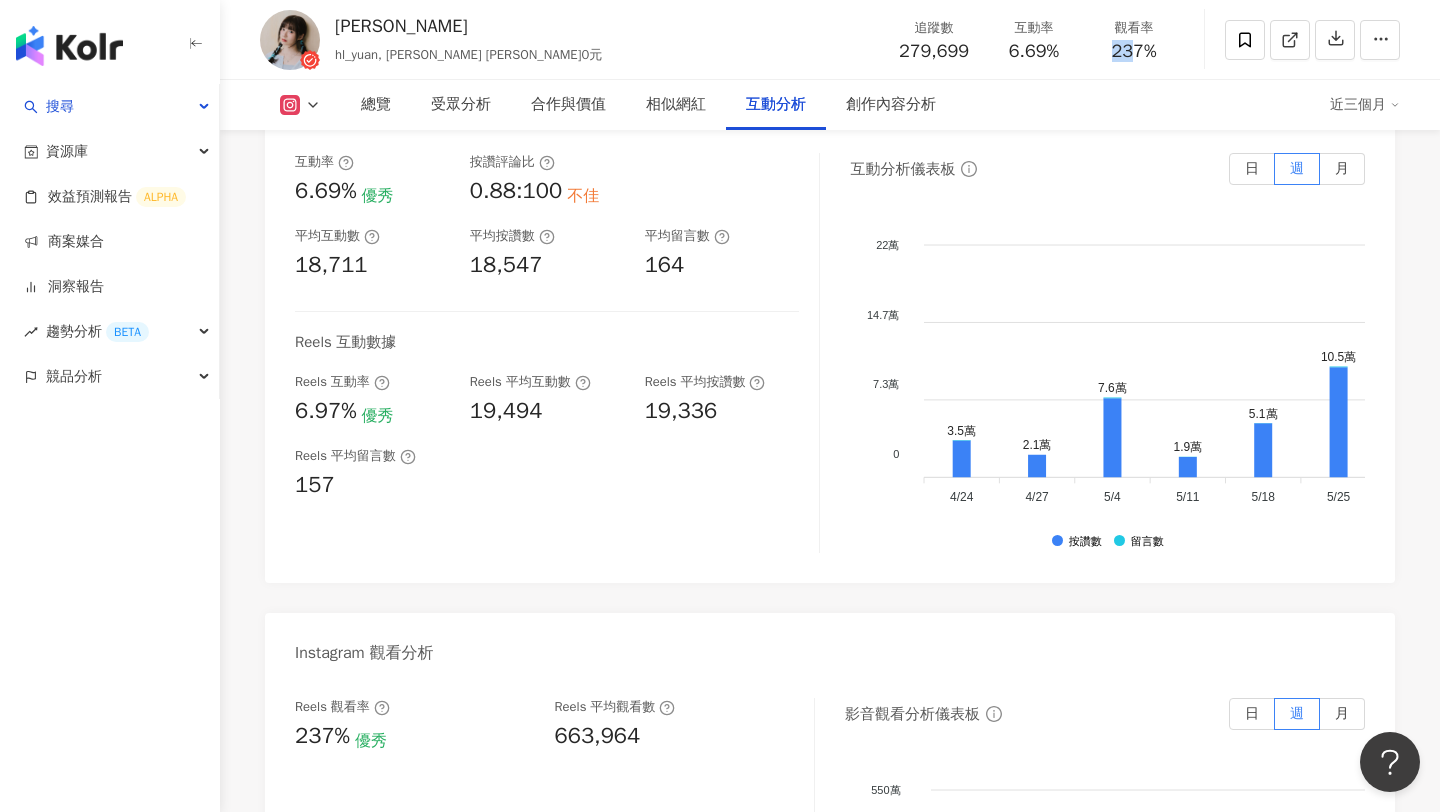 scroll, scrollTop: 3955, scrollLeft: 0, axis: vertical 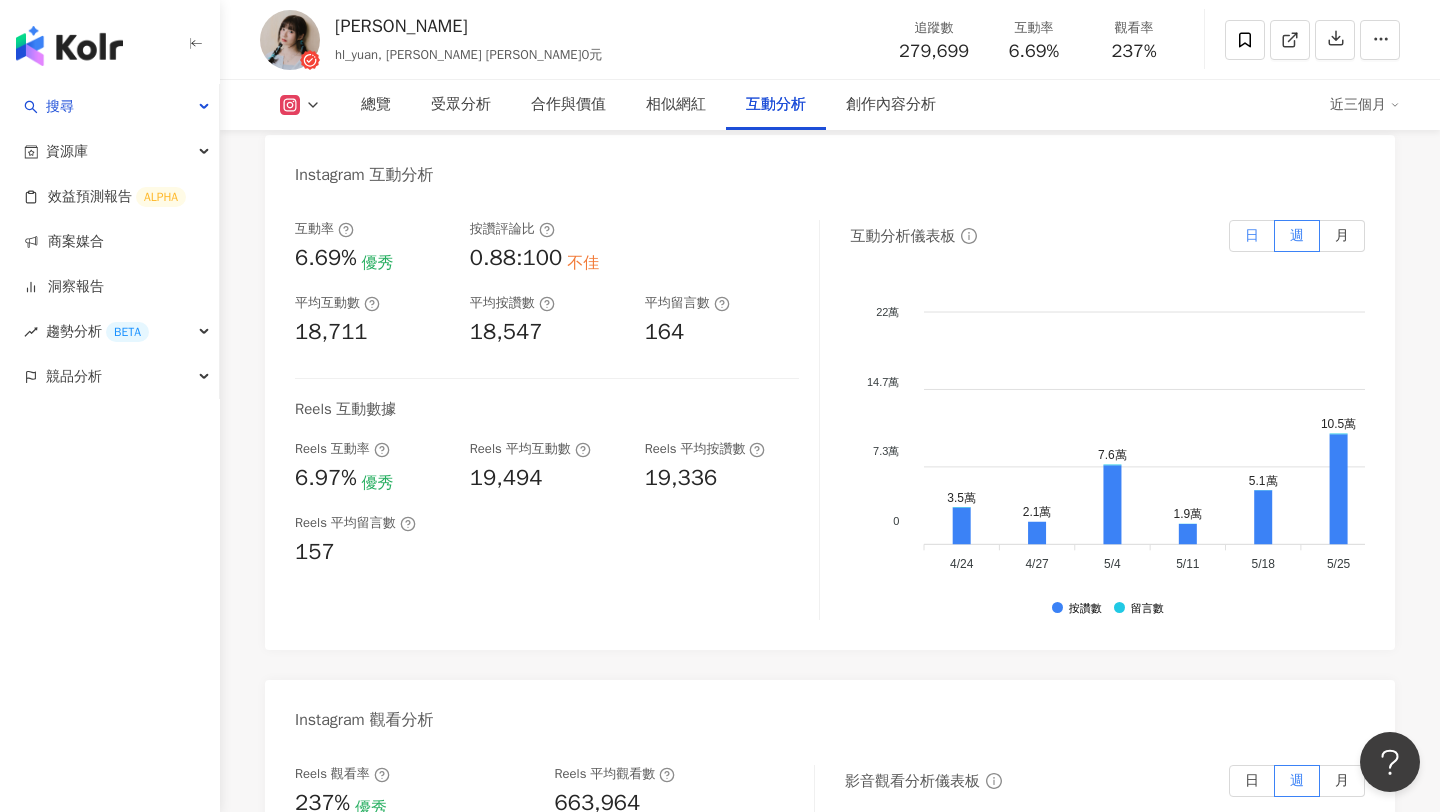 click on "日" at bounding box center (1252, 235) 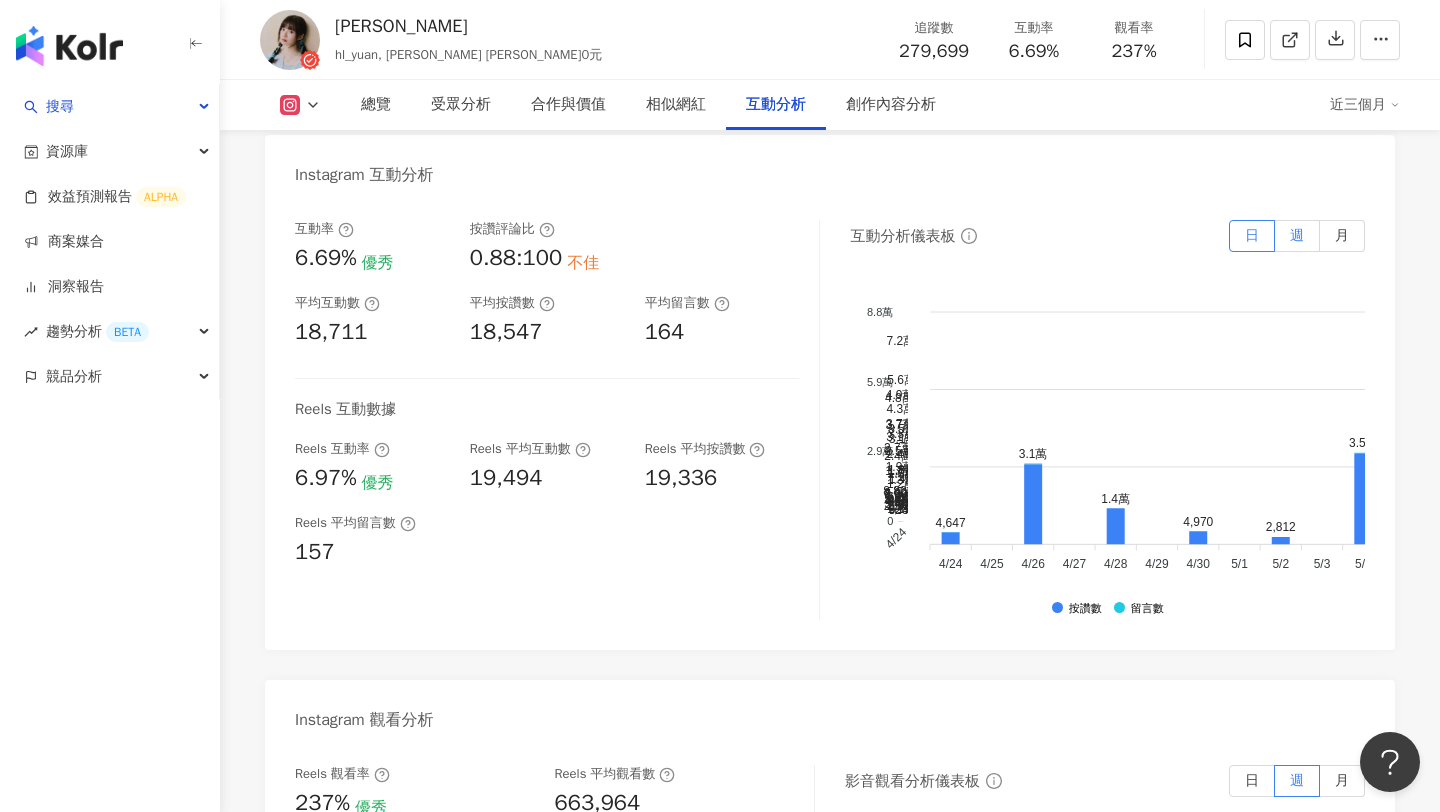 click on "週" at bounding box center (1297, 235) 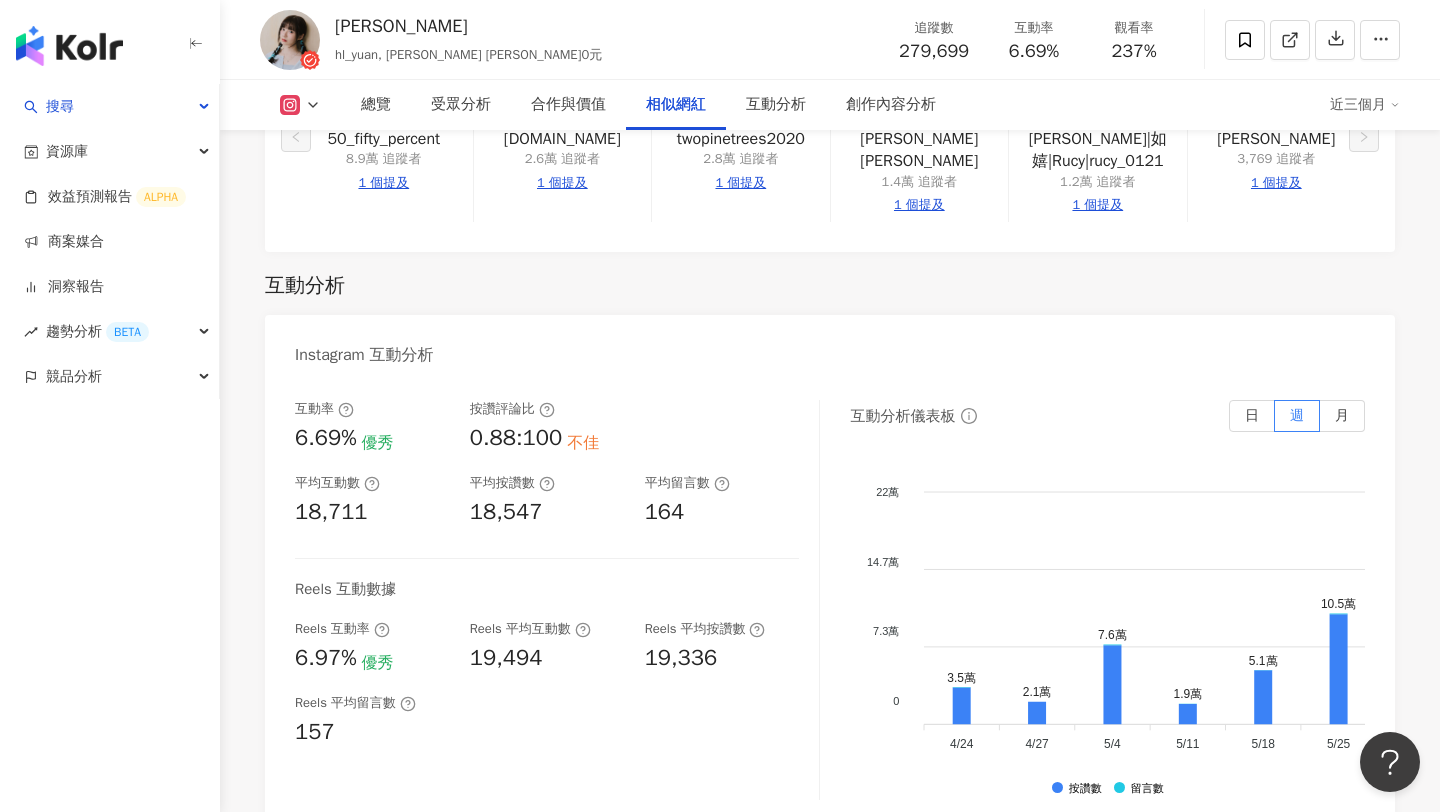 scroll, scrollTop: 3771, scrollLeft: 0, axis: vertical 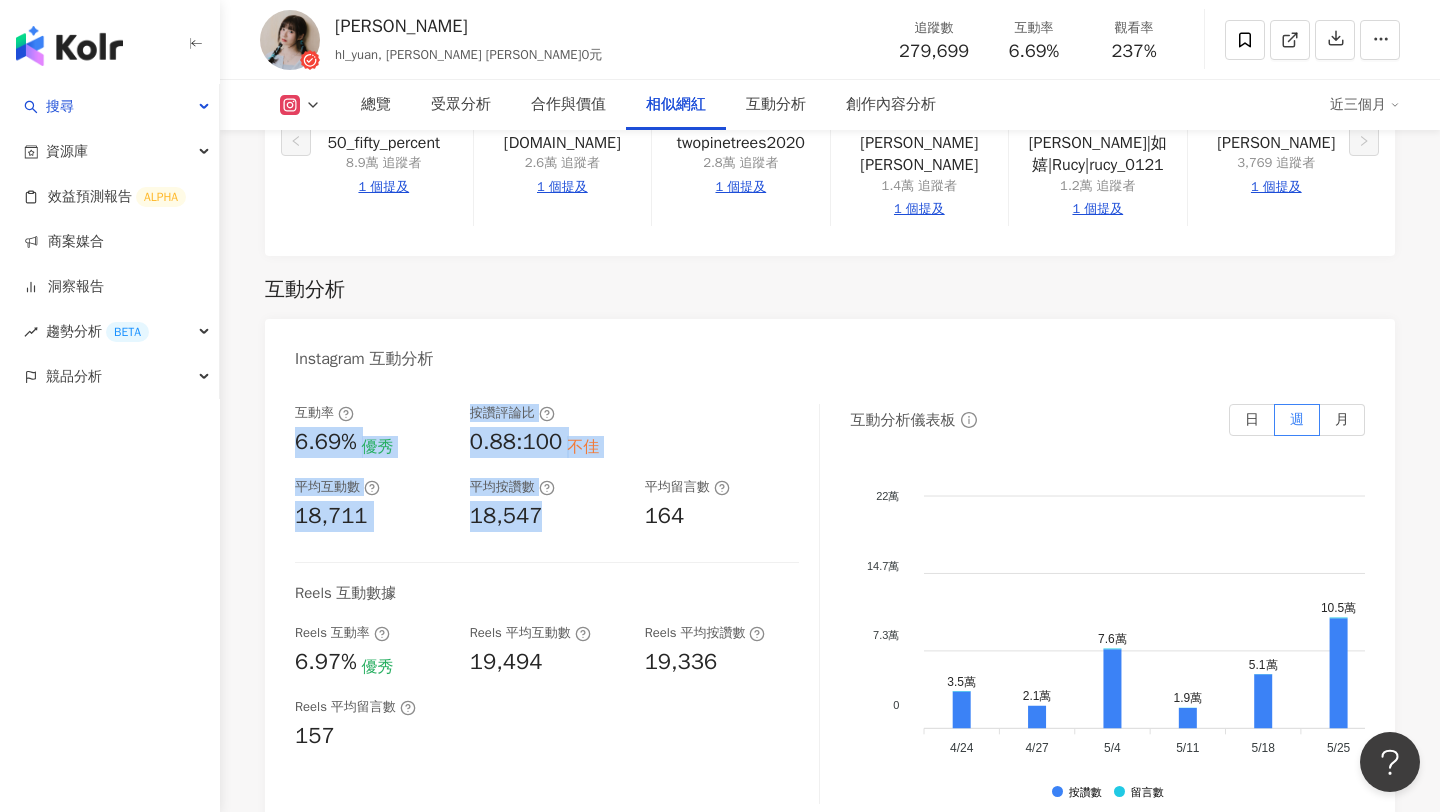 drag, startPoint x: 299, startPoint y: 447, endPoint x: 625, endPoint y: 536, distance: 337.93048 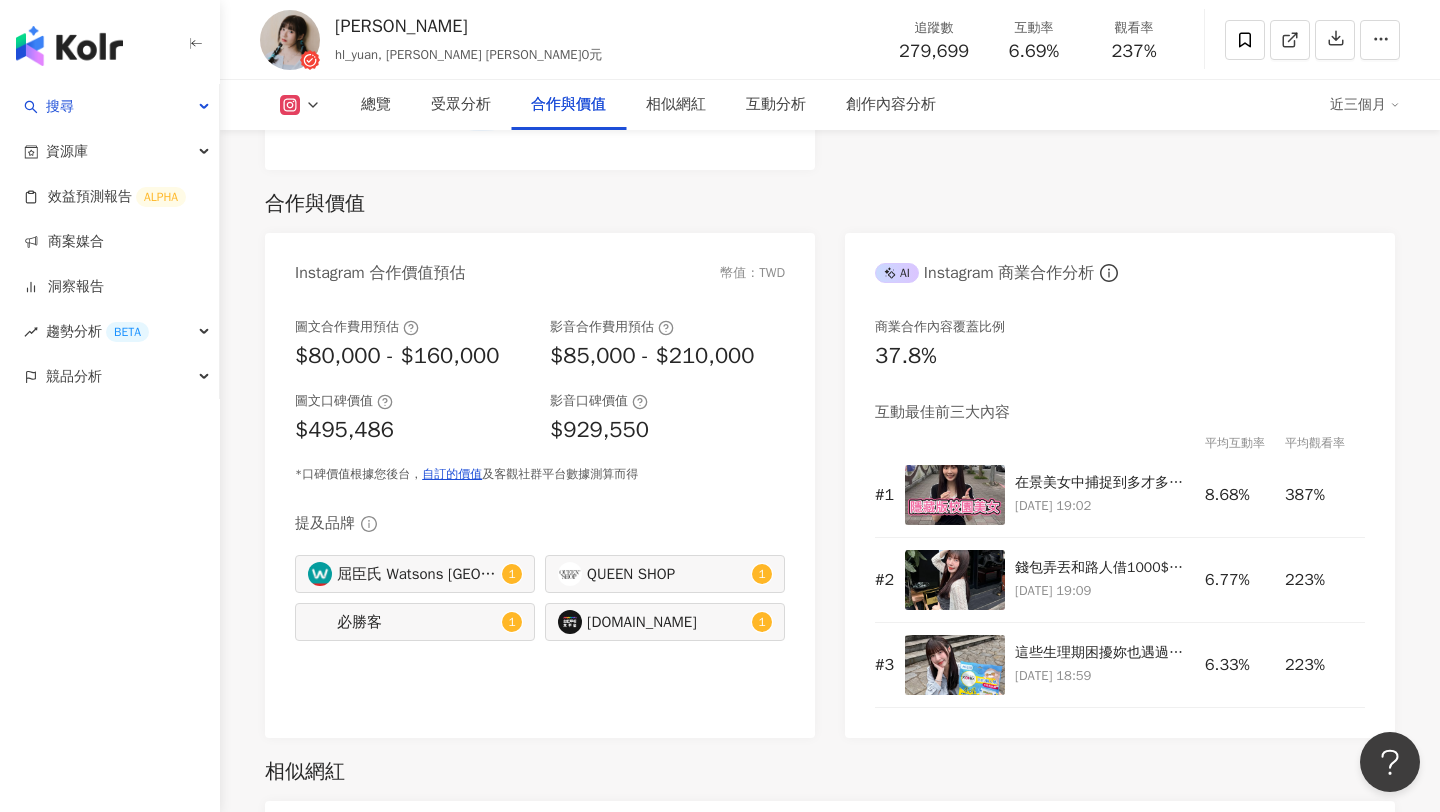 scroll, scrollTop: 2624, scrollLeft: 0, axis: vertical 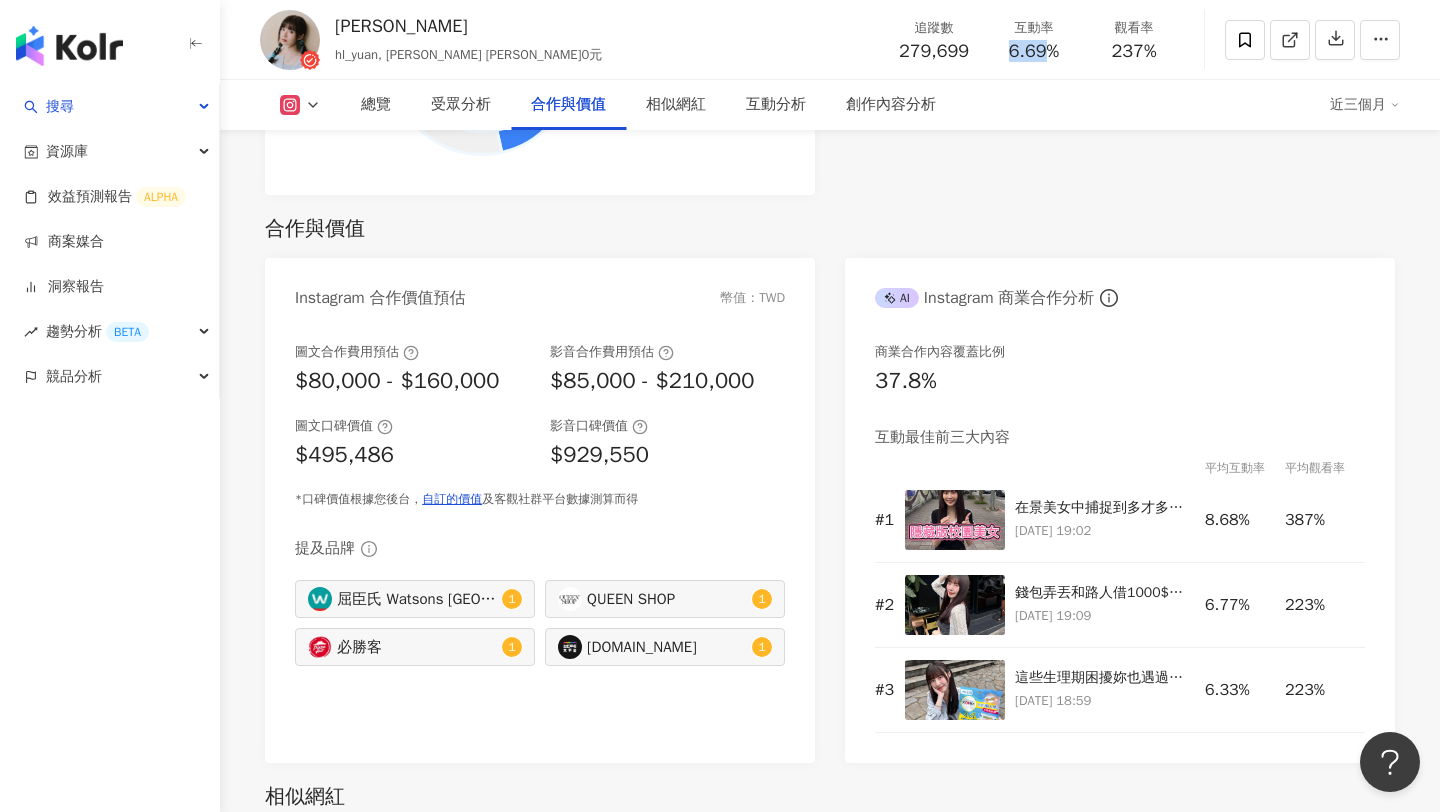 drag, startPoint x: 1004, startPoint y: 51, endPoint x: 1049, endPoint y: 52, distance: 45.01111 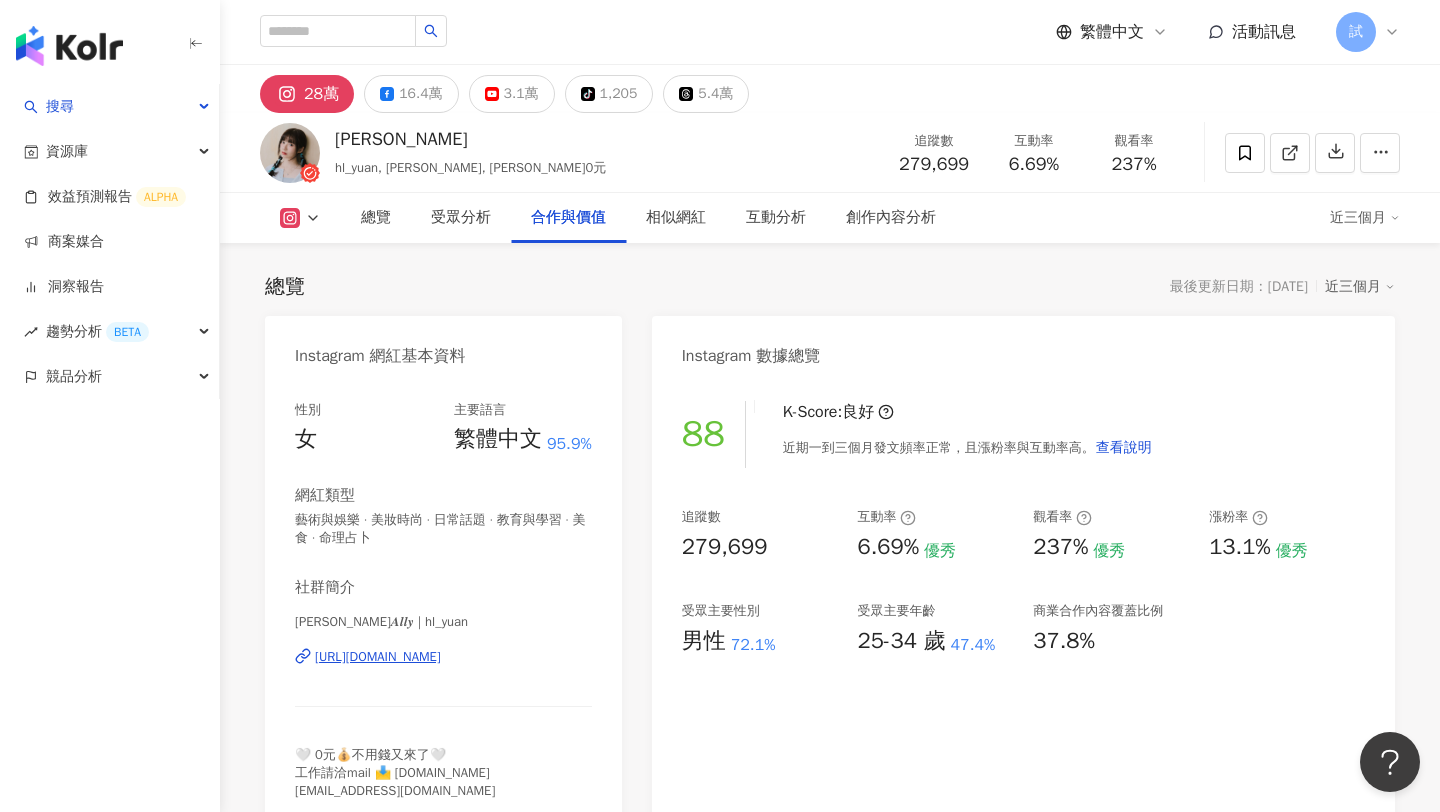 scroll, scrollTop: 2624, scrollLeft: 0, axis: vertical 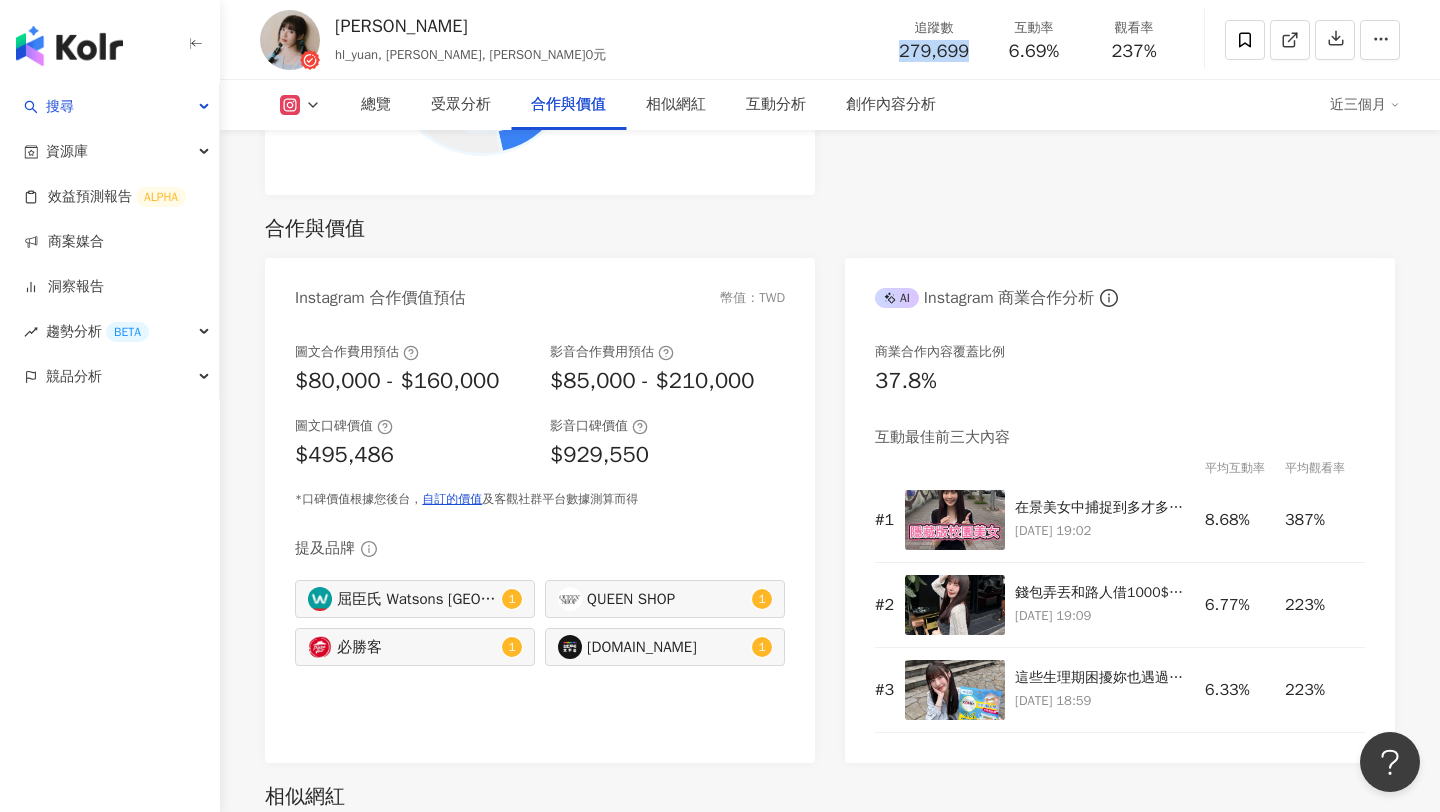 drag, startPoint x: 900, startPoint y: 51, endPoint x: 970, endPoint y: 51, distance: 70 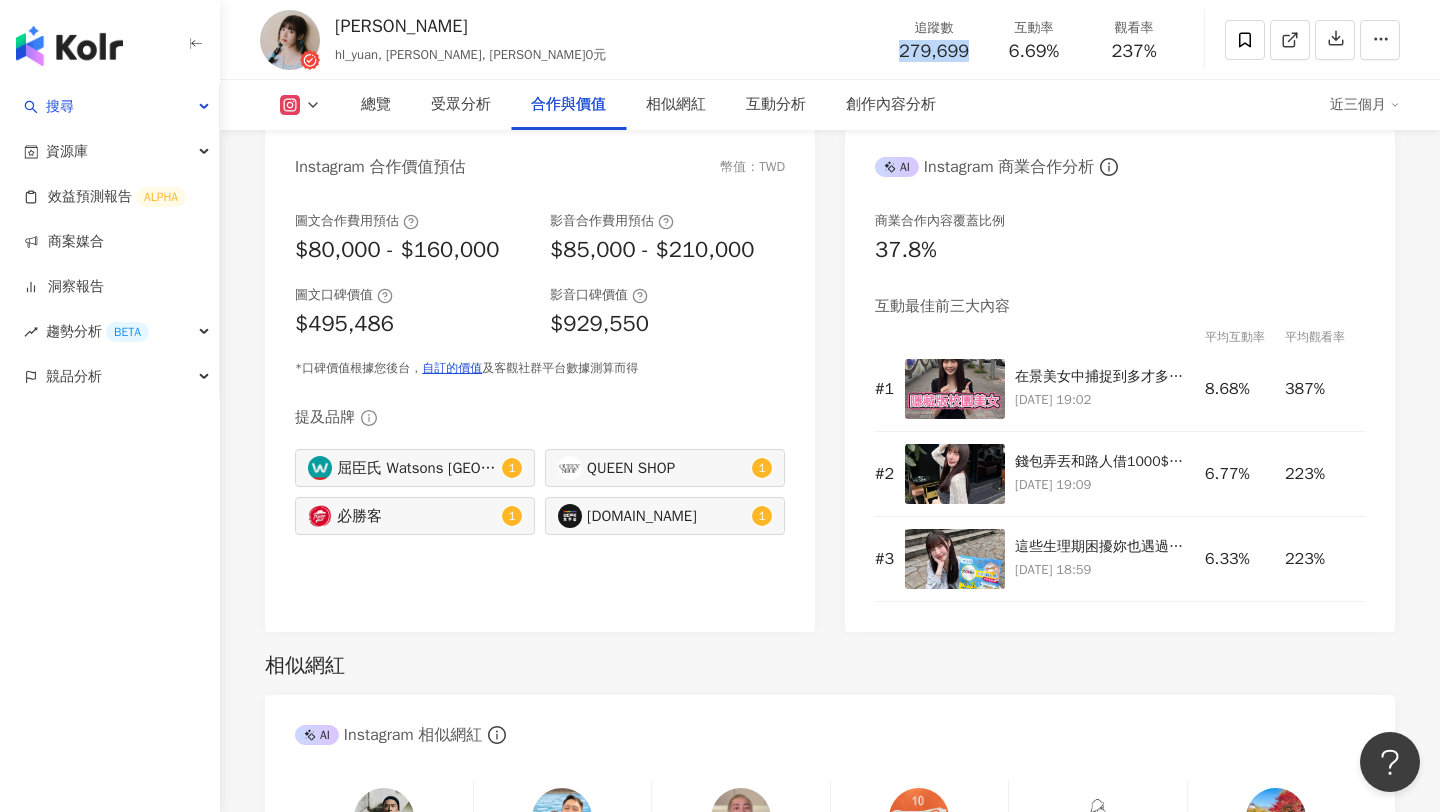 scroll, scrollTop: 2648, scrollLeft: 0, axis: vertical 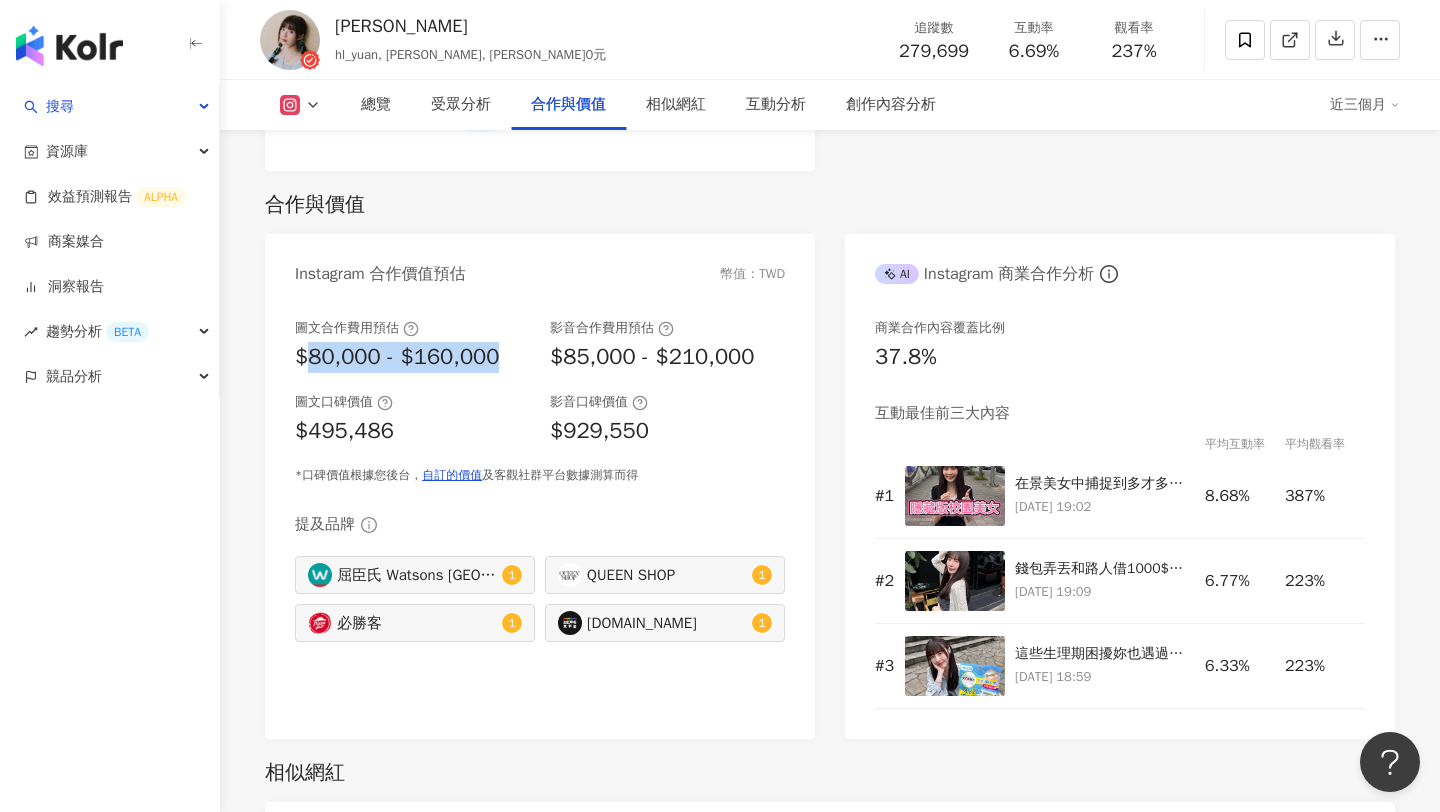 drag, startPoint x: 304, startPoint y: 342, endPoint x: 500, endPoint y: 342, distance: 196 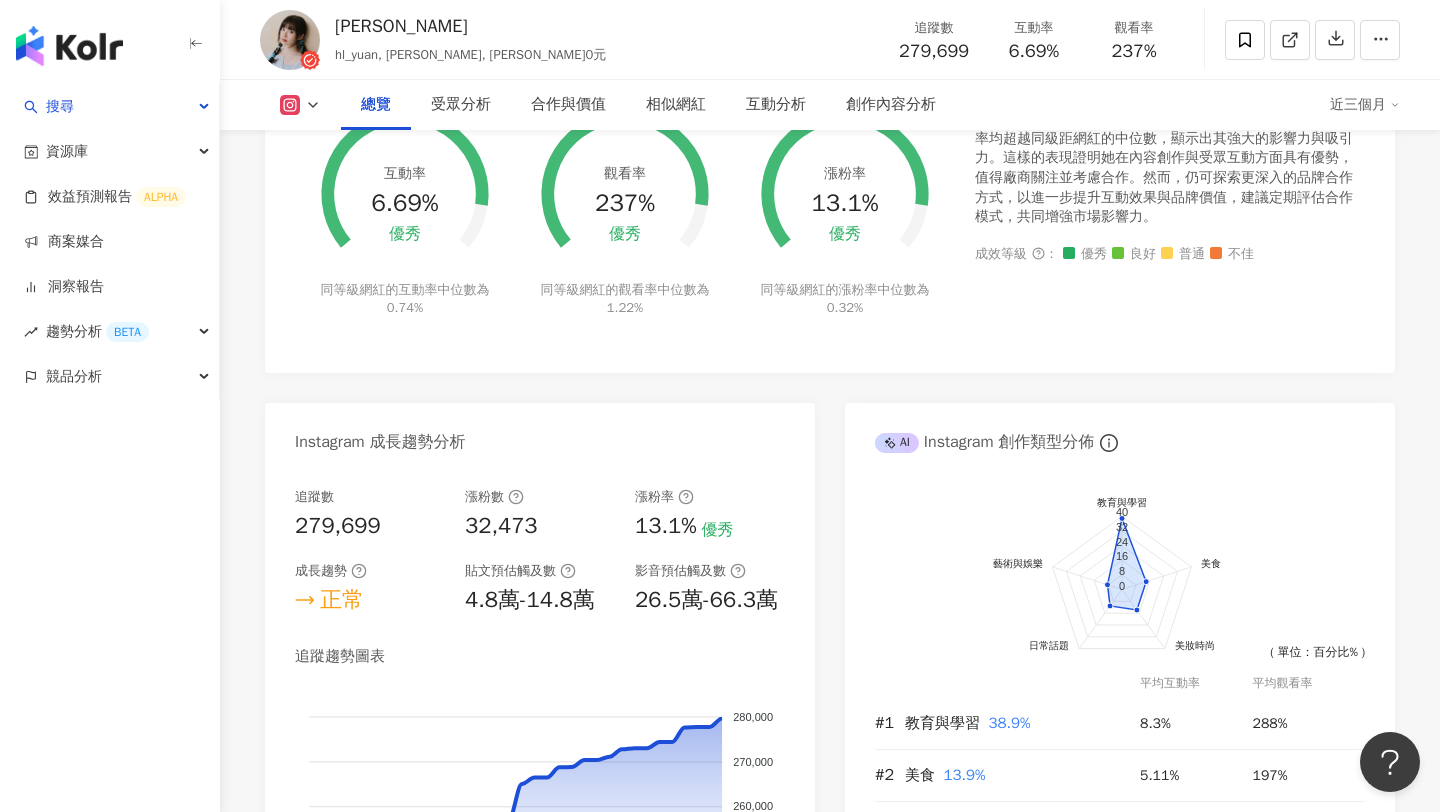 scroll, scrollTop: 834, scrollLeft: 0, axis: vertical 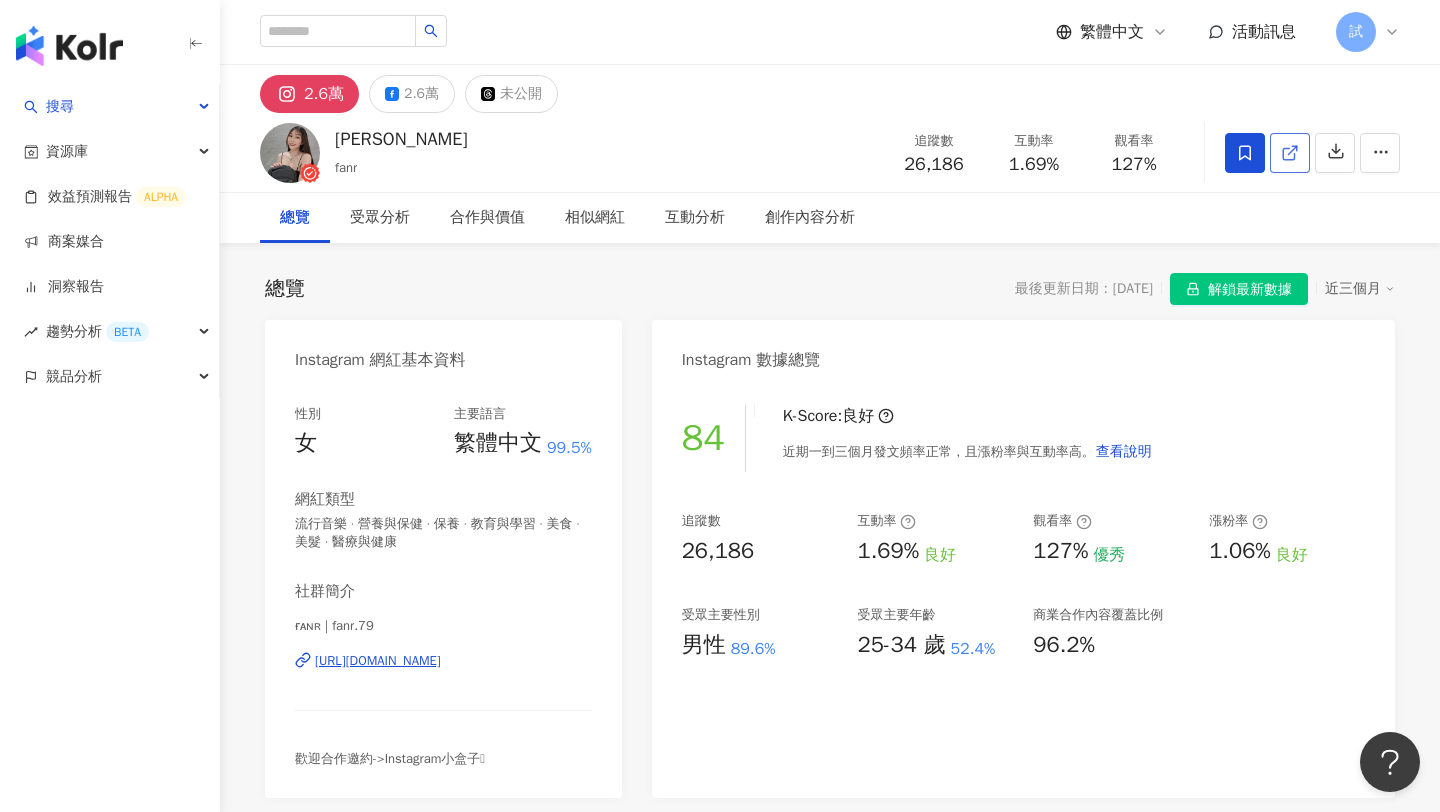 click 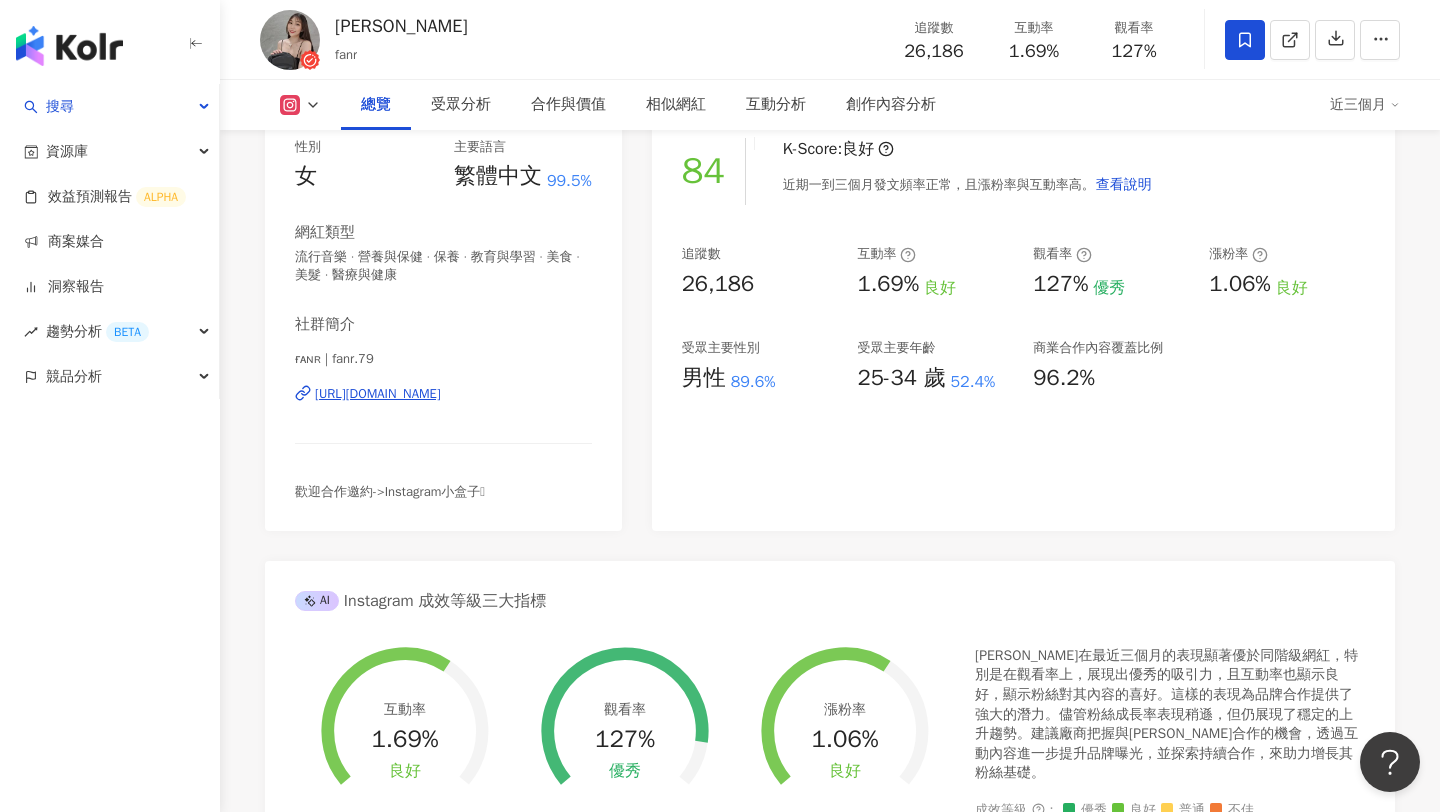 scroll, scrollTop: 252, scrollLeft: 0, axis: vertical 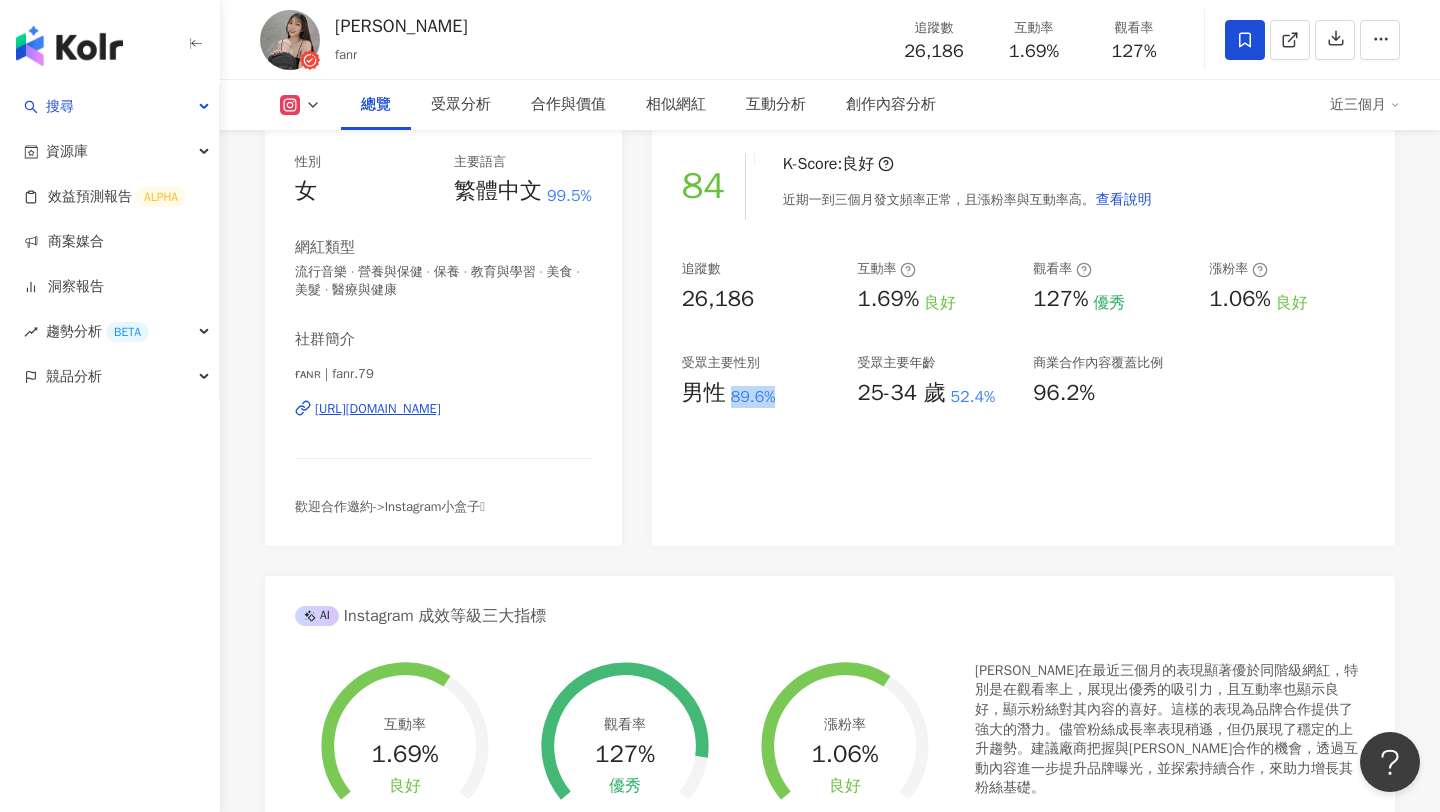 drag, startPoint x: 734, startPoint y: 395, endPoint x: 784, endPoint y: 395, distance: 50 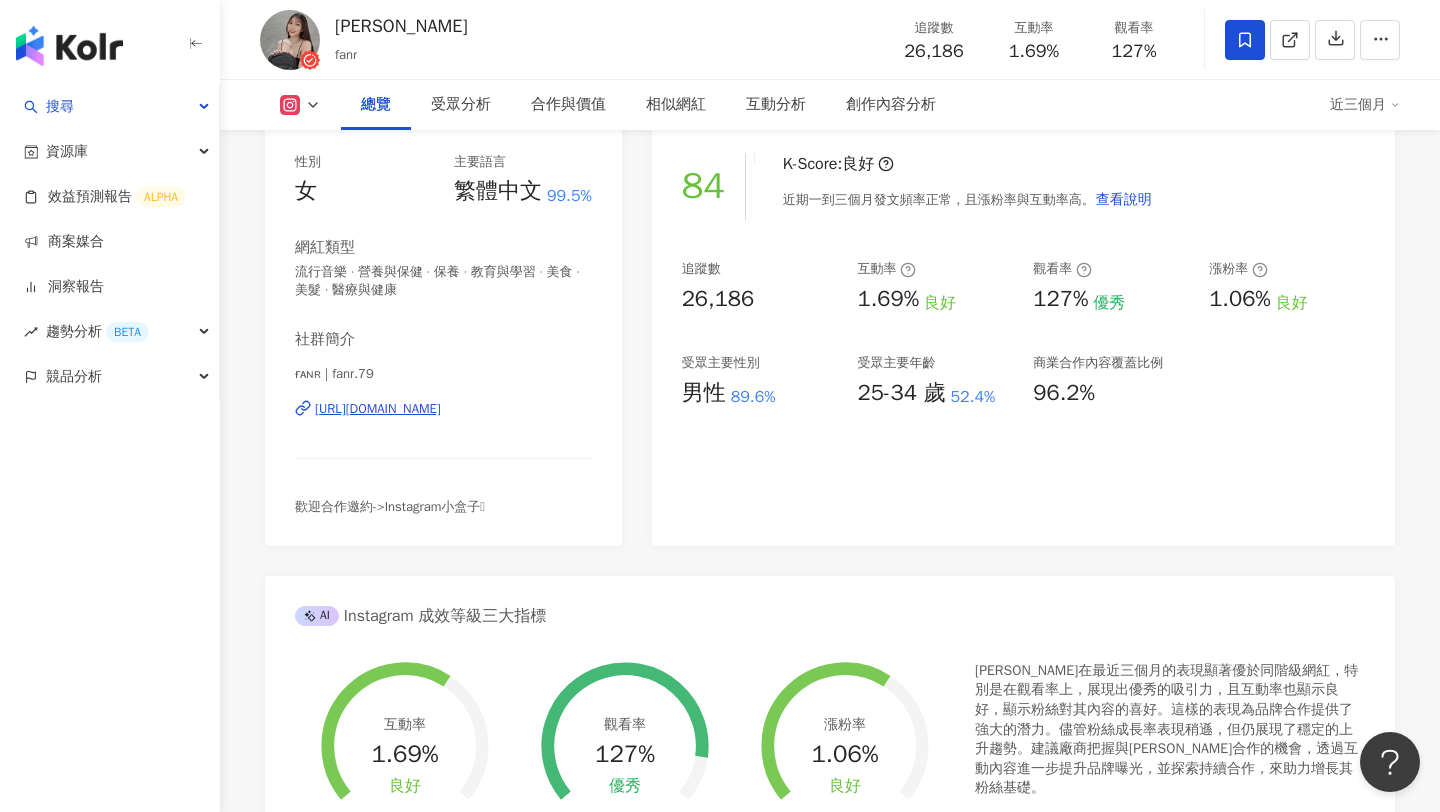 click on "89.6%" at bounding box center [753, 397] 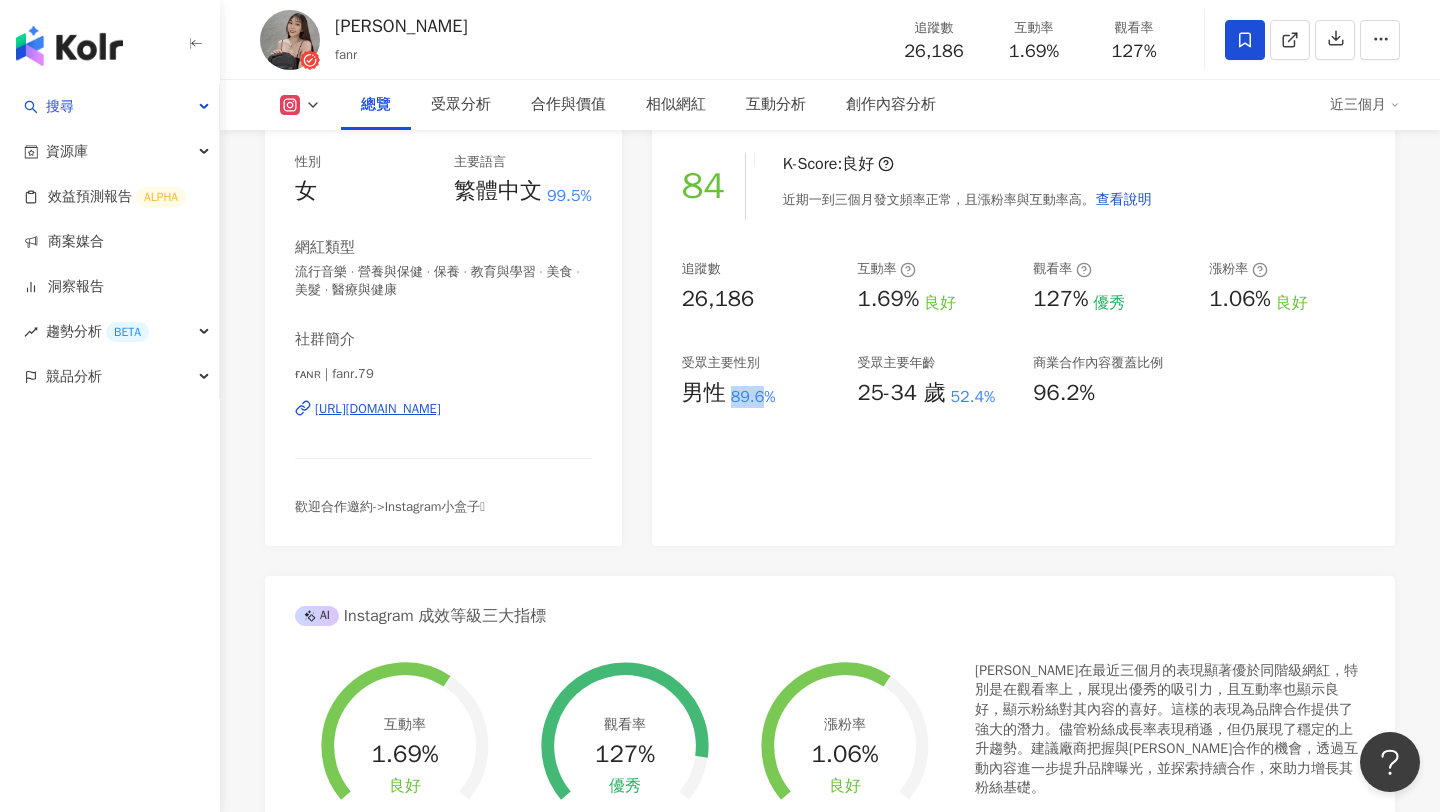 drag, startPoint x: 733, startPoint y: 396, endPoint x: 763, endPoint y: 393, distance: 30.149628 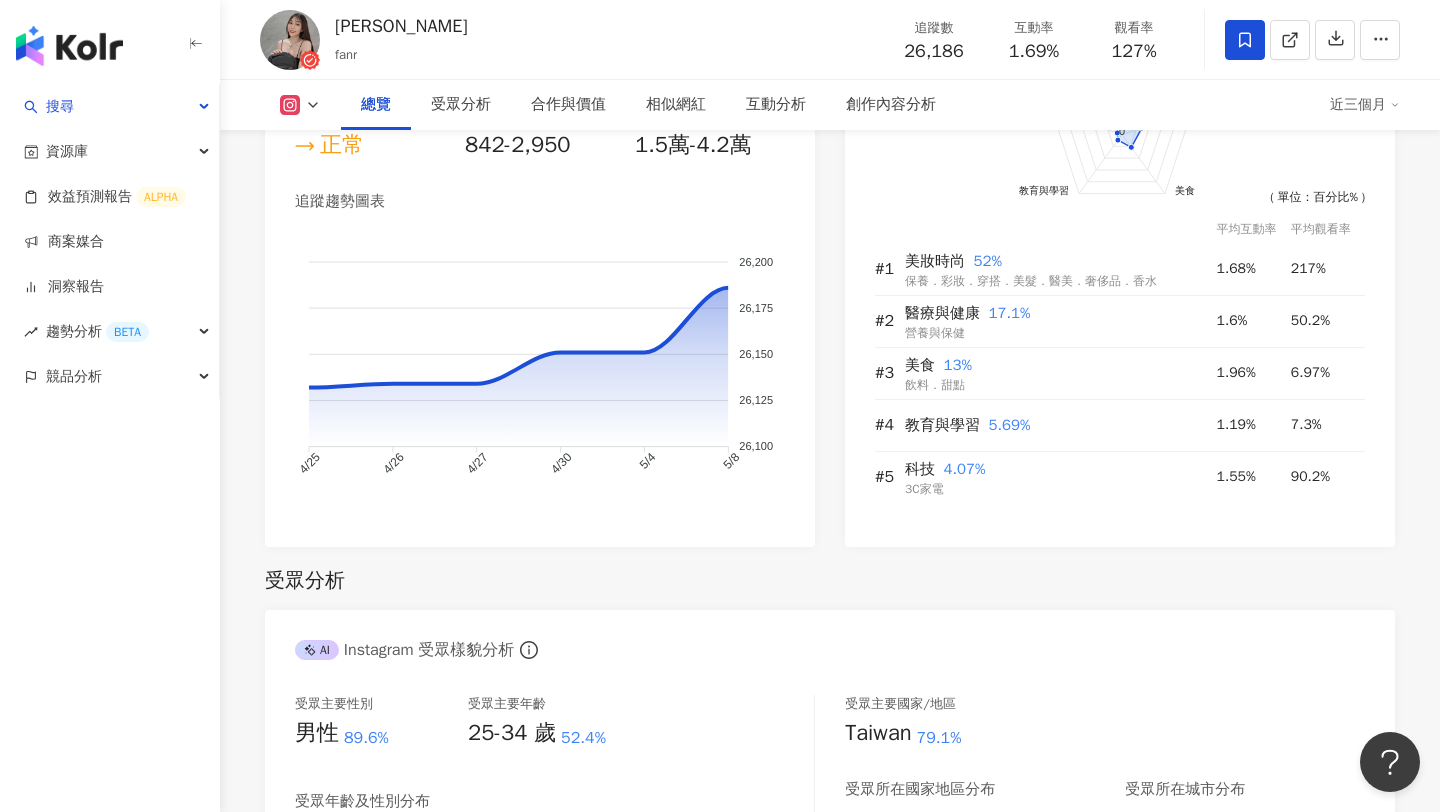 scroll, scrollTop: 1274, scrollLeft: 0, axis: vertical 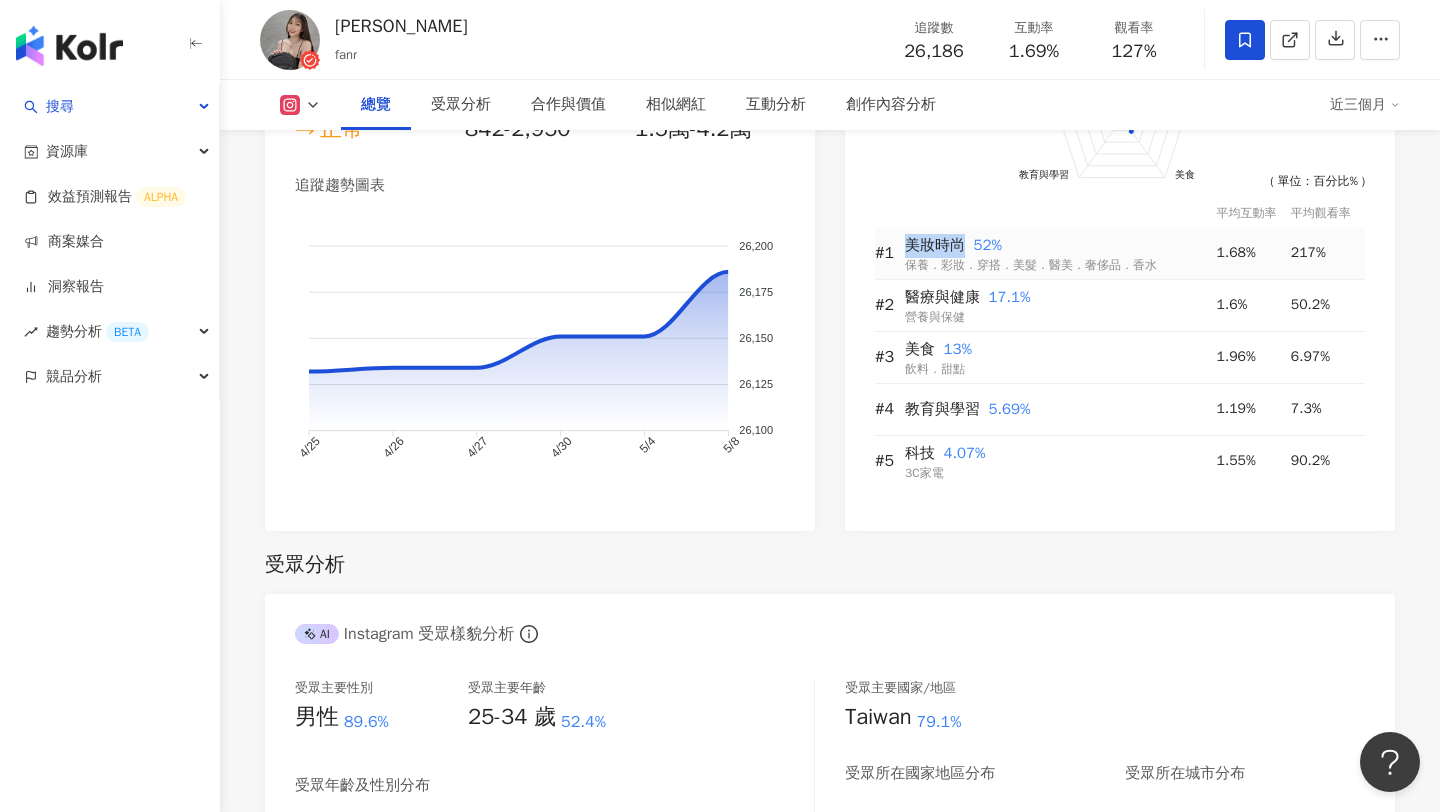 drag, startPoint x: 909, startPoint y: 236, endPoint x: 964, endPoint y: 238, distance: 55.03635 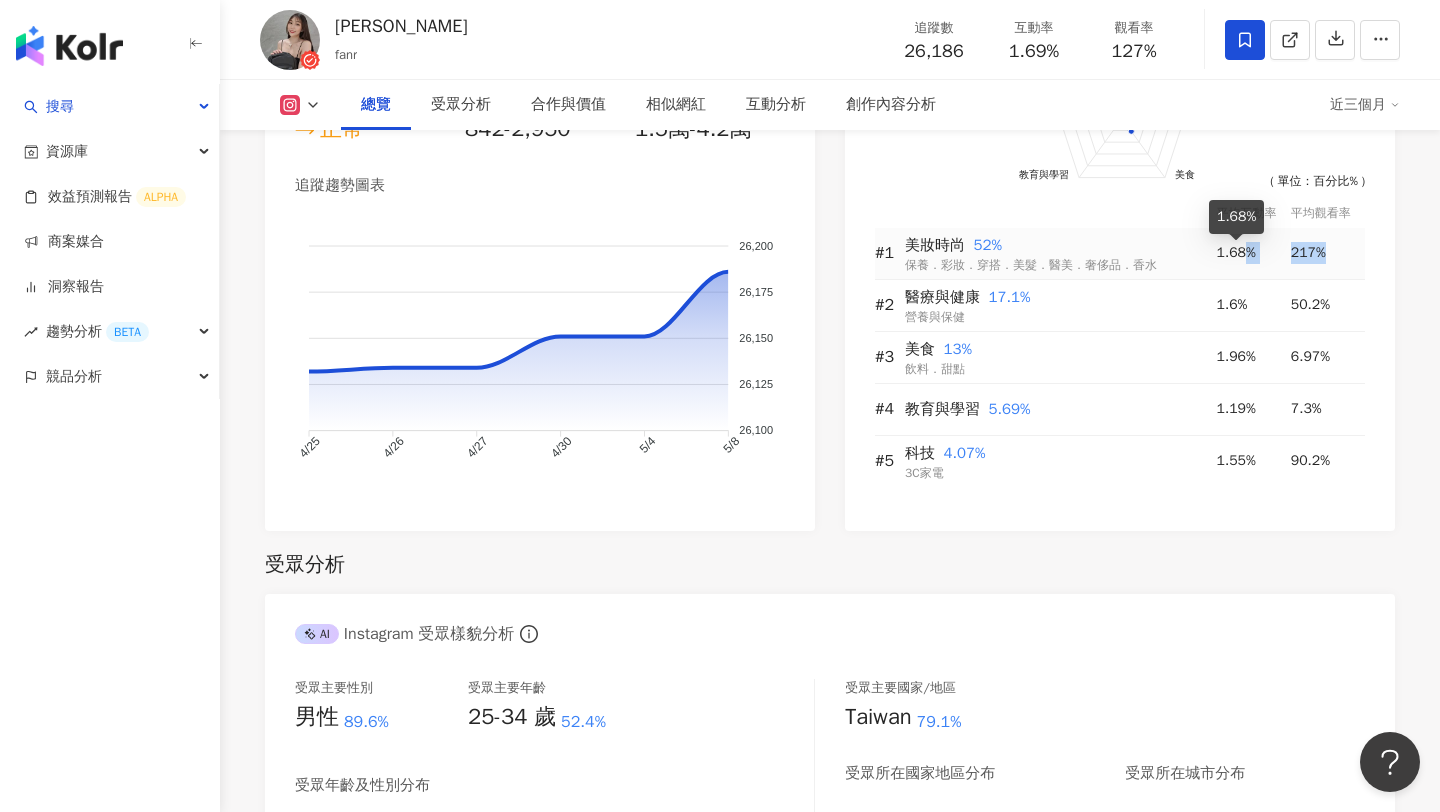 drag, startPoint x: 1332, startPoint y: 247, endPoint x: 1250, endPoint y: 246, distance: 82.006096 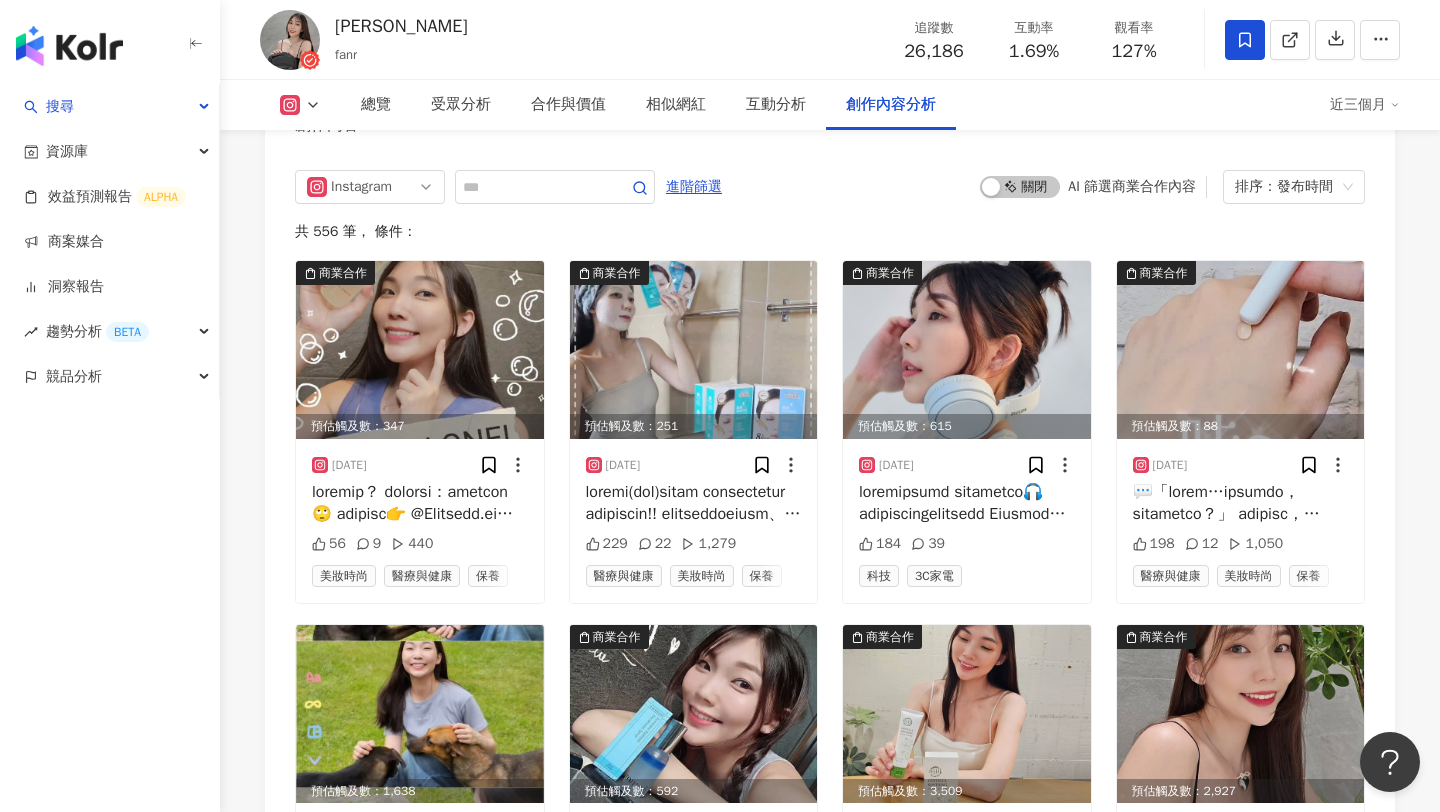 scroll, scrollTop: 6136, scrollLeft: 0, axis: vertical 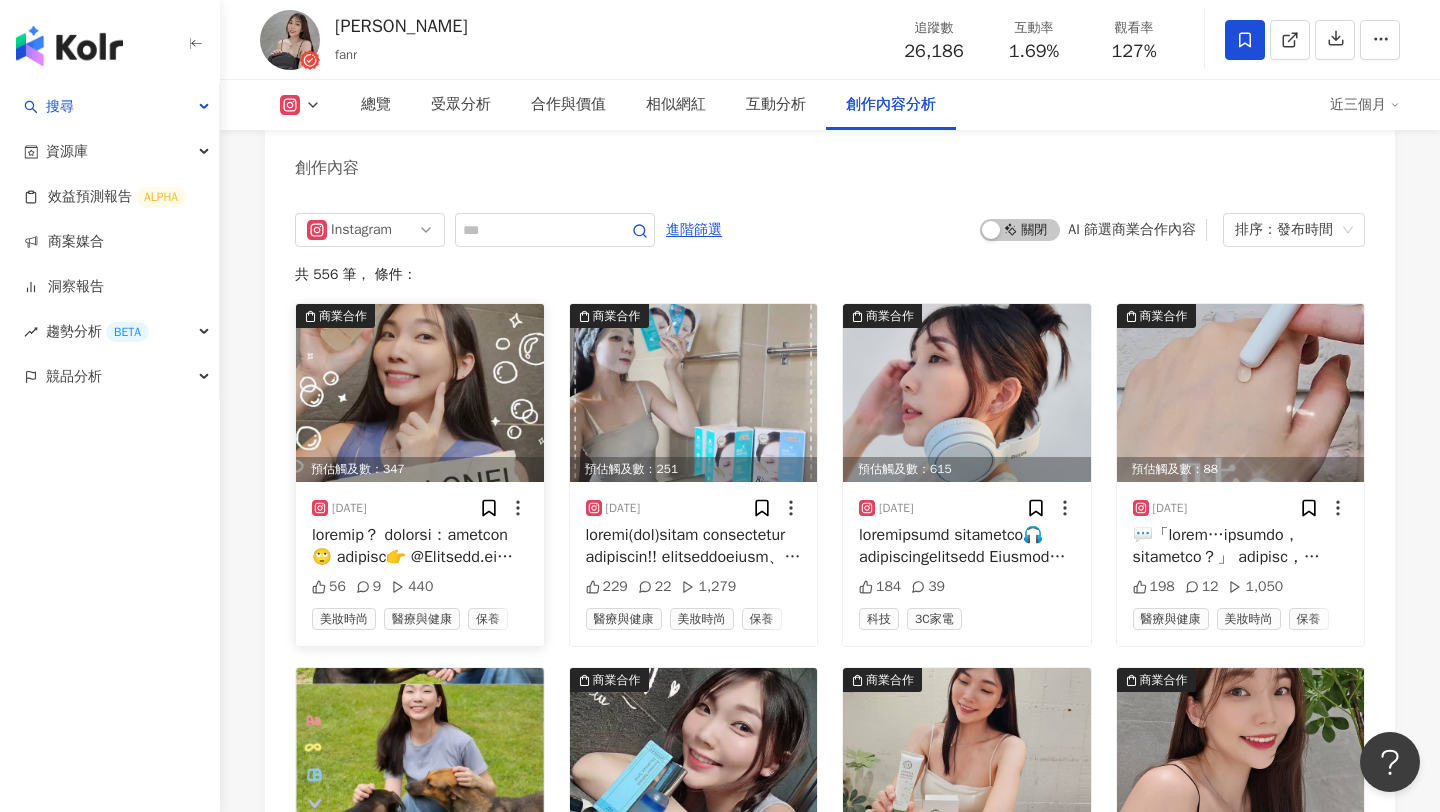 click at bounding box center (420, 393) 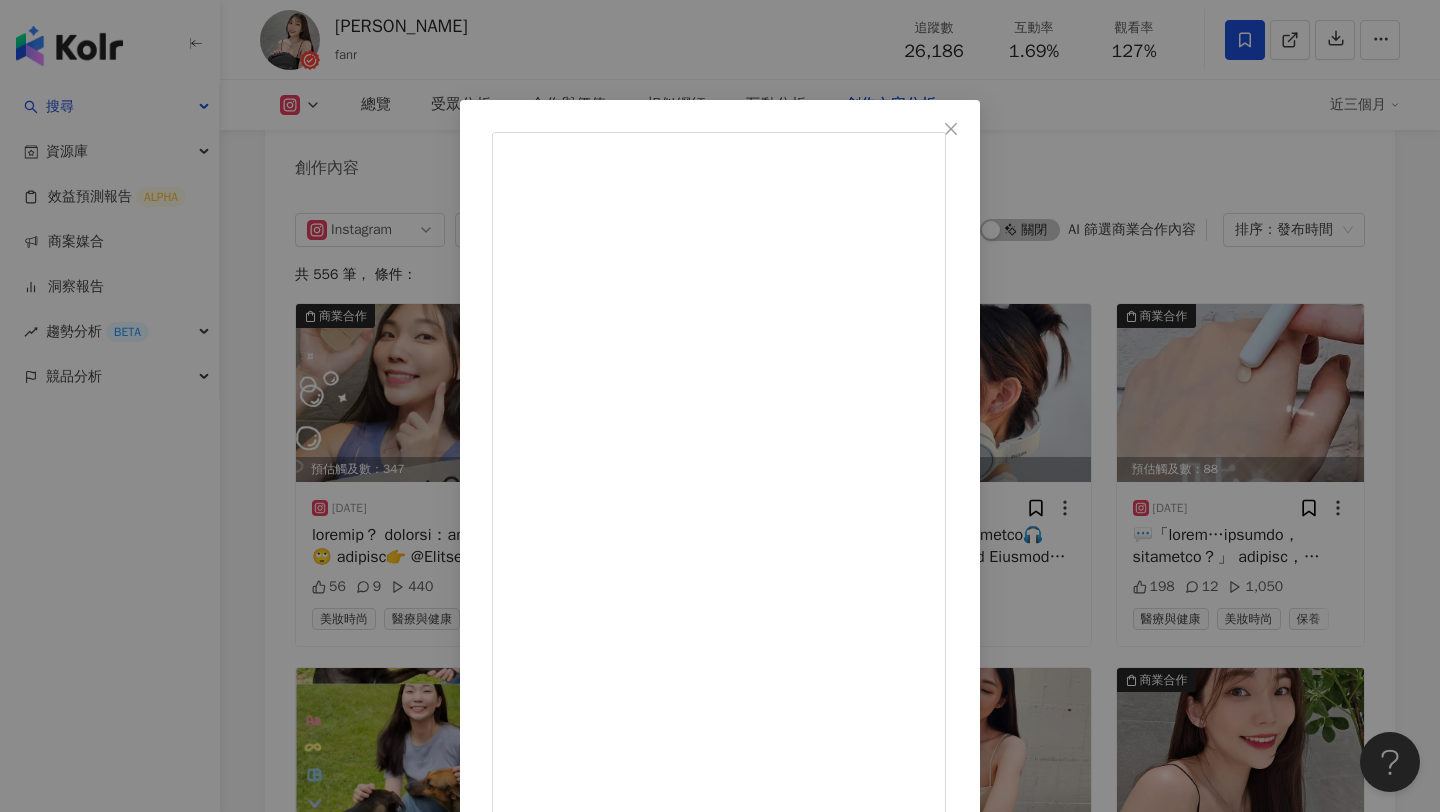 click on "樊兒 2025/7/15 56 9 440 查看原始貼文" at bounding box center [720, 406] 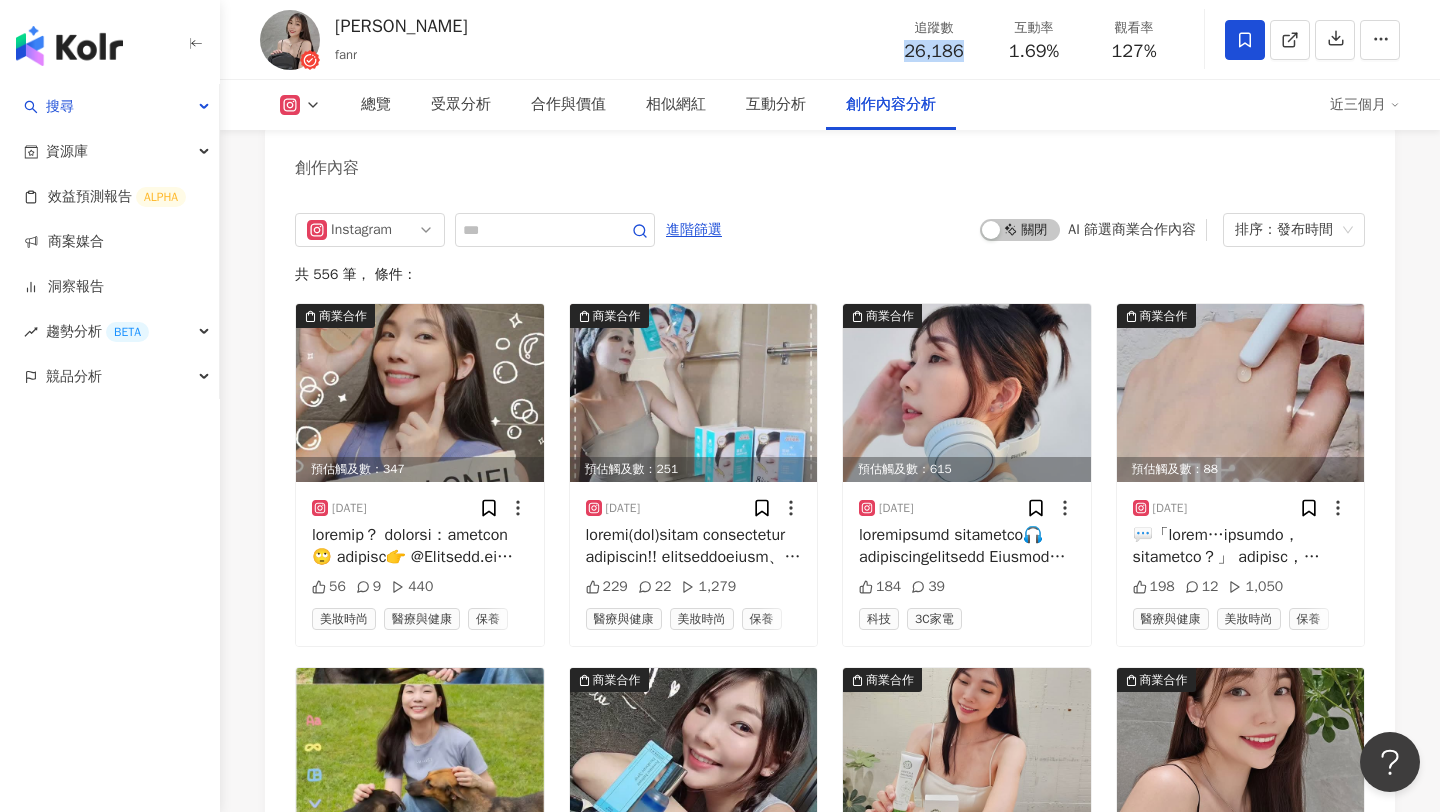drag, startPoint x: 908, startPoint y: 54, endPoint x: 973, endPoint y: 54, distance: 65 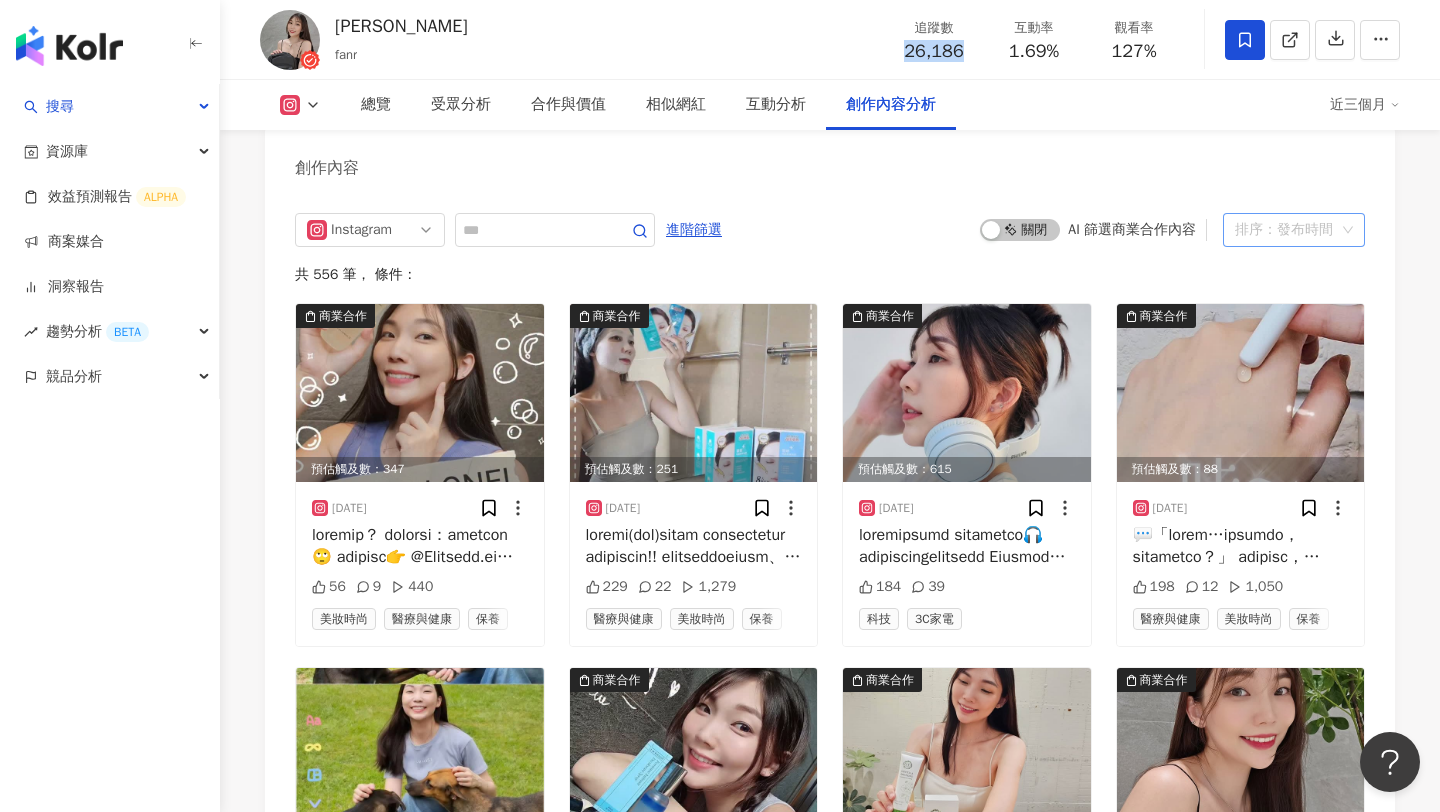 click on "排序：發布時間" at bounding box center [1285, 230] 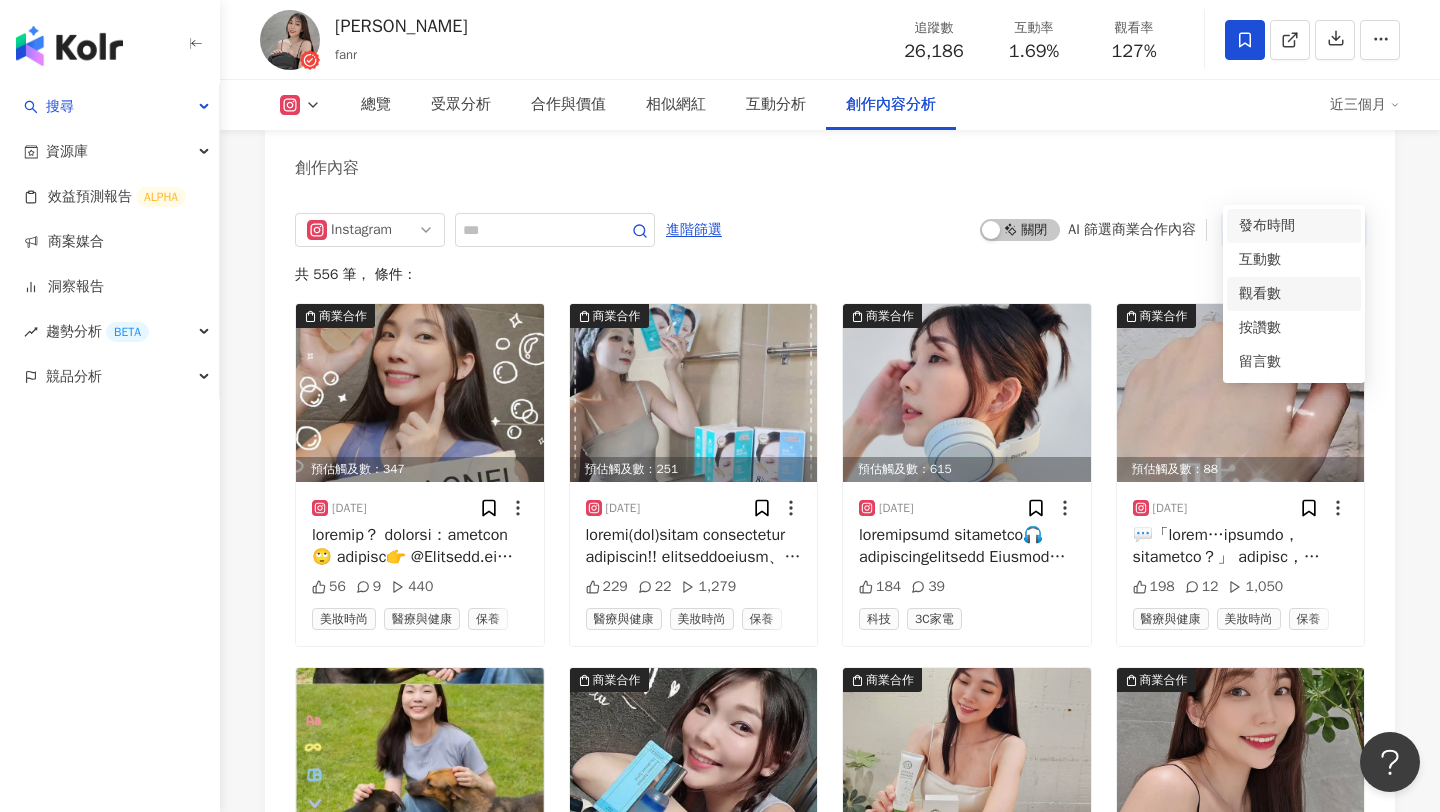 click on "觀看數" at bounding box center [1294, 294] 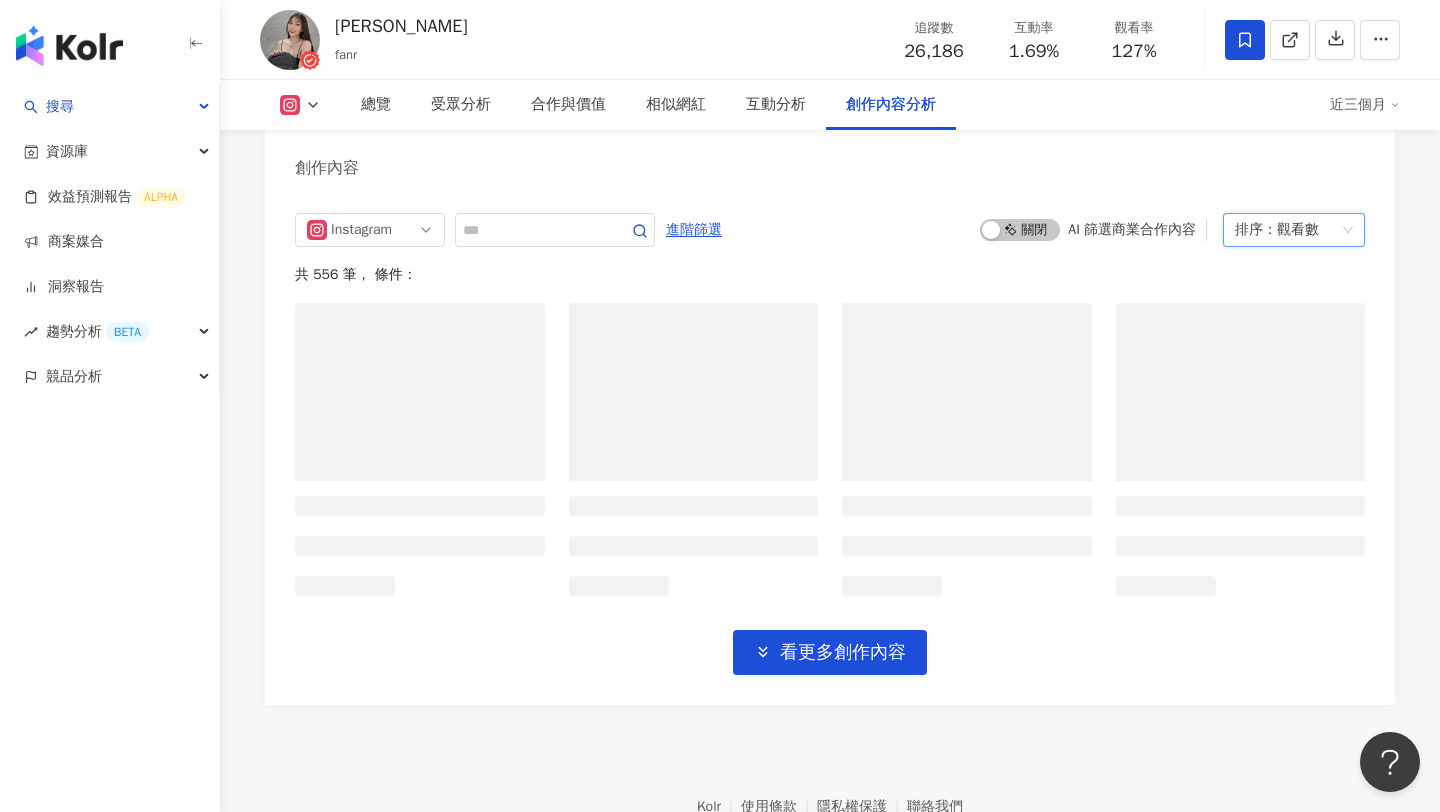 scroll, scrollTop: 6087, scrollLeft: 0, axis: vertical 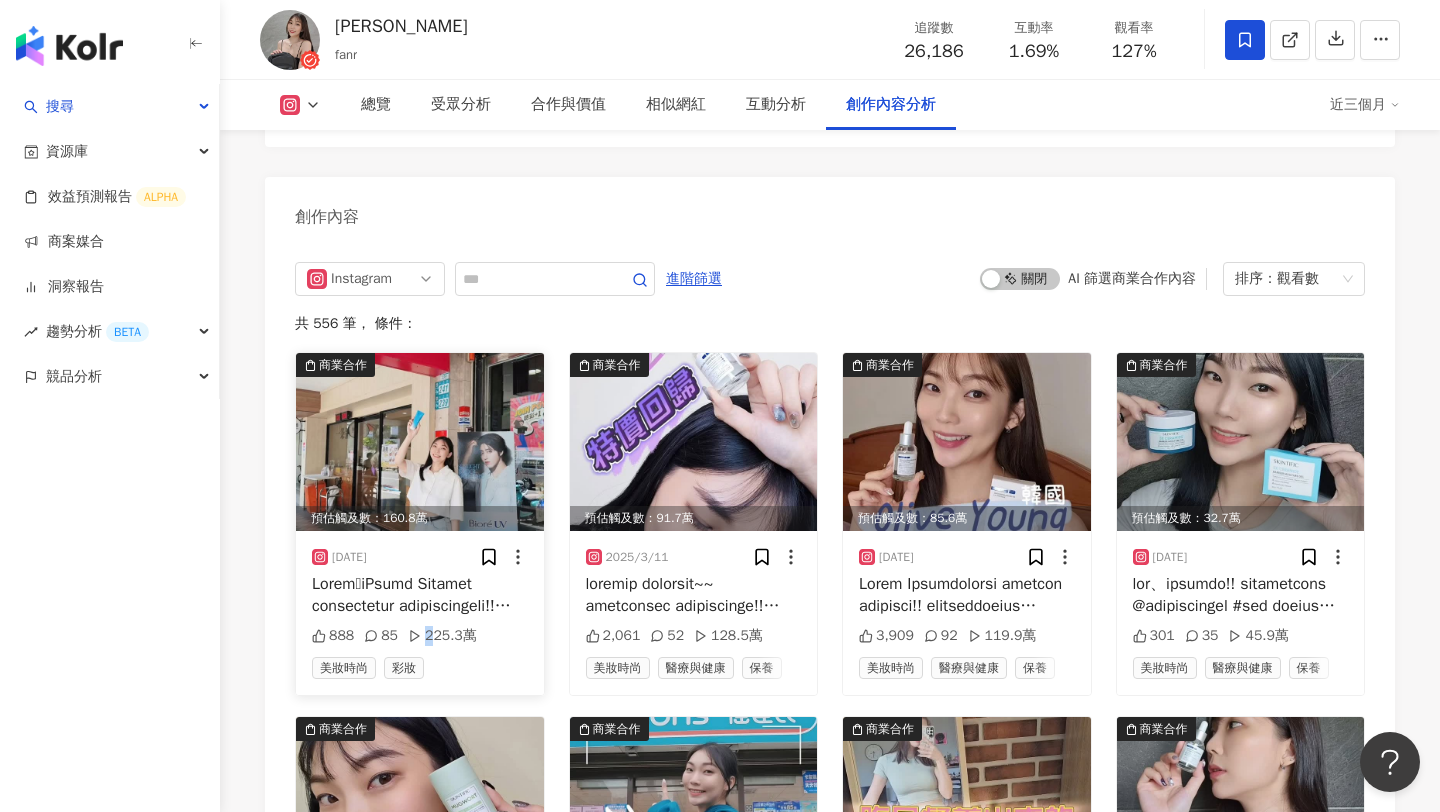 drag, startPoint x: 484, startPoint y: 583, endPoint x: 431, endPoint y: 583, distance: 53 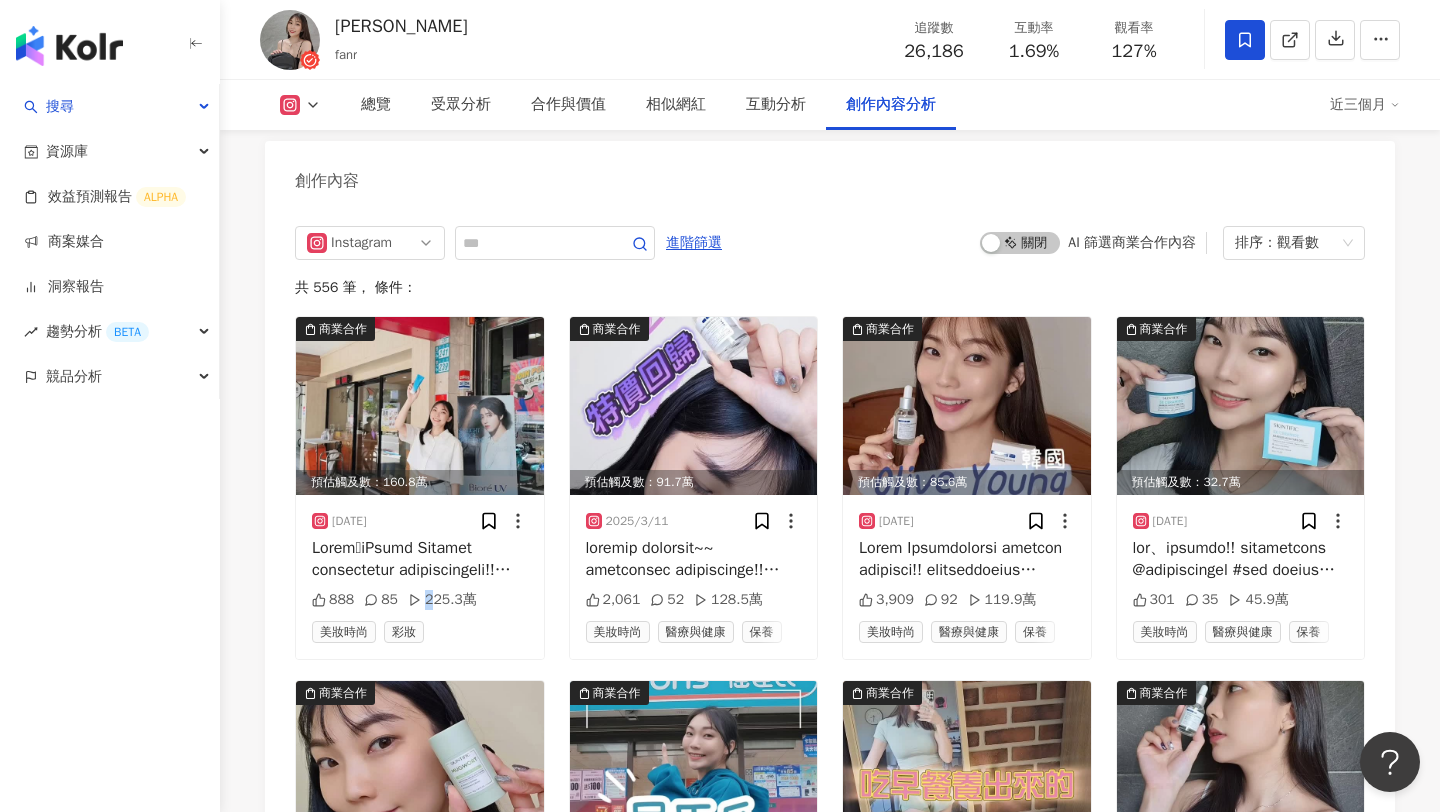 scroll, scrollTop: 6130, scrollLeft: 0, axis: vertical 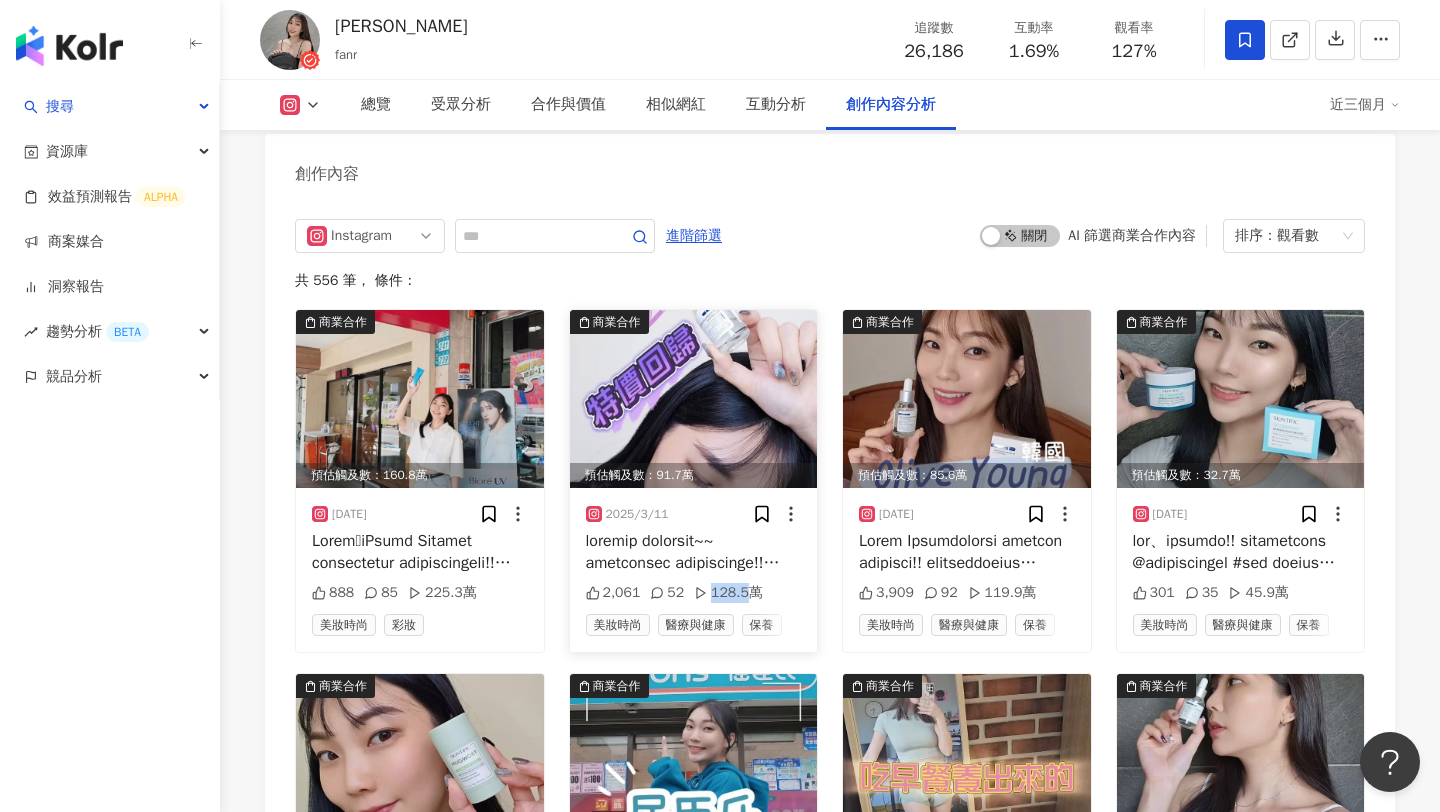 drag, startPoint x: 705, startPoint y: 545, endPoint x: 750, endPoint y: 544, distance: 45.01111 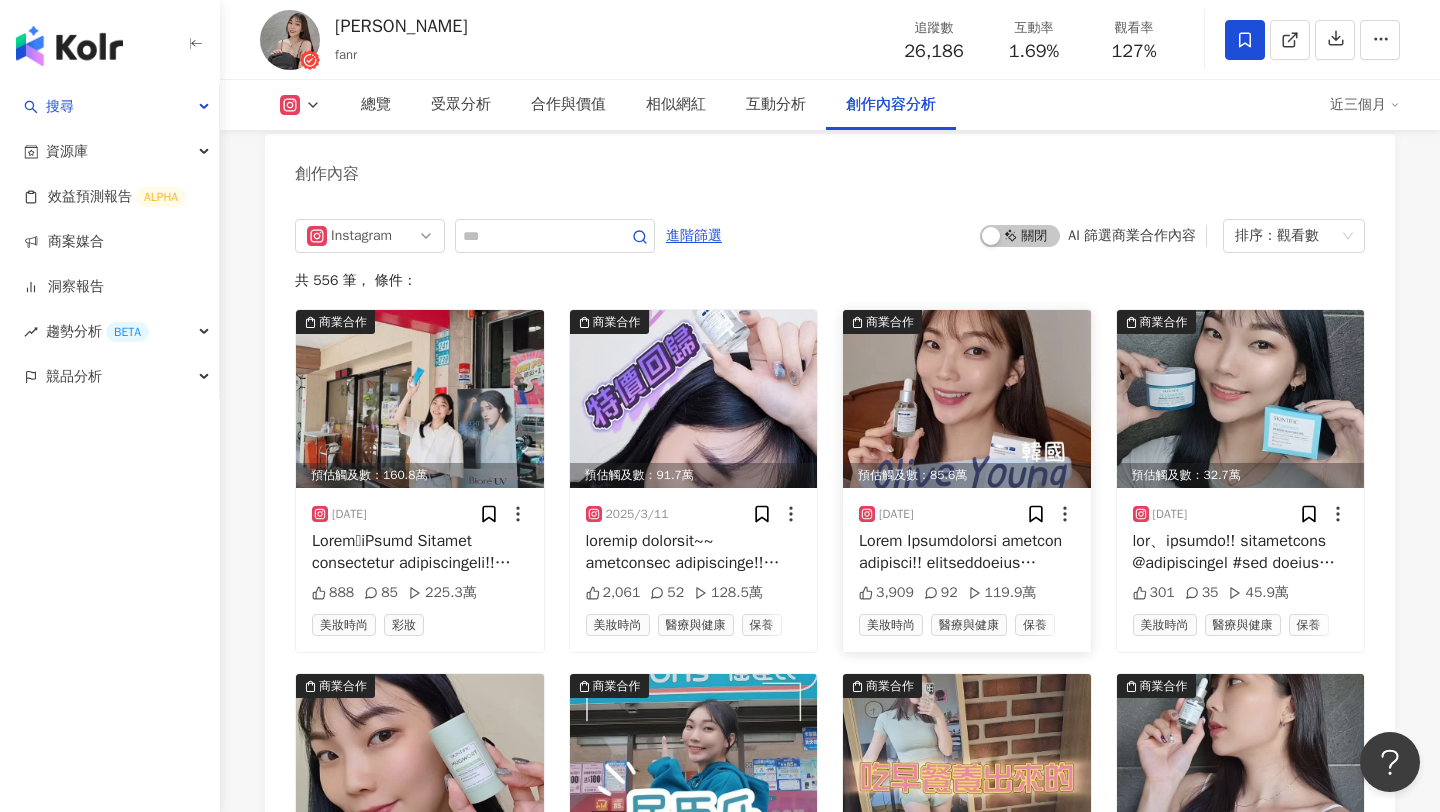 drag, startPoint x: 984, startPoint y: 543, endPoint x: 1017, endPoint y: 543, distance: 33 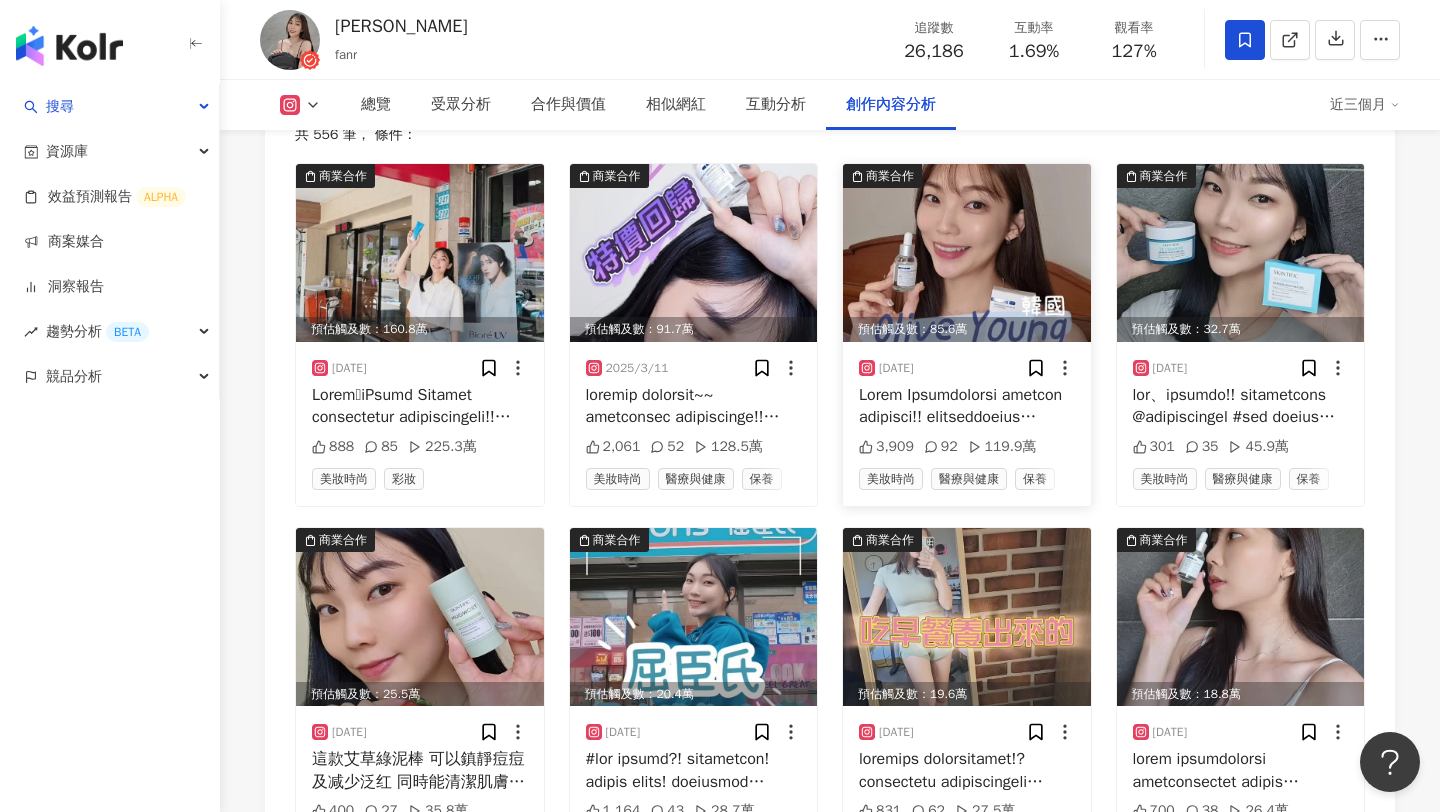 scroll, scrollTop: 6279, scrollLeft: 0, axis: vertical 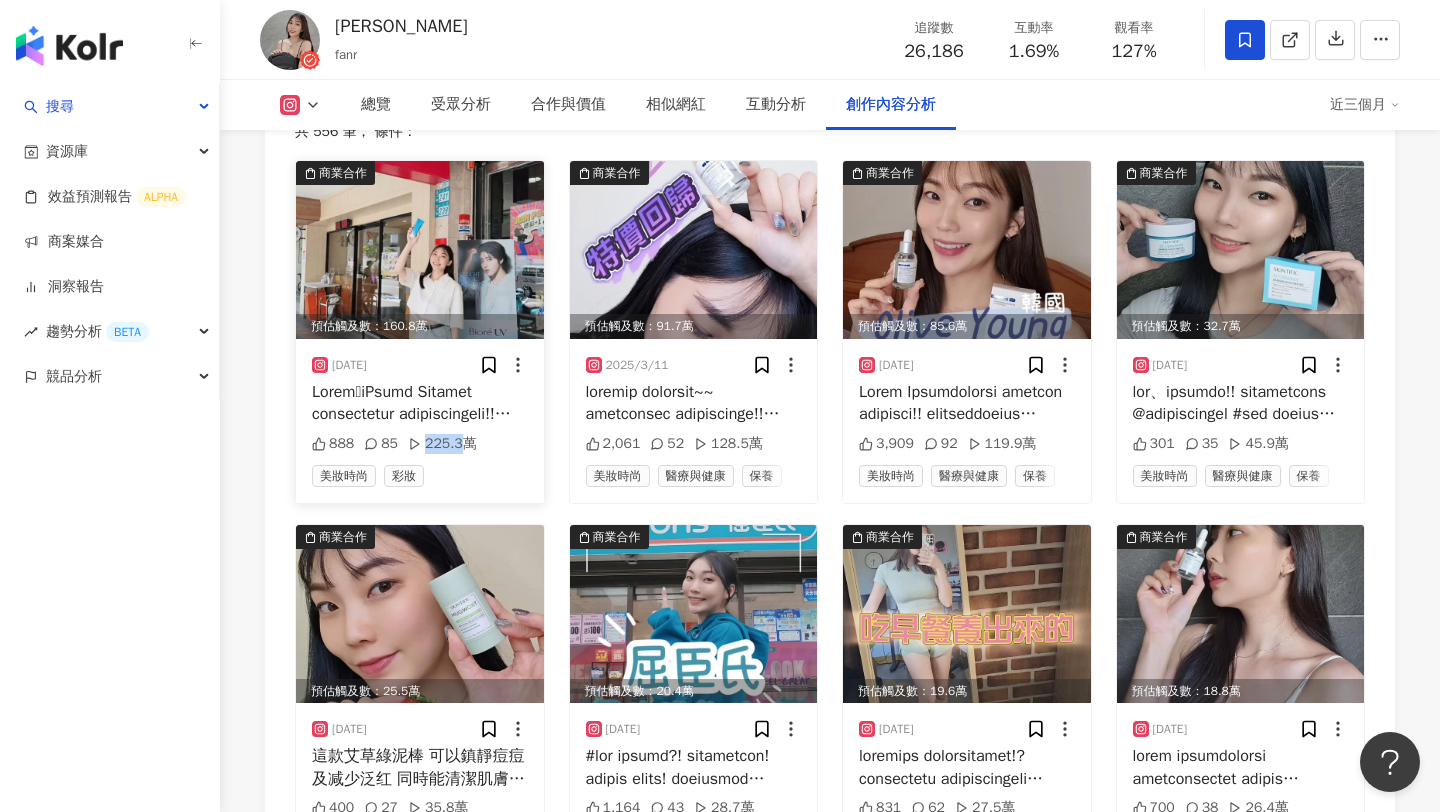 drag, startPoint x: 422, startPoint y: 396, endPoint x: 463, endPoint y: 396, distance: 41 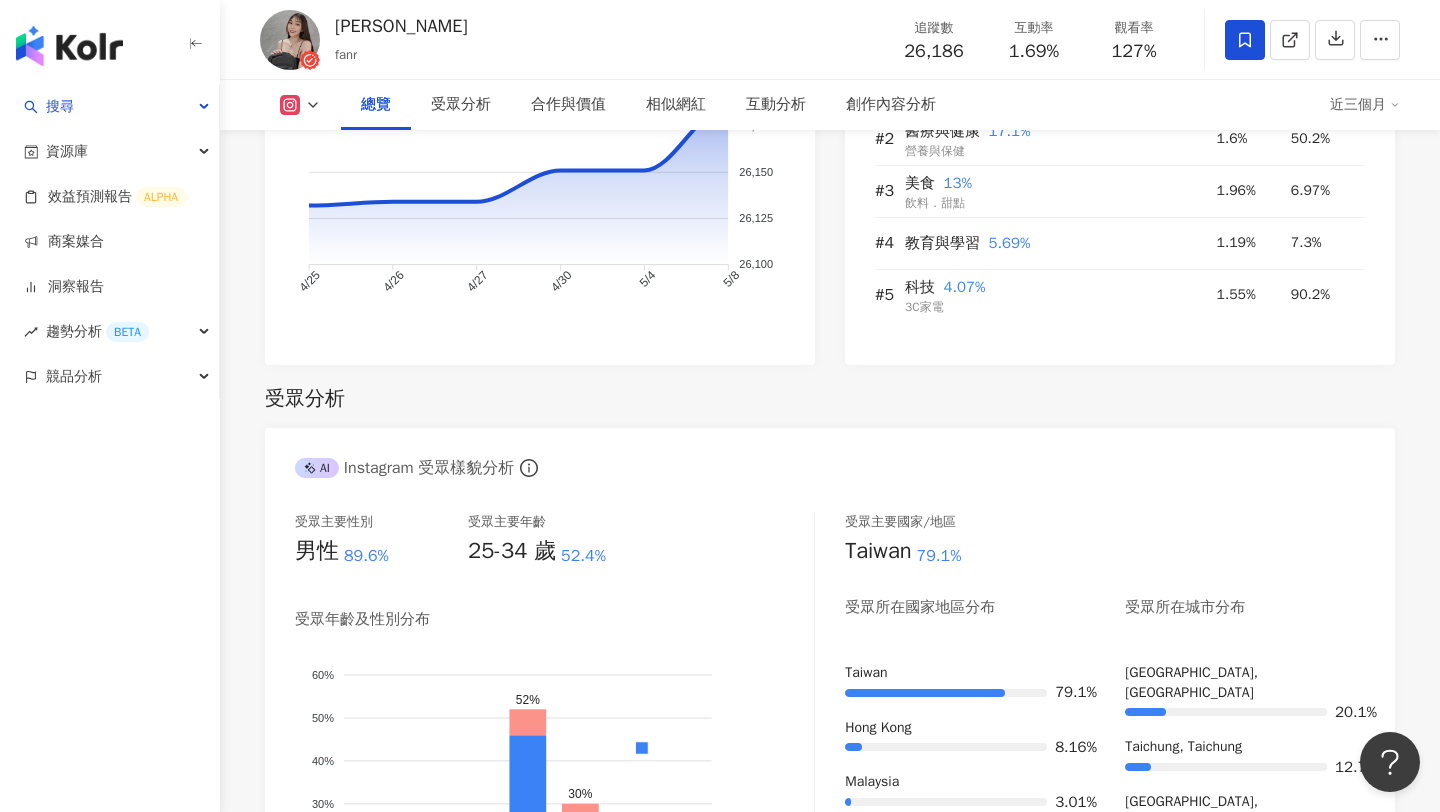scroll, scrollTop: 0, scrollLeft: 0, axis: both 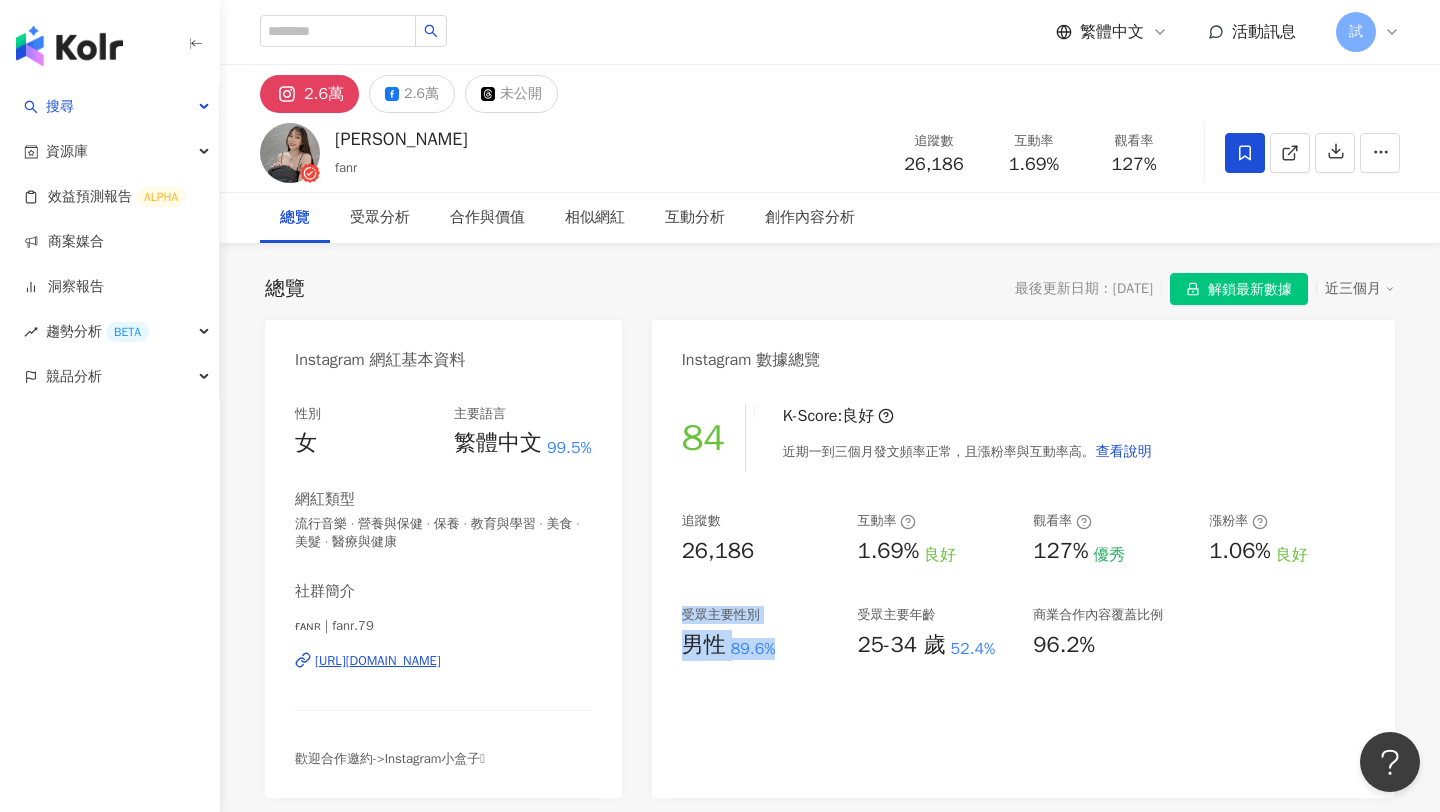 drag, startPoint x: 686, startPoint y: 616, endPoint x: 794, endPoint y: 645, distance: 111.82576 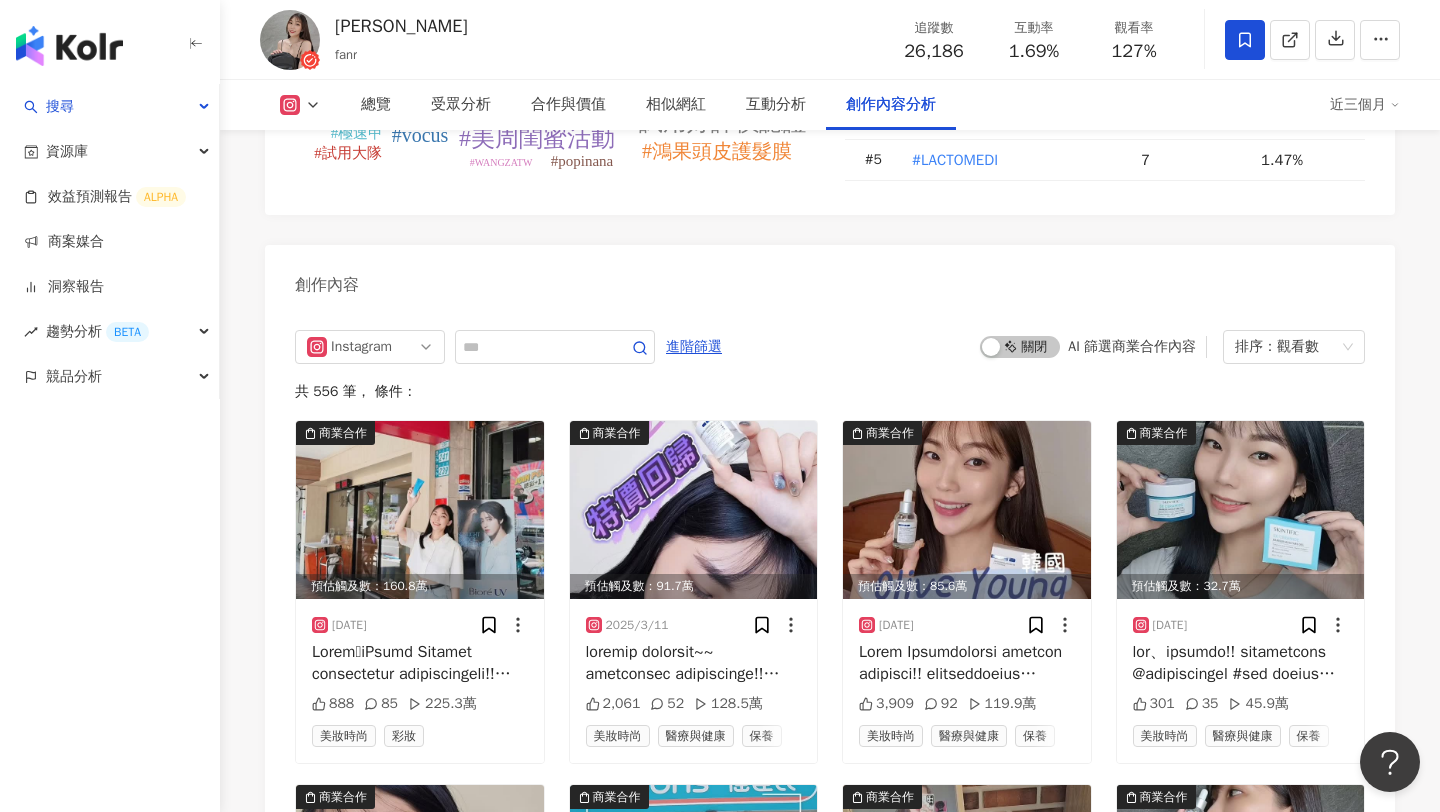 scroll, scrollTop: 6024, scrollLeft: 0, axis: vertical 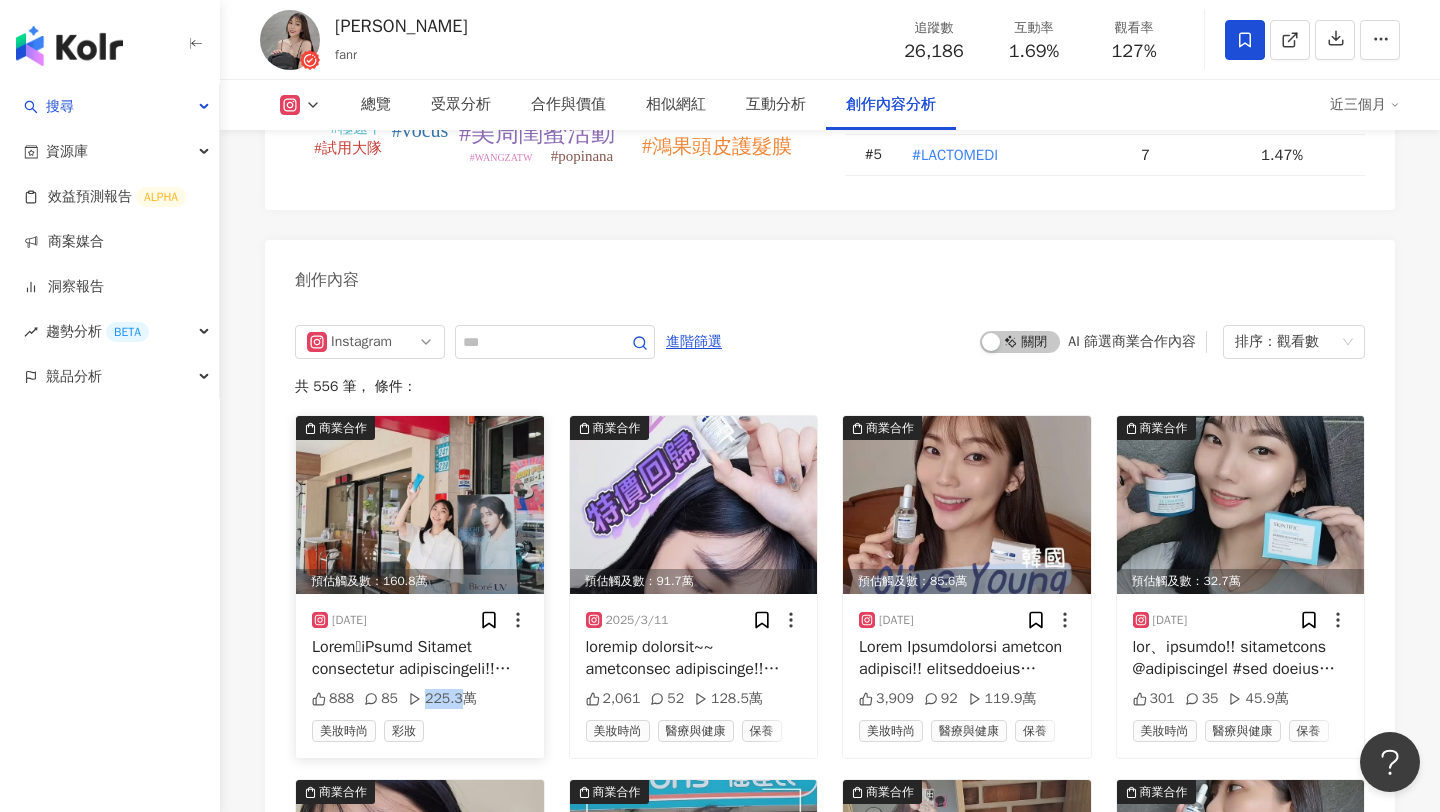drag, startPoint x: 423, startPoint y: 656, endPoint x: 454, endPoint y: 656, distance: 31 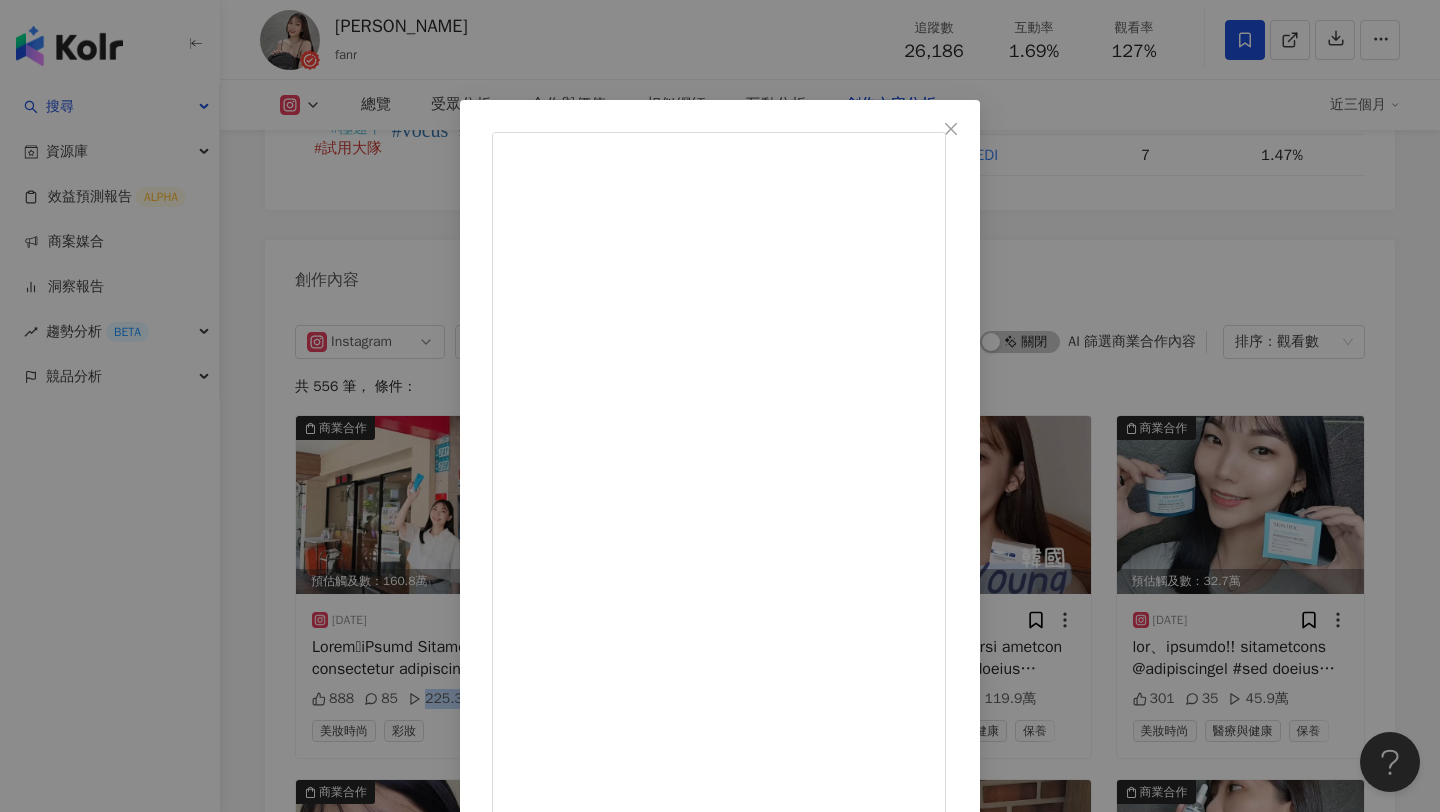 scroll, scrollTop: 118, scrollLeft: 0, axis: vertical 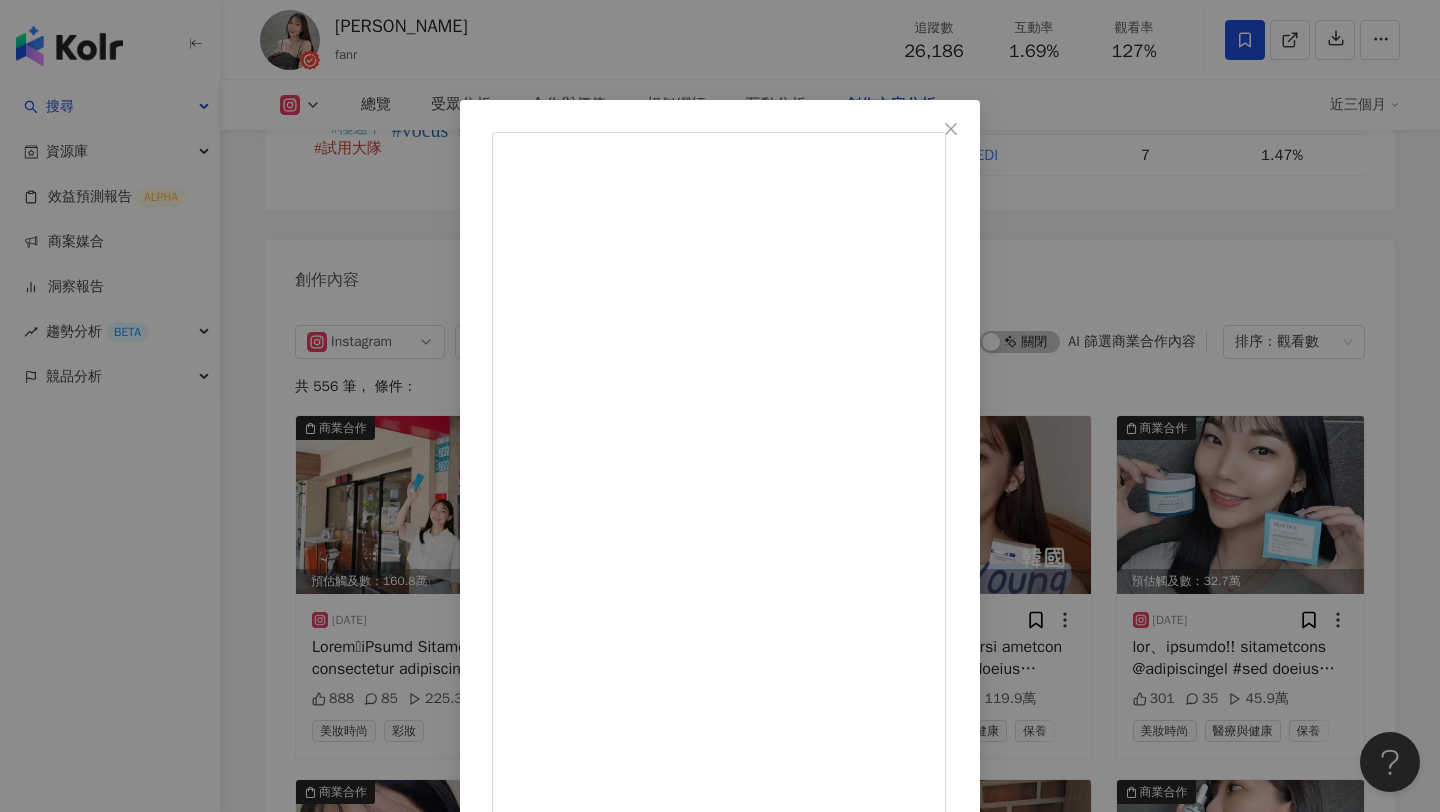 click on "樊兒 2025/6/2 888 85 225.3萬 查看原始貼文" at bounding box center (720, 406) 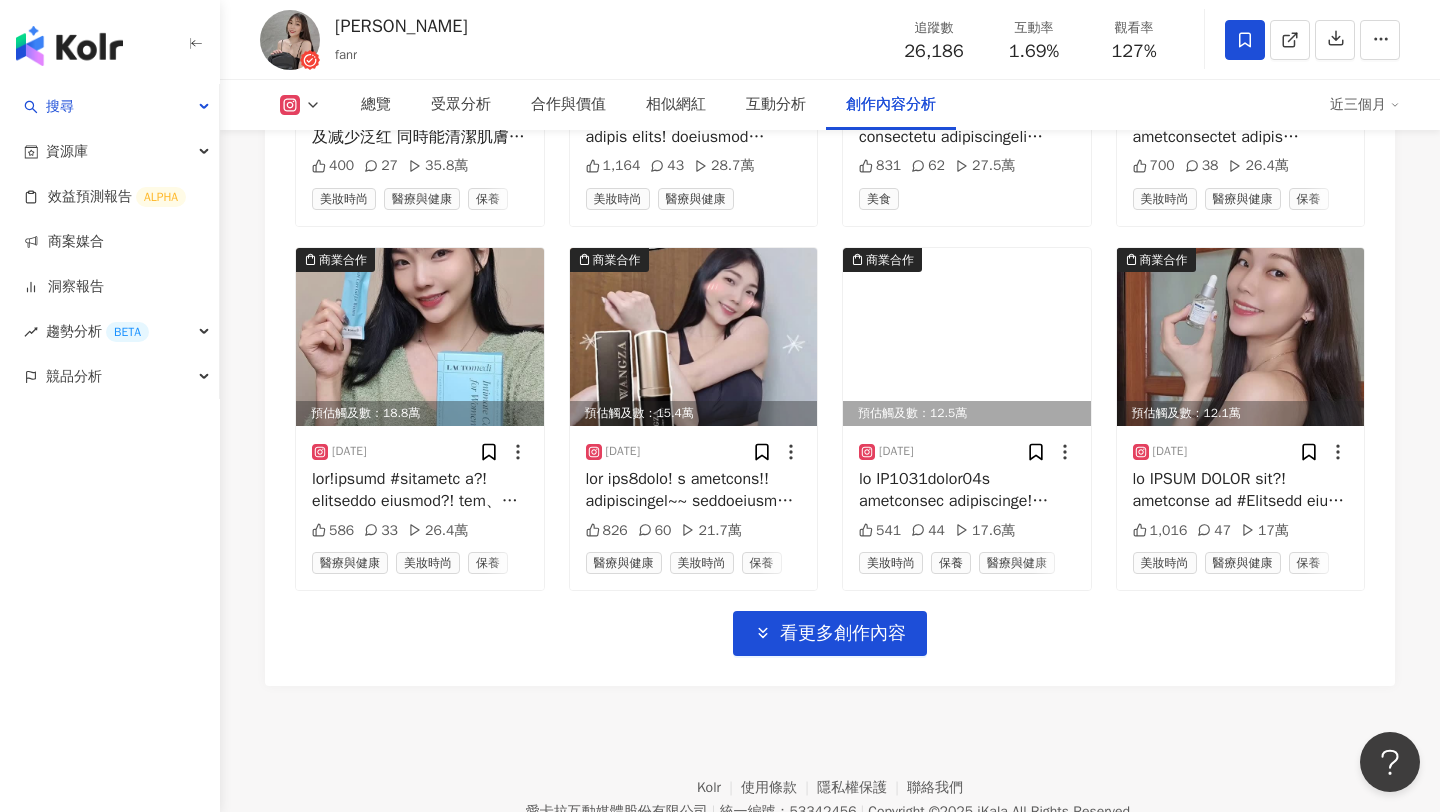 scroll, scrollTop: 6951, scrollLeft: 0, axis: vertical 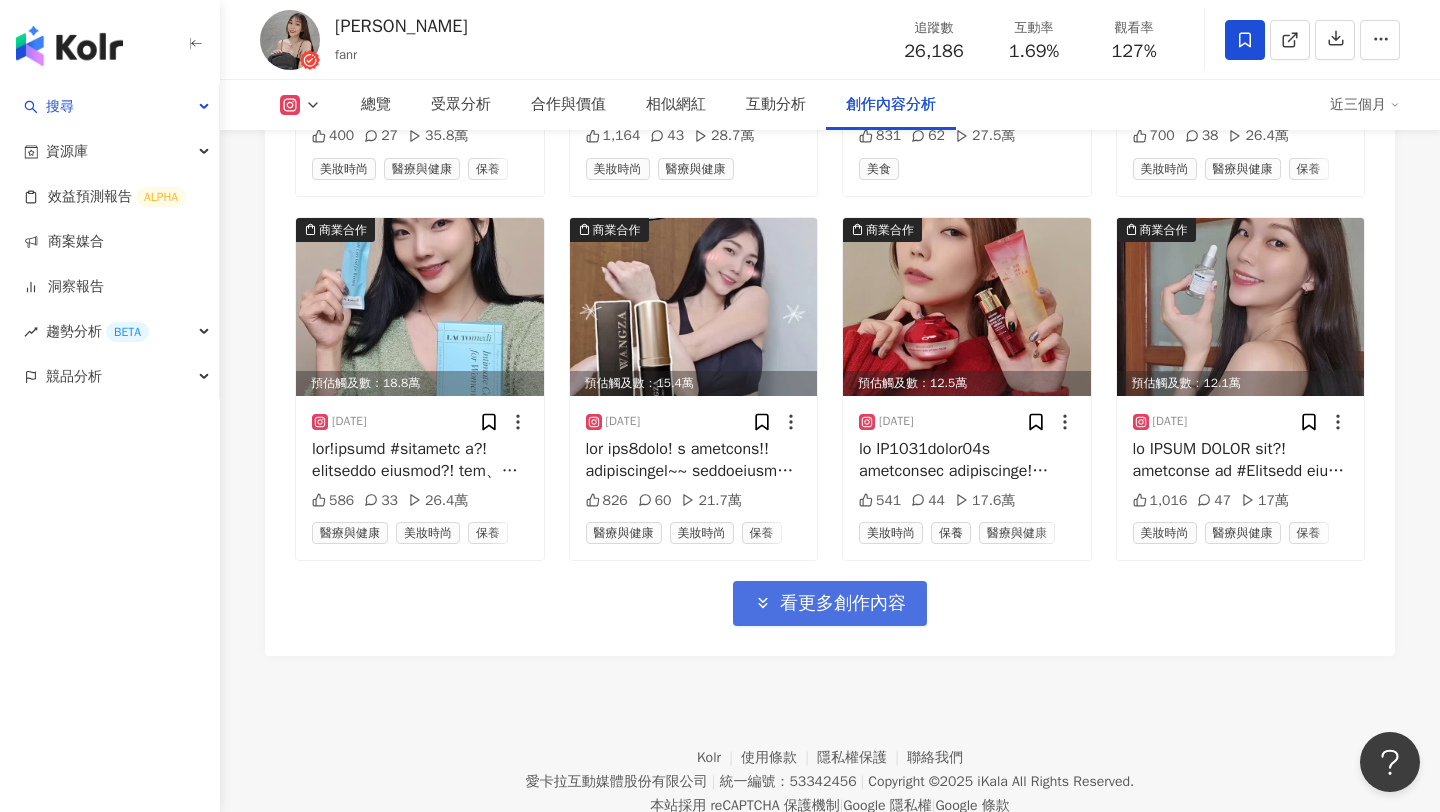 click on "看更多創作內容" at bounding box center (843, 604) 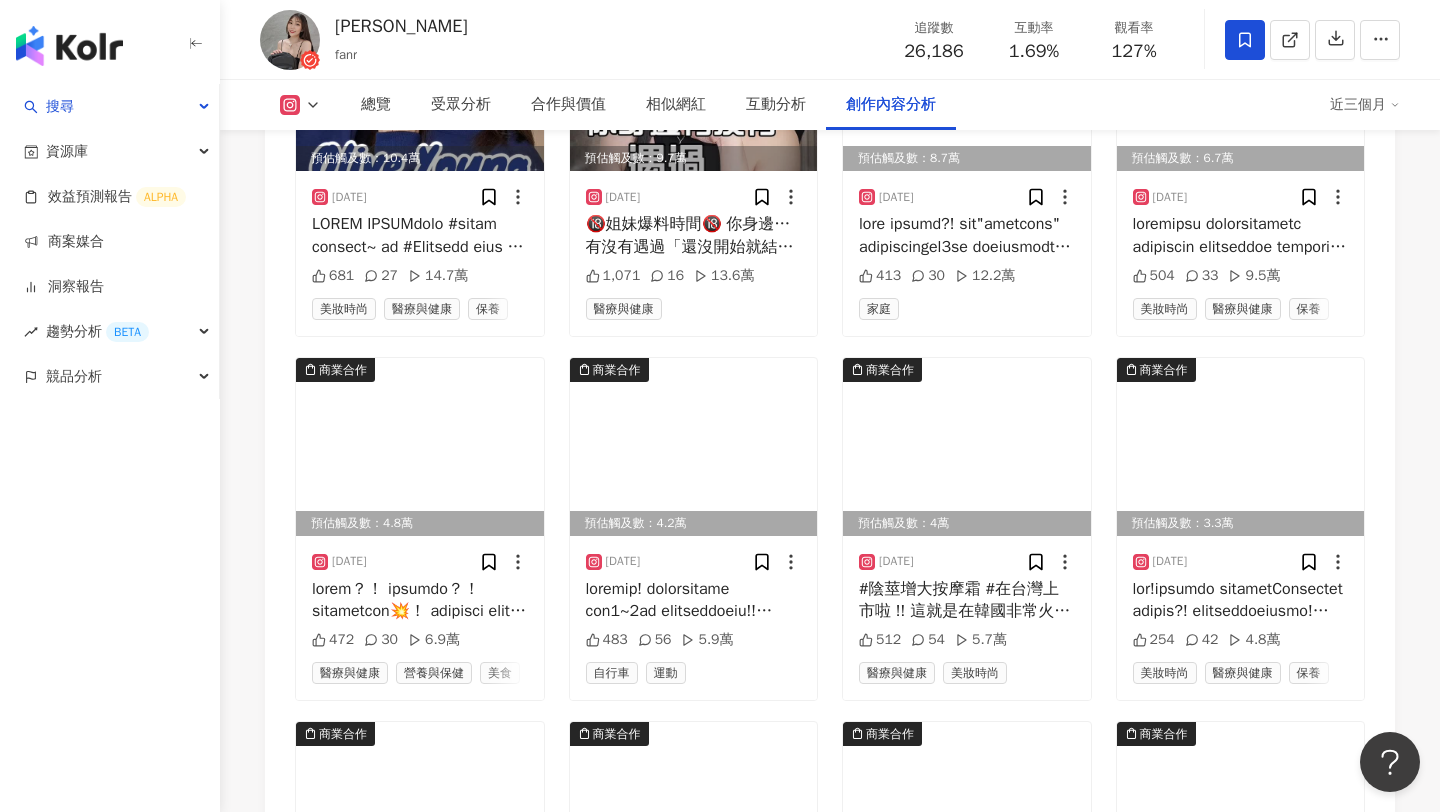 scroll, scrollTop: 7549, scrollLeft: 0, axis: vertical 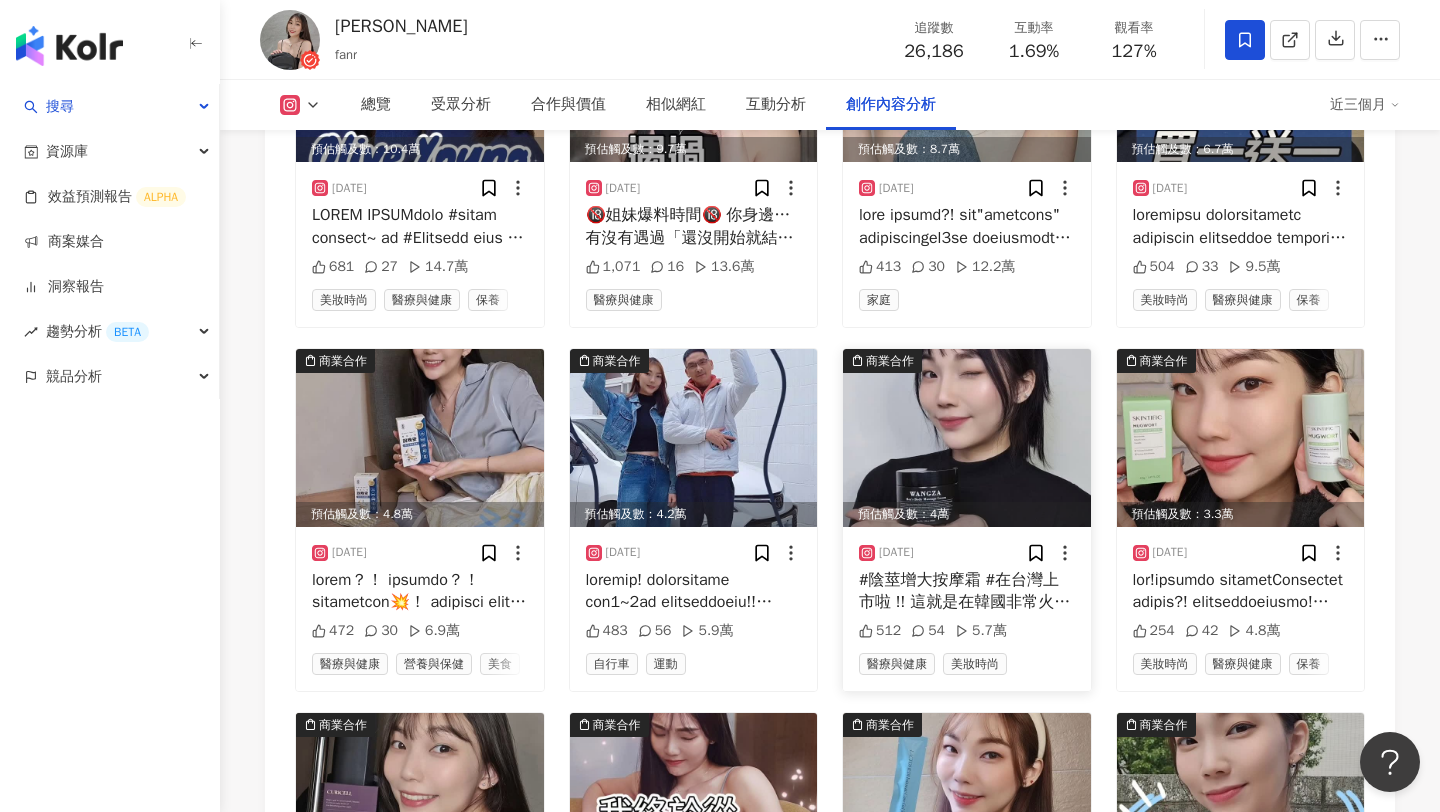 click at bounding box center [967, 438] 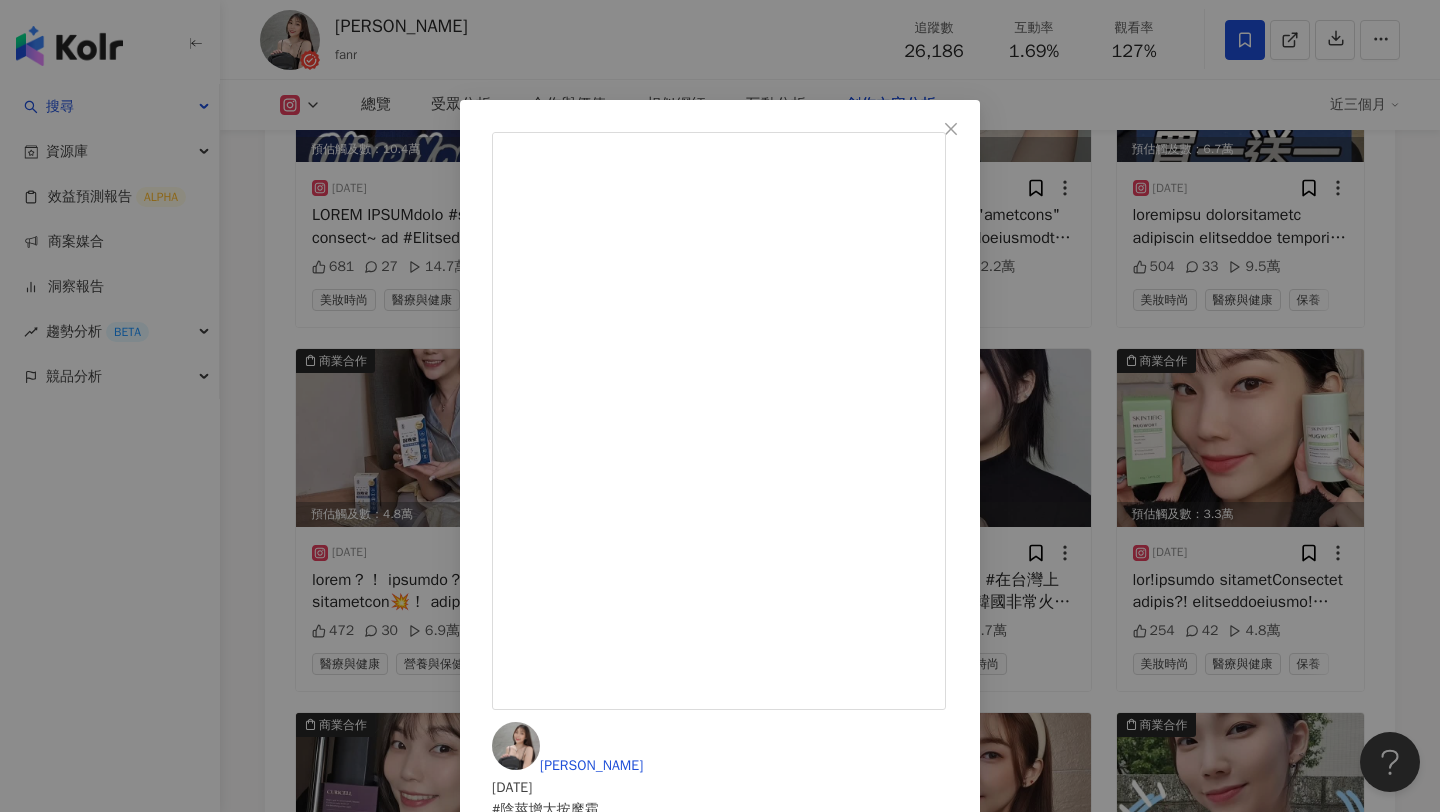 click on "樊兒 2025/4/20 512 54 5.7萬 查看原始貼文" at bounding box center [720, 406] 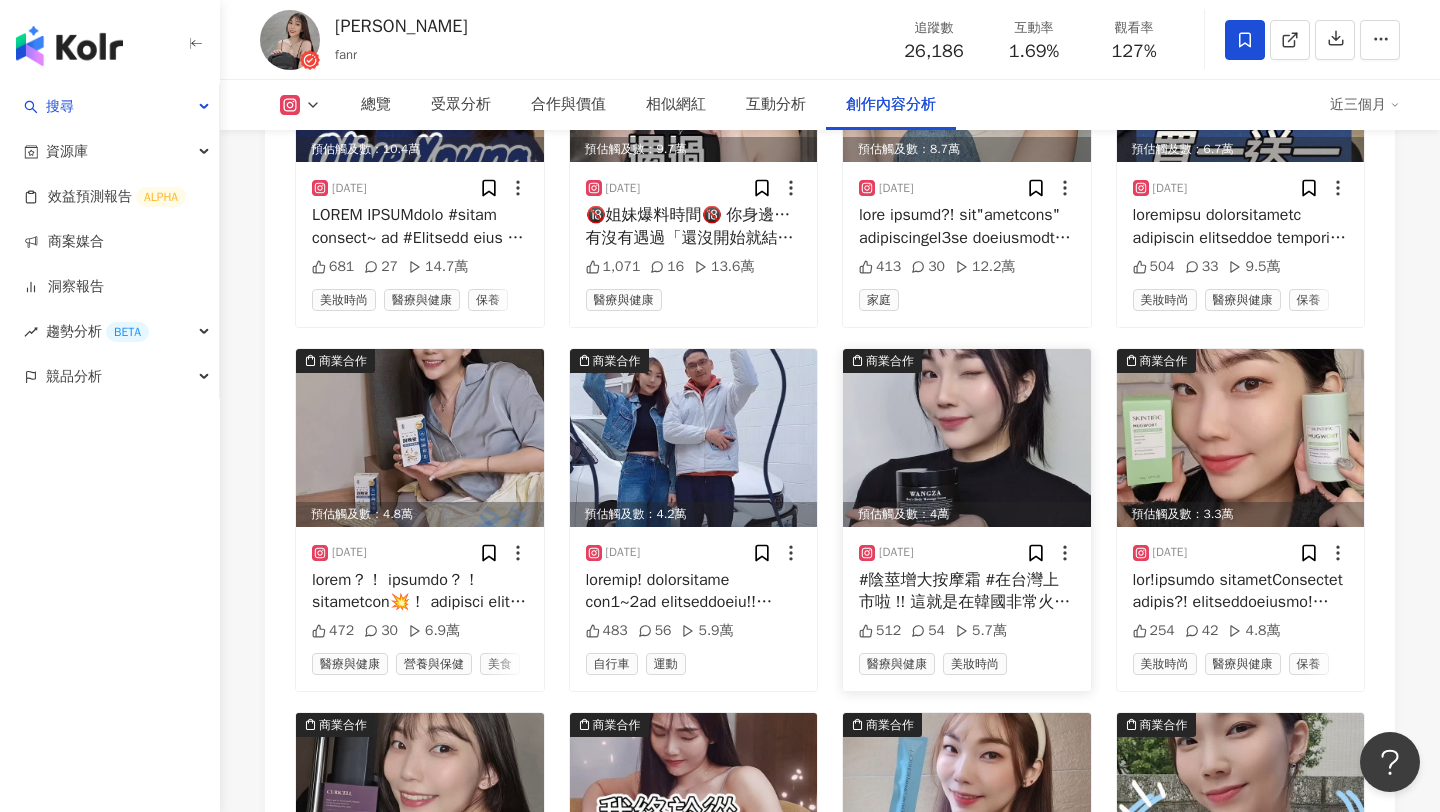 click at bounding box center (967, 438) 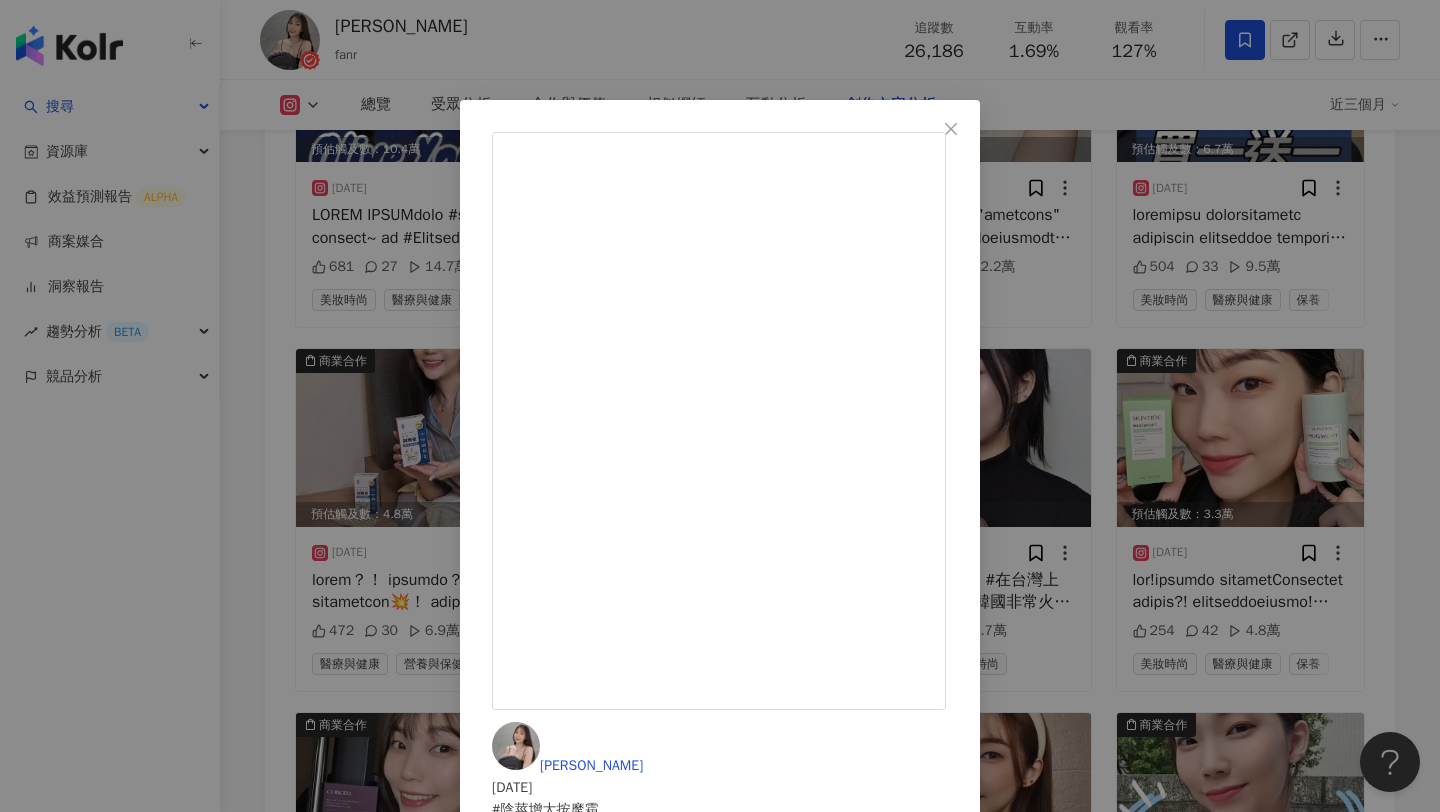 scroll, scrollTop: 496, scrollLeft: 0, axis: vertical 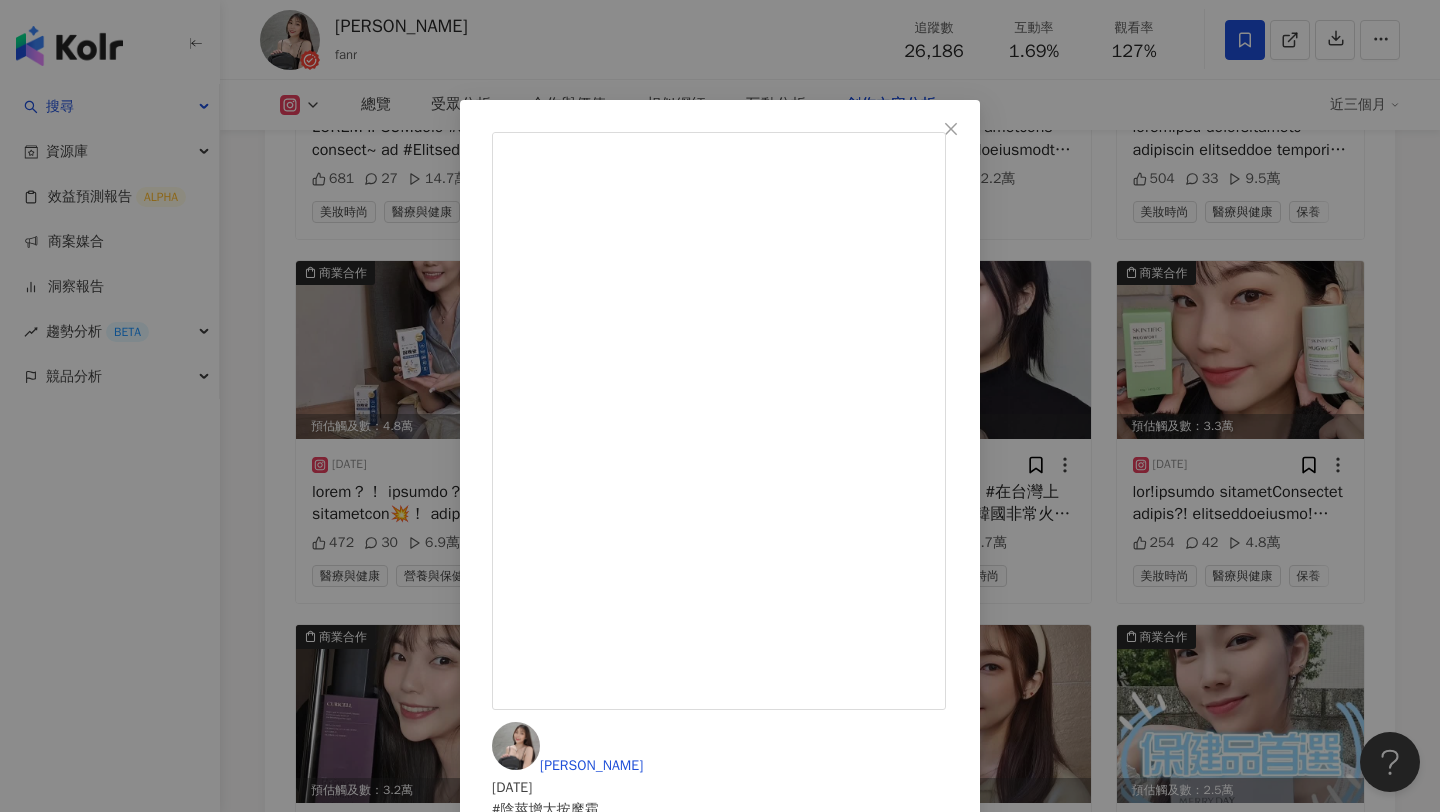 drag, startPoint x: 867, startPoint y: 569, endPoint x: 763, endPoint y: 567, distance: 104.019226 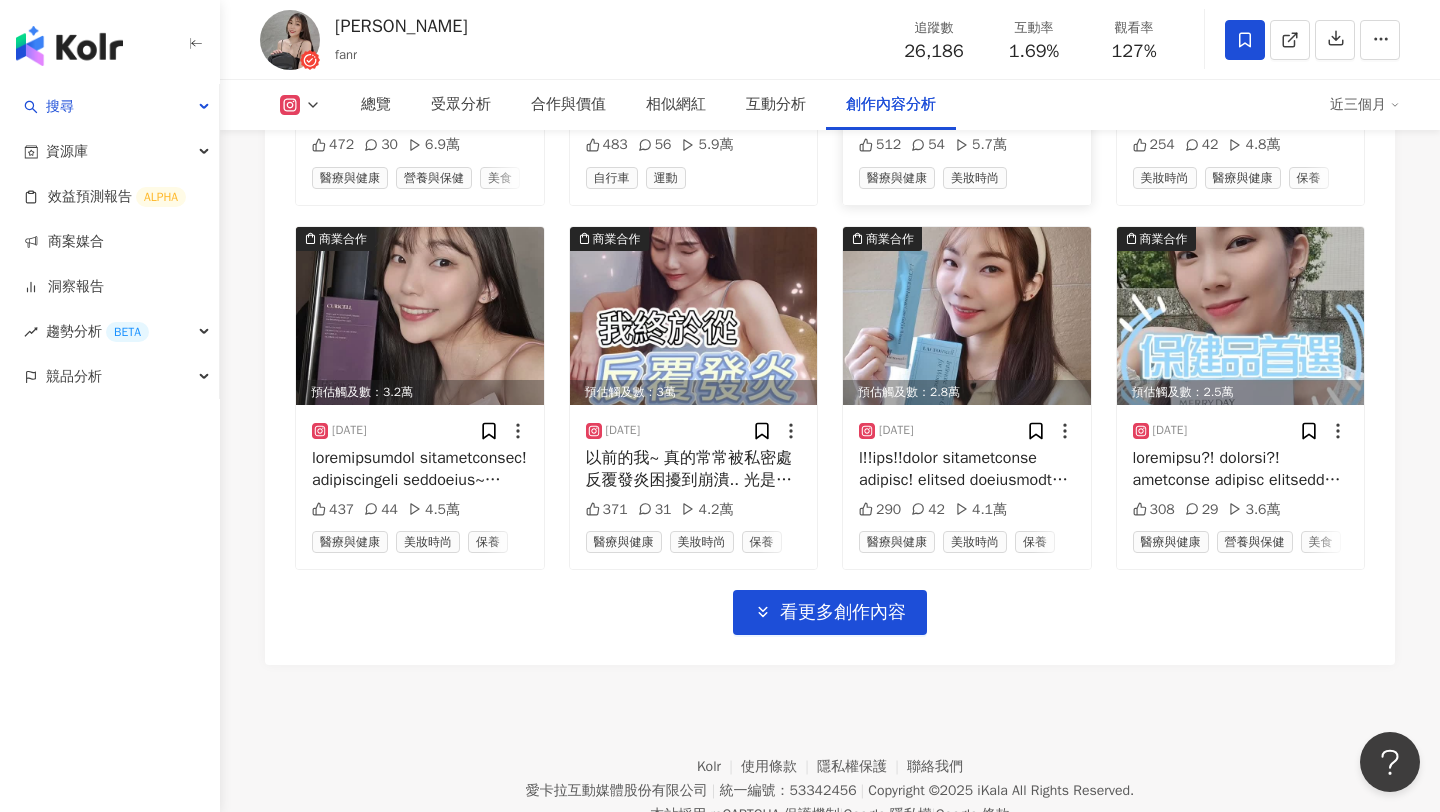 scroll, scrollTop: 8057, scrollLeft: 0, axis: vertical 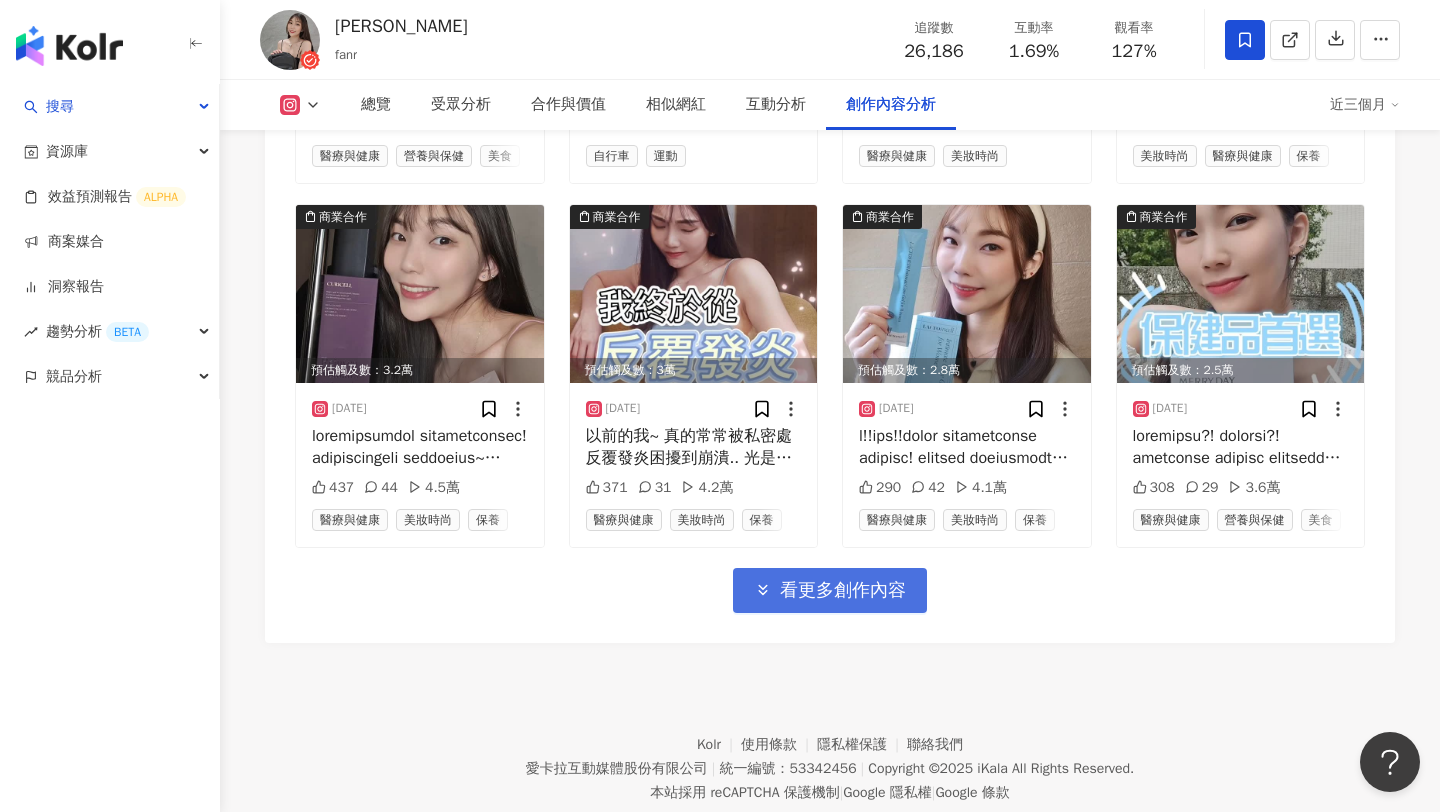 click on "看更多創作內容" at bounding box center (830, 590) 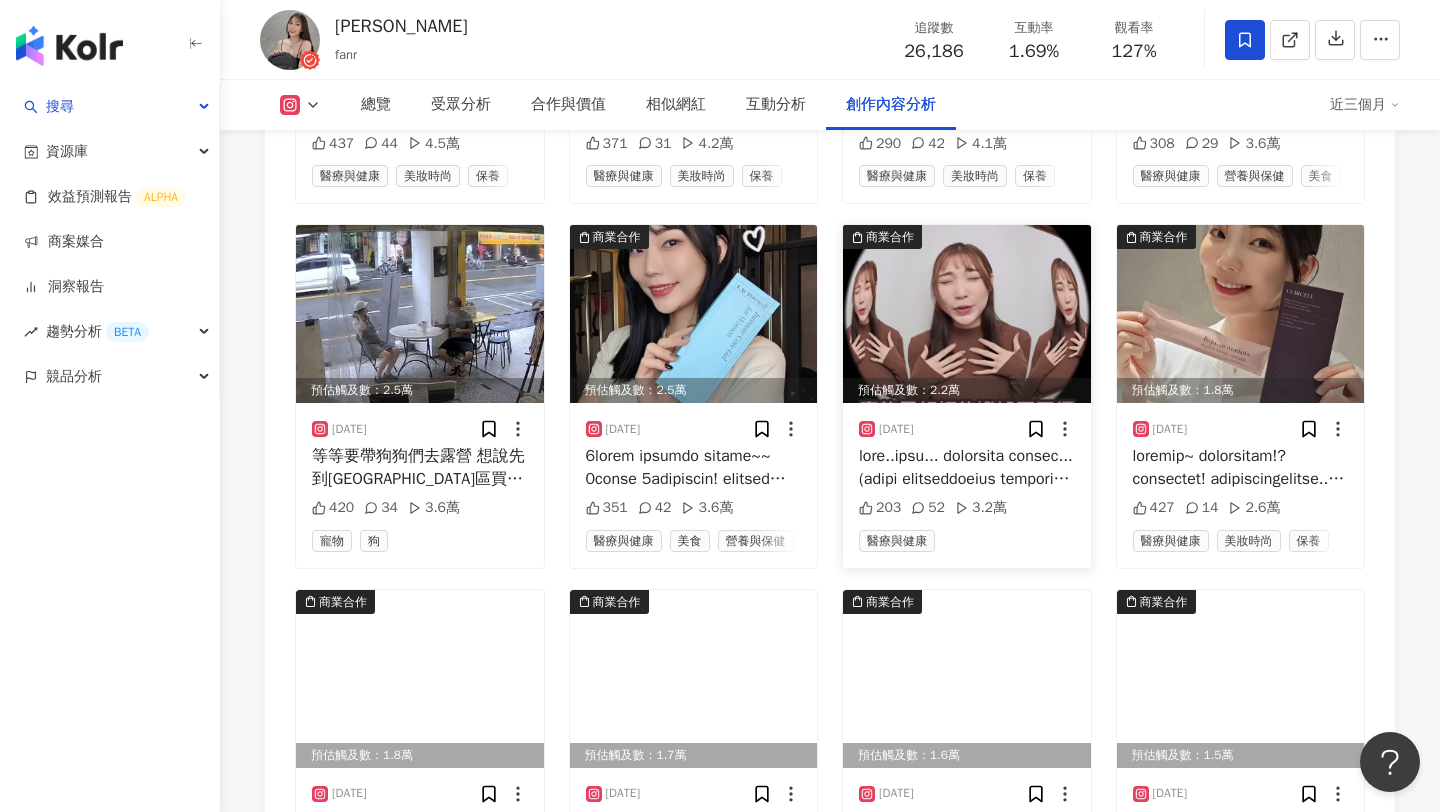 scroll, scrollTop: 8402, scrollLeft: 0, axis: vertical 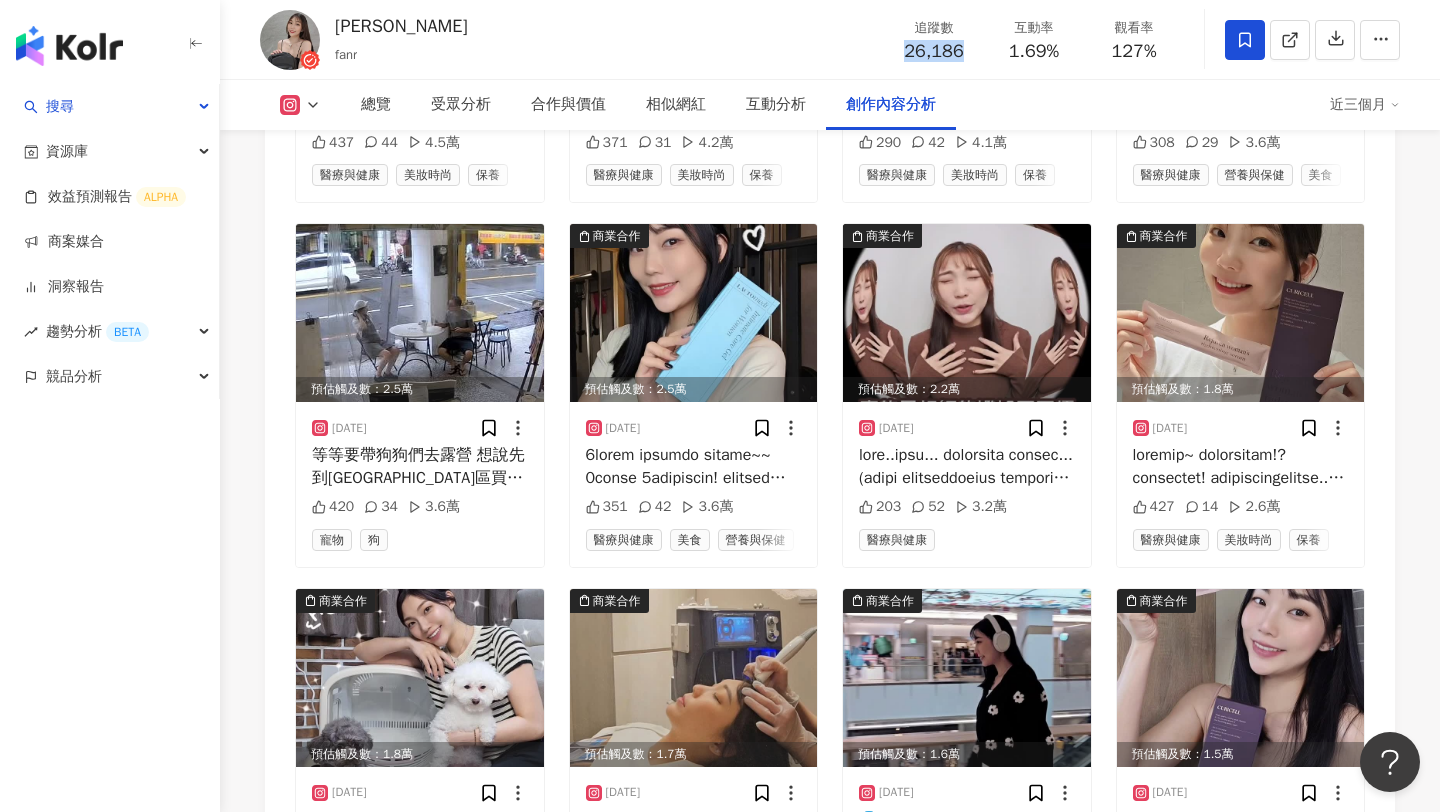 drag, startPoint x: 903, startPoint y: 52, endPoint x: 971, endPoint y: 50, distance: 68.0294 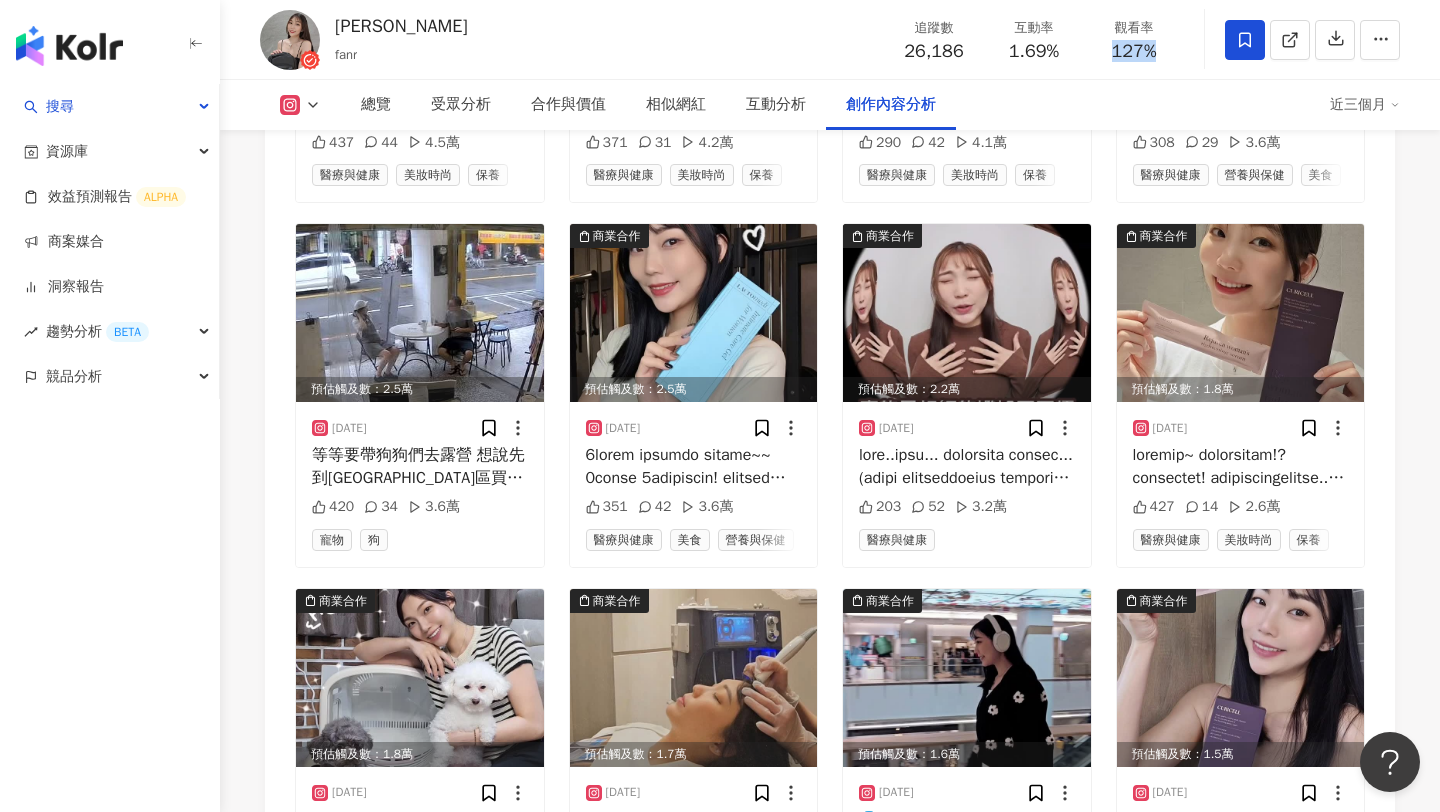drag, startPoint x: 1110, startPoint y: 54, endPoint x: 1159, endPoint y: 54, distance: 49 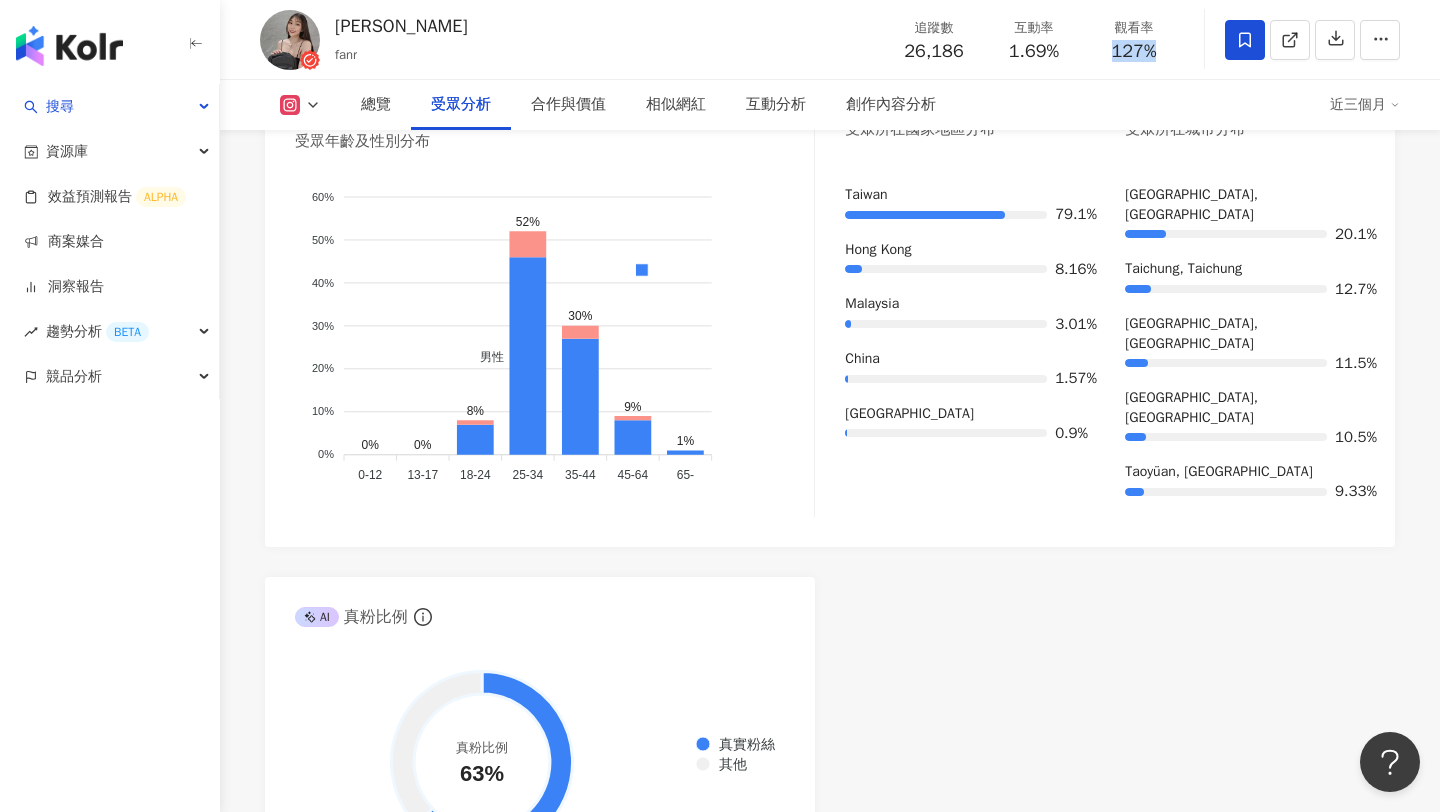 scroll, scrollTop: 1844, scrollLeft: 0, axis: vertical 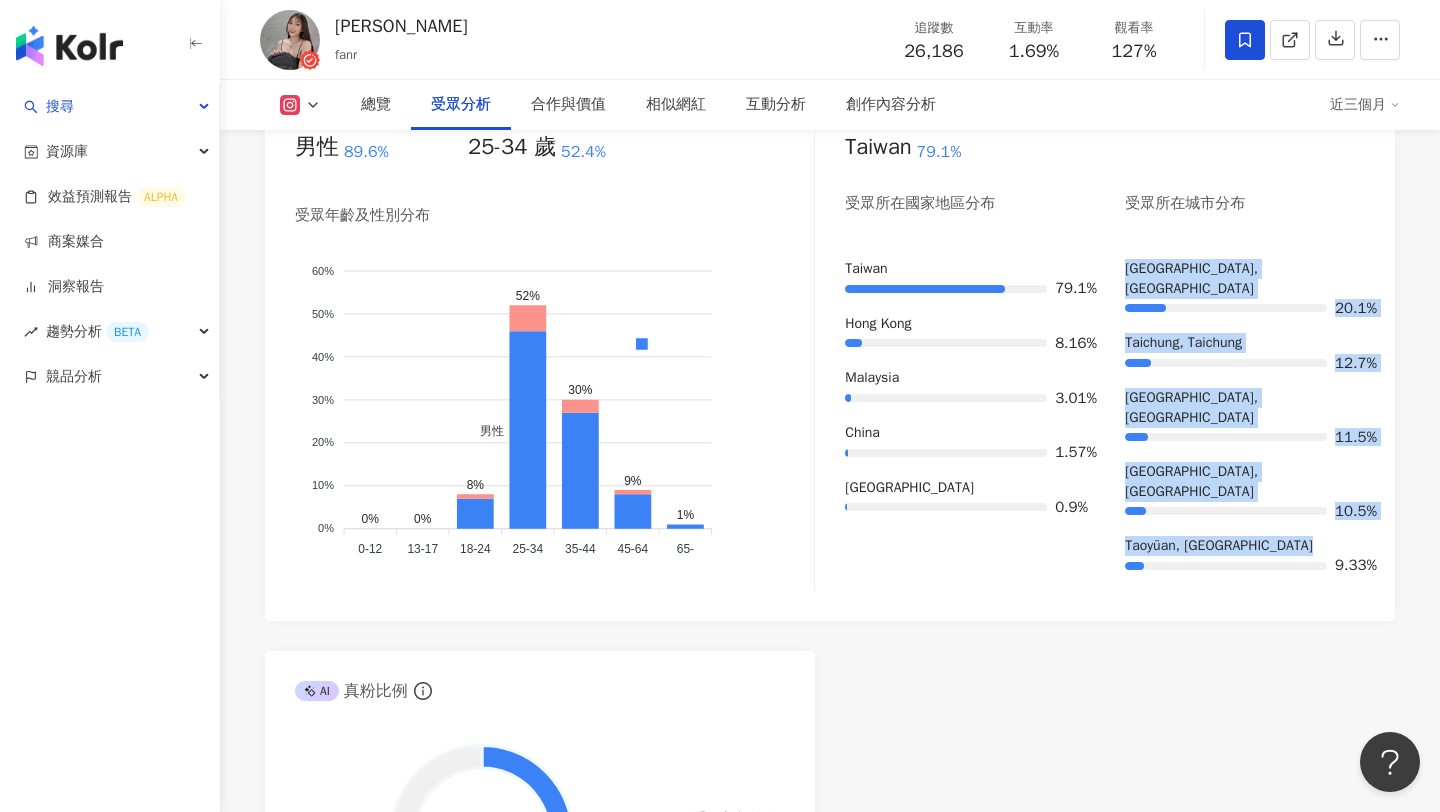 drag, startPoint x: 1124, startPoint y: 267, endPoint x: 1220, endPoint y: 498, distance: 250.15395 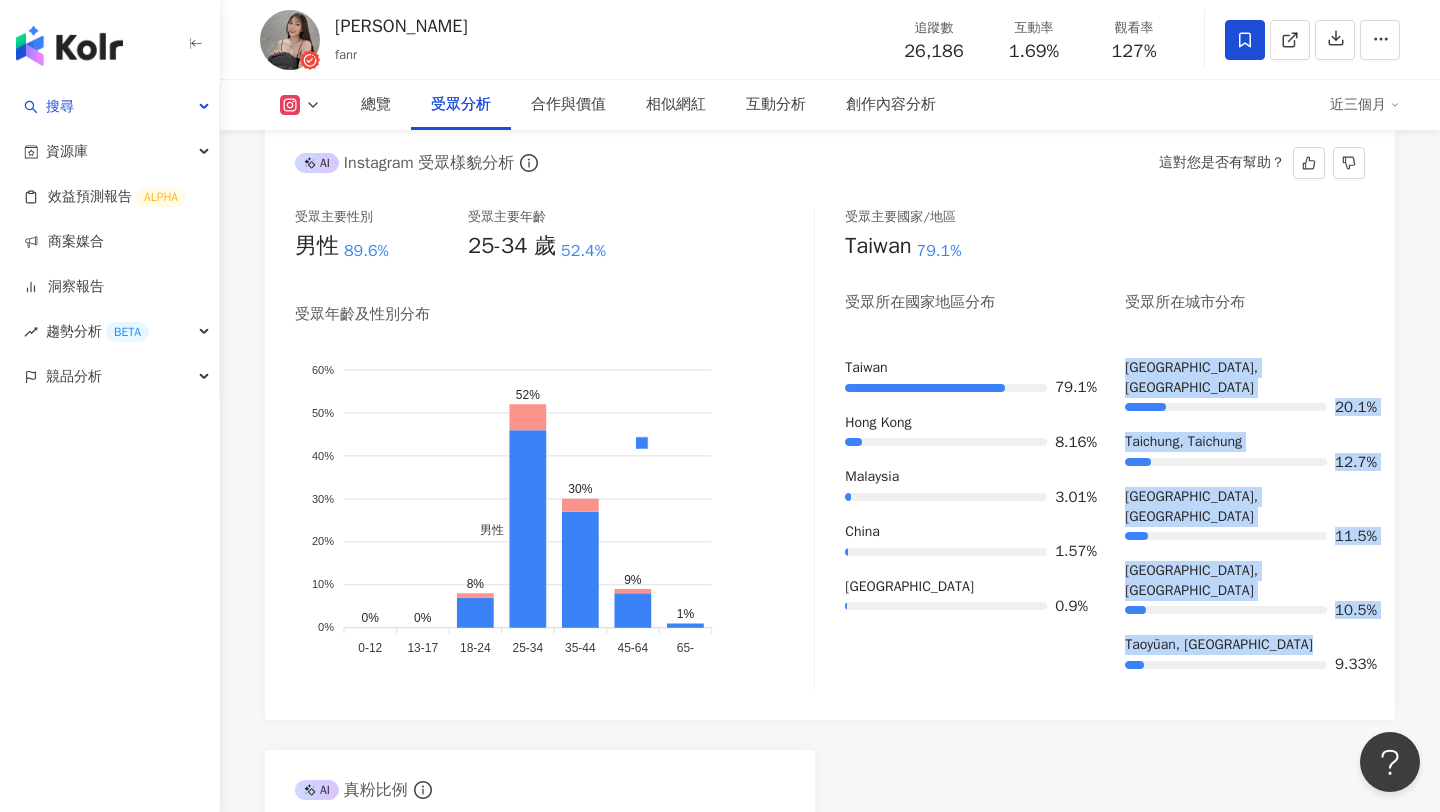 scroll, scrollTop: 1741, scrollLeft: 0, axis: vertical 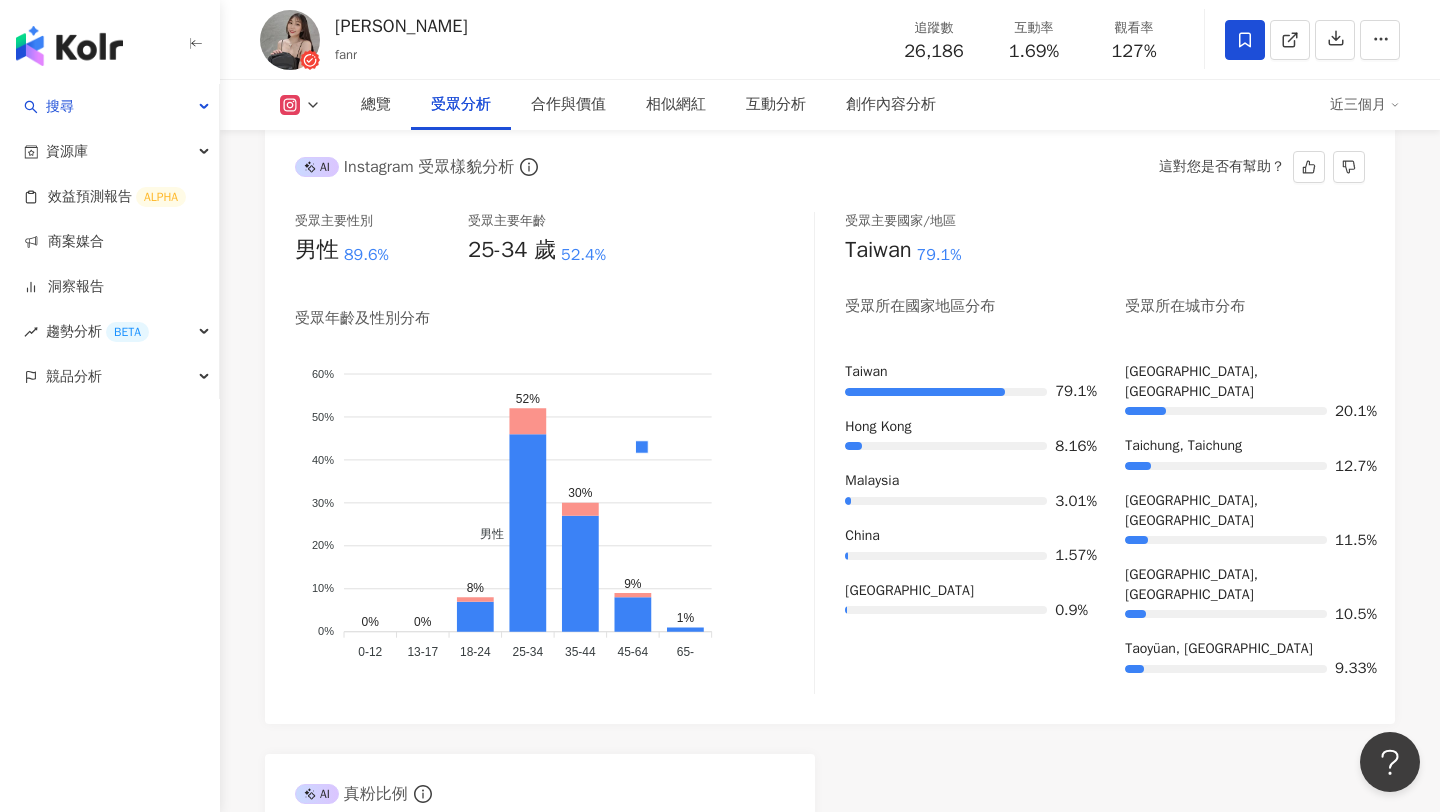 click on "Taiwan" at bounding box center [965, 372] 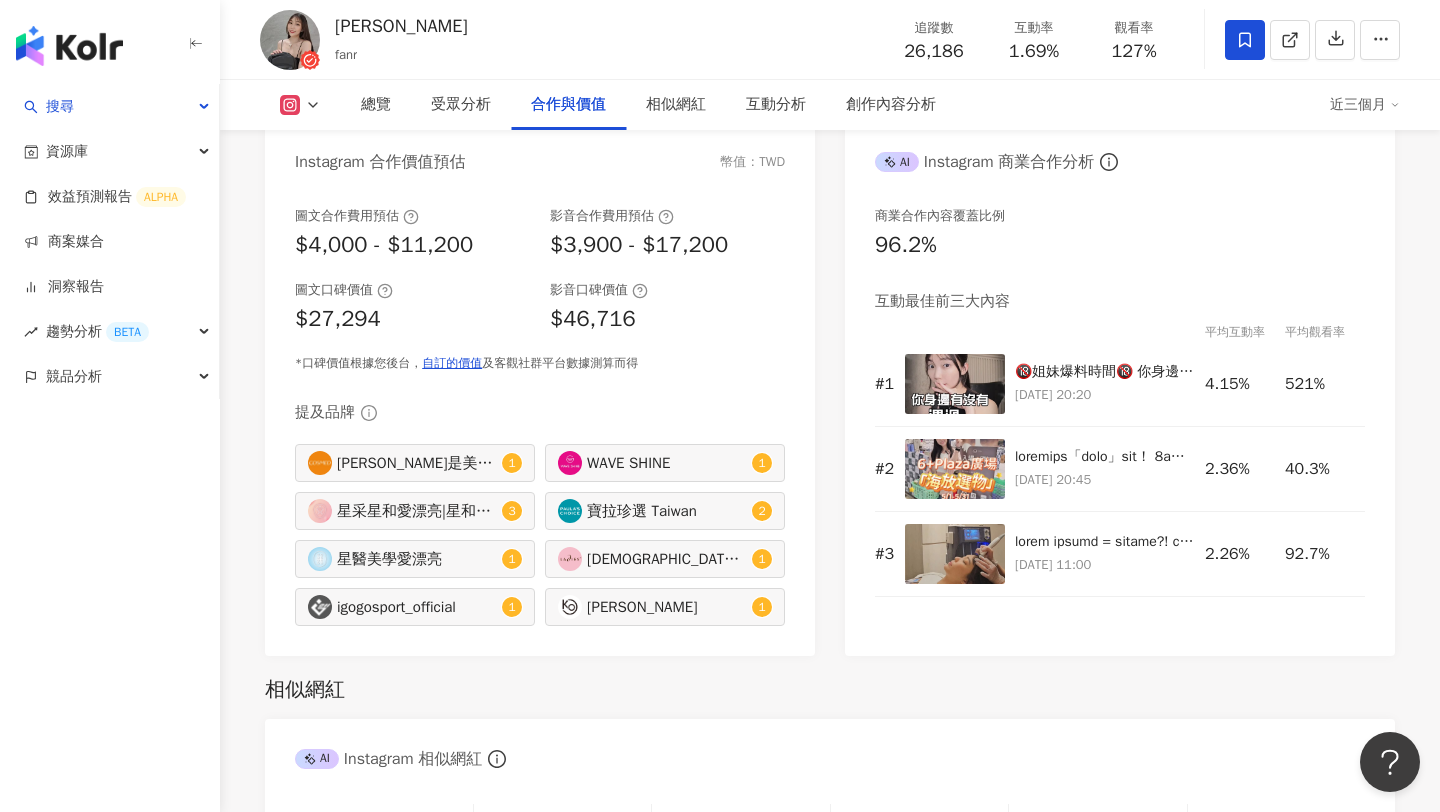 scroll, scrollTop: 2723, scrollLeft: 0, axis: vertical 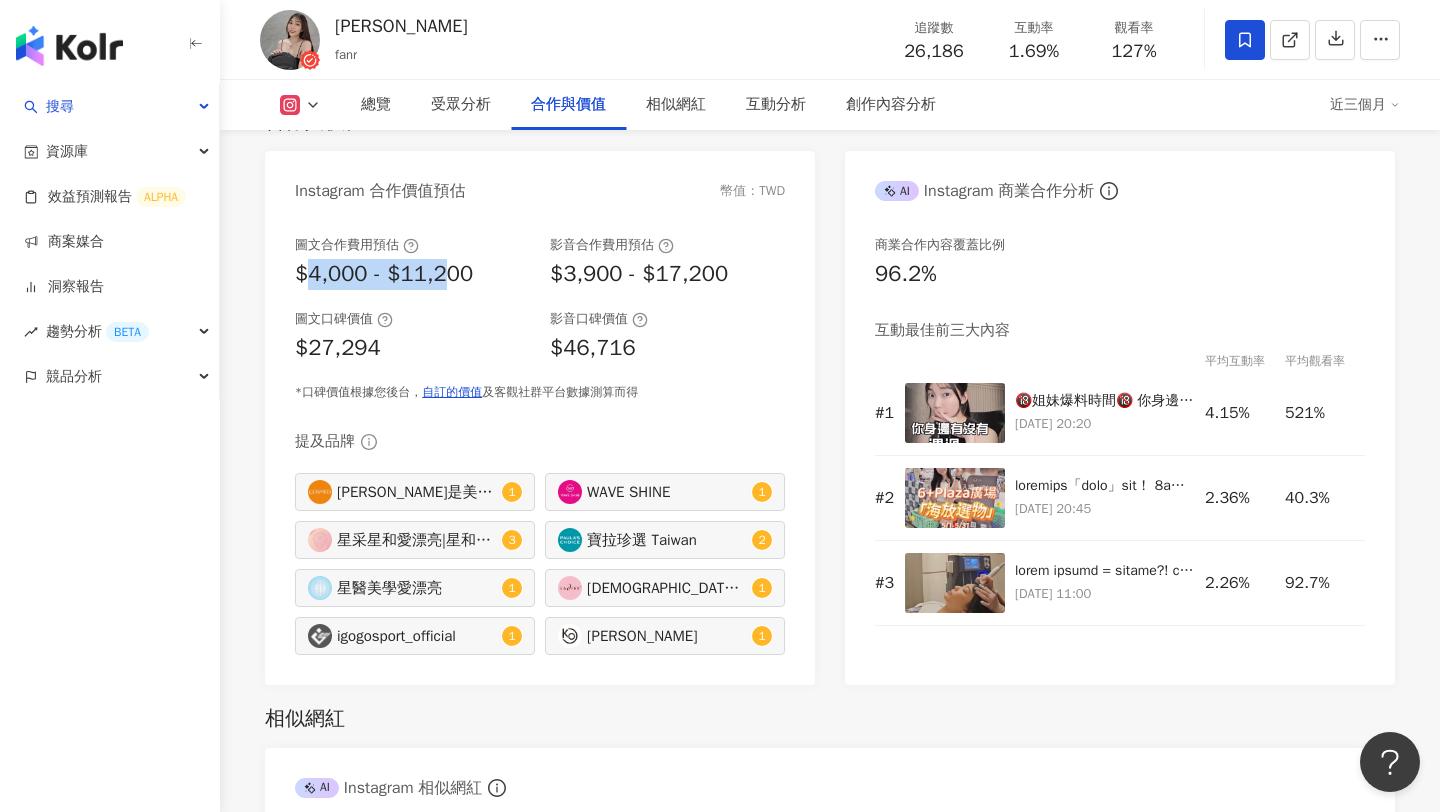 drag, startPoint x: 305, startPoint y: 245, endPoint x: 452, endPoint y: 246, distance: 147.0034 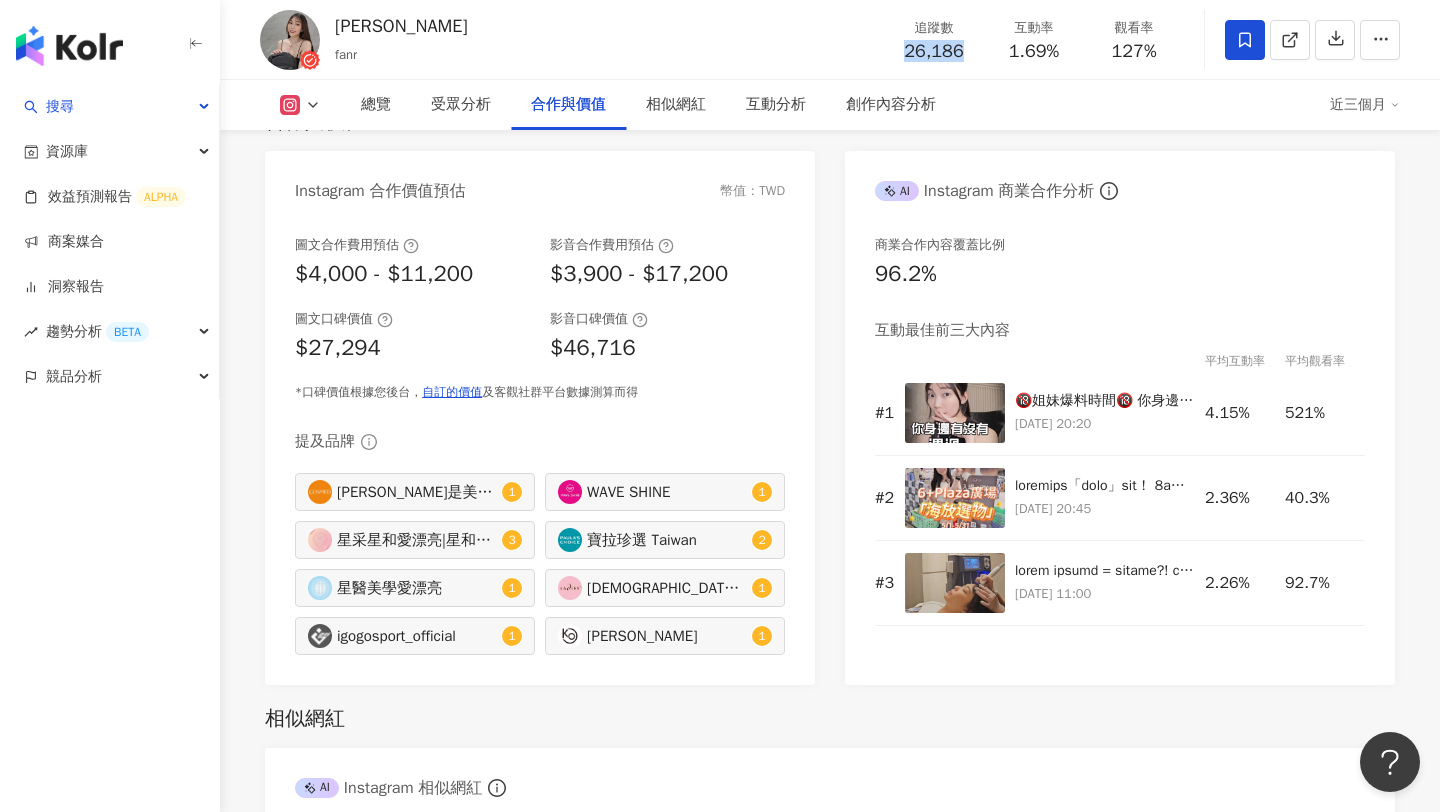drag, startPoint x: 906, startPoint y: 57, endPoint x: 975, endPoint y: 58, distance: 69.00725 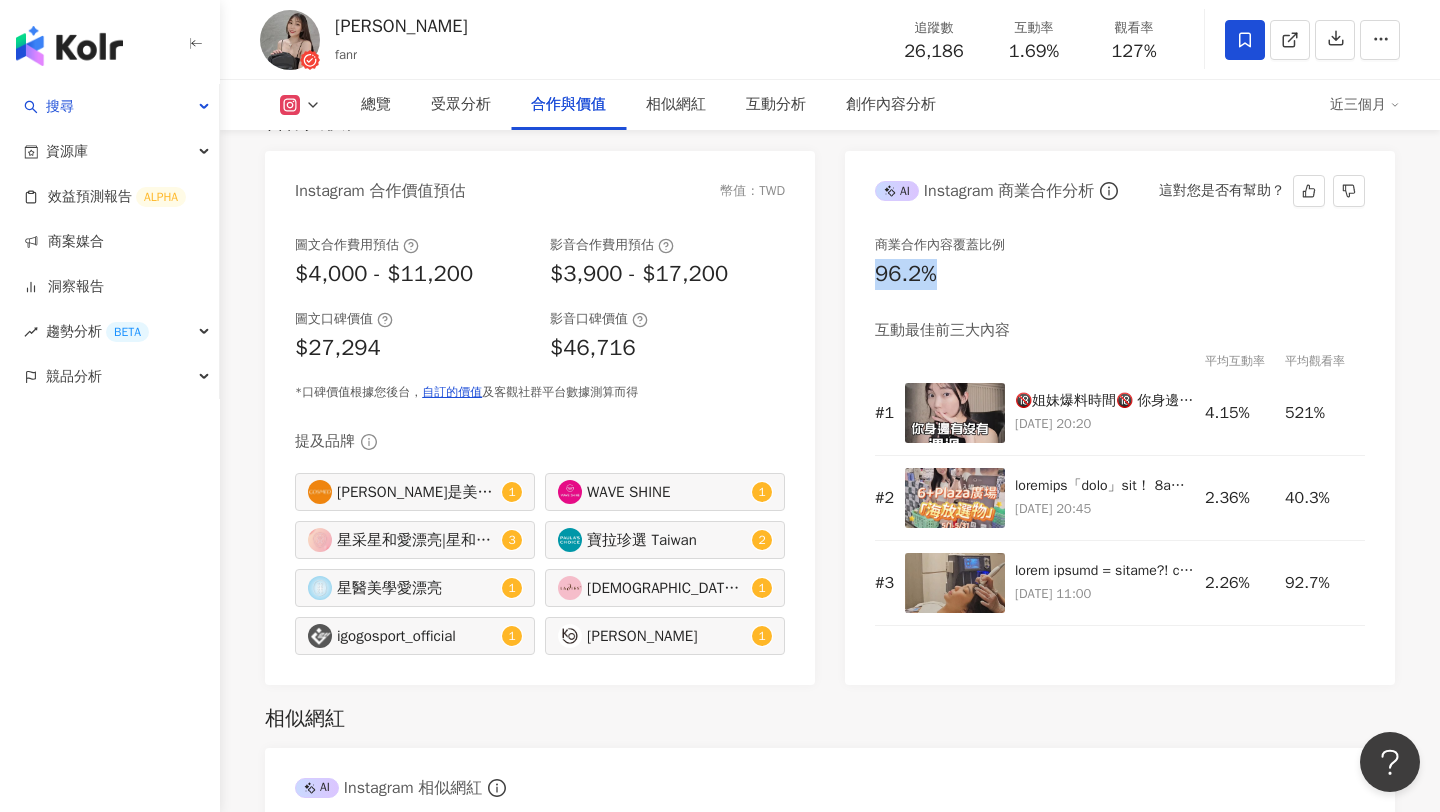 drag, startPoint x: 873, startPoint y: 248, endPoint x: 948, endPoint y: 247, distance: 75.00667 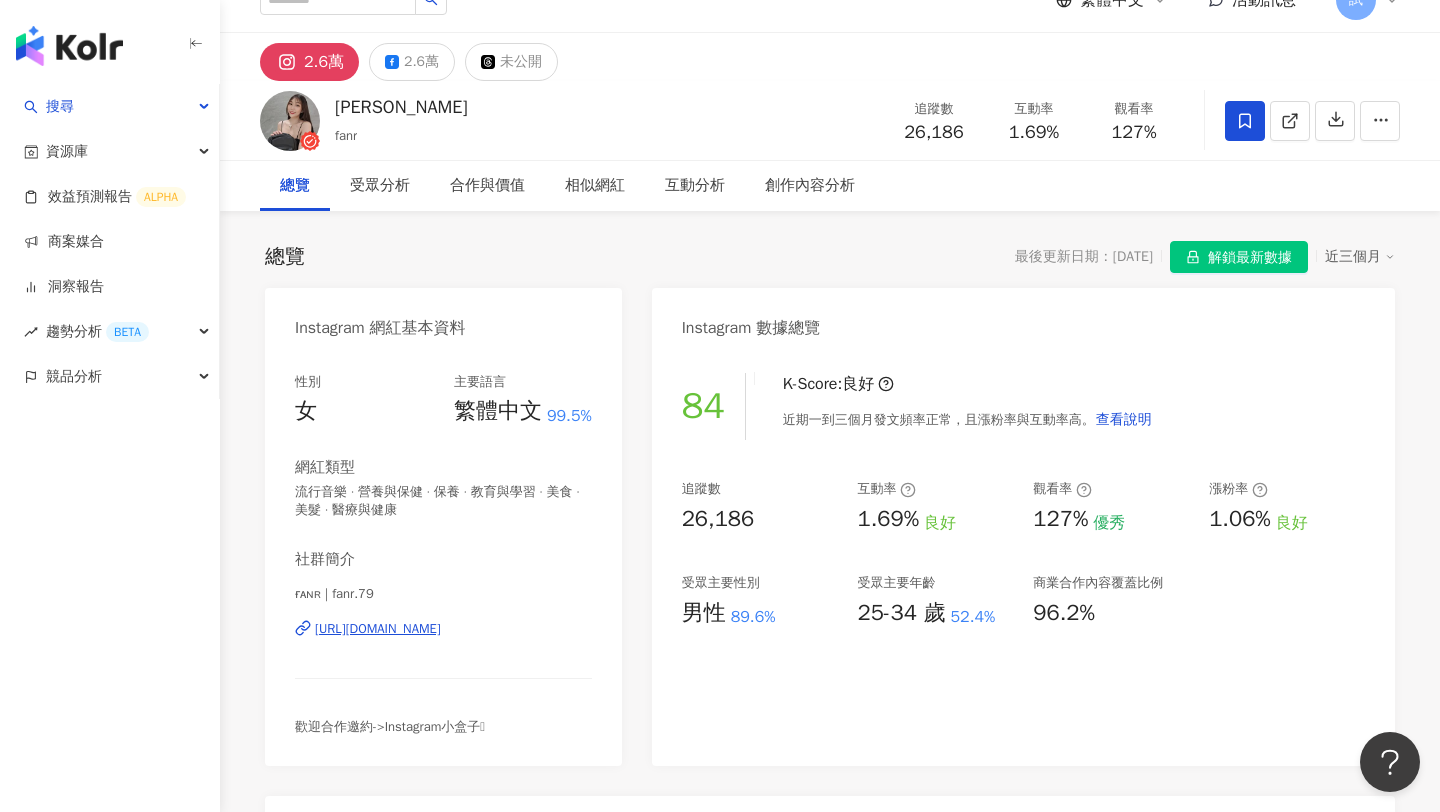 scroll, scrollTop: 0, scrollLeft: 0, axis: both 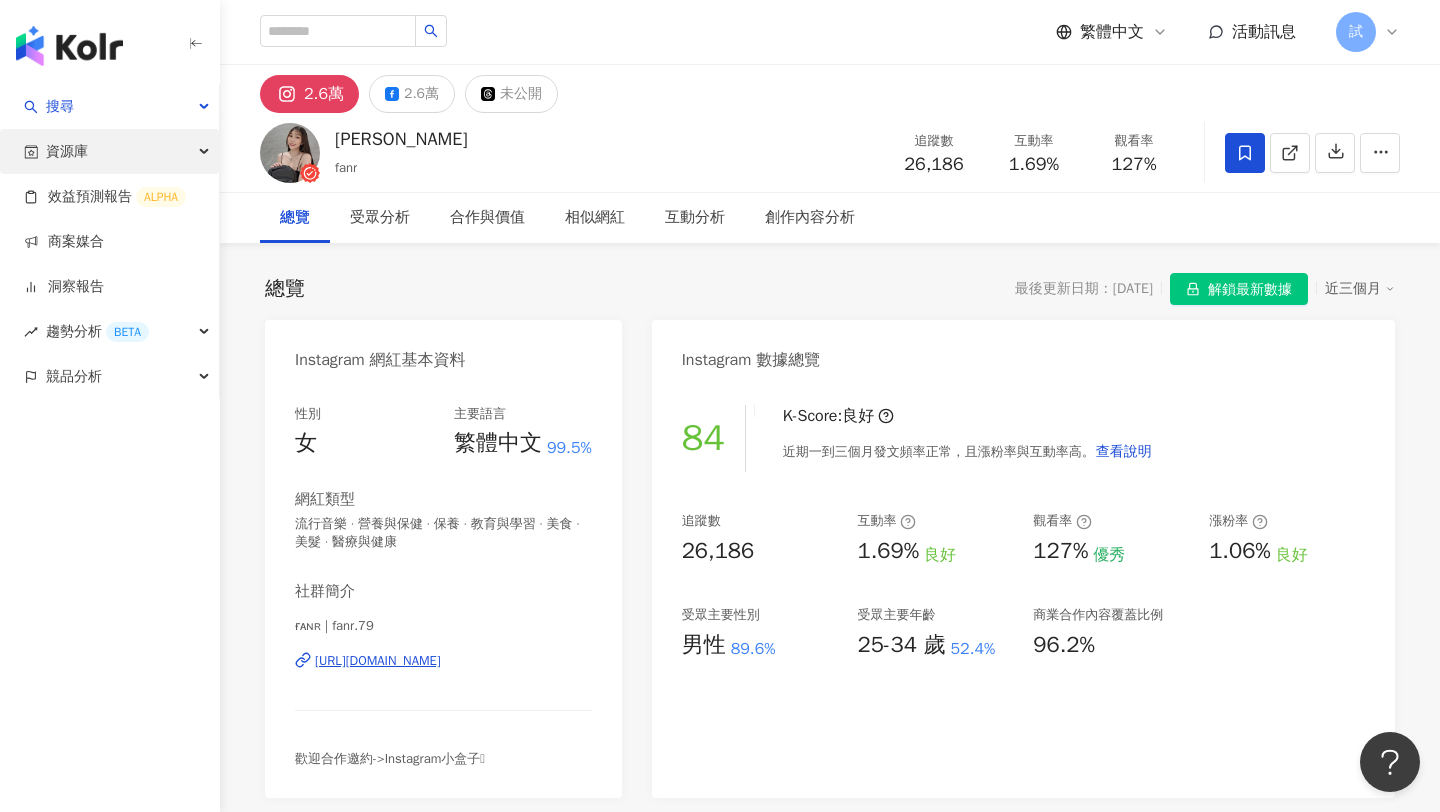click on "資源庫" at bounding box center (109, 151) 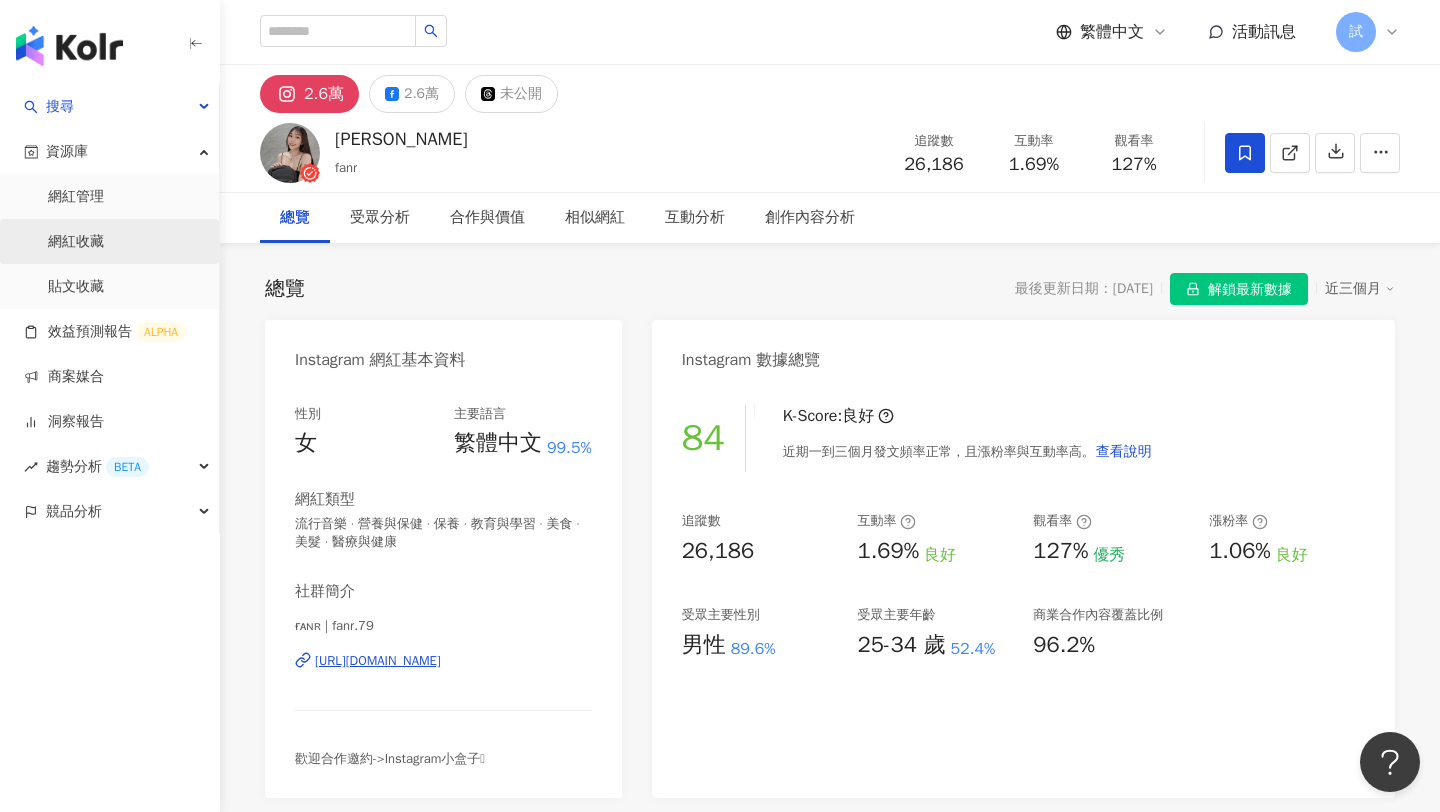 click on "網紅收藏" at bounding box center (76, 242) 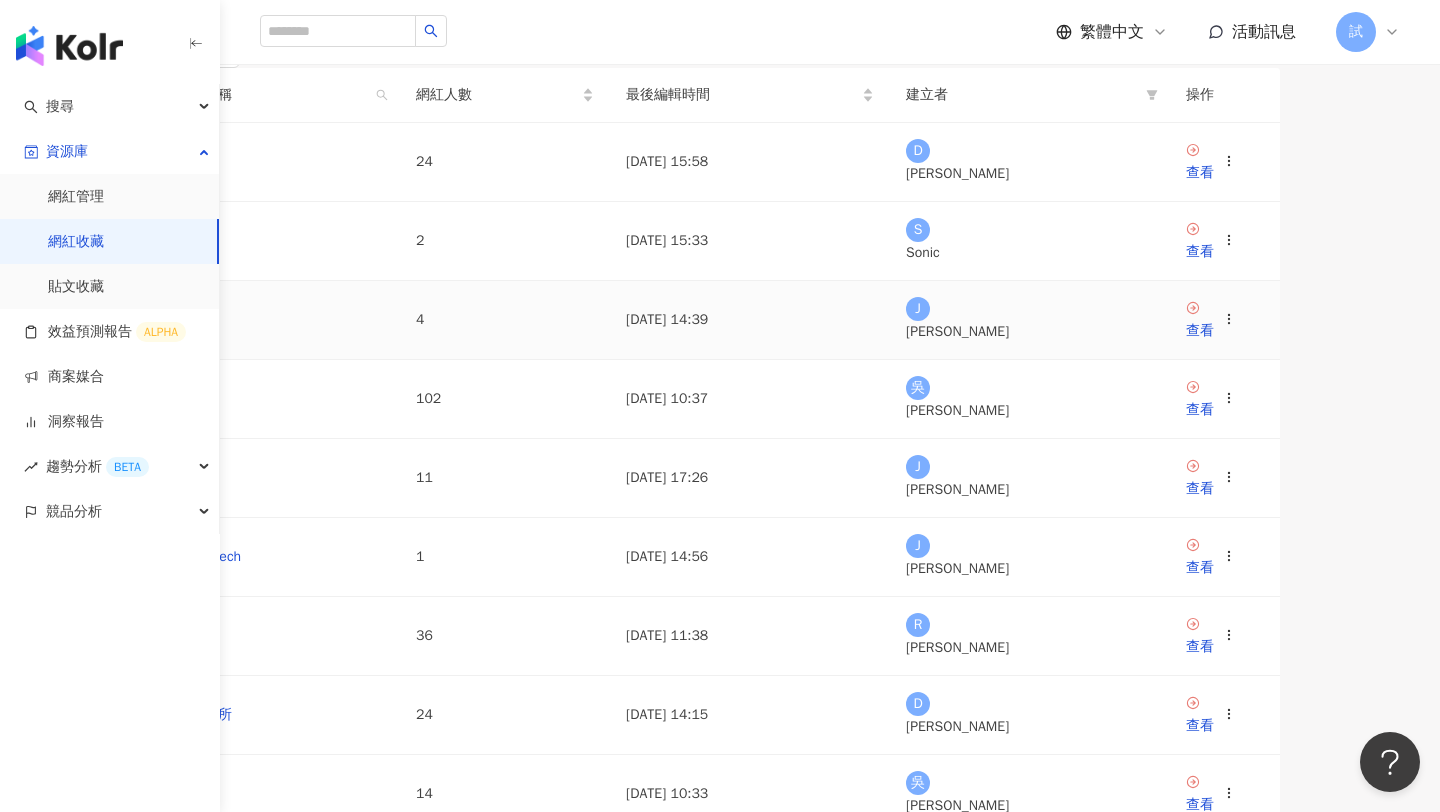 scroll, scrollTop: 82, scrollLeft: 0, axis: vertical 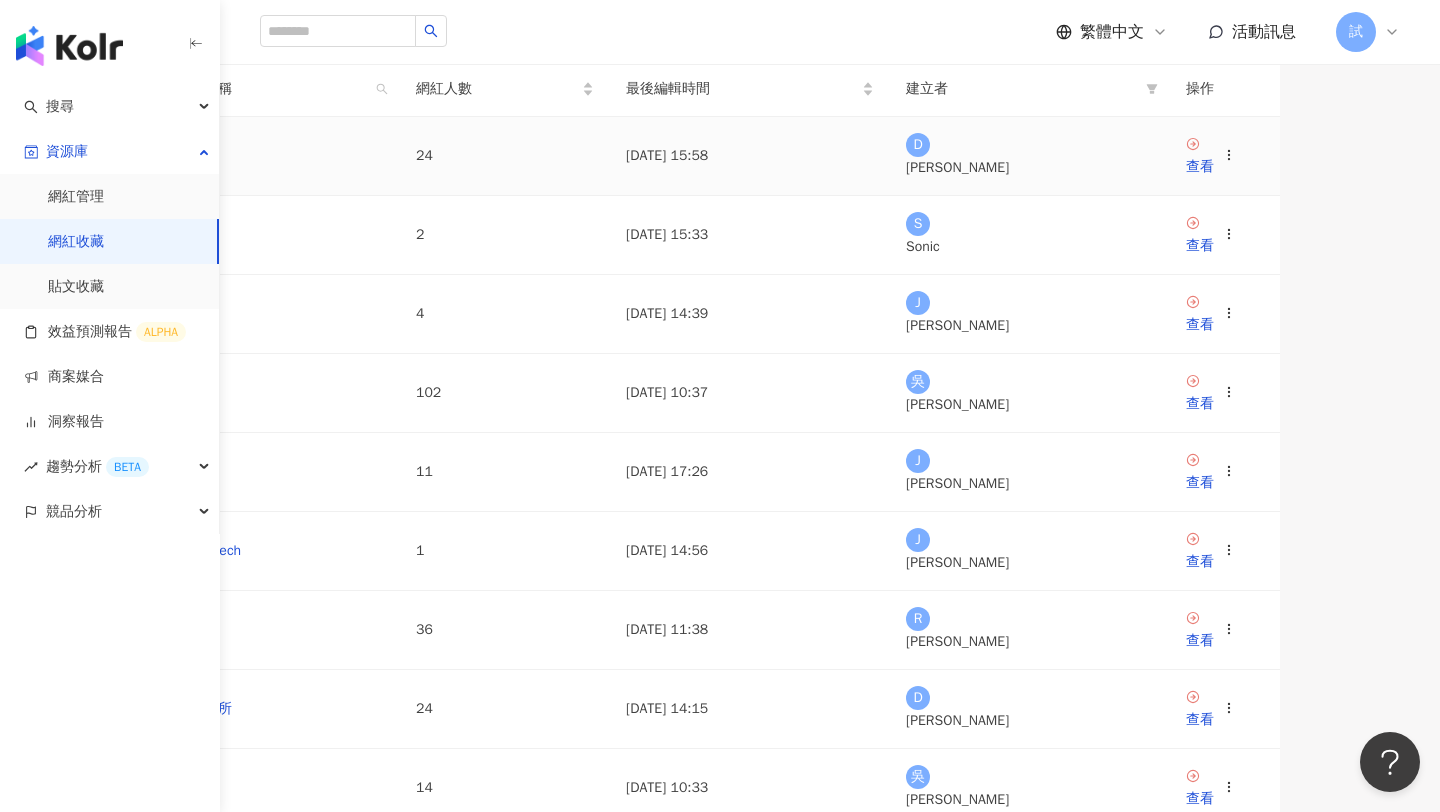 click on "開團" at bounding box center (190, 155) 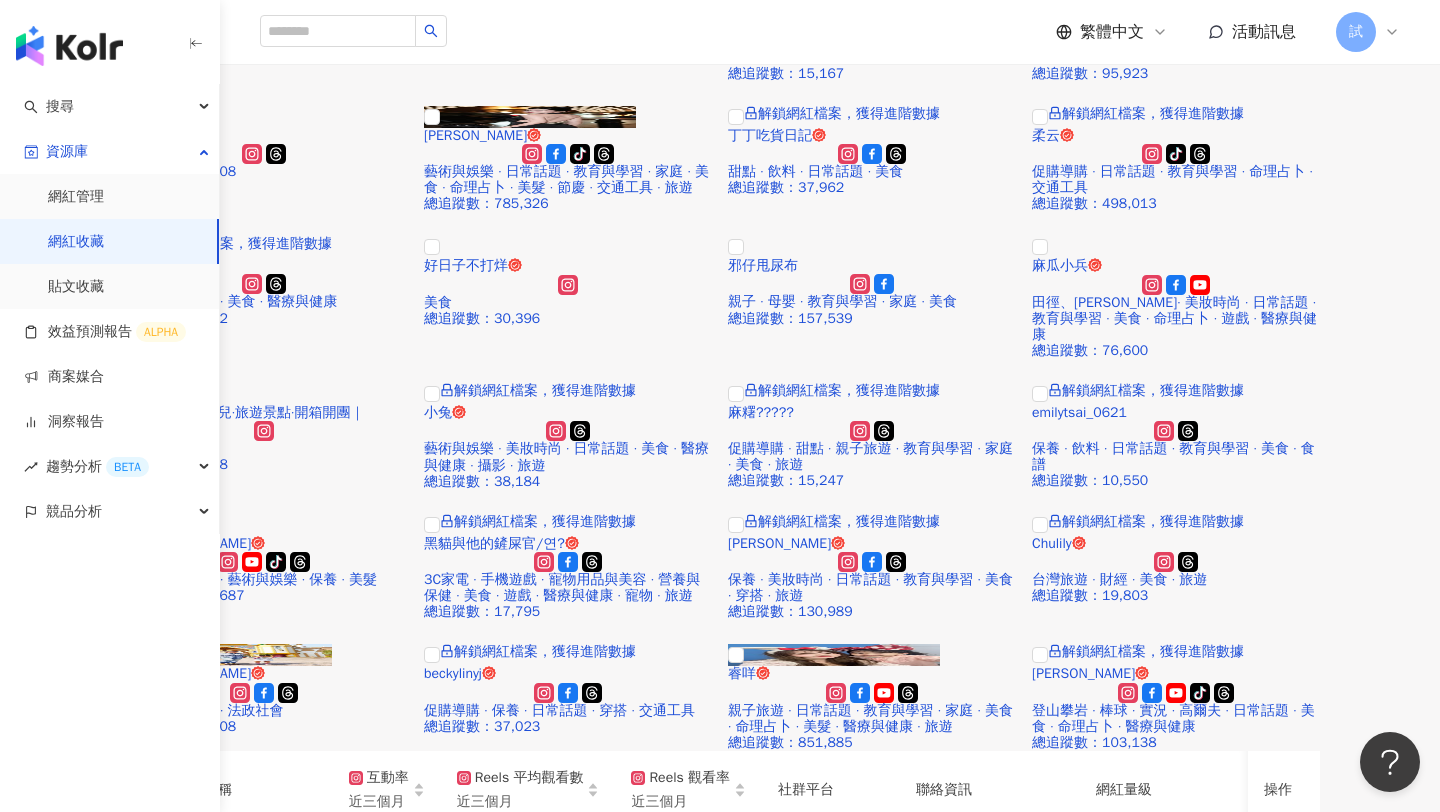 scroll, scrollTop: 193, scrollLeft: 0, axis: vertical 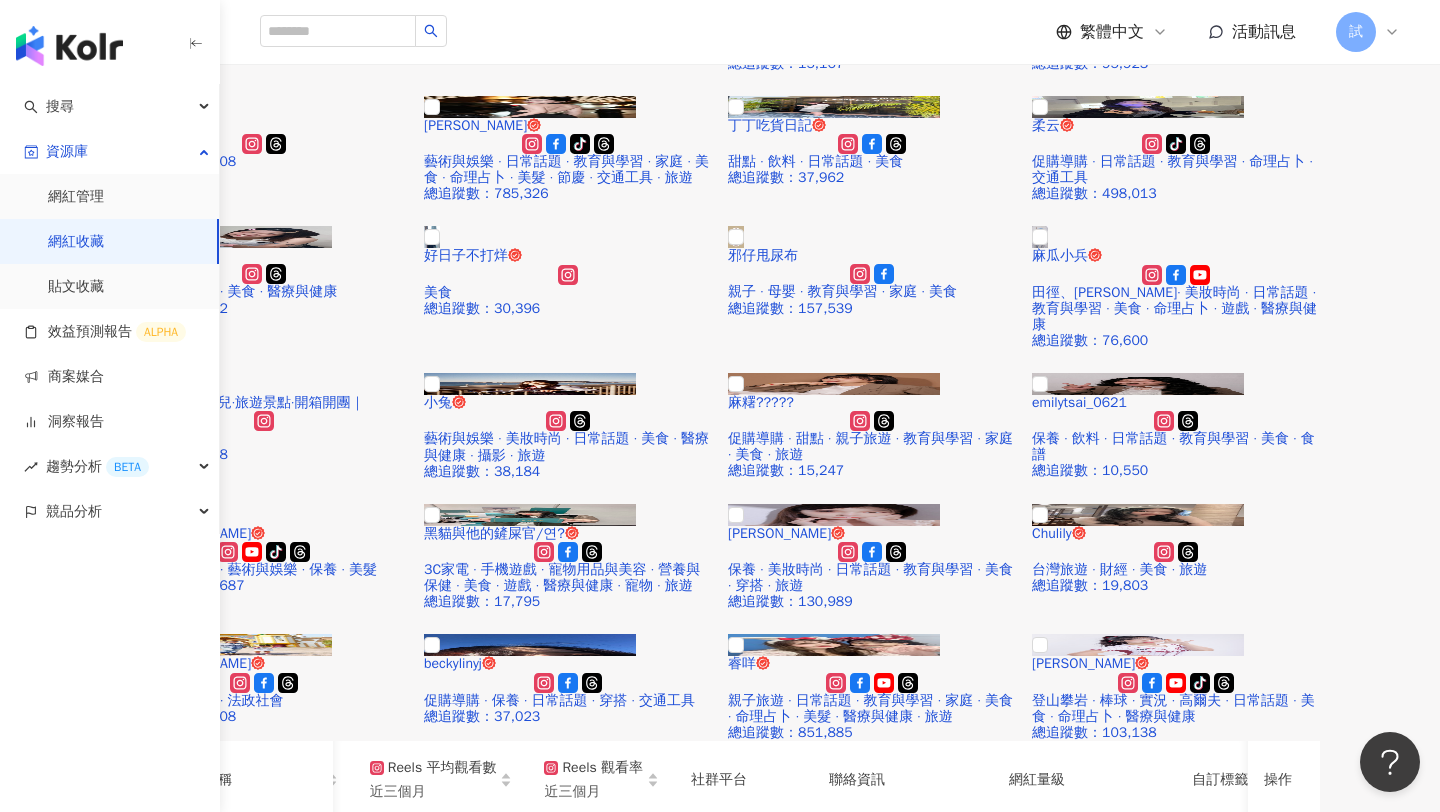 click on "新增聯絡方式" at bounding box center [914, 991] 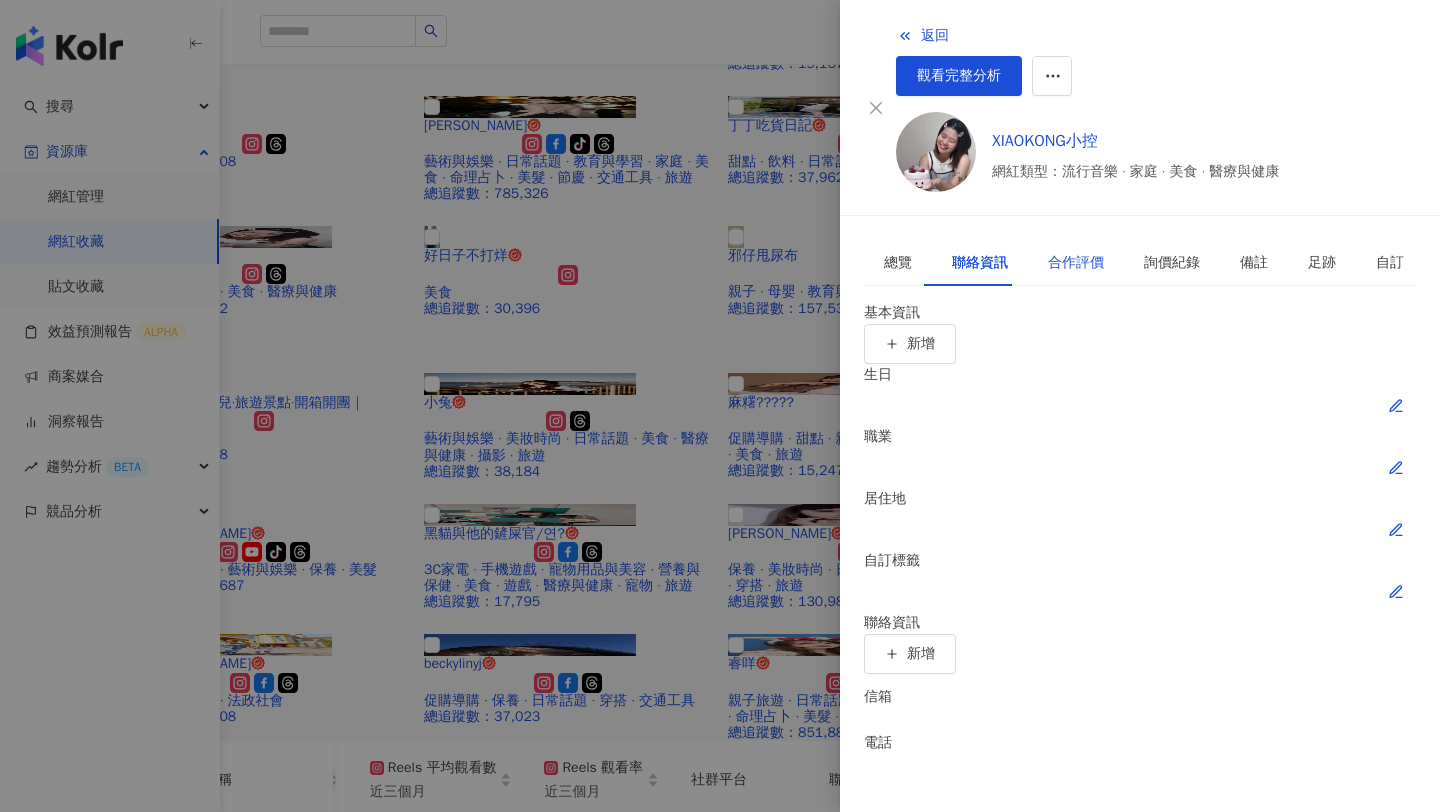 click on "合作評價" at bounding box center (1076, 263) 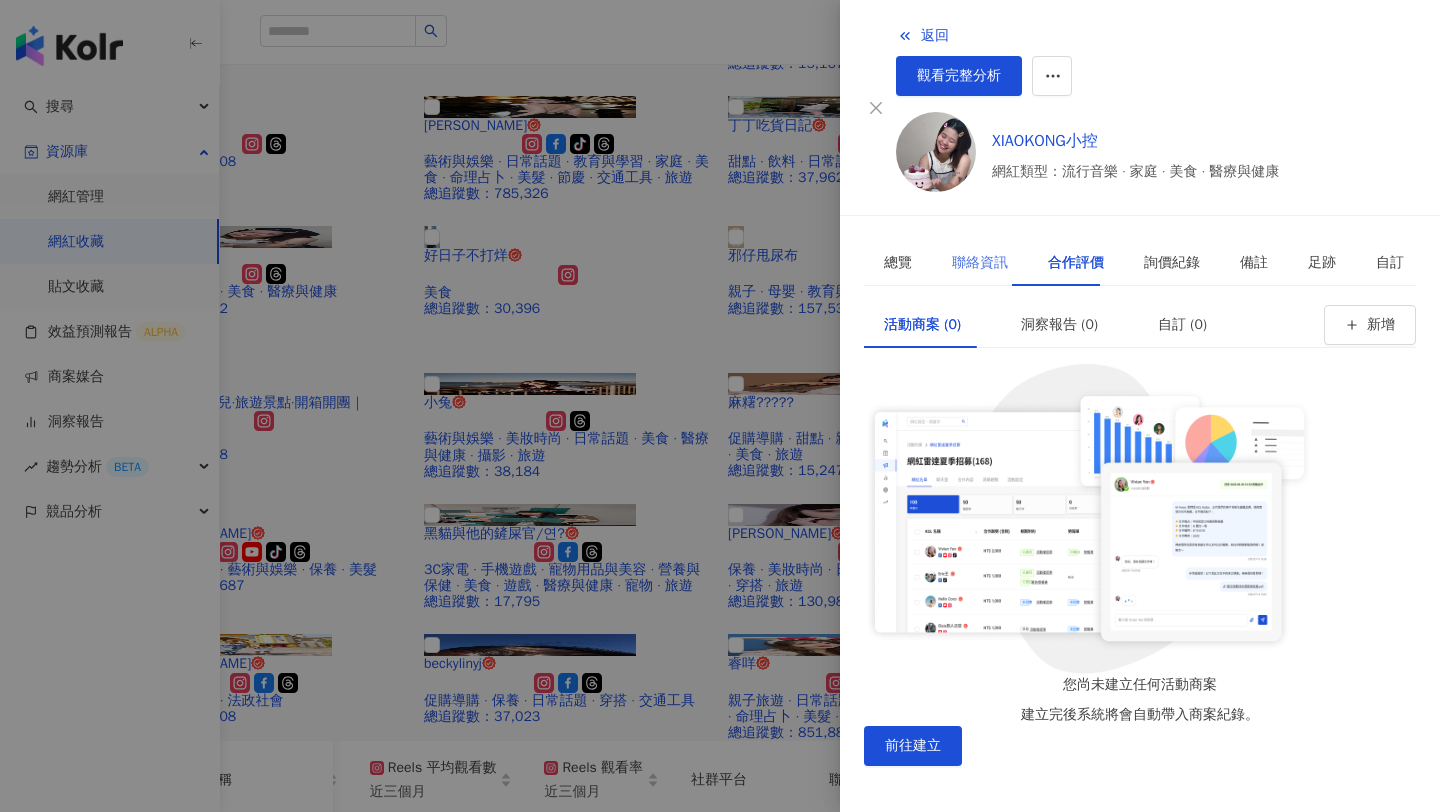 click on "聯絡資訊" at bounding box center (980, 263) 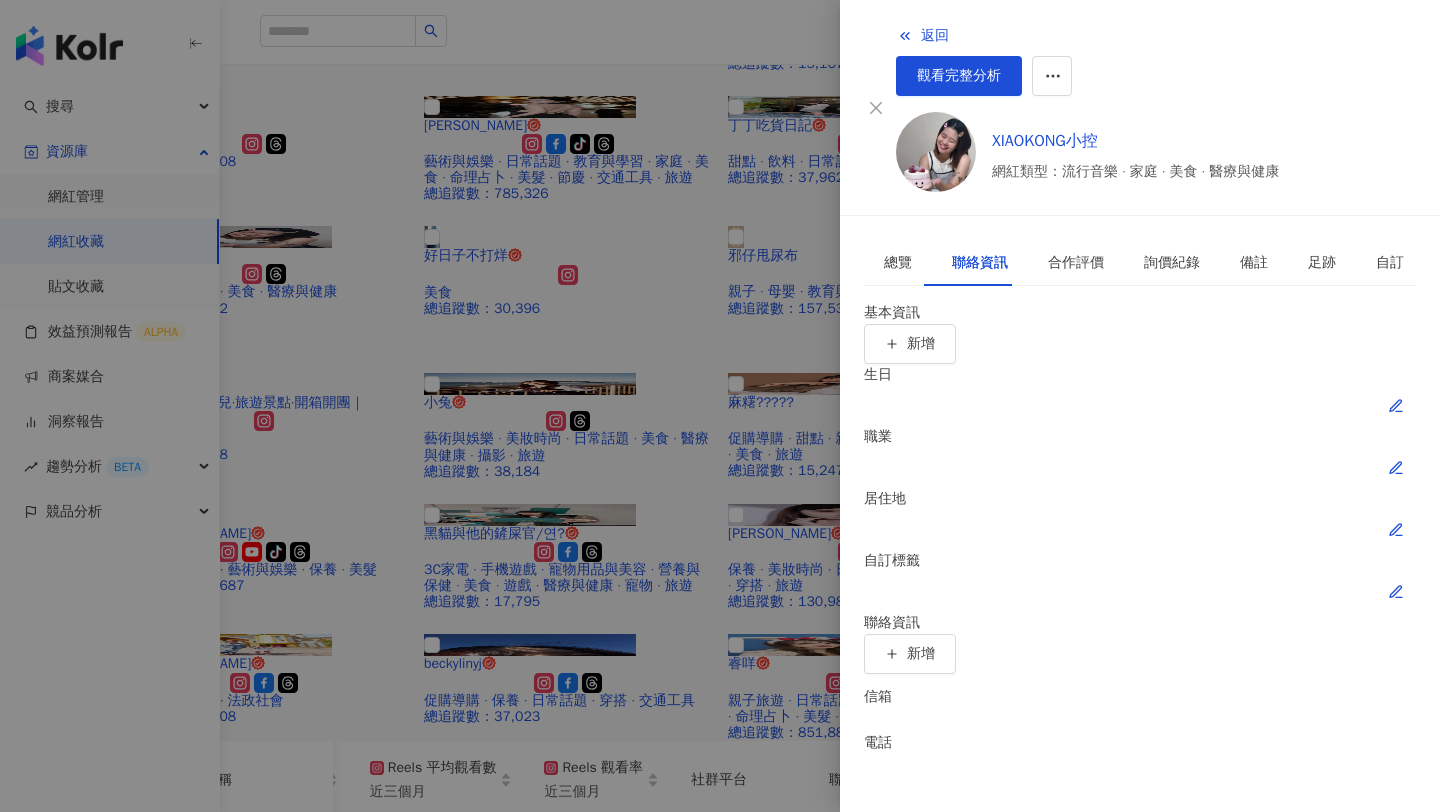 click at bounding box center [720, 406] 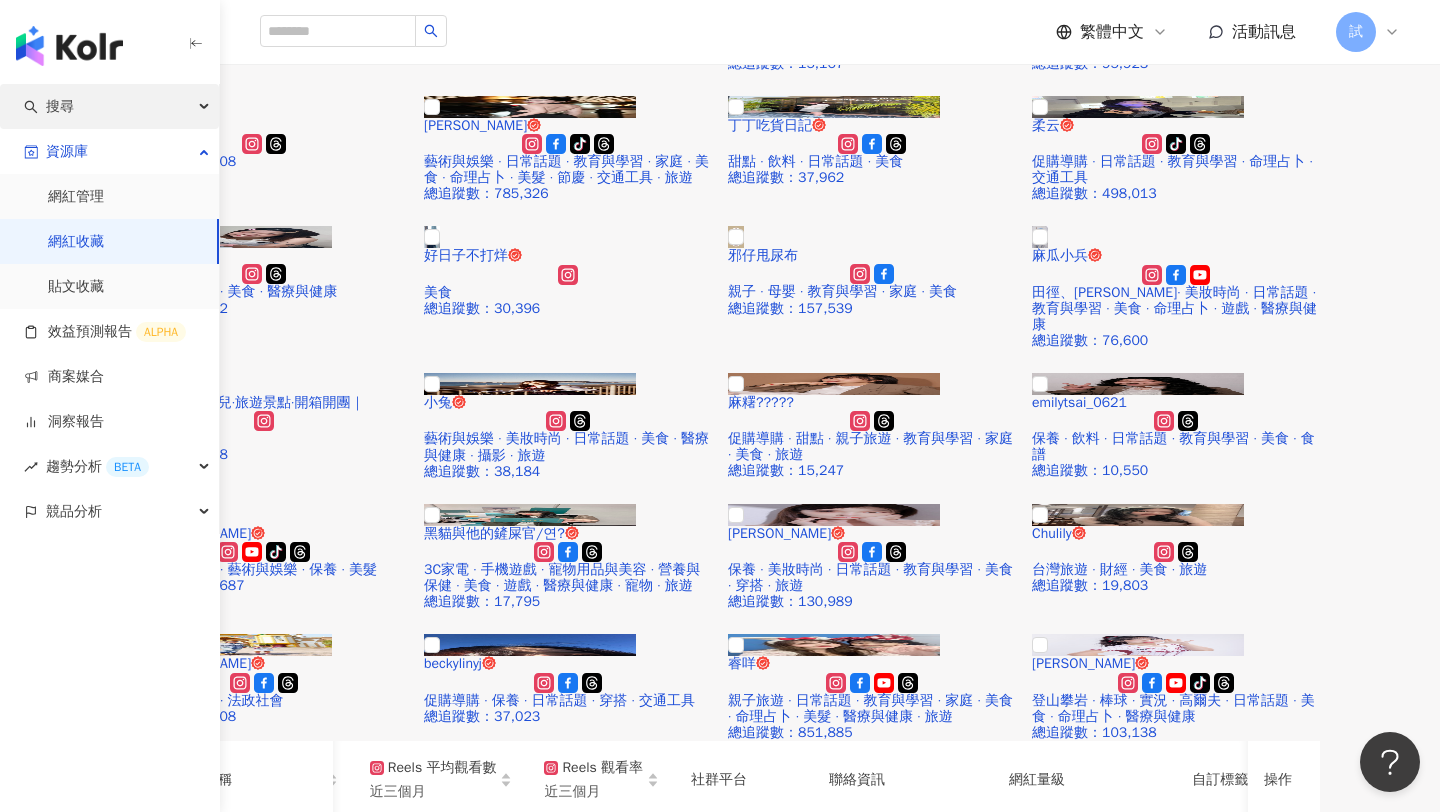 click on "搜尋" at bounding box center (109, 106) 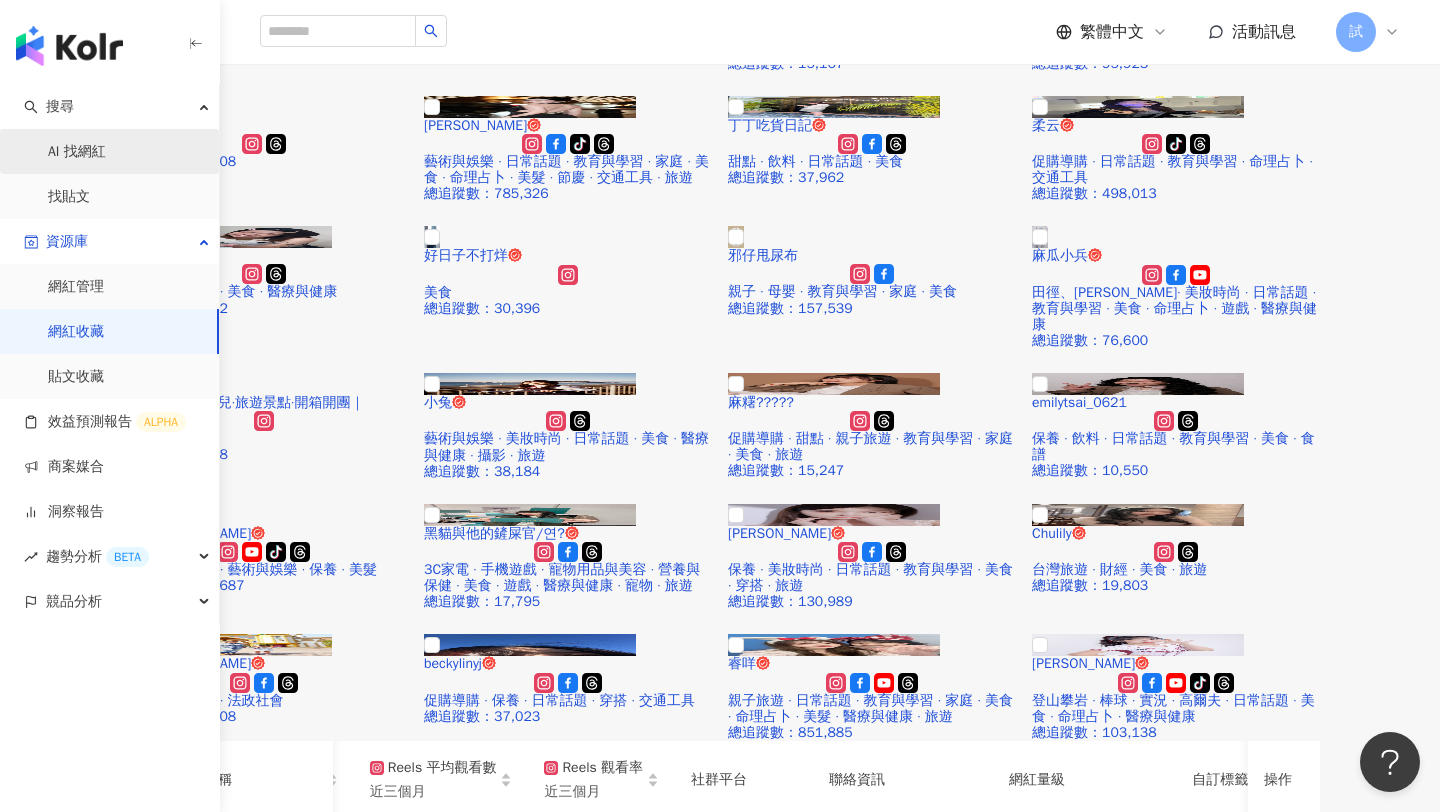 click on "AI 找網紅" at bounding box center [77, 152] 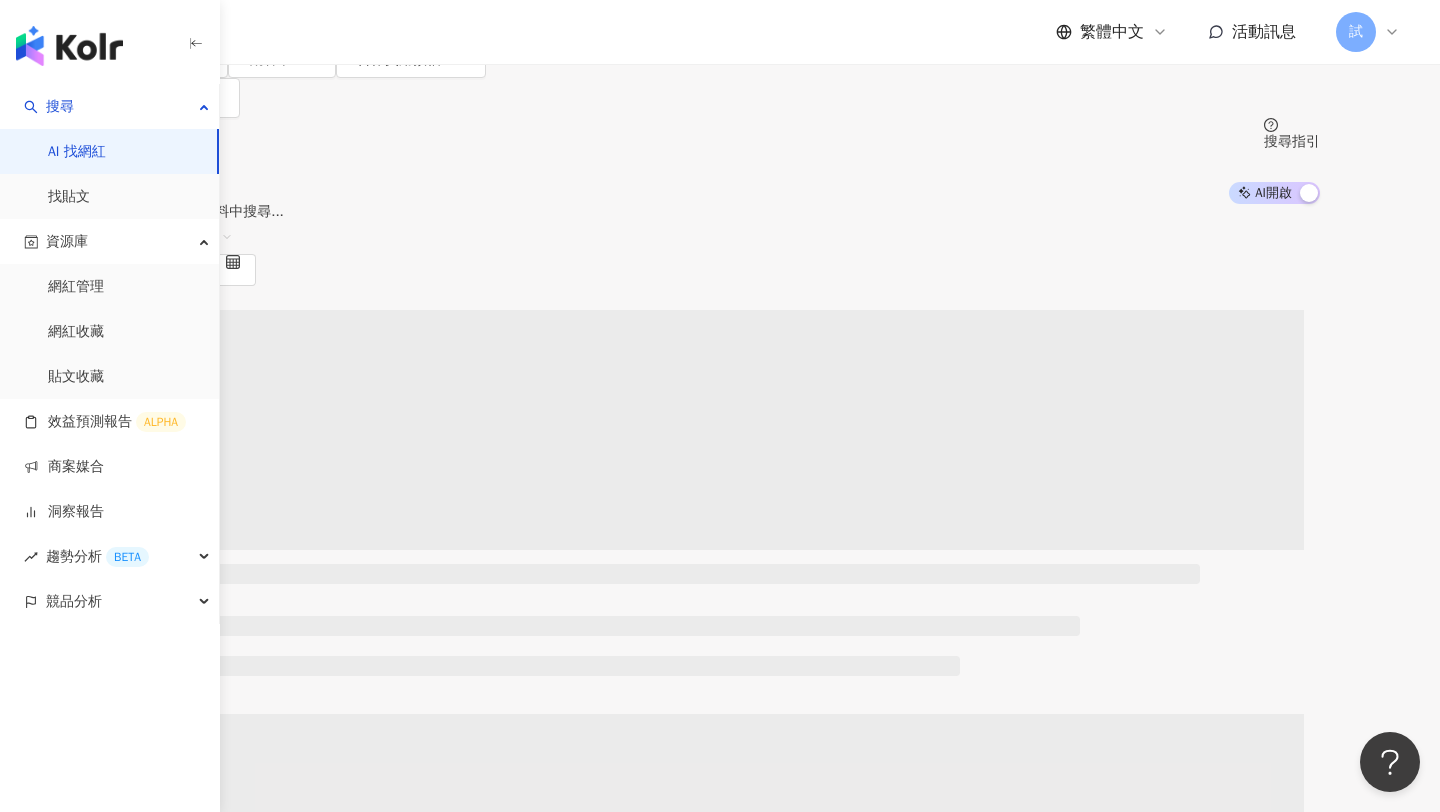 scroll, scrollTop: 0, scrollLeft: 0, axis: both 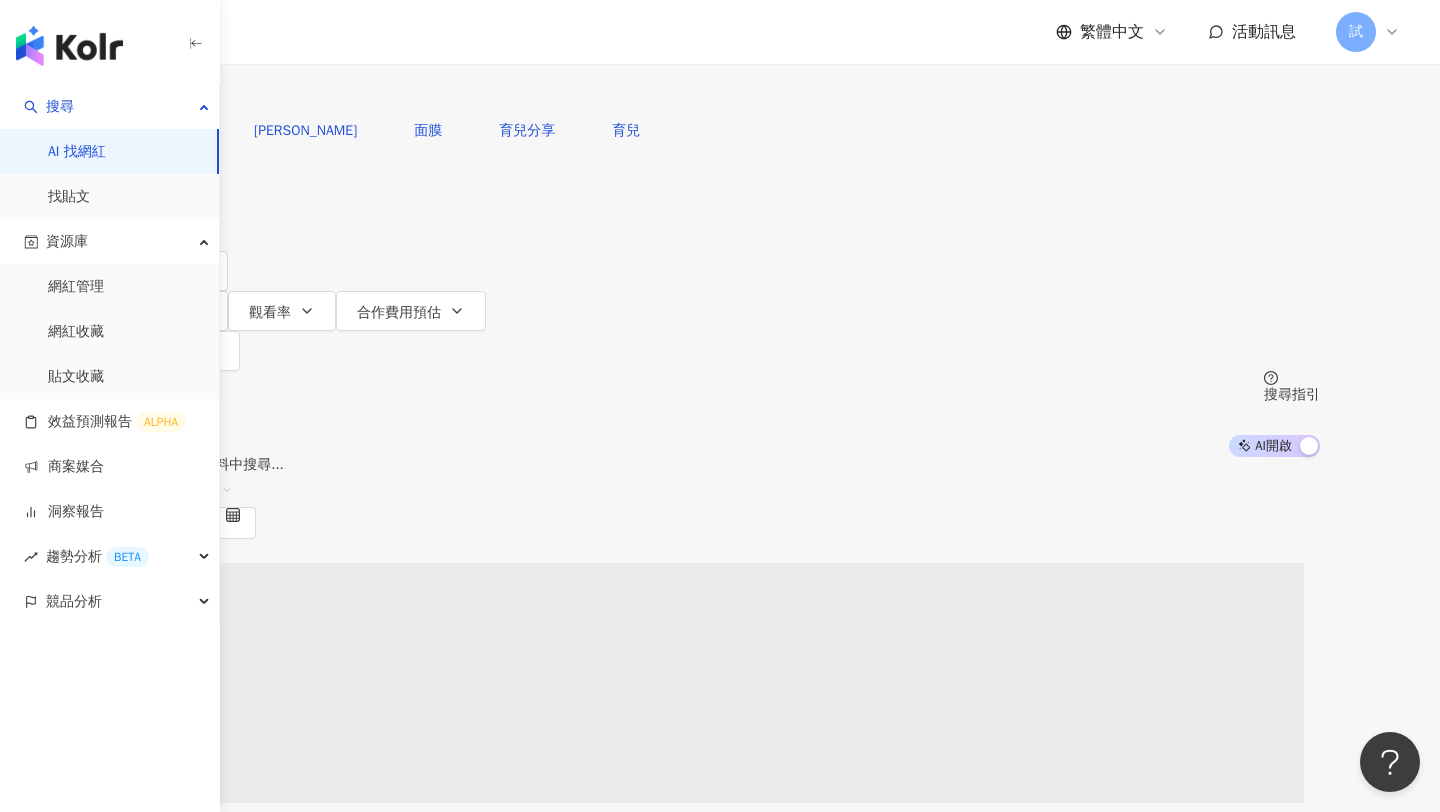 click at bounding box center (330, 19) 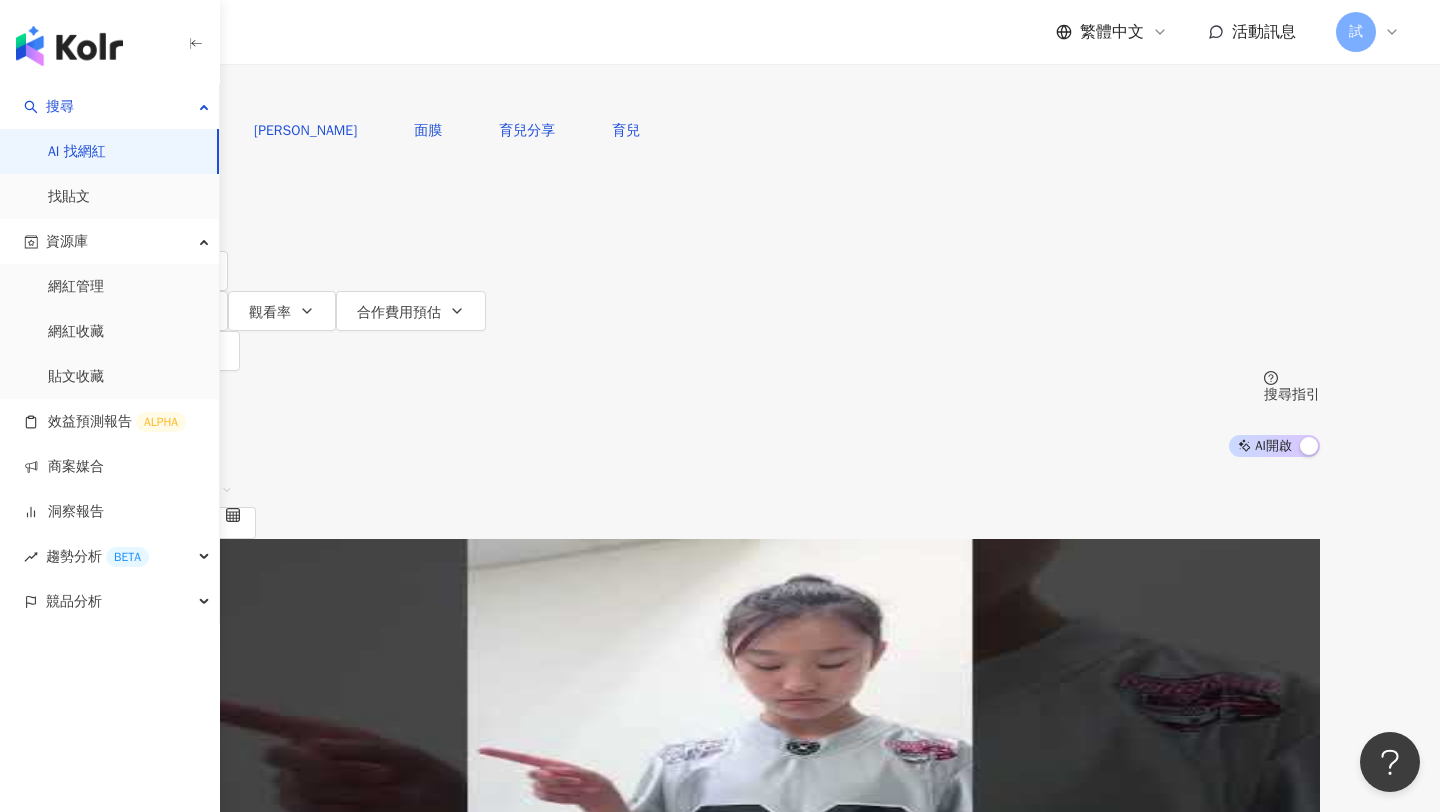 type on "*" 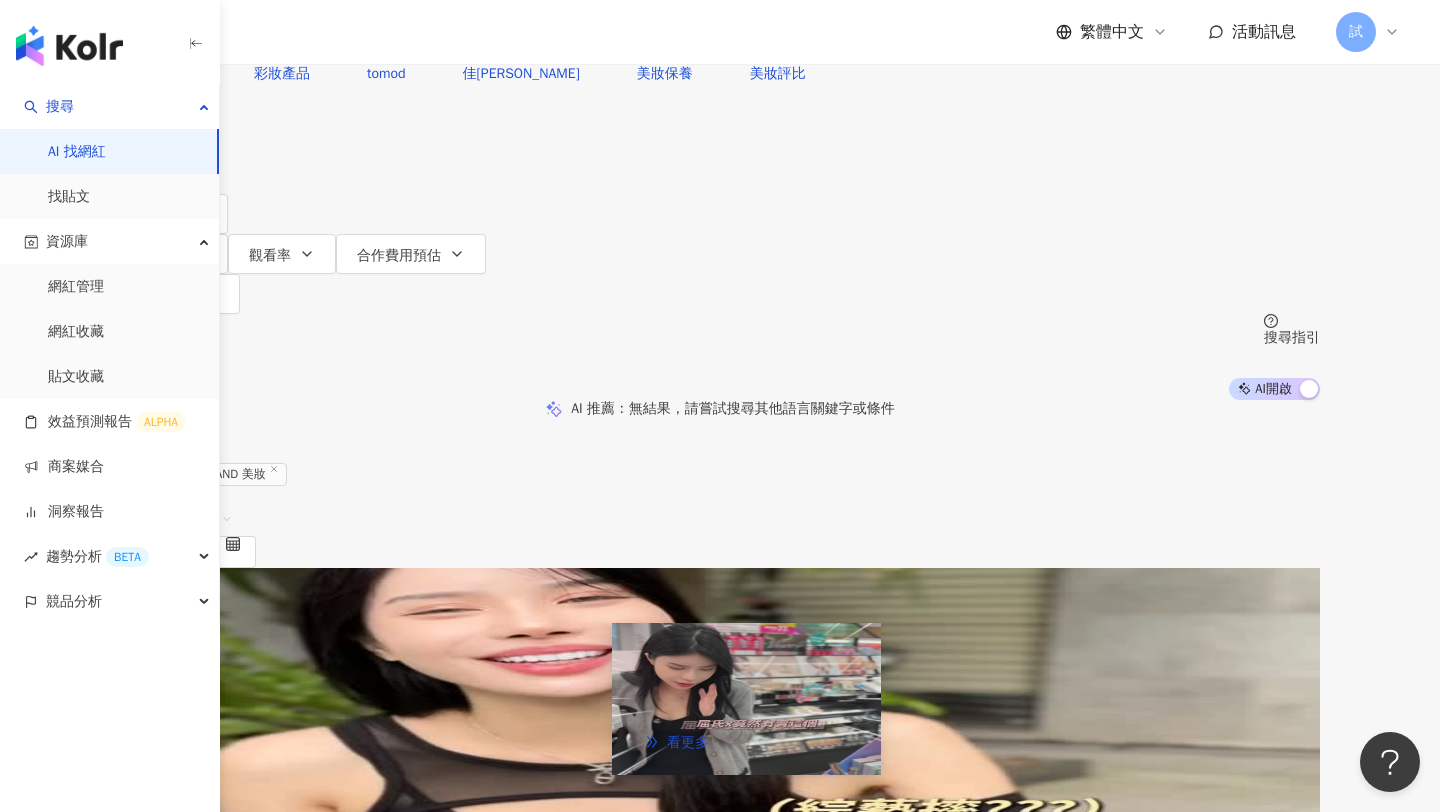 scroll, scrollTop: 0, scrollLeft: 0, axis: both 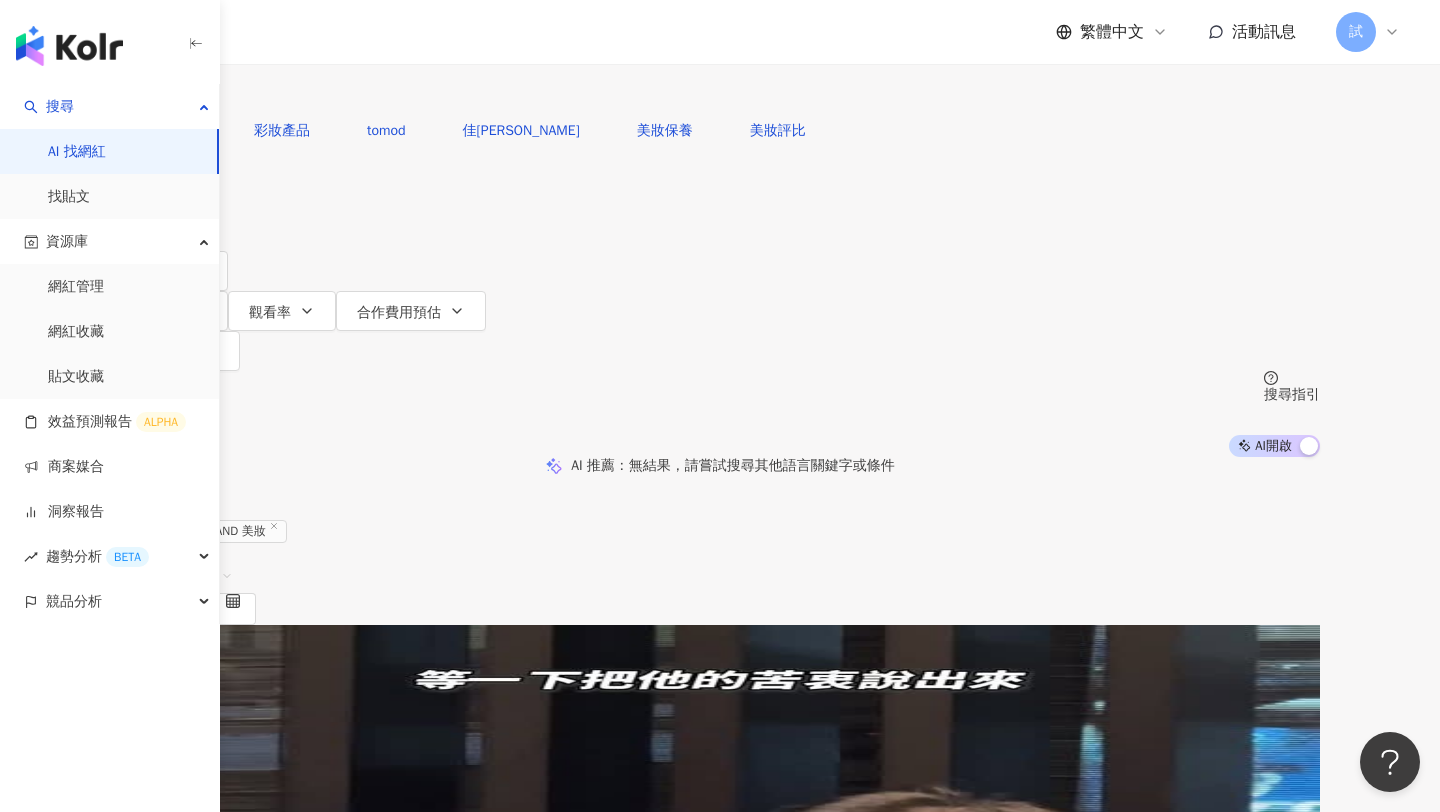 drag, startPoint x: 429, startPoint y: 119, endPoint x: 539, endPoint y: 122, distance: 110.0409 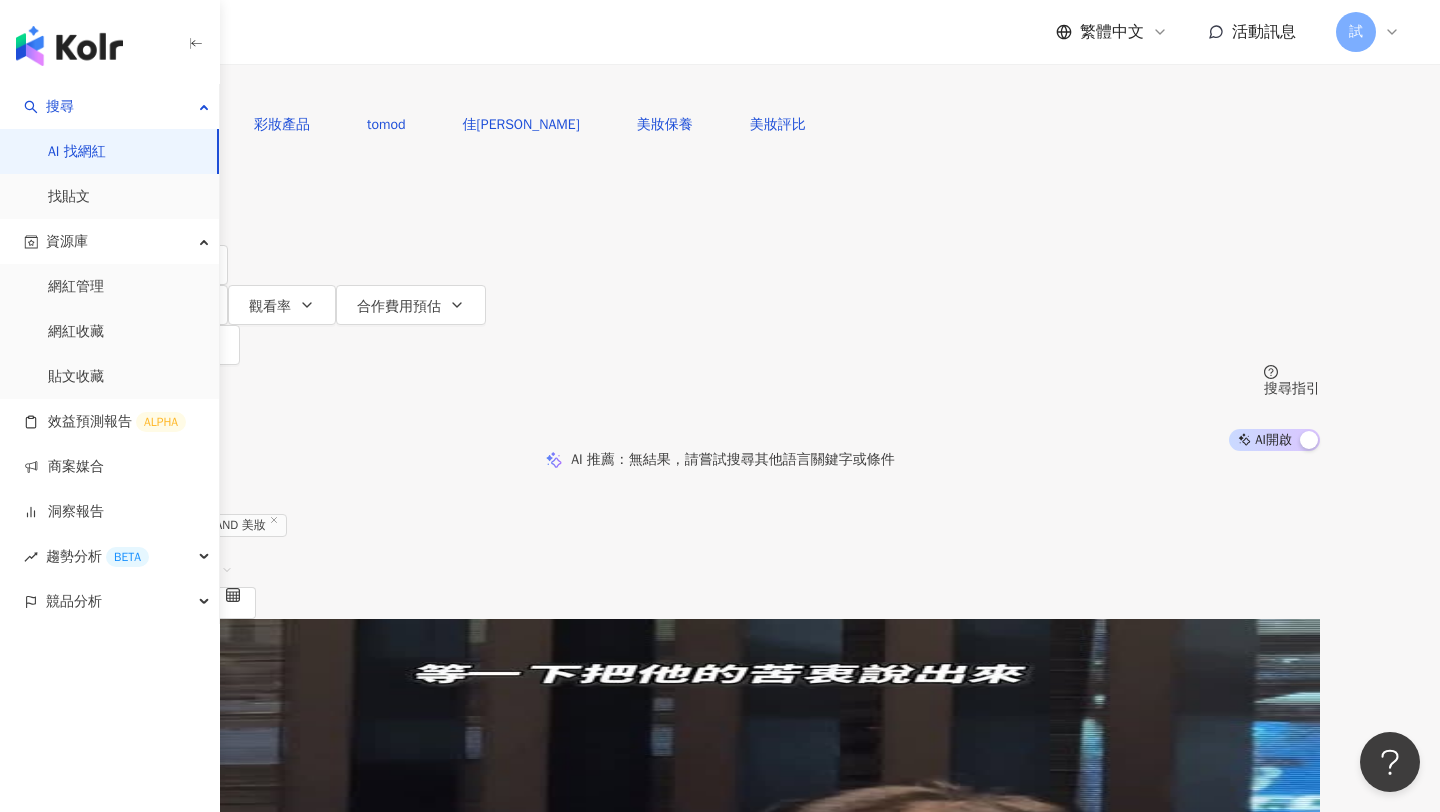 click on "**********" at bounding box center [330, 13] 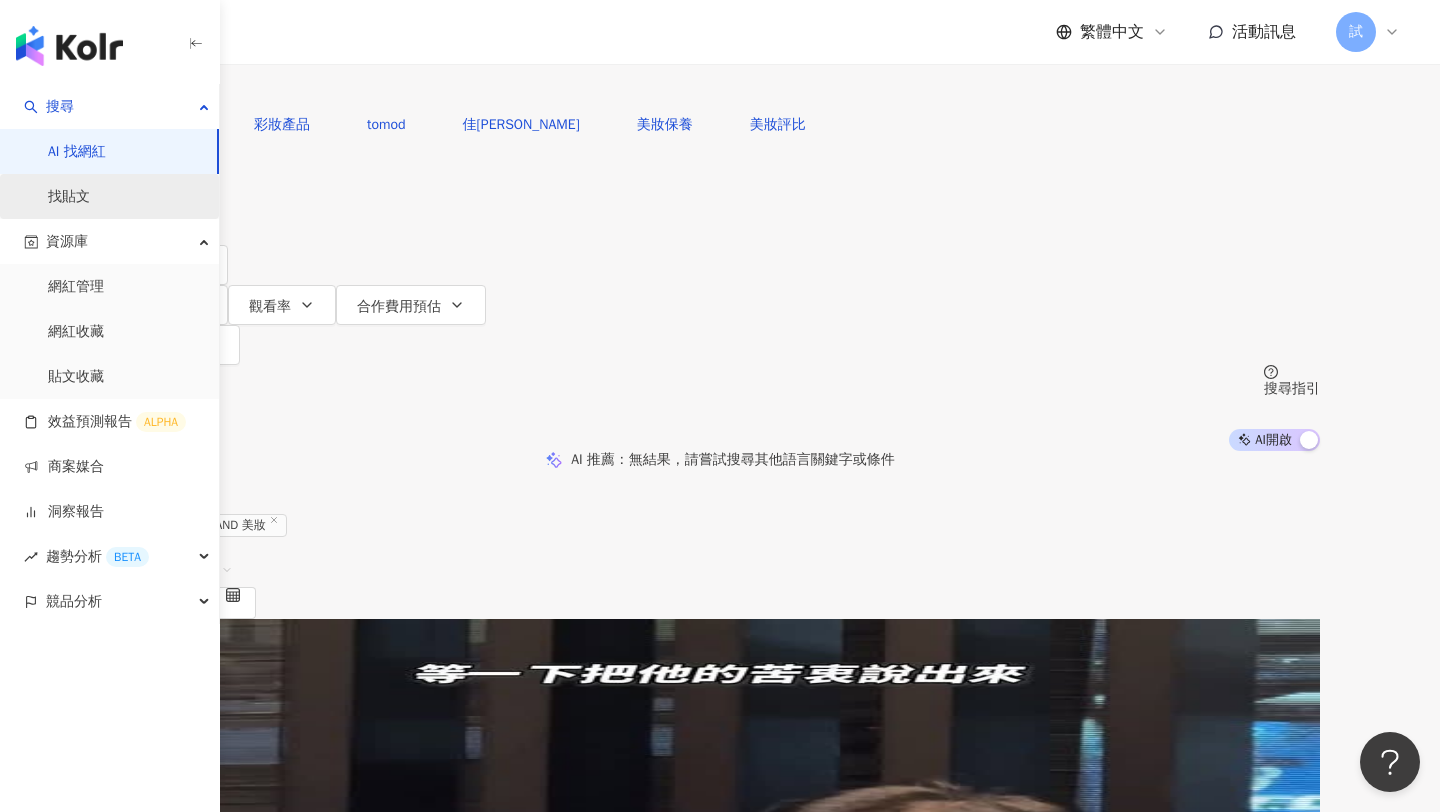 type on "**********" 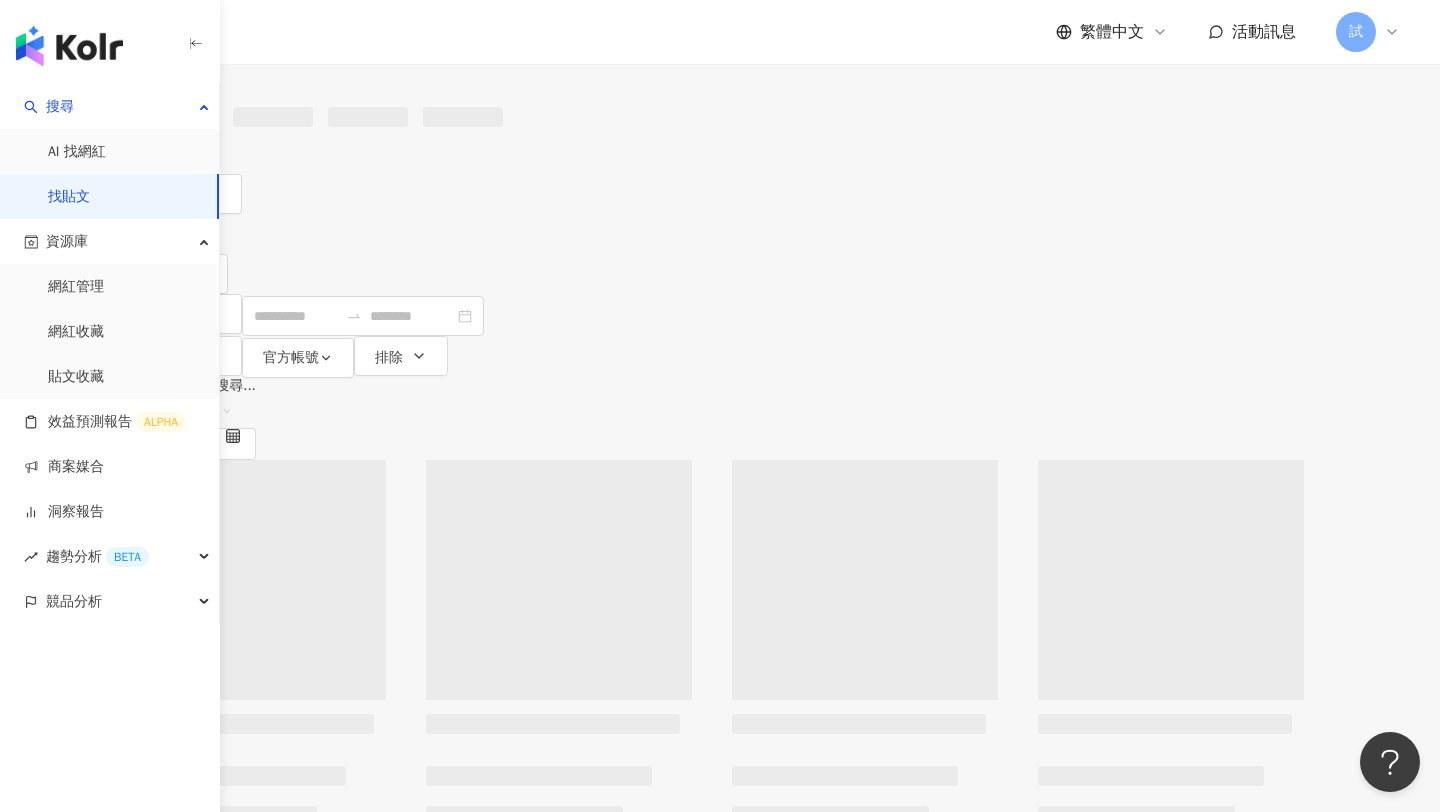 scroll, scrollTop: 0, scrollLeft: 0, axis: both 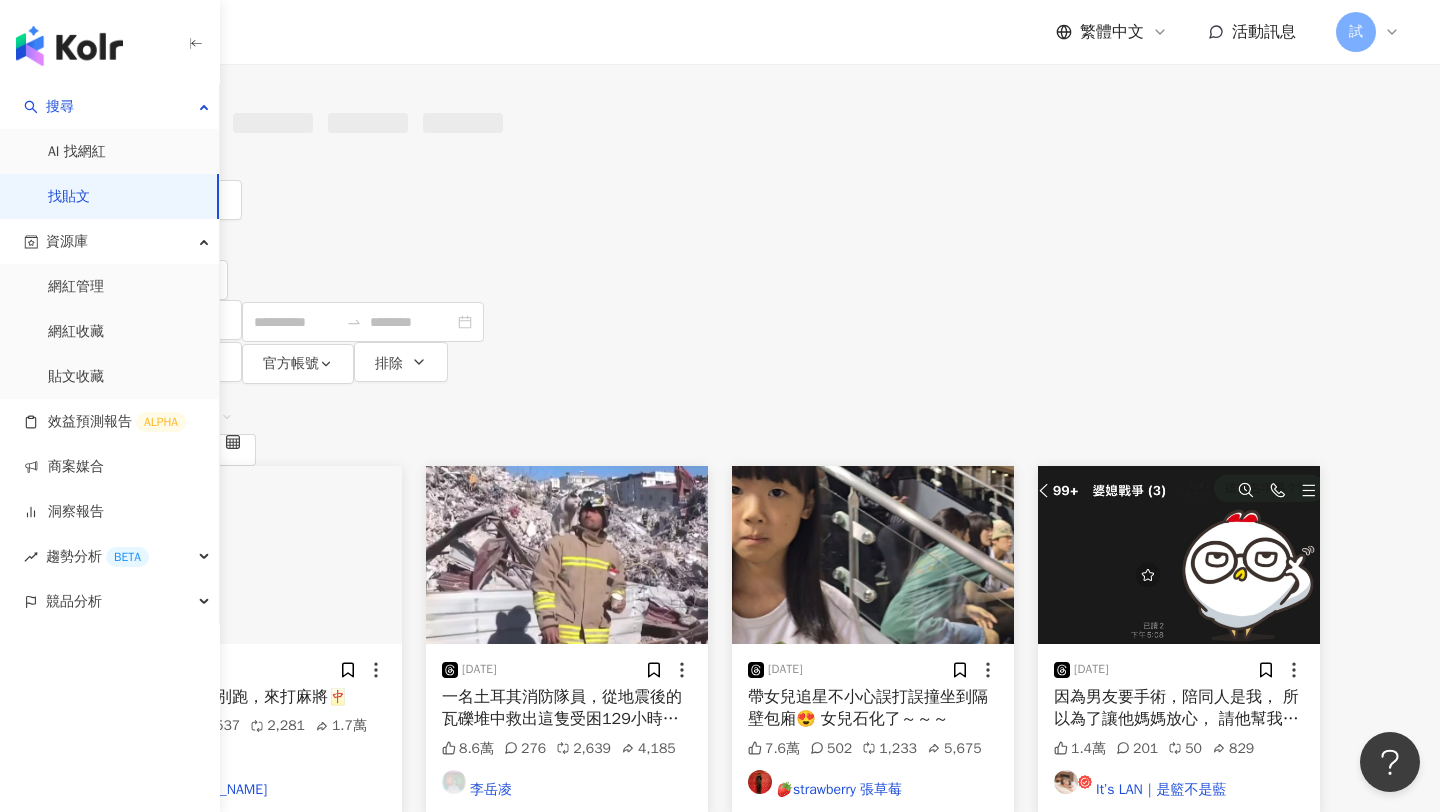 click at bounding box center (340, 21) 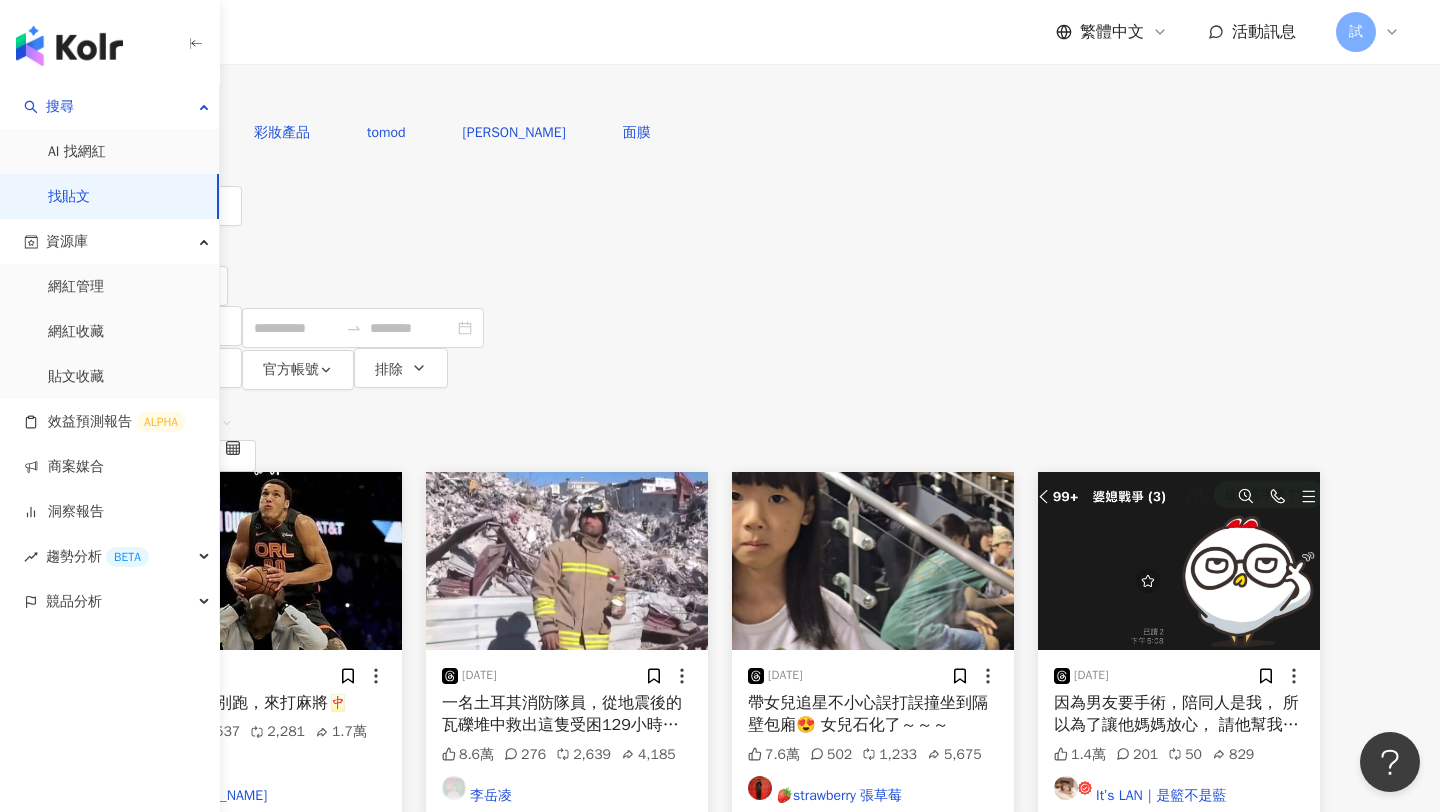 click at bounding box center (340, 21) 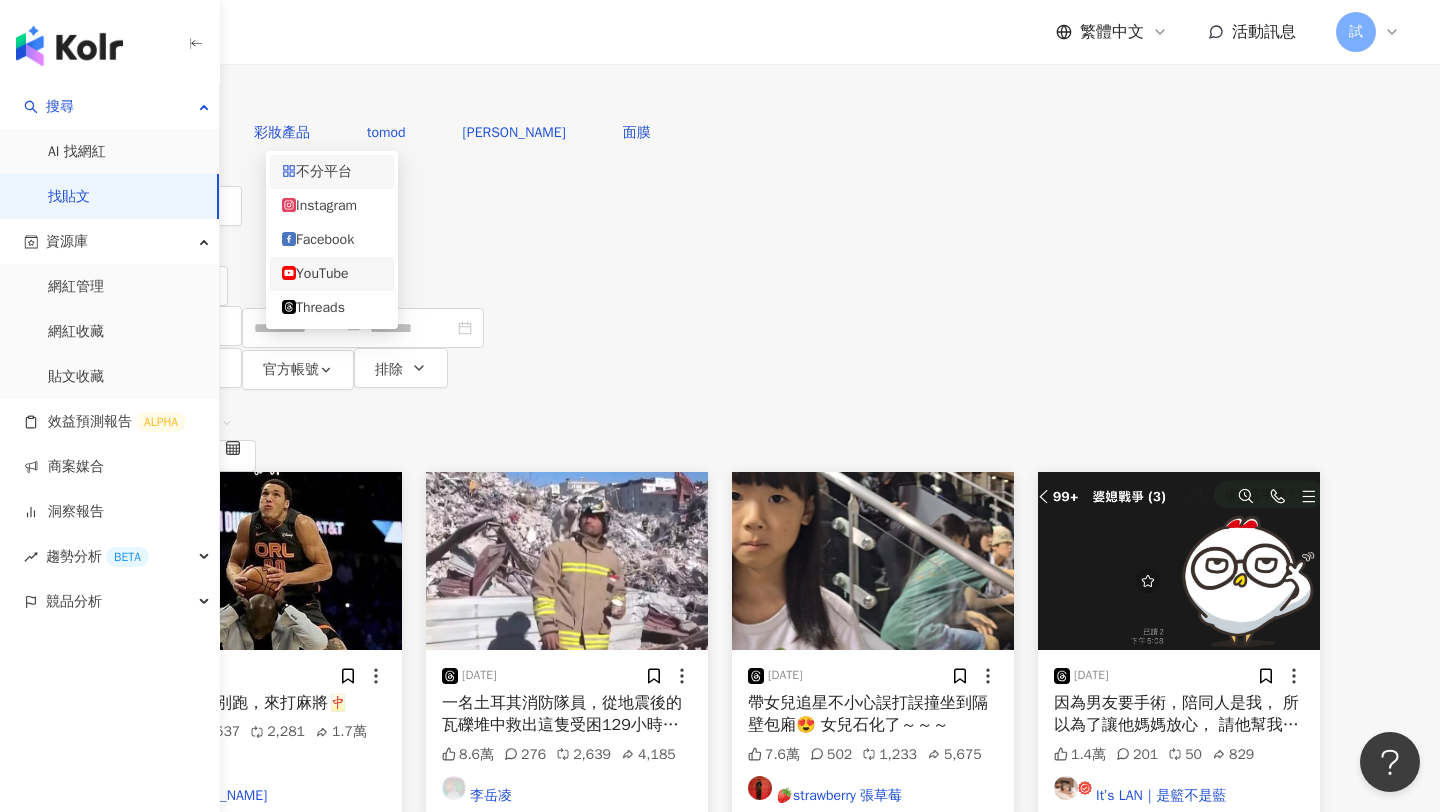 click on "**********" at bounding box center (340, 21) 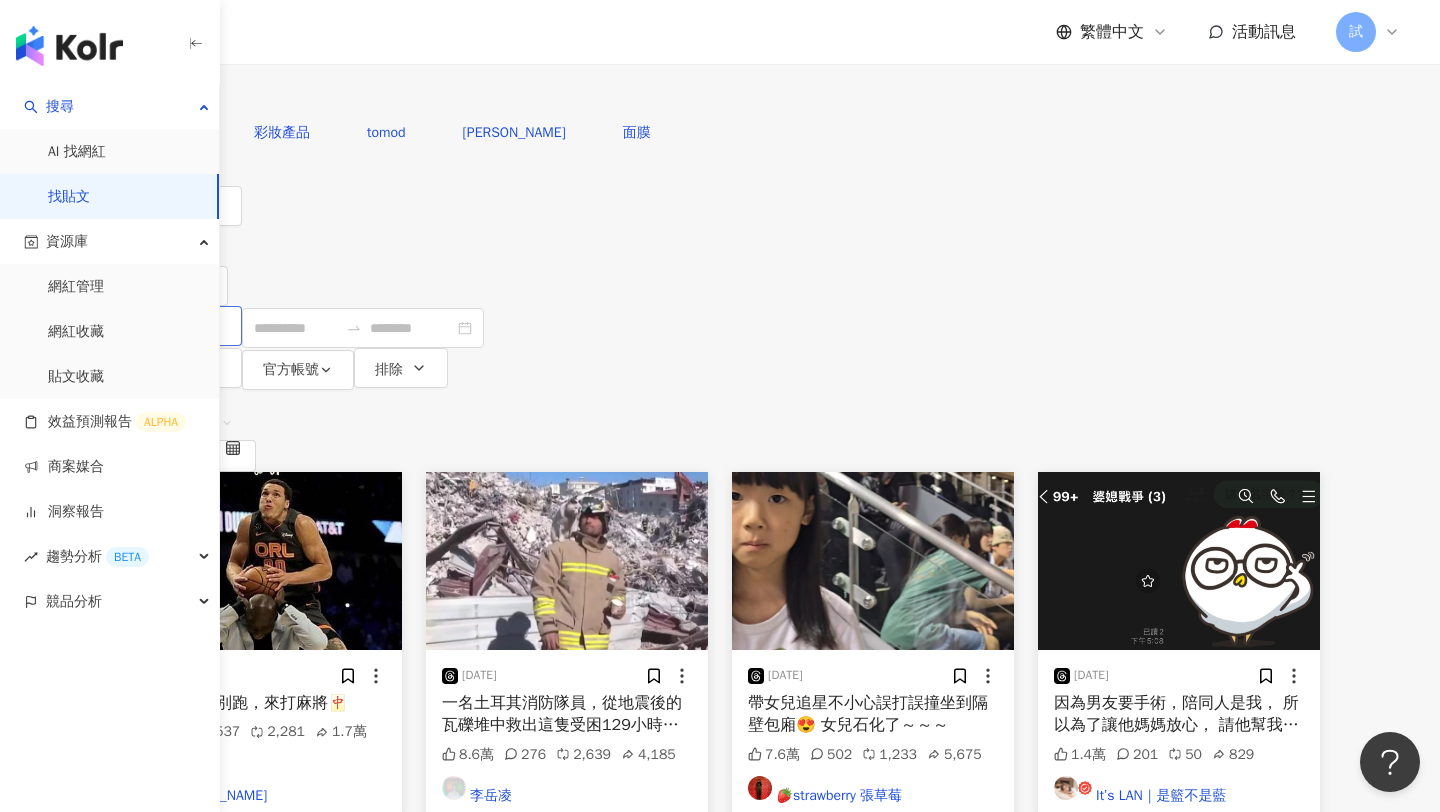 click on "發文時間" at bounding box center (181, 326) 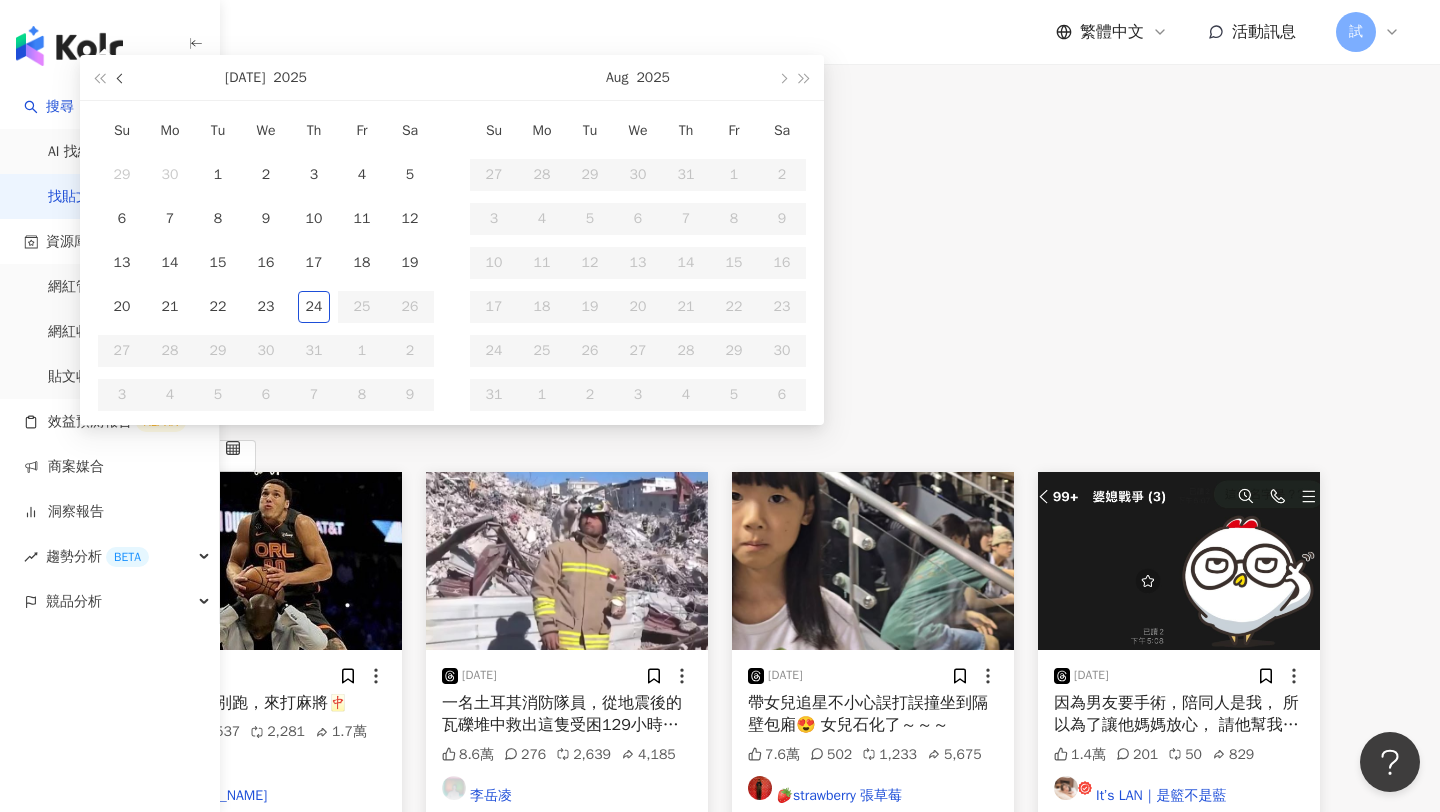 click at bounding box center [122, 78] 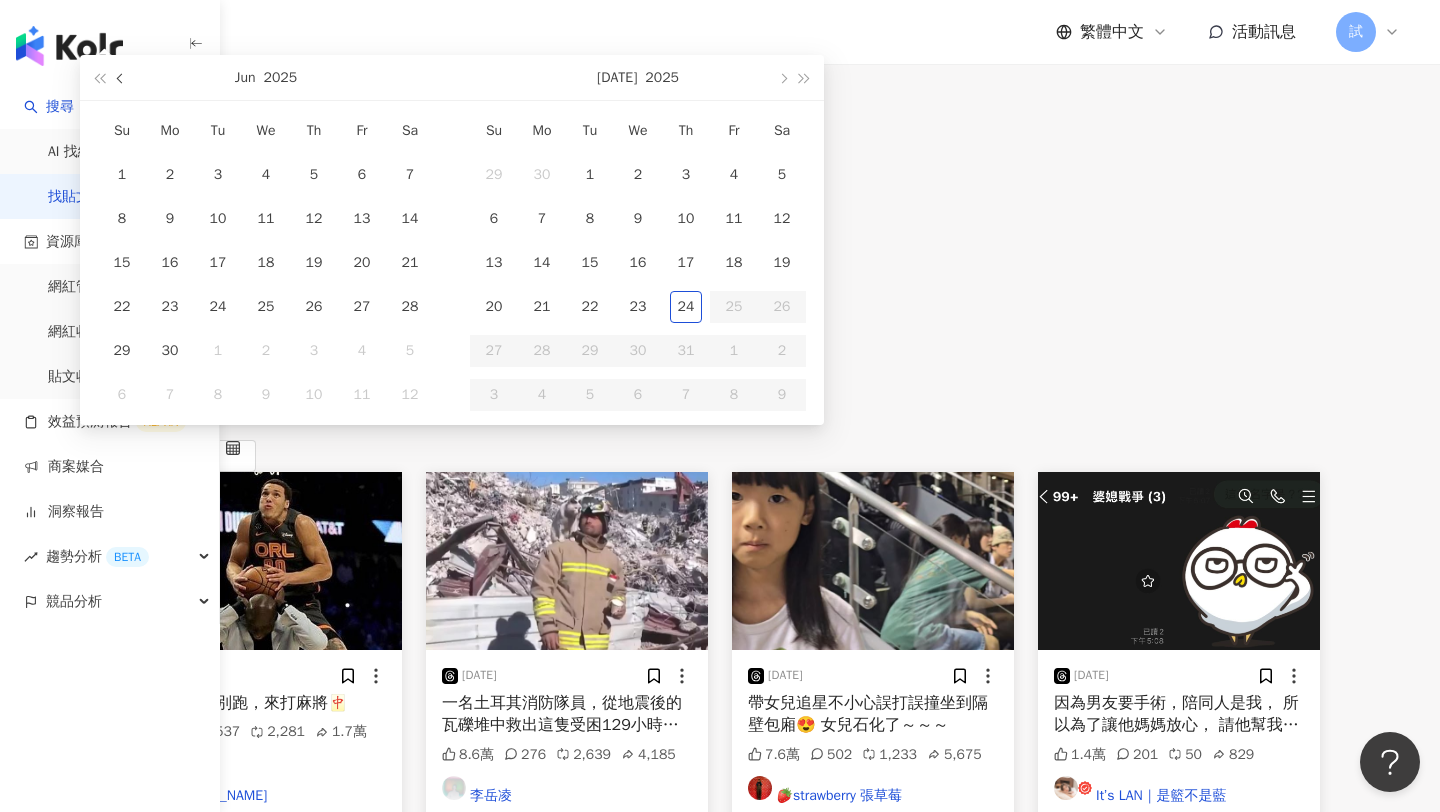 click at bounding box center (122, 78) 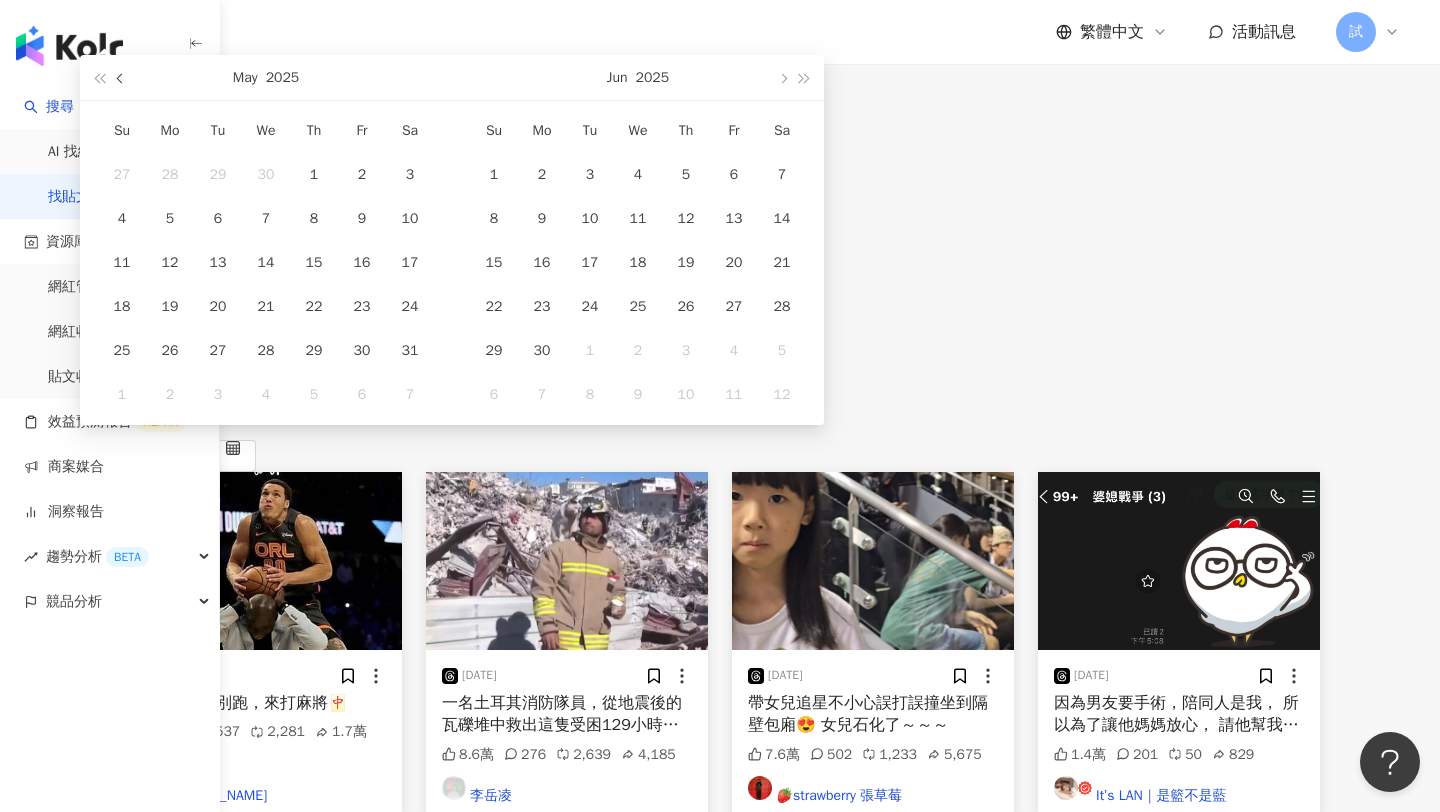 click at bounding box center [122, 78] 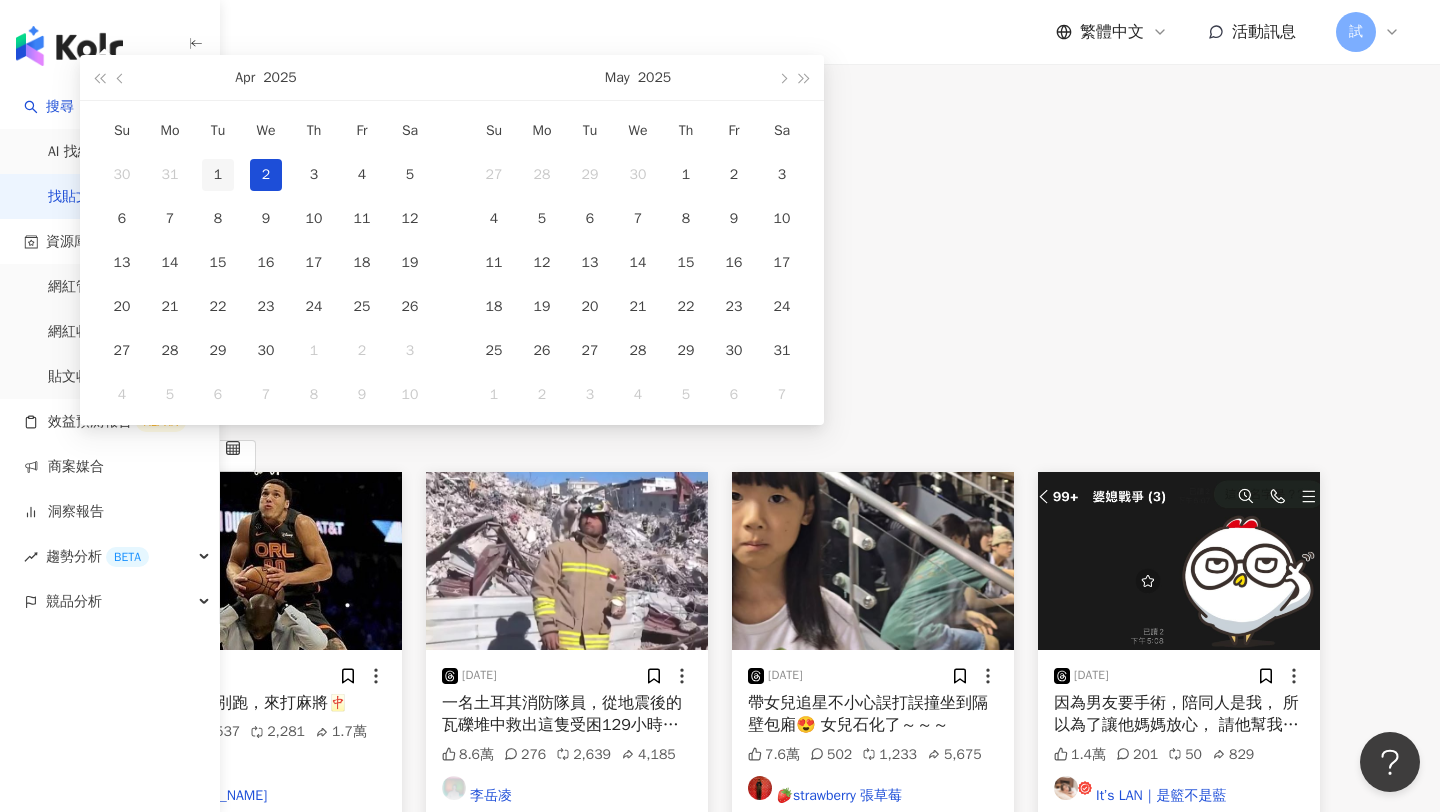 type on "**********" 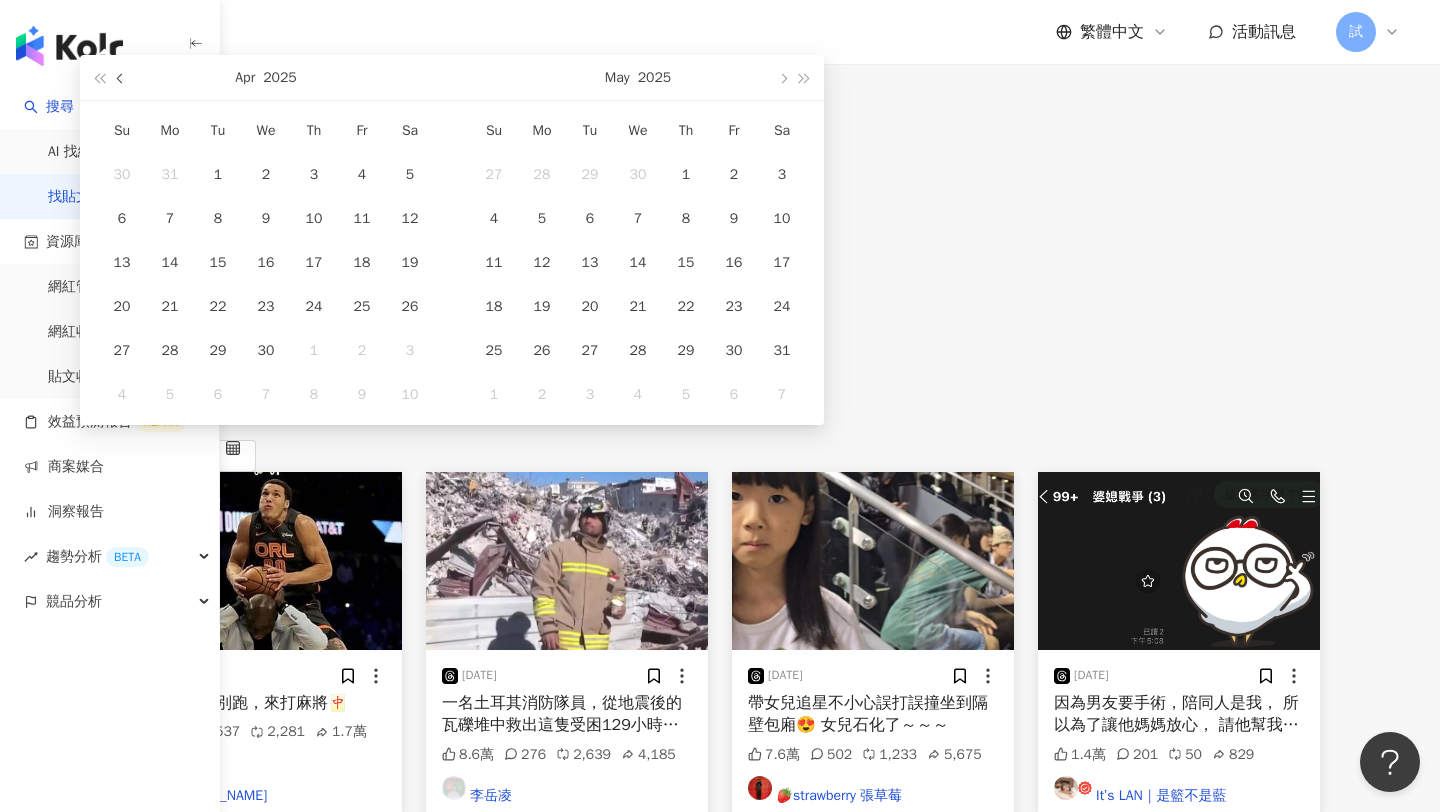 click at bounding box center [122, 78] 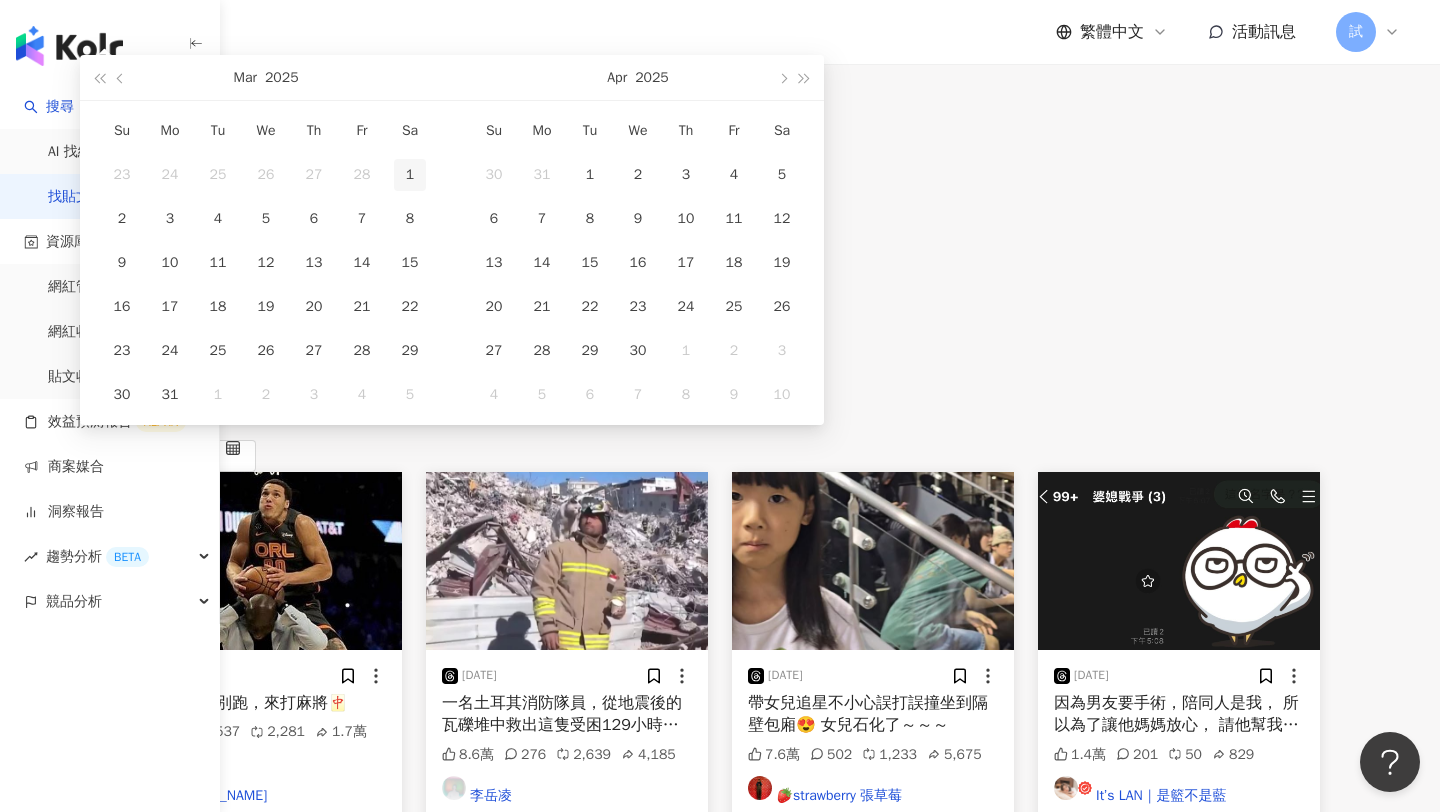 type on "**********" 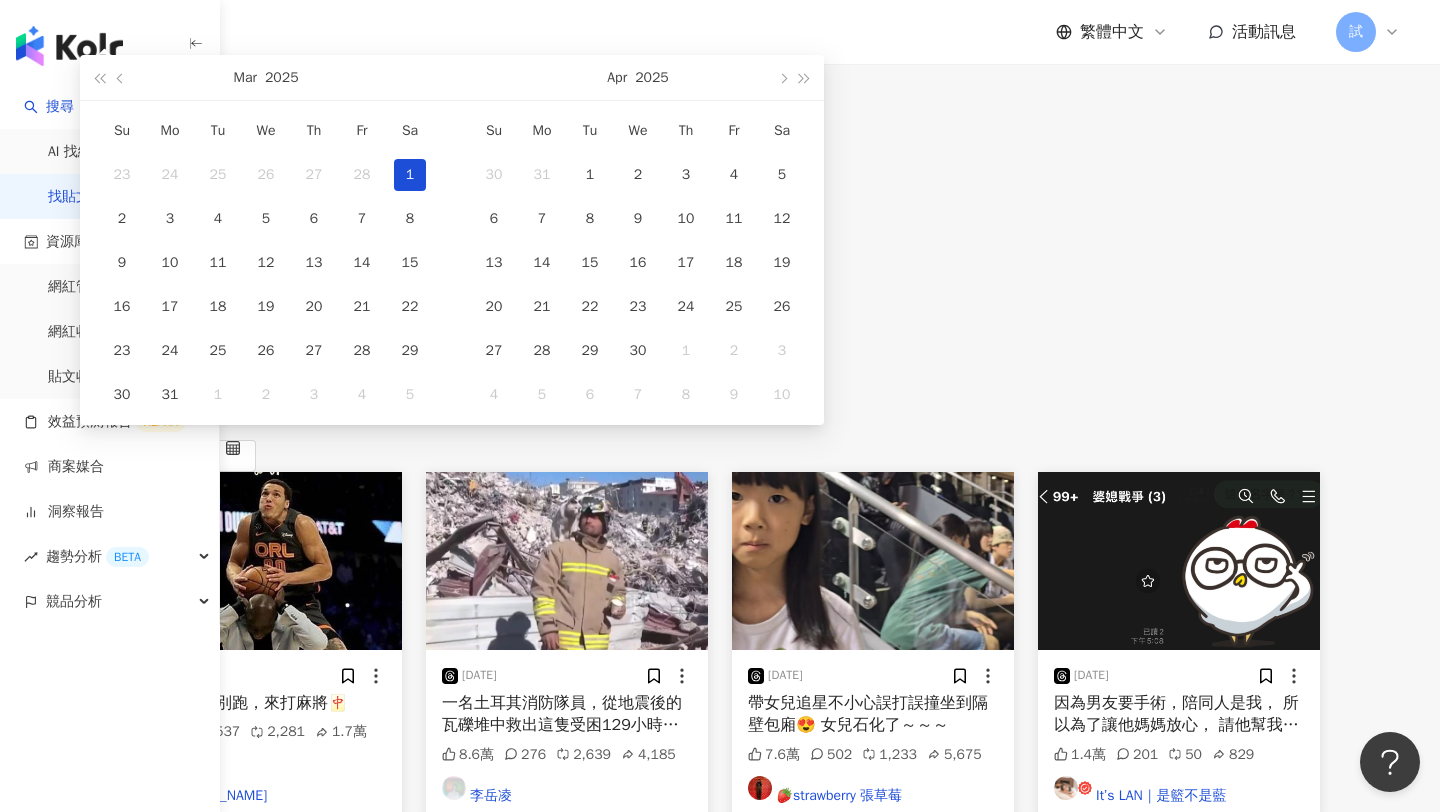 click on "1" at bounding box center [410, 175] 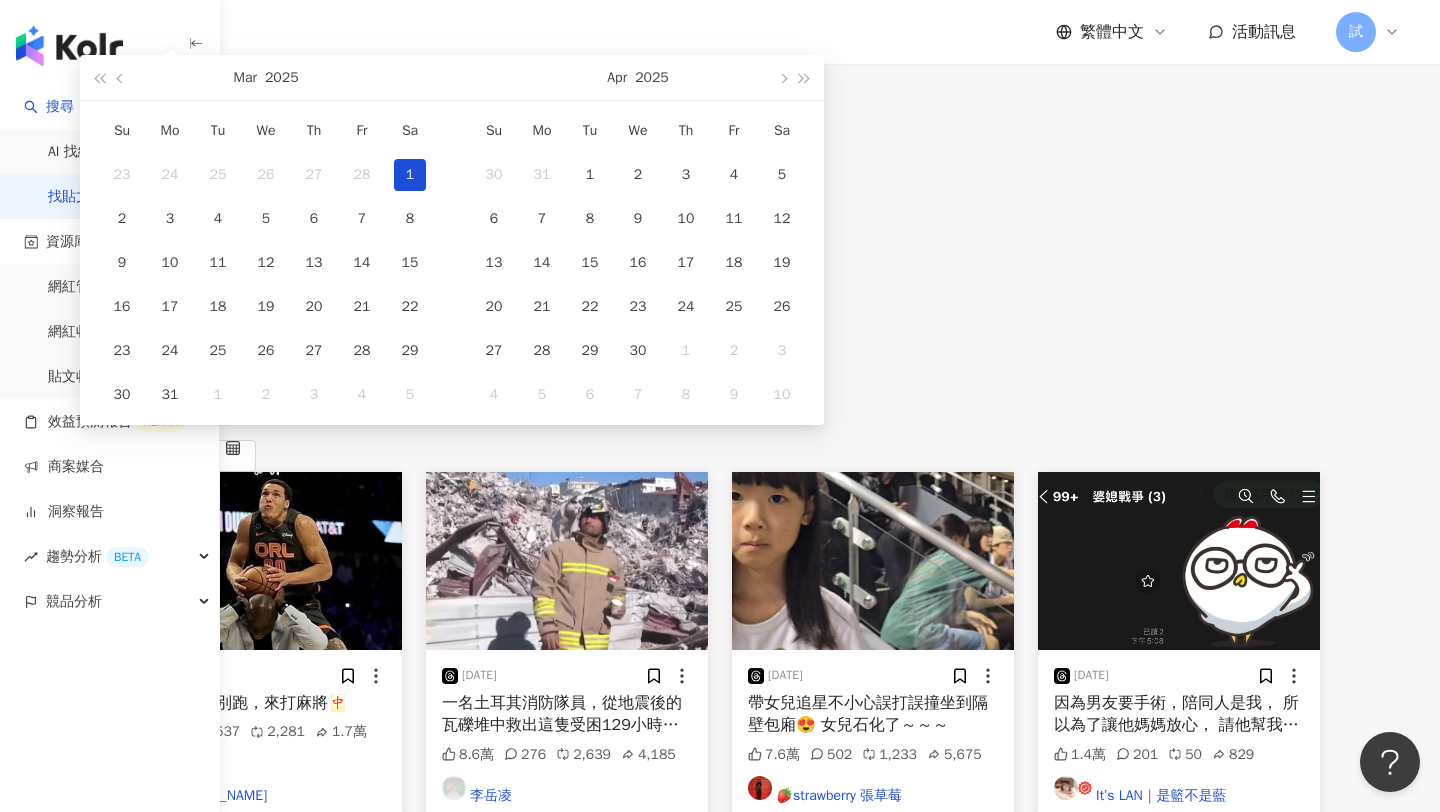 type on "**********" 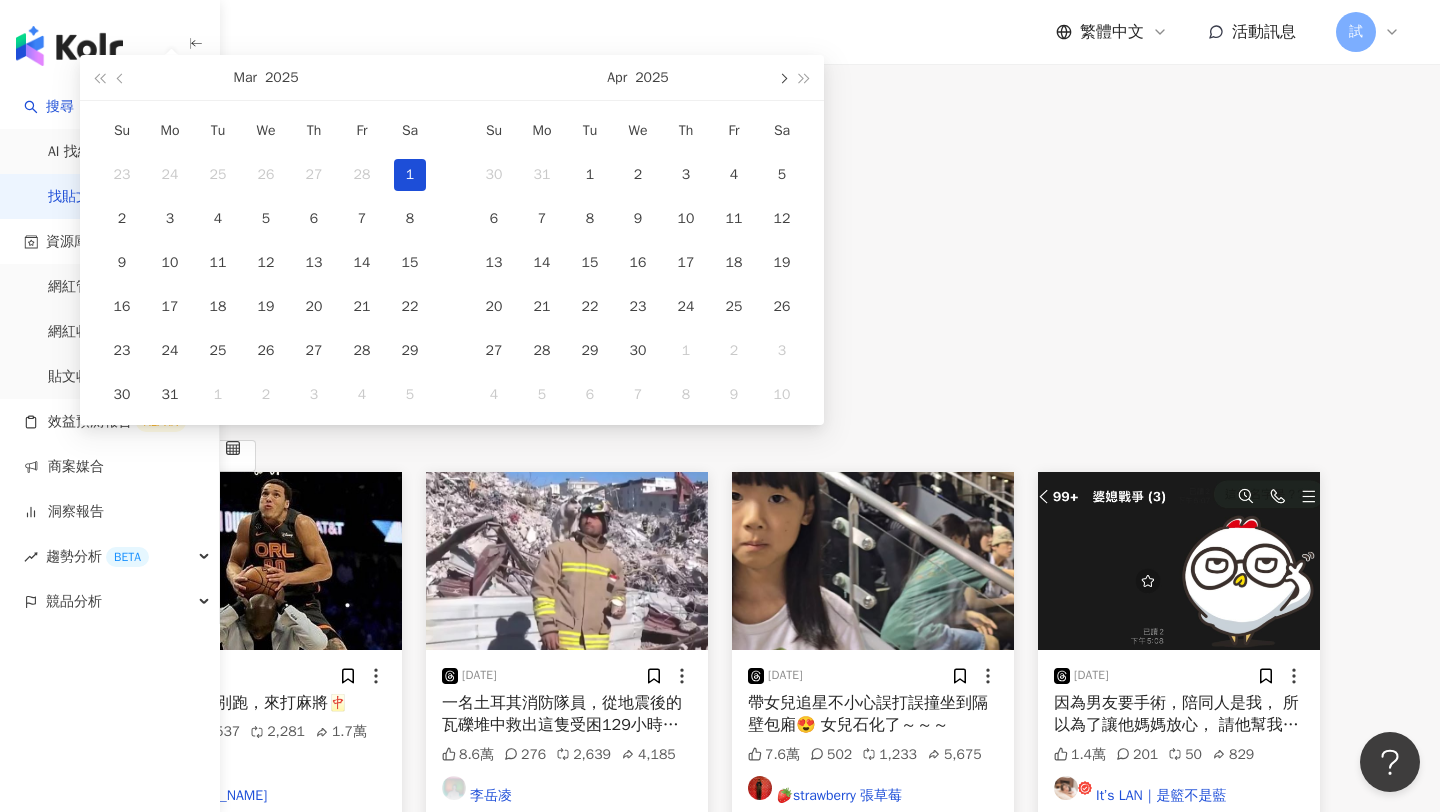 click at bounding box center [782, 78] 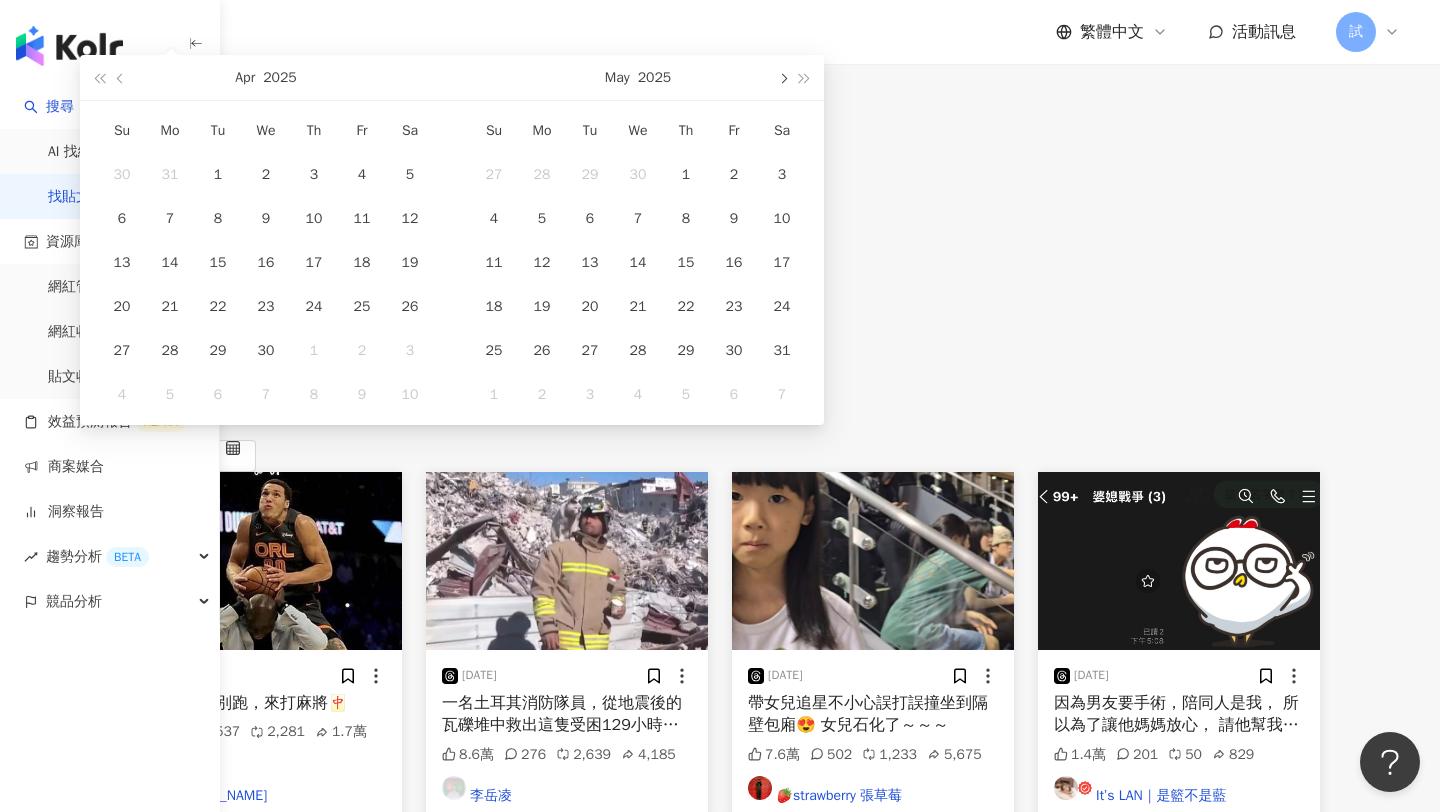 click at bounding box center [782, 78] 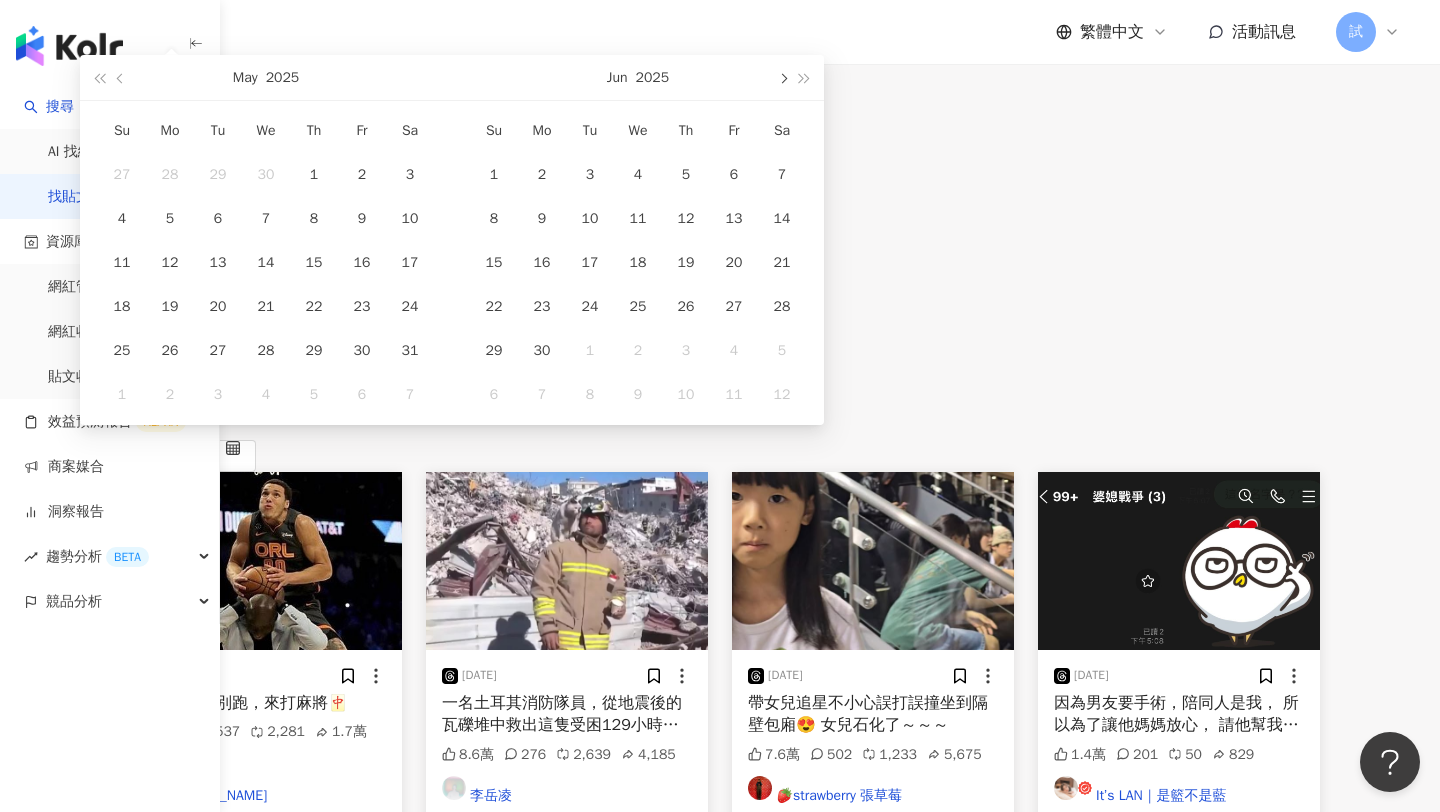 click at bounding box center [782, 78] 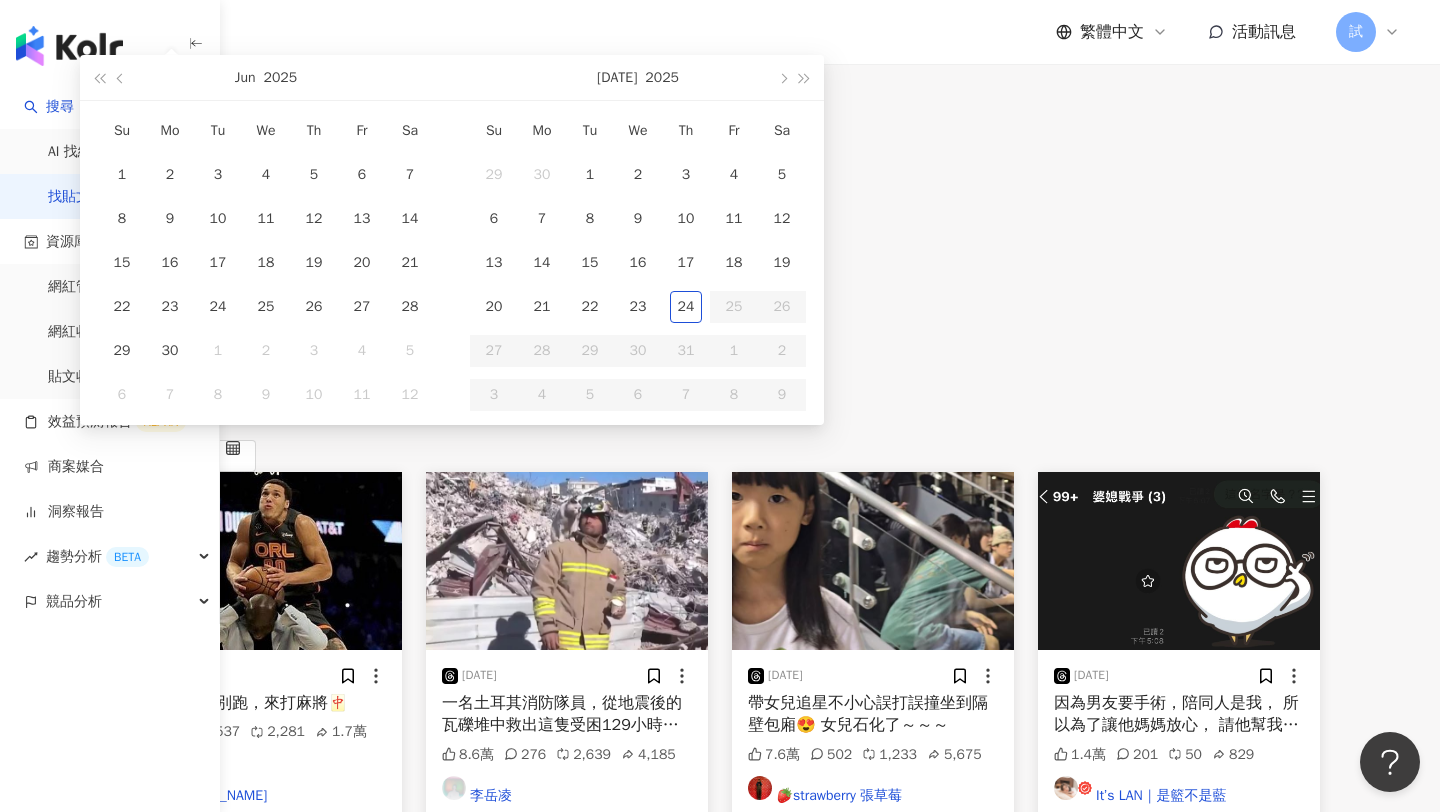 type on "**********" 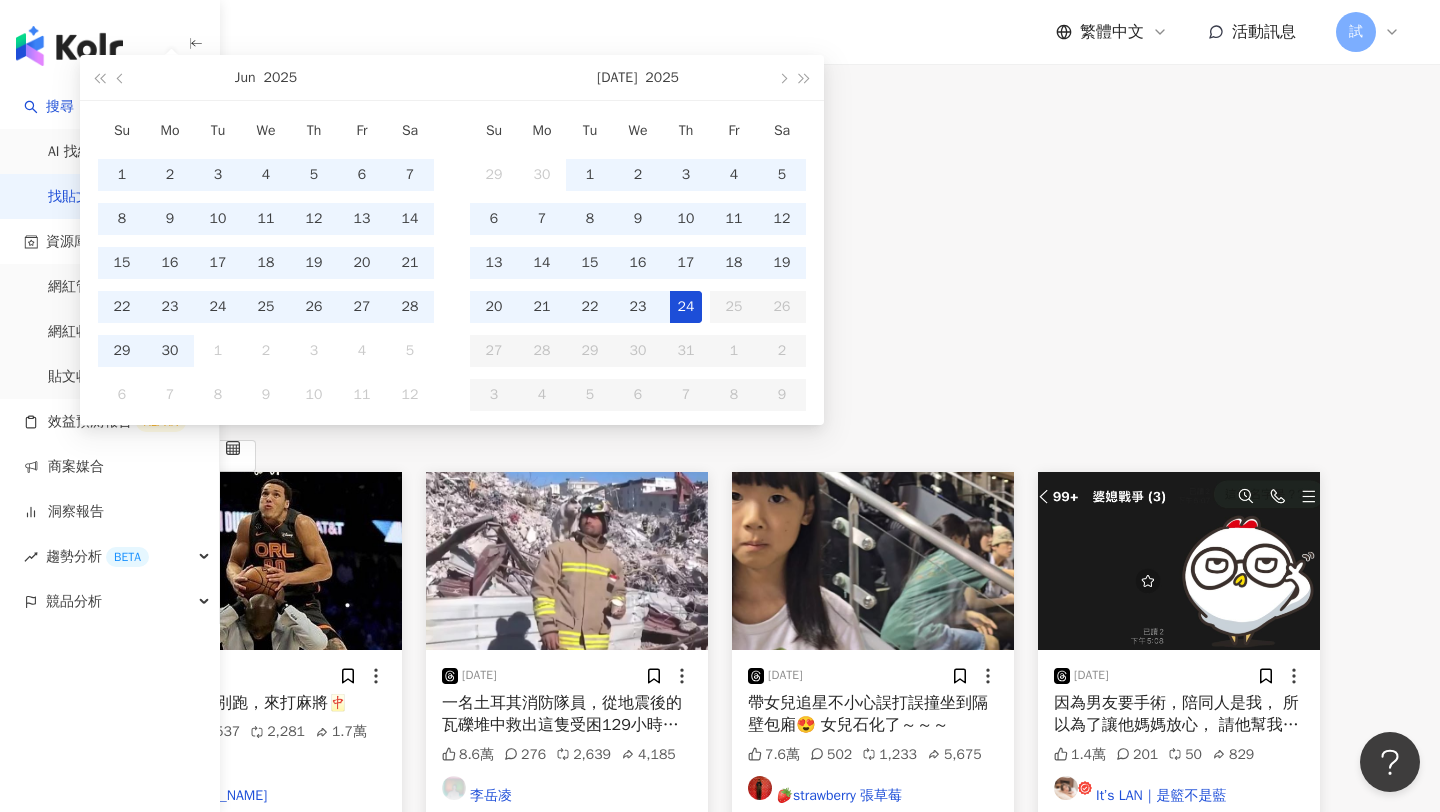 click on "24" at bounding box center (686, 307) 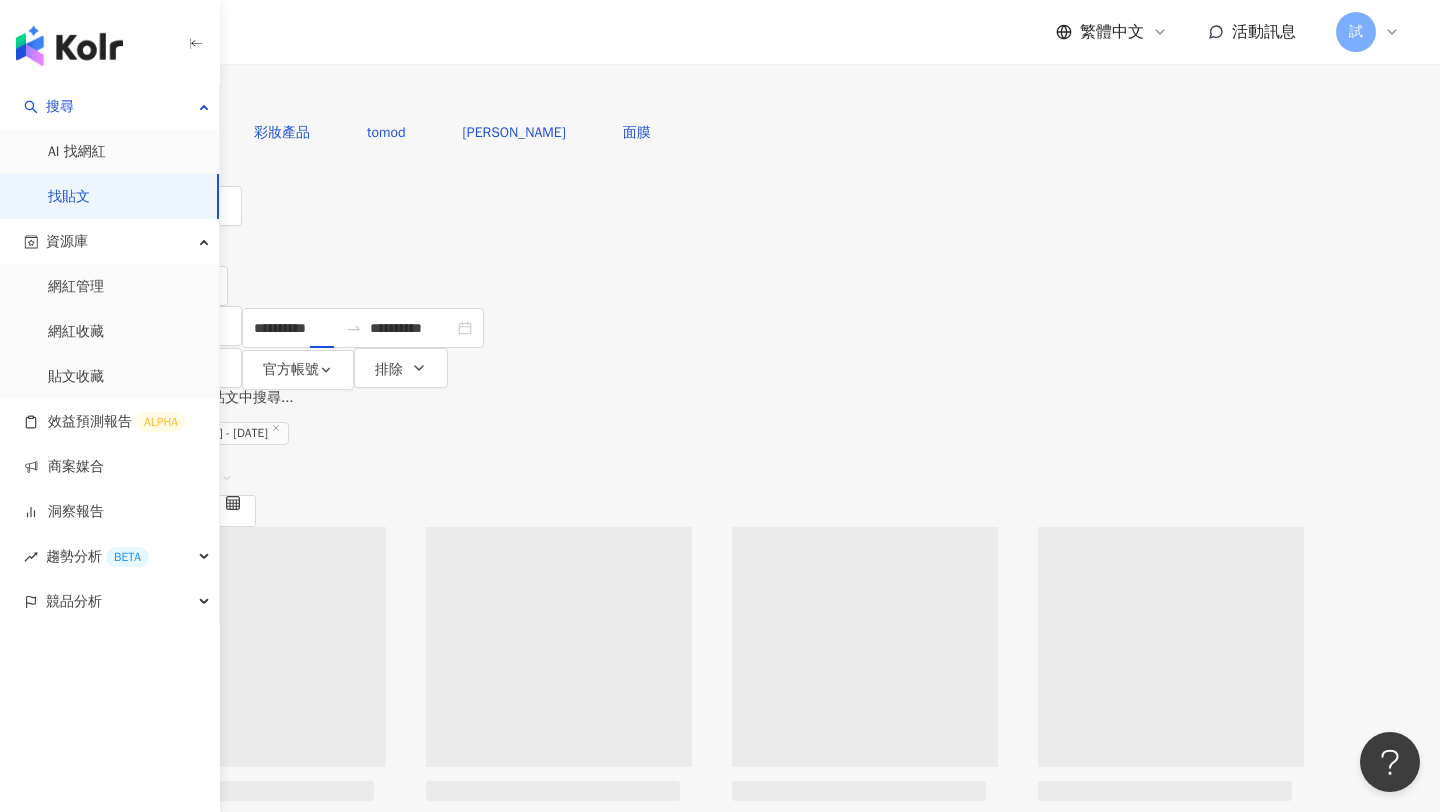 type on "**********" 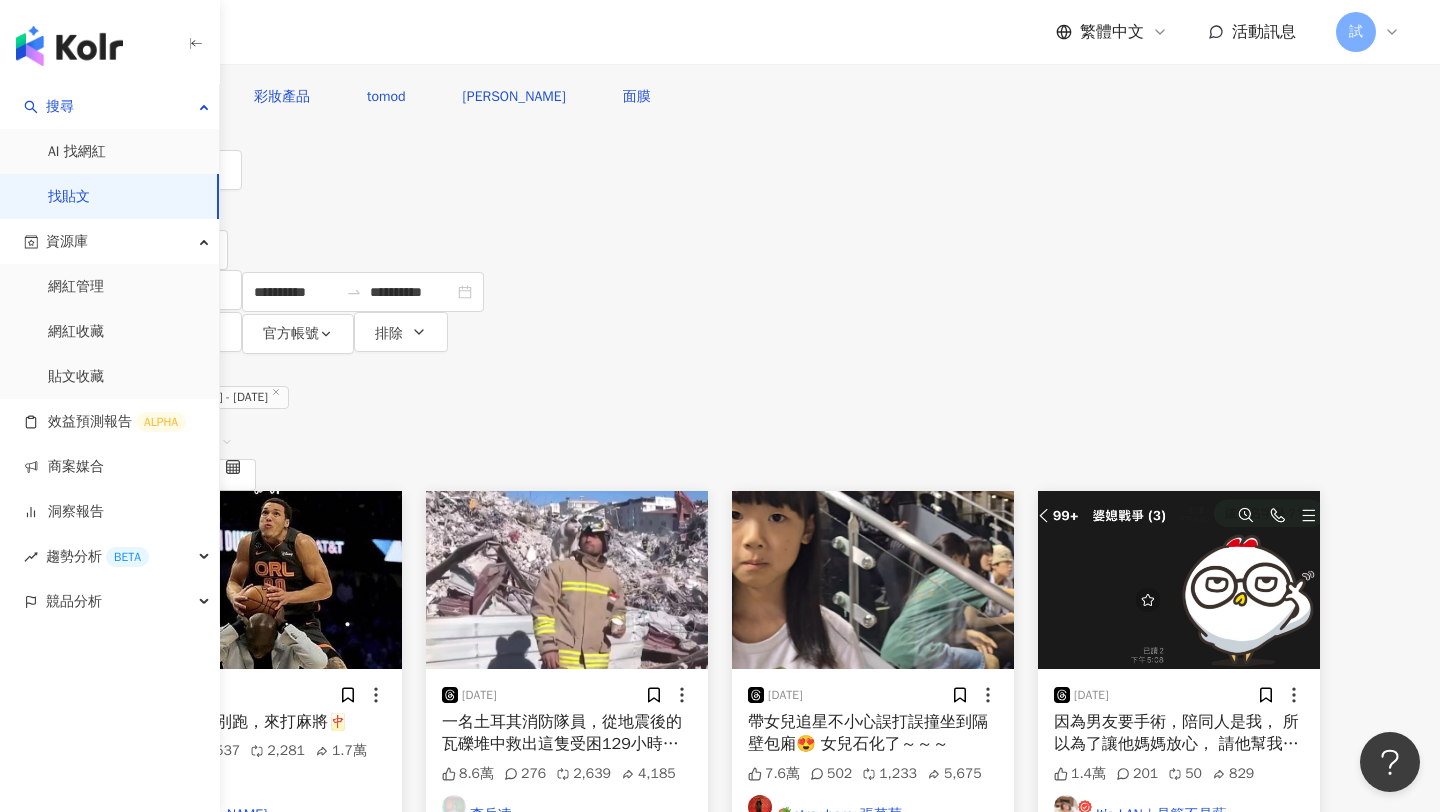 scroll, scrollTop: 0, scrollLeft: 0, axis: both 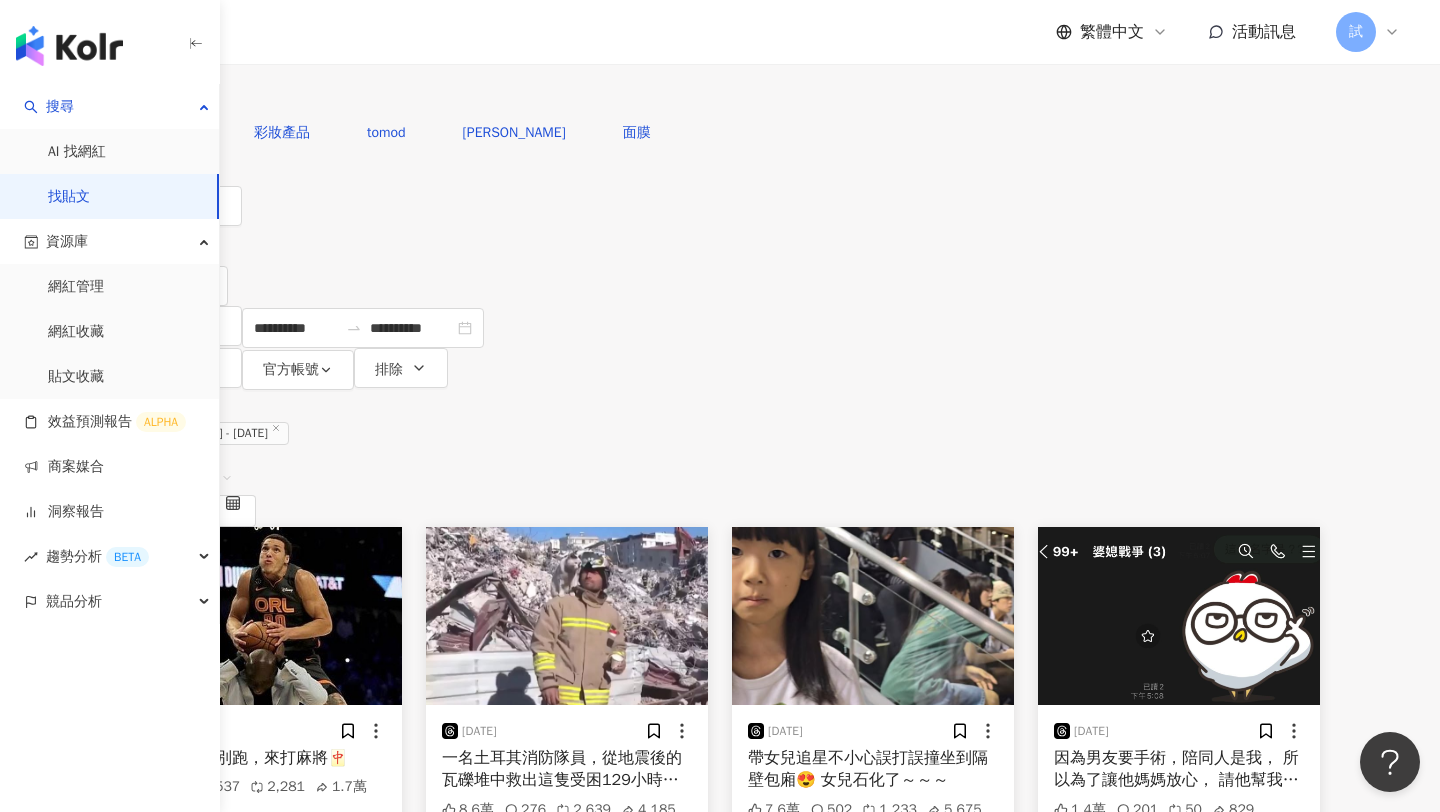 click on "搜尋" at bounding box center [166, 93] 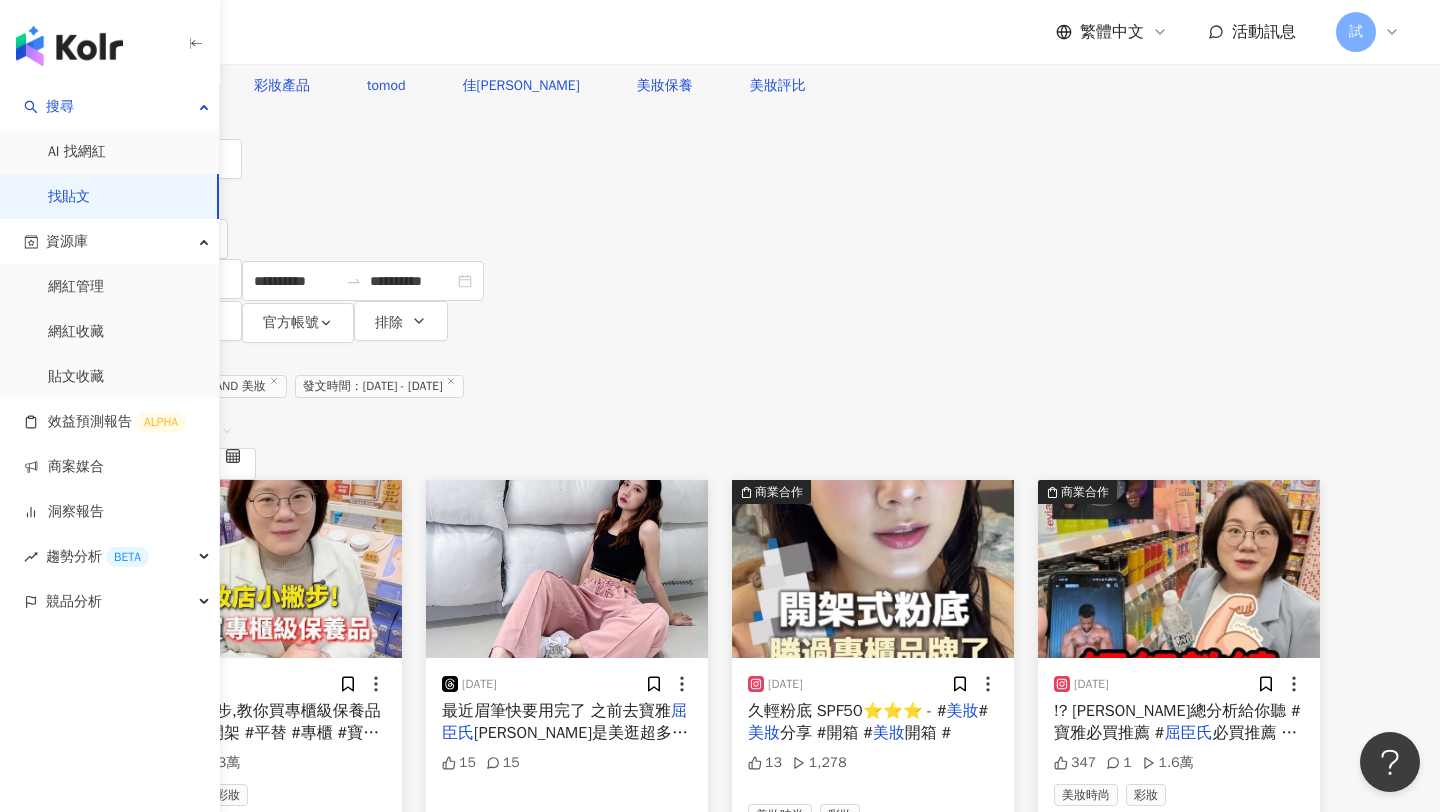 scroll, scrollTop: 41, scrollLeft: 0, axis: vertical 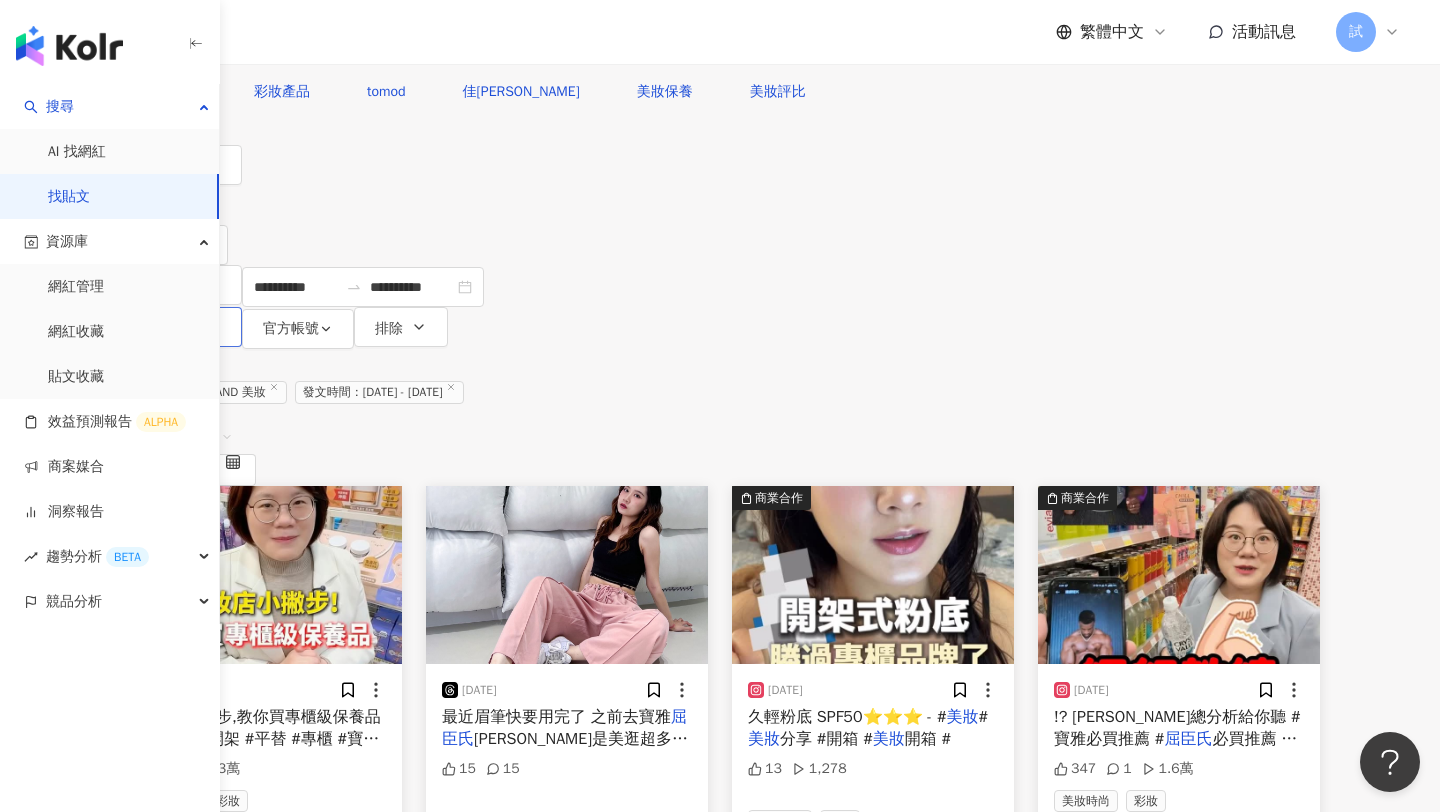 click on "商業合作" at bounding box center (169, 329) 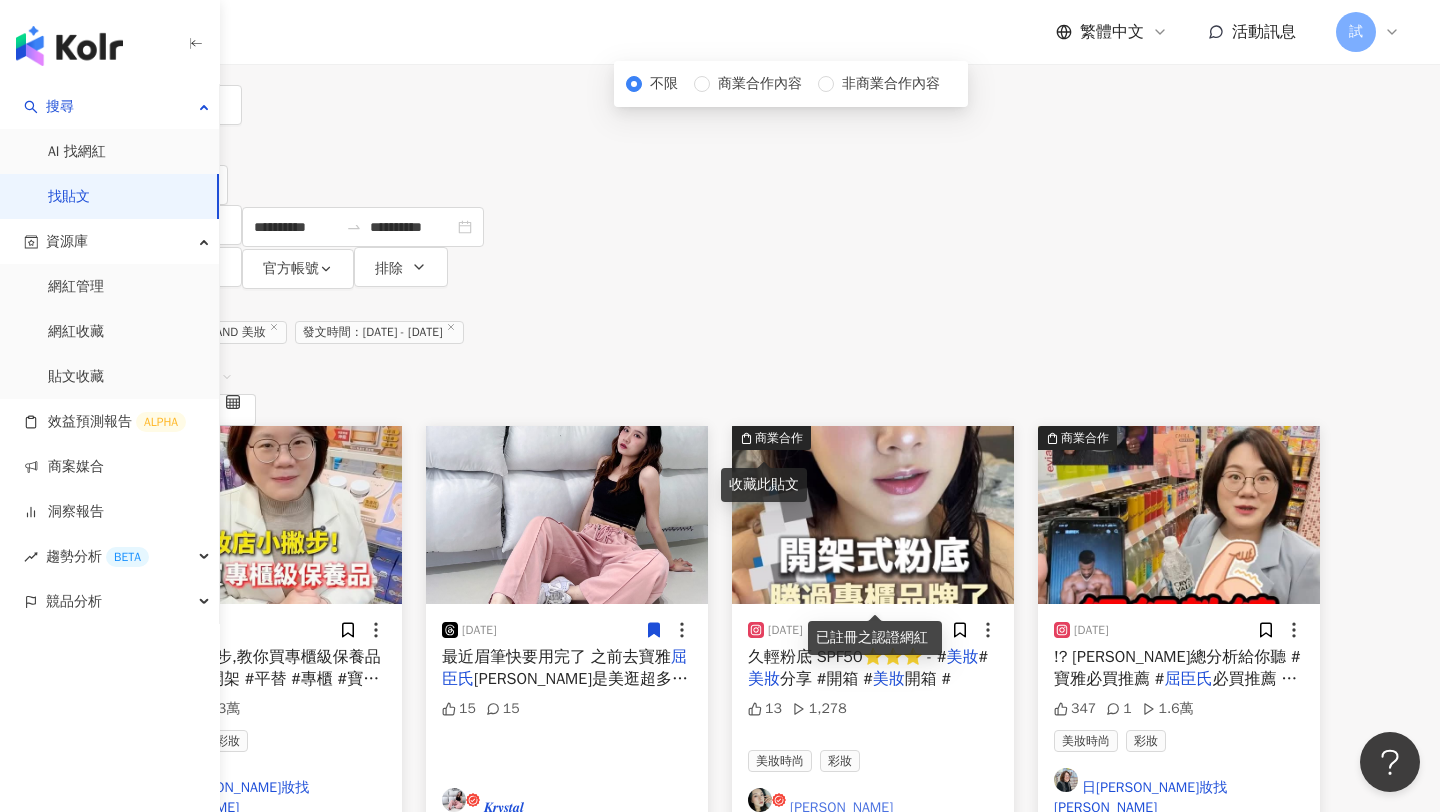 scroll, scrollTop: 107, scrollLeft: 0, axis: vertical 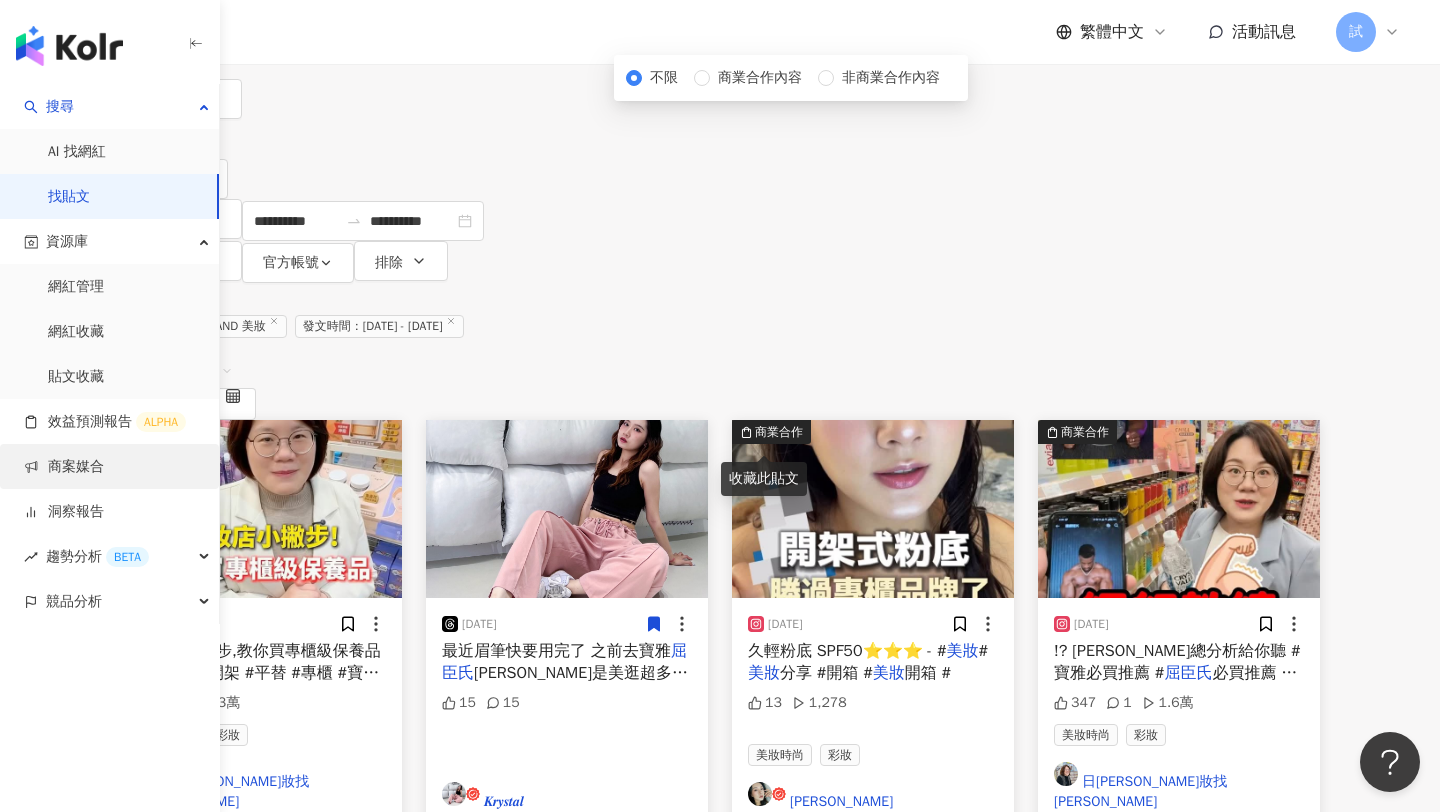 click on "商案媒合" at bounding box center (64, 467) 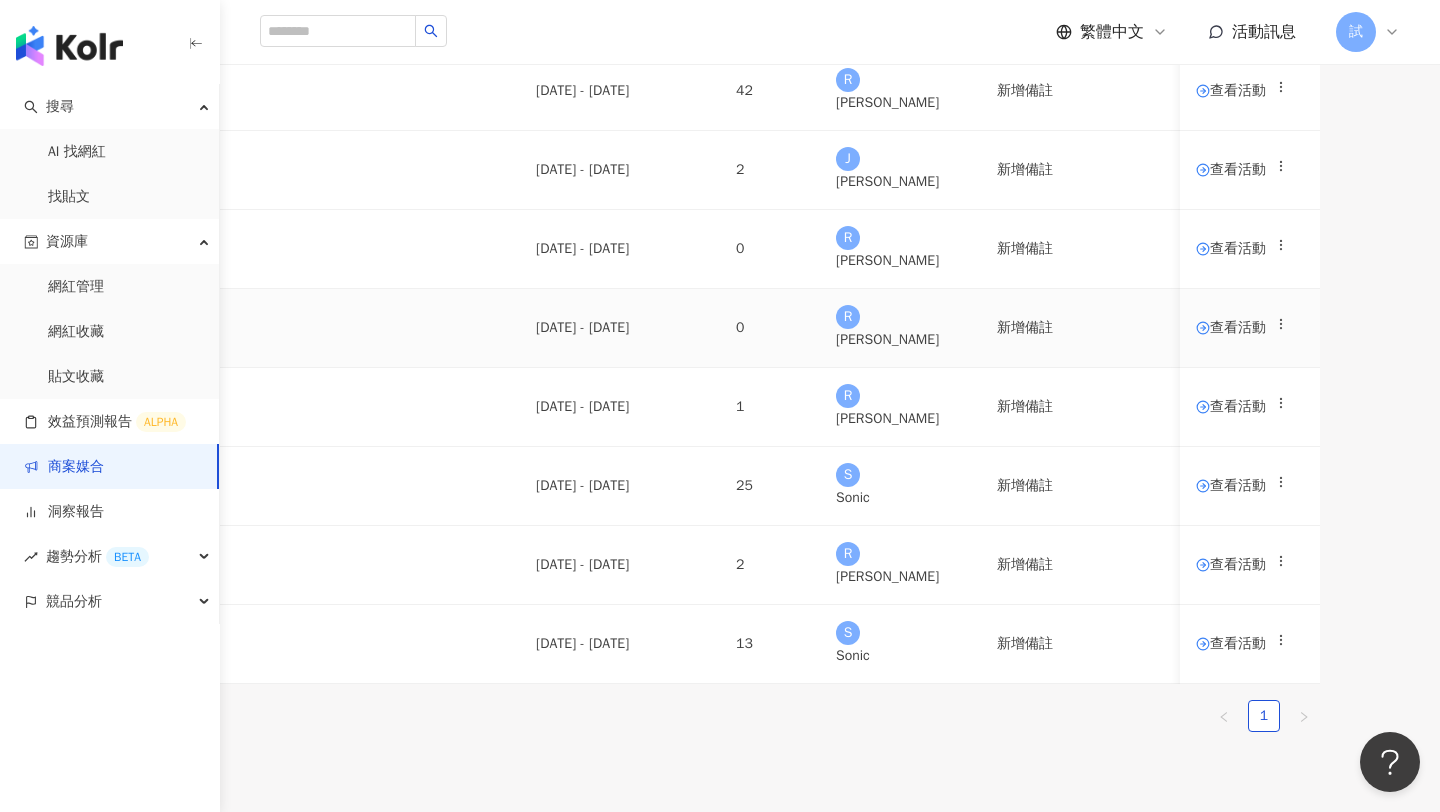 scroll, scrollTop: 164, scrollLeft: 0, axis: vertical 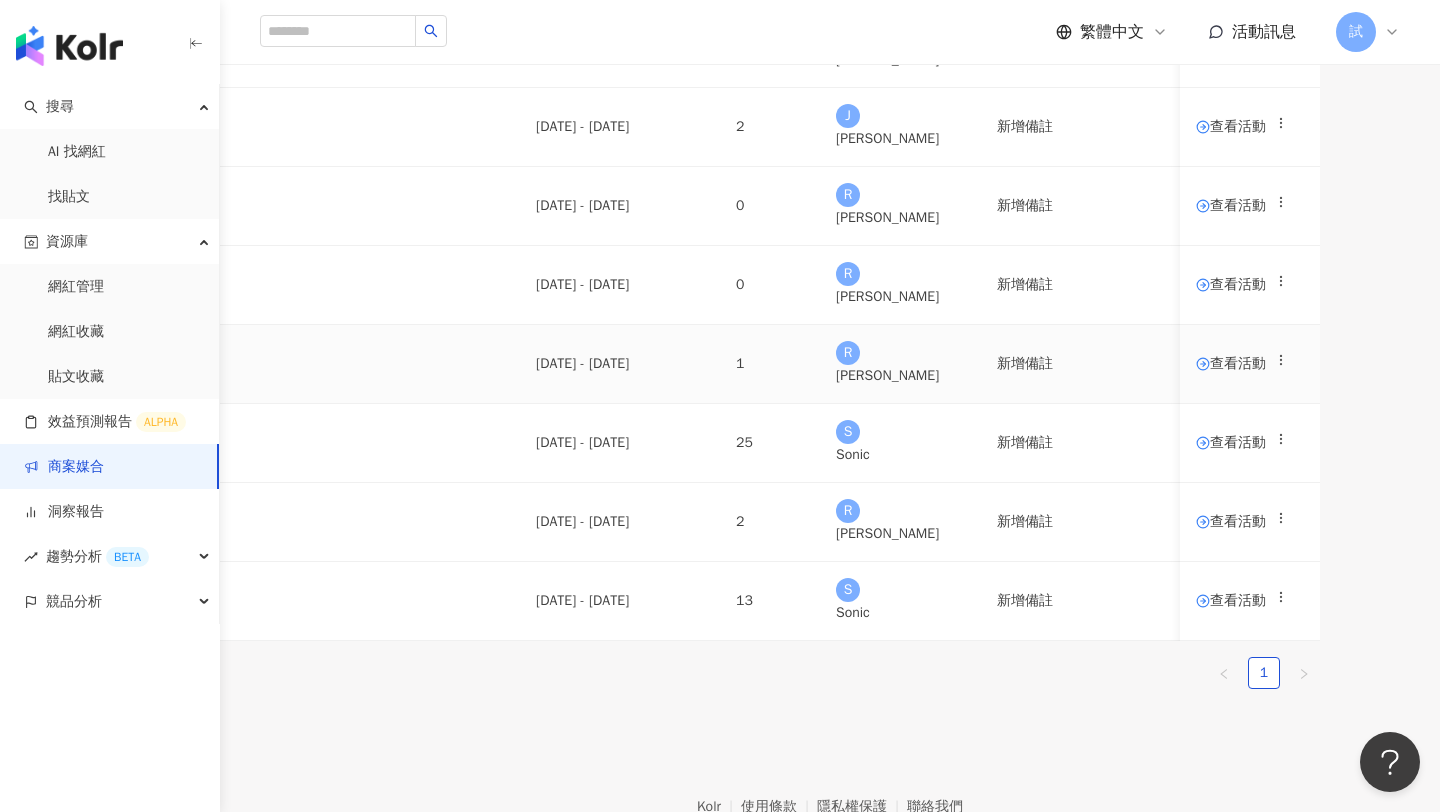 click on "查看活動" at bounding box center (1231, 364) 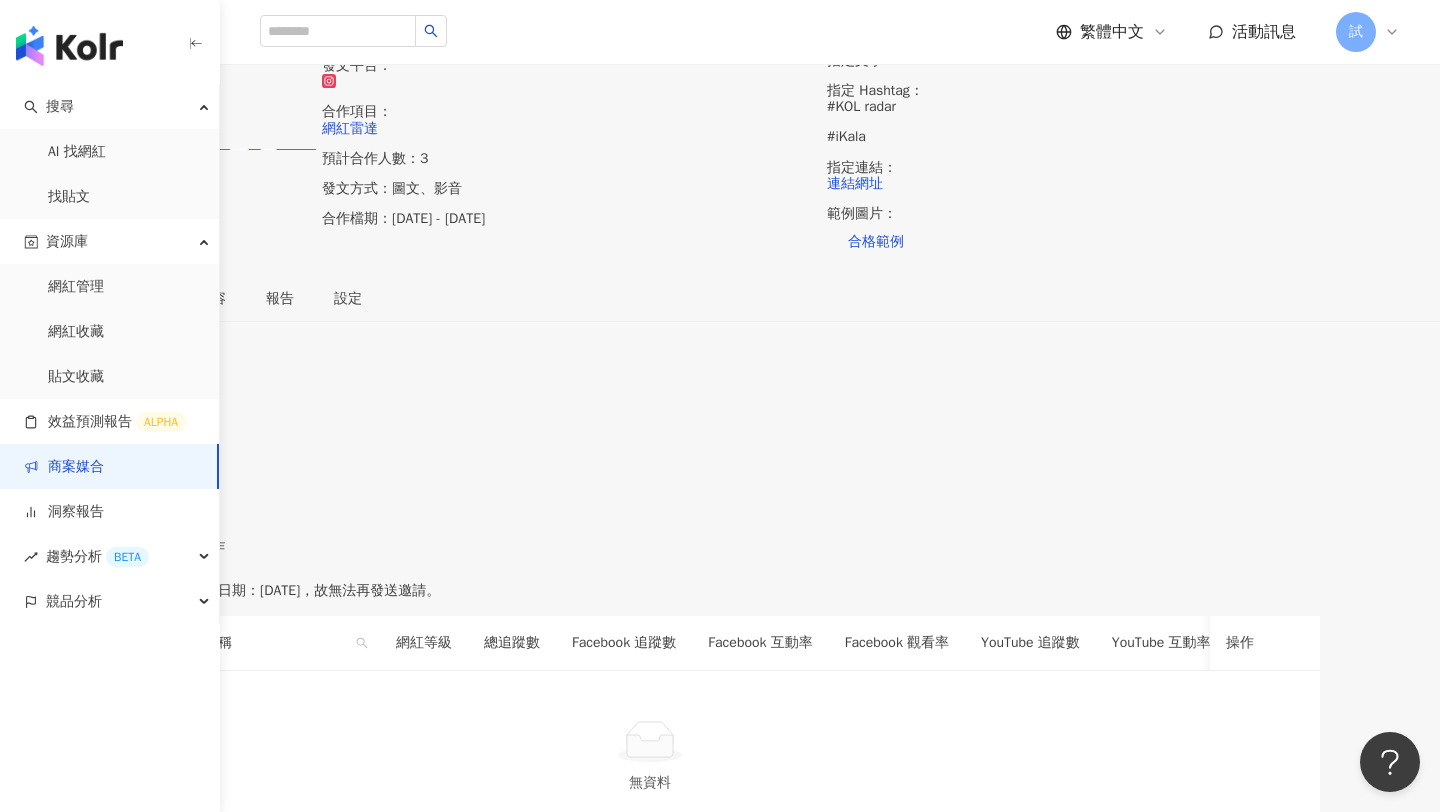 scroll, scrollTop: 51, scrollLeft: 0, axis: vertical 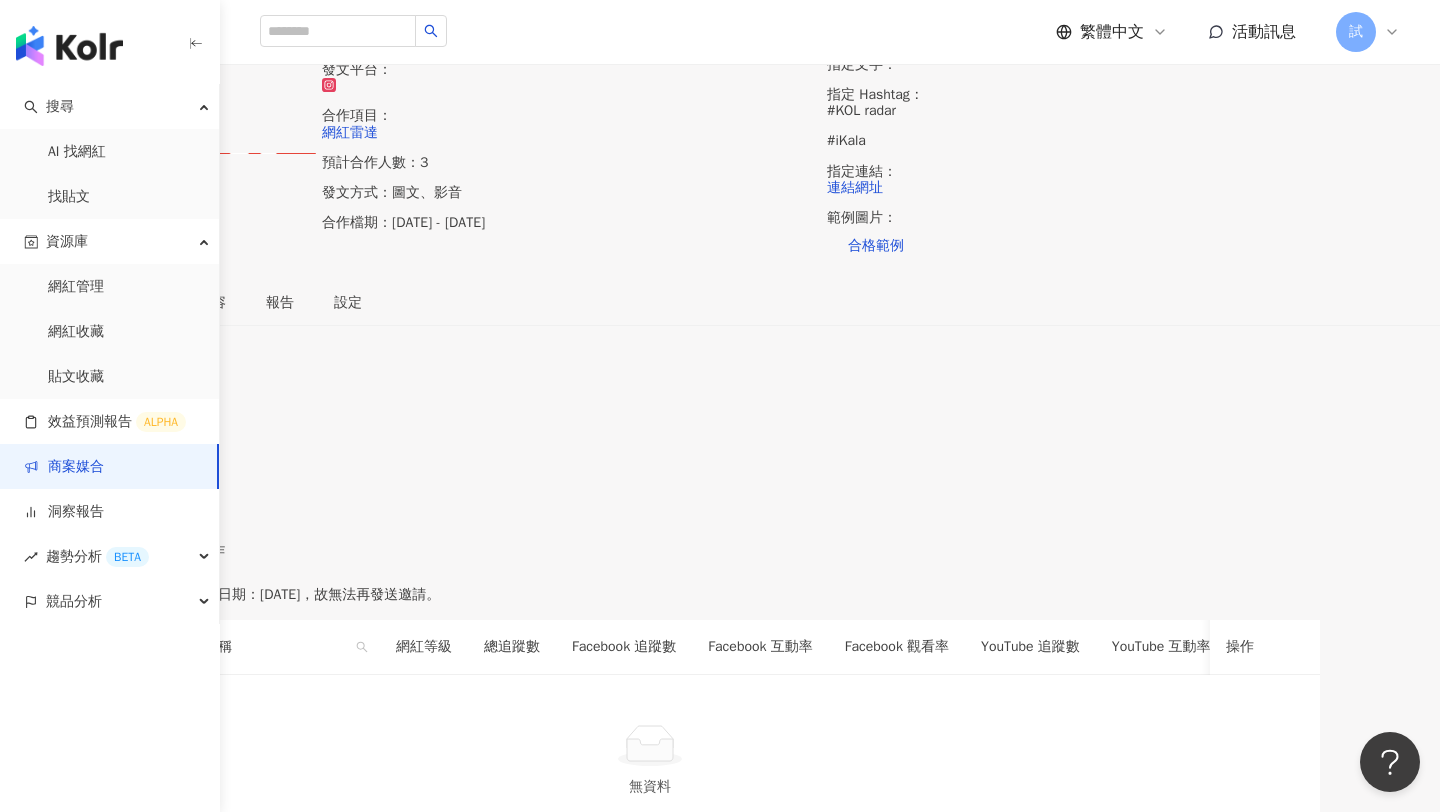 drag, startPoint x: 1011, startPoint y: 196, endPoint x: 1042, endPoint y: 196, distance: 31 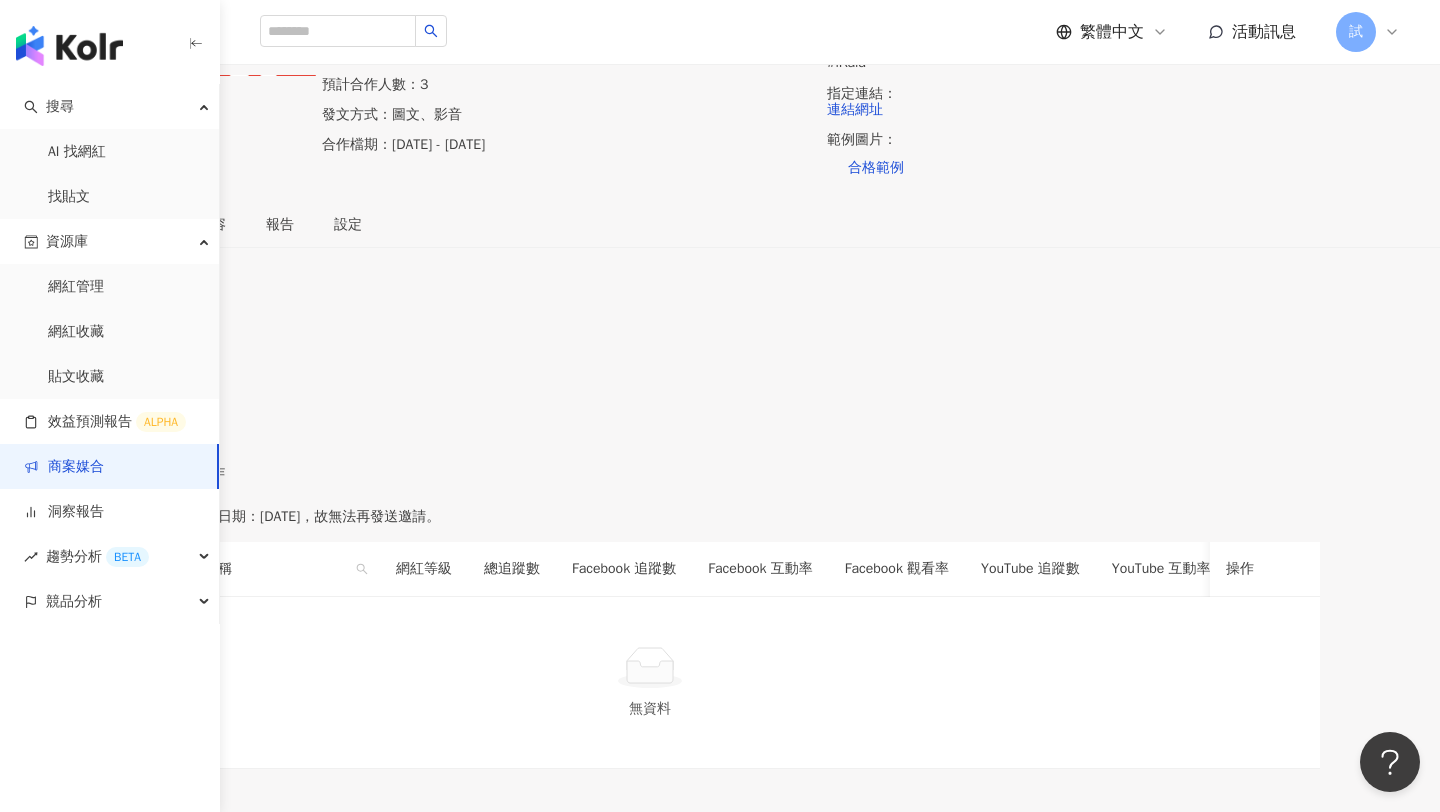 scroll, scrollTop: 164, scrollLeft: 0, axis: vertical 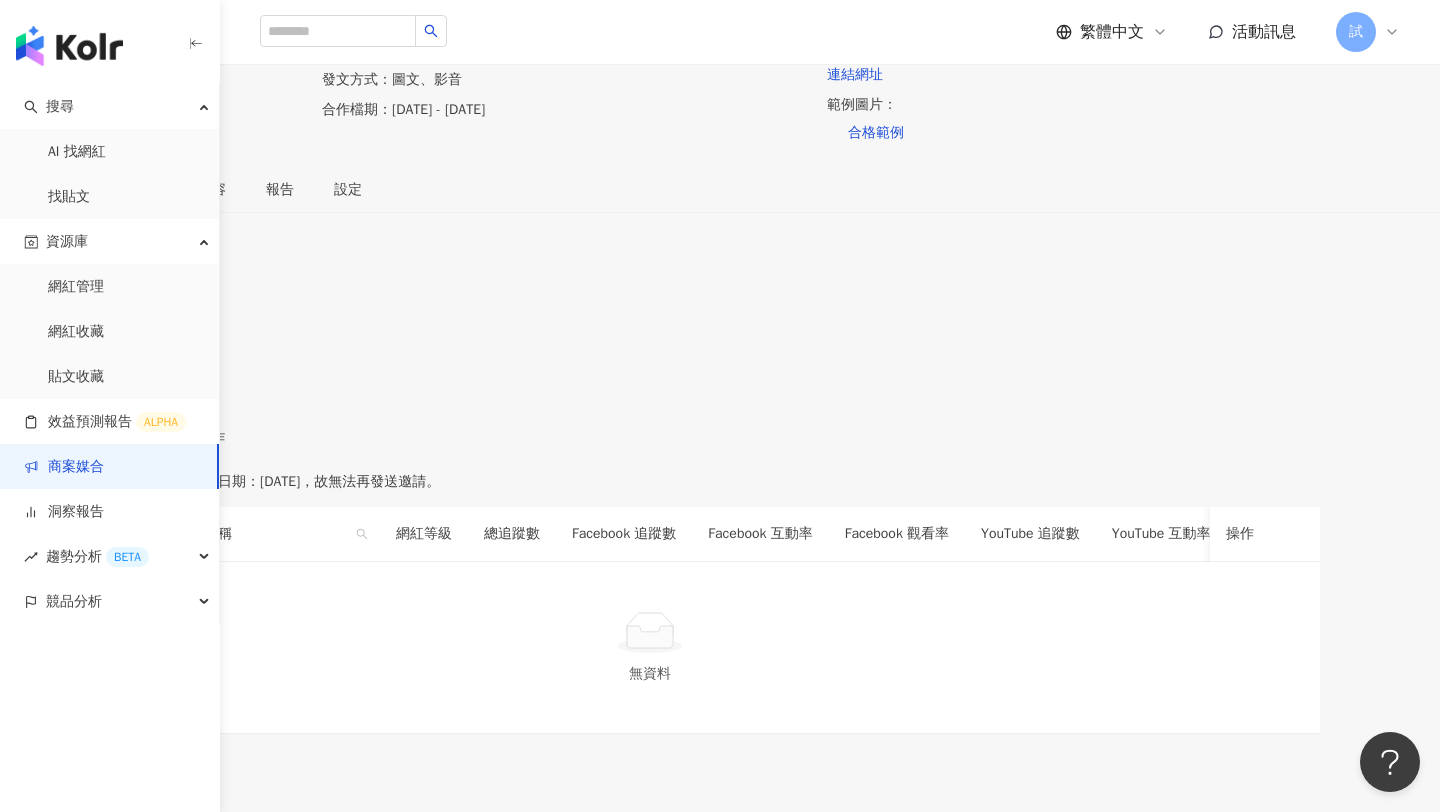click on "聊天室" at bounding box center [137, 190] 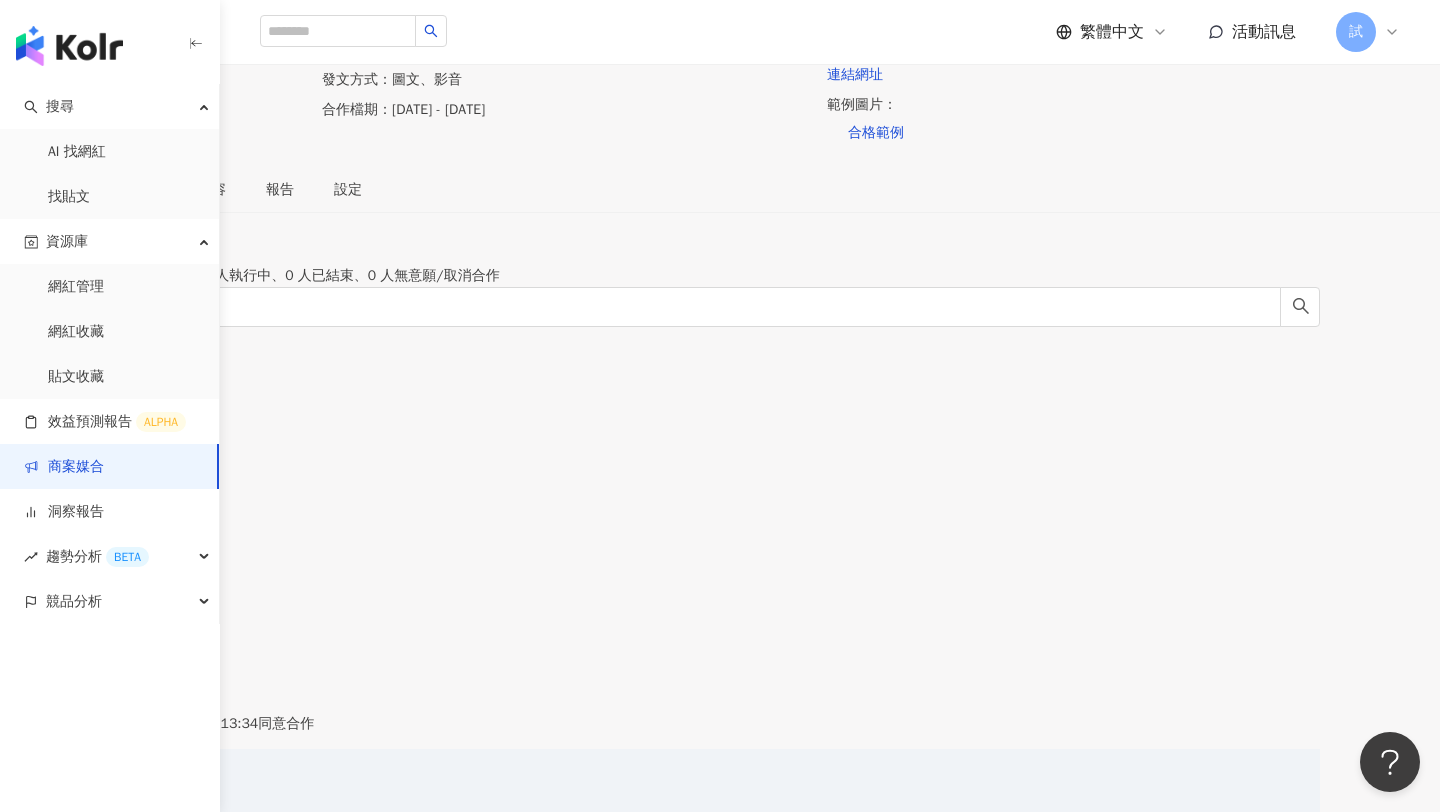 click on "網紅名單" at bounding box center [48, 190] 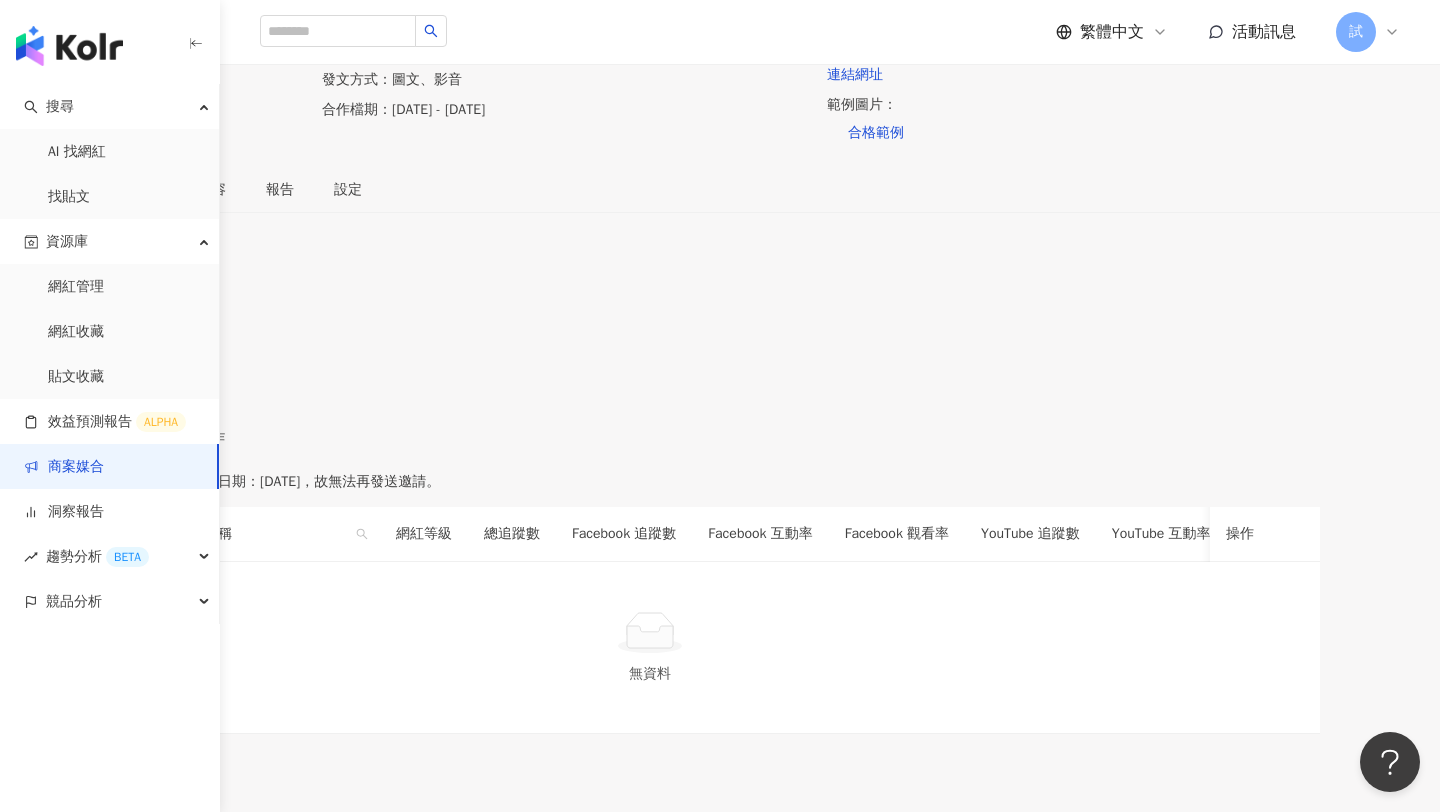 click on "確認中" at bounding box center [720, 306] 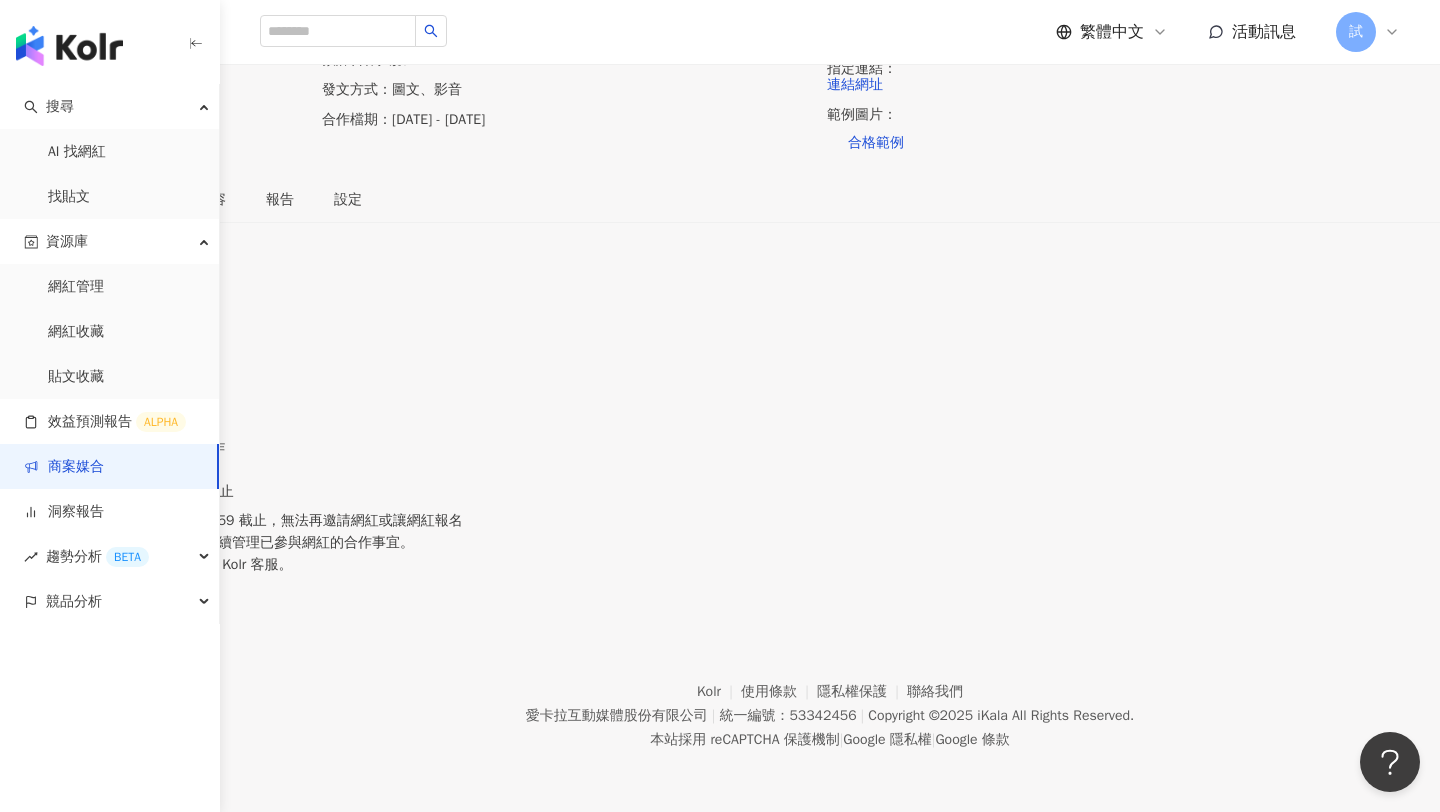 scroll, scrollTop: 381, scrollLeft: 0, axis: vertical 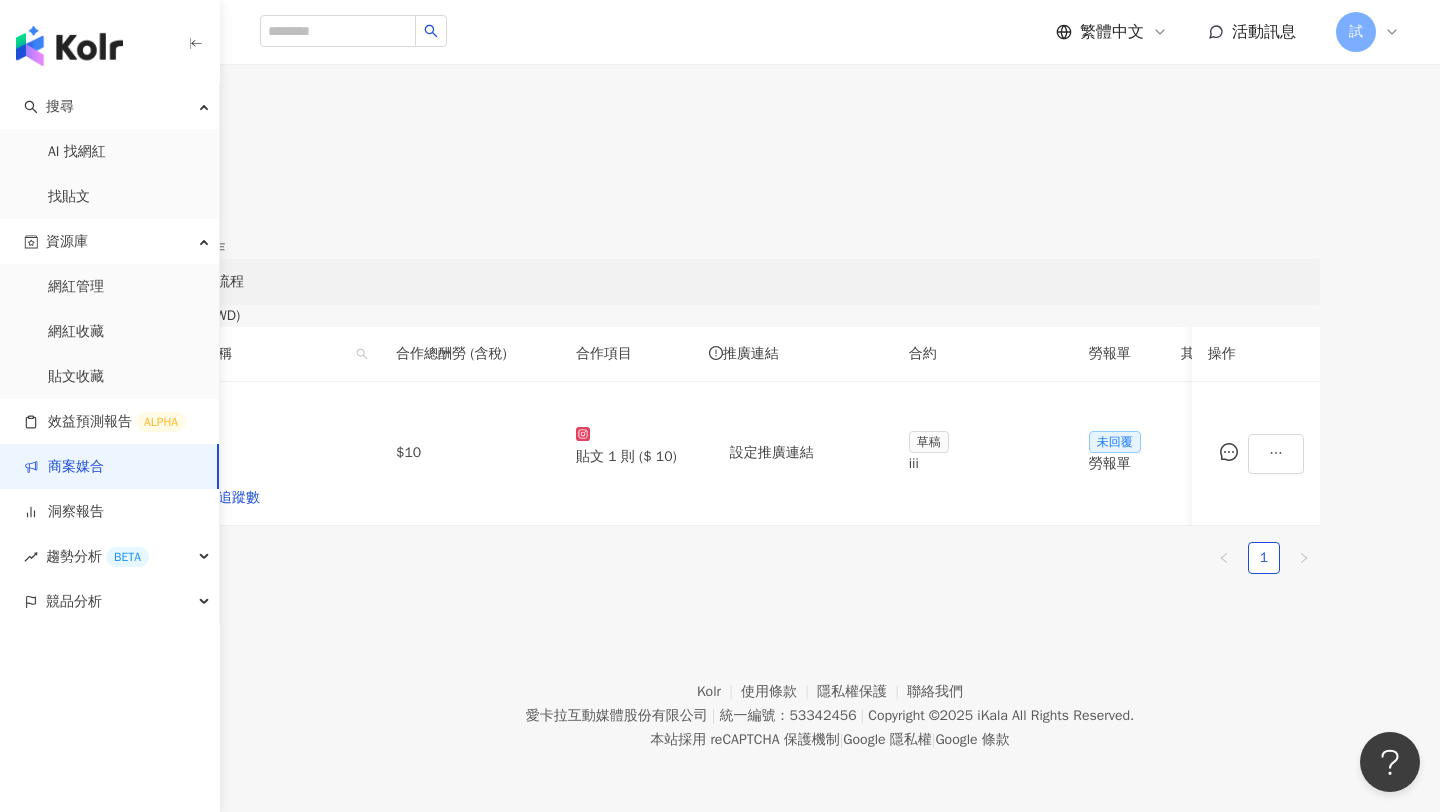 click 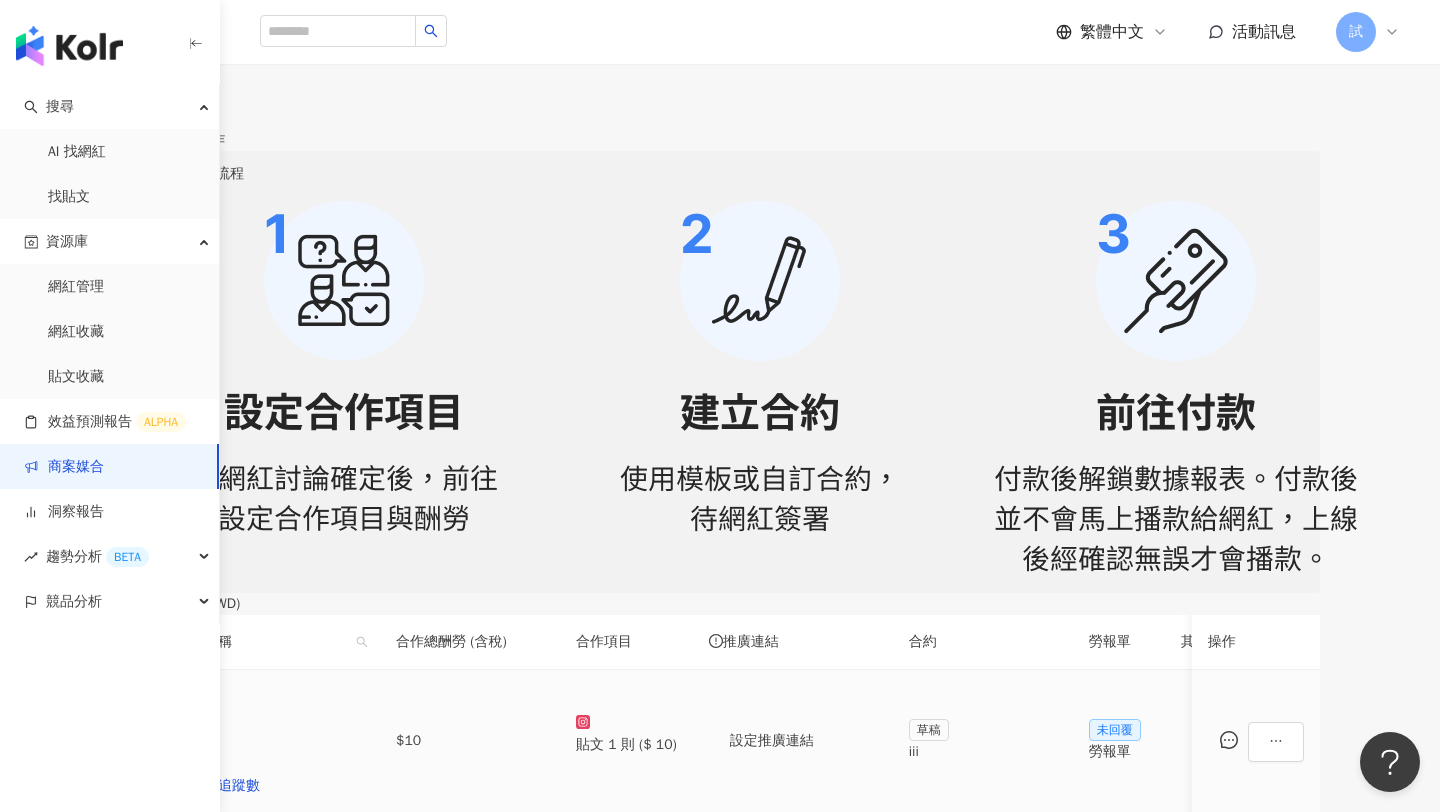scroll, scrollTop: 481, scrollLeft: 0, axis: vertical 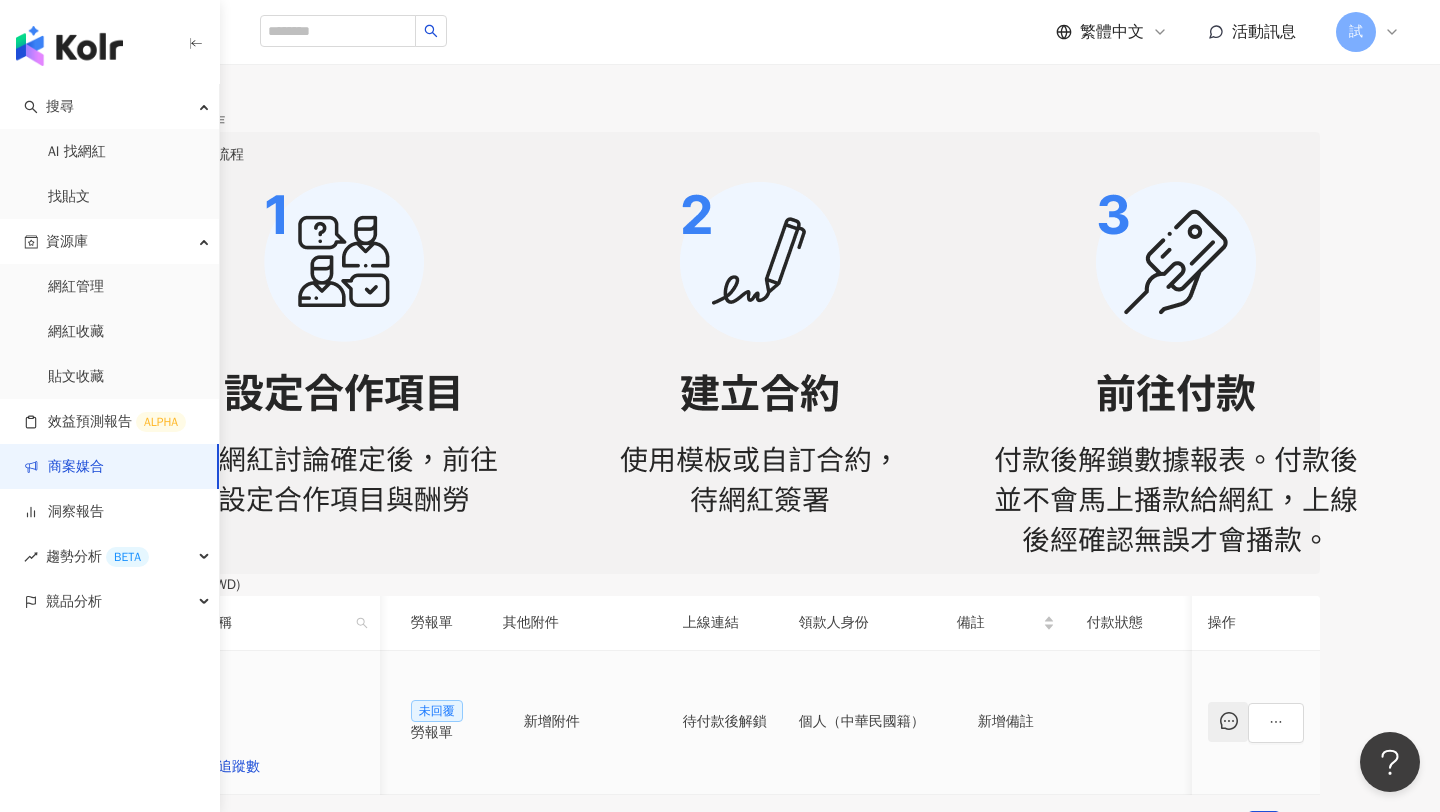click 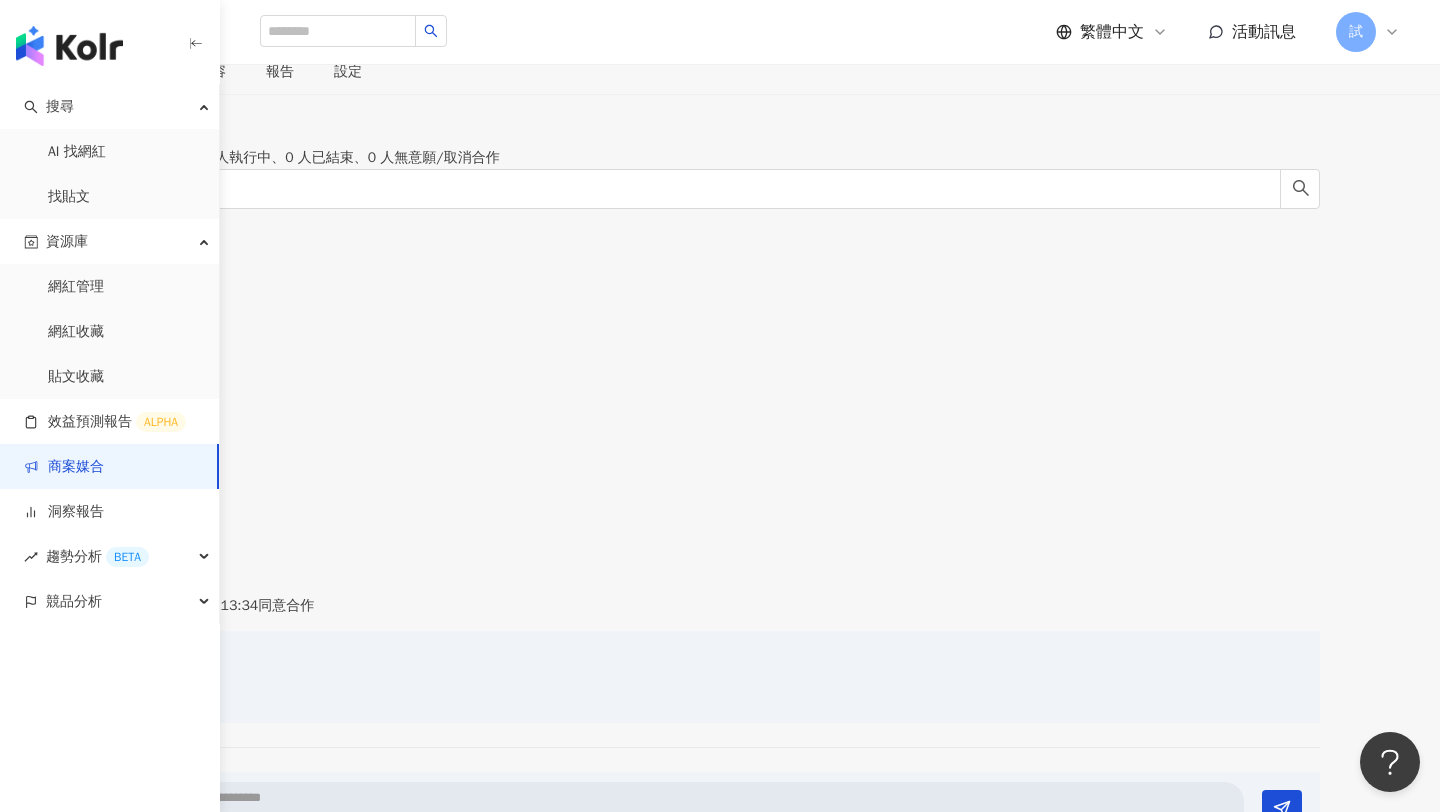 scroll, scrollTop: 280, scrollLeft: 0, axis: vertical 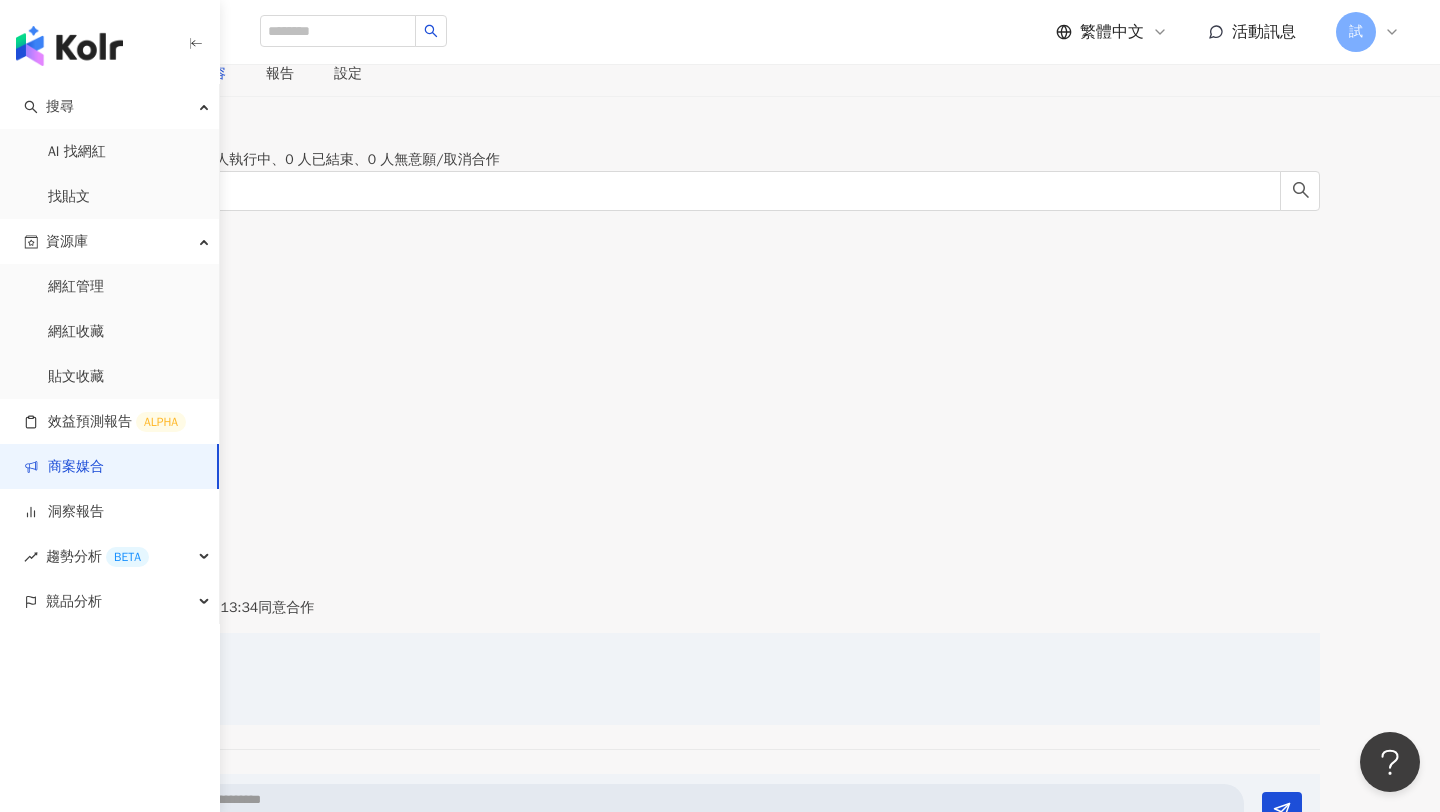 click on "內容" at bounding box center (212, 74) 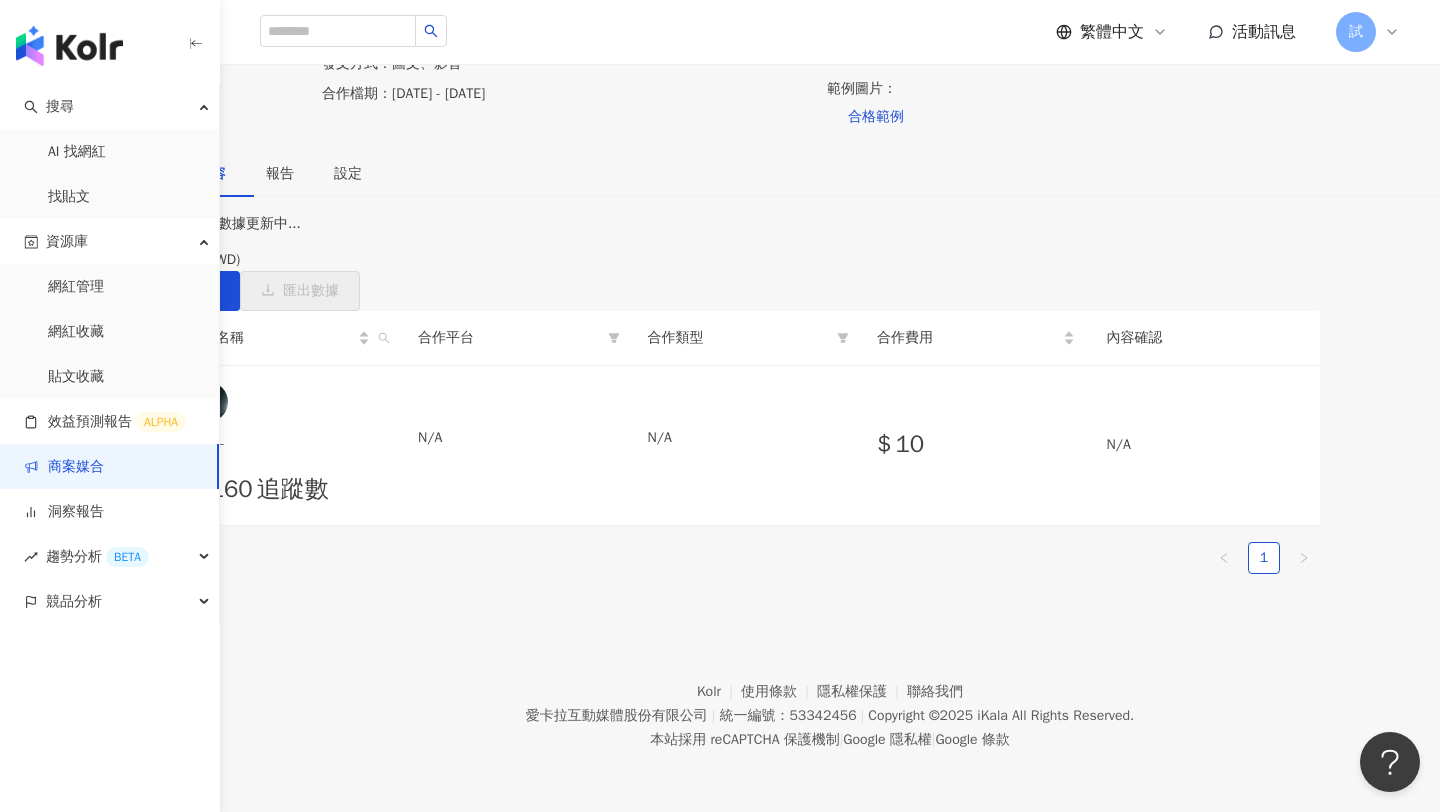 scroll, scrollTop: 252, scrollLeft: 0, axis: vertical 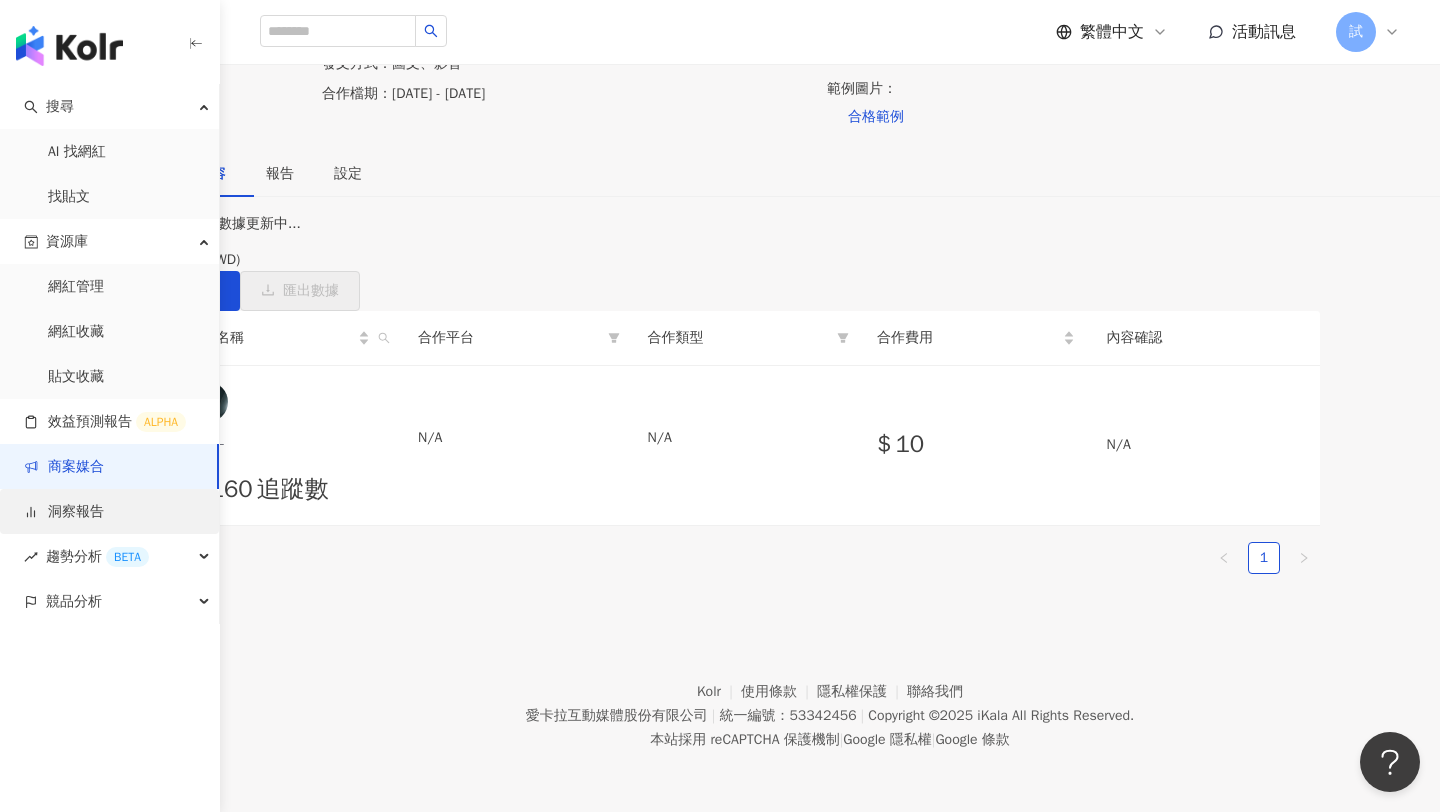 click on "洞察報告" at bounding box center (64, 512) 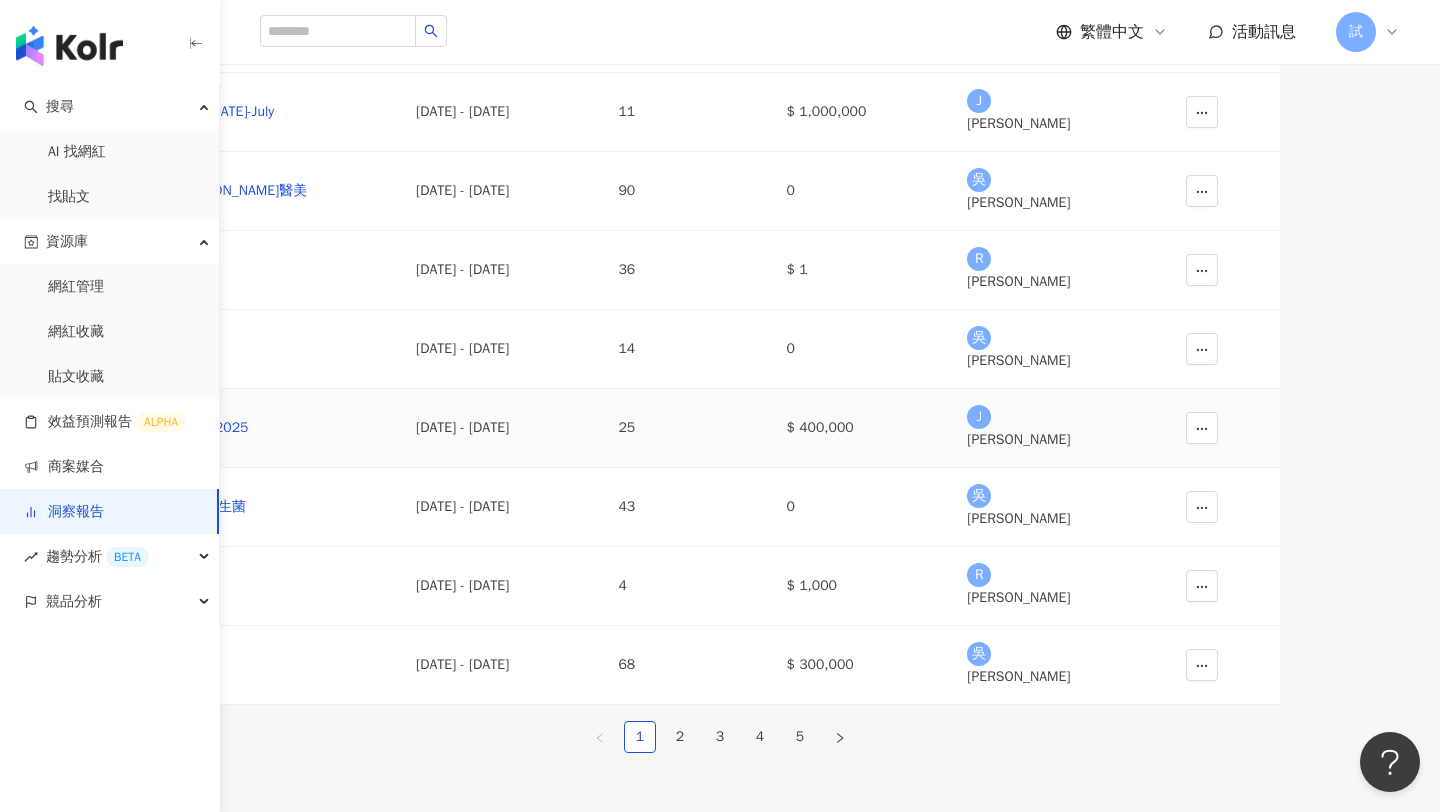 scroll, scrollTop: 268, scrollLeft: 0, axis: vertical 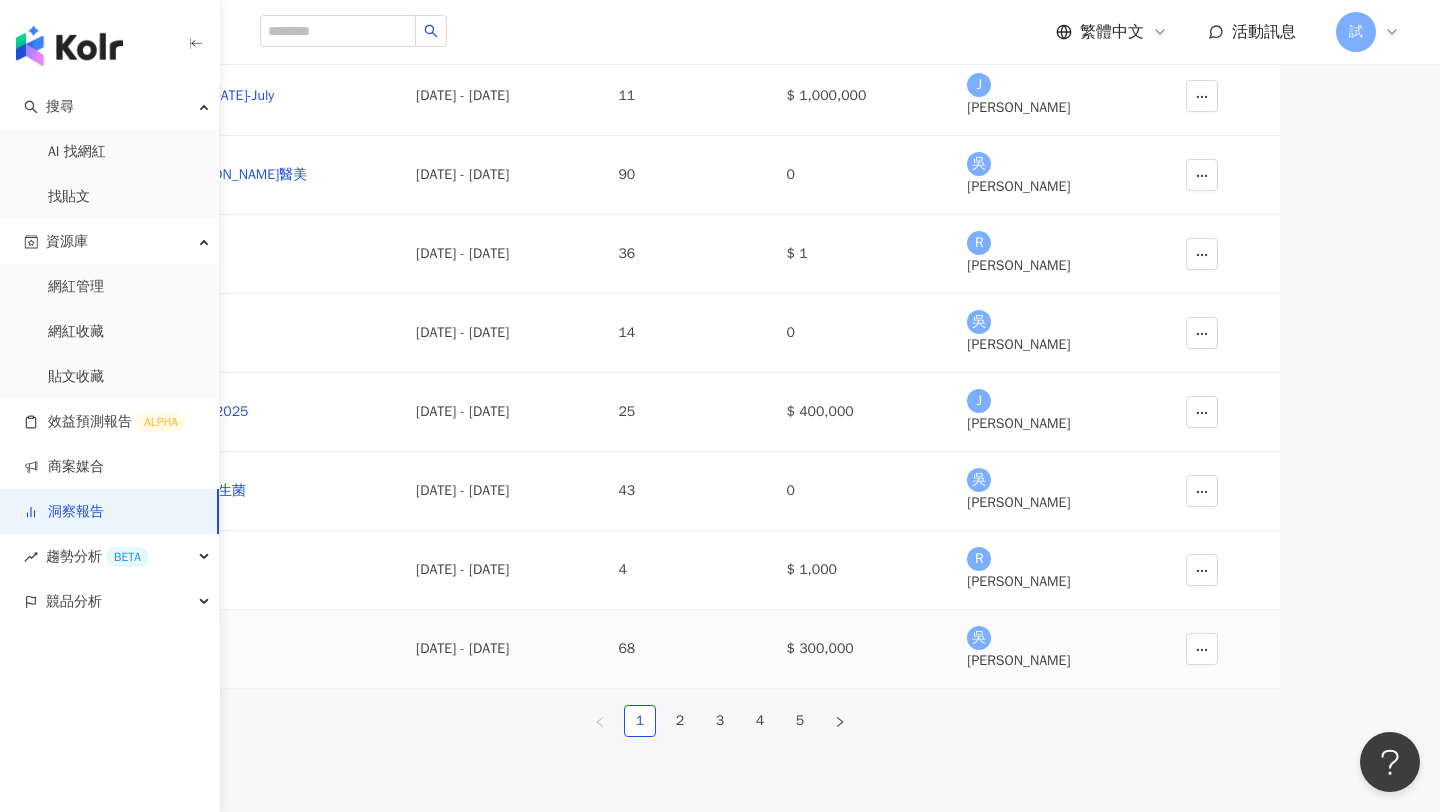 click on "小v鍋" at bounding box center (280, 649) 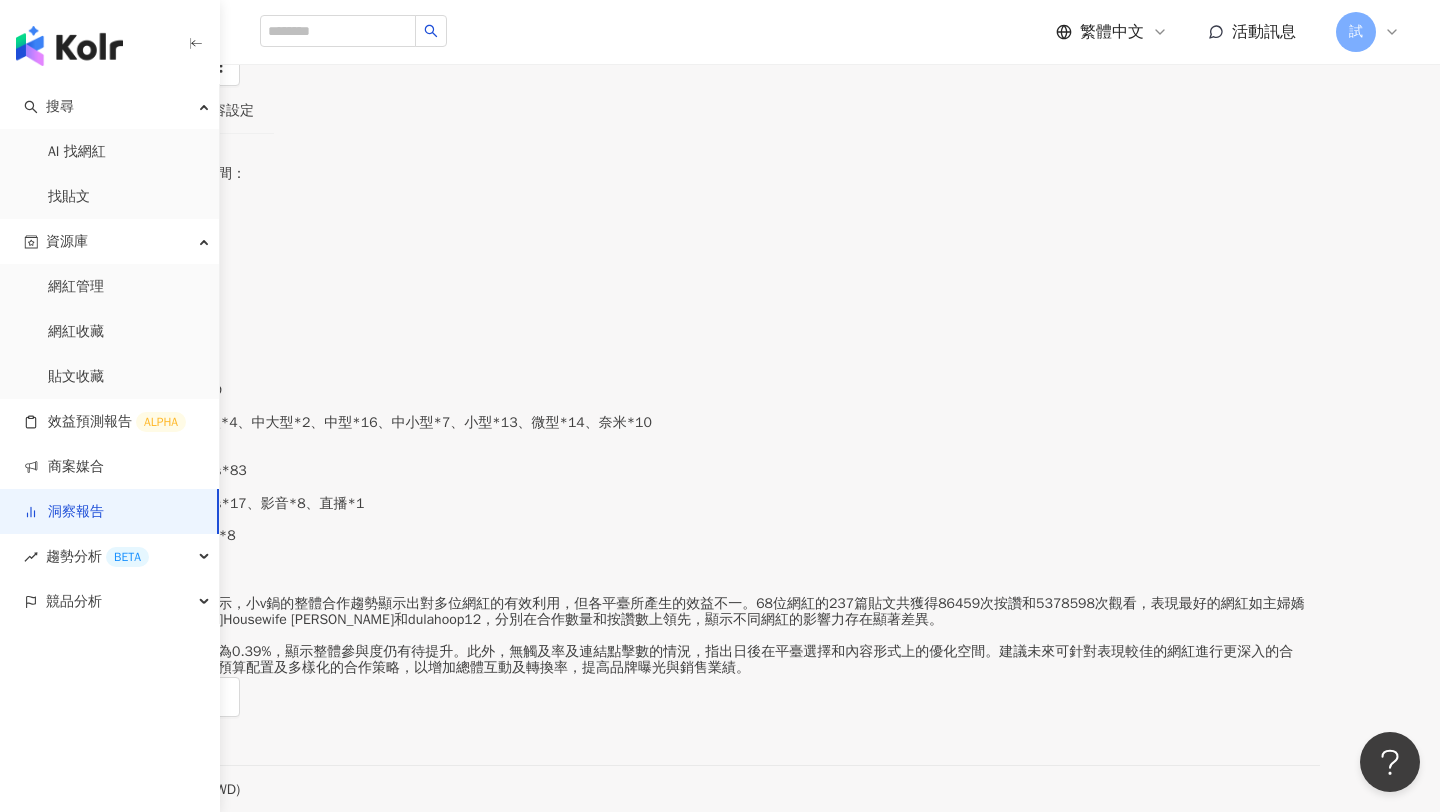 drag, startPoint x: 309, startPoint y: 623, endPoint x: 375, endPoint y: 627, distance: 66.1211 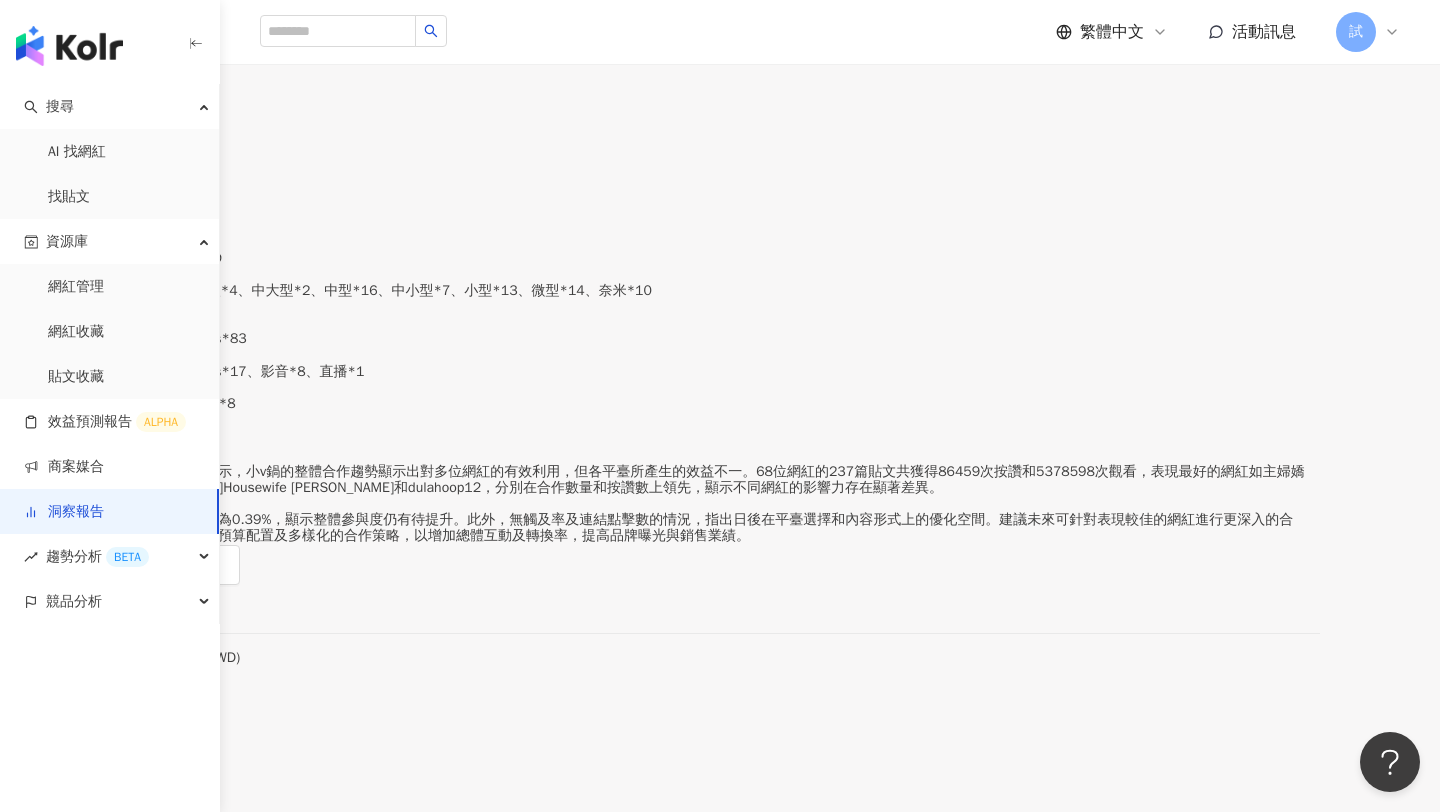 click on "內容設定" at bounding box center [226, -21] 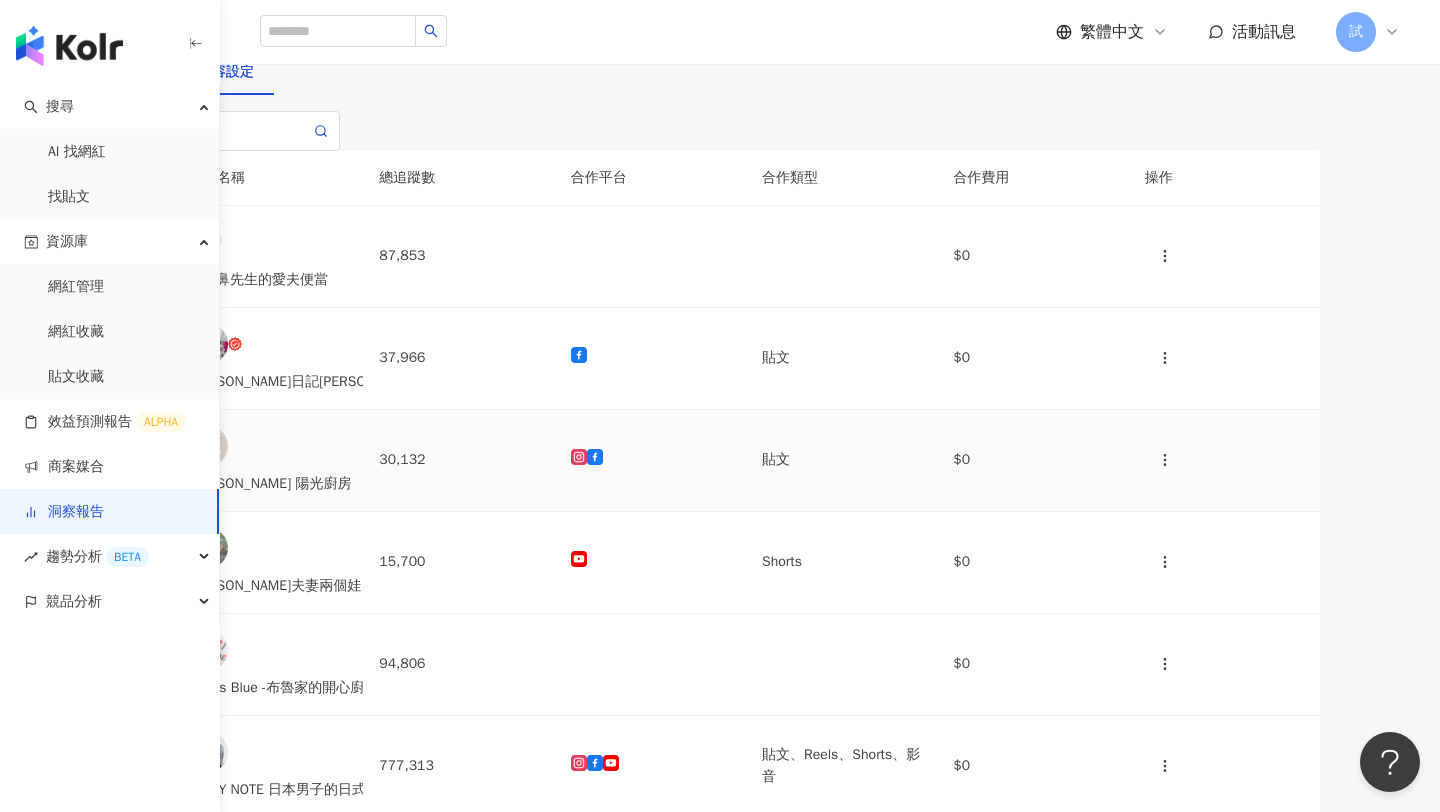 scroll, scrollTop: 69, scrollLeft: 0, axis: vertical 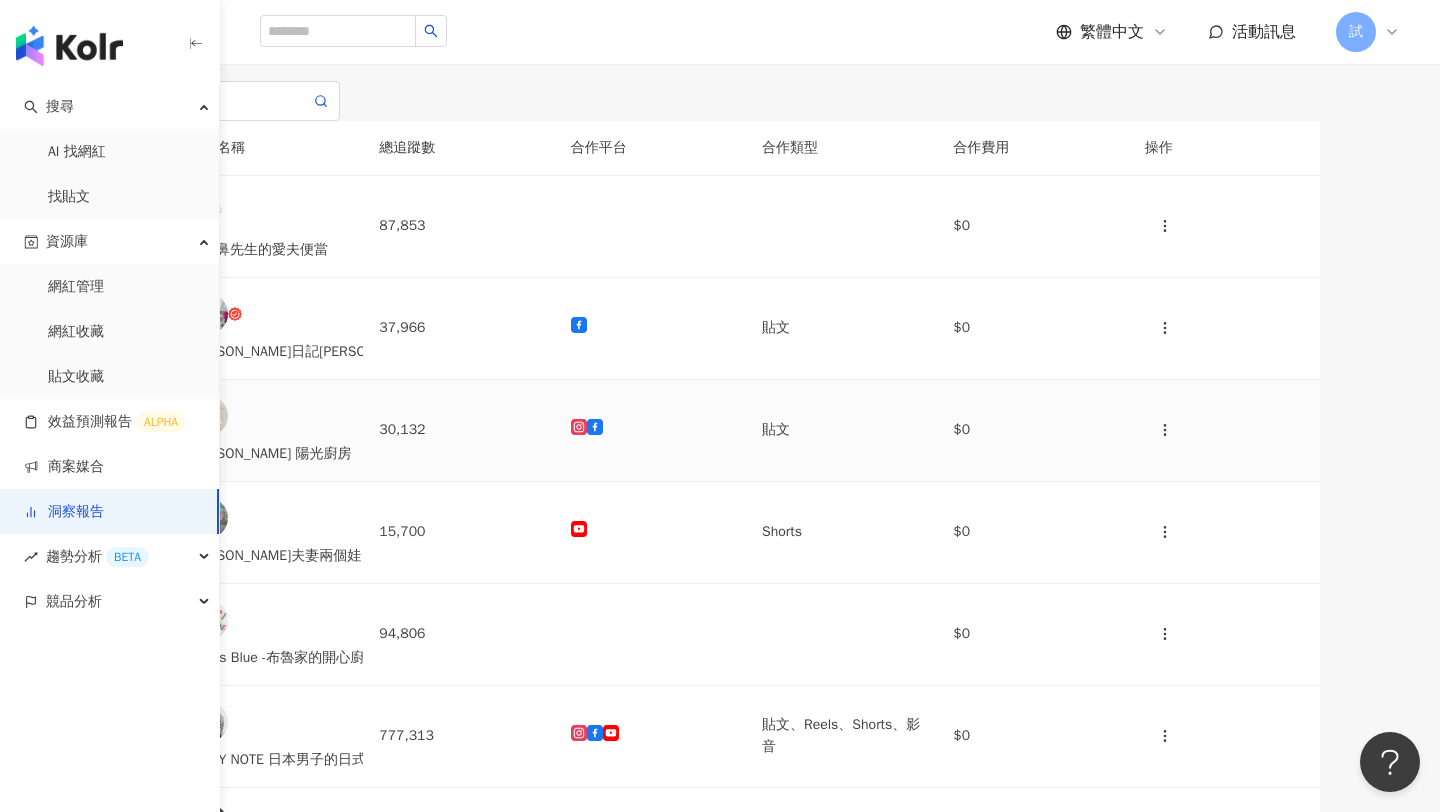 click 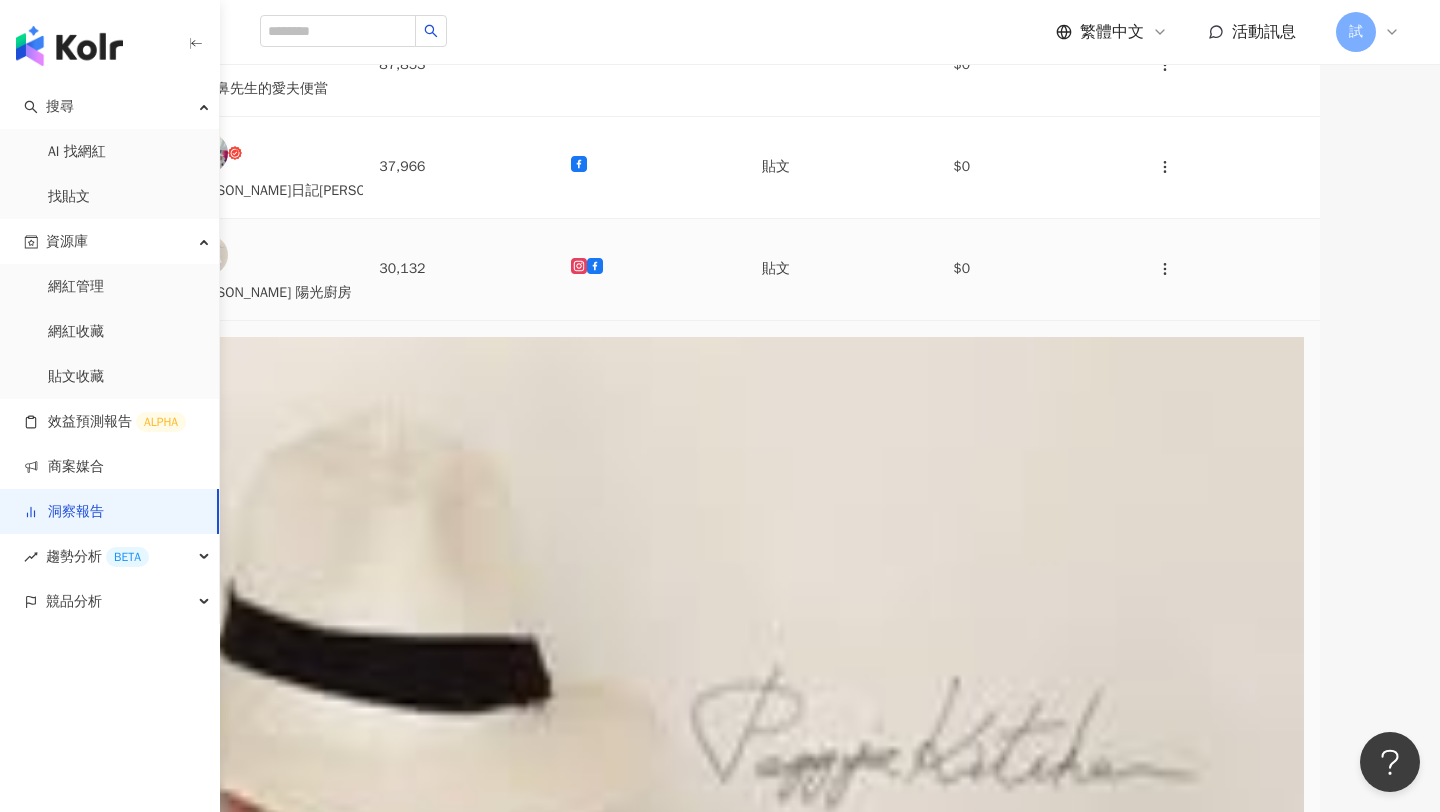 scroll, scrollTop: 268, scrollLeft: 0, axis: vertical 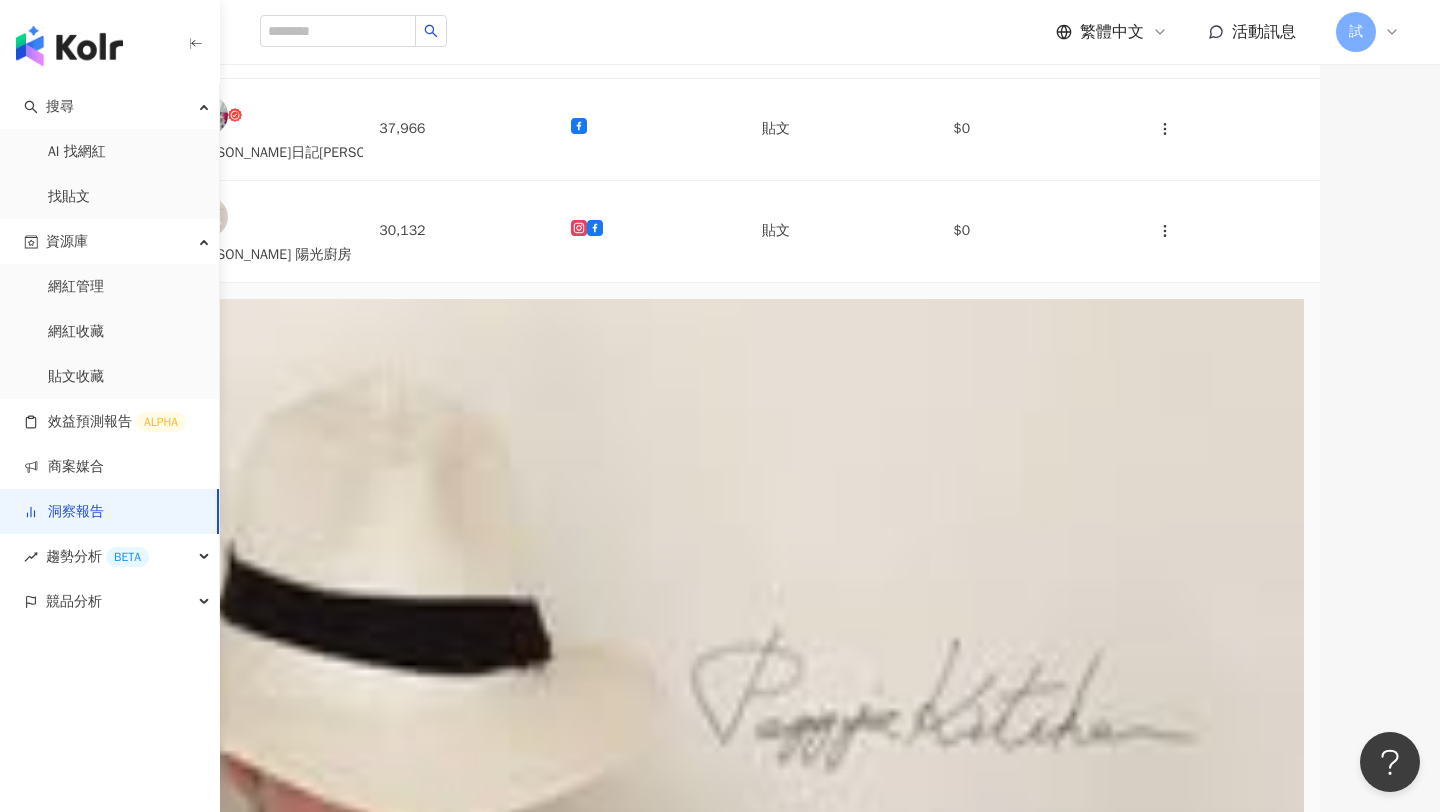 click 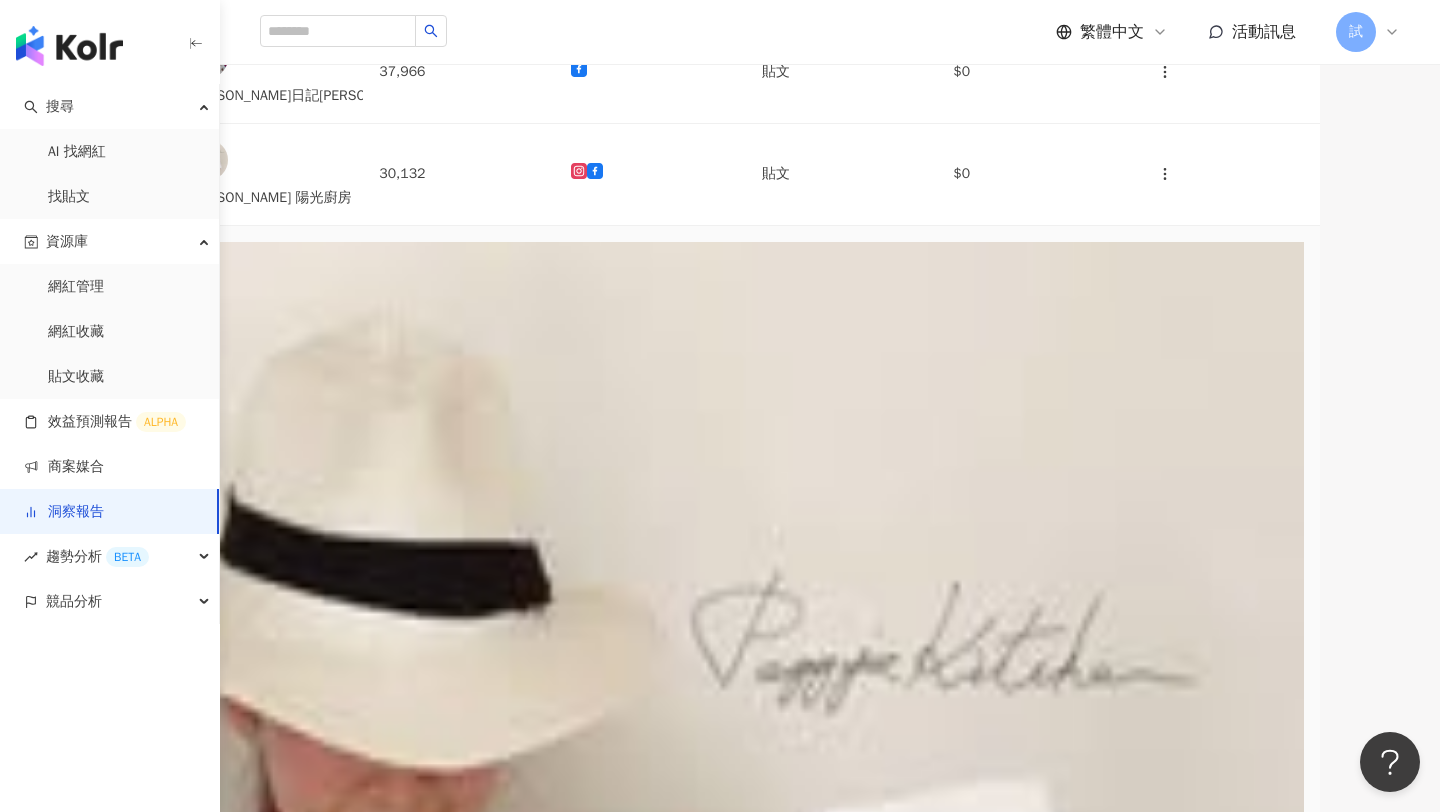 scroll, scrollTop: 0, scrollLeft: 0, axis: both 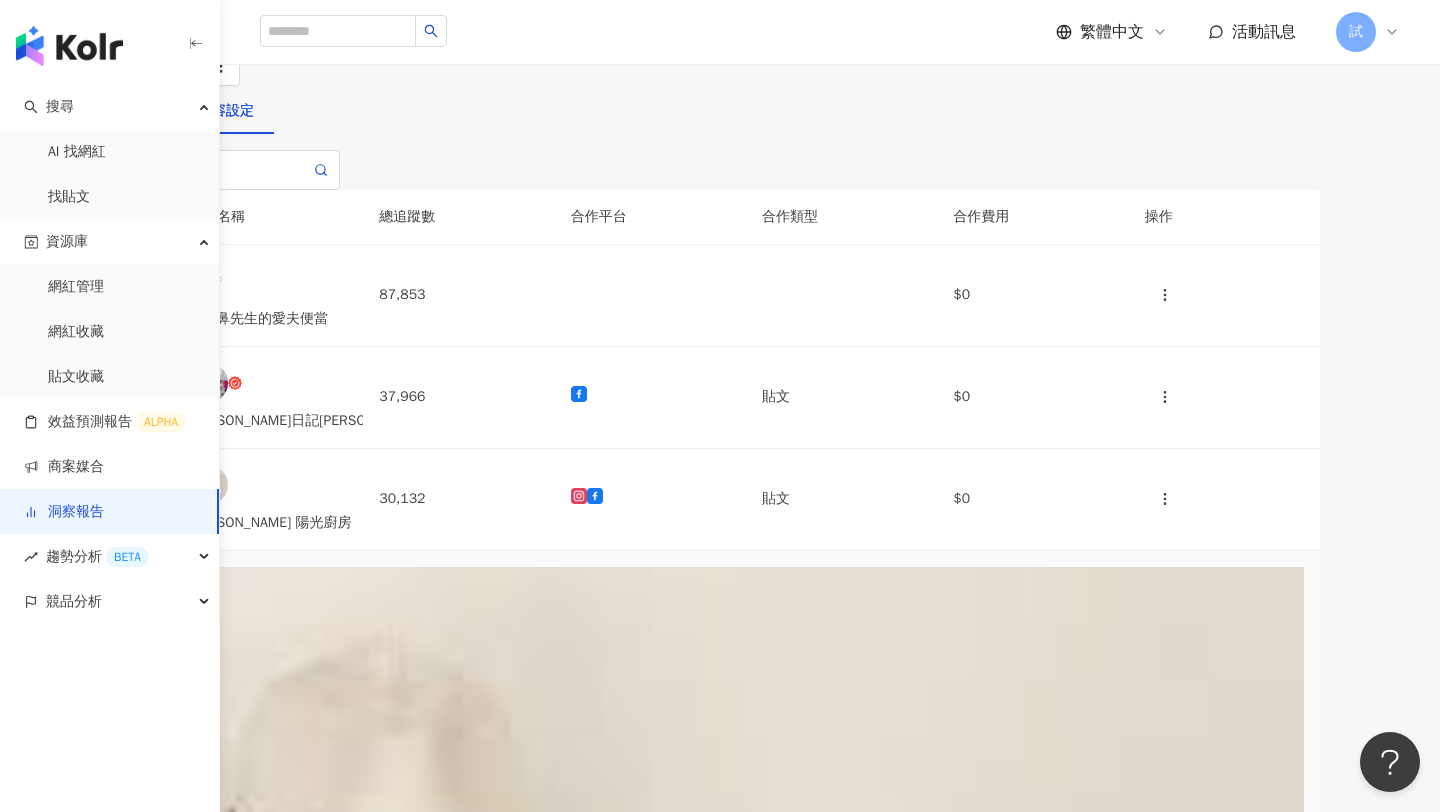 click on "貼文牆" at bounding box center (137, 111) 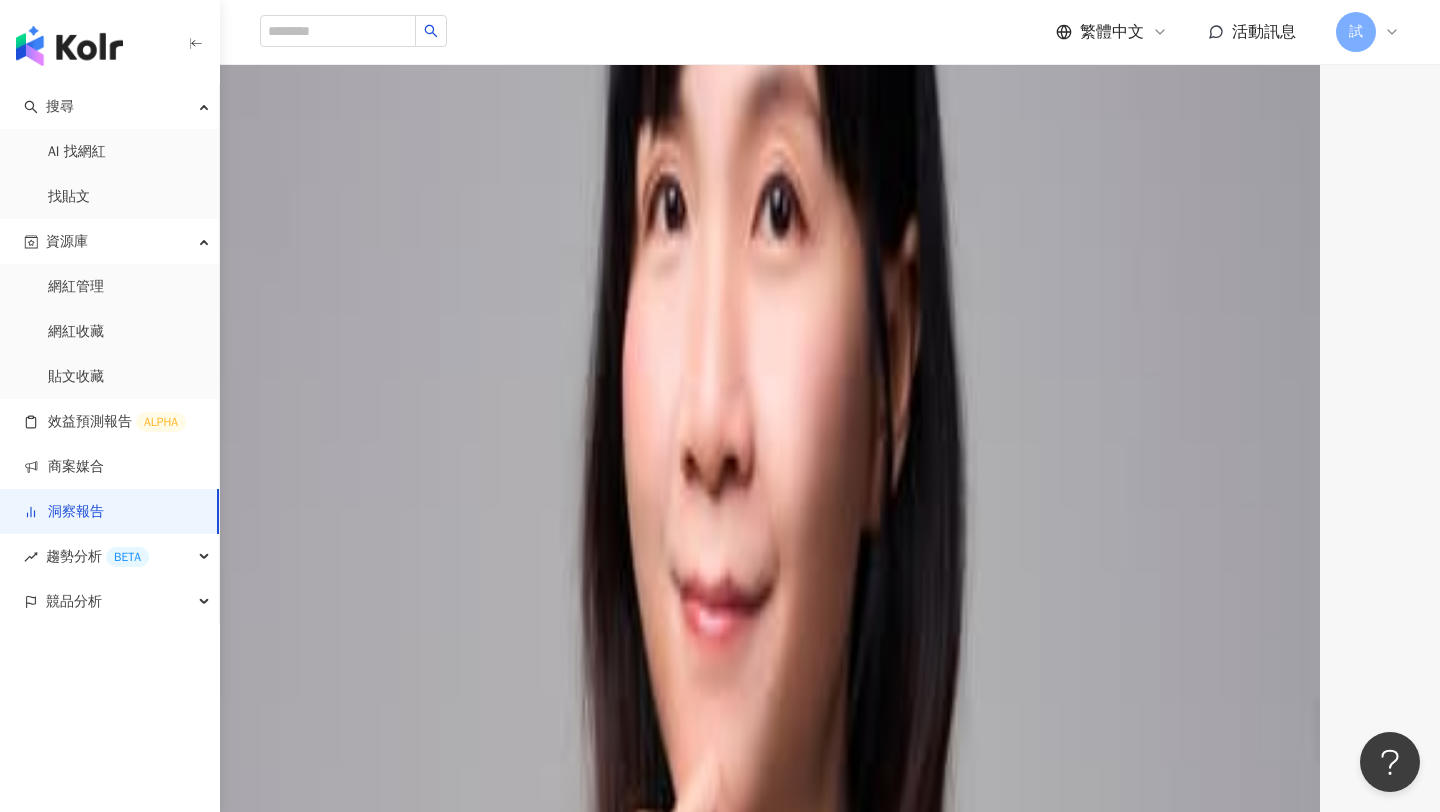 scroll, scrollTop: 528, scrollLeft: 0, axis: vertical 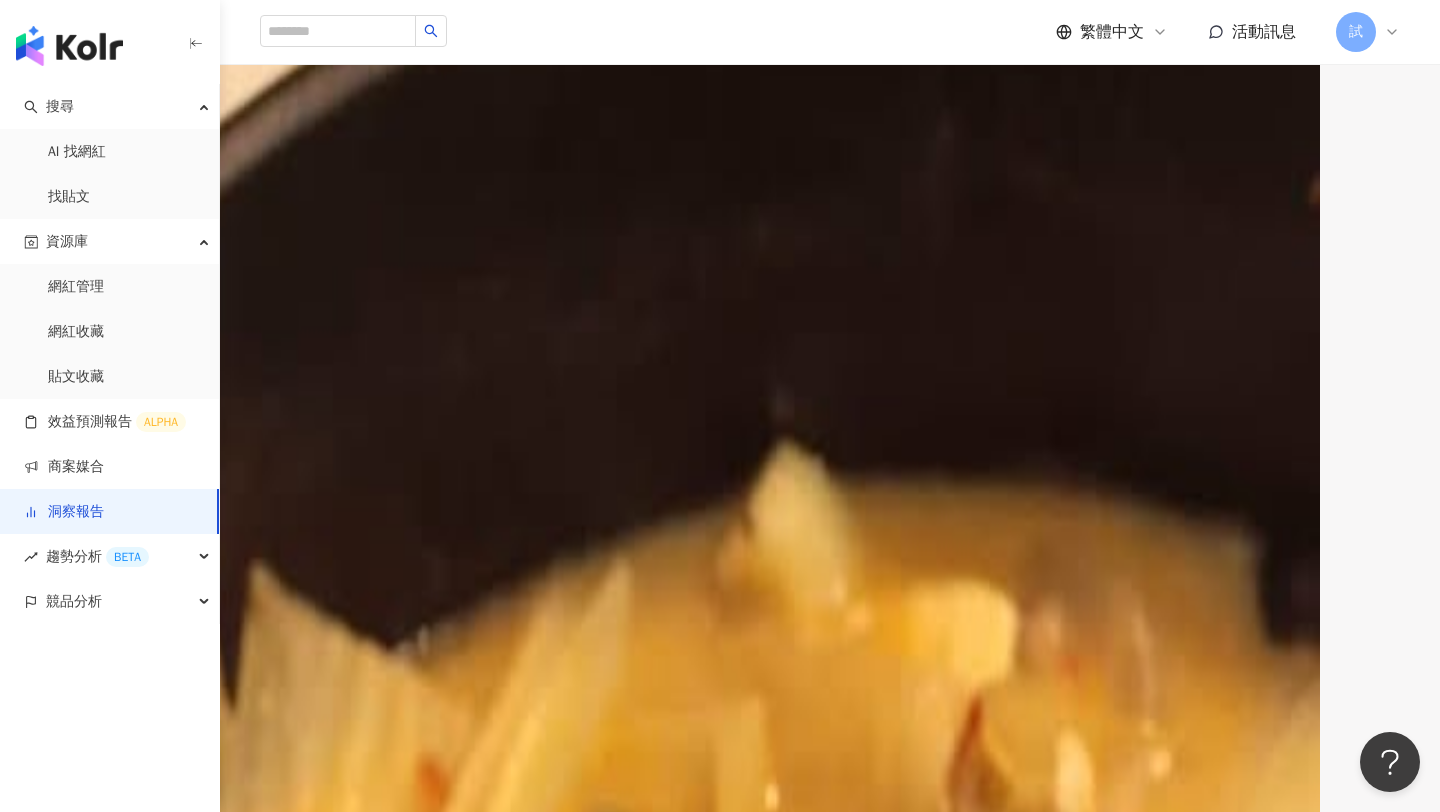 click on "洞察總覽" at bounding box center [48, -417] 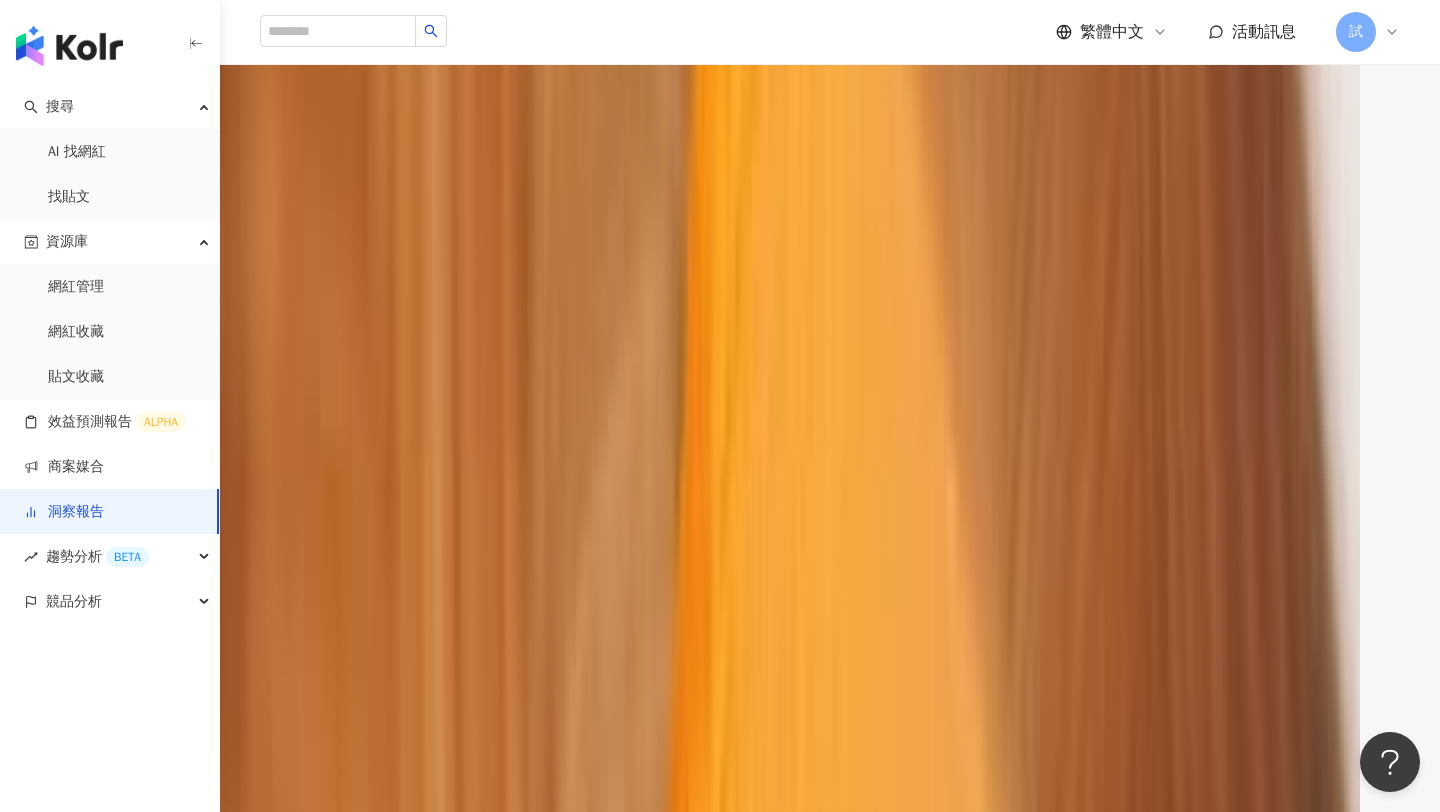 scroll, scrollTop: 821, scrollLeft: 0, axis: vertical 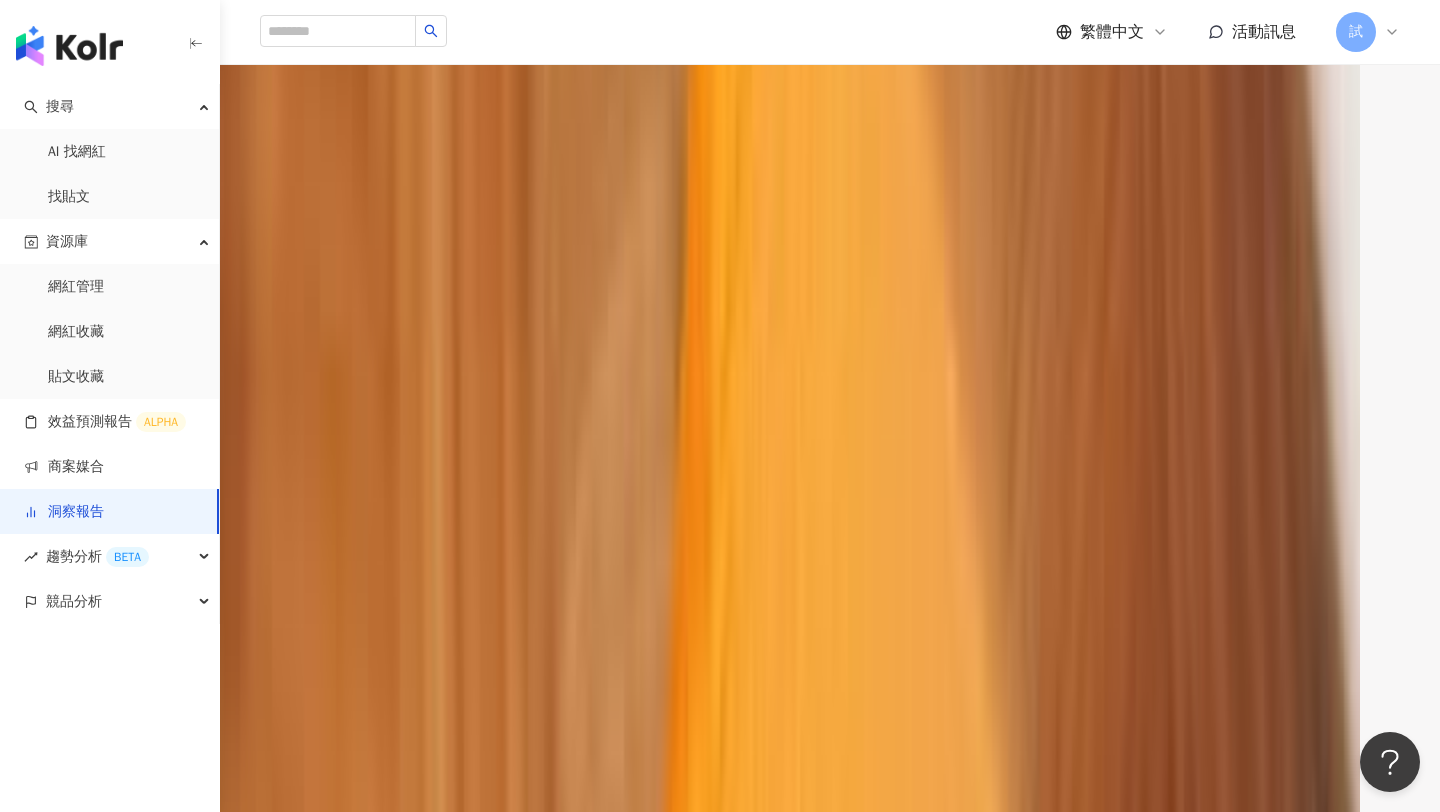 drag, startPoint x: 320, startPoint y: 758, endPoint x: 415, endPoint y: 759, distance: 95.005264 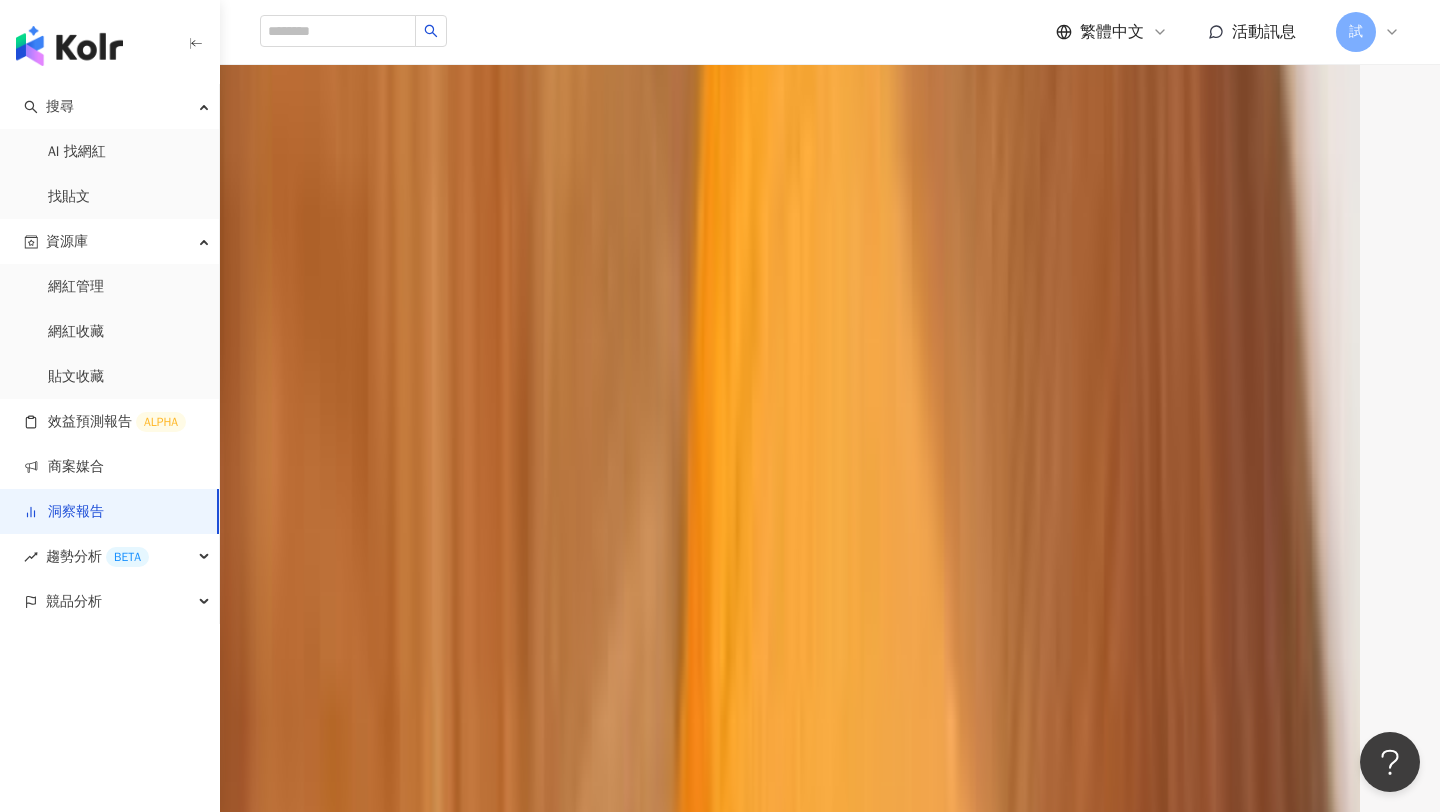 scroll, scrollTop: 442, scrollLeft: 0, axis: vertical 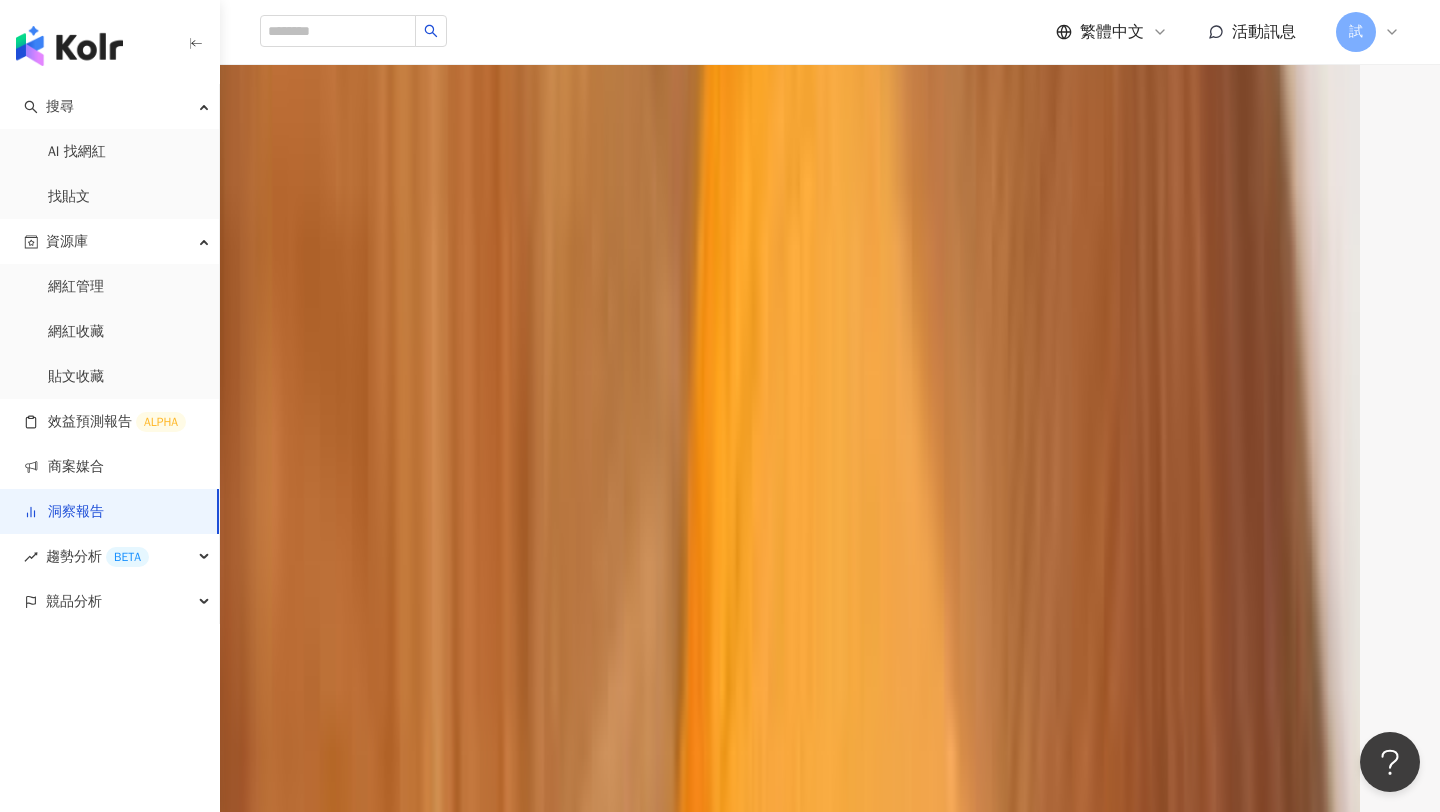 click on "內容設定" at bounding box center [226, -331] 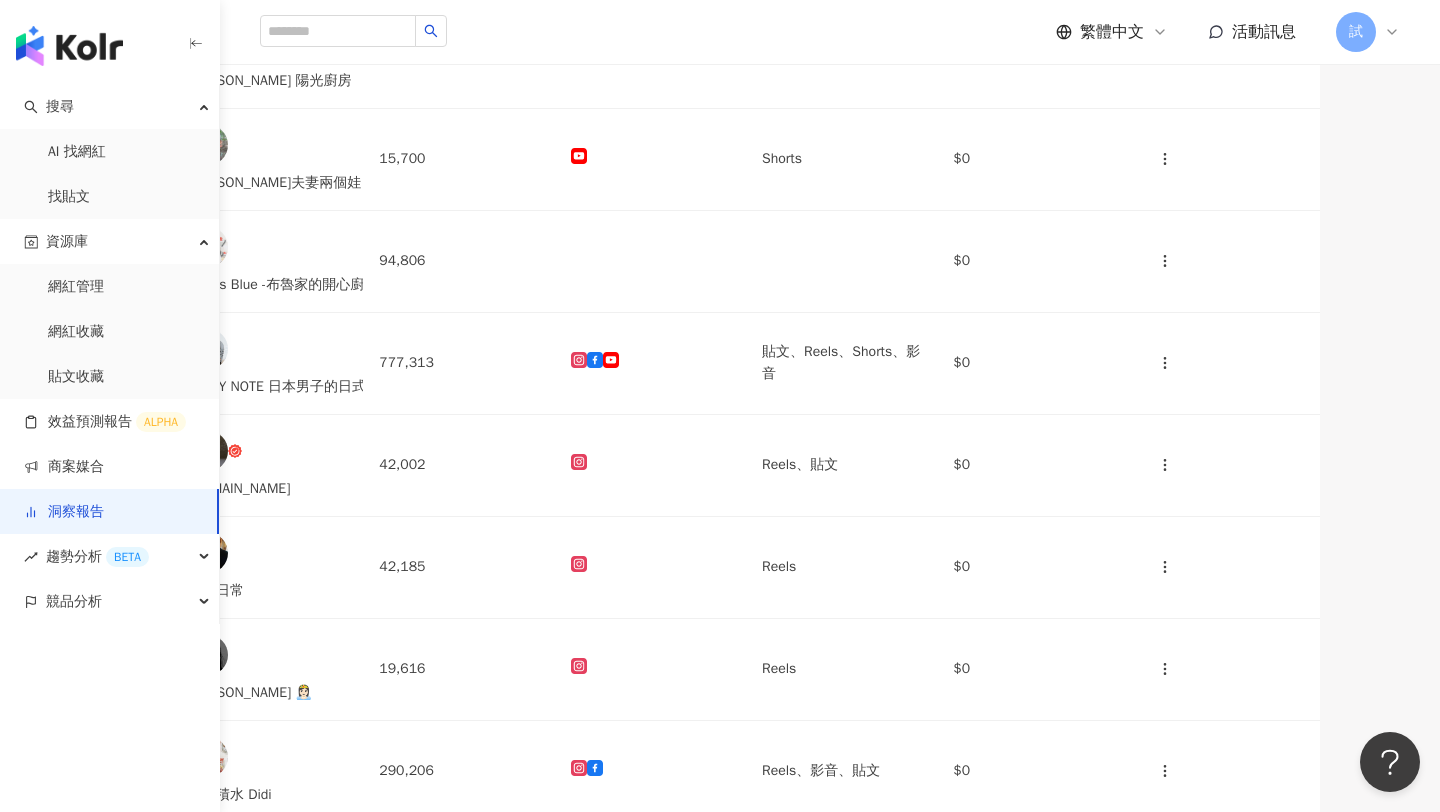 scroll, scrollTop: 0, scrollLeft: 0, axis: both 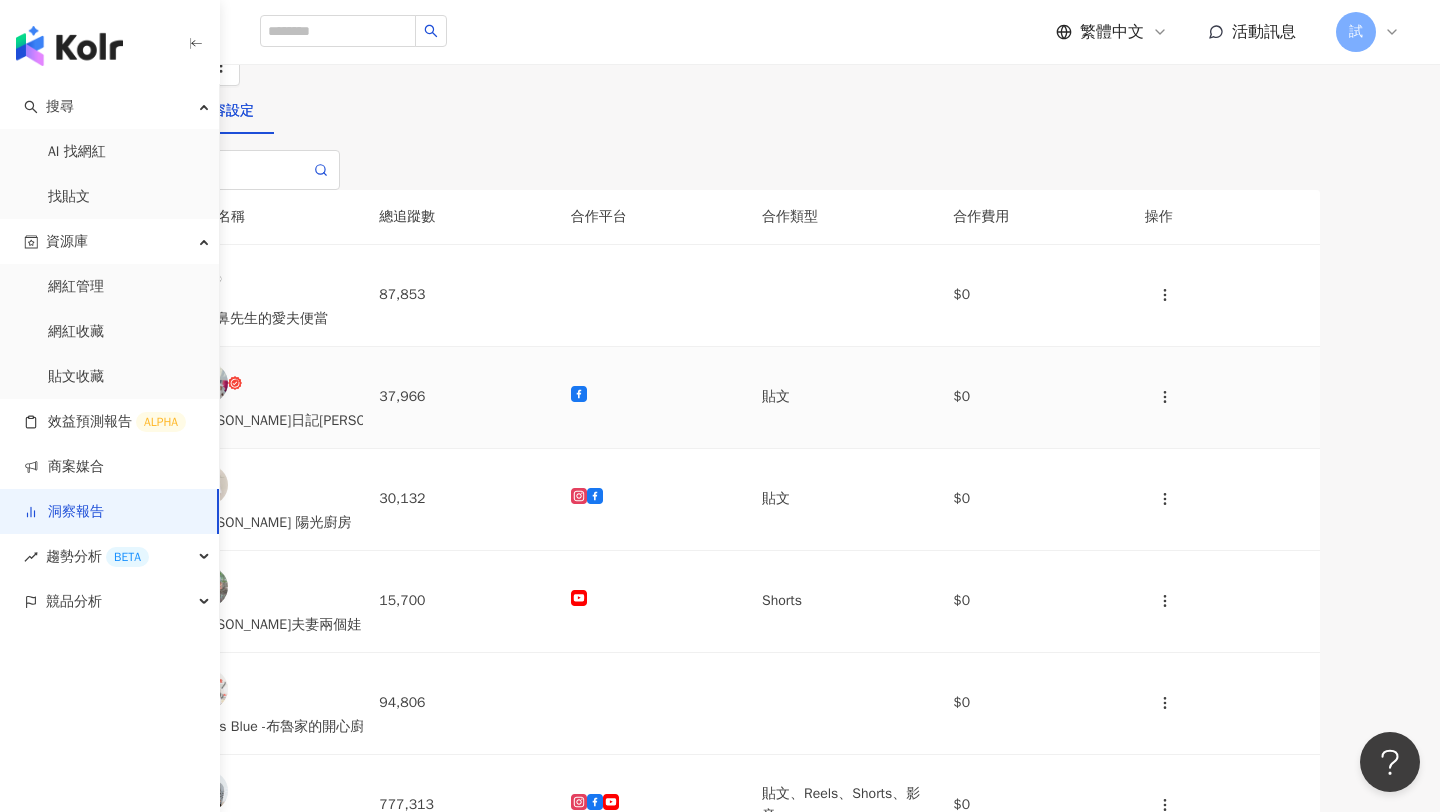 click at bounding box center (146, 398) 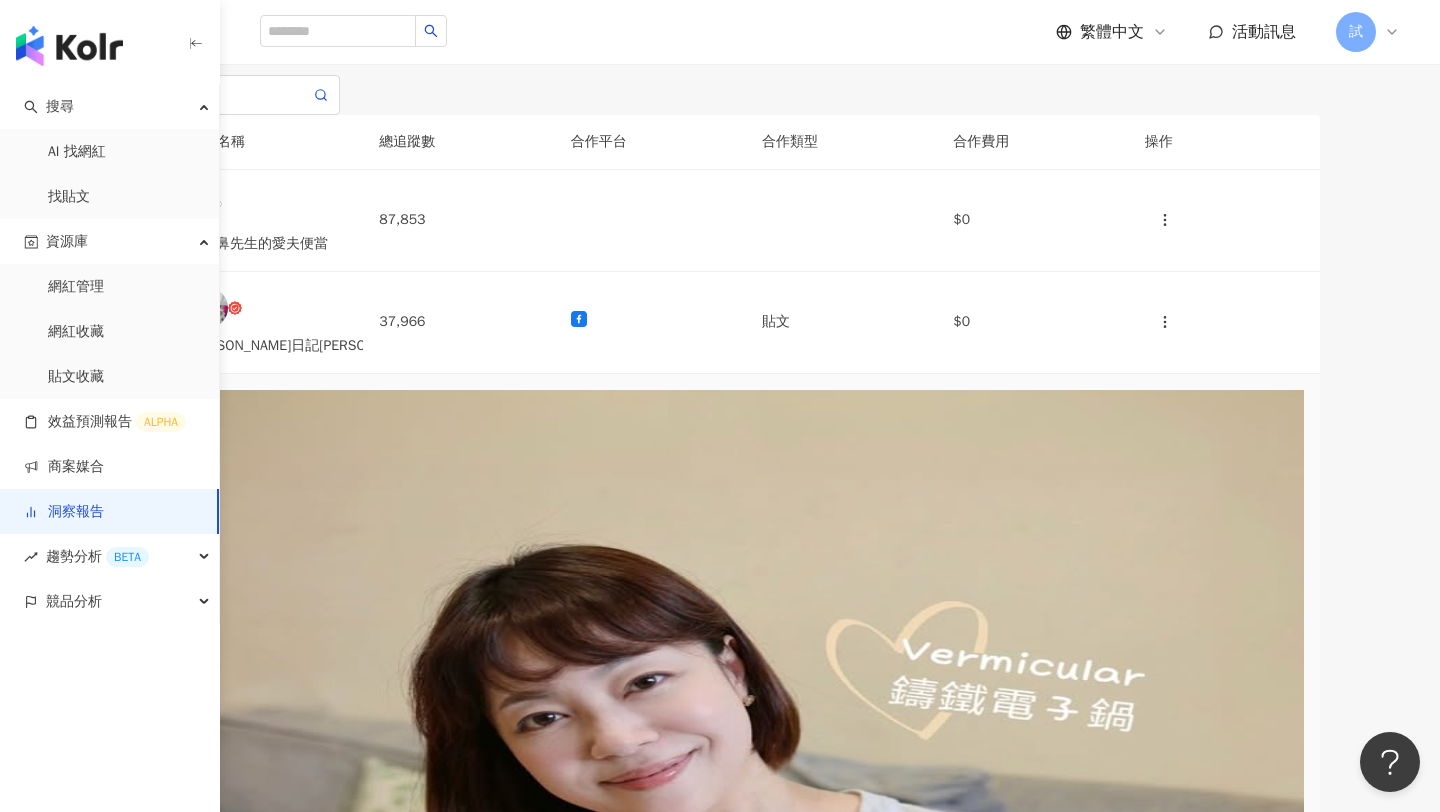 scroll, scrollTop: 167, scrollLeft: 0, axis: vertical 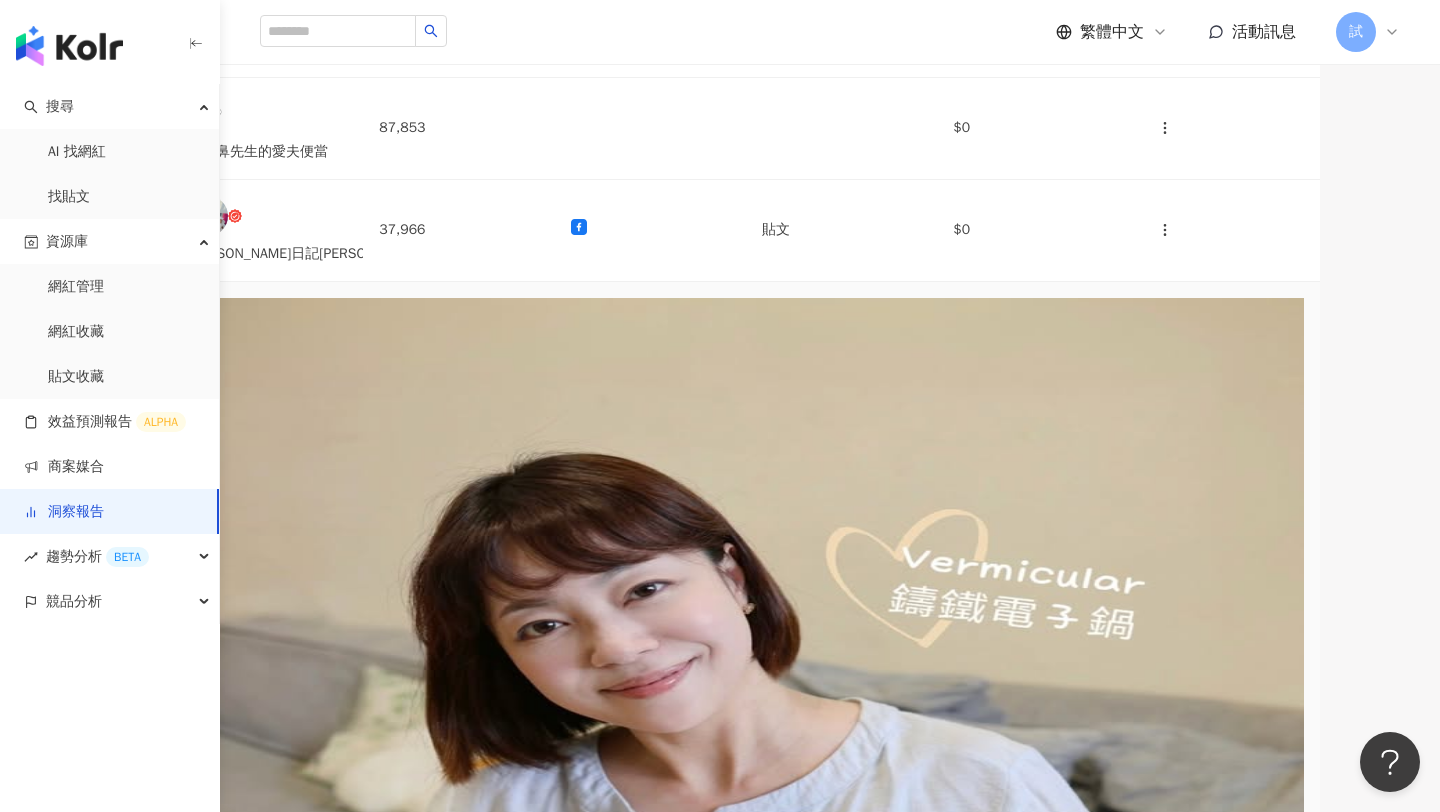 click 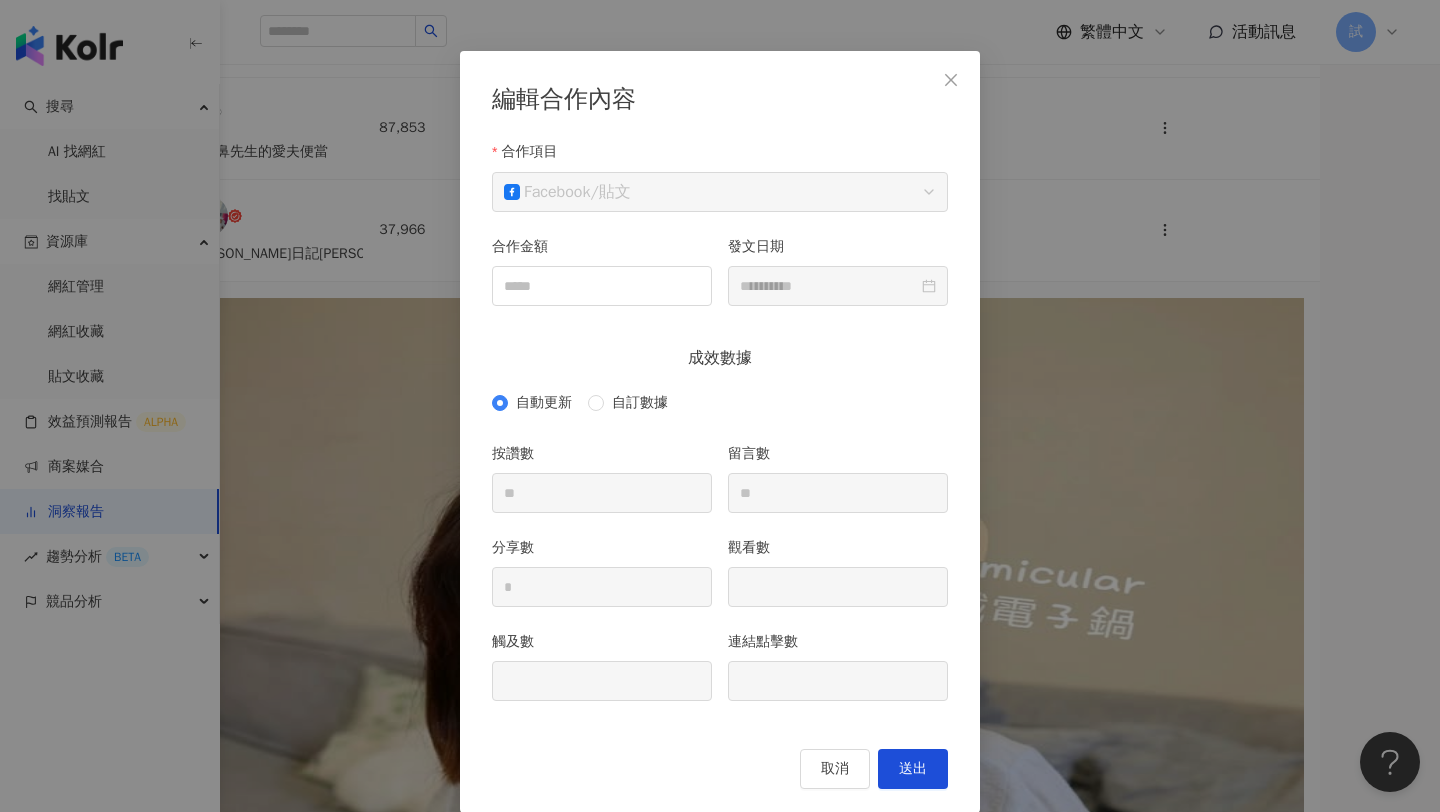 scroll, scrollTop: 73, scrollLeft: 0, axis: vertical 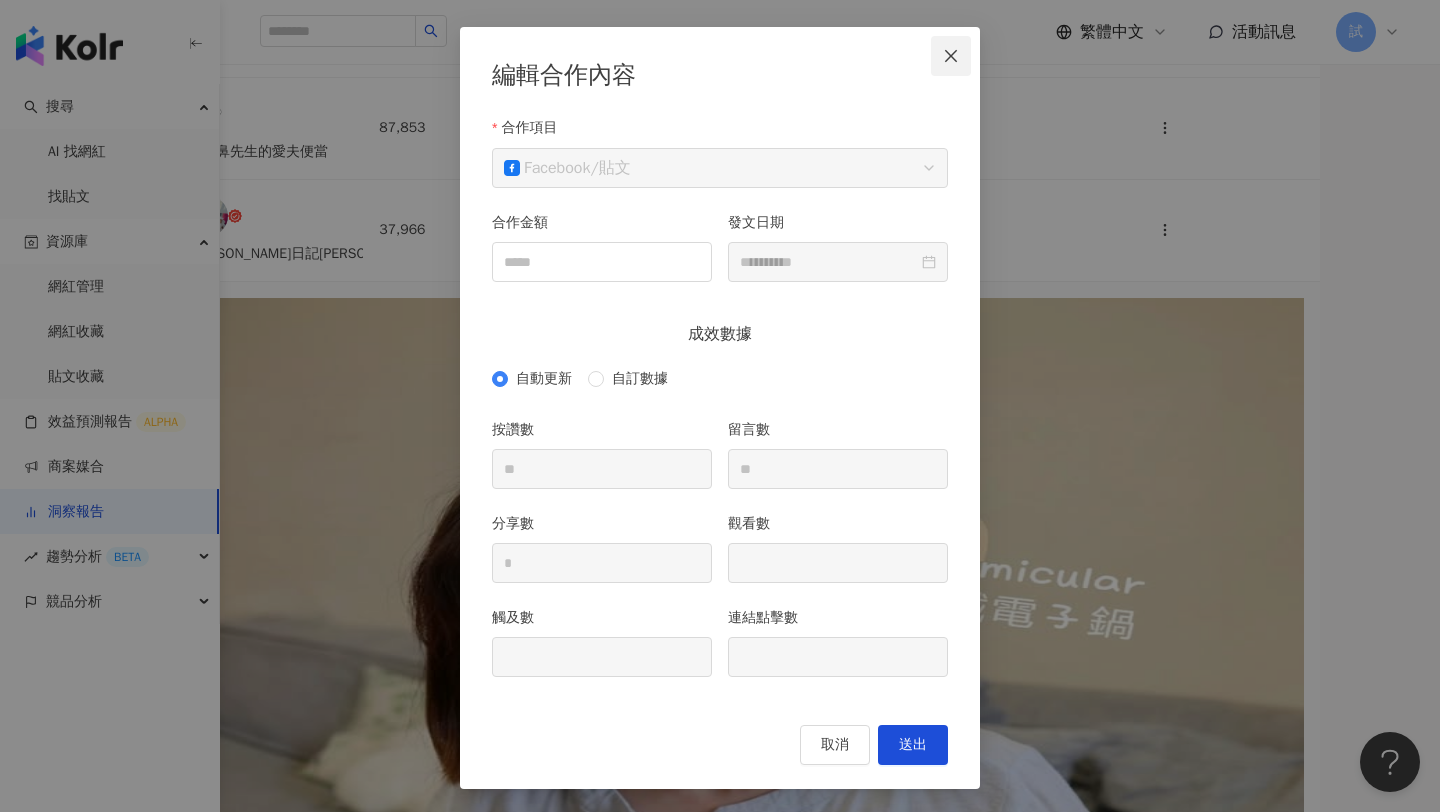 click 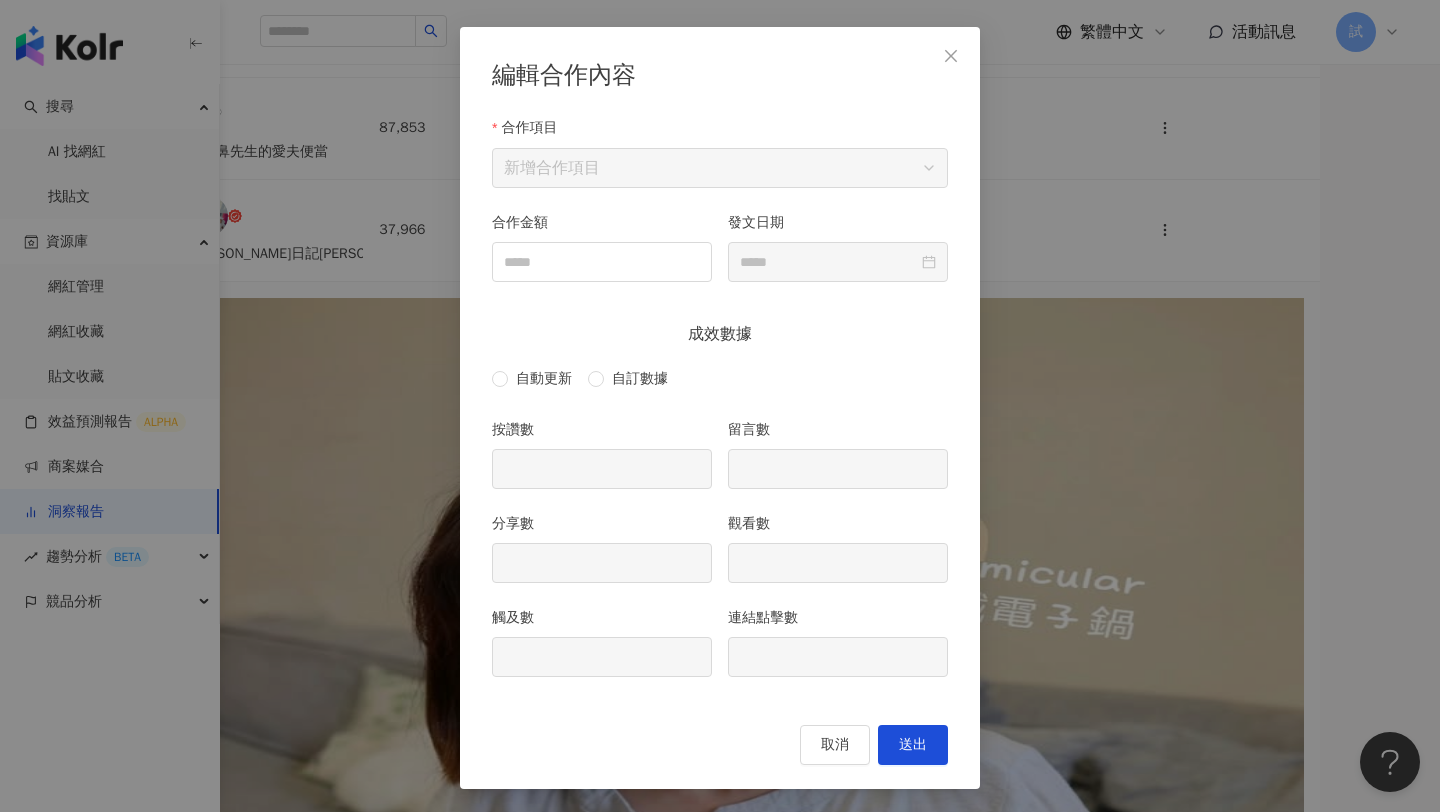 scroll, scrollTop: 0, scrollLeft: 0, axis: both 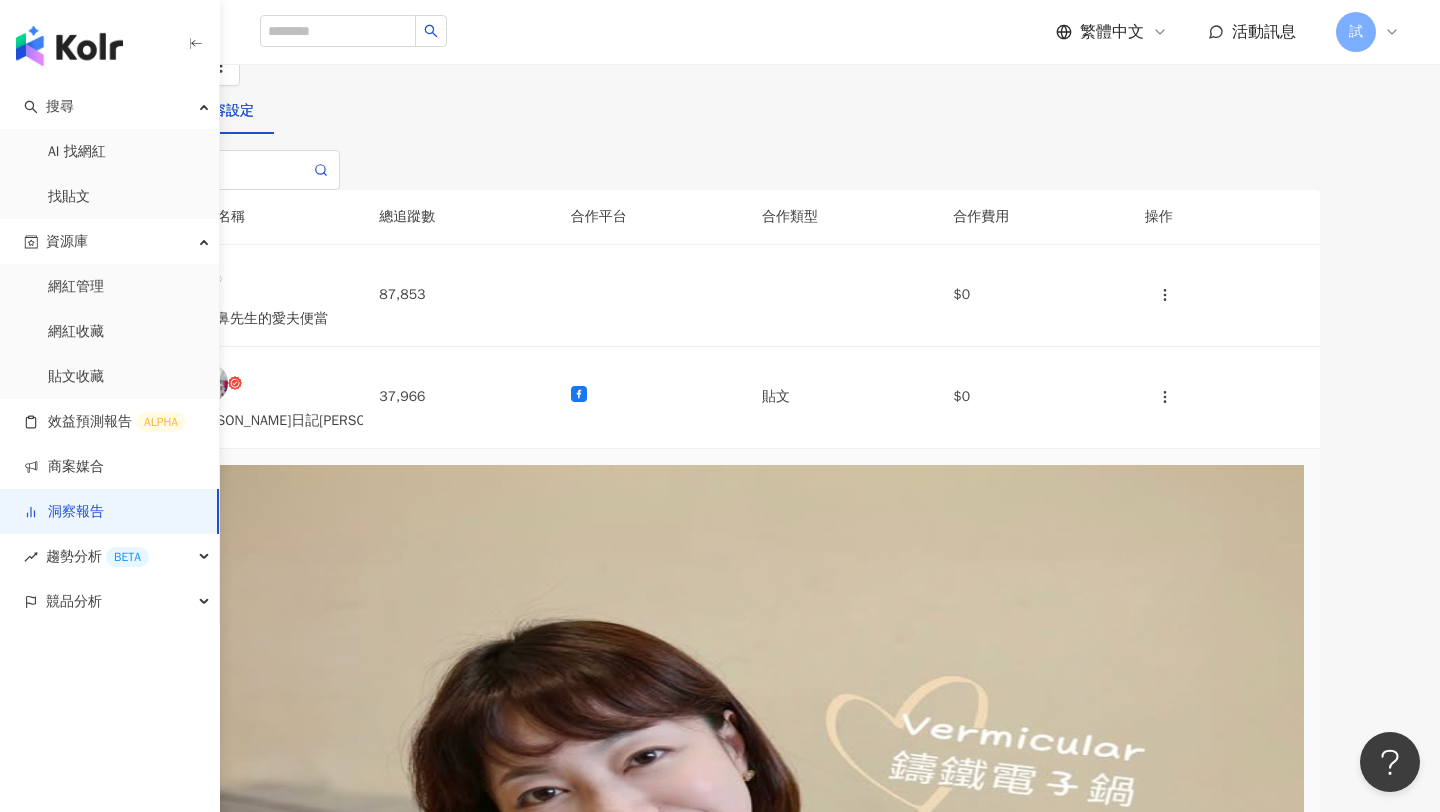 click on "洞察總覽" at bounding box center (48, 111) 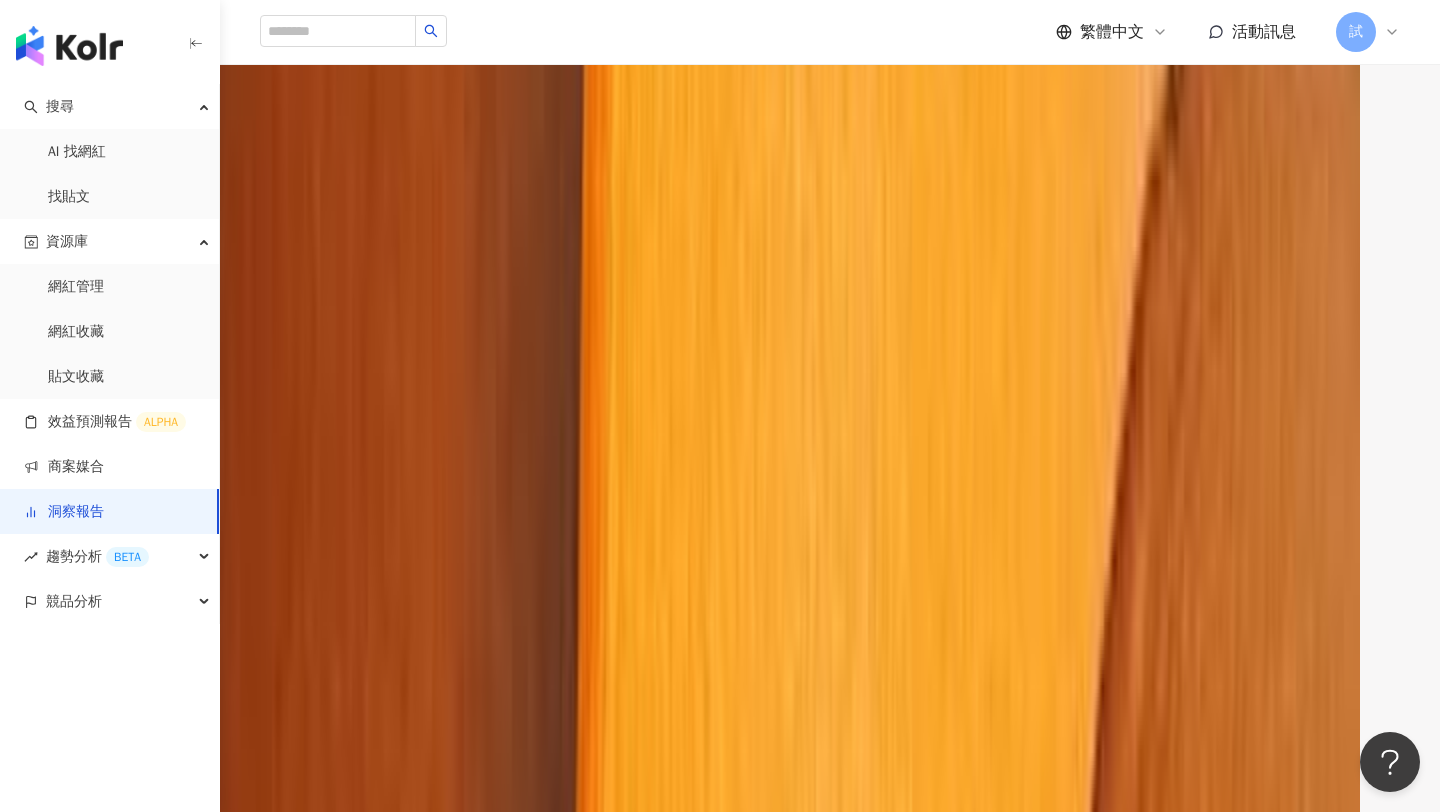 scroll, scrollTop: 6405, scrollLeft: 0, axis: vertical 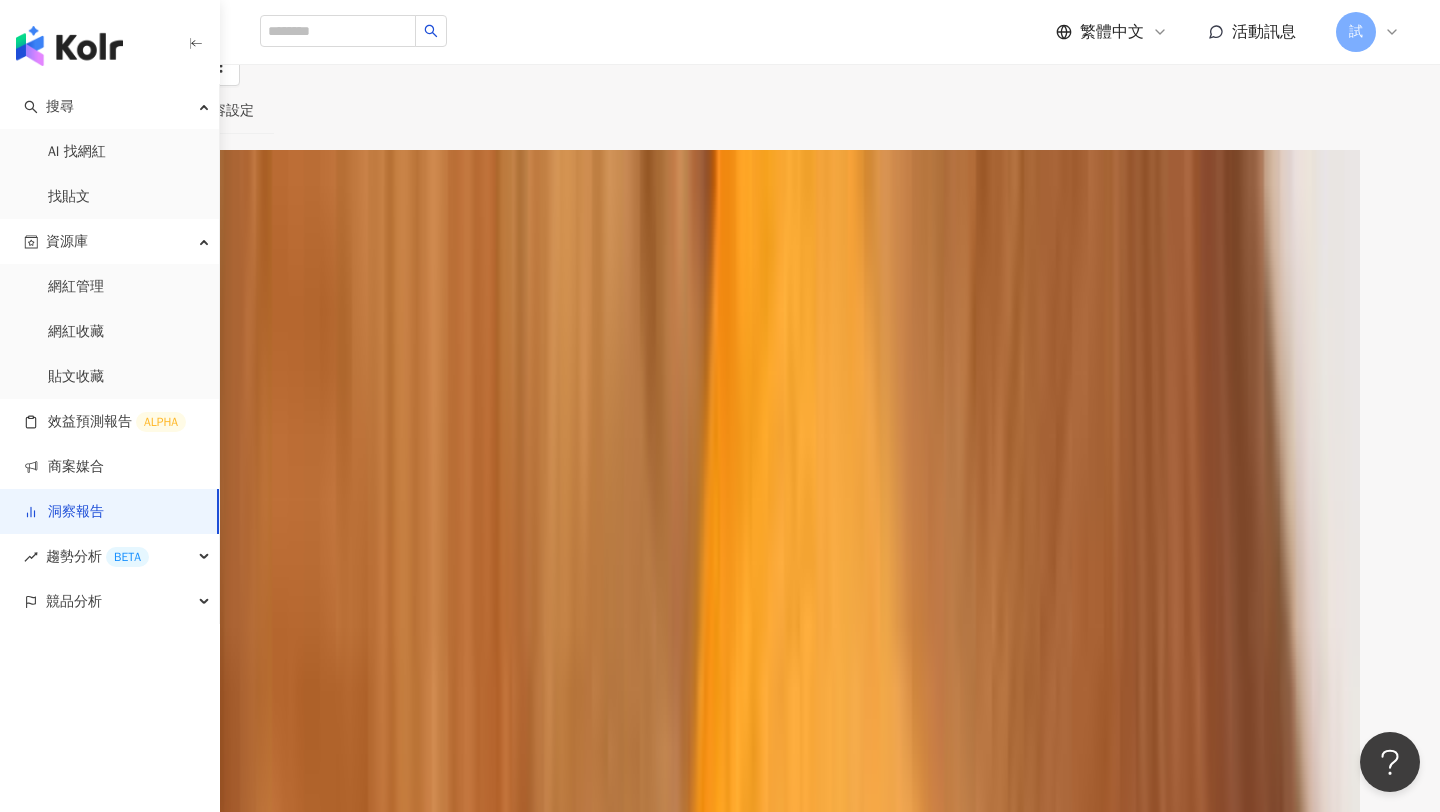 click 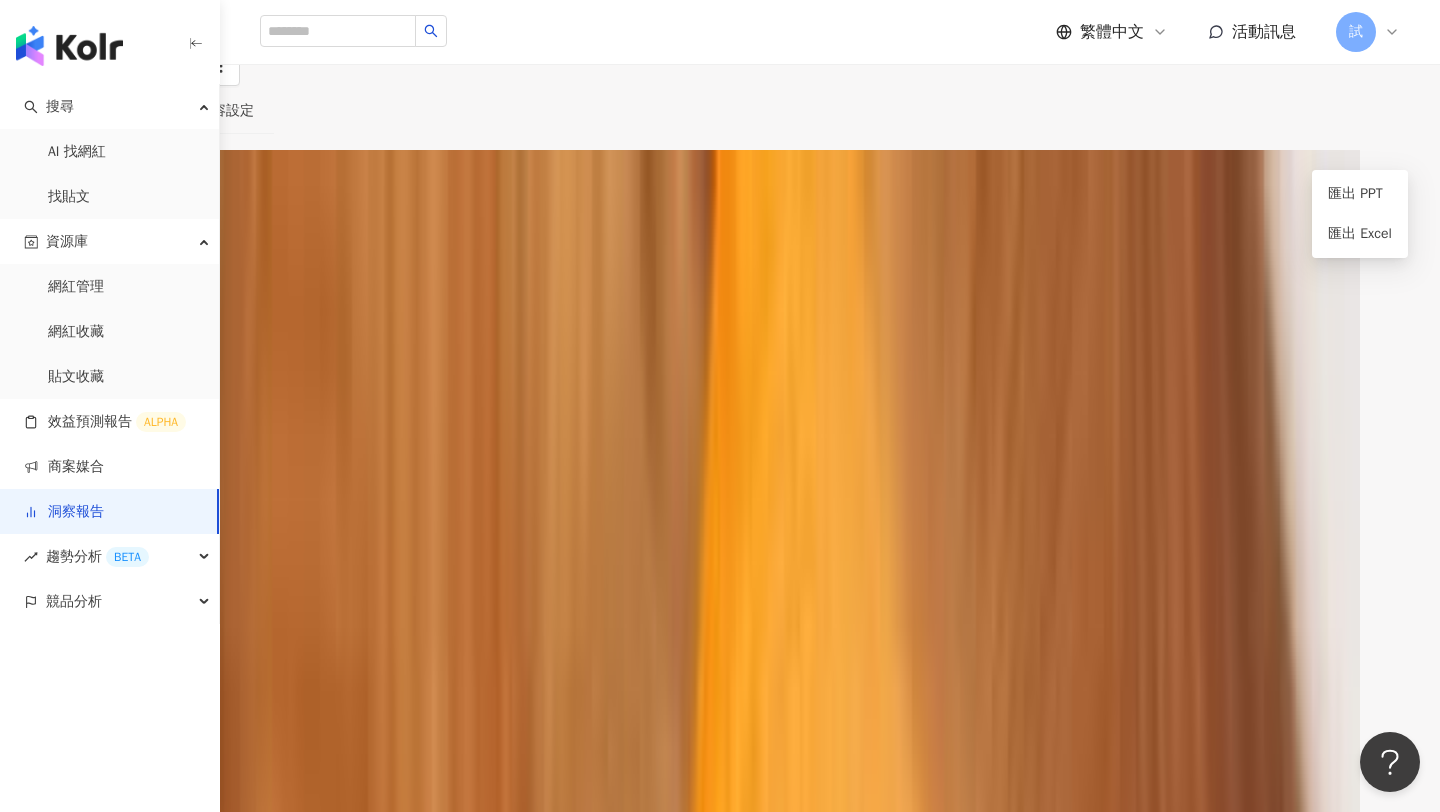 click on "總覽 最新更新完成時間 ： 更新失敗" at bounding box center (720, 174) 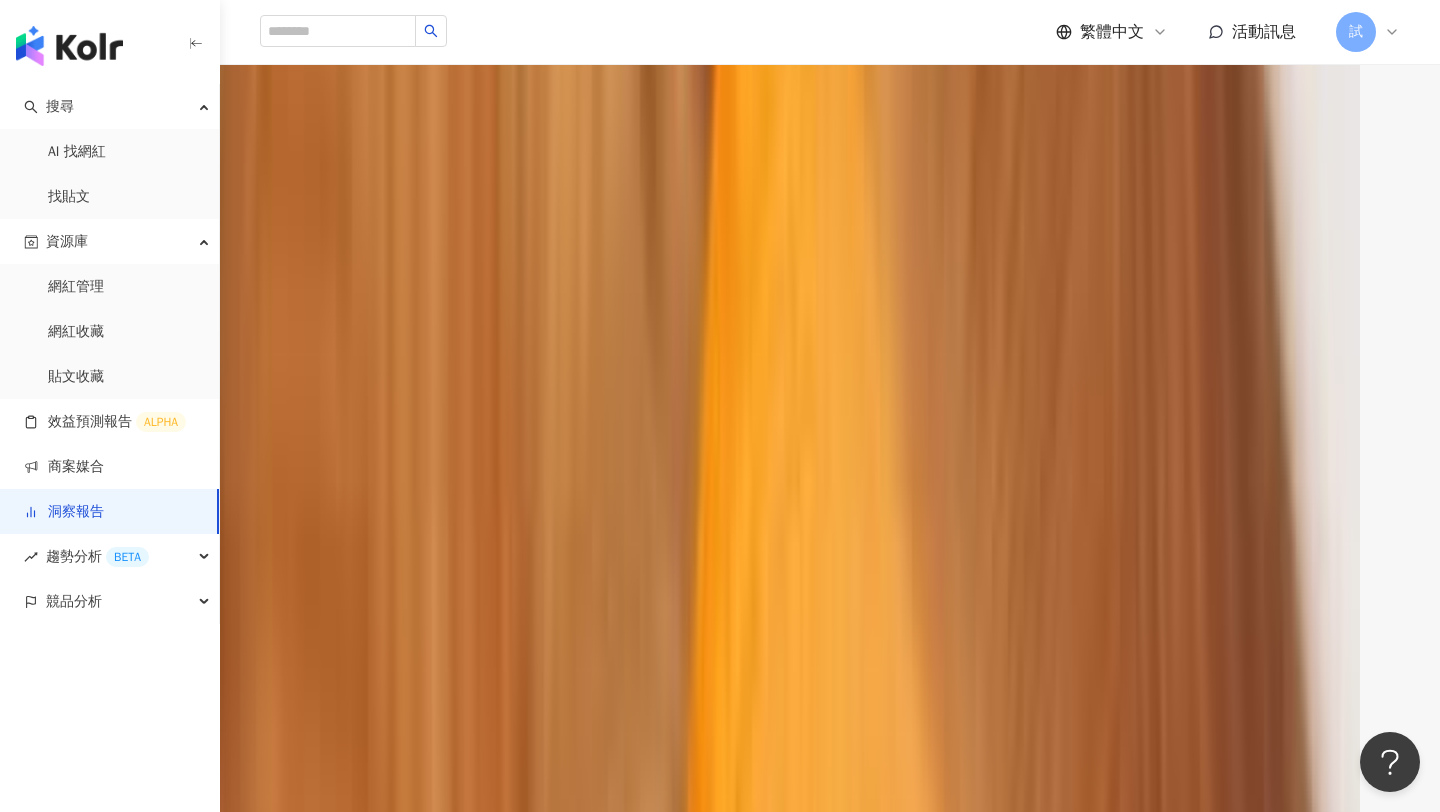 scroll, scrollTop: 197, scrollLeft: 0, axis: vertical 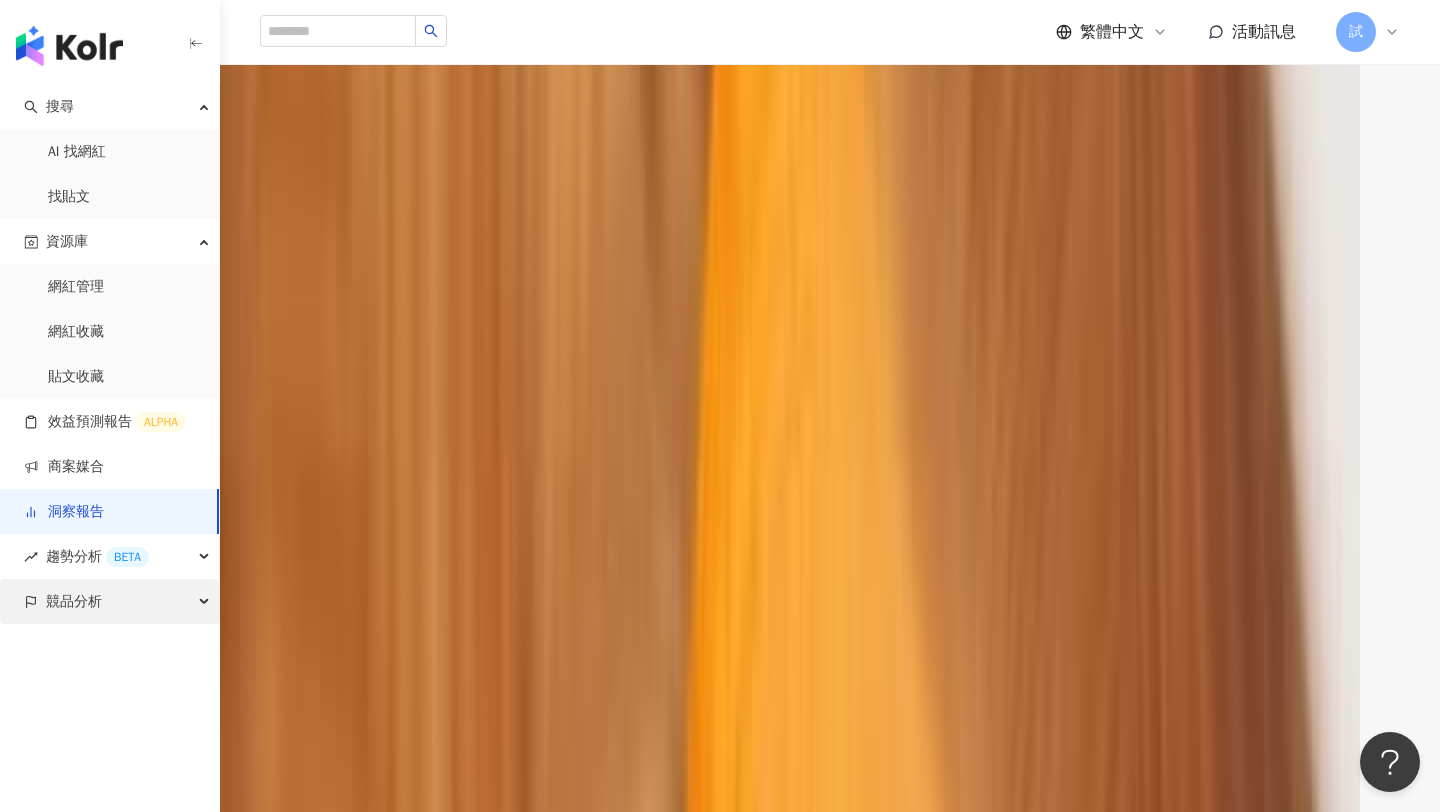 click on "競品分析" at bounding box center (74, 601) 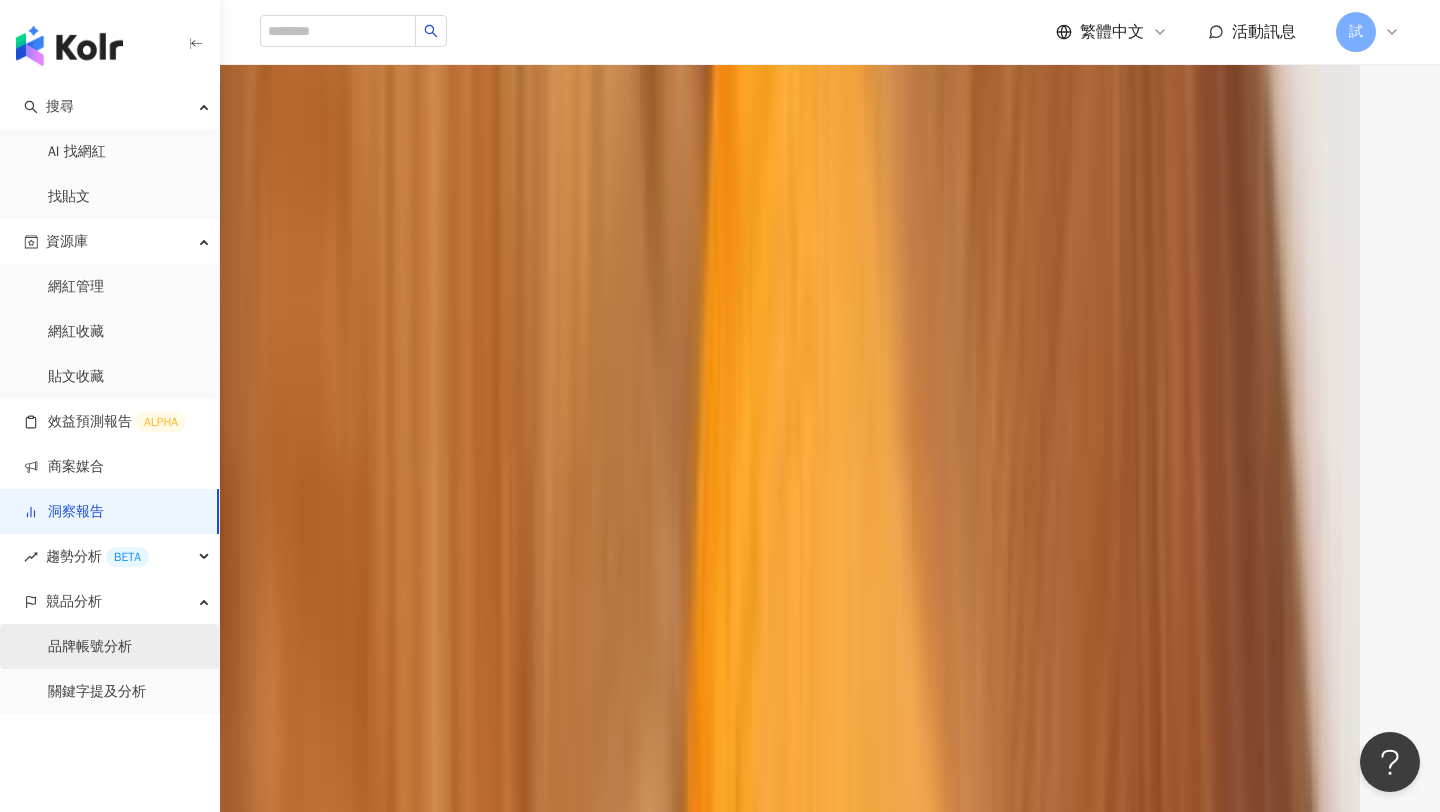 click on "品牌帳號分析" at bounding box center [90, 647] 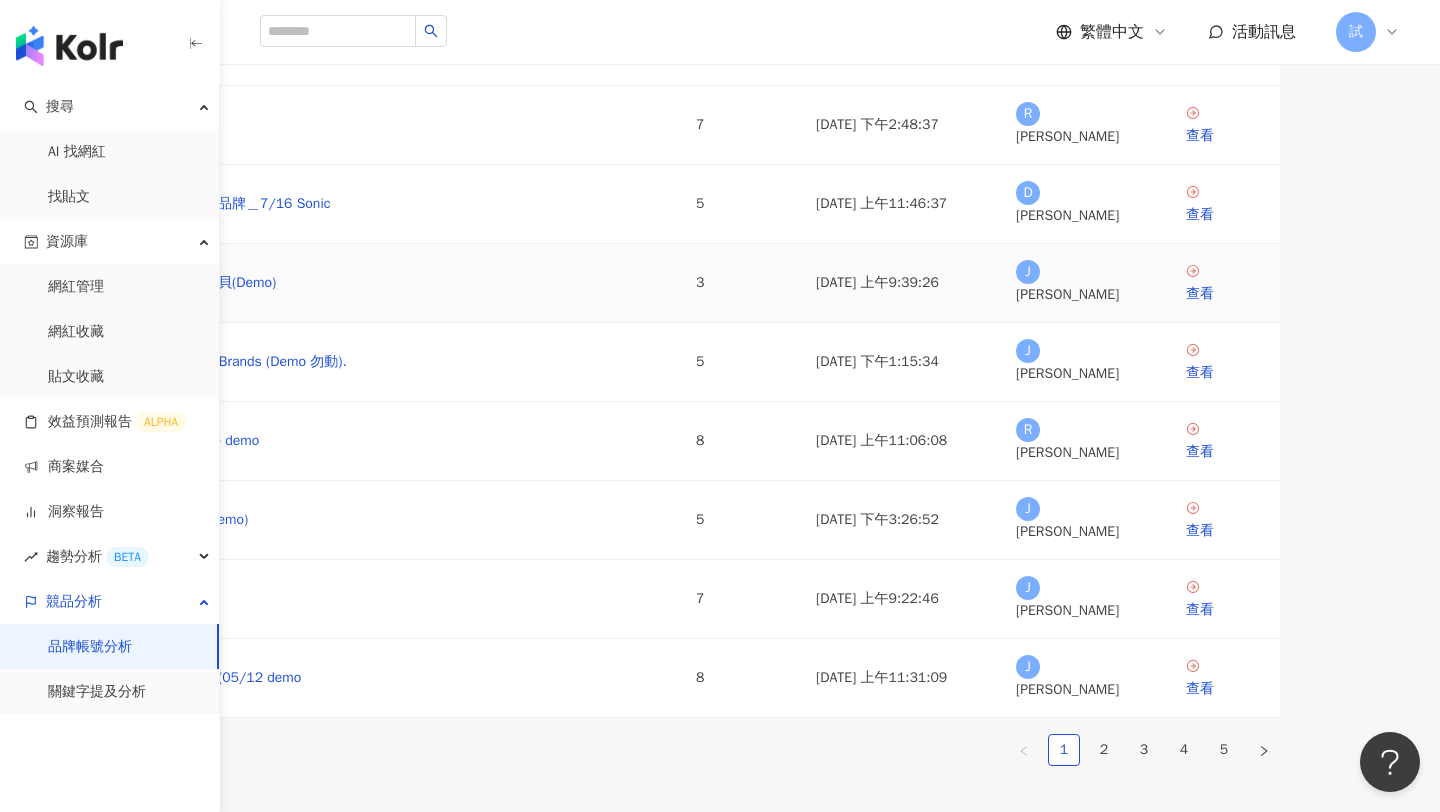 scroll, scrollTop: 186, scrollLeft: 0, axis: vertical 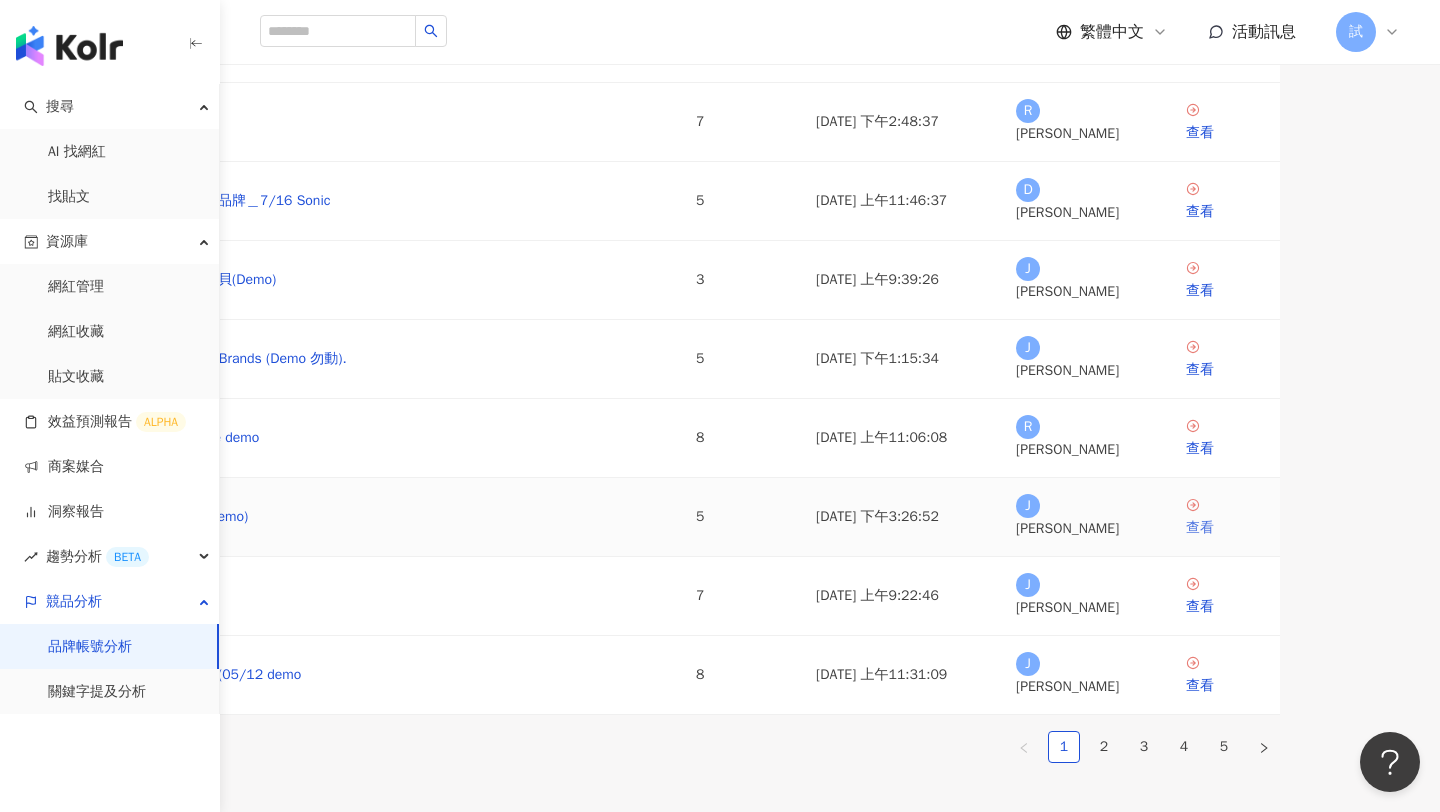 click on "查看" at bounding box center (1225, 528) 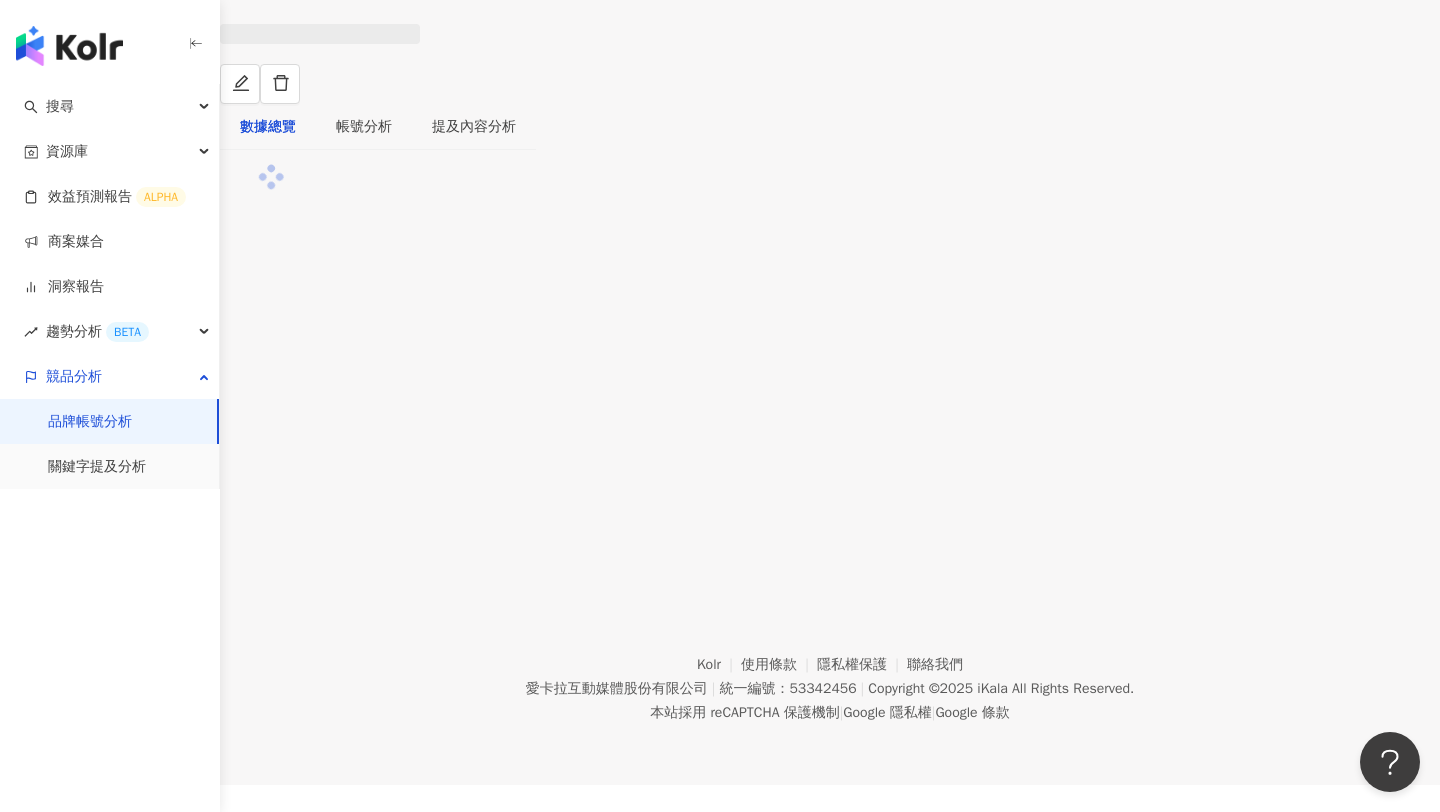 scroll, scrollTop: 0, scrollLeft: 0, axis: both 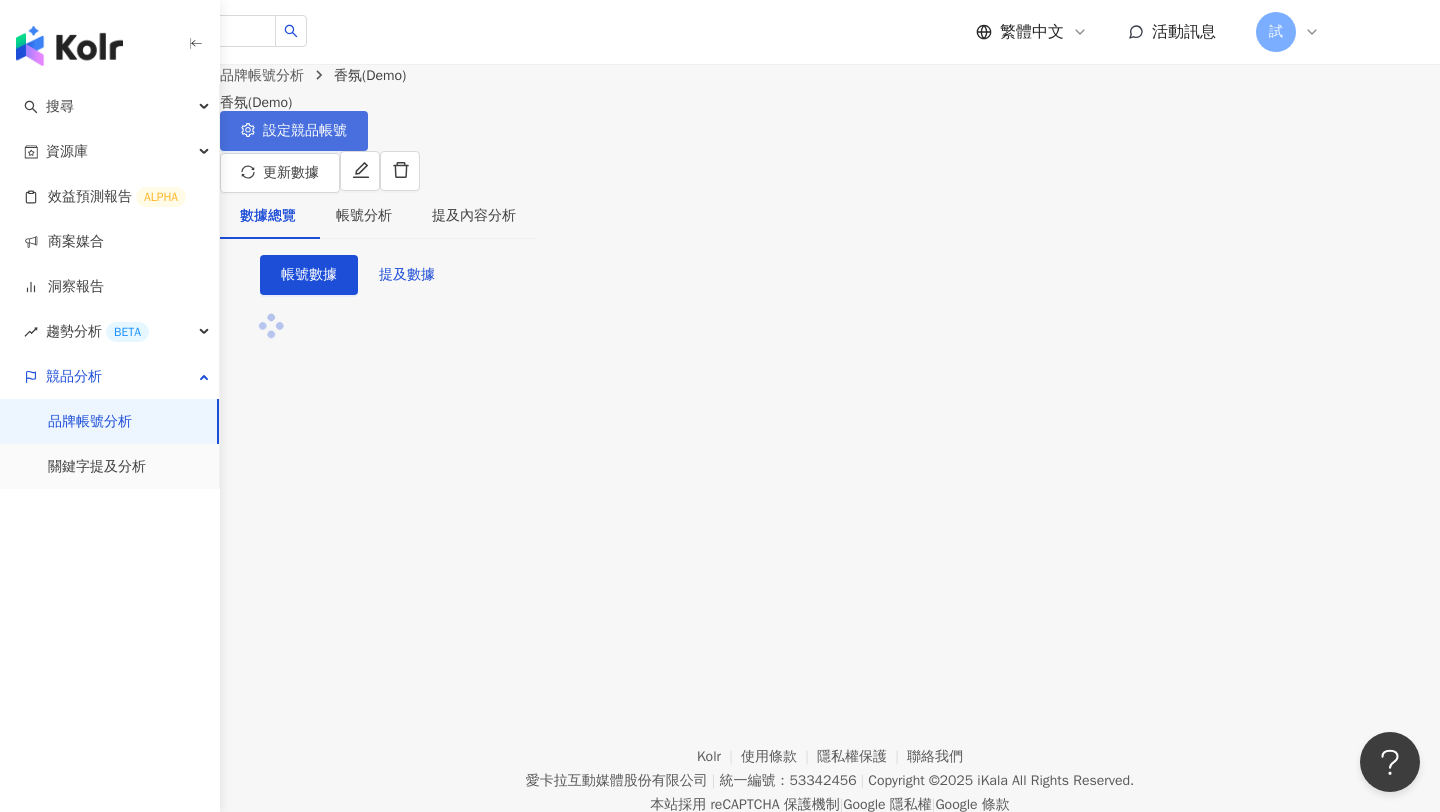 click on "設定競品帳號" at bounding box center (294, 131) 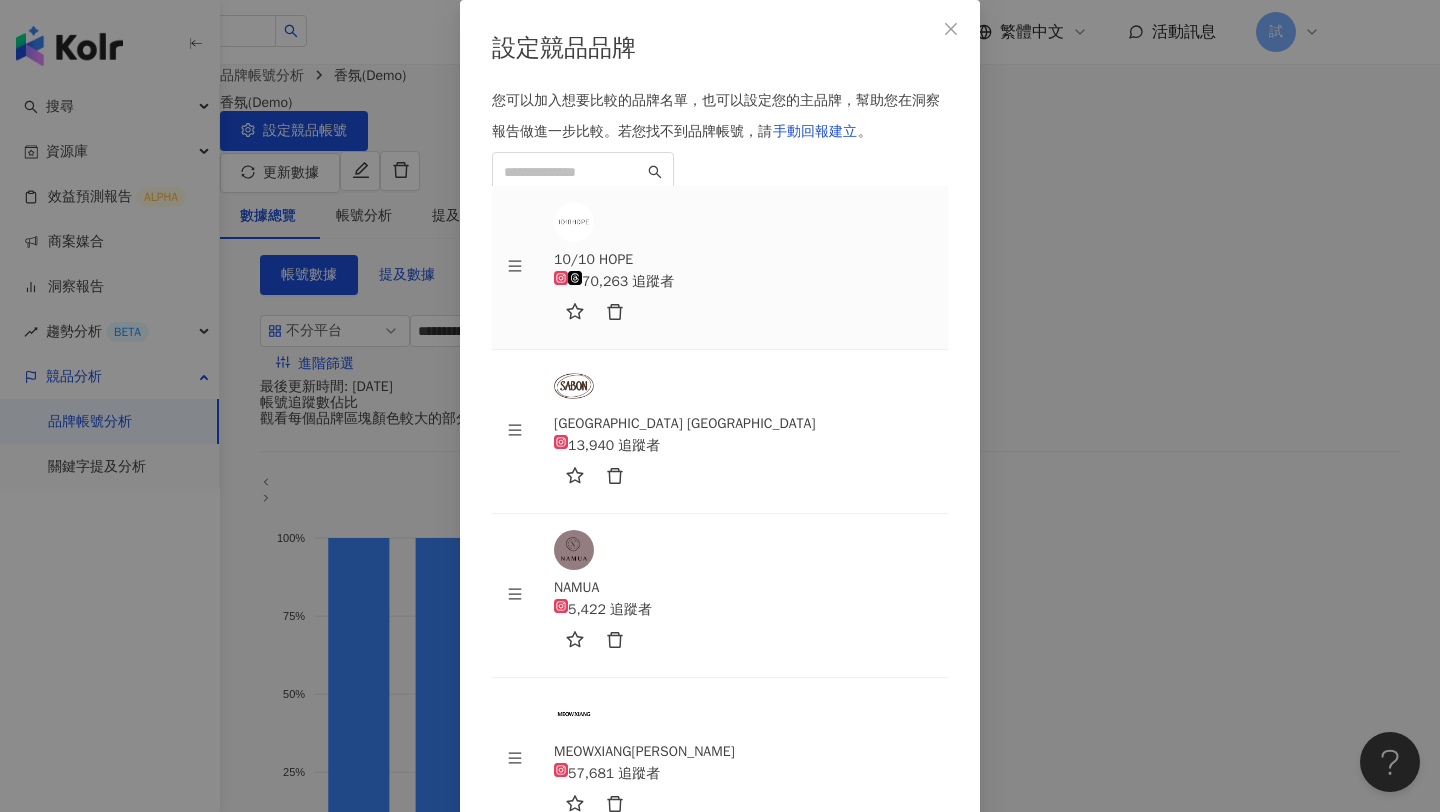 scroll, scrollTop: 128, scrollLeft: 0, axis: vertical 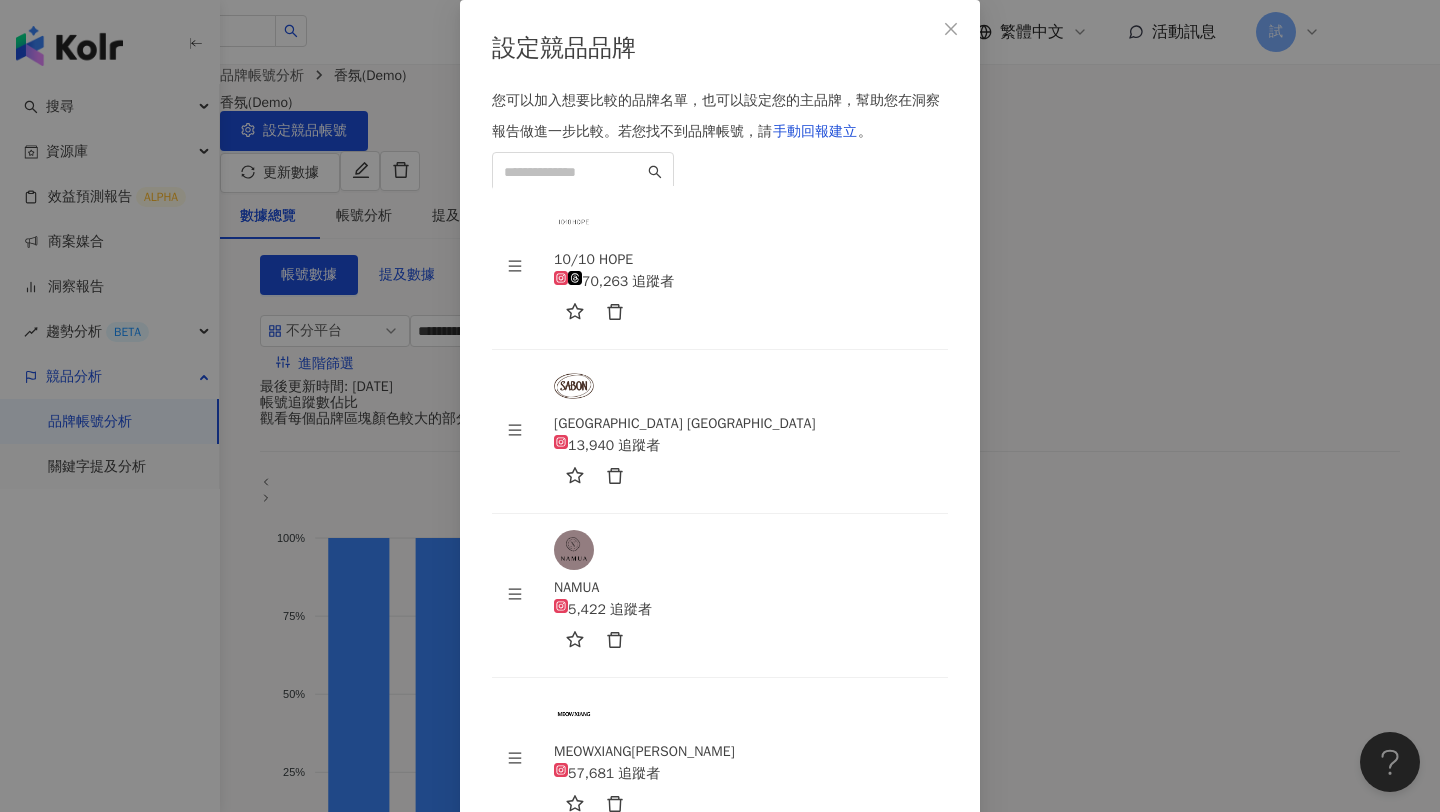 click on "設定競品品牌 您可以加入想要比較的品牌名單，也可以設定您的主品牌，幫助您在洞察報告做進一步比較。 若您找不到品牌帳號，請 手動回報建立 。 10/10 HOPE 70,263 追蹤者 SABON TAIWAN 13,940 追蹤者 NAMUA 5,422 追蹤者 MEOWXIANG繆香 57,681 追蹤者 hoi! 好好生活 26,517 追蹤者
To pick up a draggable item, press the space bar.
While dragging, use the arrow keys to move the item.
Press space again to drop the item in its new position, or press escape to cancel.
Cancel 儲存變更" at bounding box center (720, 406) 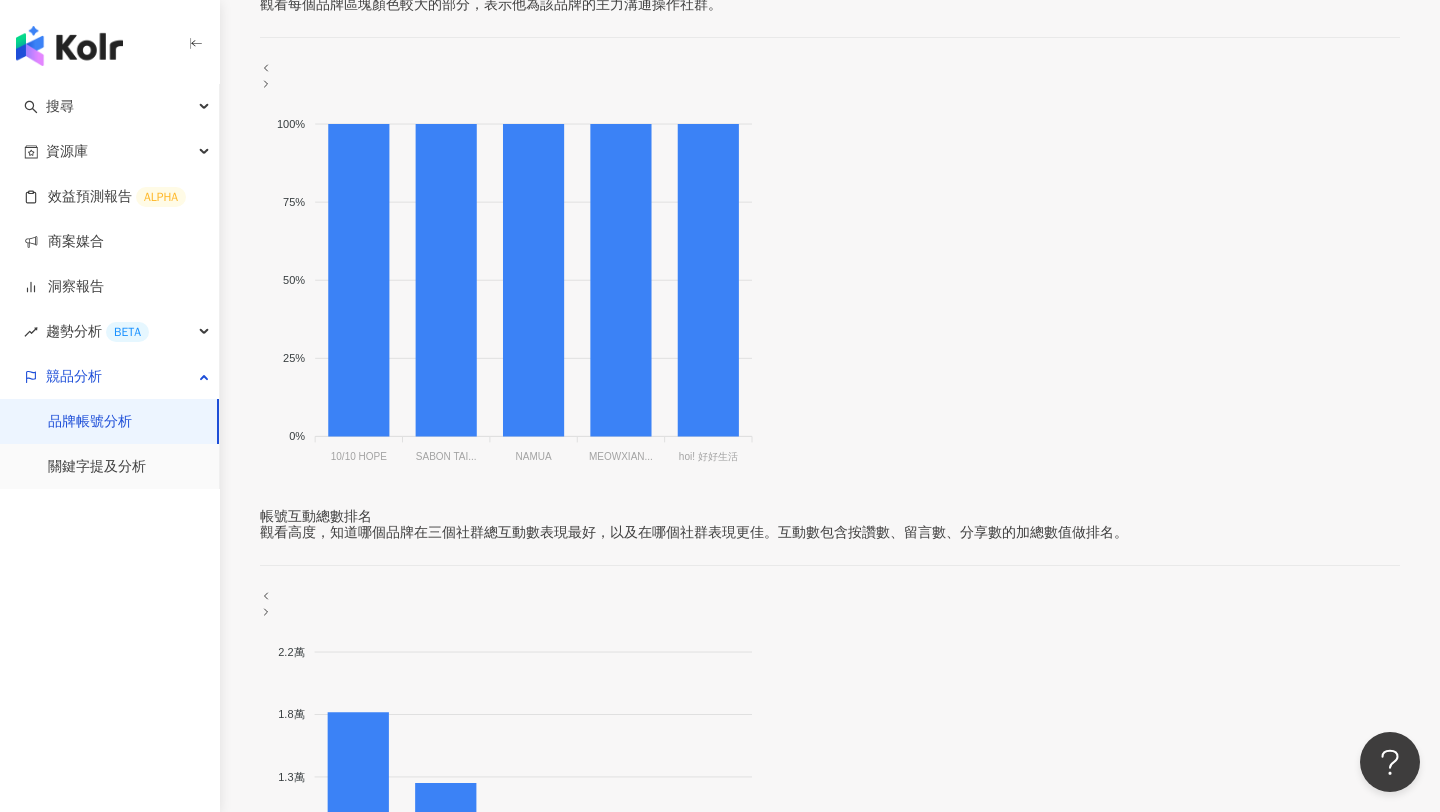 scroll, scrollTop: 175, scrollLeft: 0, axis: vertical 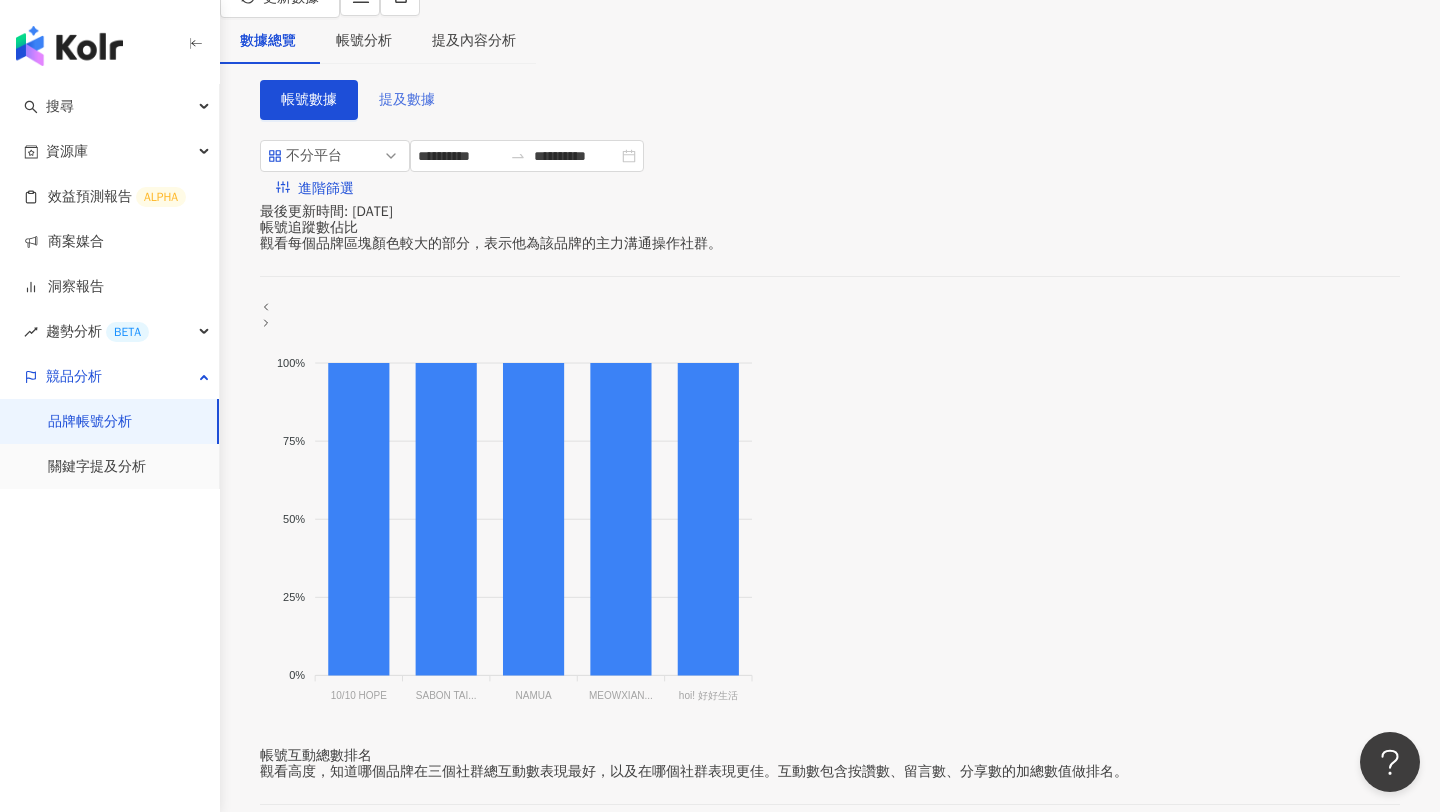 click on "提及數據" at bounding box center (407, 100) 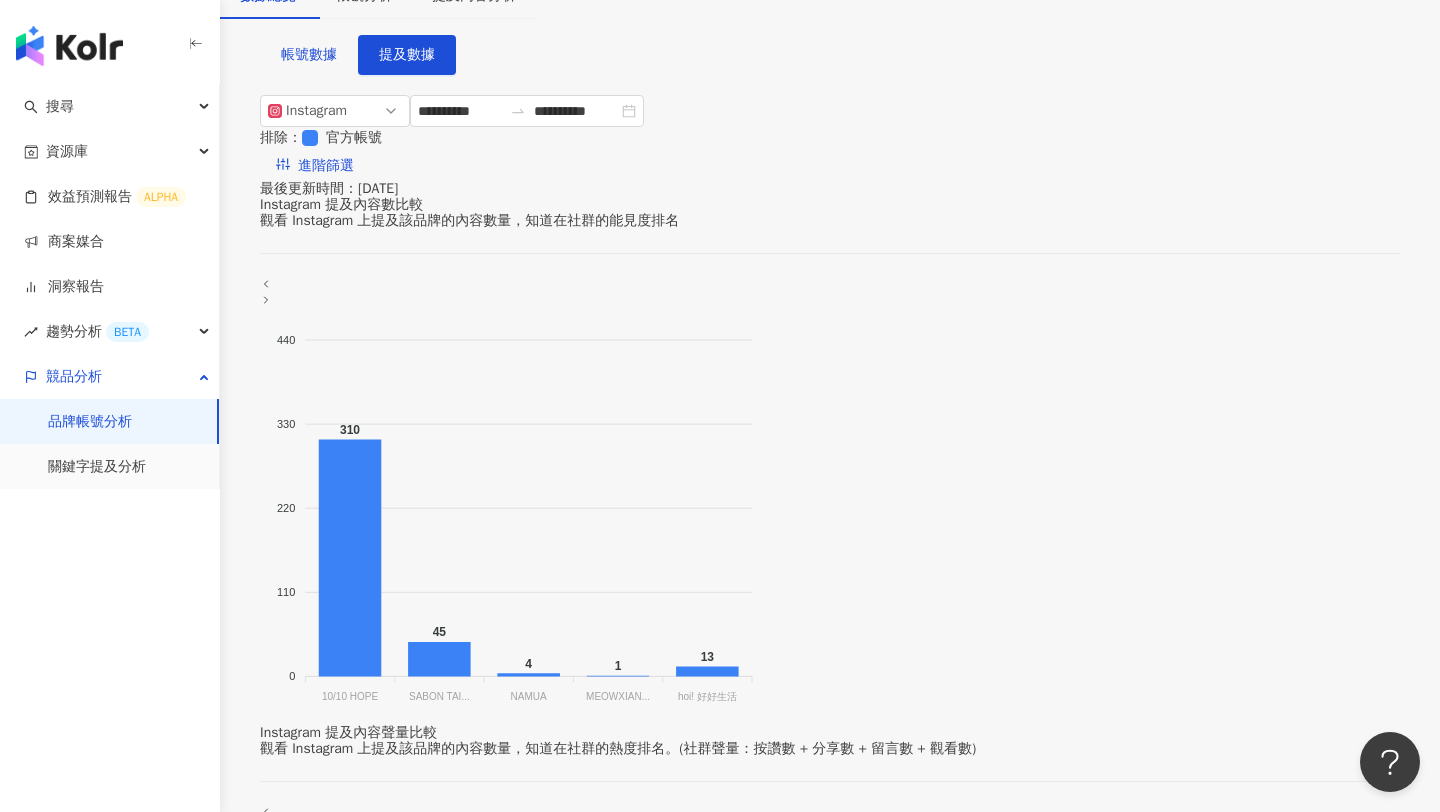 scroll, scrollTop: 219, scrollLeft: 0, axis: vertical 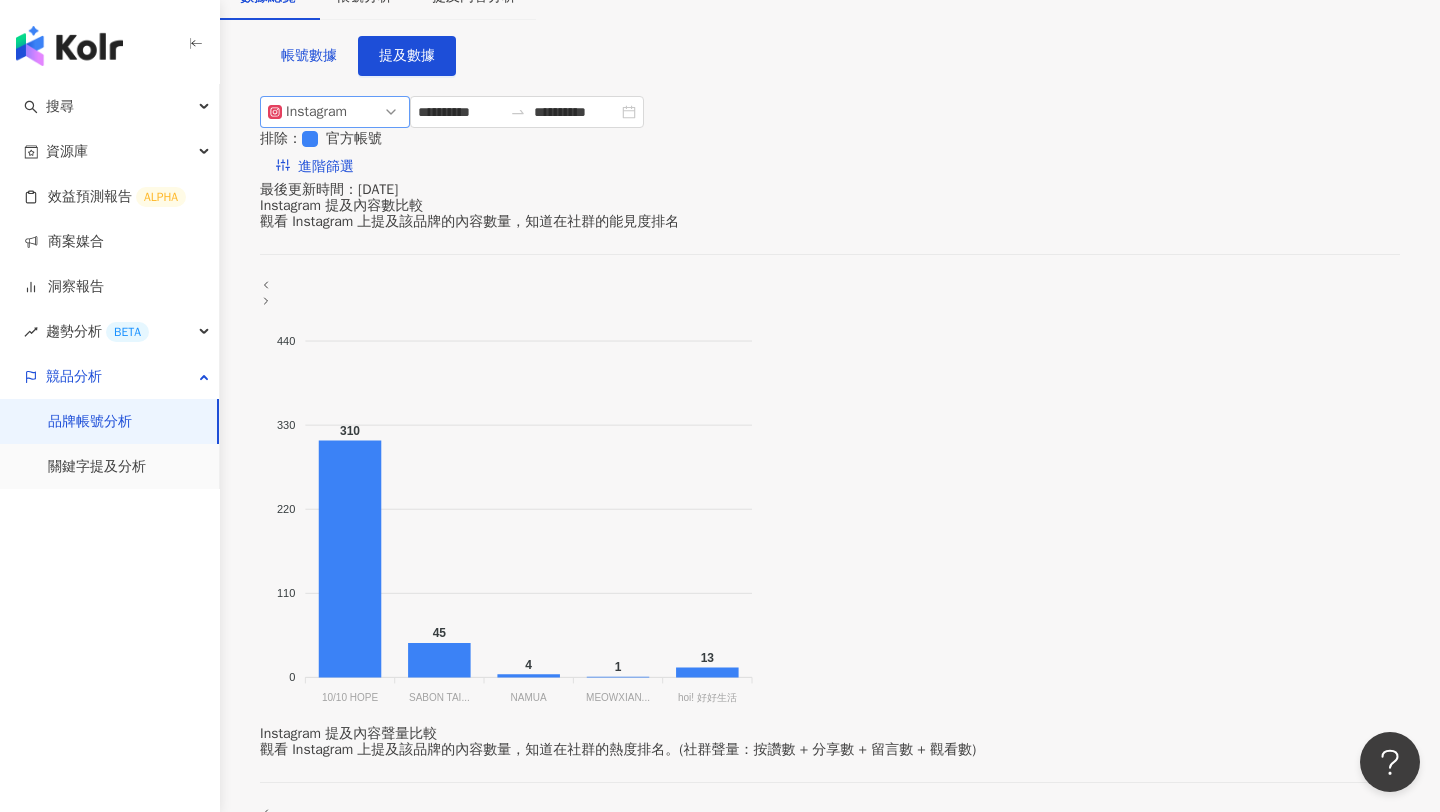 click on "Instagram" at bounding box center [335, 112] 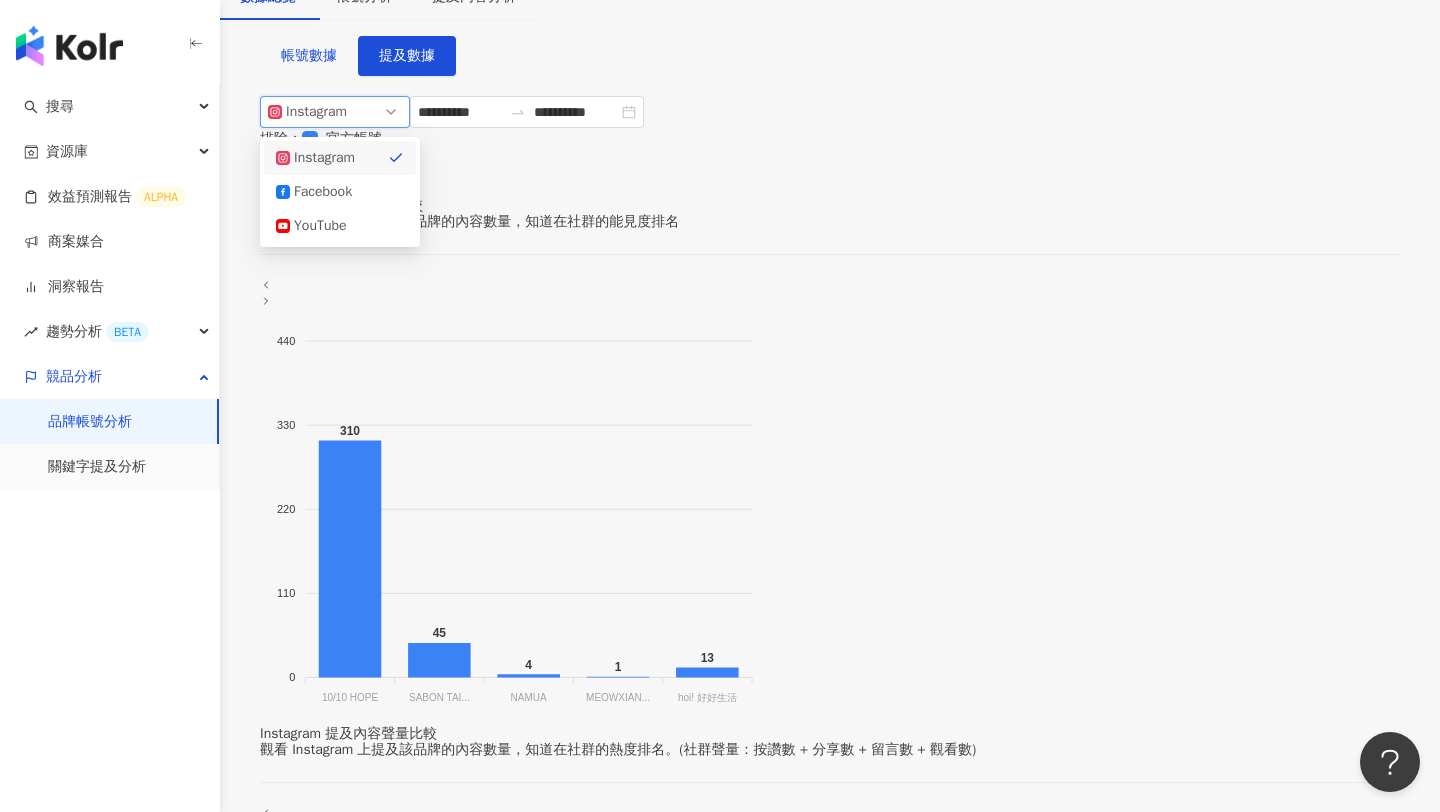 click 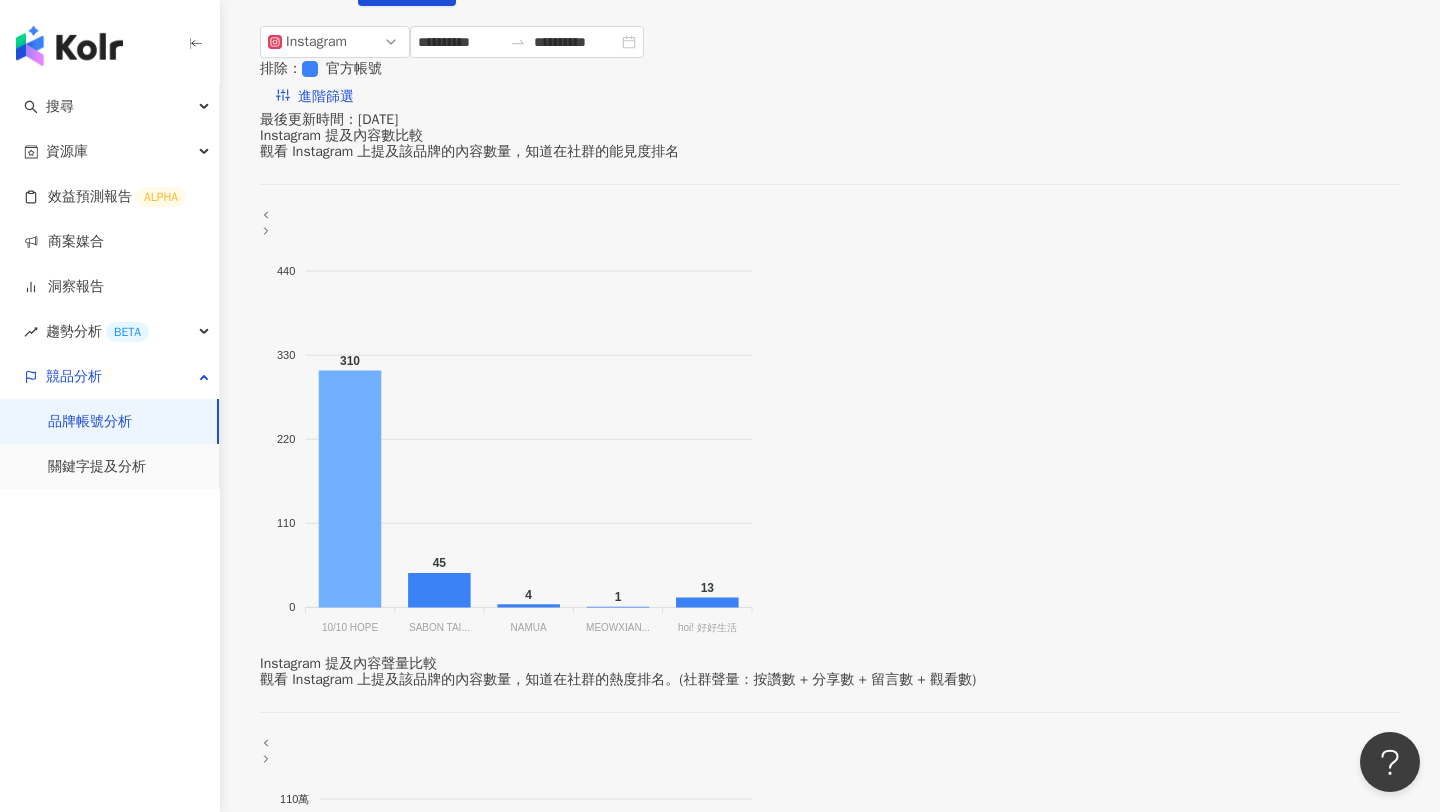 scroll, scrollTop: 301, scrollLeft: 0, axis: vertical 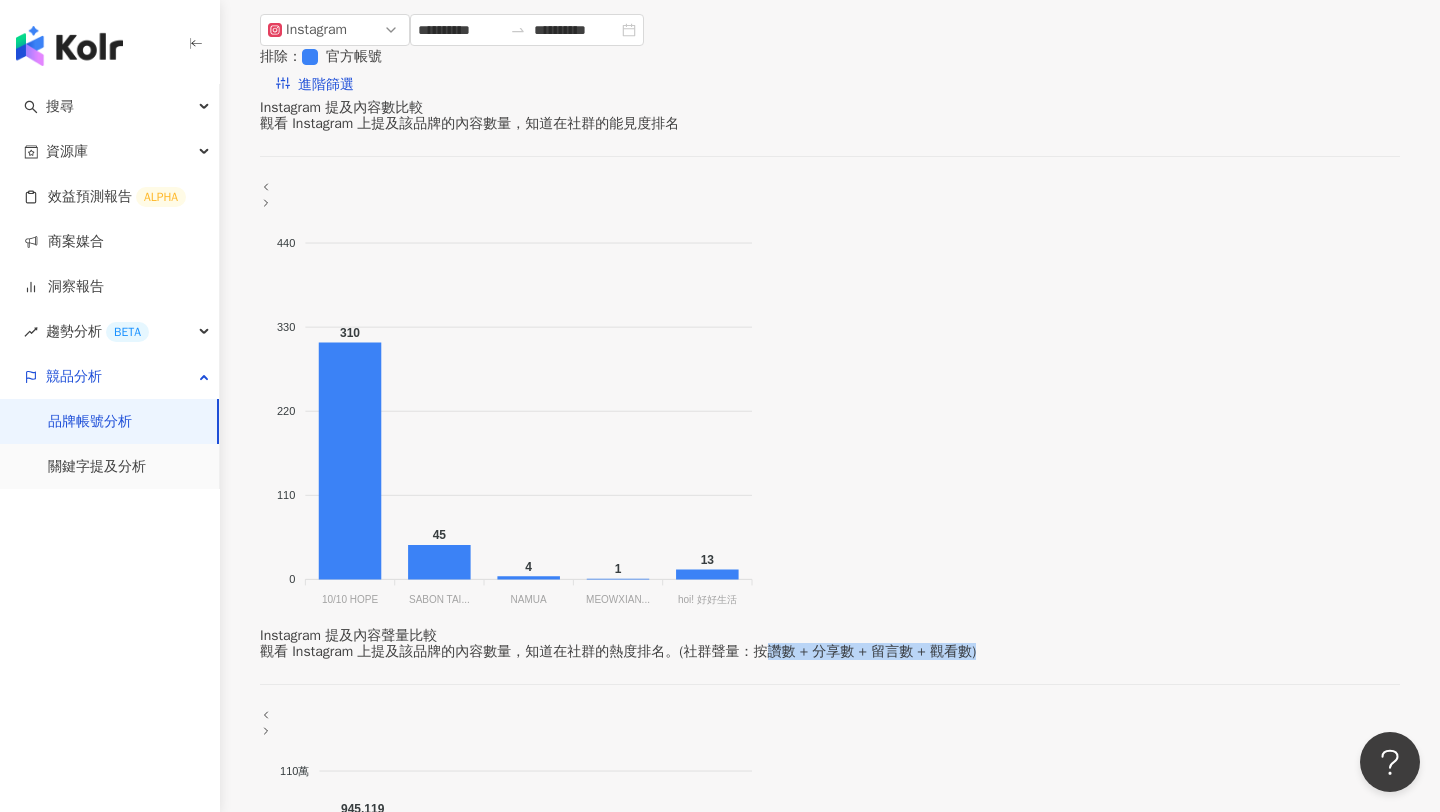 drag, startPoint x: 926, startPoint y: 193, endPoint x: 1145, endPoint y: 196, distance: 219.02055 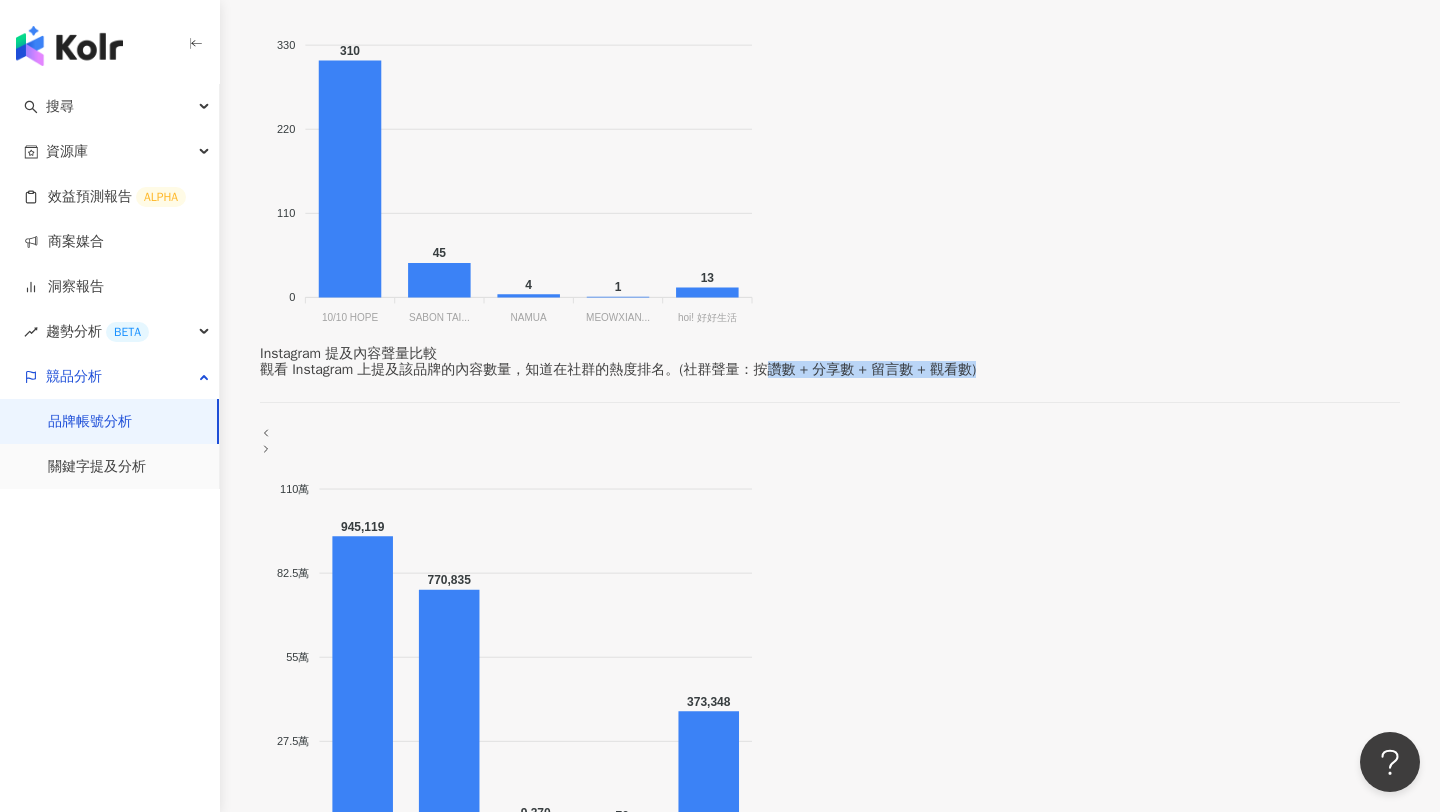 scroll, scrollTop: 615, scrollLeft: 0, axis: vertical 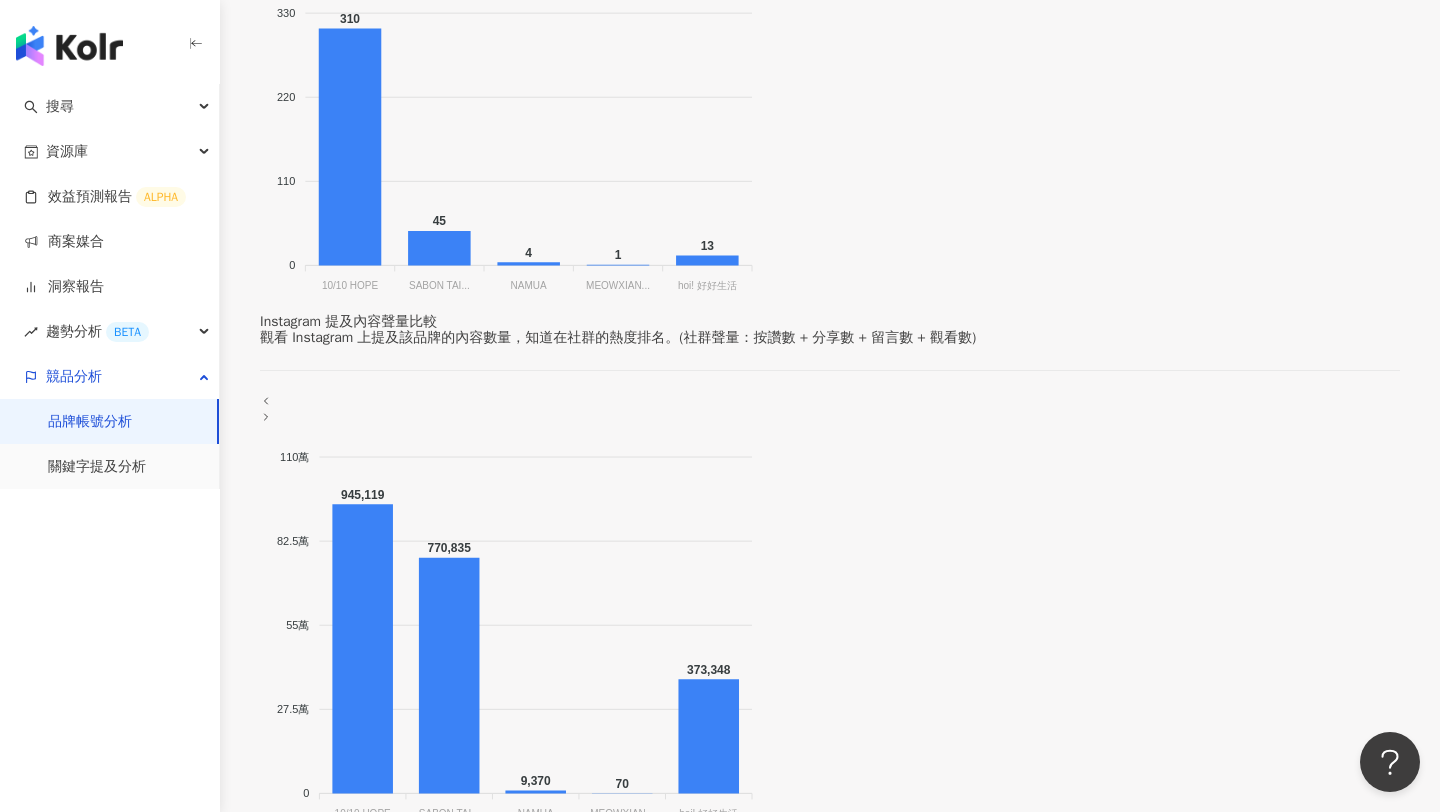 drag, startPoint x: 550, startPoint y: 617, endPoint x: 599, endPoint y: 620, distance: 49.09175 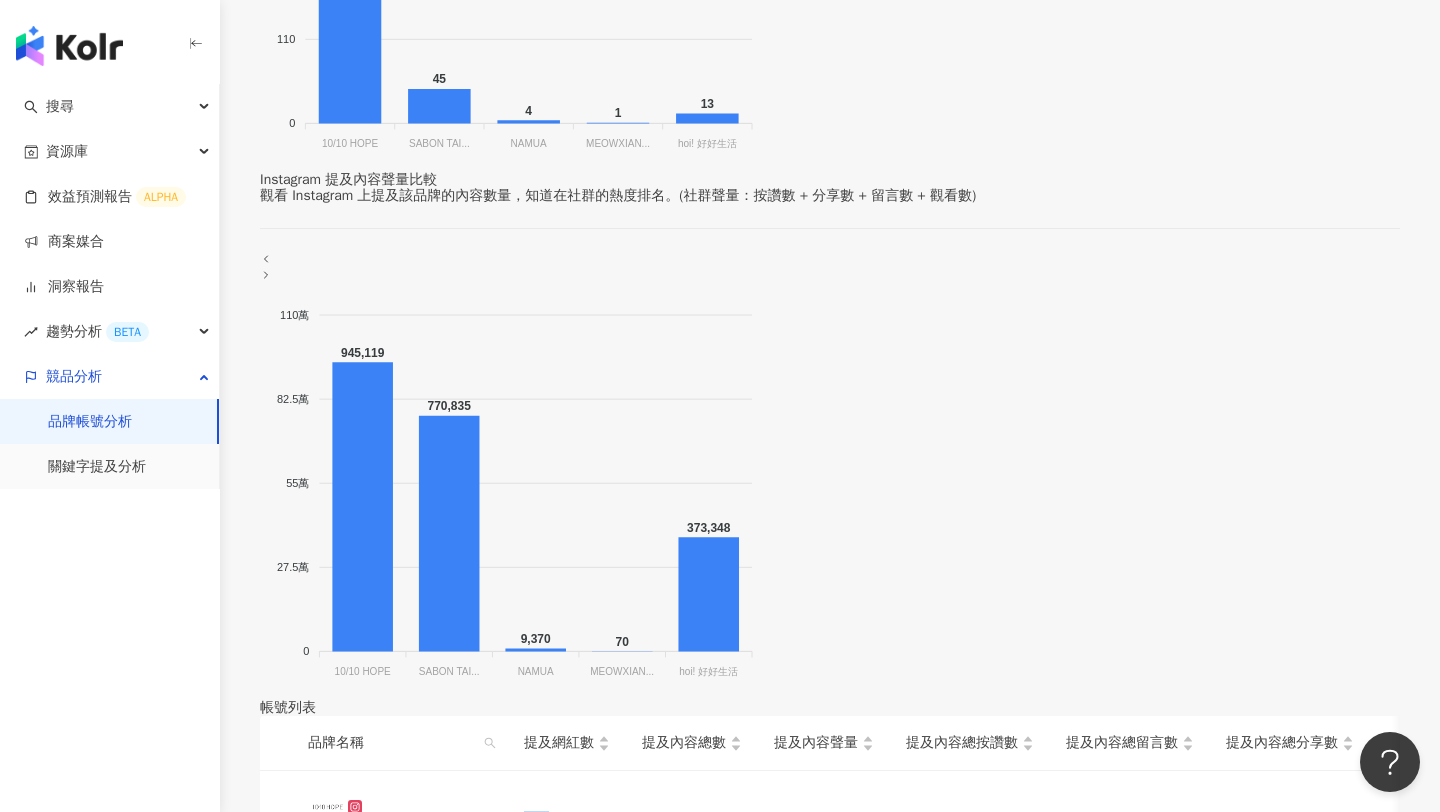 scroll, scrollTop: 691, scrollLeft: 0, axis: vertical 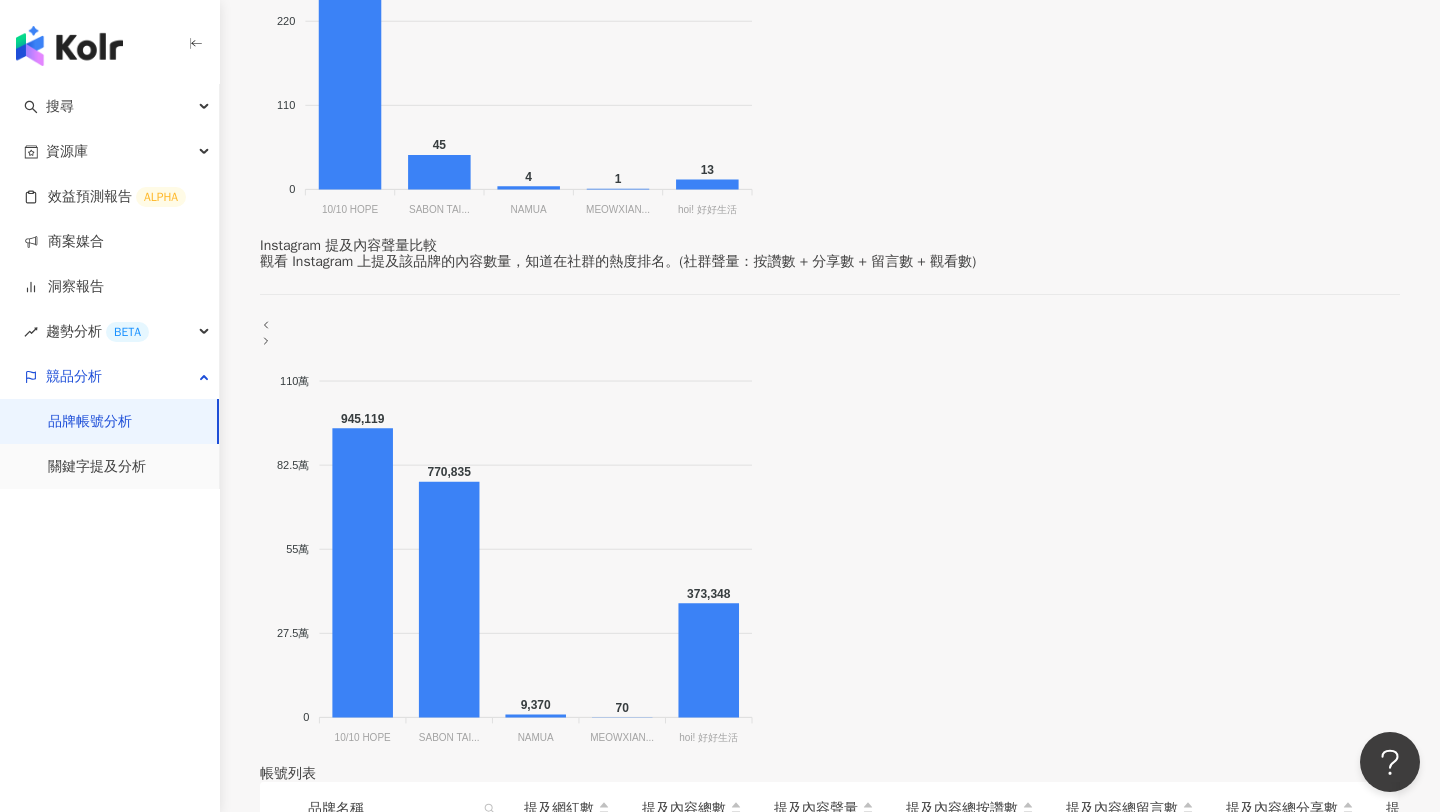 drag, startPoint x: 562, startPoint y: 612, endPoint x: 596, endPoint y: 611, distance: 34.0147 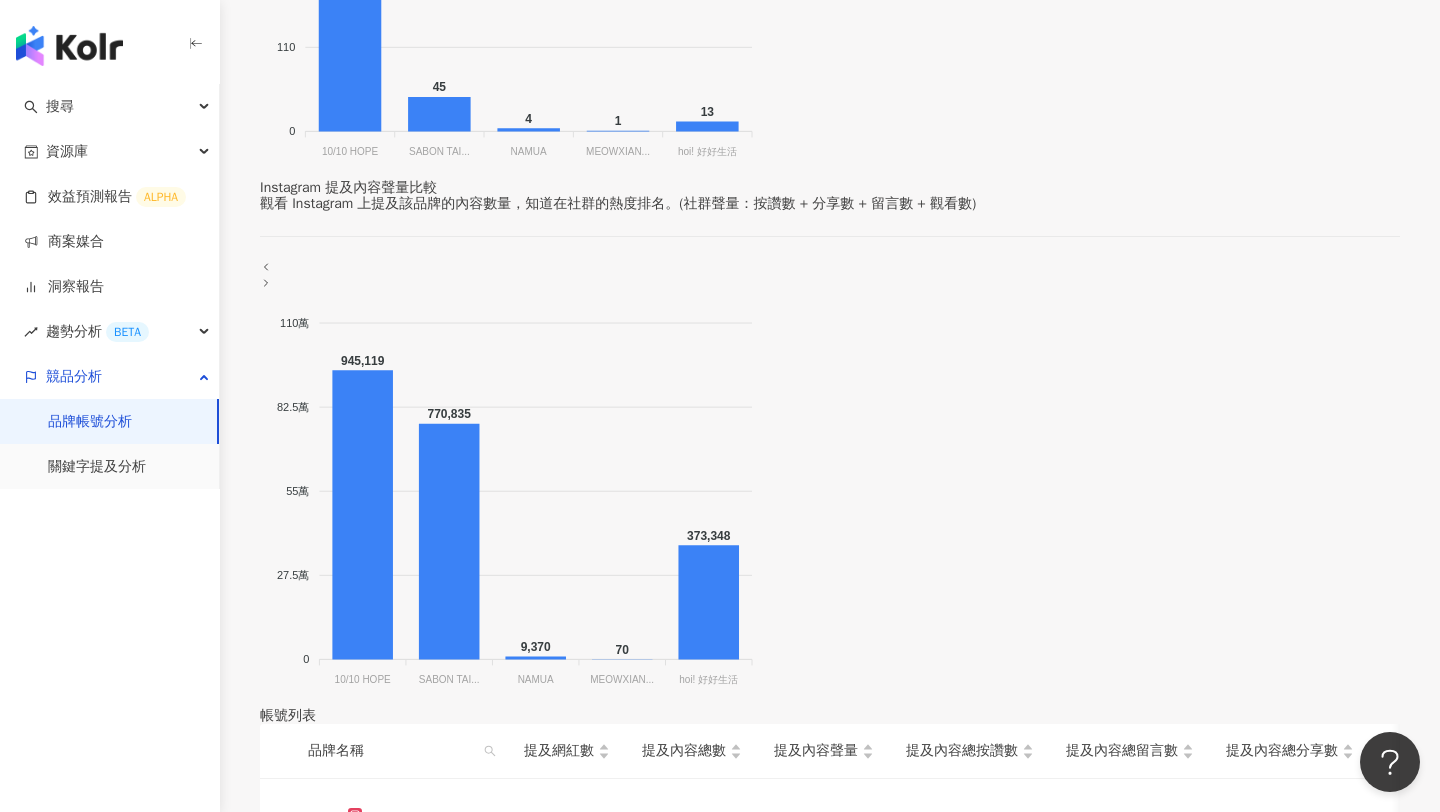 scroll, scrollTop: 818, scrollLeft: 0, axis: vertical 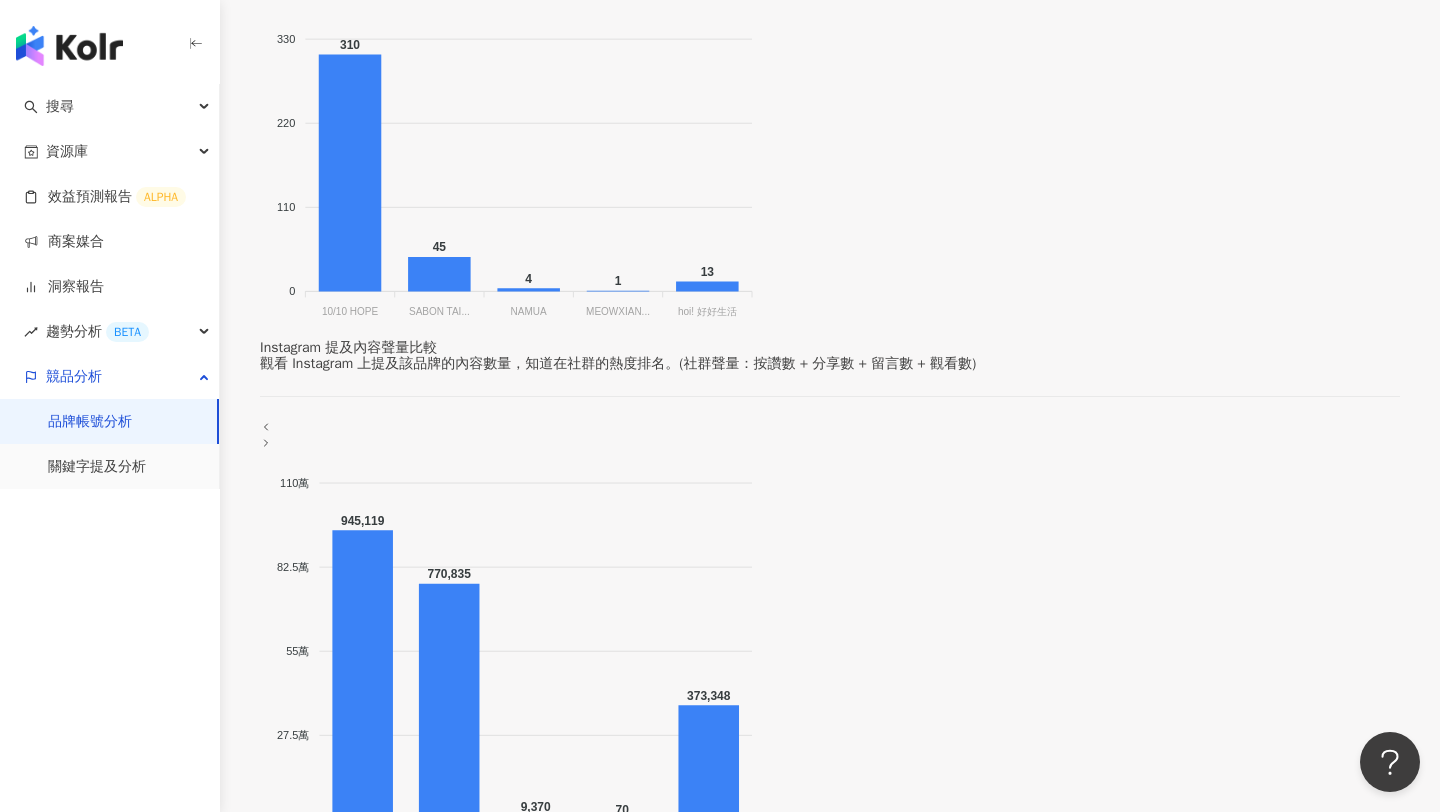 drag, startPoint x: 567, startPoint y: 635, endPoint x: 600, endPoint y: 635, distance: 33 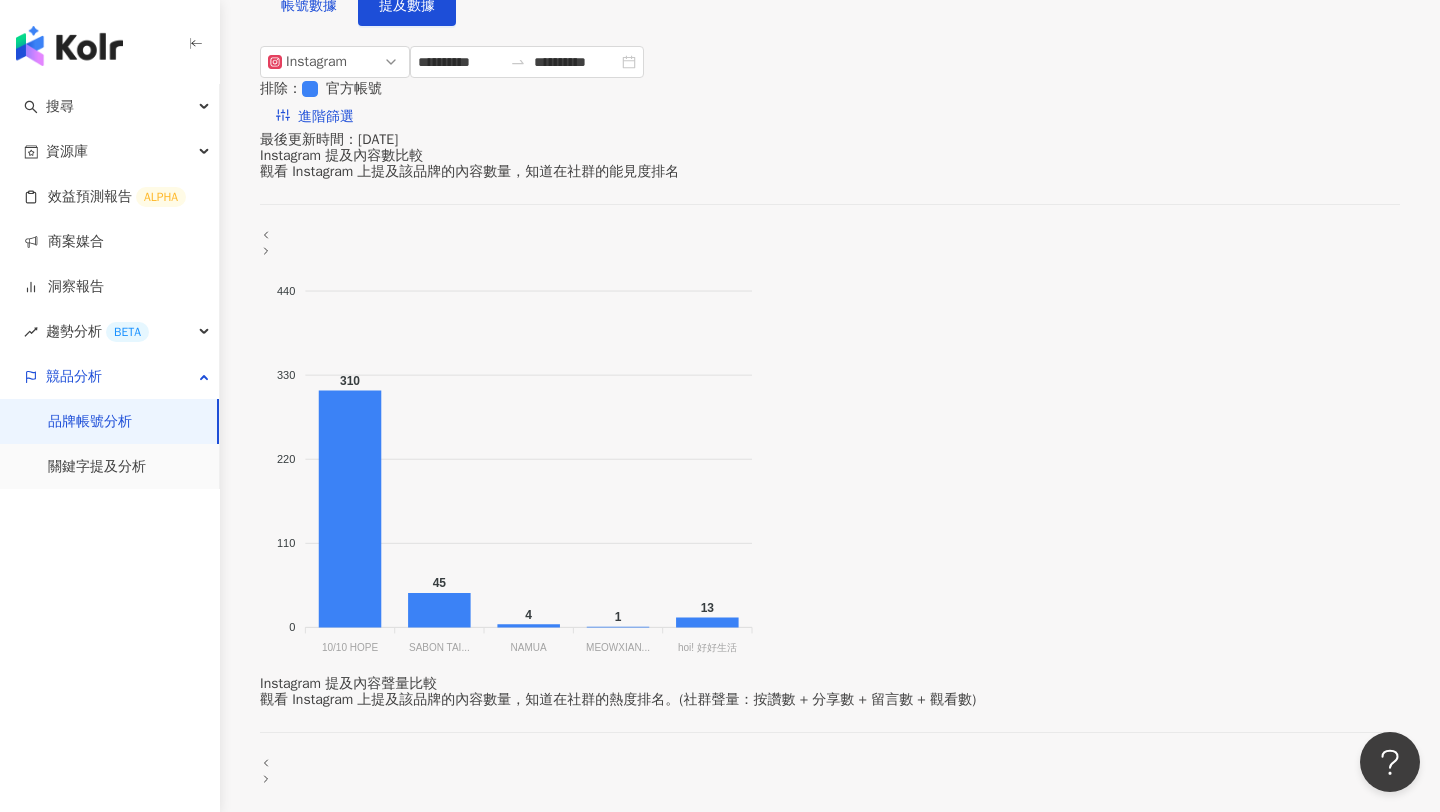 scroll, scrollTop: 0, scrollLeft: 0, axis: both 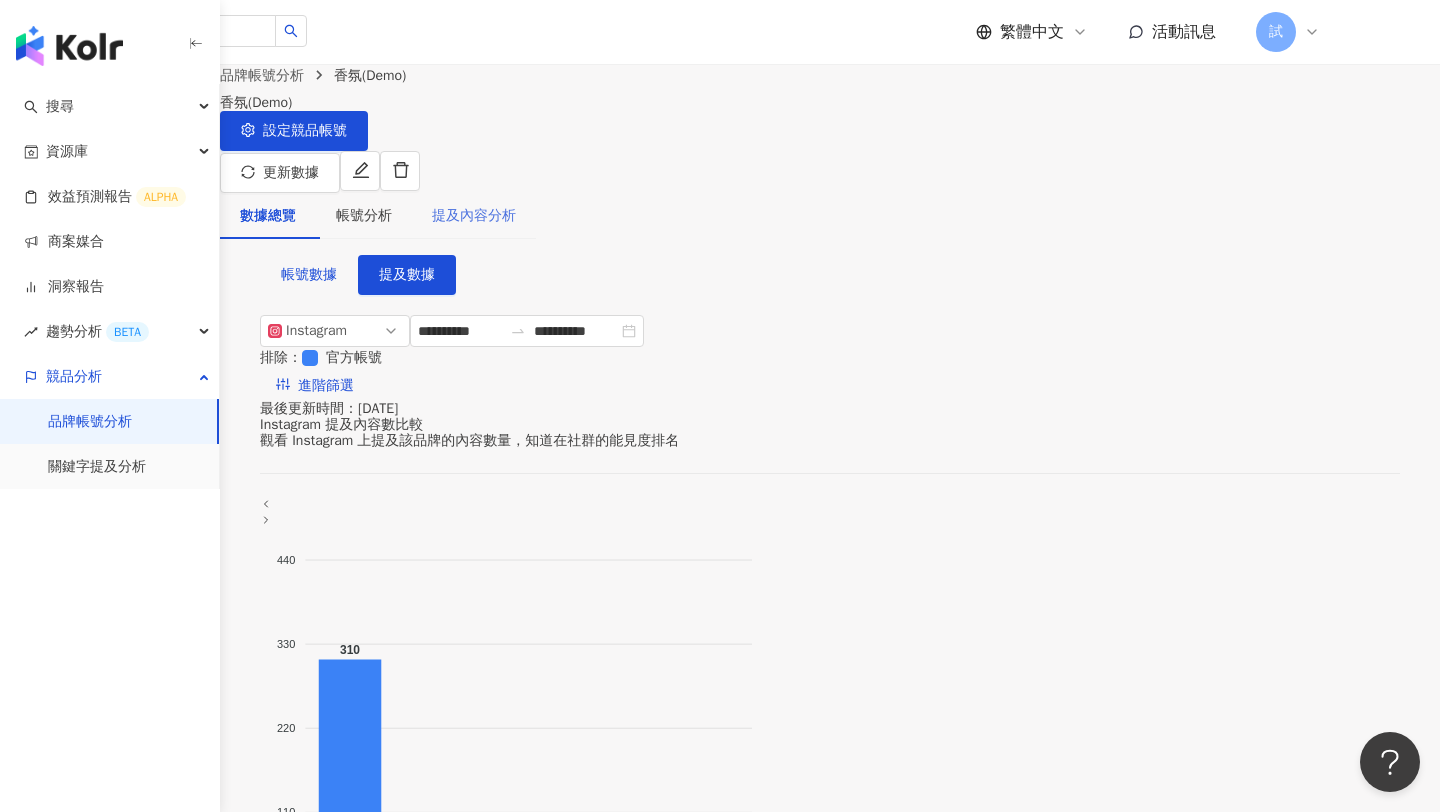 click on "提及內容分析" at bounding box center [474, 216] 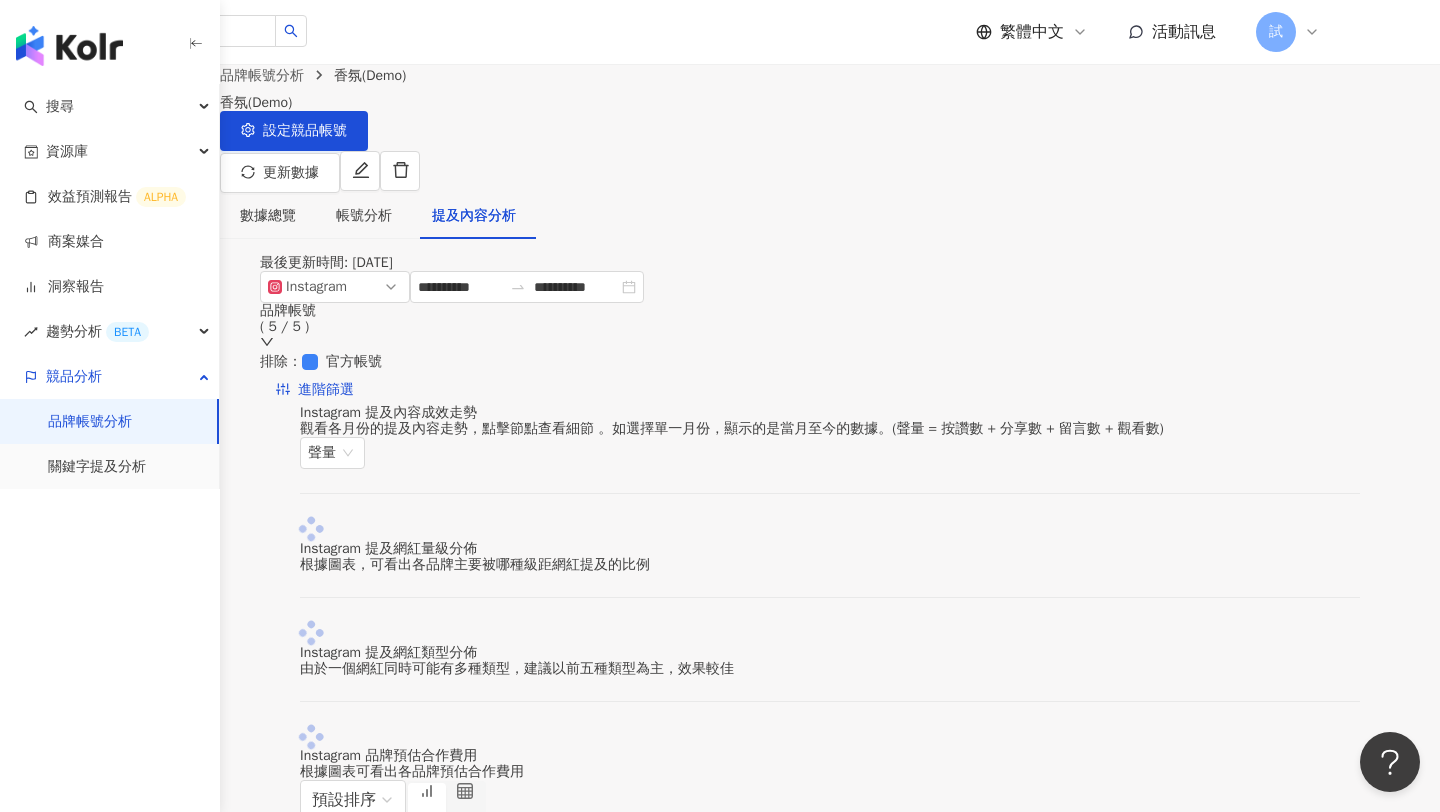 click 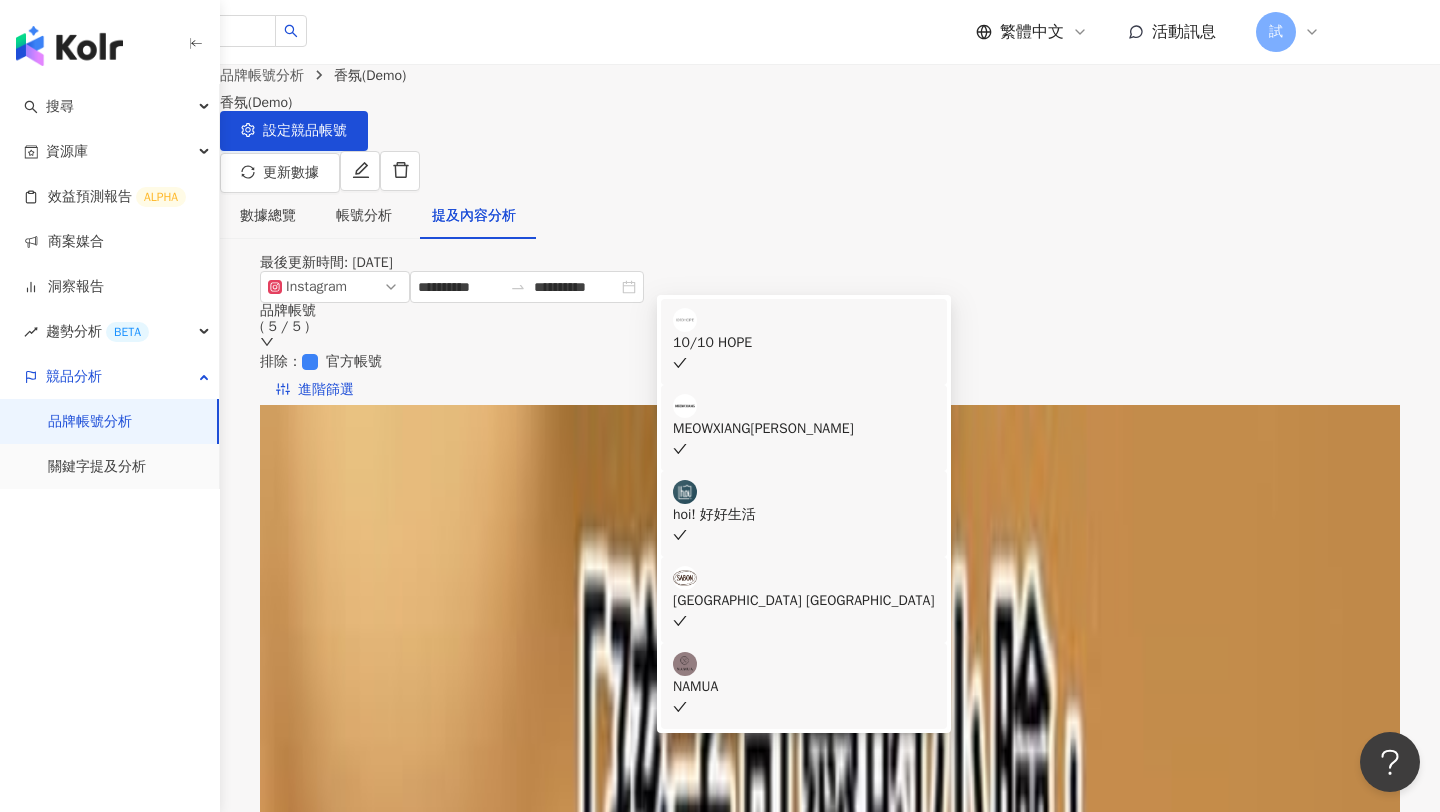 click 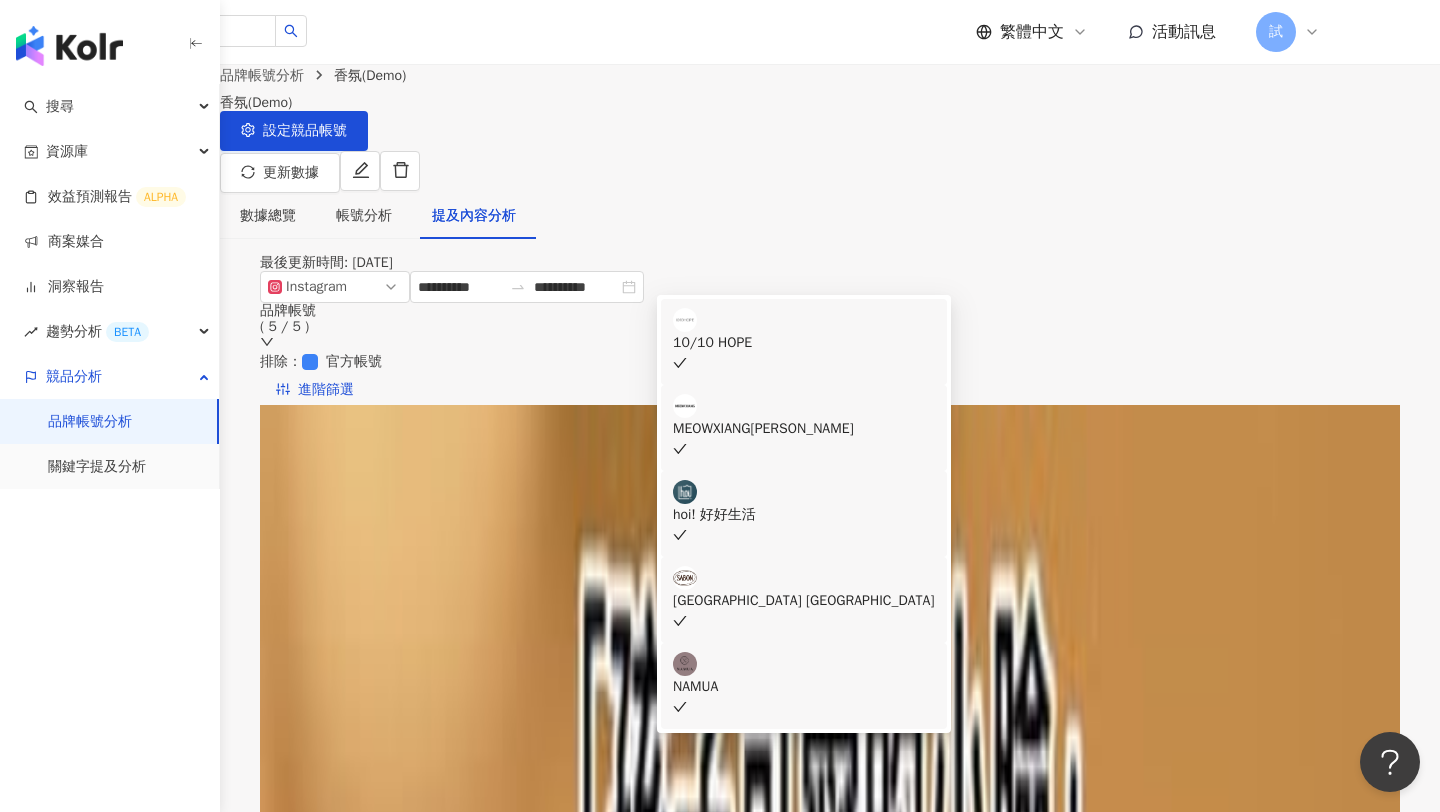 click 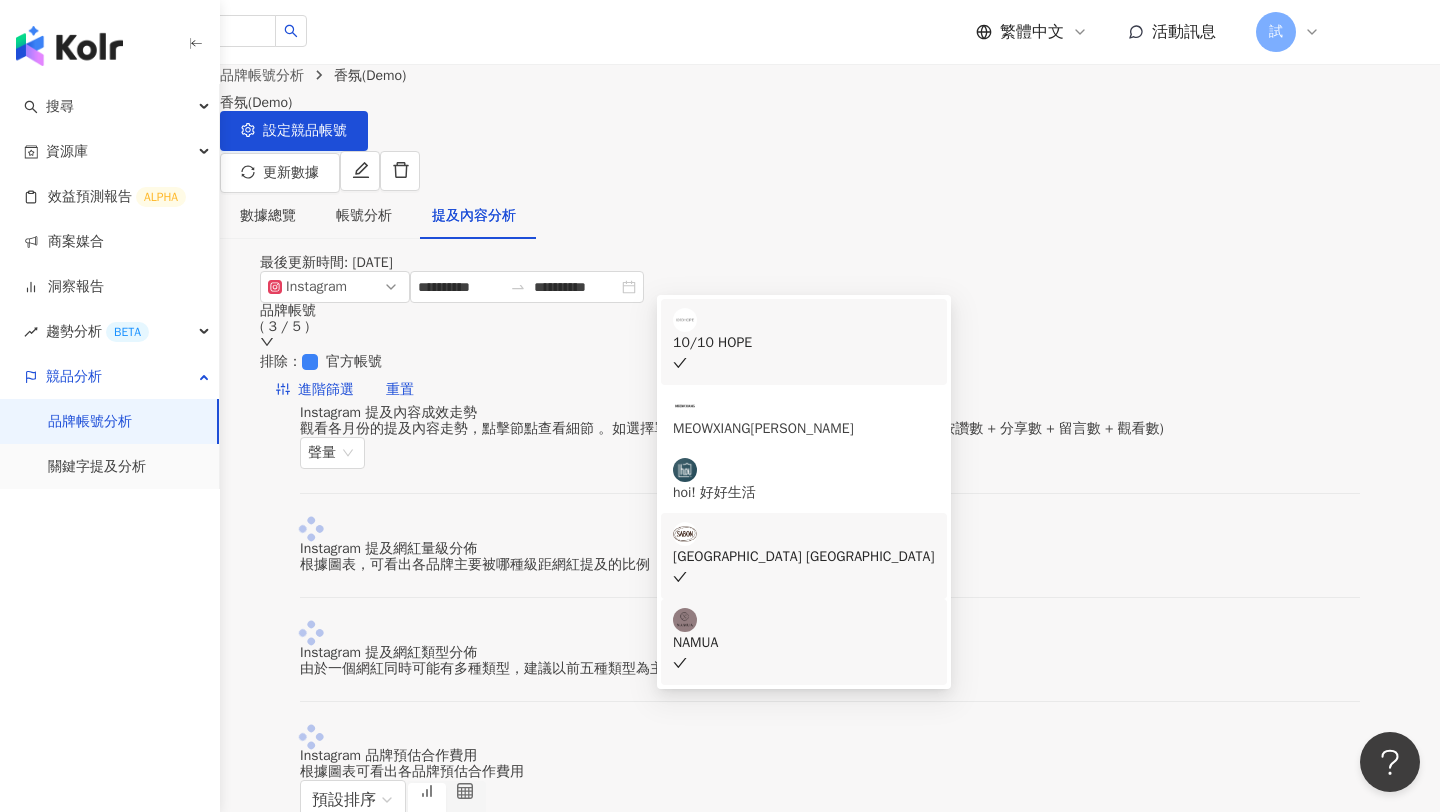 click 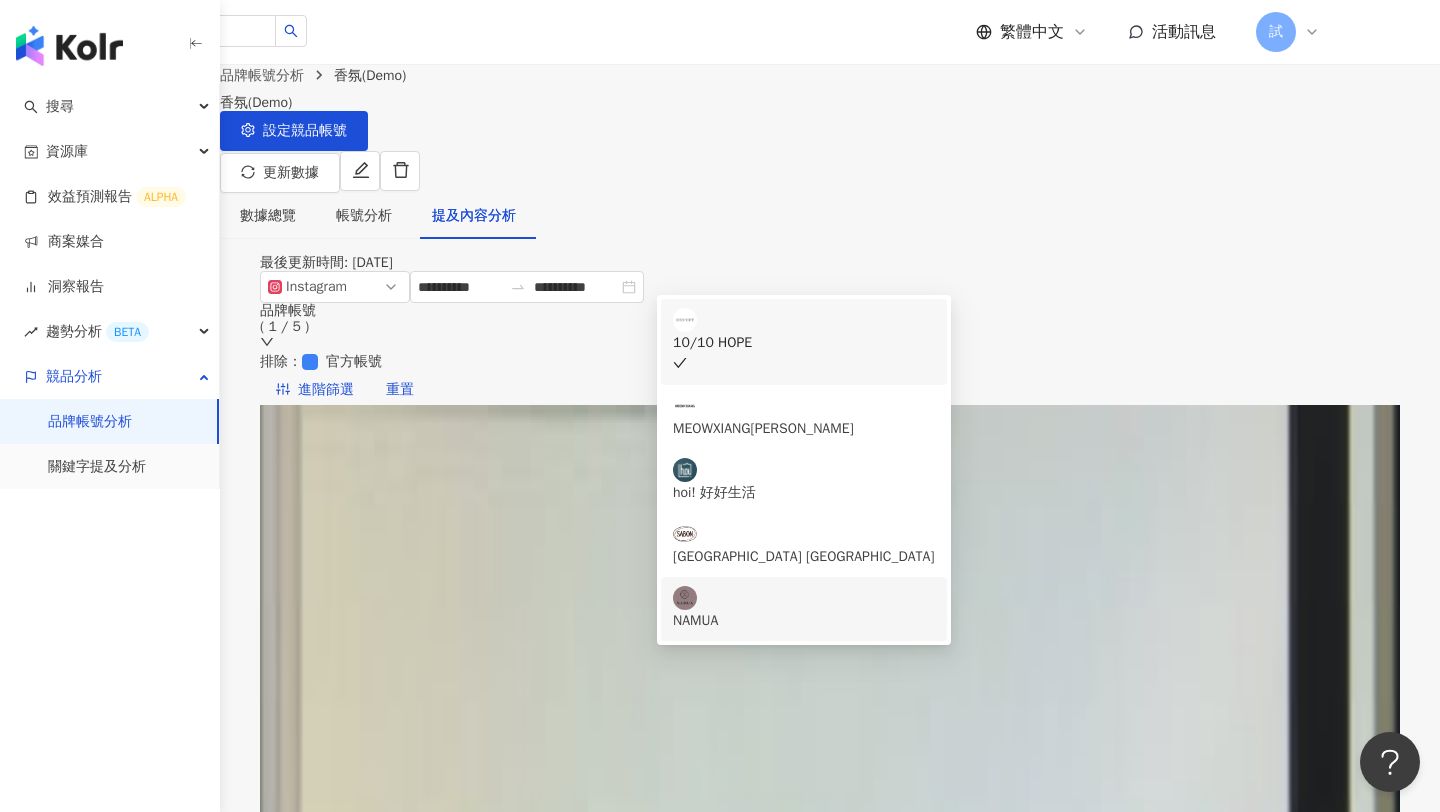 click on "Instagram 提及內容成效走勢 觀看各月份的提及內容走勢，點擊節點查看細節 。如選擇單一月份，顯示的是當月至今的數據。(聲量 = 按讚數 + 分享數 + 留言數 + 觀看數) 聲量 40萬 40萬 30萬 30萬 20萬 20萬 10萬 10萬 278 278 1月 1月 2月 2月 3月 3月 4月 4月 5月 5月 6月 6月 7月 7月 點擊上方節點，查看當月主要聲量來源 Instagram 提及網紅量級分佈 根據圖表，可看出各品牌主要被哪種級距網紅提及的比例 奈米 (<1萬) 微型 (1萬-3萬) 小型 (3萬-5萬) 中小型 (5萬-10萬) 中型 (10萬-30萬) 中大型 (30萬-50萬) 大型 (50萬-100萬) 百萬  (>100萬) 100% 100% 75% 75% 50% 50% 25% 25% 0% 0% 10/10 HOPE 10/10 HOPE Instagram 提及網紅類型分佈 由於一個網紅同時可能有多種類型，建議以前五種類型為主，效果較佳 100% 100% 75% 75% 50% 50% 25% 25% 0% 0% 日... 日常話題 美食 美食 旅遊 旅遊 穿搭 穿搭 美... 美妝時尚 保養 保養 教育... 彩妝 #1 1" at bounding box center (830, 4339) 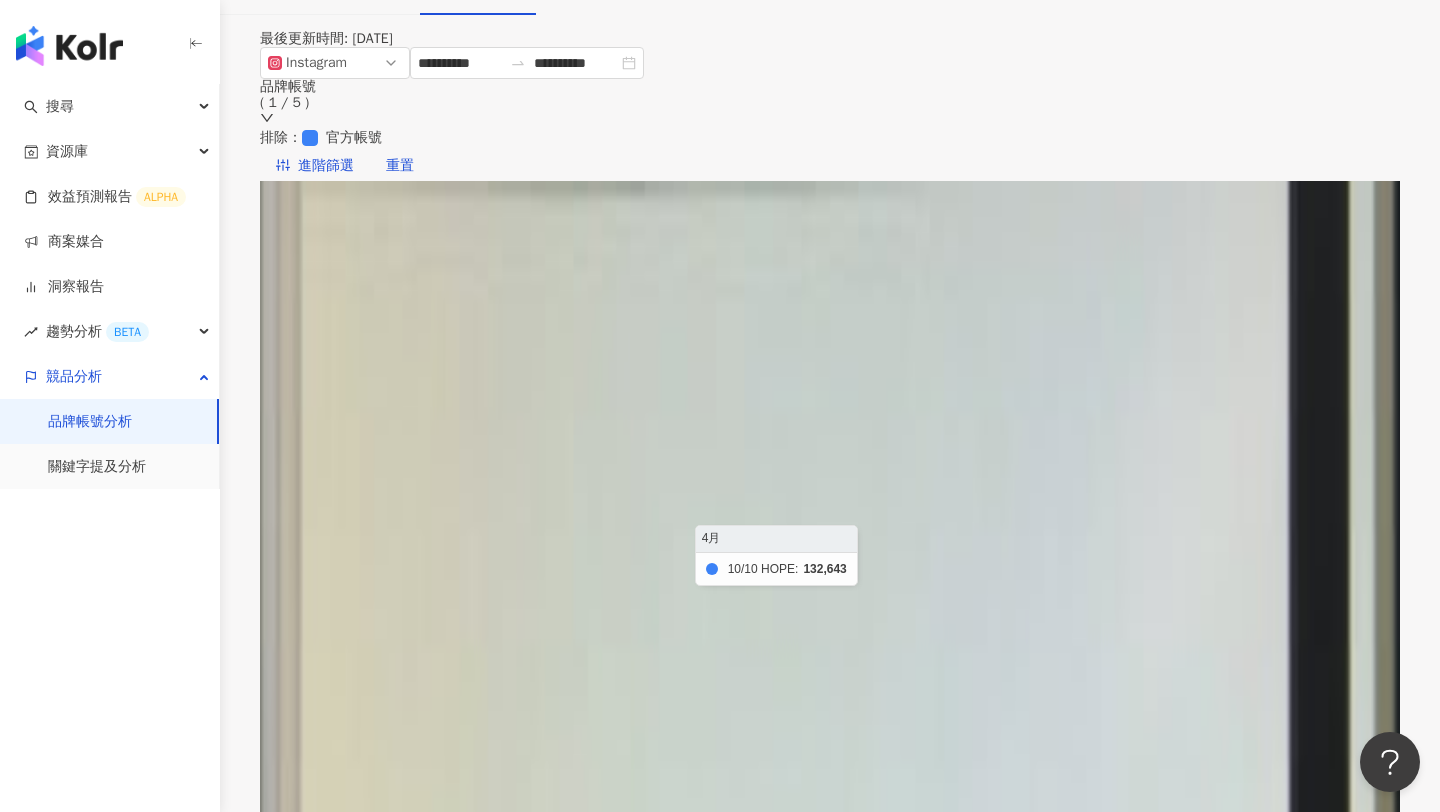 scroll, scrollTop: 234, scrollLeft: 0, axis: vertical 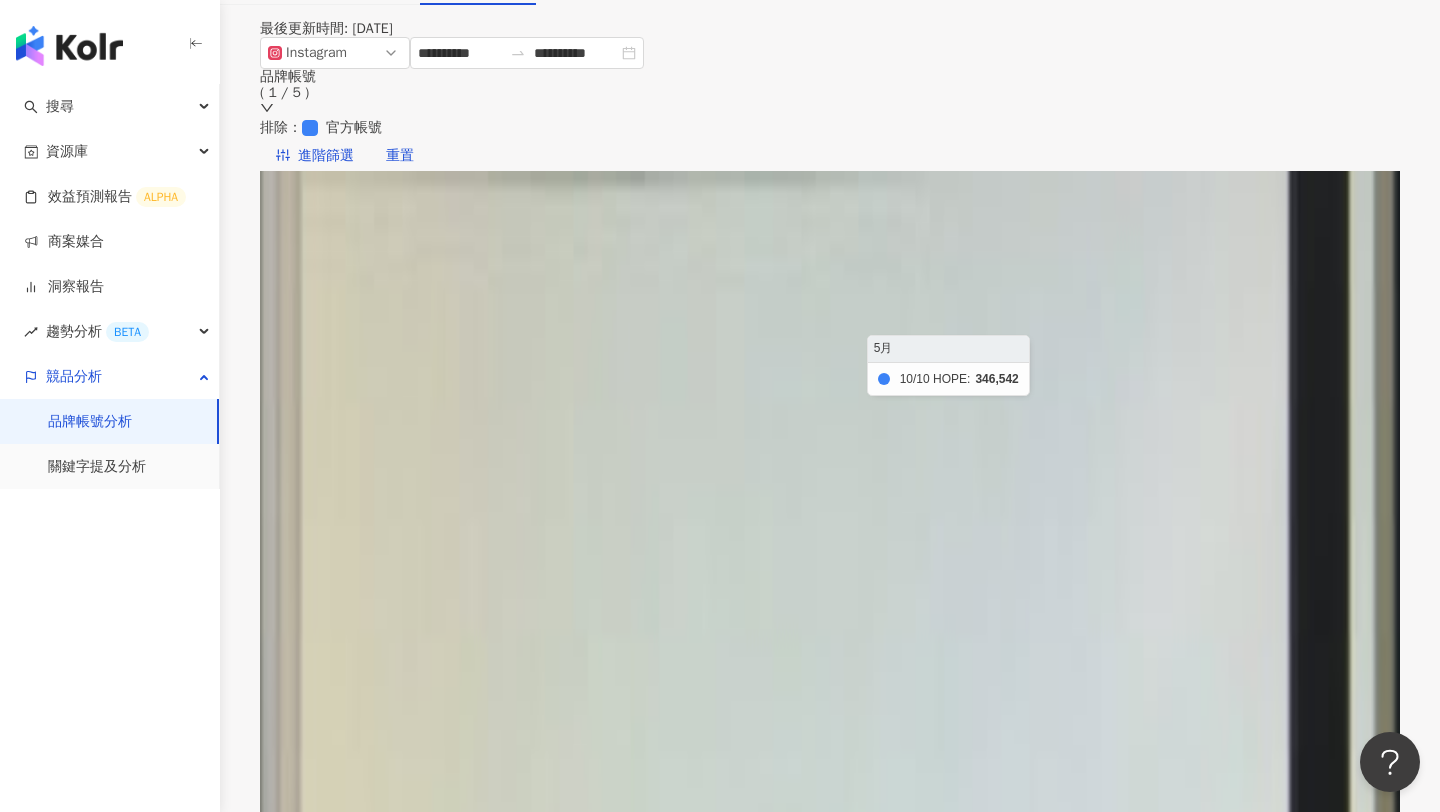 click 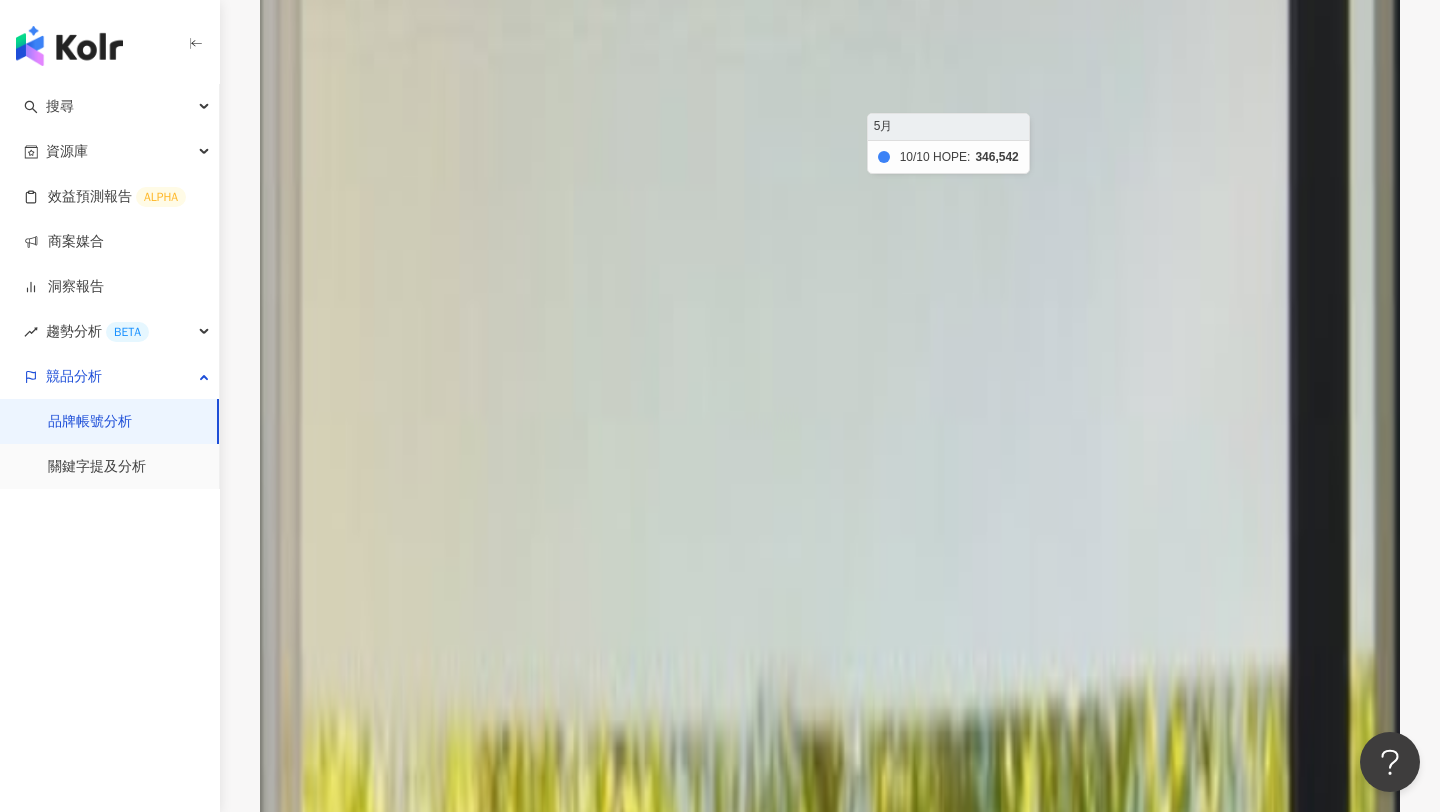 scroll, scrollTop: 498, scrollLeft: 0, axis: vertical 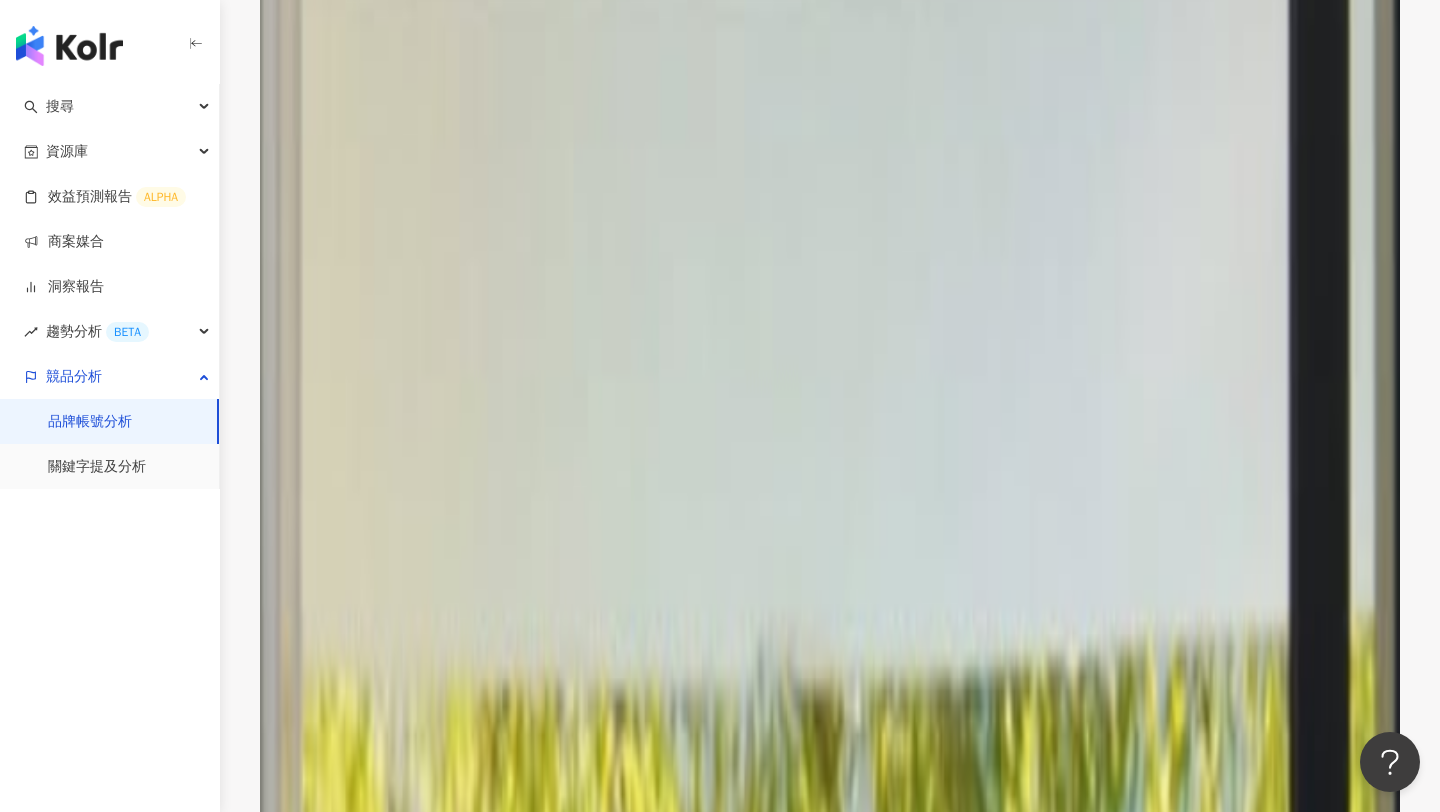 click at bounding box center [830, 4598] 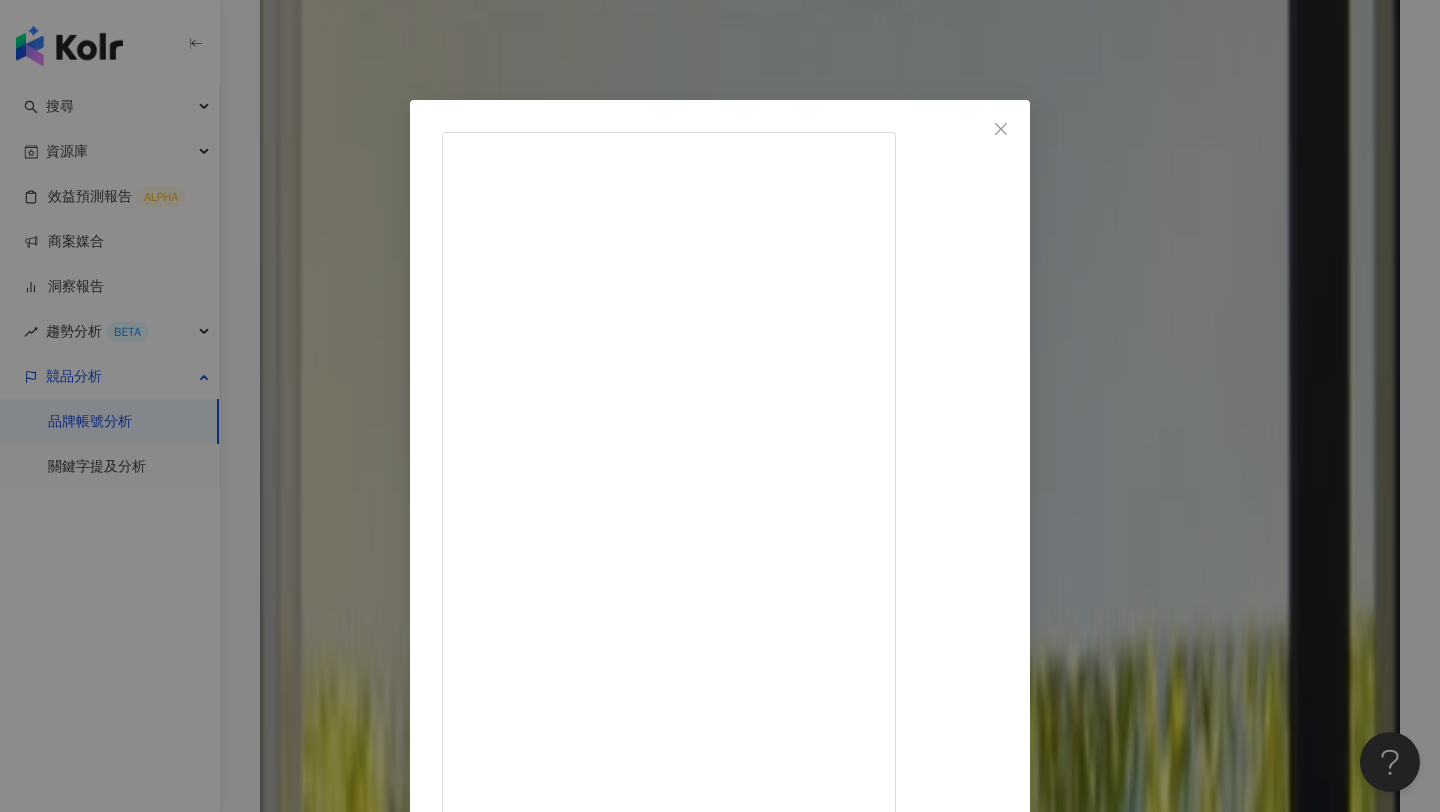drag, startPoint x: 772, startPoint y: 284, endPoint x: 897, endPoint y: 286, distance: 125.016 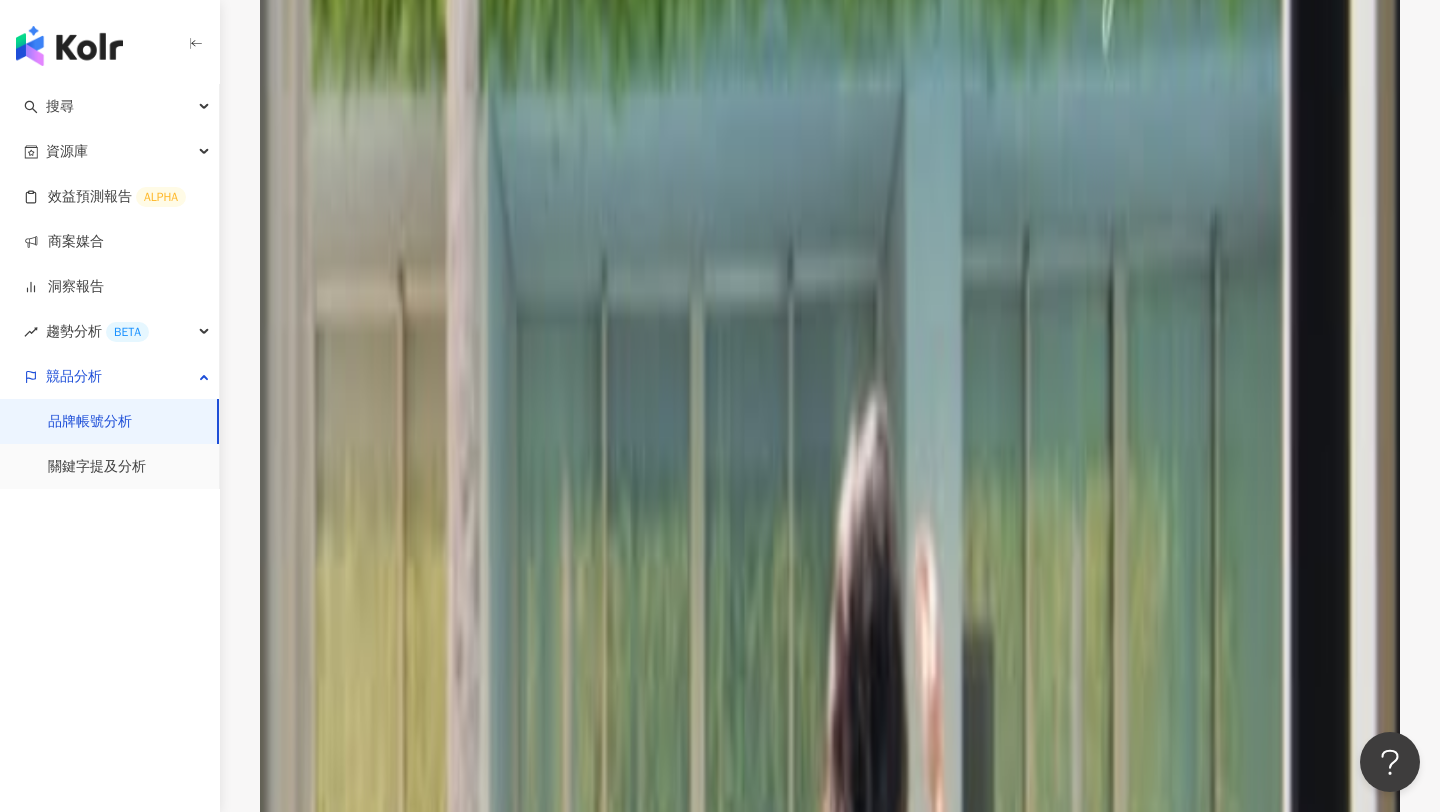 scroll, scrollTop: 4586, scrollLeft: 0, axis: vertical 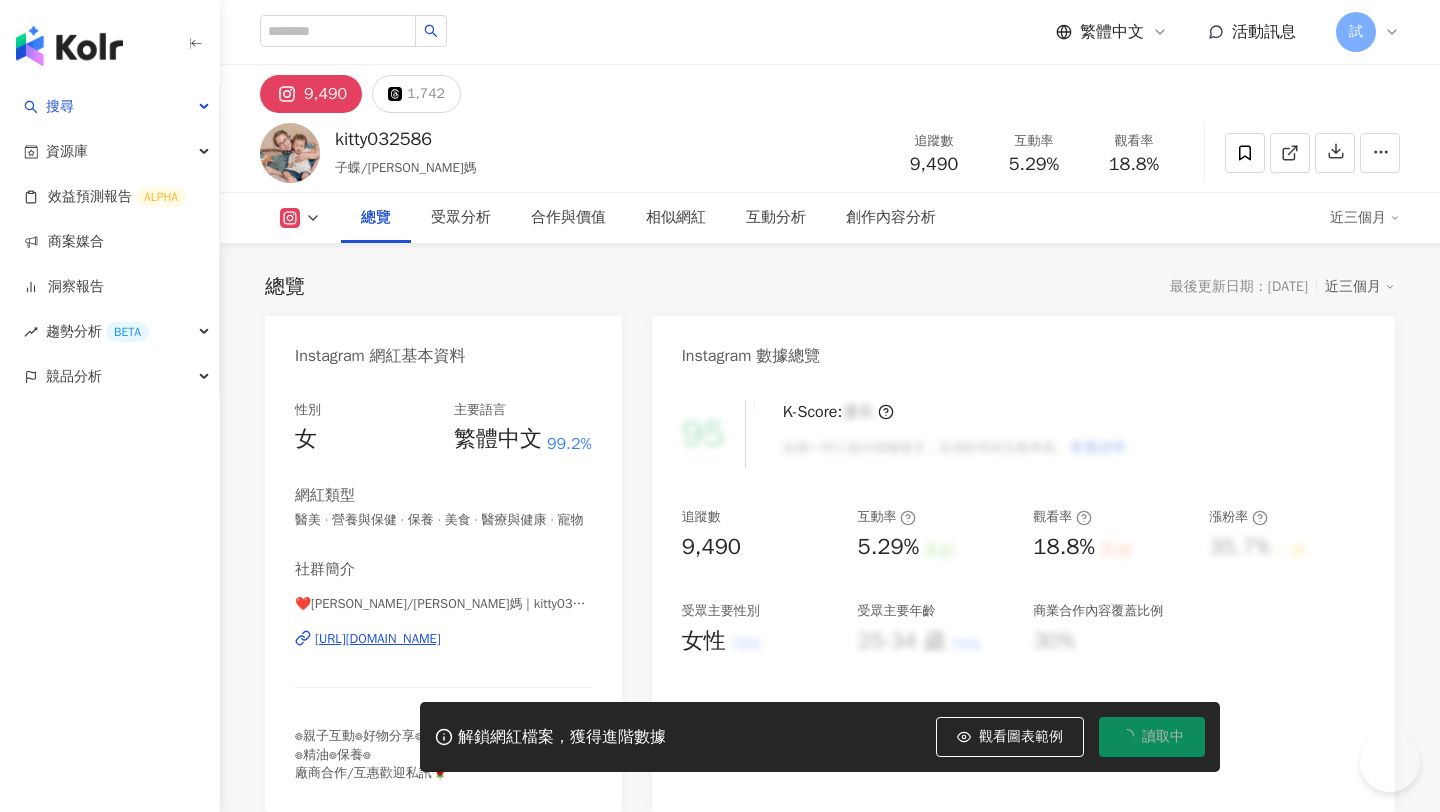 click at bounding box center (1290, 153) 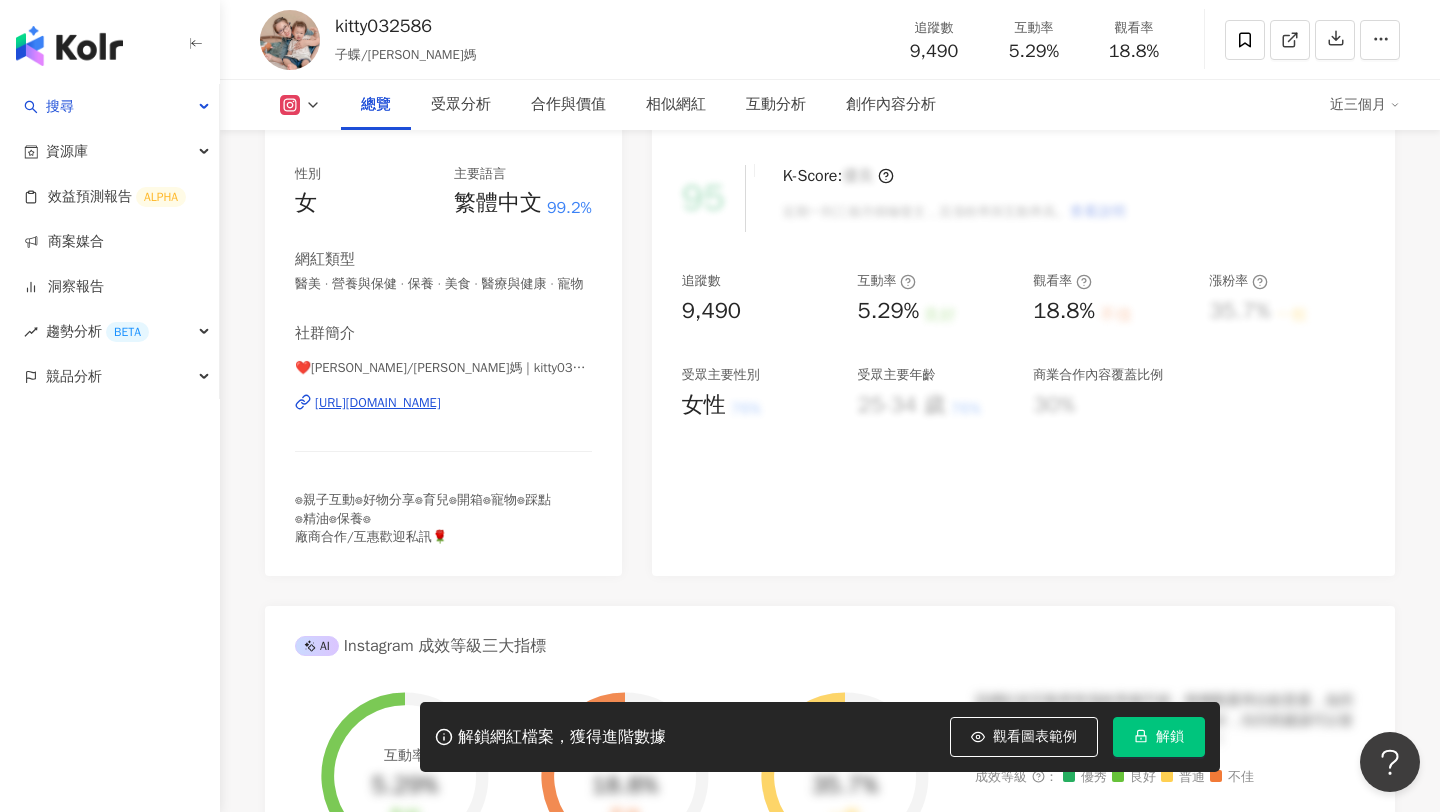 scroll, scrollTop: 138, scrollLeft: 0, axis: vertical 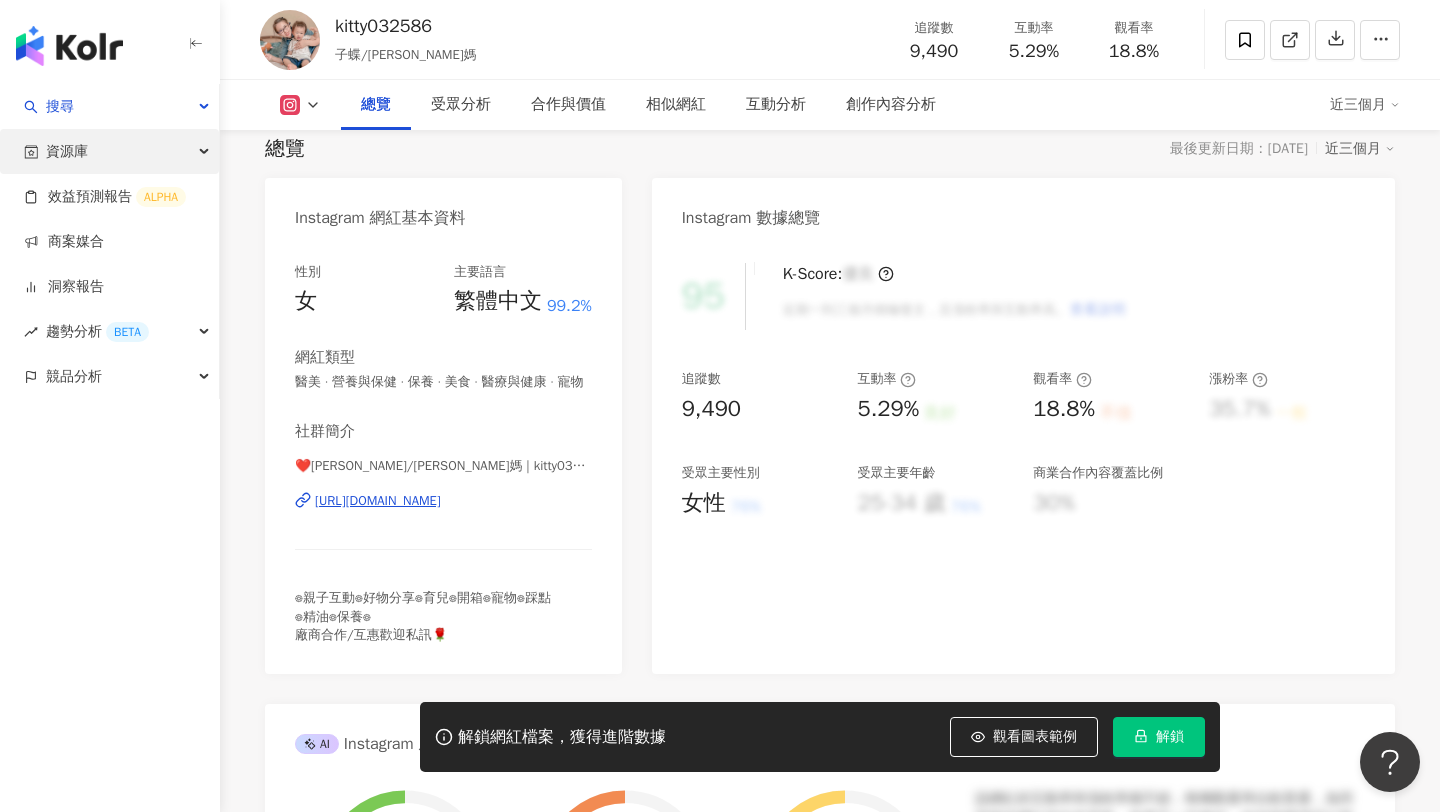 click on "資源庫" at bounding box center [109, 151] 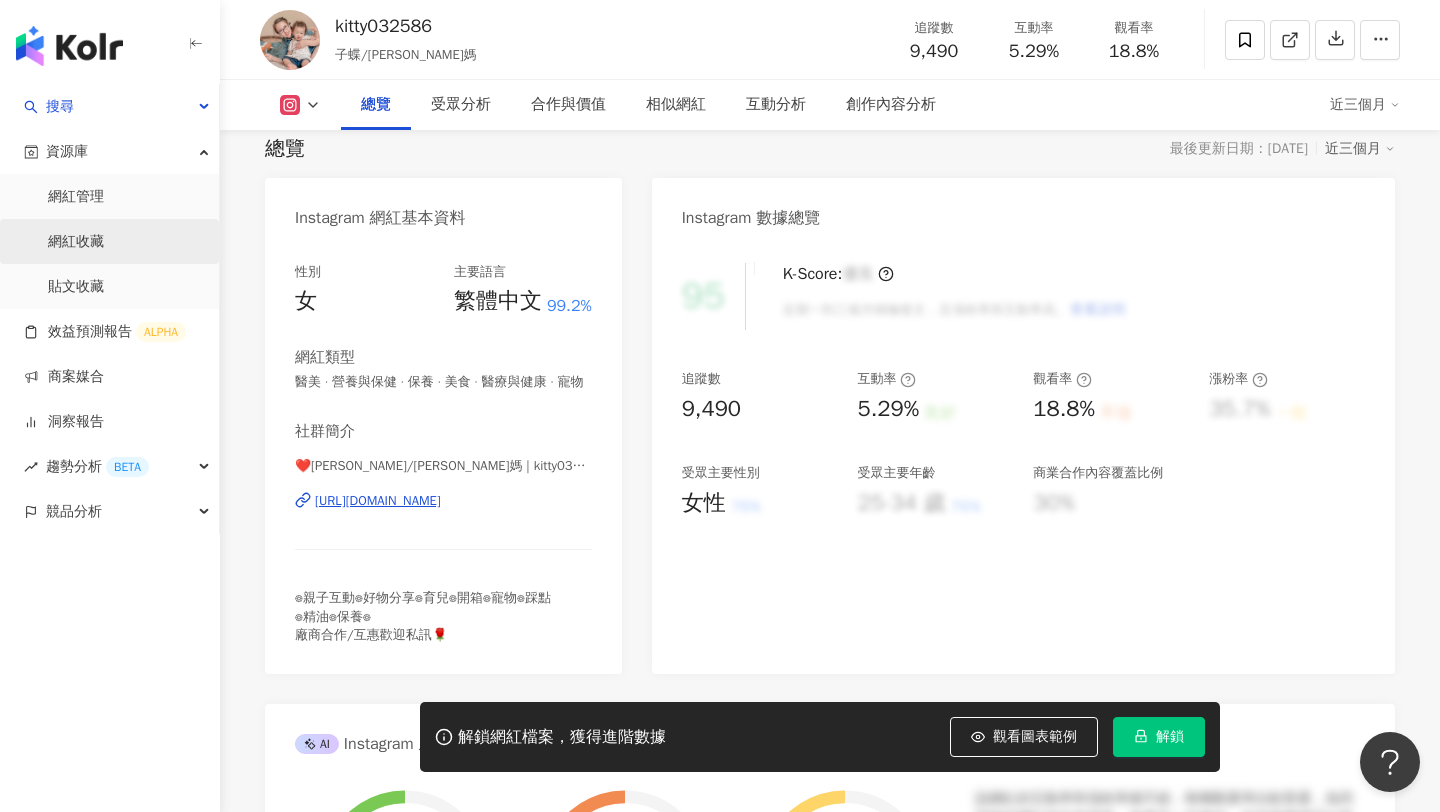 click on "網紅收藏" at bounding box center (76, 242) 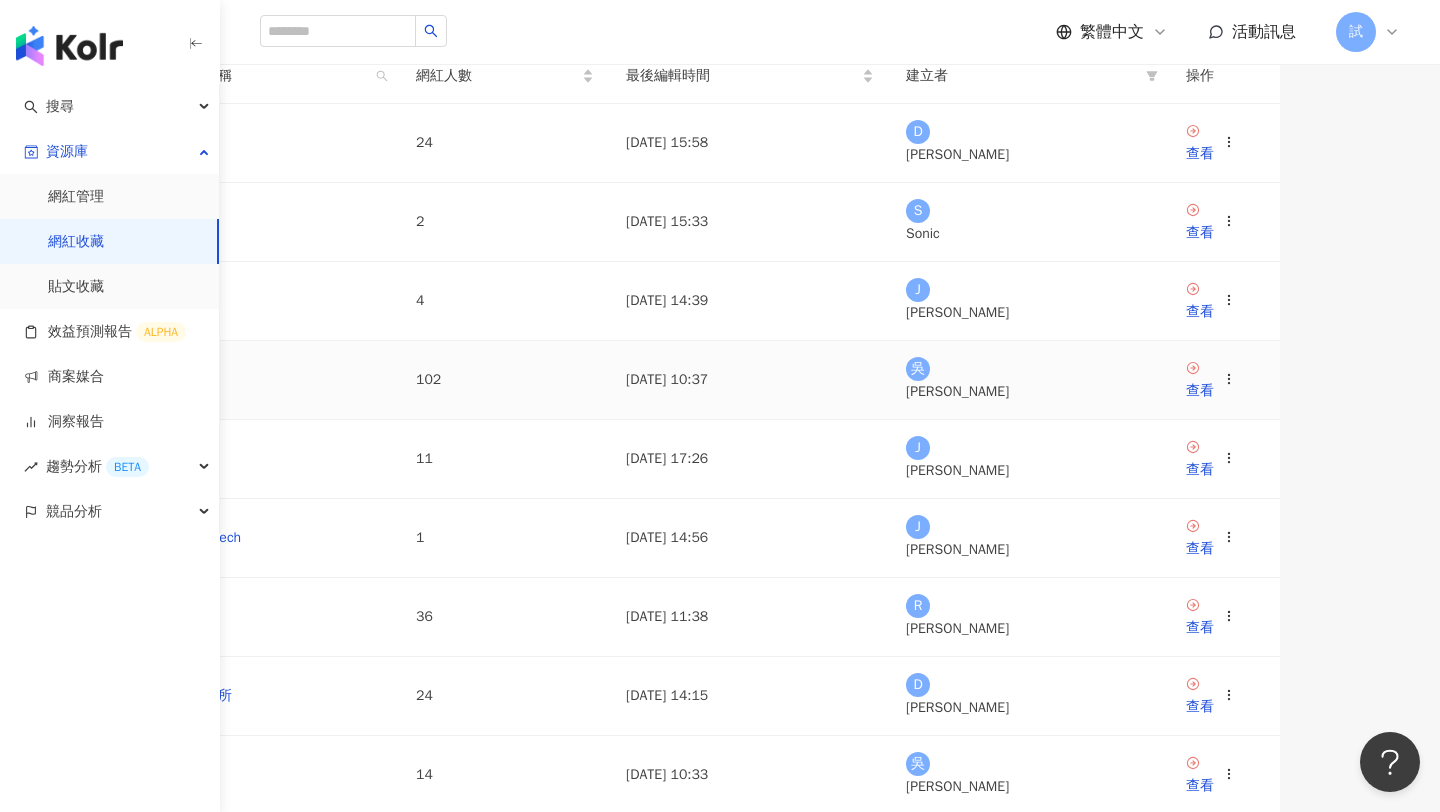 scroll, scrollTop: 113, scrollLeft: 0, axis: vertical 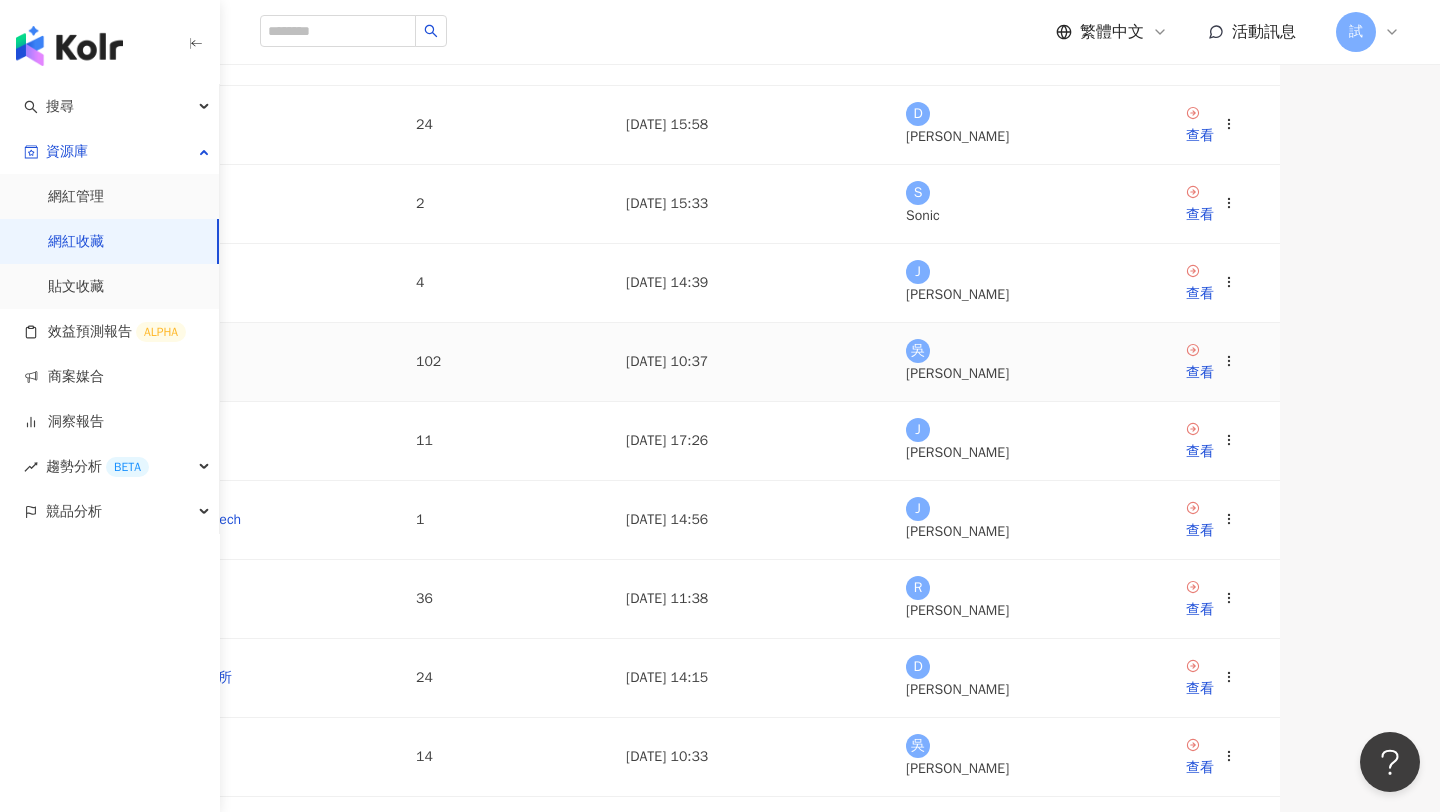 click on "醫美" at bounding box center [190, 361] 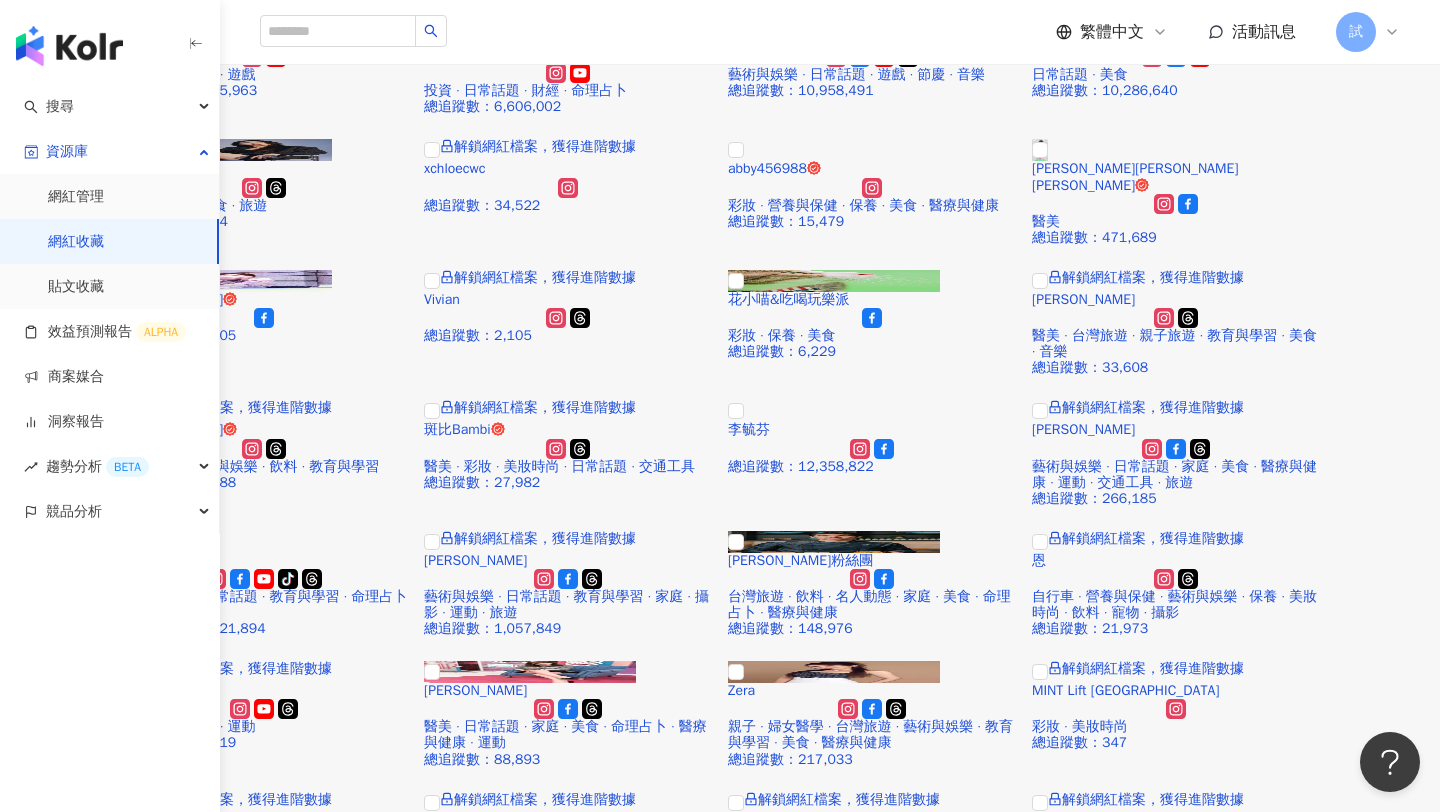 scroll, scrollTop: 629, scrollLeft: 0, axis: vertical 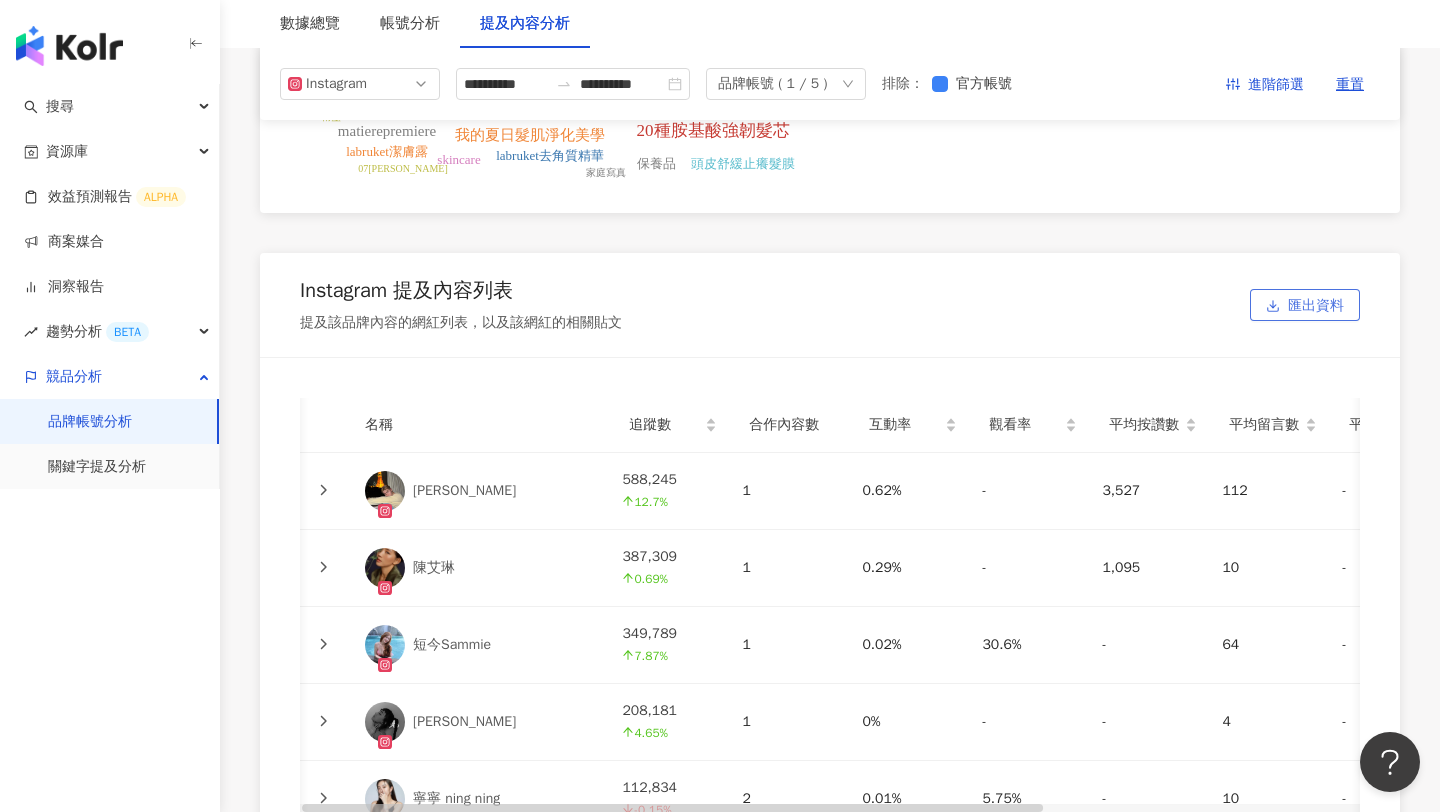 click on "匯出資料" at bounding box center (1316, 306) 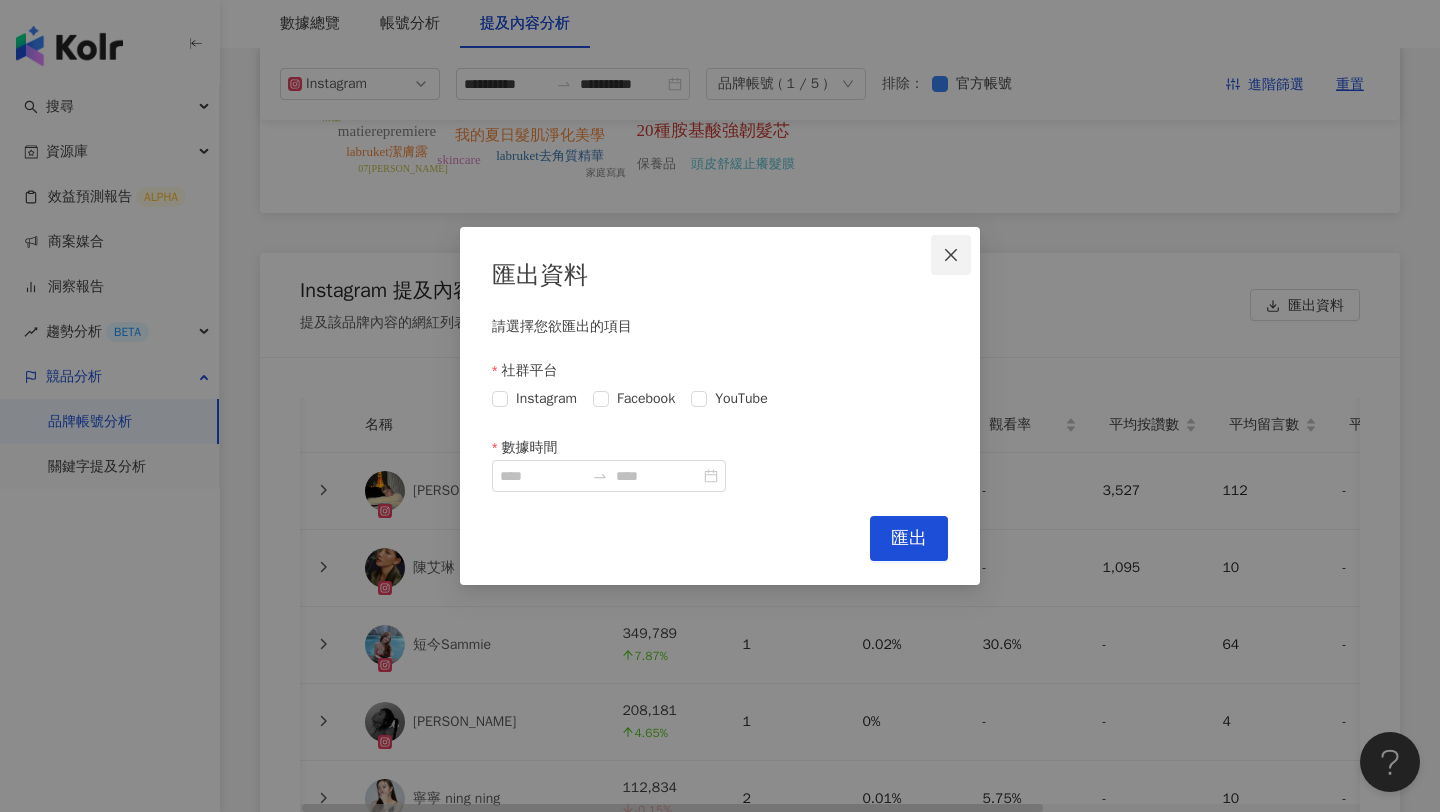 click at bounding box center [951, 255] 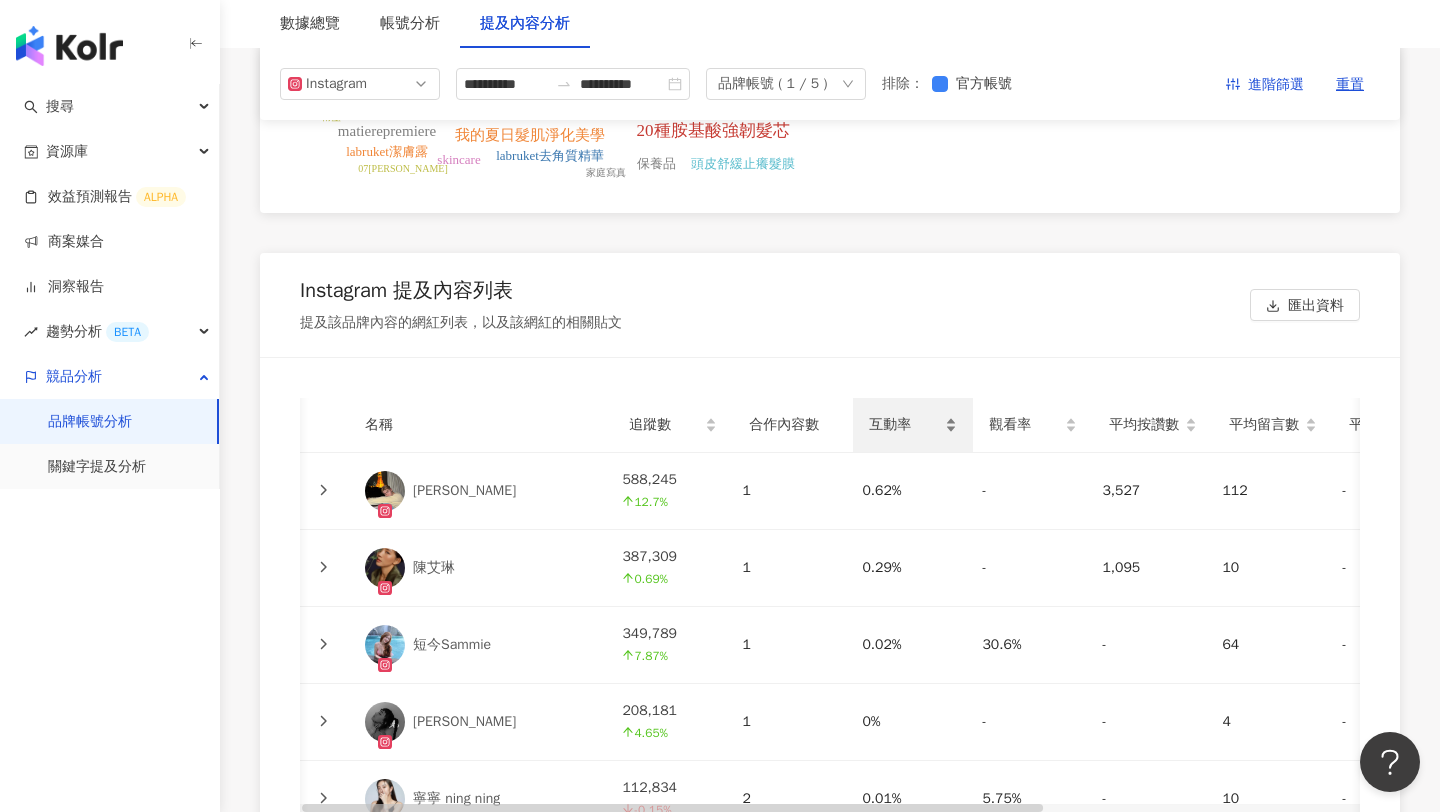 scroll, scrollTop: 4362, scrollLeft: 0, axis: vertical 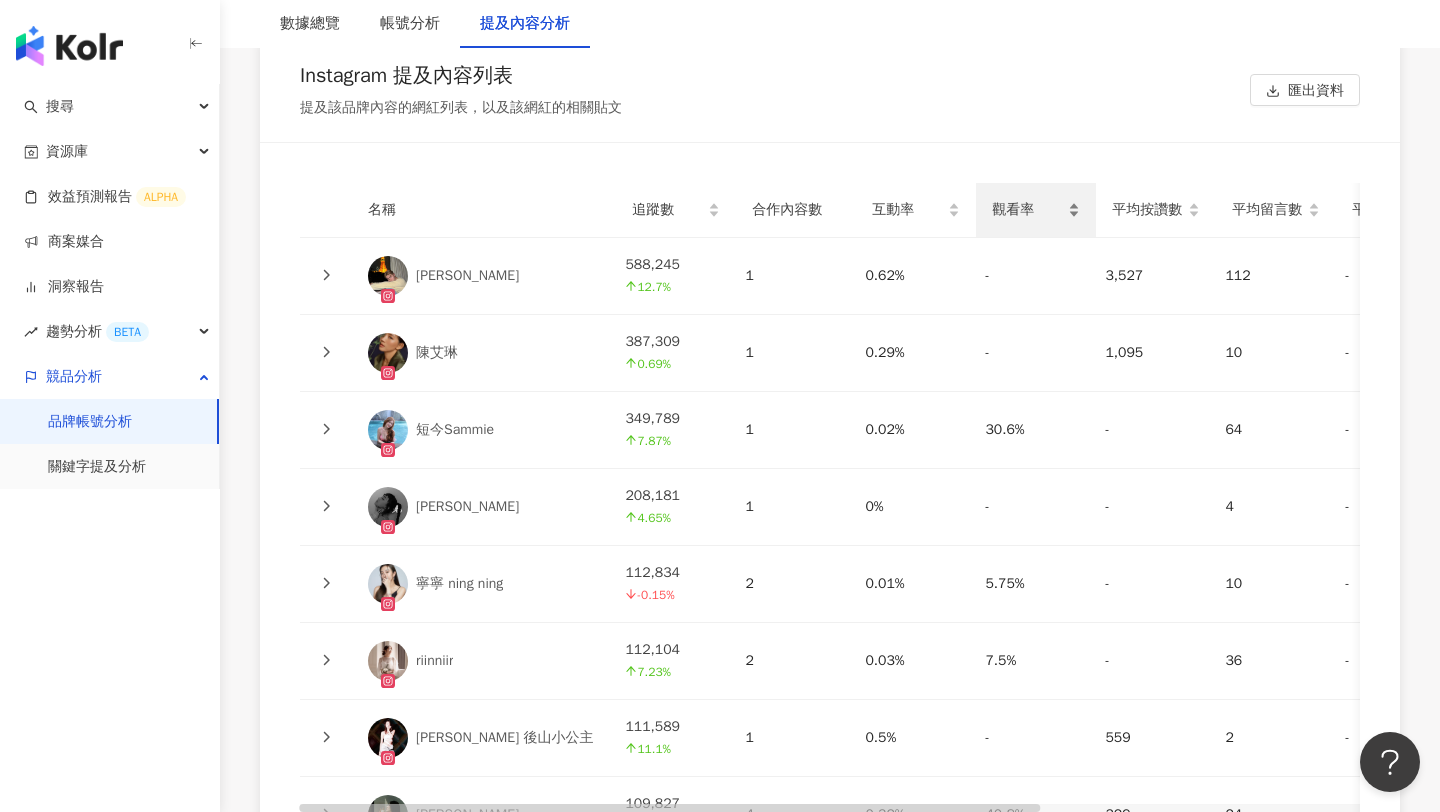 click on "觀看率" at bounding box center [1028, 210] 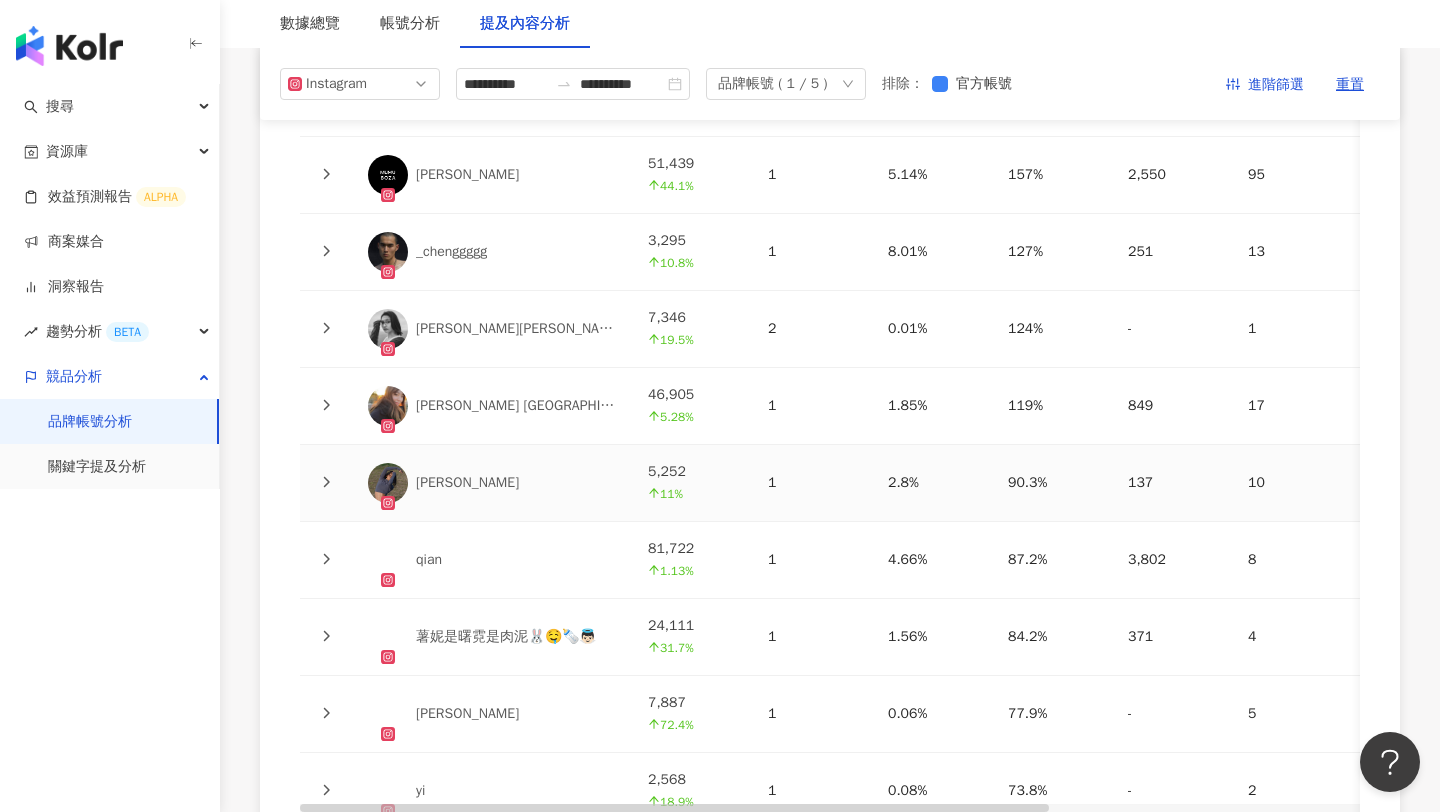 scroll, scrollTop: 4569, scrollLeft: 0, axis: vertical 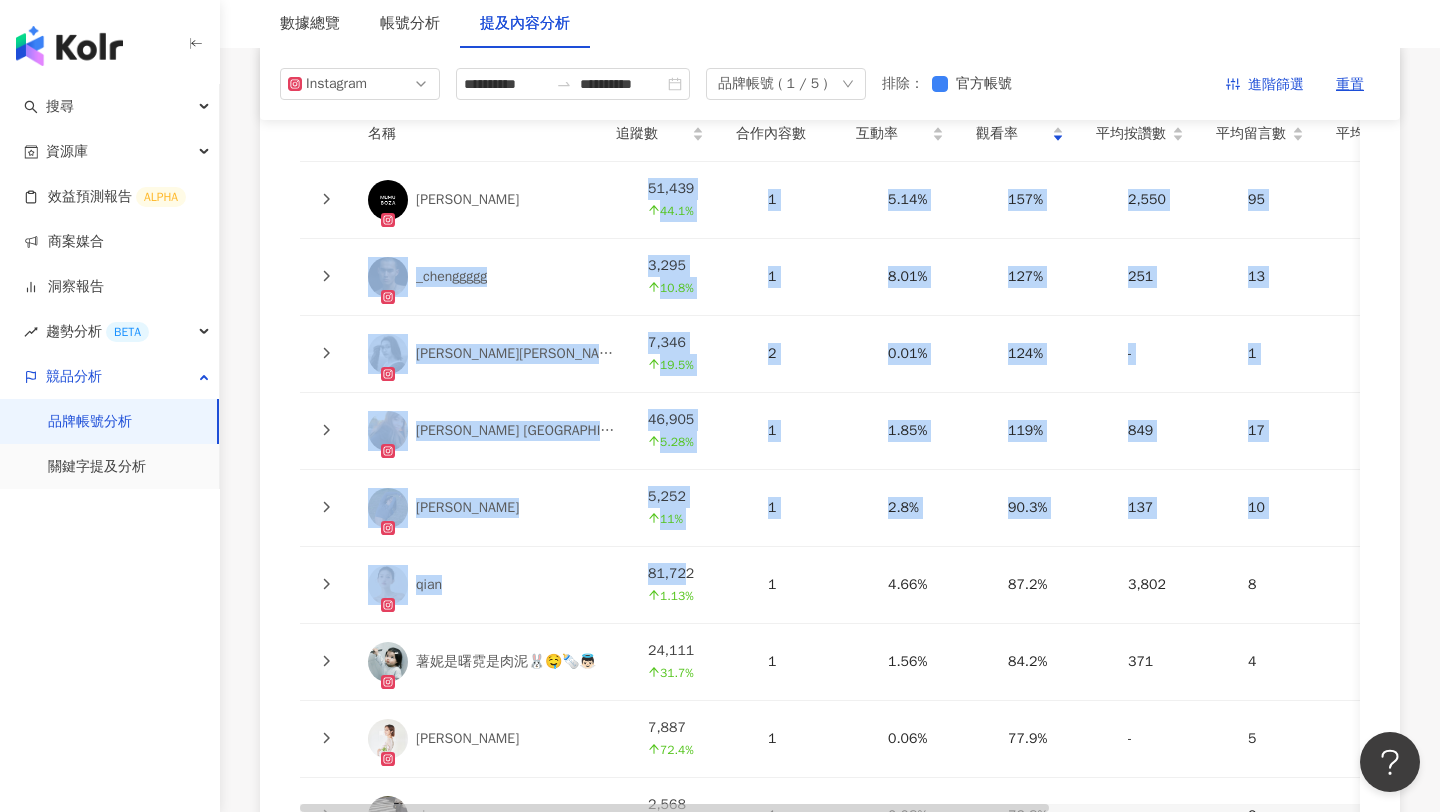 drag, startPoint x: 619, startPoint y: 183, endPoint x: 646, endPoint y: 576, distance: 393.9264 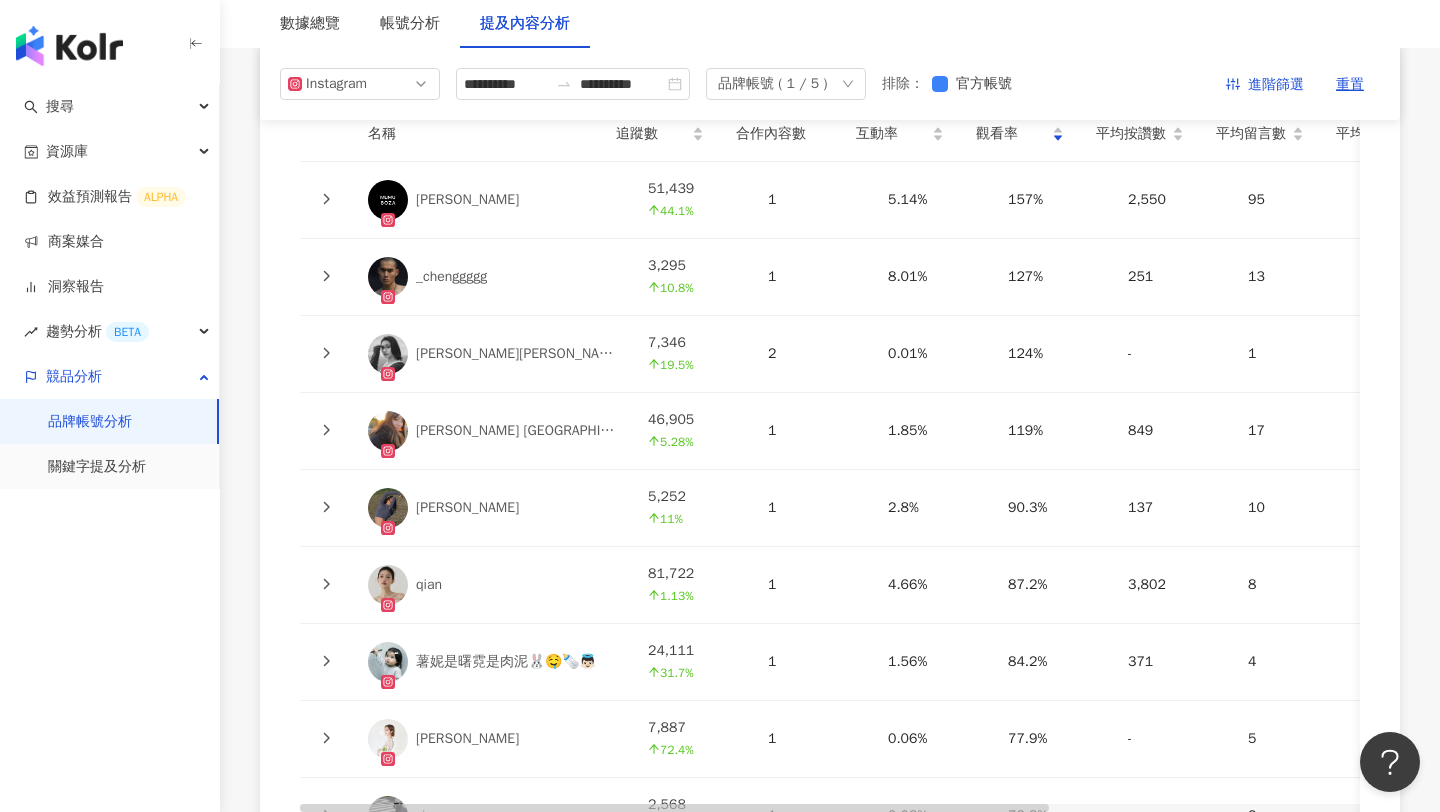 click on "81,722 1.13%" at bounding box center [692, 585] 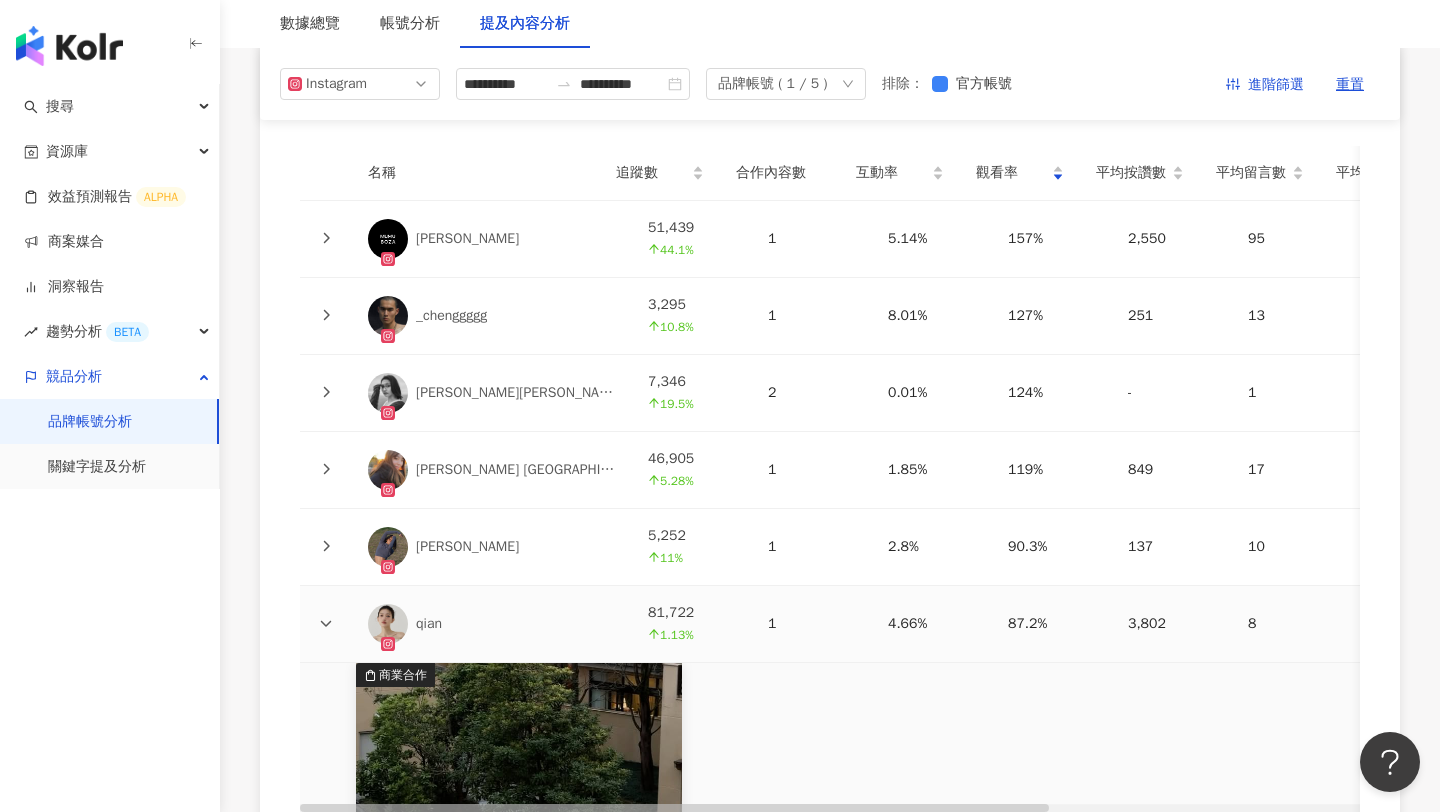 scroll, scrollTop: 4427, scrollLeft: 0, axis: vertical 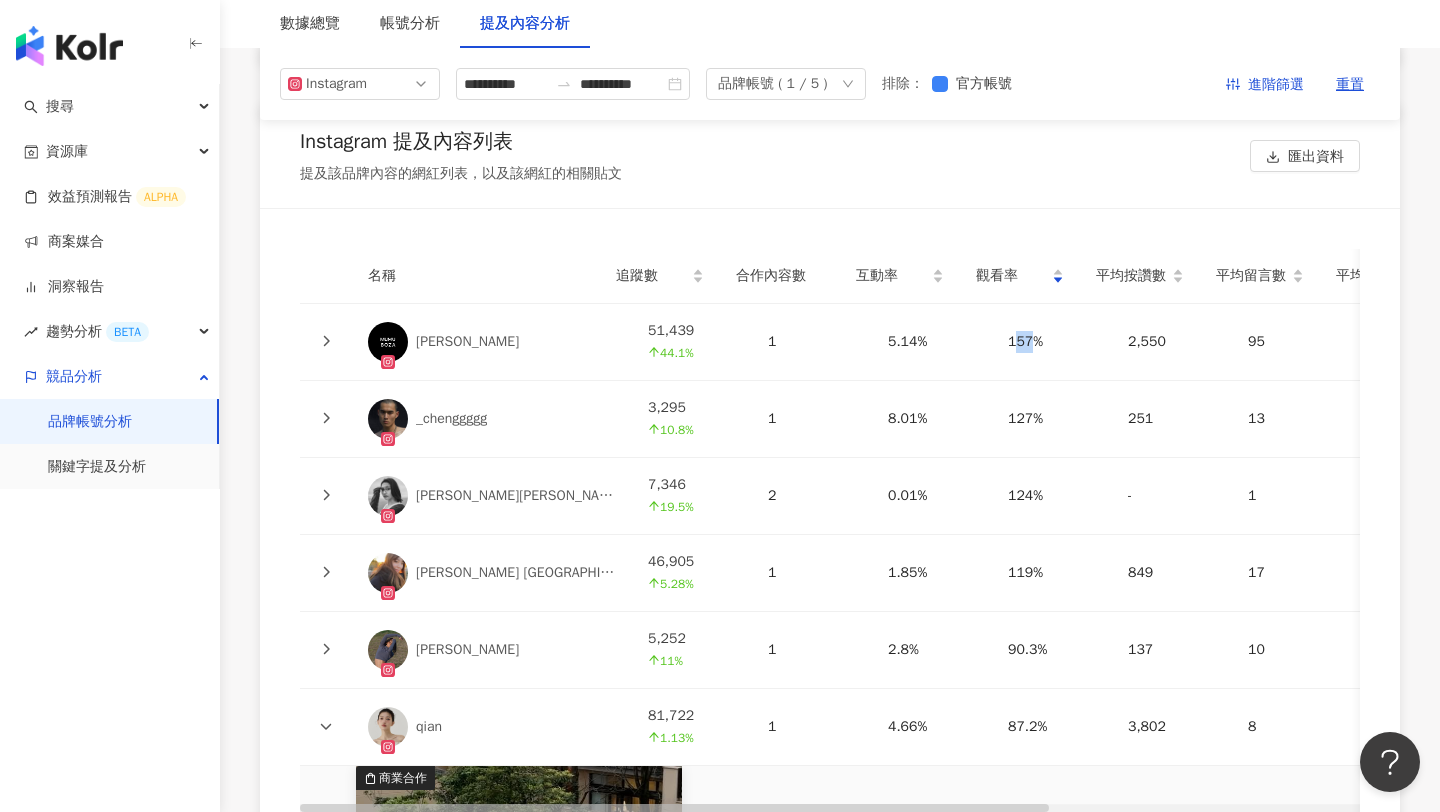 drag, startPoint x: 985, startPoint y: 338, endPoint x: 998, endPoint y: 338, distance: 13 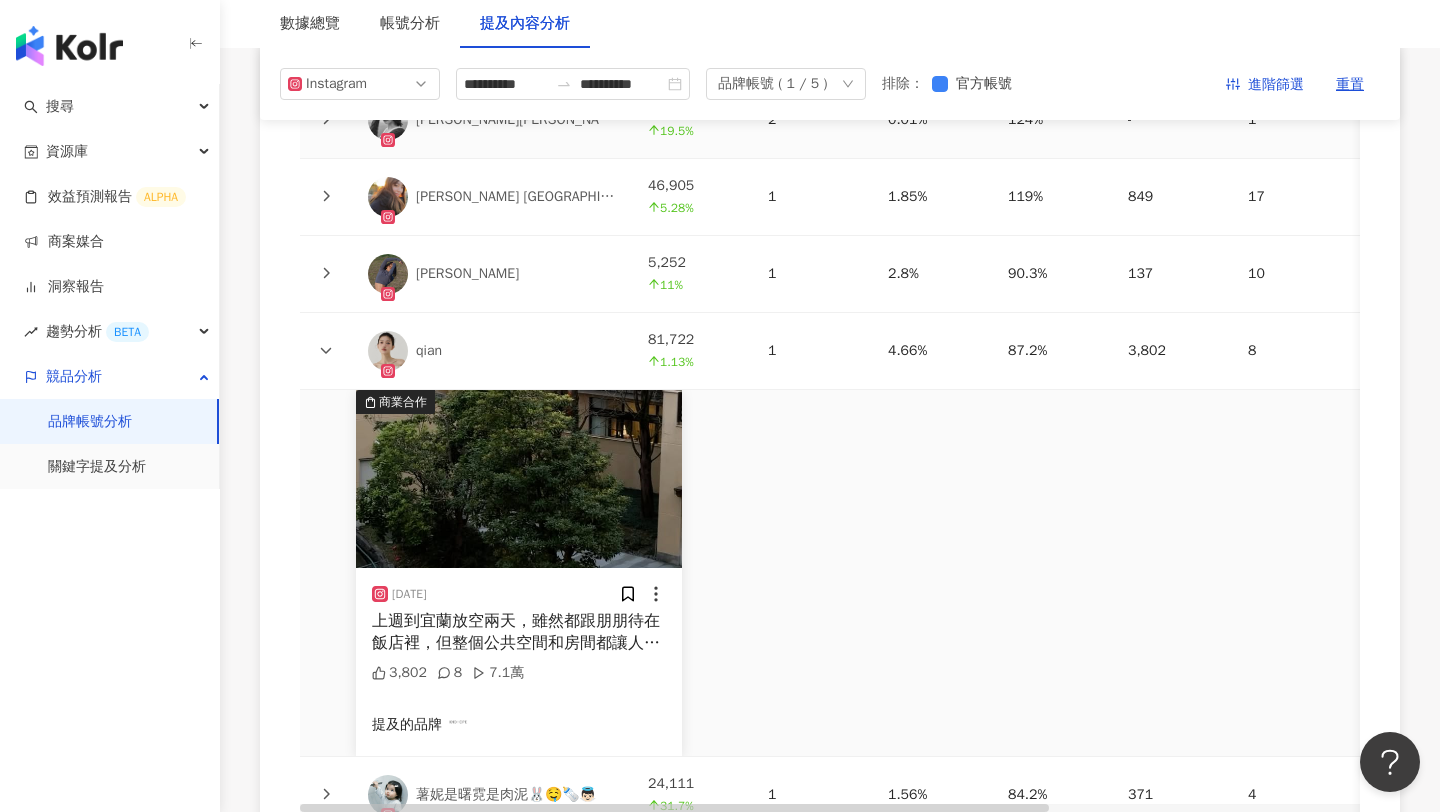 scroll, scrollTop: 5113, scrollLeft: 0, axis: vertical 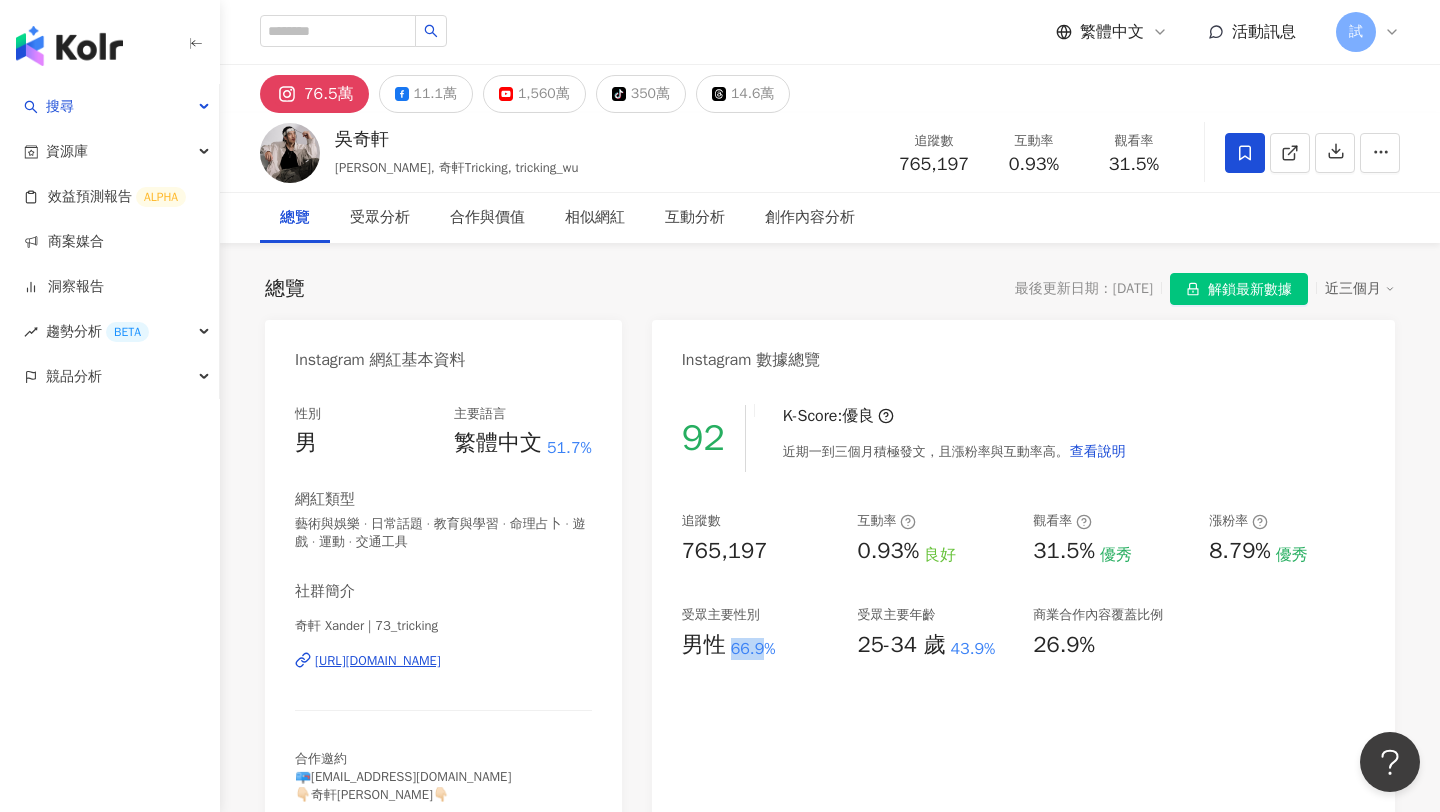 drag, startPoint x: 734, startPoint y: 648, endPoint x: 764, endPoint y: 648, distance: 30 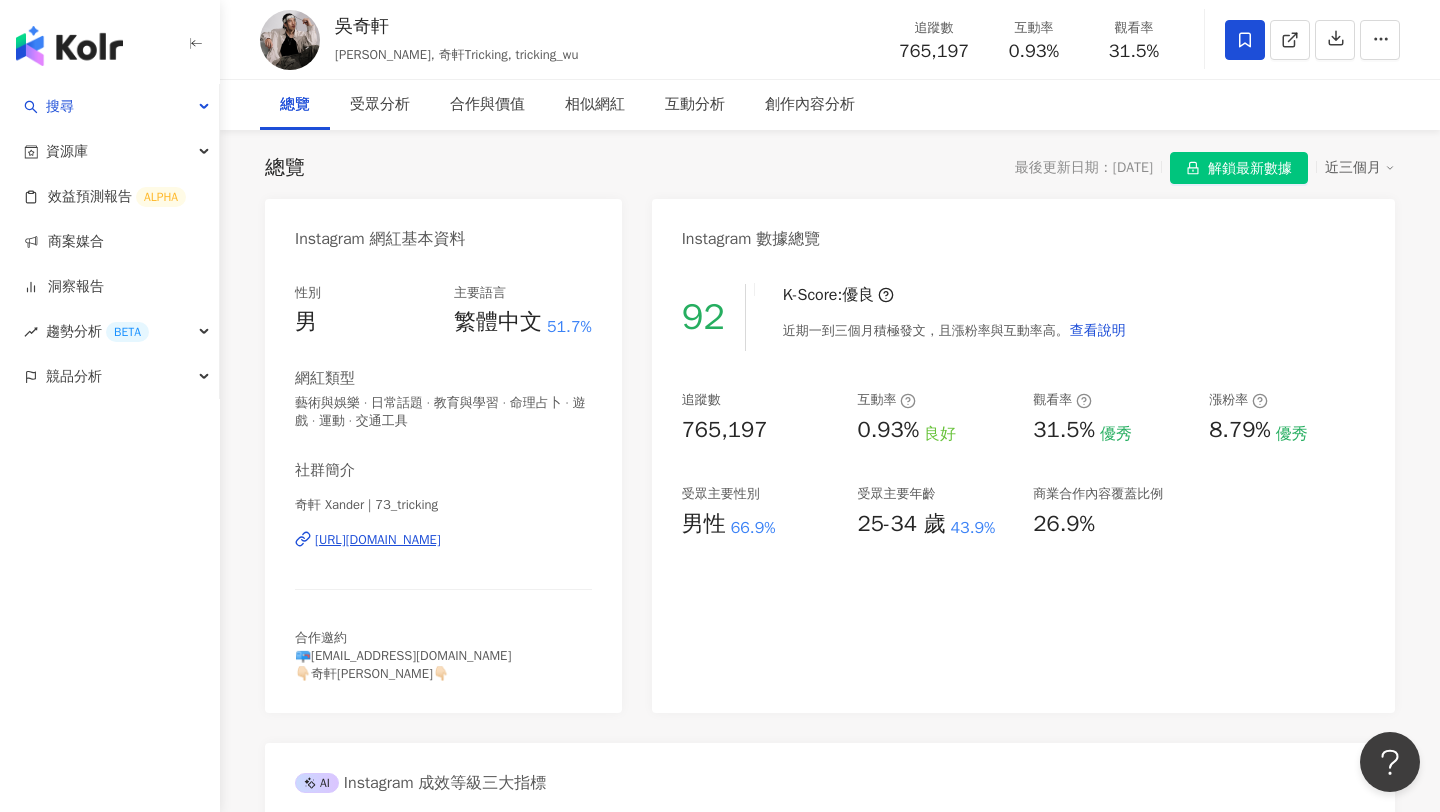 scroll, scrollTop: 191, scrollLeft: 0, axis: vertical 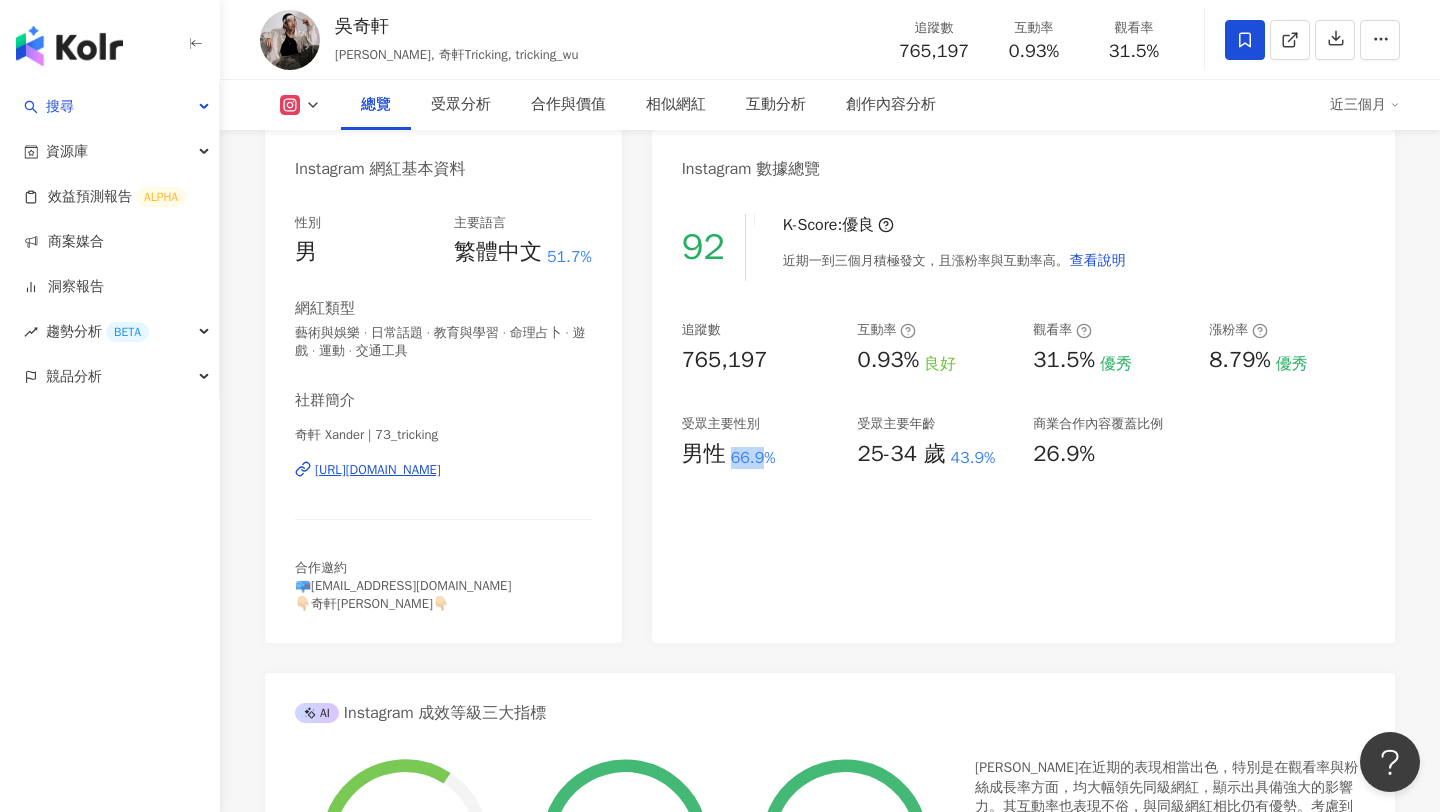 drag, startPoint x: 734, startPoint y: 456, endPoint x: 764, endPoint y: 456, distance: 30 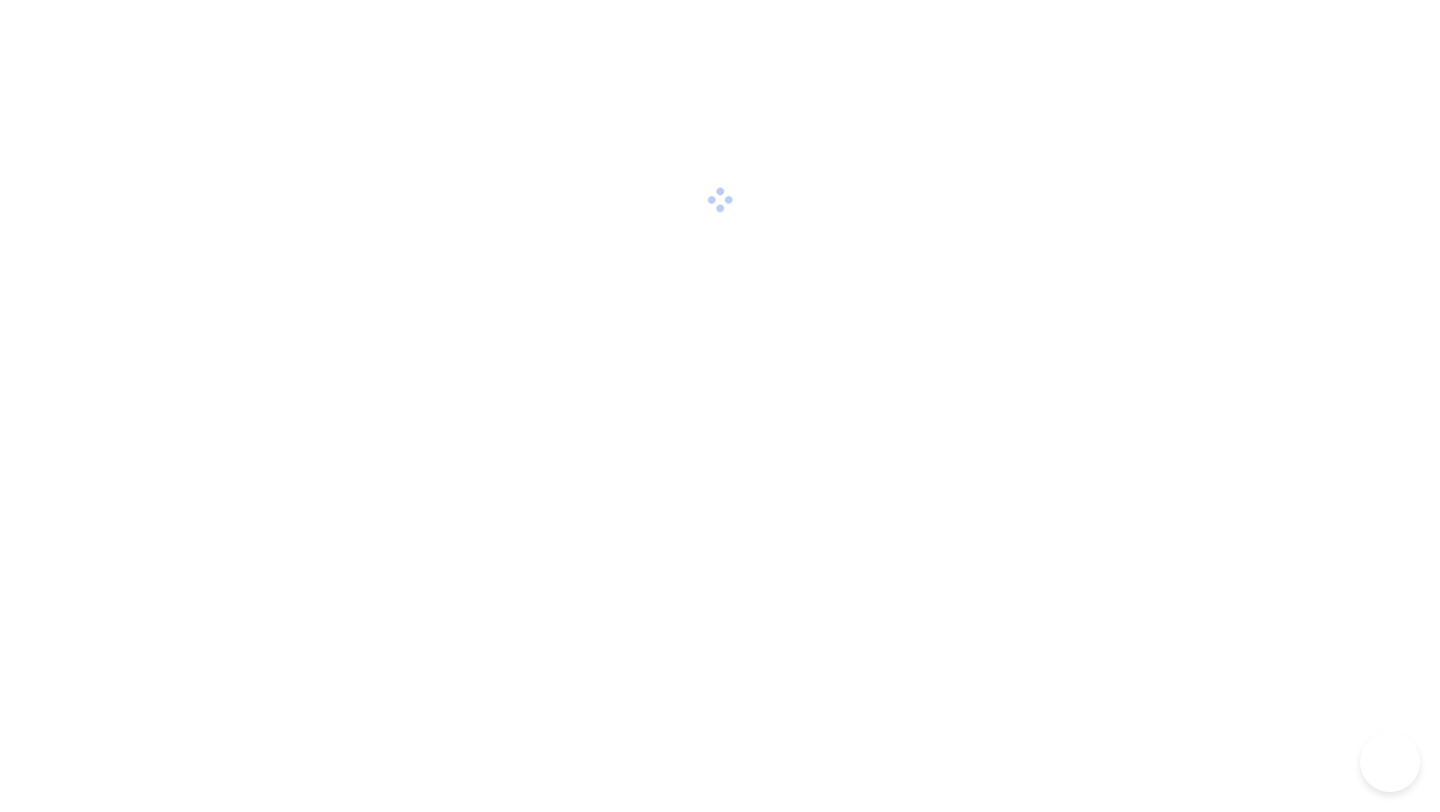 scroll, scrollTop: 0, scrollLeft: 0, axis: both 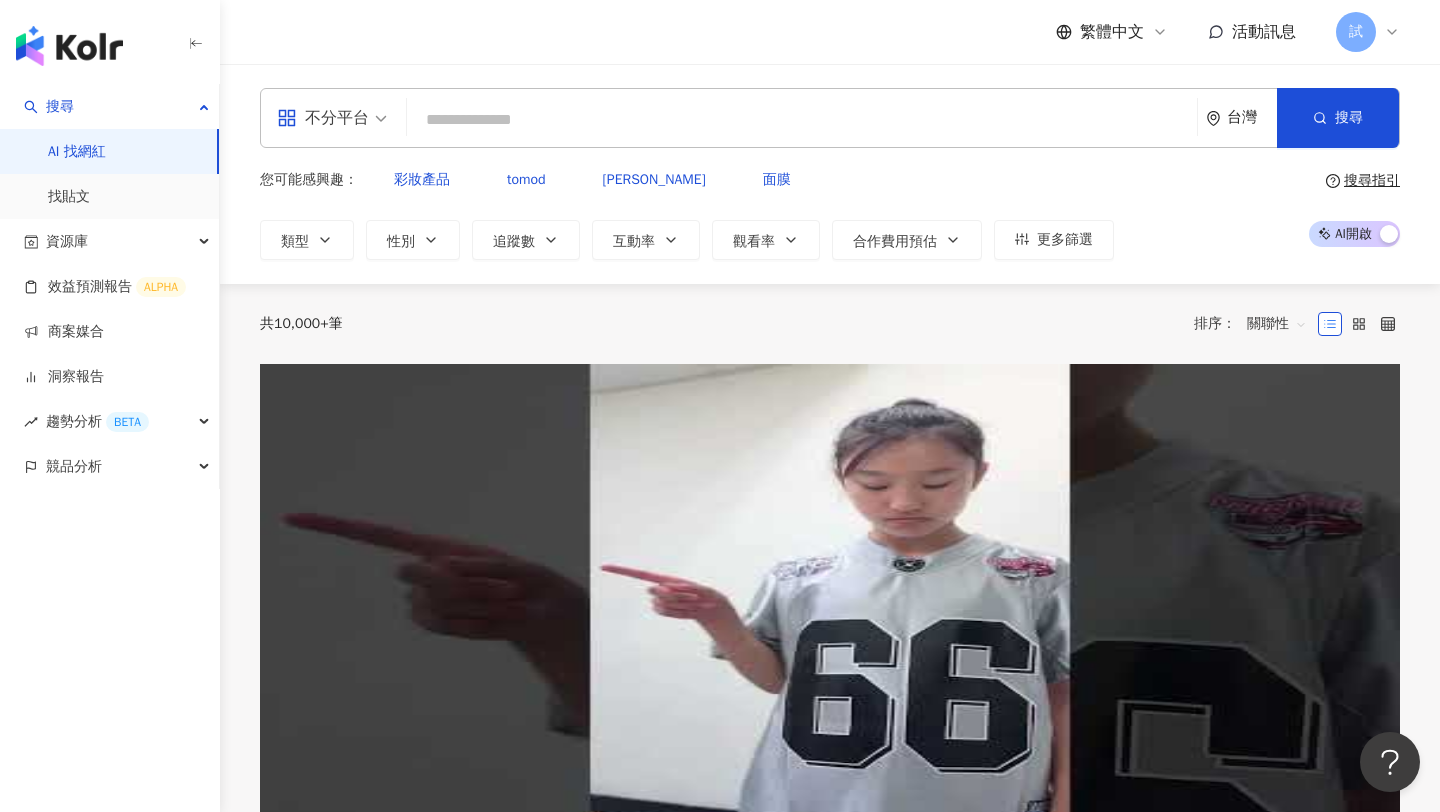 click on "不分平台 台灣 搜尋" at bounding box center (830, 118) 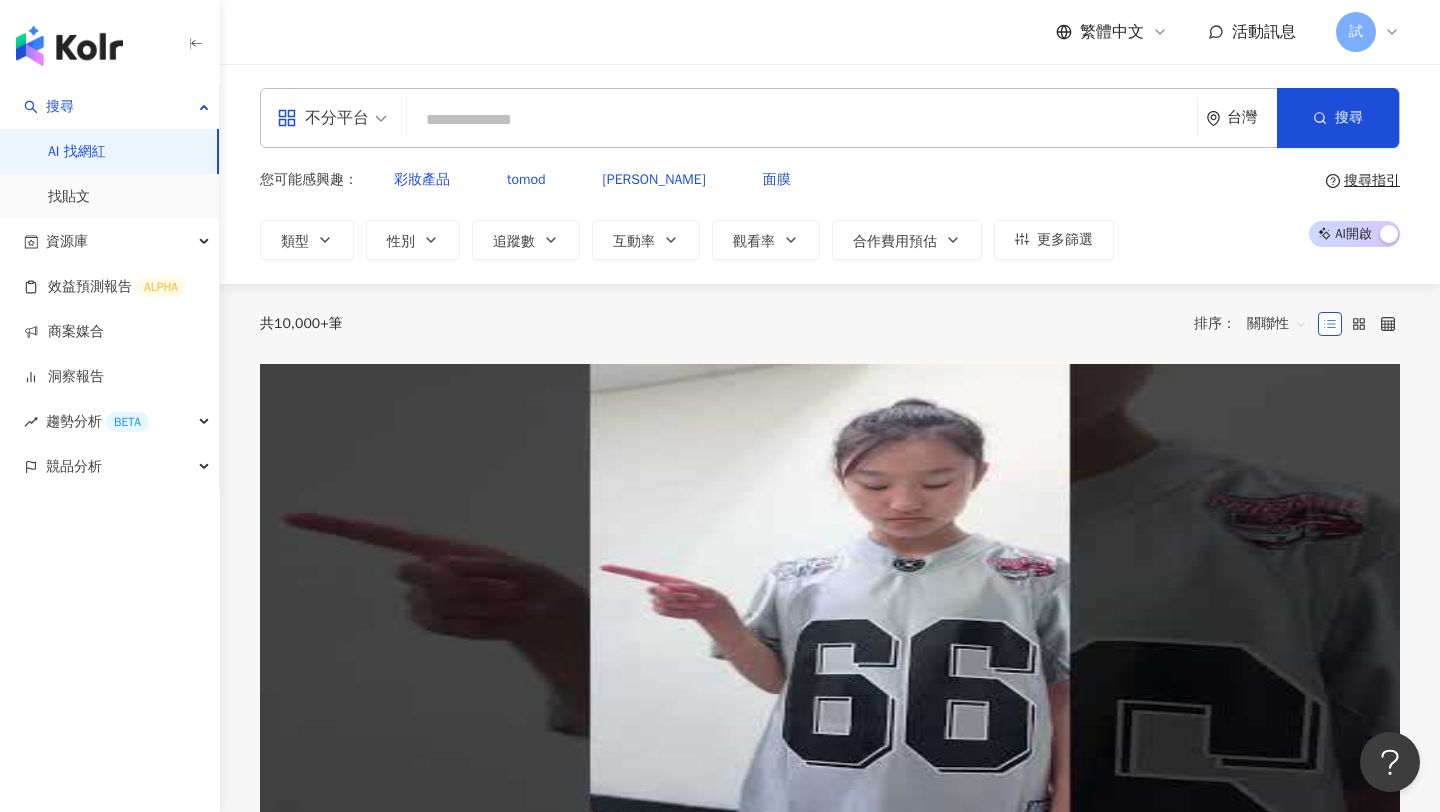 type on "*" 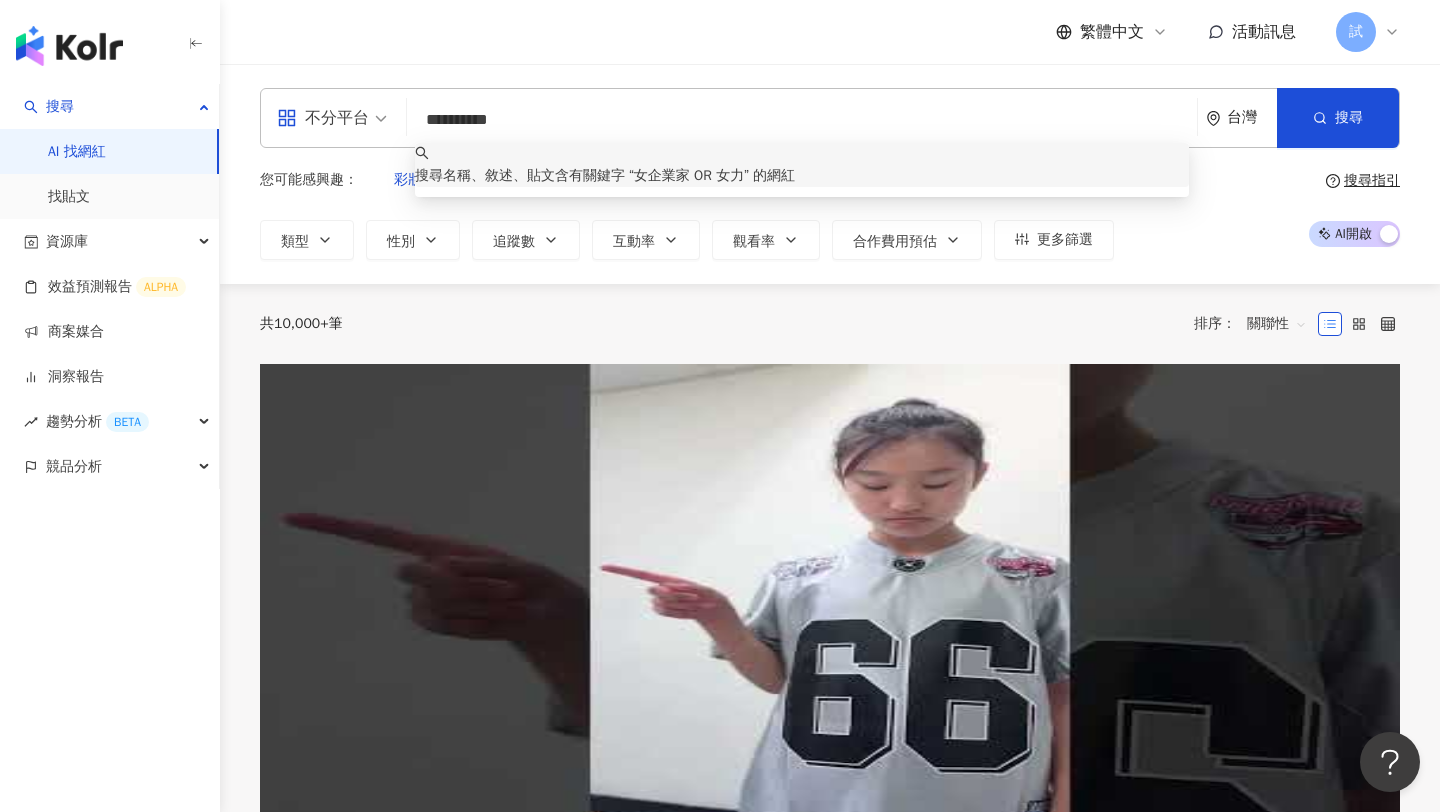 click on "搜尋指引" at bounding box center [1372, 181] 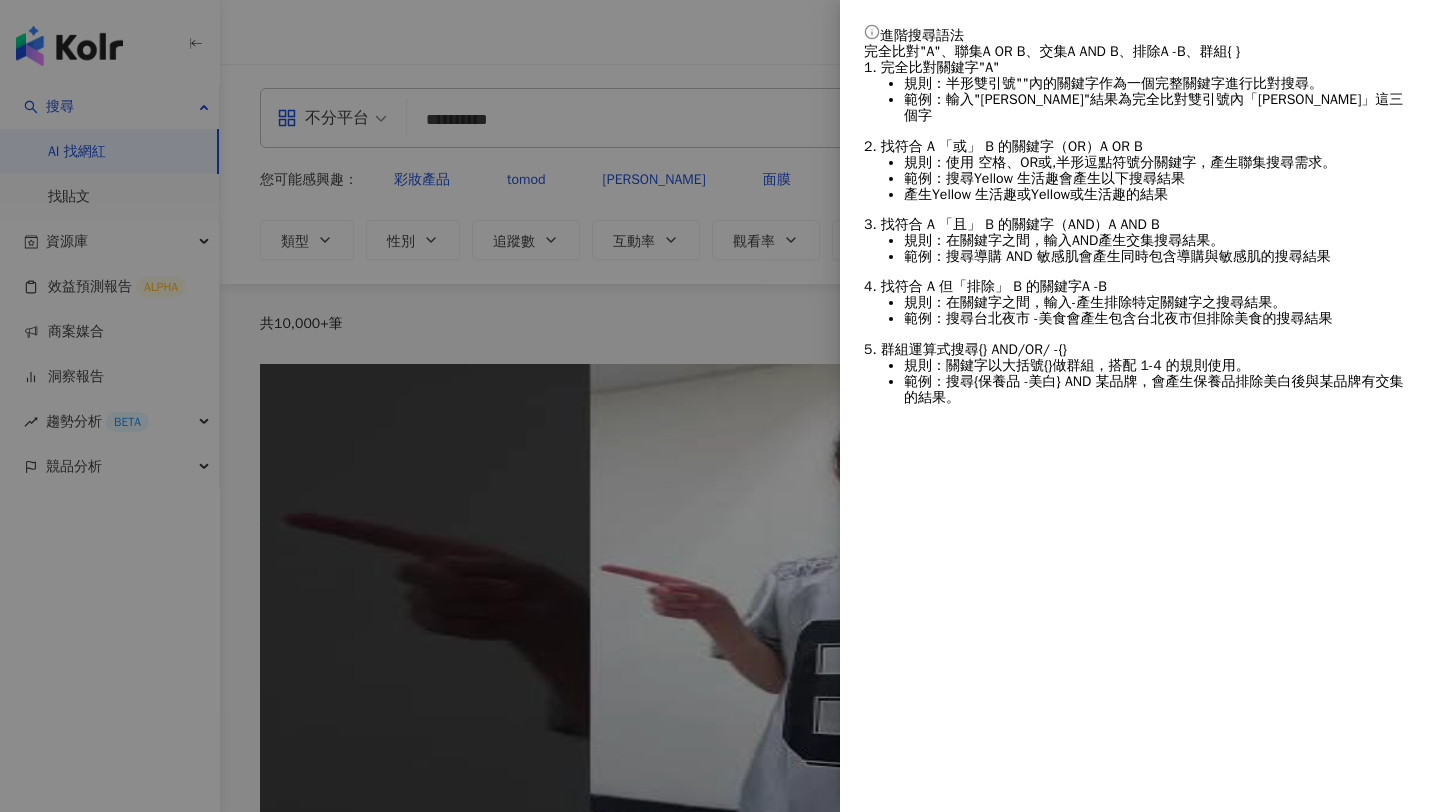click at bounding box center [720, 406] 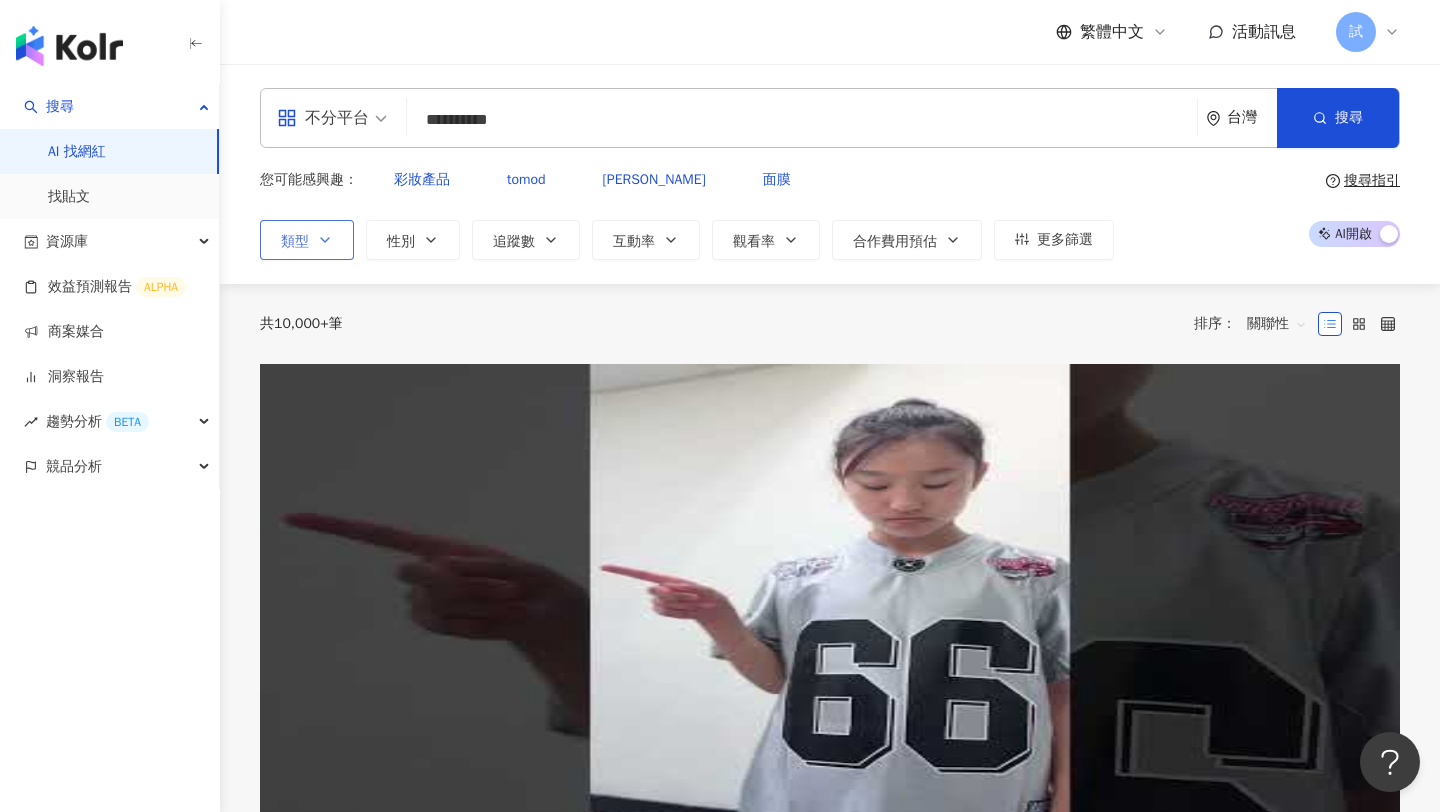 click on "類型" at bounding box center [307, 240] 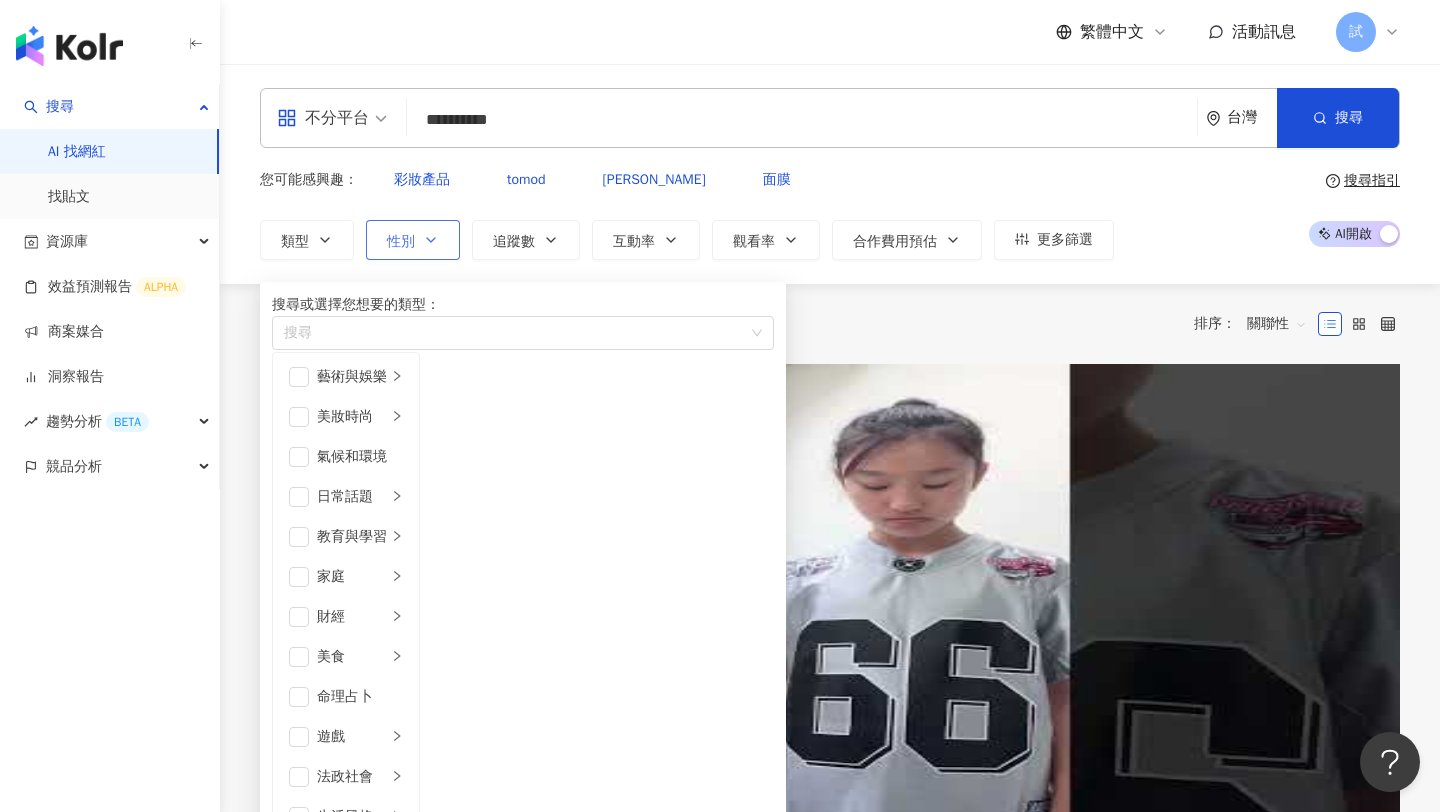 click on "性別" at bounding box center (413, 240) 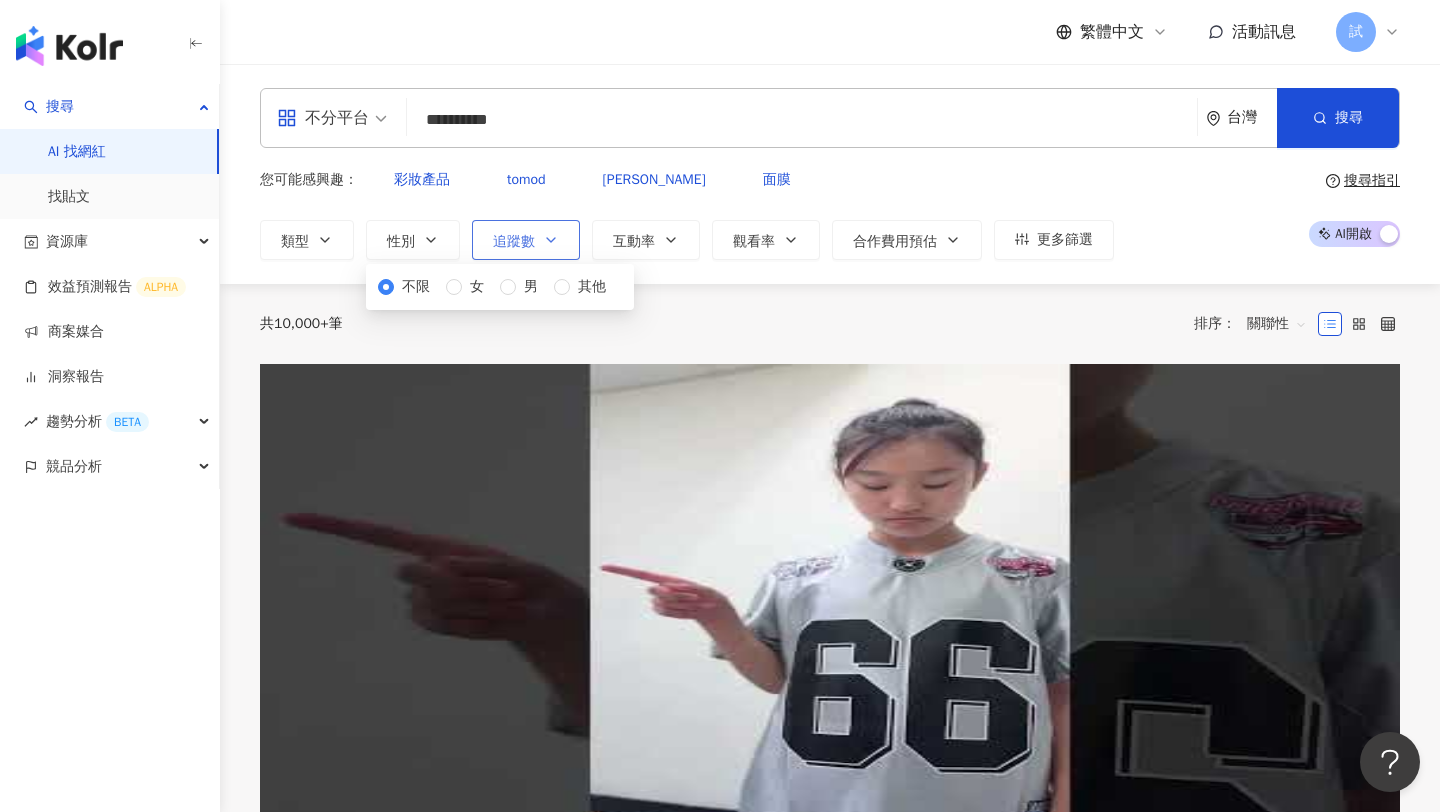 click on "追蹤數" at bounding box center [514, 242] 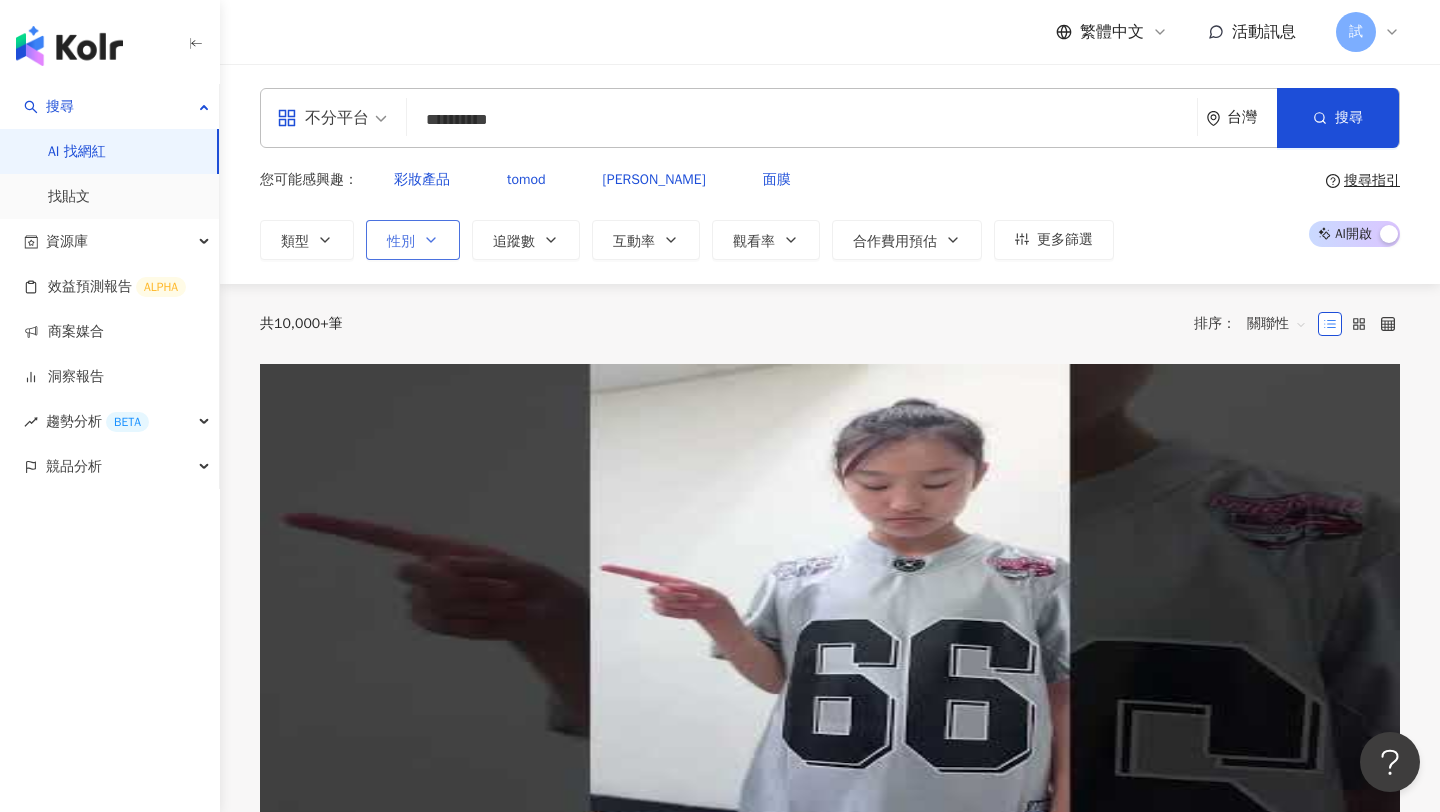click on "性別" at bounding box center [413, 240] 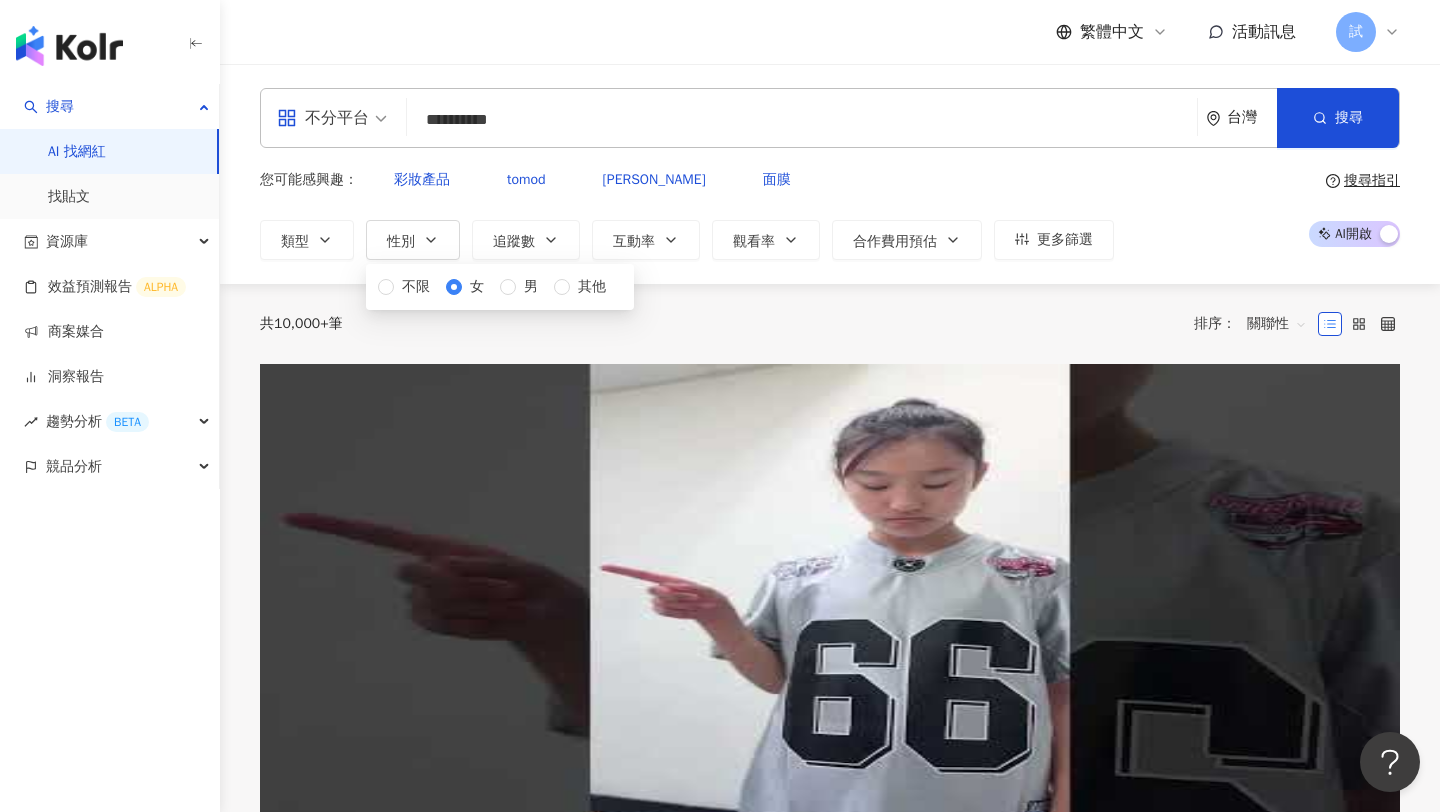 click on "共  10,000+  筆 排序： 關聯性" at bounding box center [830, 324] 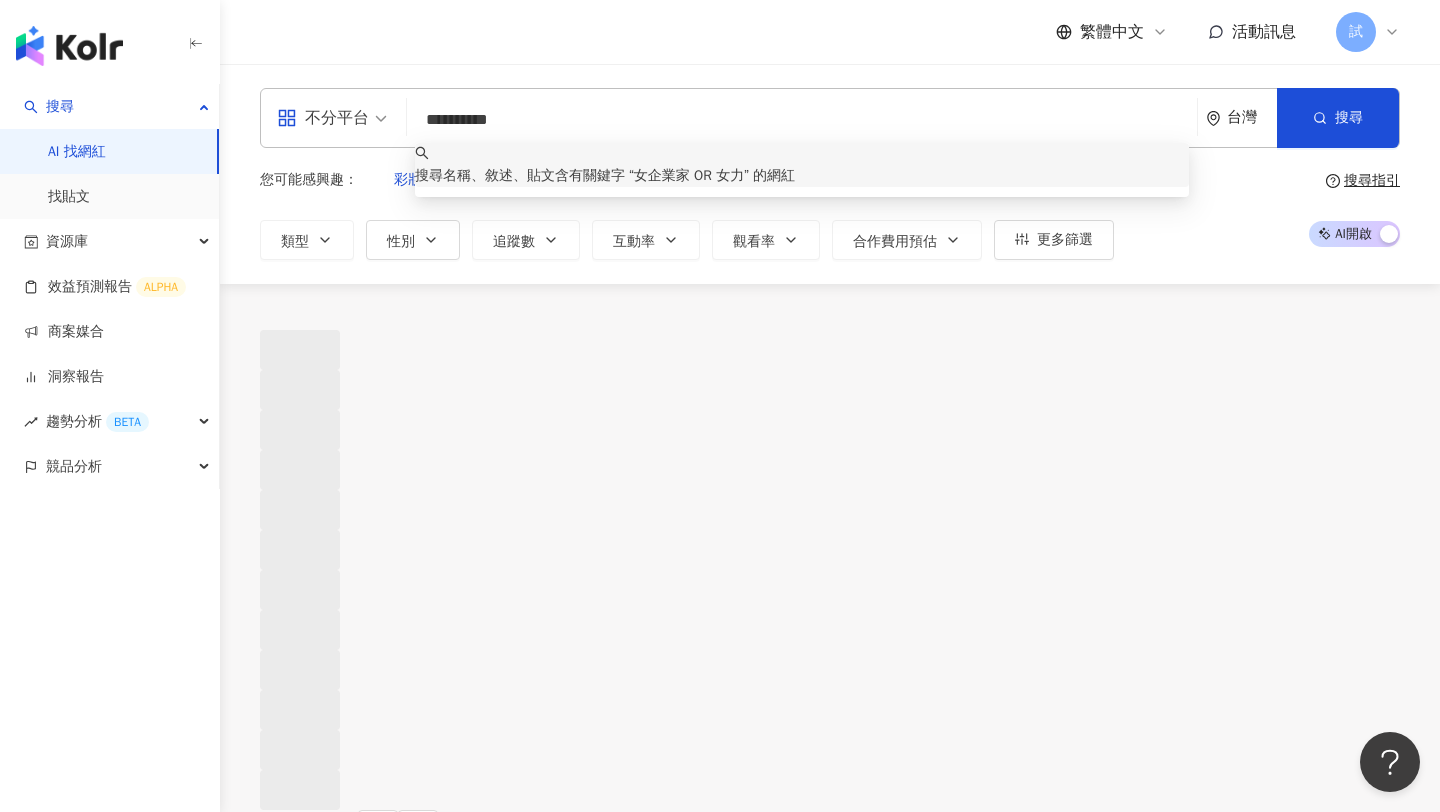 click on "**********" at bounding box center [802, 120] 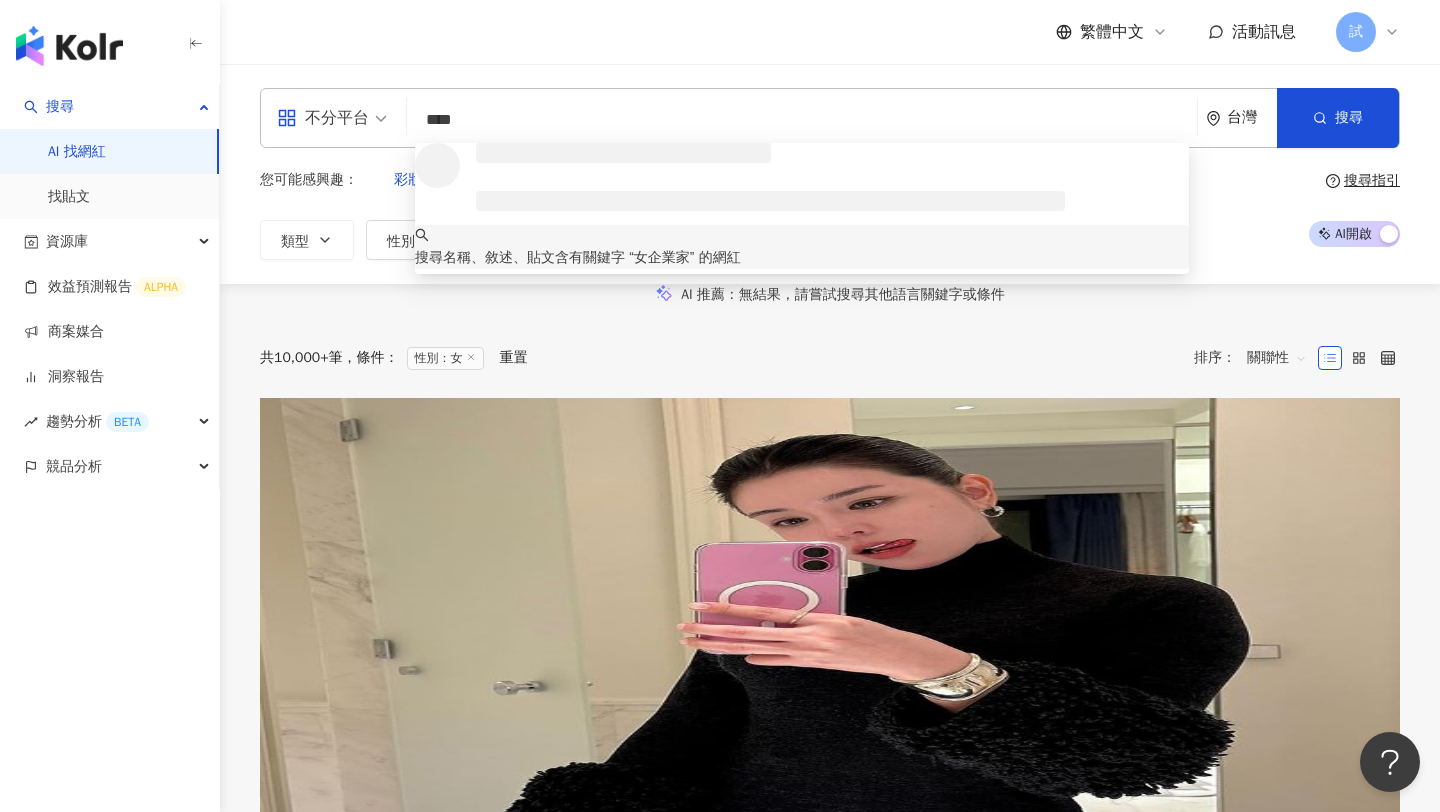 click on "不分平台 **** 台灣 搜尋 loading keyword 搜尋名稱、敘述、貼文含有關鍵字 “ 女企業家 ” 的網紅 您可能感興趣： 彩妝產品  tomod  水潤  面膜  類型 性別 追蹤數 互動率 觀看率 合作費用預估  更多篩選 不限 女 男 其他 *  -  ******* 不限 小型 奈米網紅 (<1萬) 微型網紅 (1萬-3萬) 小型網紅 (3萬-5萬) 中型 中小型網紅 (5萬-10萬) 中型網紅 (10萬-30萬) 中大型網紅 (30萬-50萬) 大型 大型網紅 (50萬-100萬) 百萬網紅 (>100萬) 搜尋指引 AI  開啟 AI  關閉" at bounding box center (830, 174) 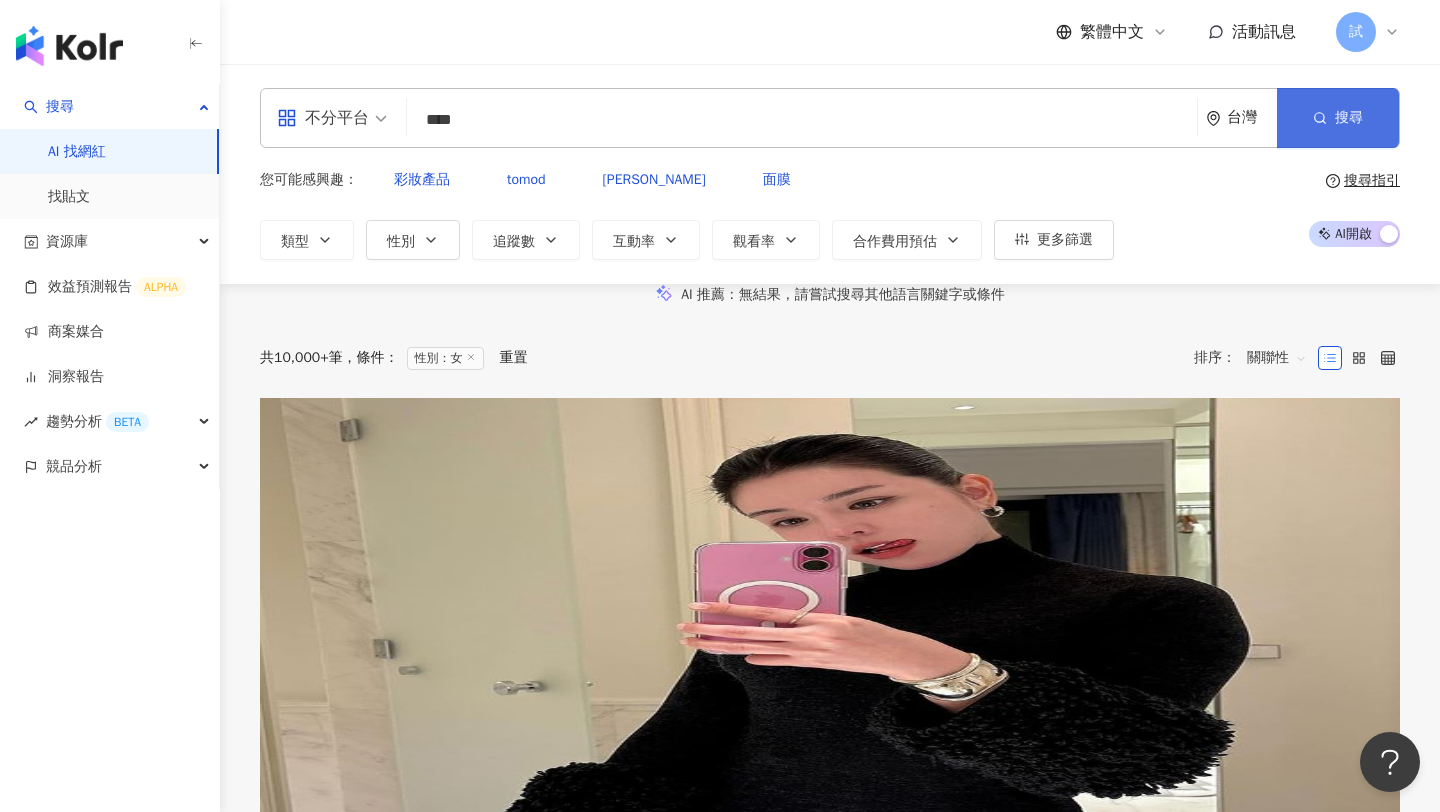 click on "搜尋" at bounding box center (1349, 118) 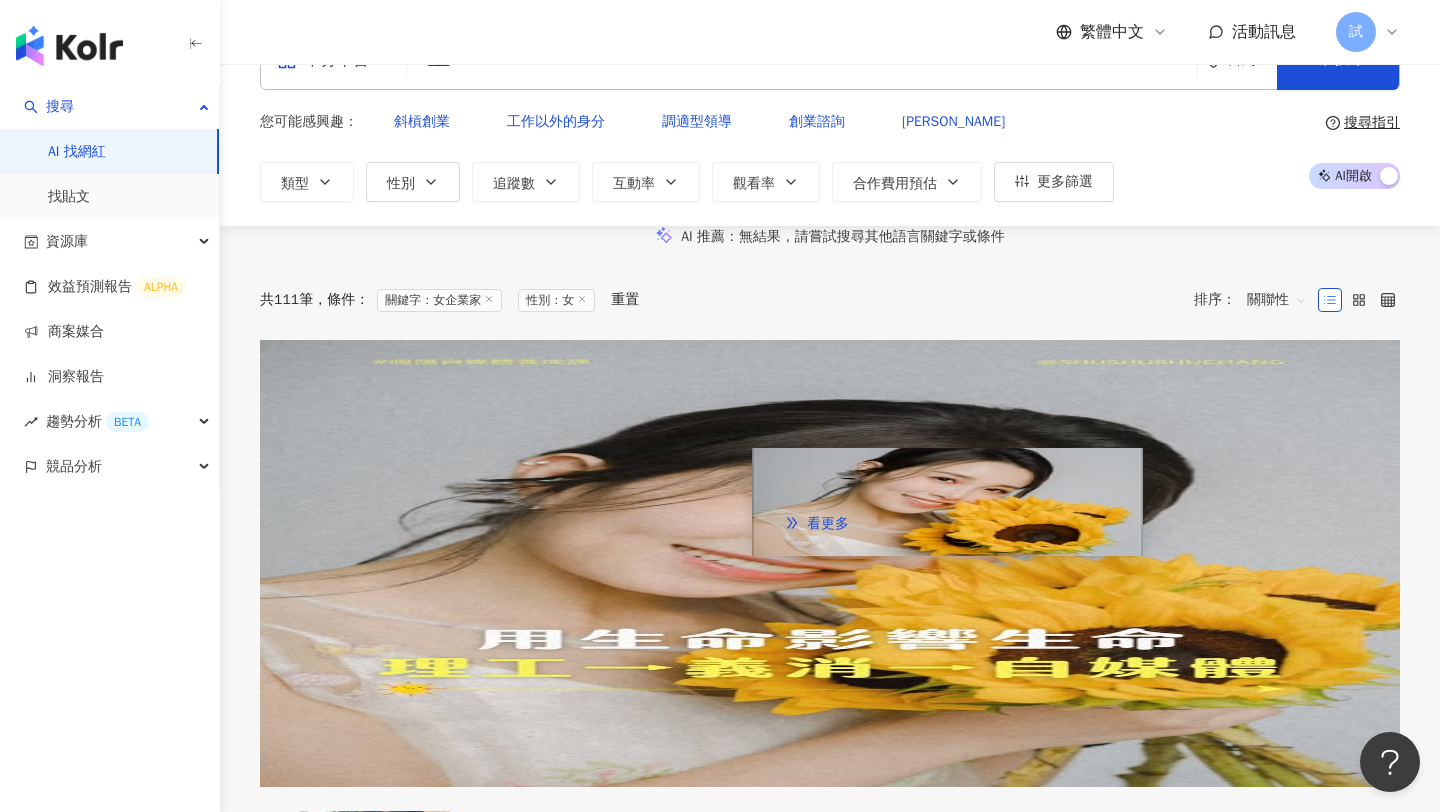 scroll, scrollTop: 0, scrollLeft: 0, axis: both 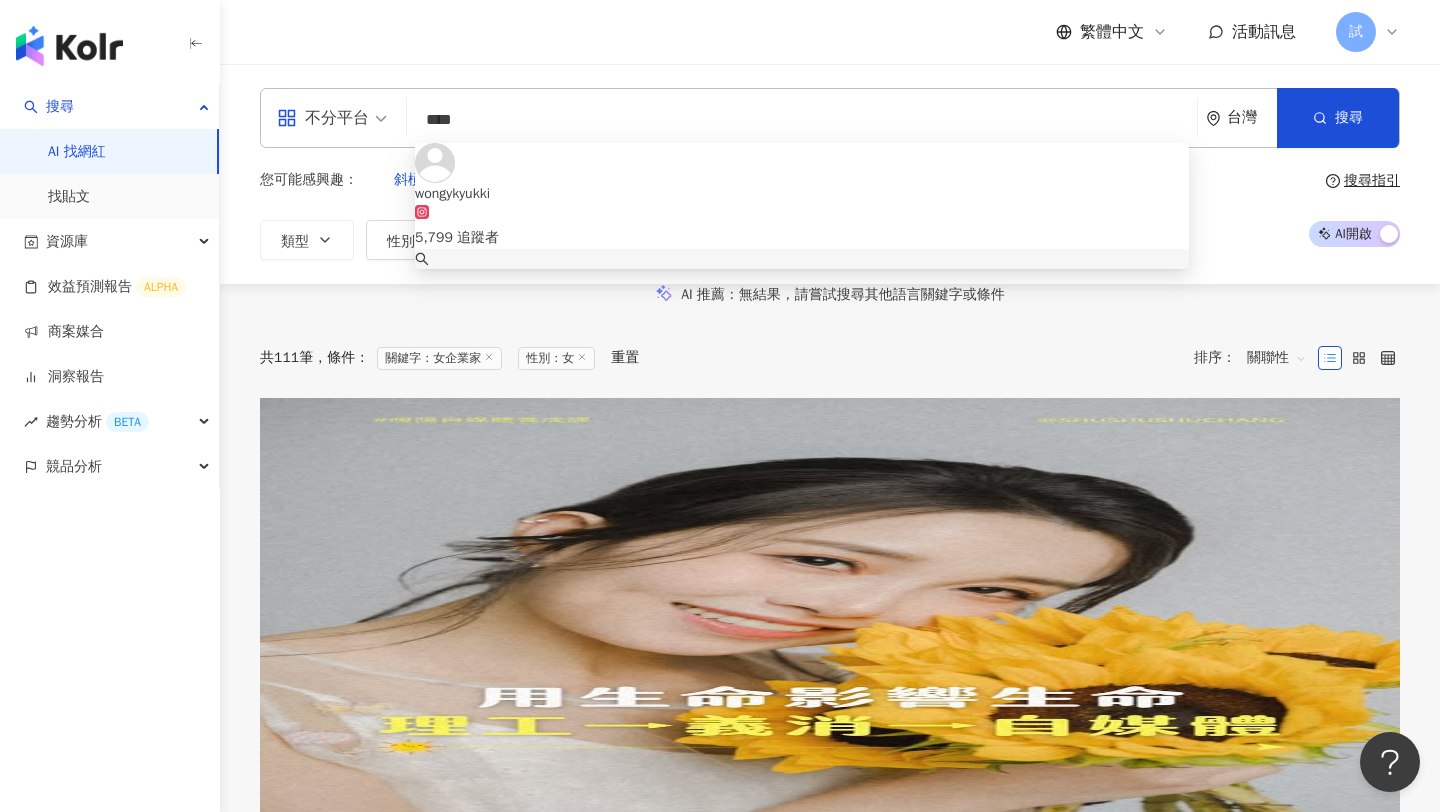 click on "****" at bounding box center [802, 120] 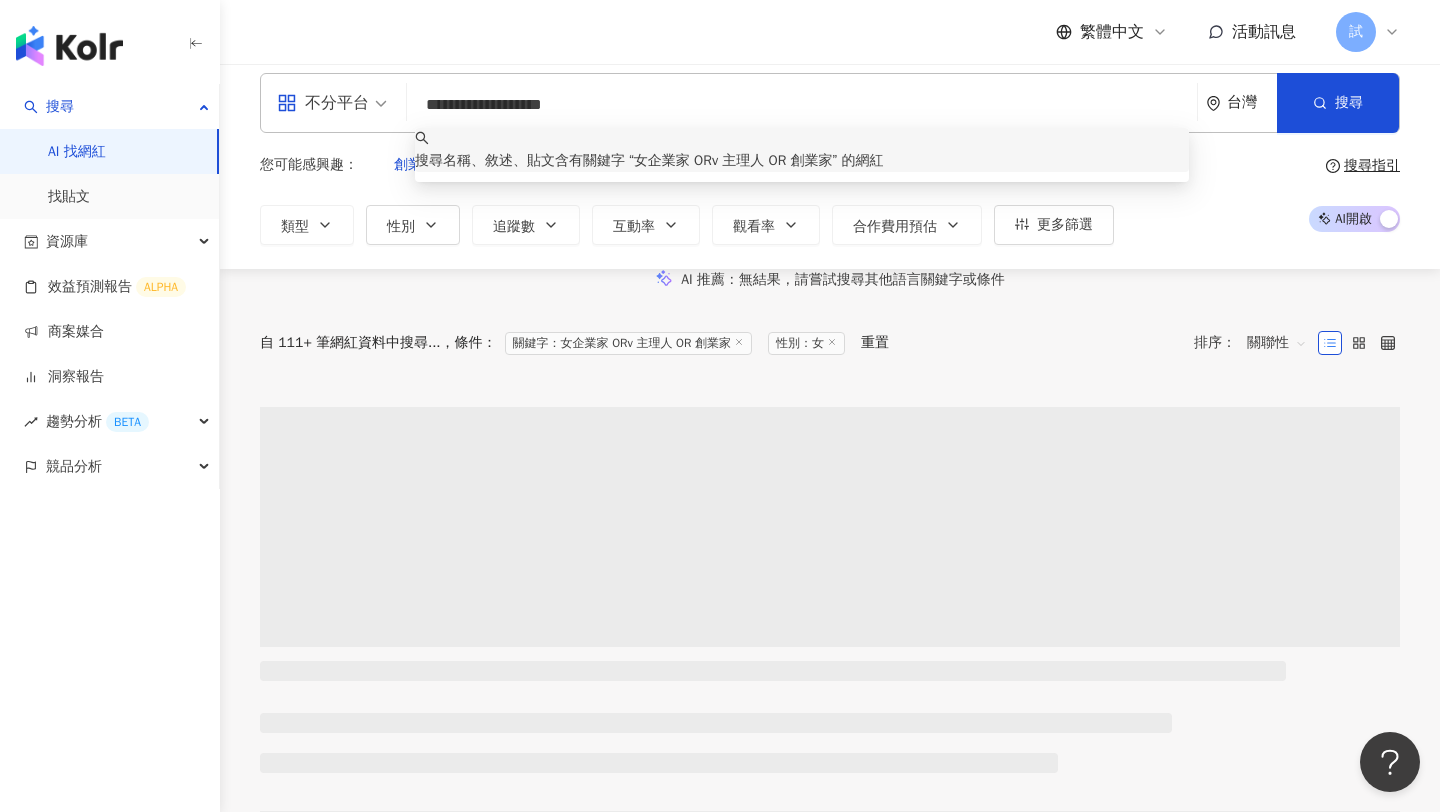 scroll, scrollTop: 0, scrollLeft: 0, axis: both 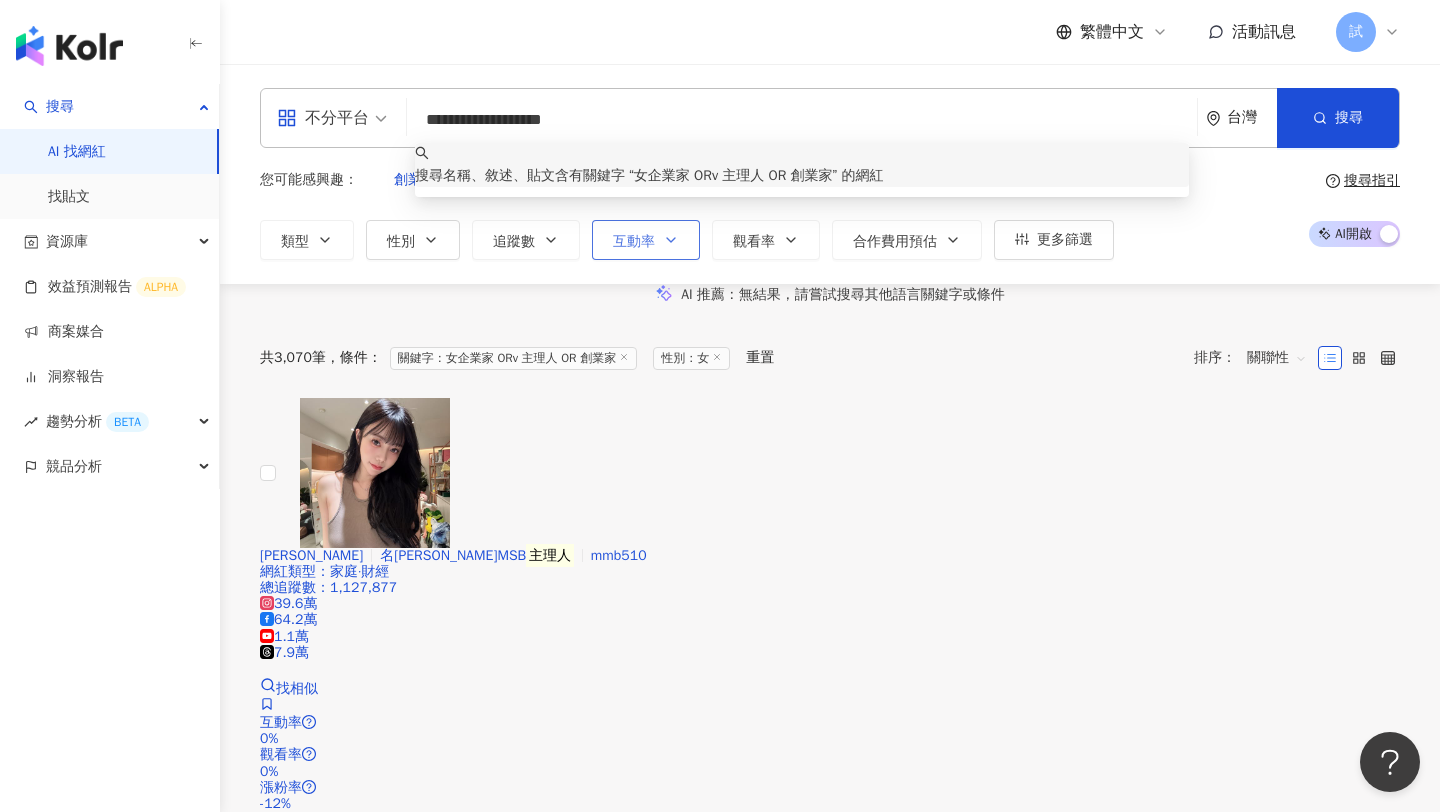 click on "互動率" at bounding box center [646, 240] 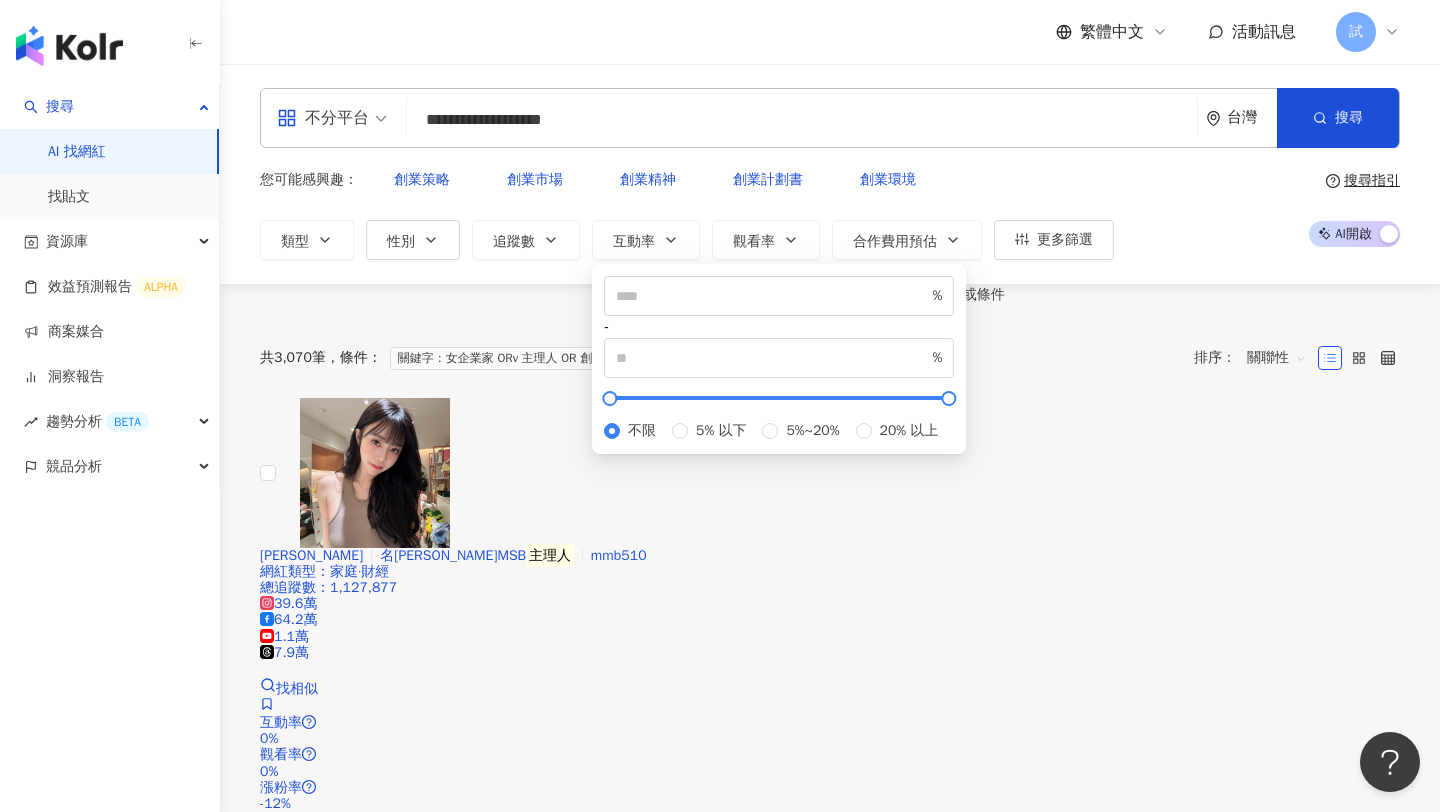 click on "不分平台" at bounding box center (332, 118) 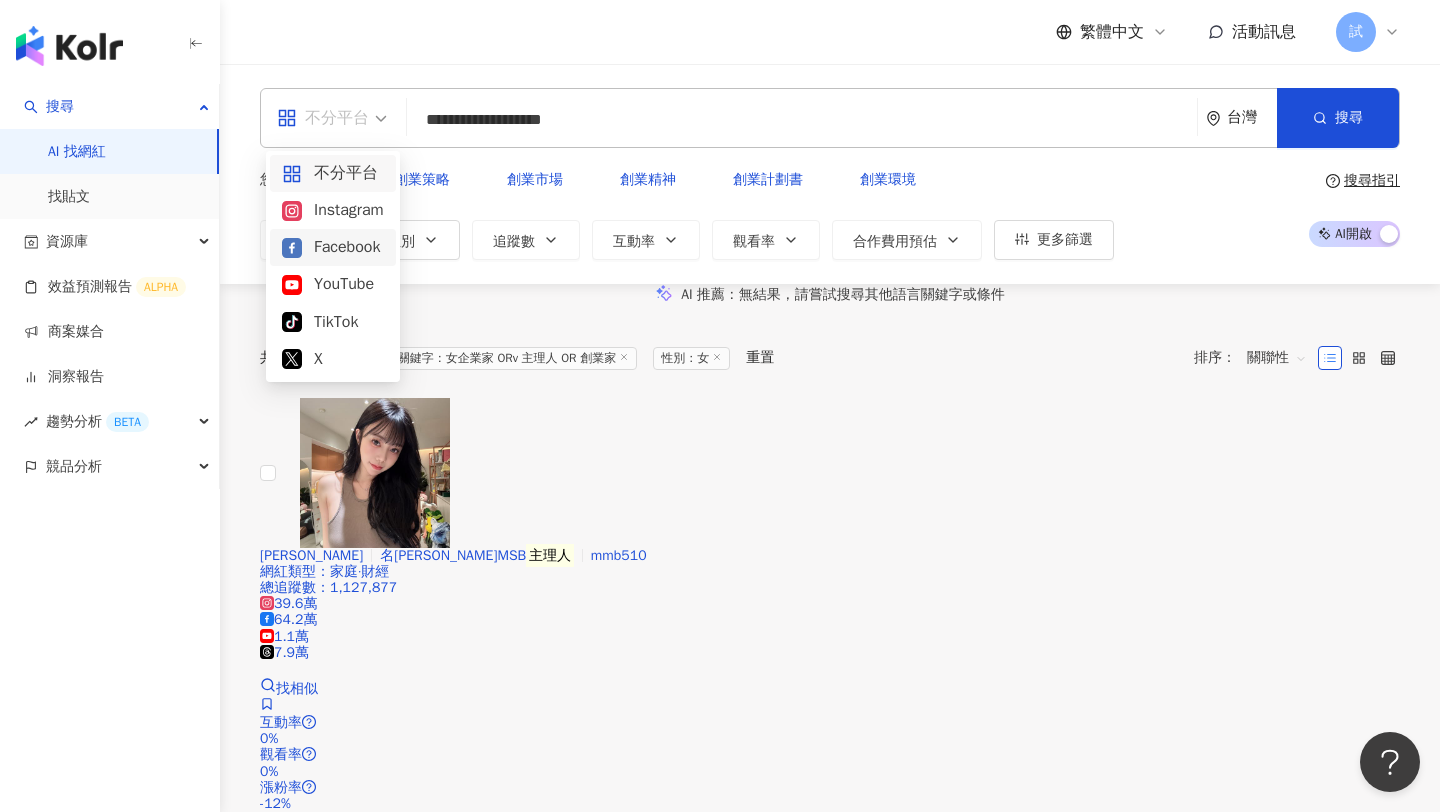 click on "您可能感興趣： 創業策略  創業市場  創業精神  創業計劃書  創業環境" at bounding box center [687, 180] 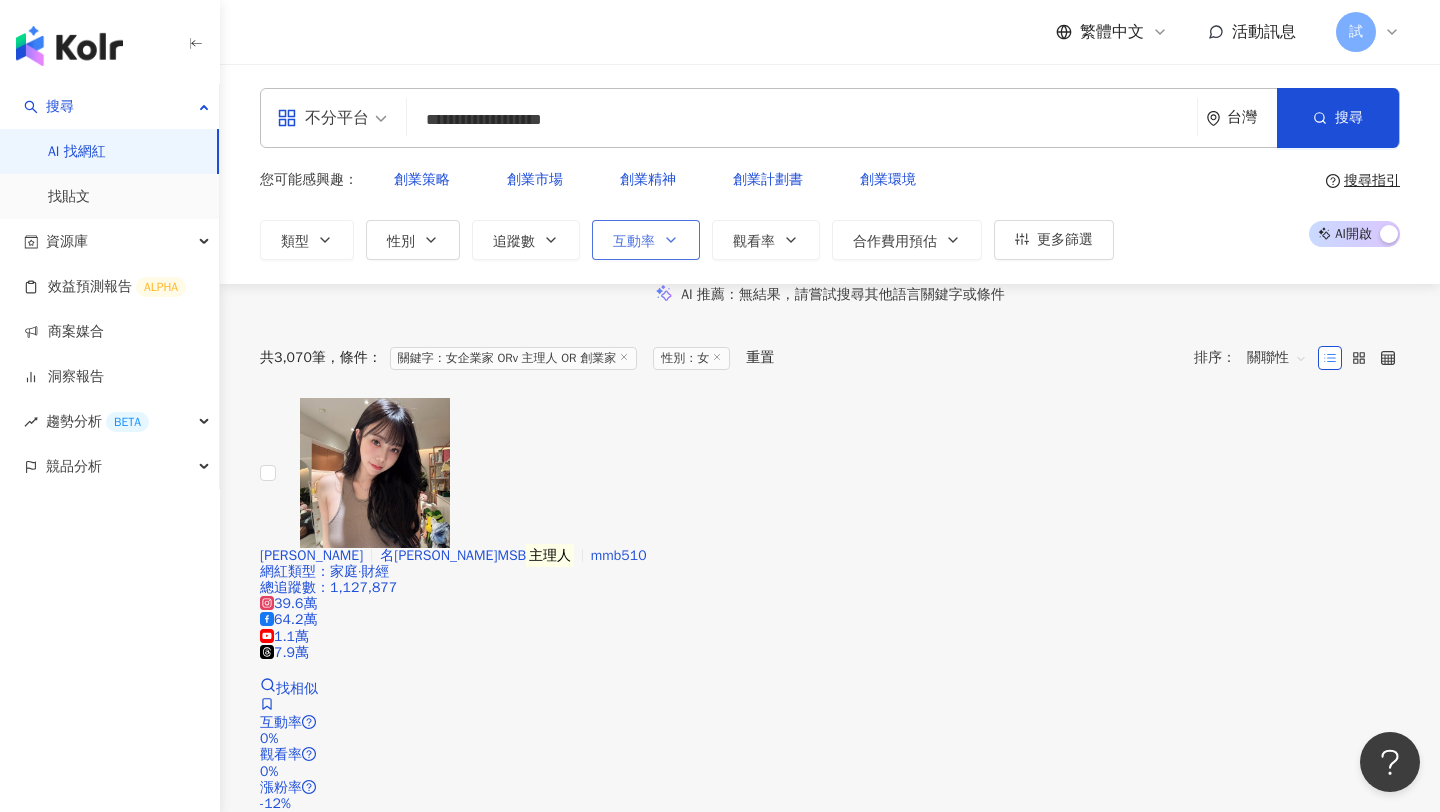 click on "互動率" at bounding box center (646, 240) 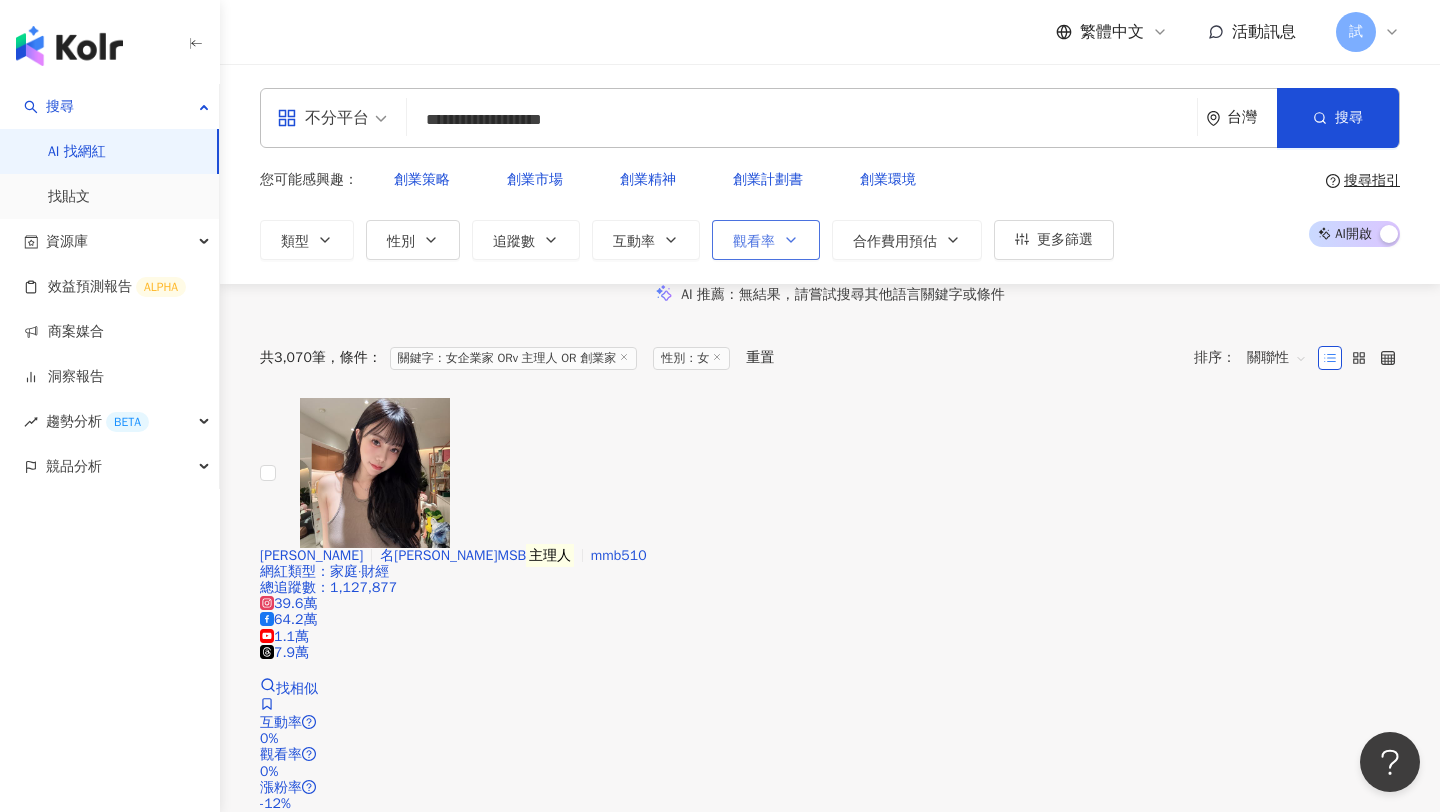 click on "觀看率" at bounding box center [766, 240] 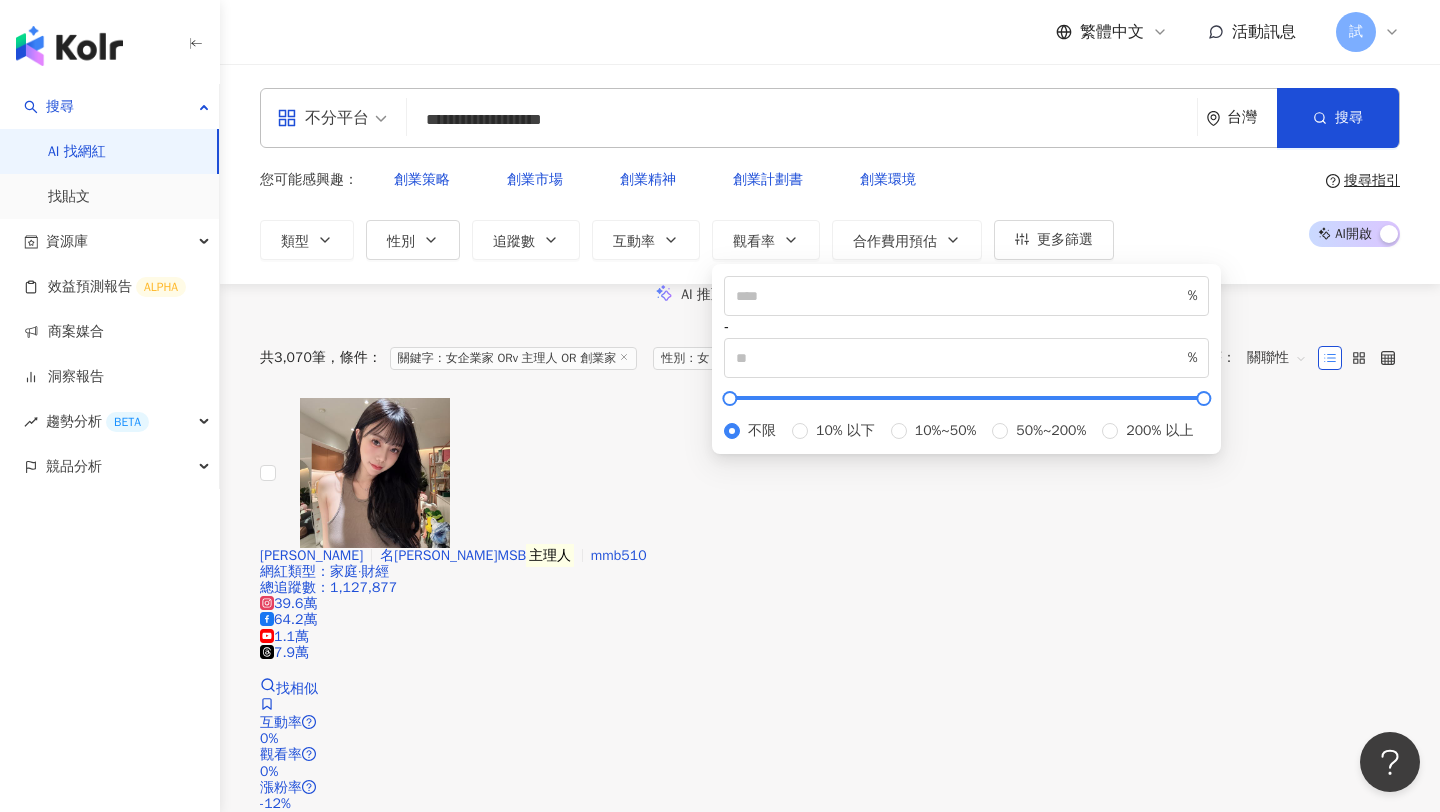 click on "您可能感興趣： 創業策略  創業市場  創業精神  創業計劃書  創業環境" at bounding box center [687, 180] 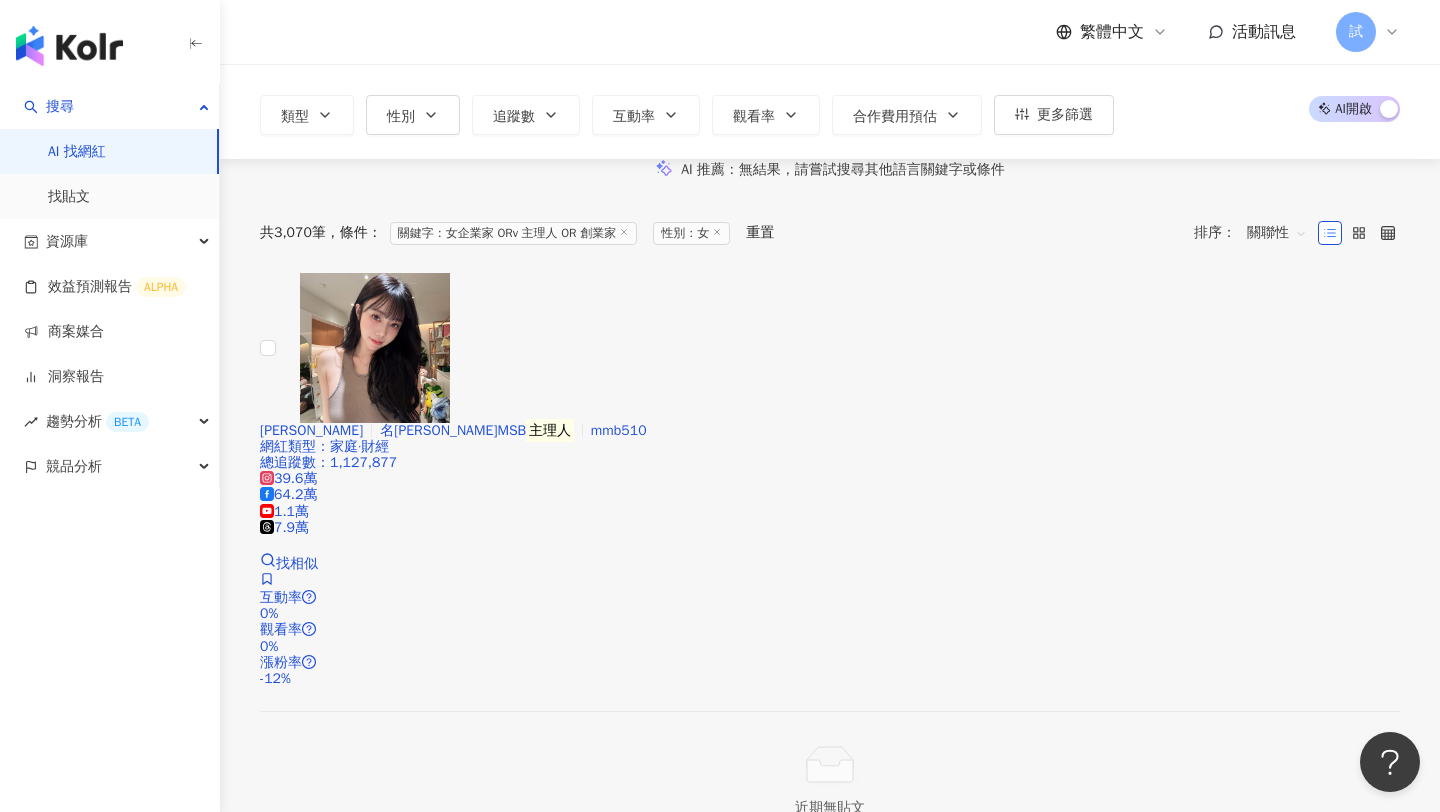 scroll, scrollTop: 0, scrollLeft: 0, axis: both 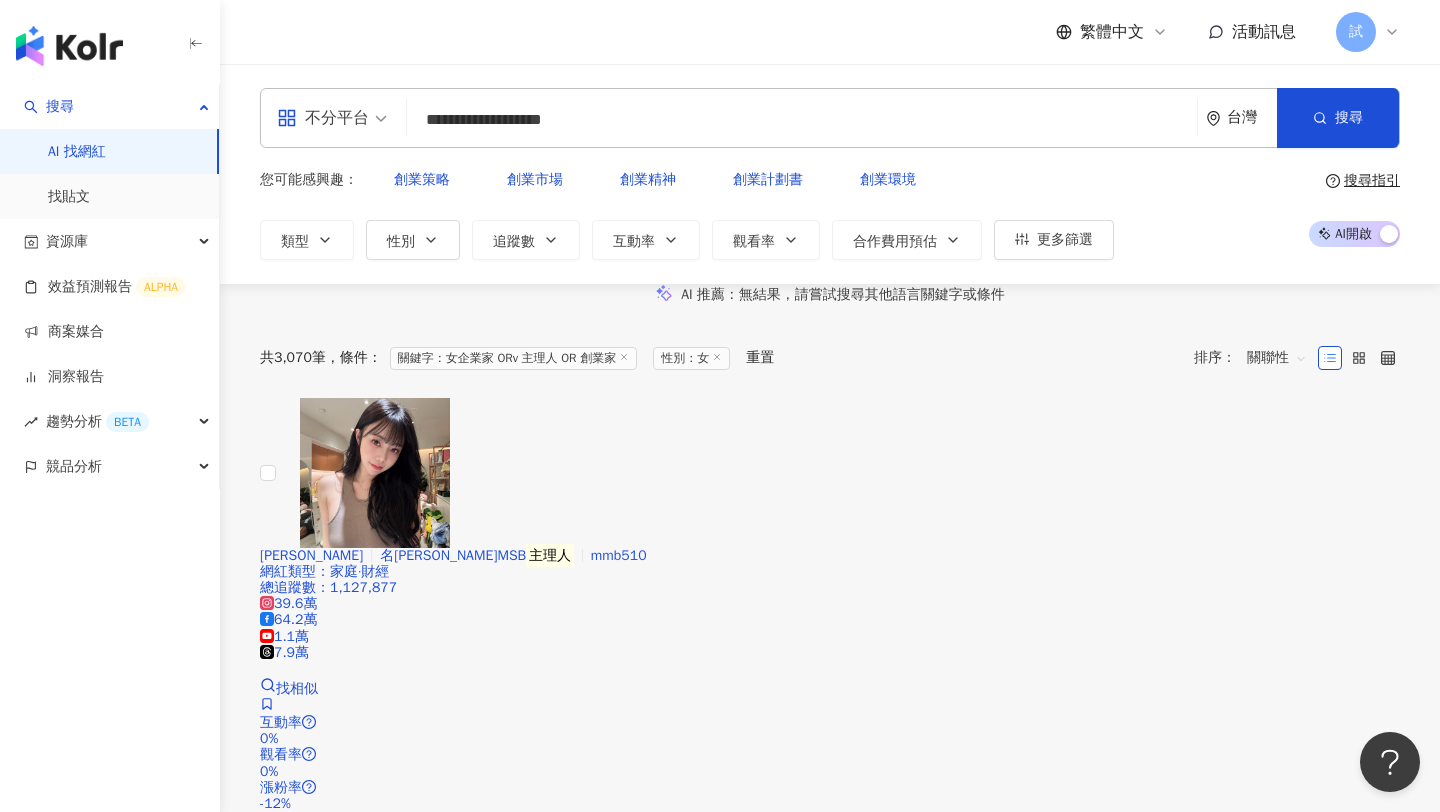 click on "關聯性" at bounding box center (1277, 358) 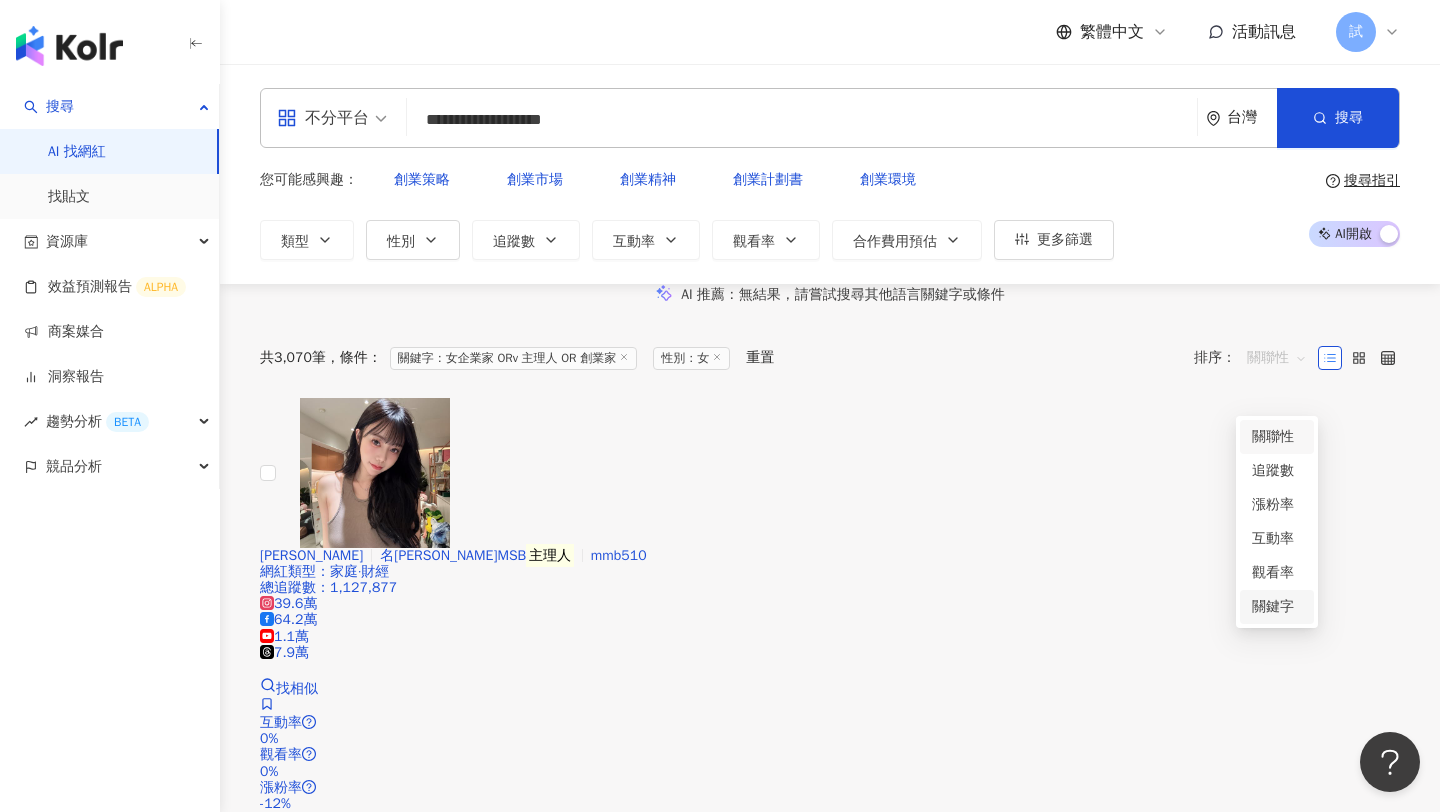 click on "關鍵字" at bounding box center (1277, 607) 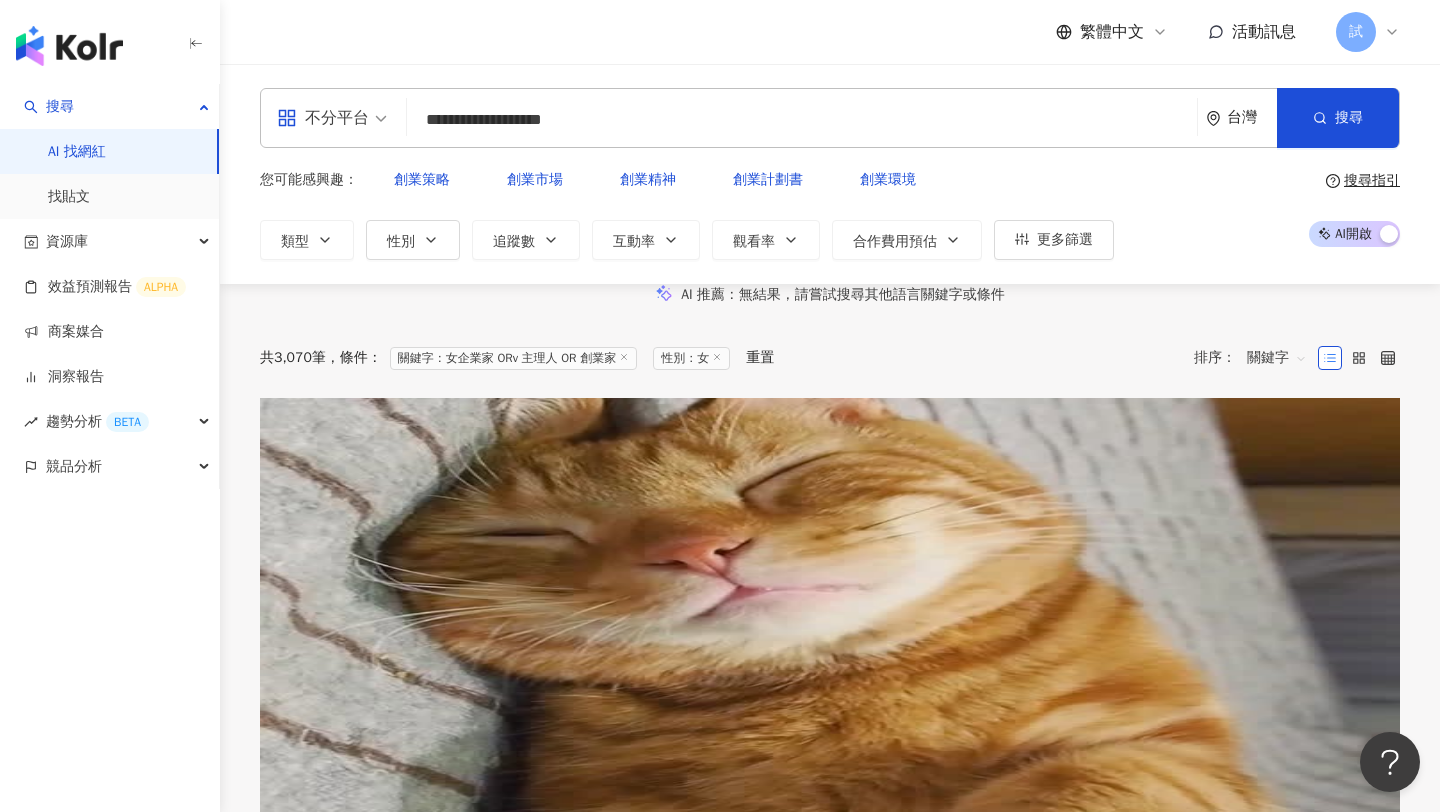 click on "**********" at bounding box center [802, 120] 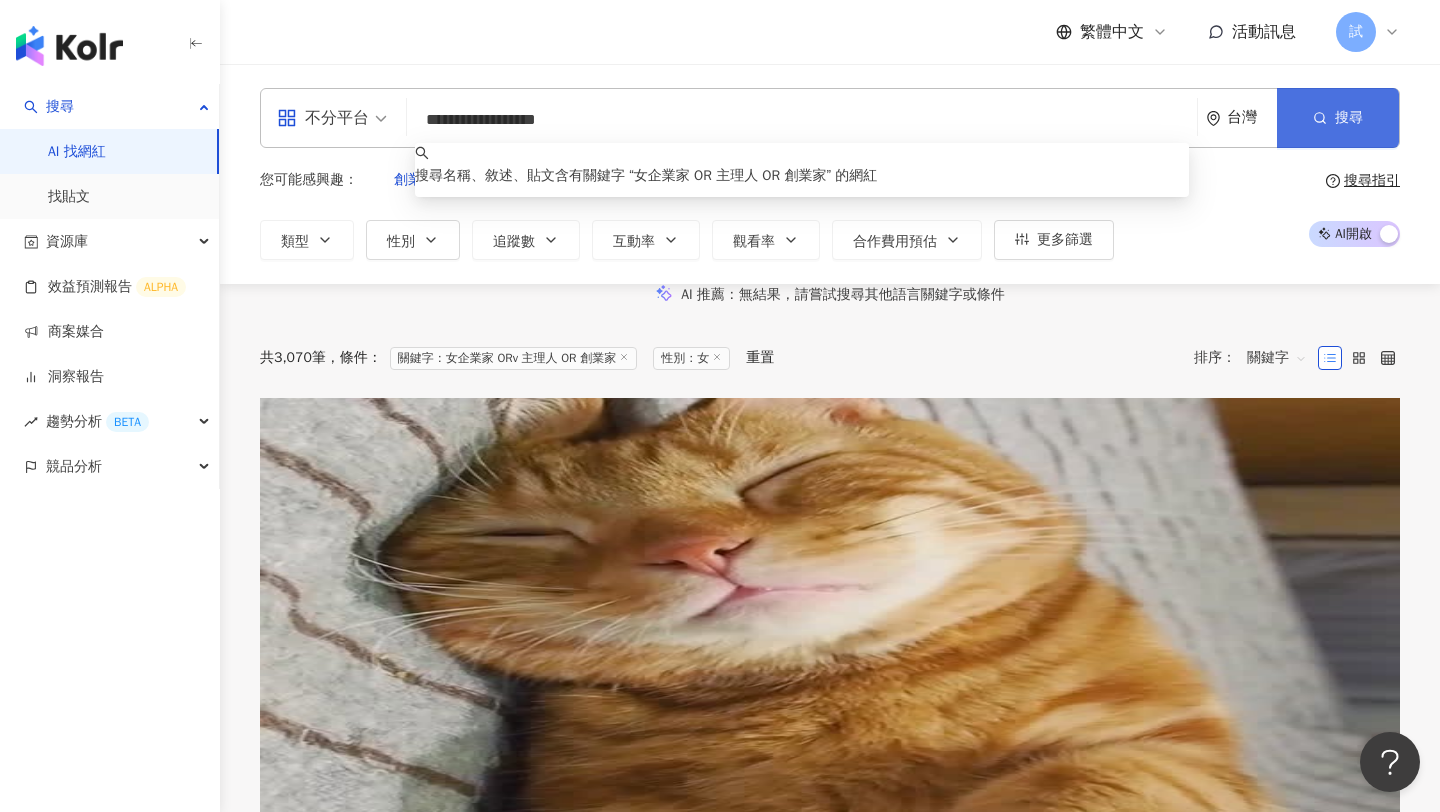 type on "**********" 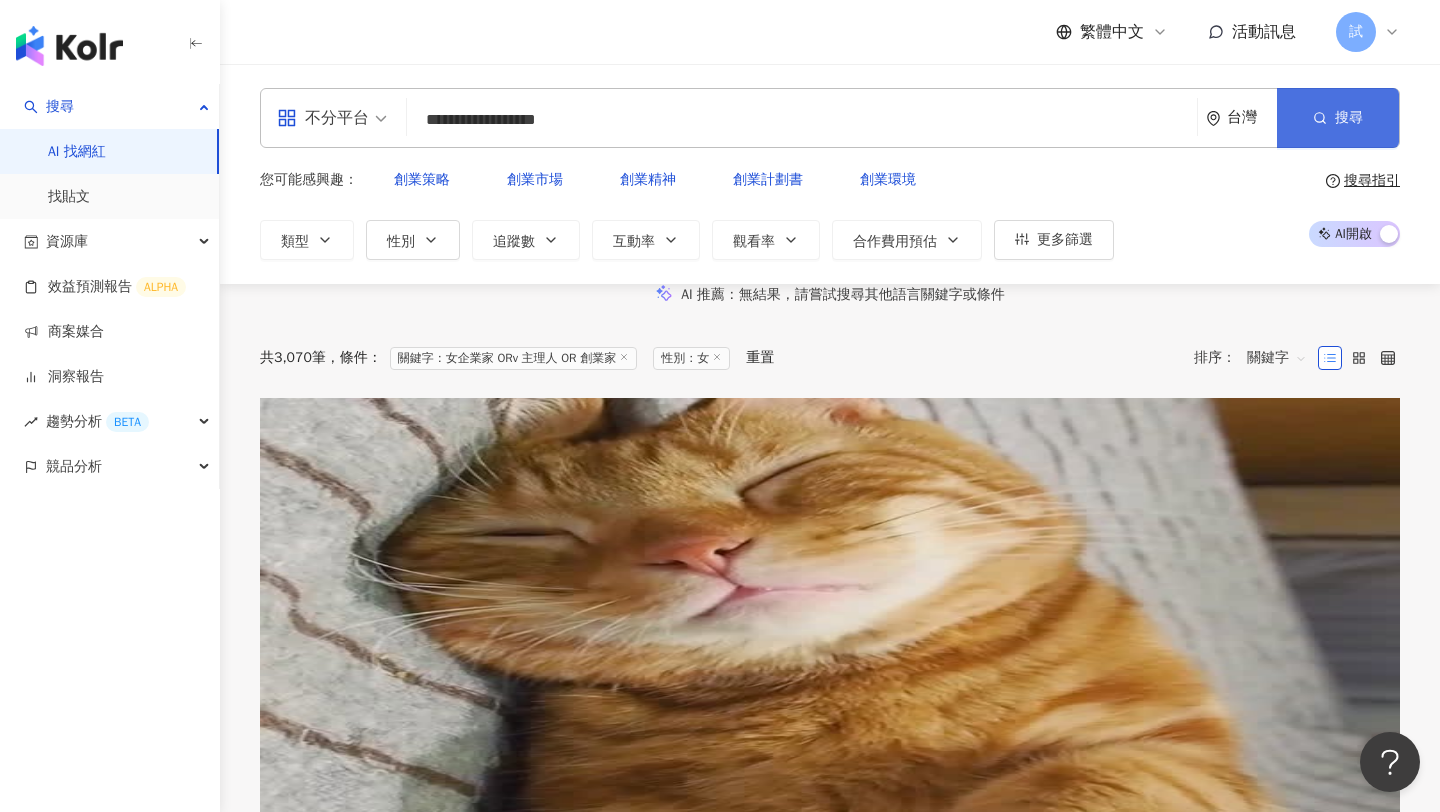click on "搜尋" at bounding box center (1349, 118) 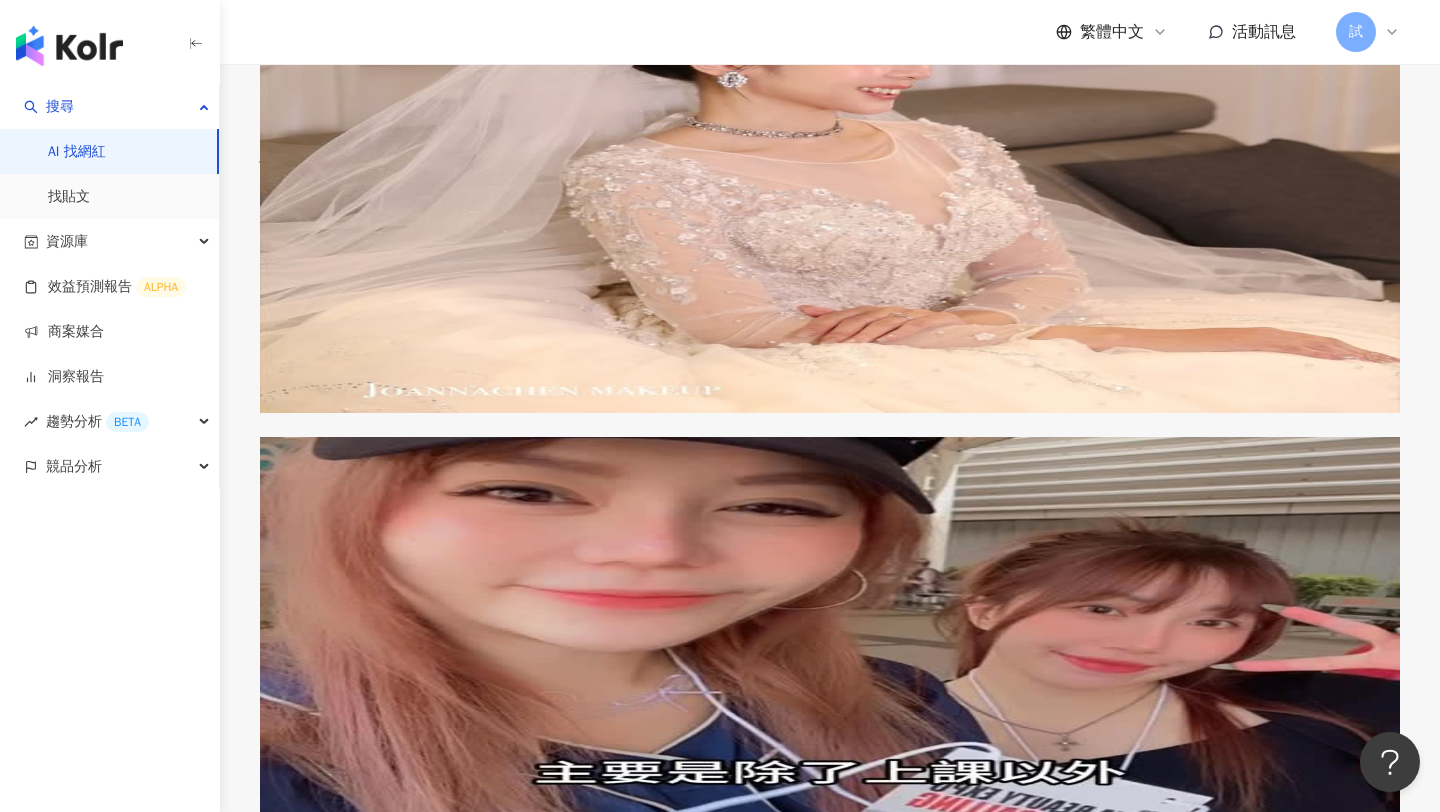 scroll, scrollTop: 847, scrollLeft: 0, axis: vertical 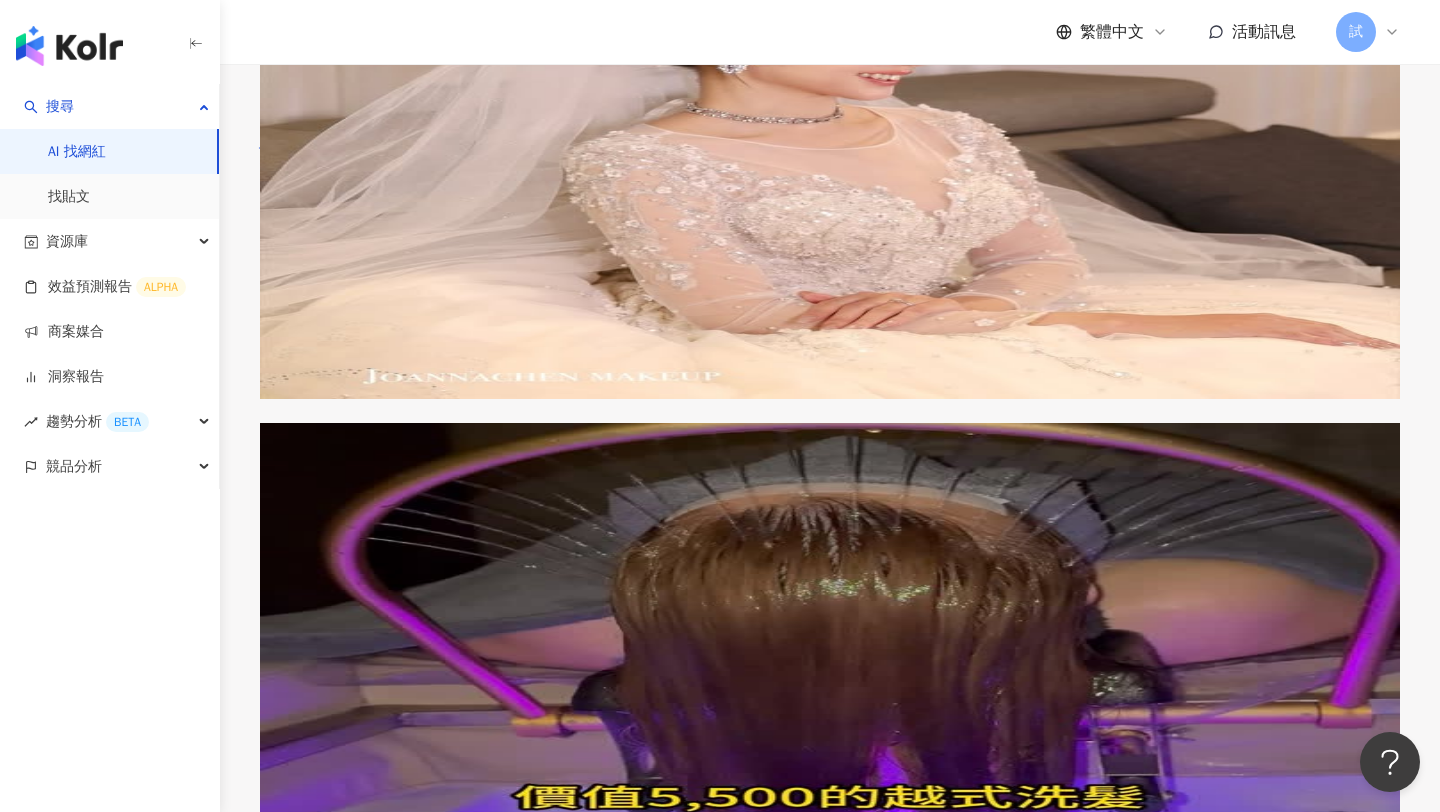 click on "5.8萬 92.2萬 1.6萬 找相似 查看關鍵字貼文 111 筆 2025/7/16
一起探索更精彩的人生❤️
#美麗 創業家  #創業 #活出美好 2025/7/16 們！！
一起探索更精彩的人生❤️
#美麗 創業家  #創業 #活出美好
I’m o 2025/7/14 �
#美麗 創業家  #充滿感恩
等你一起＋1，一起閃閃發光✨  看更多" at bounding box center (830, 1118) 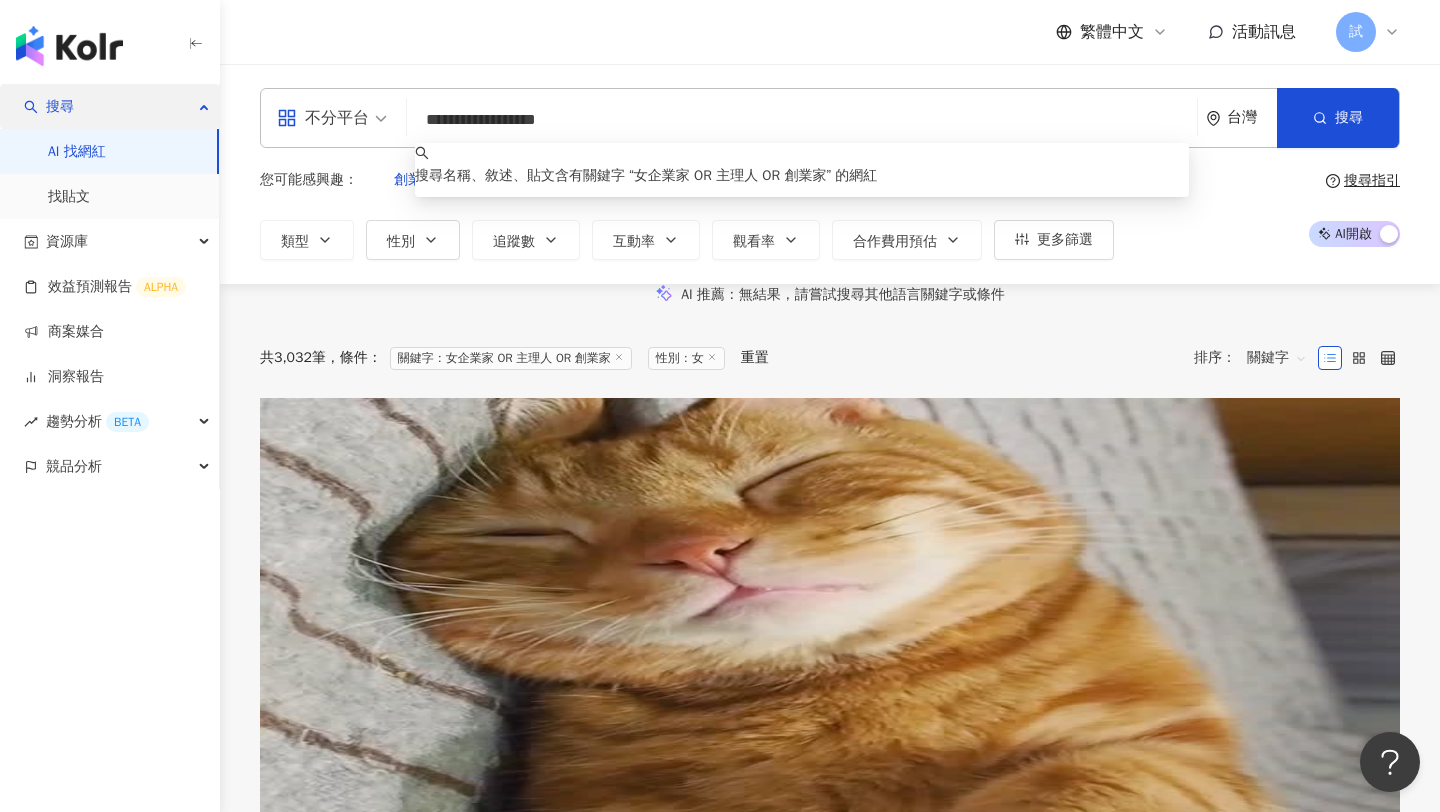 drag, startPoint x: 687, startPoint y: 117, endPoint x: 217, endPoint y: 117, distance: 470 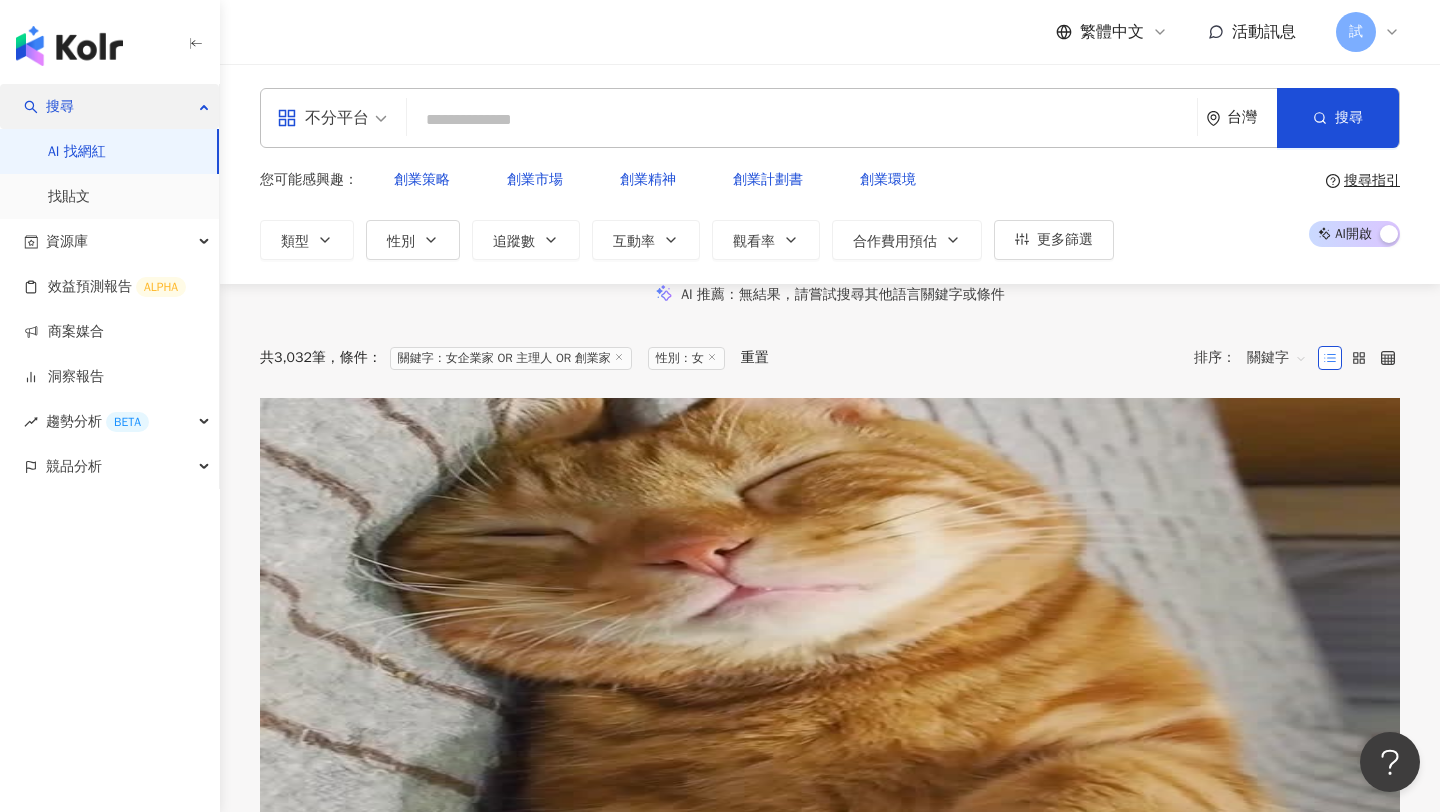 type on "*" 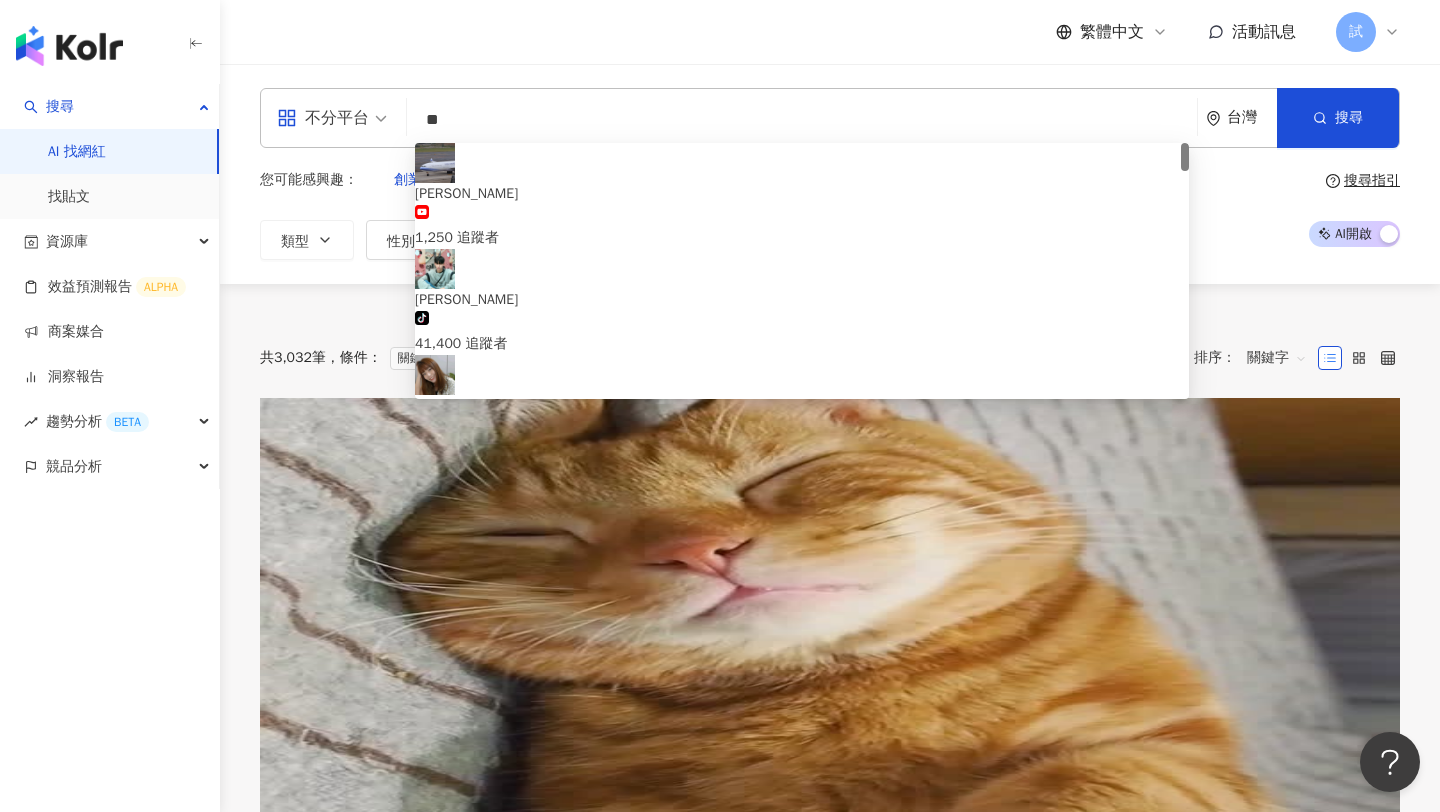 drag, startPoint x: 470, startPoint y: 129, endPoint x: 362, endPoint y: 120, distance: 108.37435 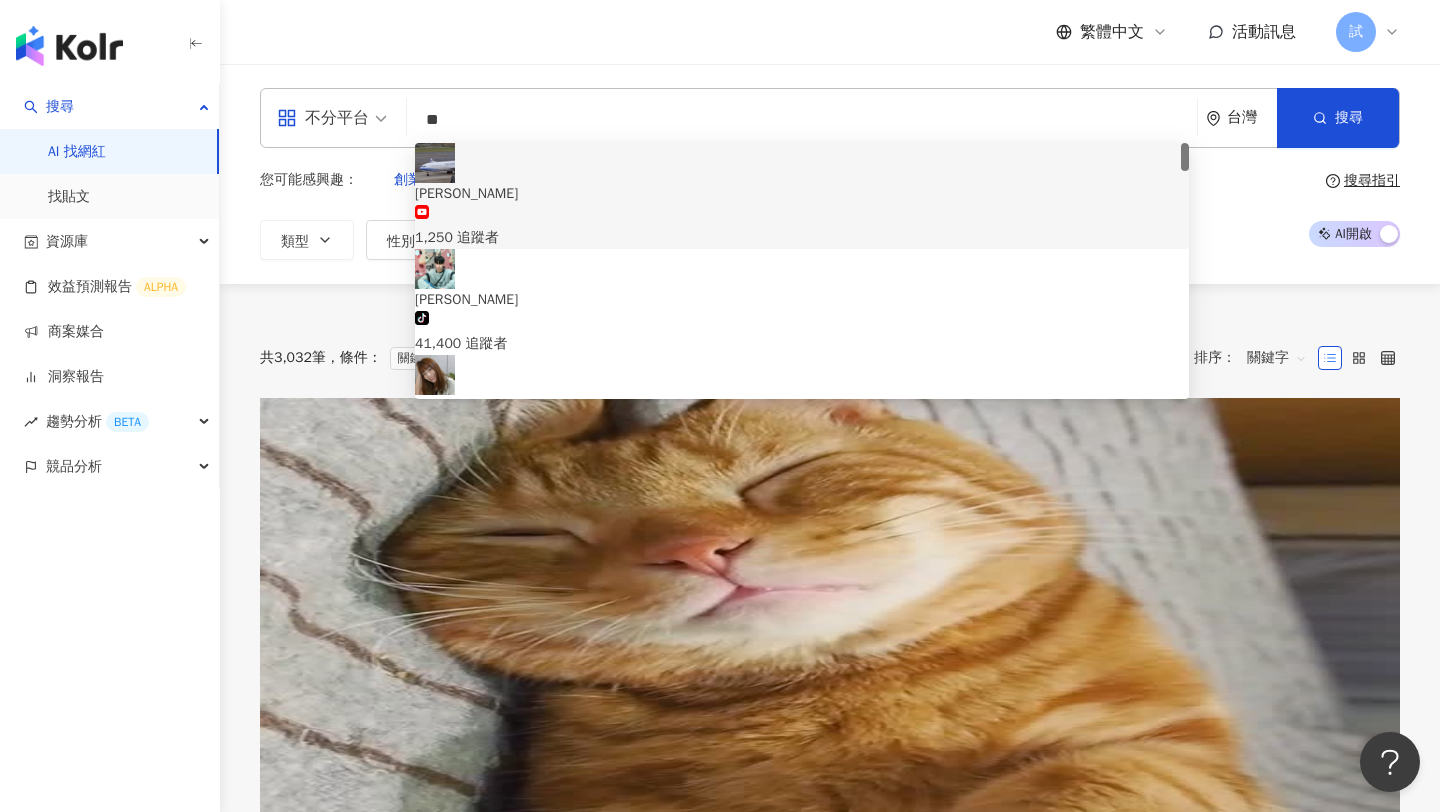 paste on "*********" 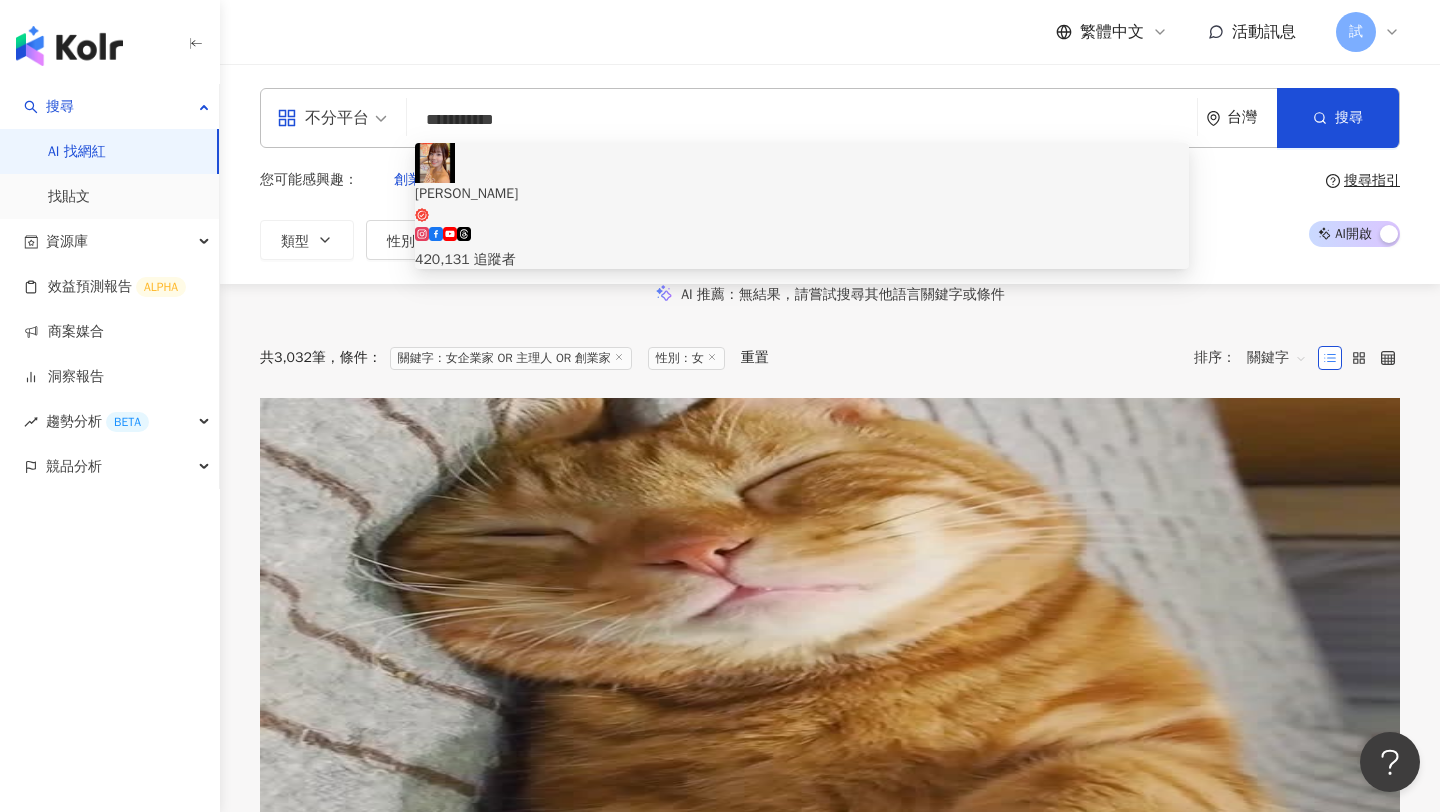 click on "[PERSON_NAME]" at bounding box center (802, 203) 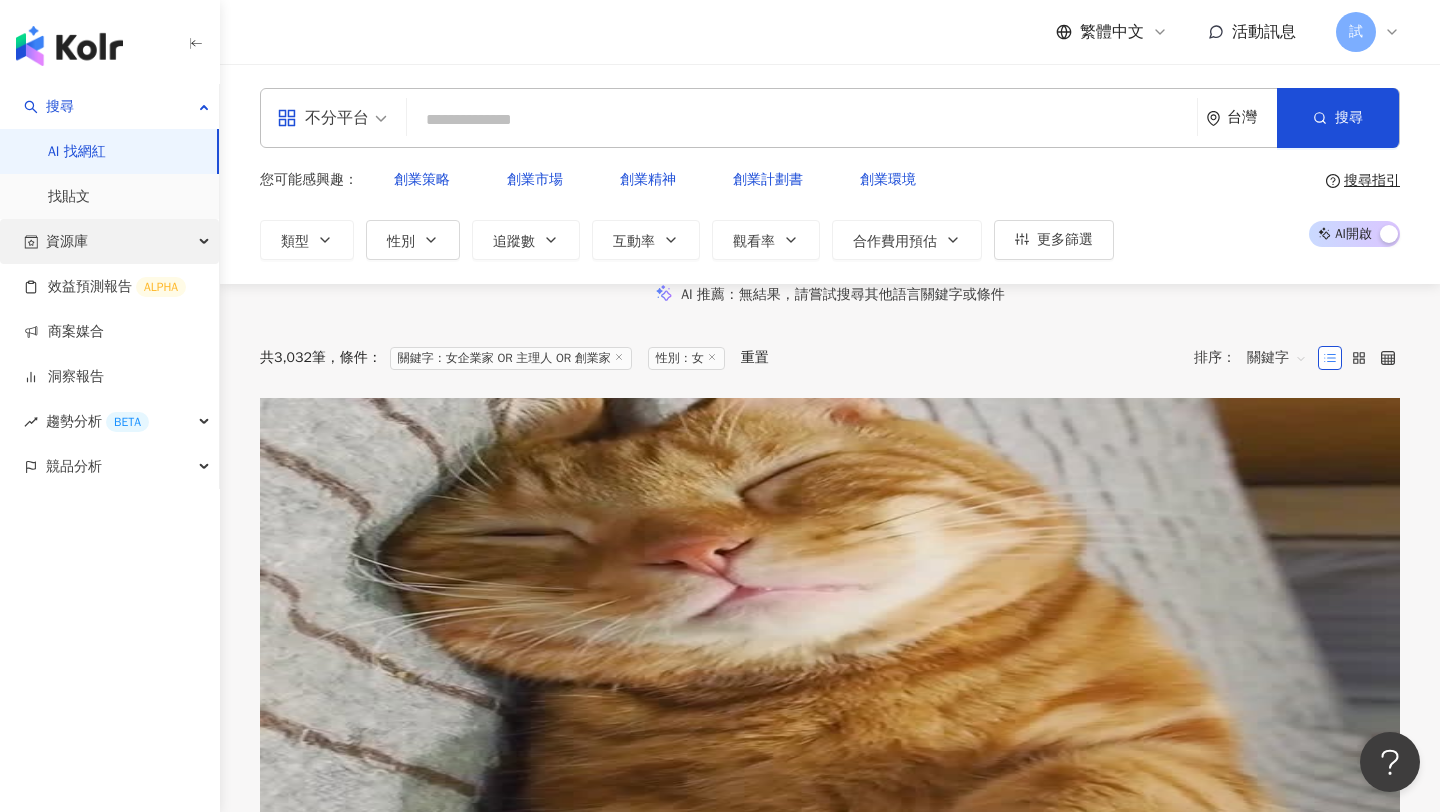 click on "資源庫" at bounding box center (109, 241) 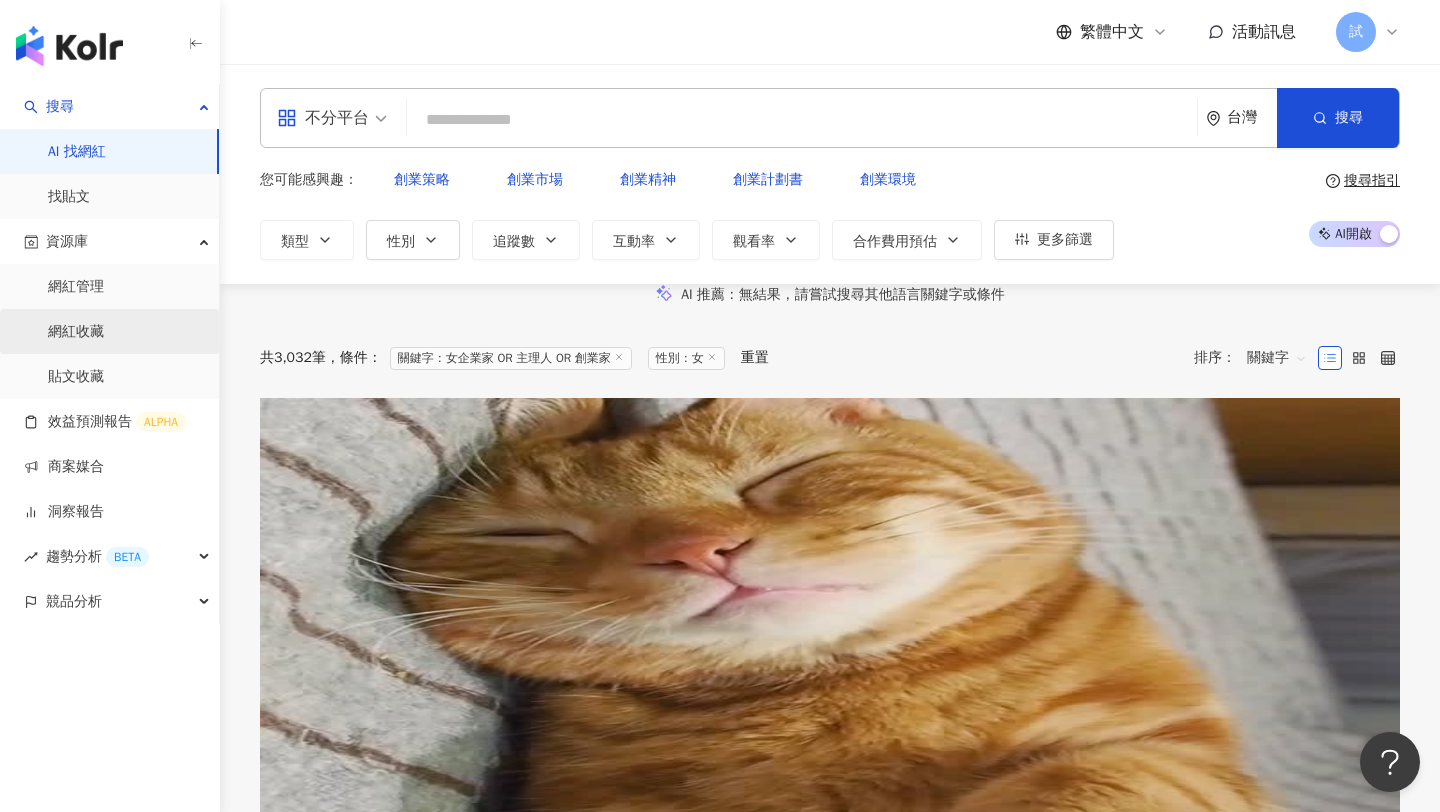 click on "網紅收藏" at bounding box center [76, 332] 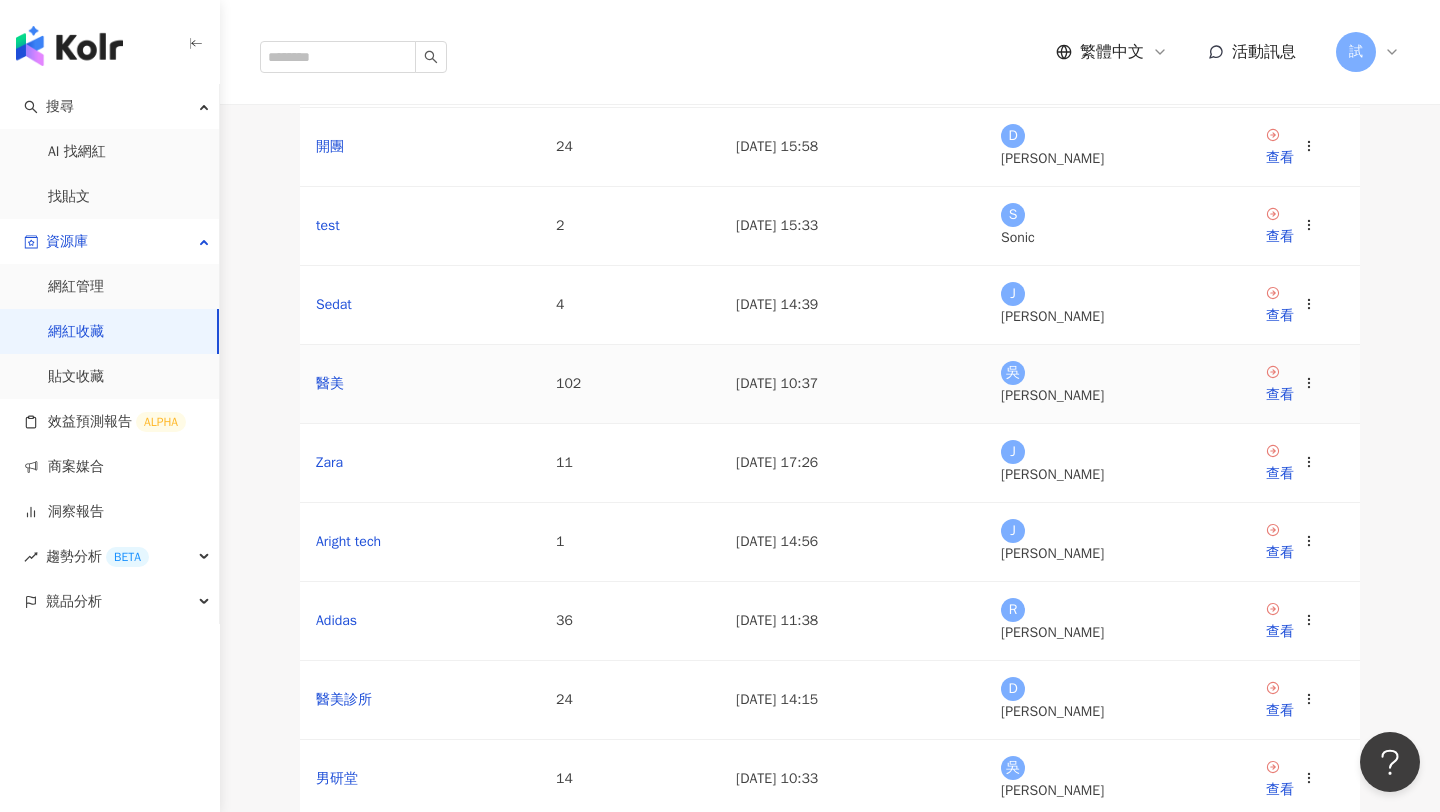 scroll, scrollTop: 169, scrollLeft: 0, axis: vertical 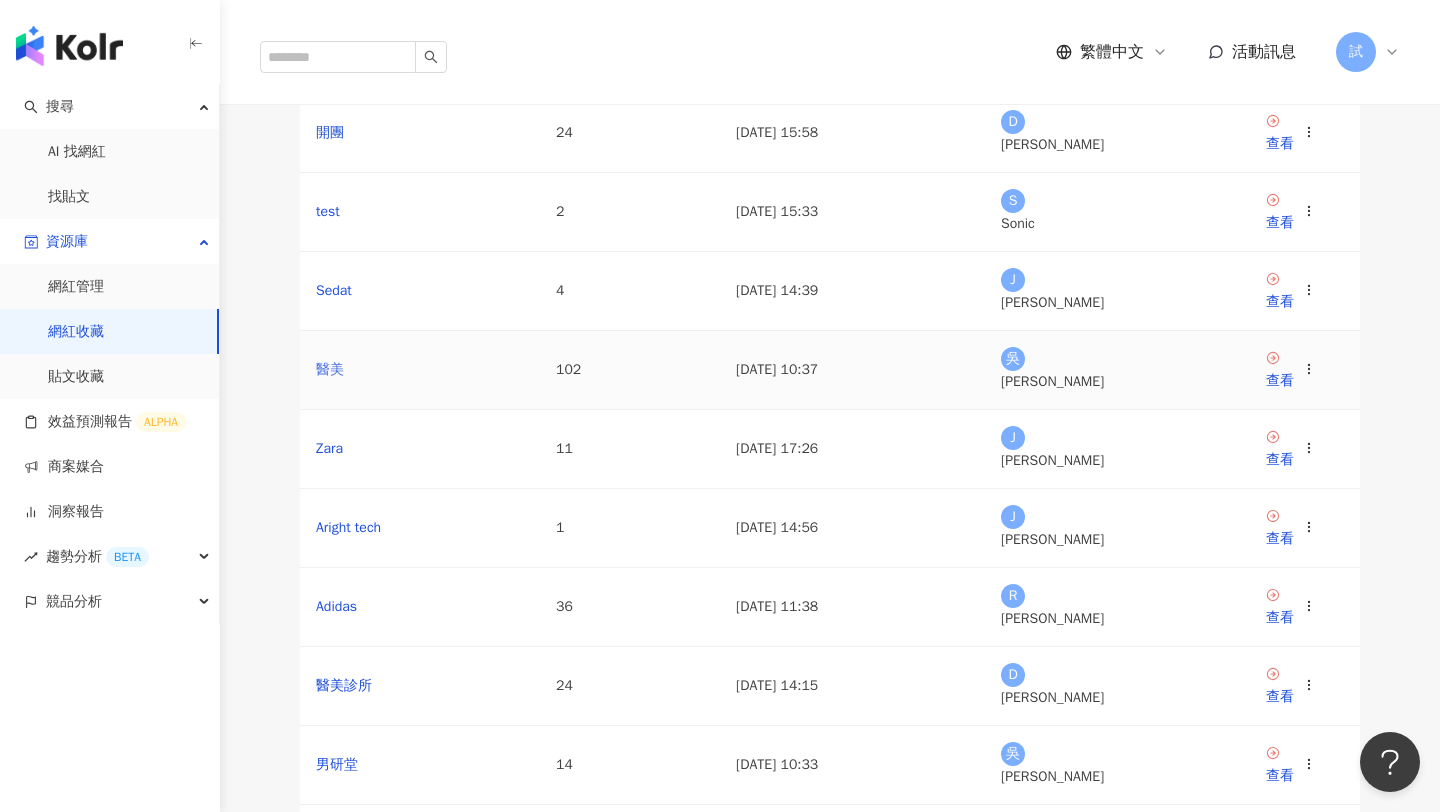click on "醫美" at bounding box center [330, 369] 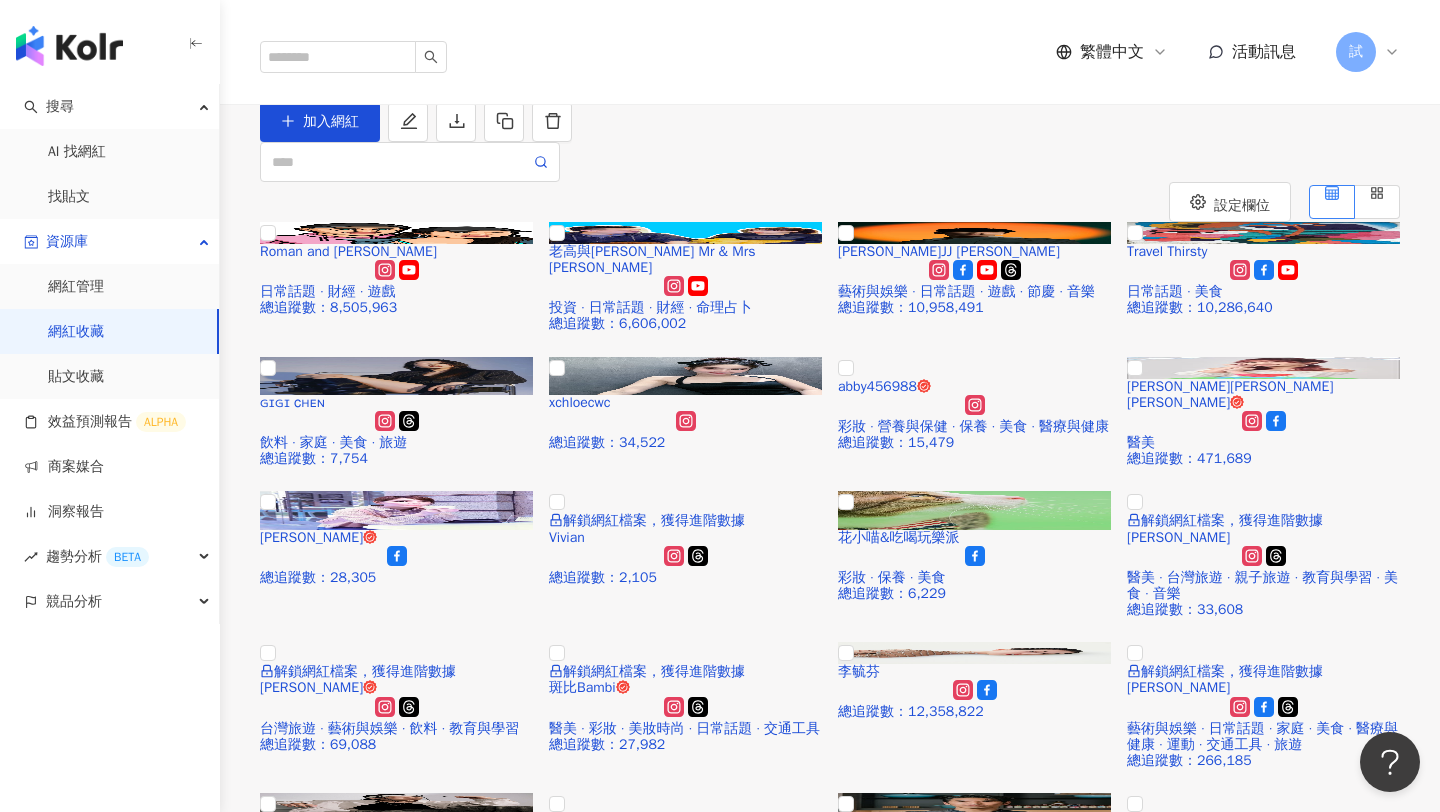 scroll, scrollTop: 28, scrollLeft: 0, axis: vertical 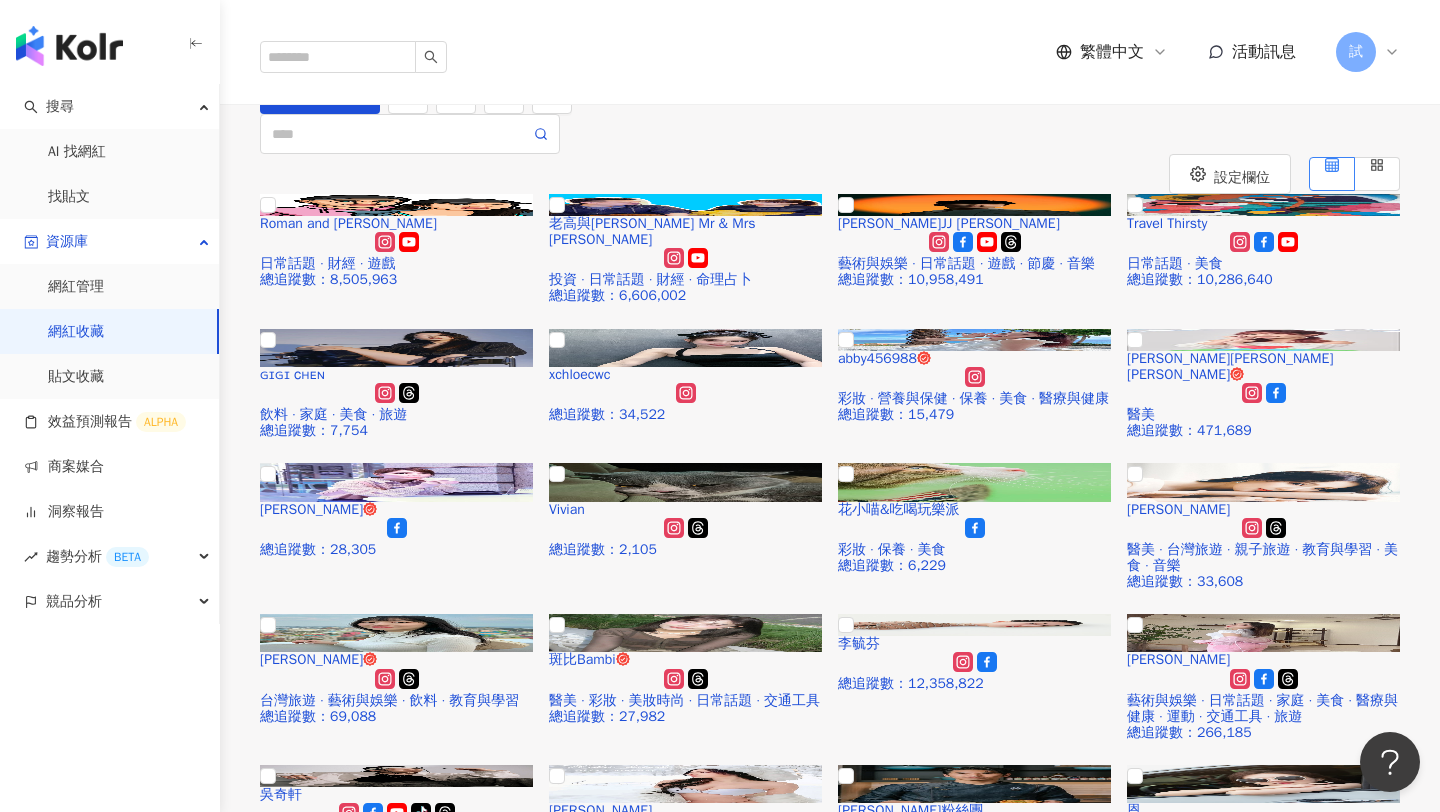 click on "新增標籤" at bounding box center [1213, 4246] 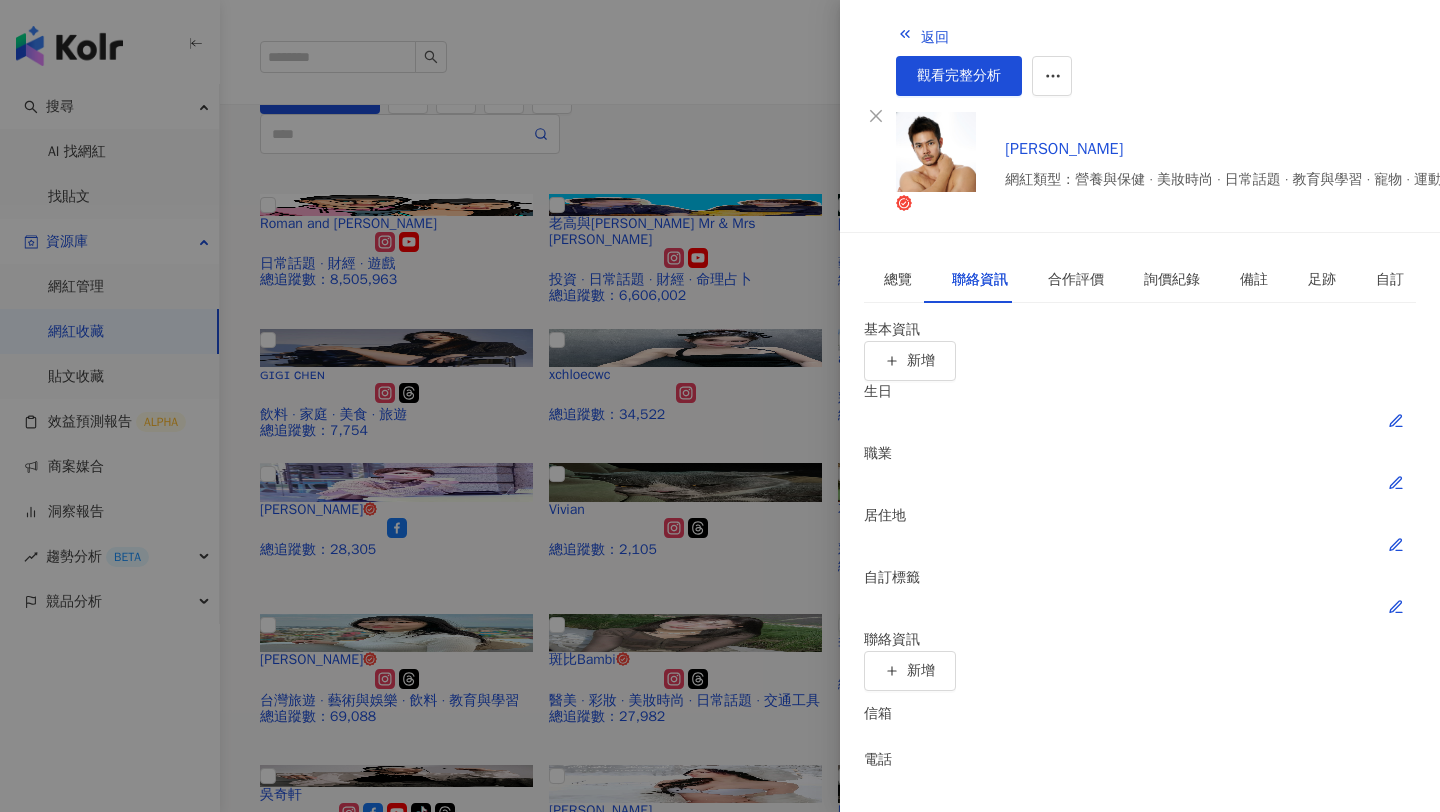 click at bounding box center [720, 406] 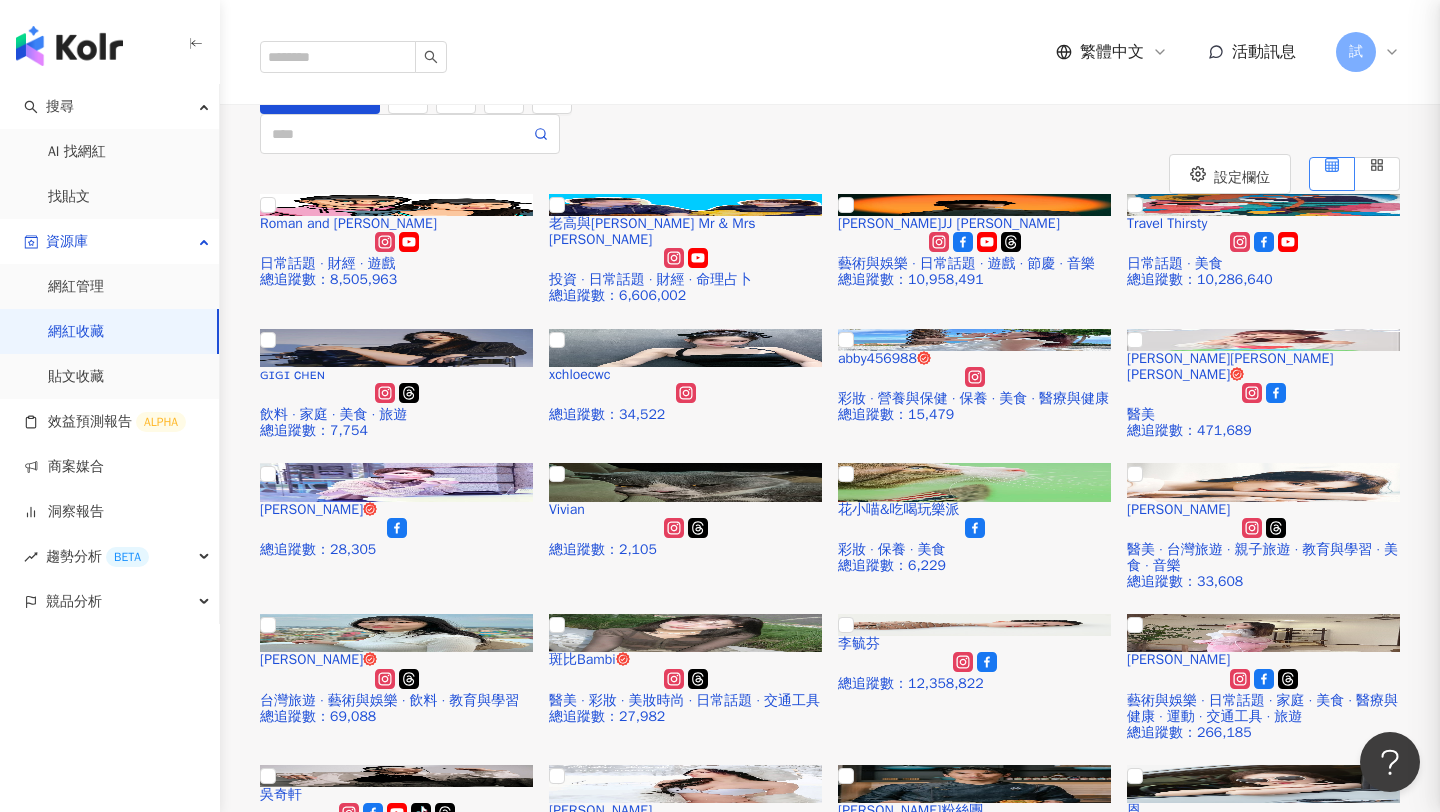 click on "洞察報告" at bounding box center (64, 512) 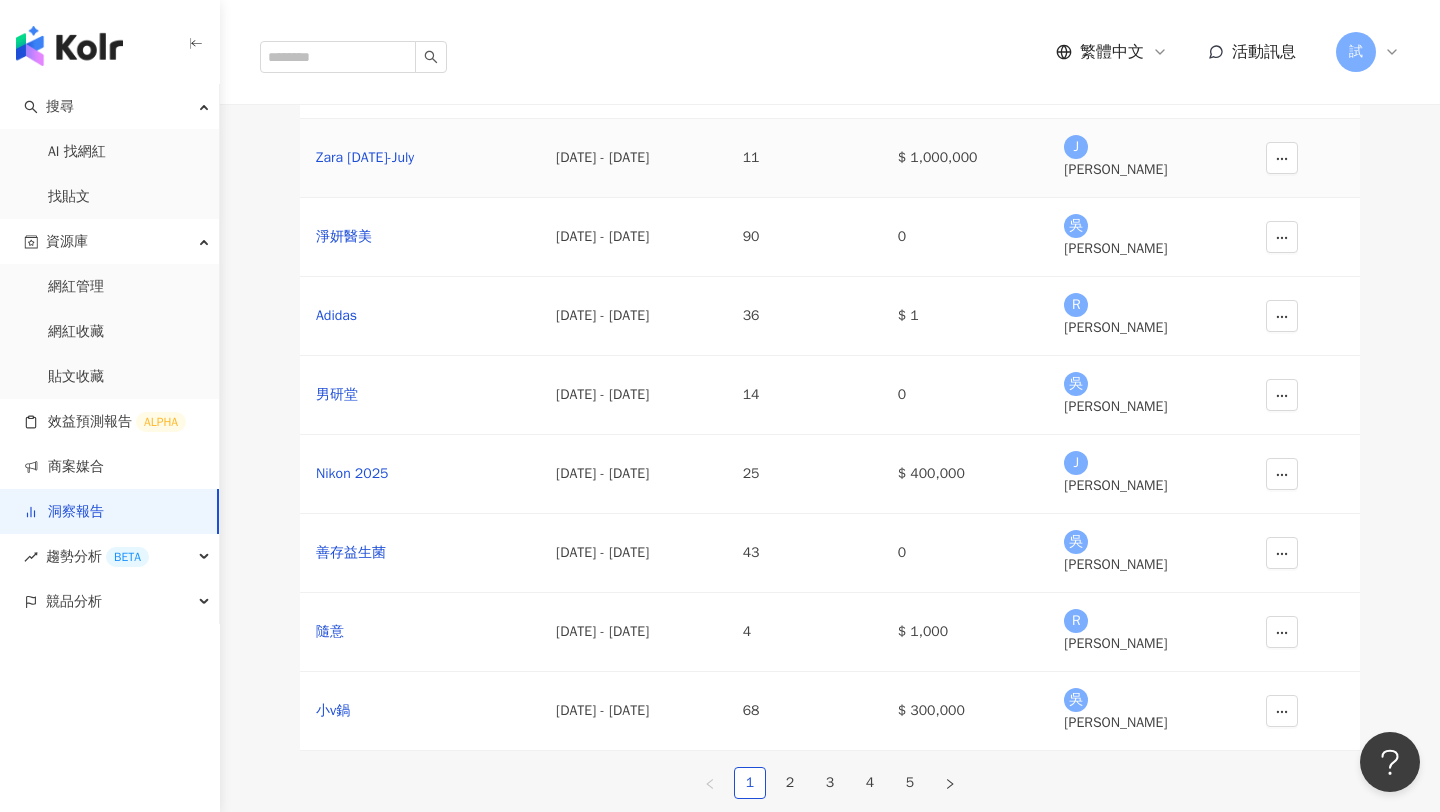 scroll, scrollTop: 332, scrollLeft: 0, axis: vertical 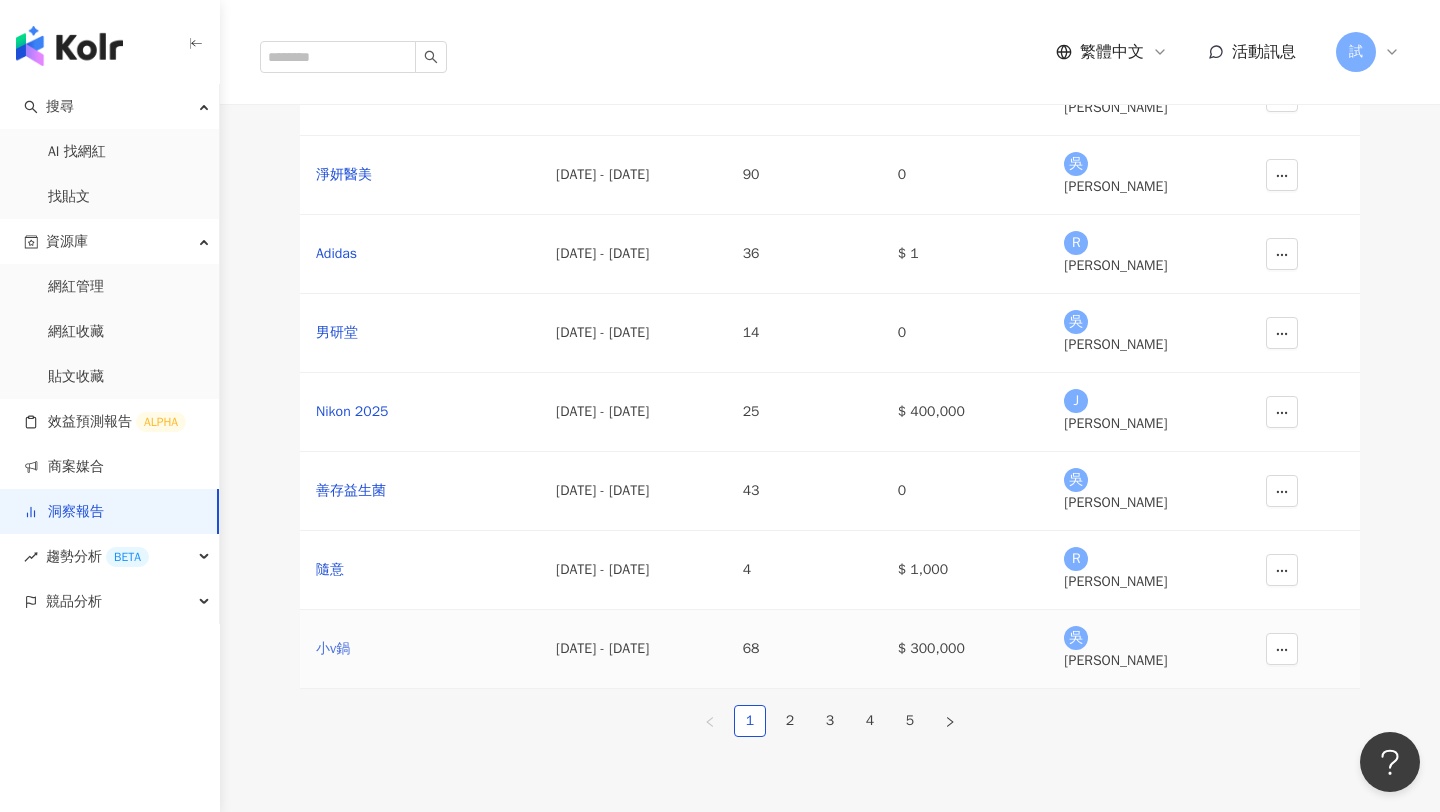 click on "小v鍋" at bounding box center (420, 649) 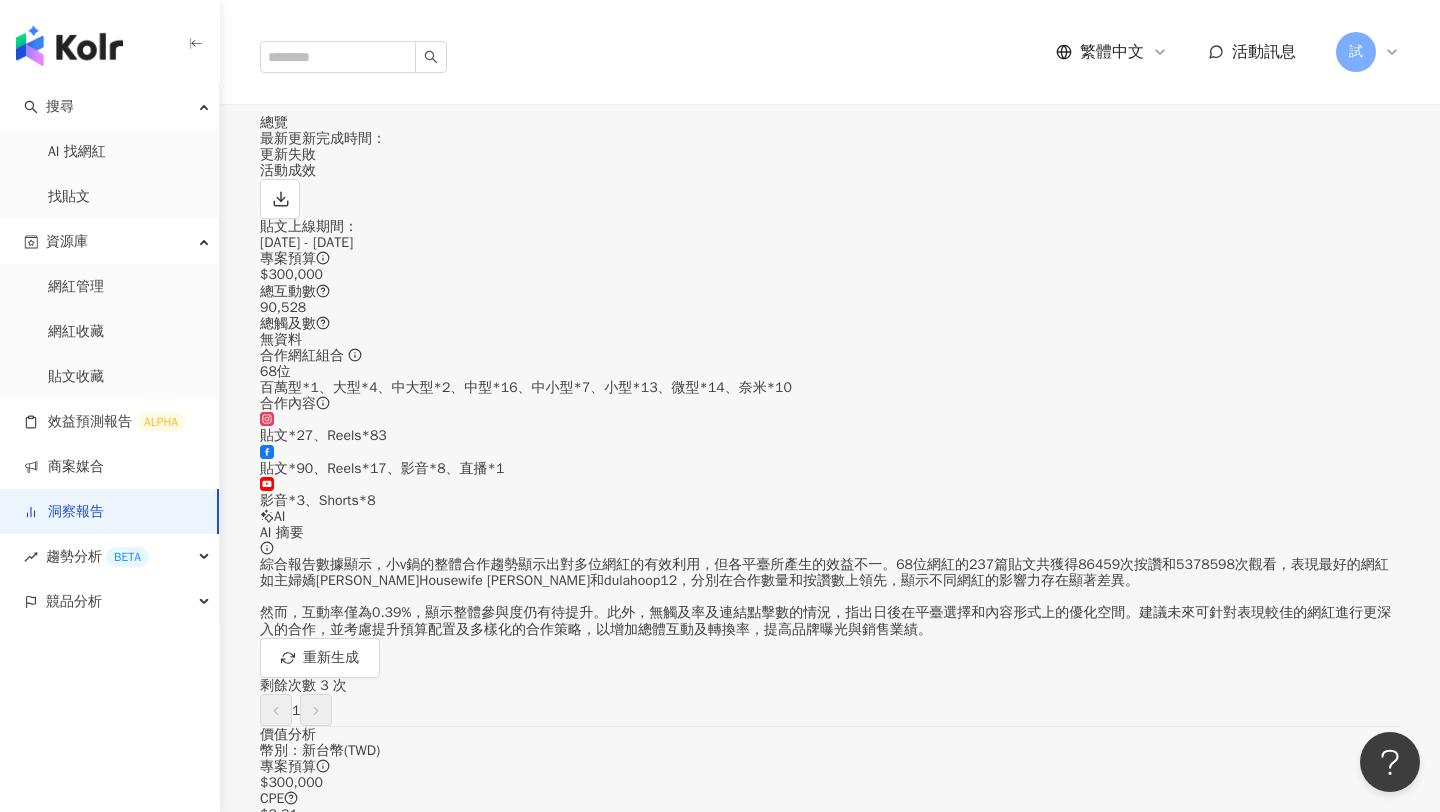 scroll, scrollTop: 104, scrollLeft: 0, axis: vertical 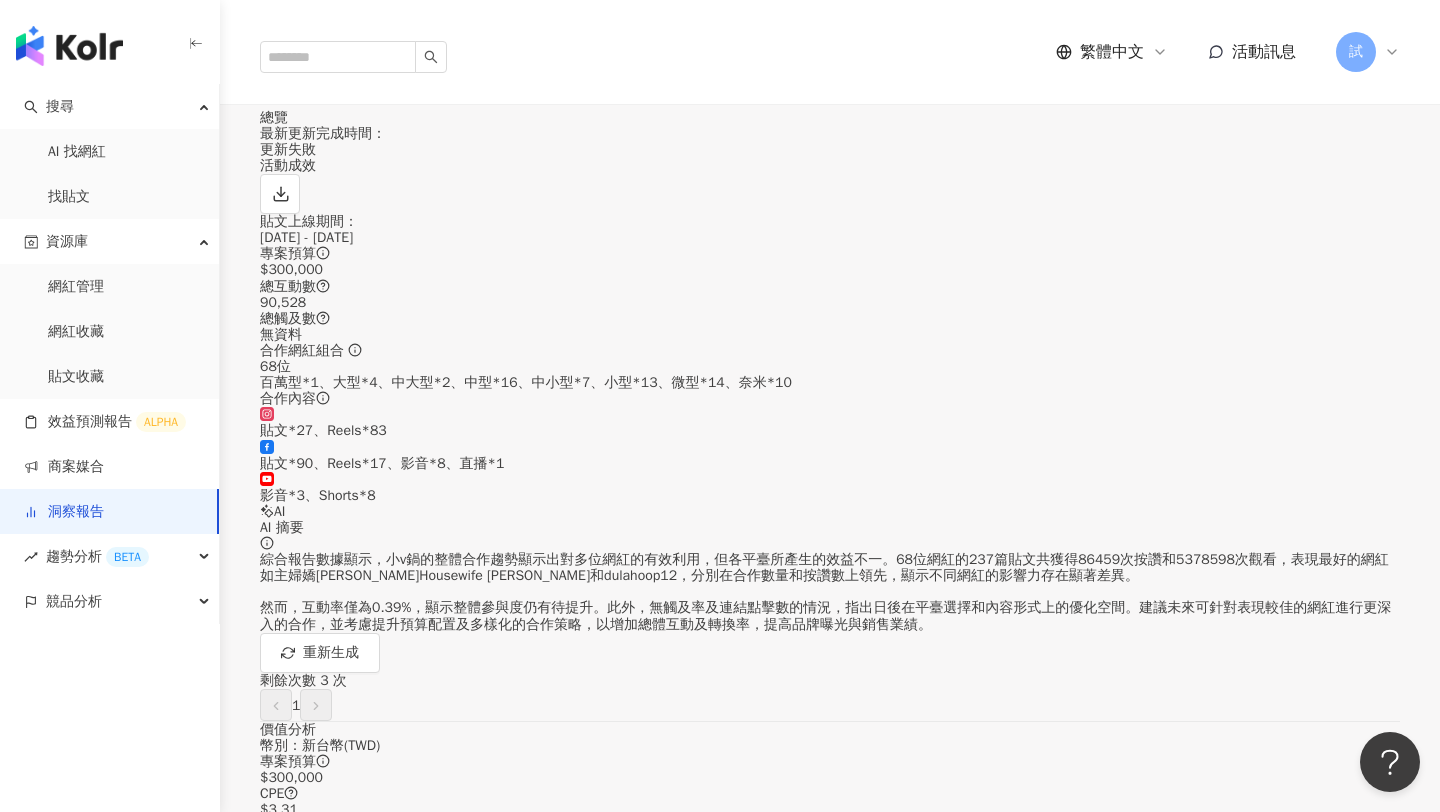 click on "內容設定" at bounding box center (446, 71) 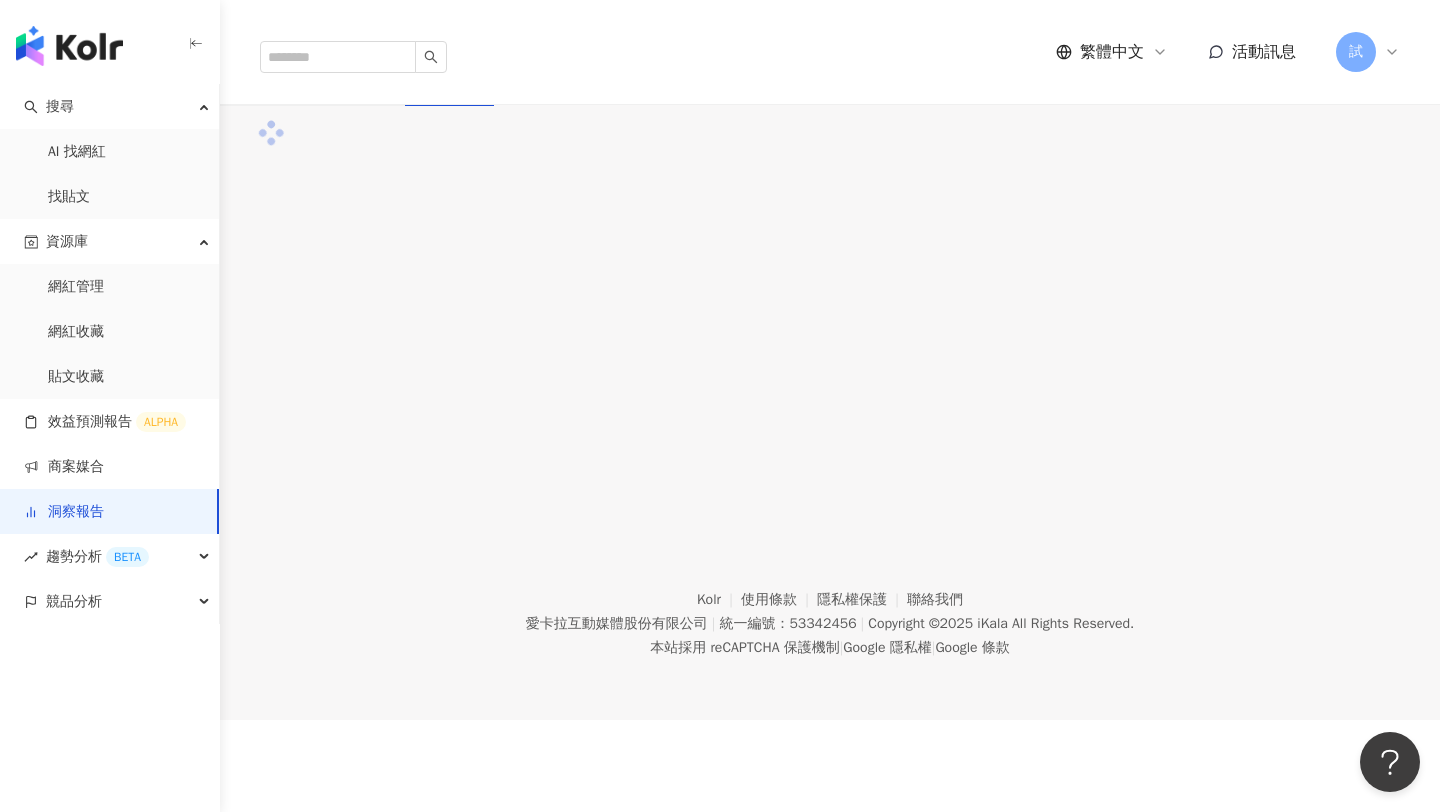 scroll, scrollTop: 0, scrollLeft: 0, axis: both 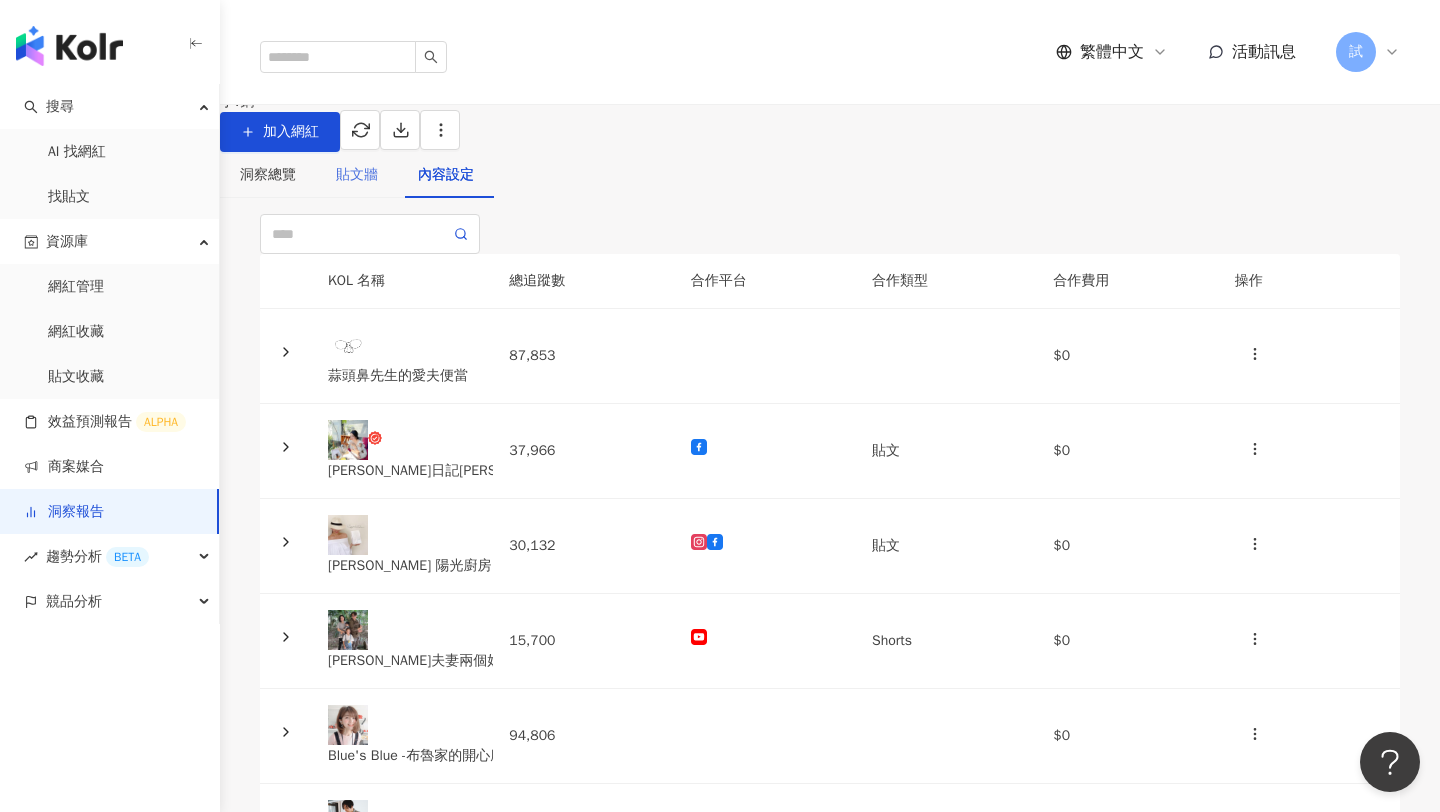 click on "貼文牆" at bounding box center (357, 175) 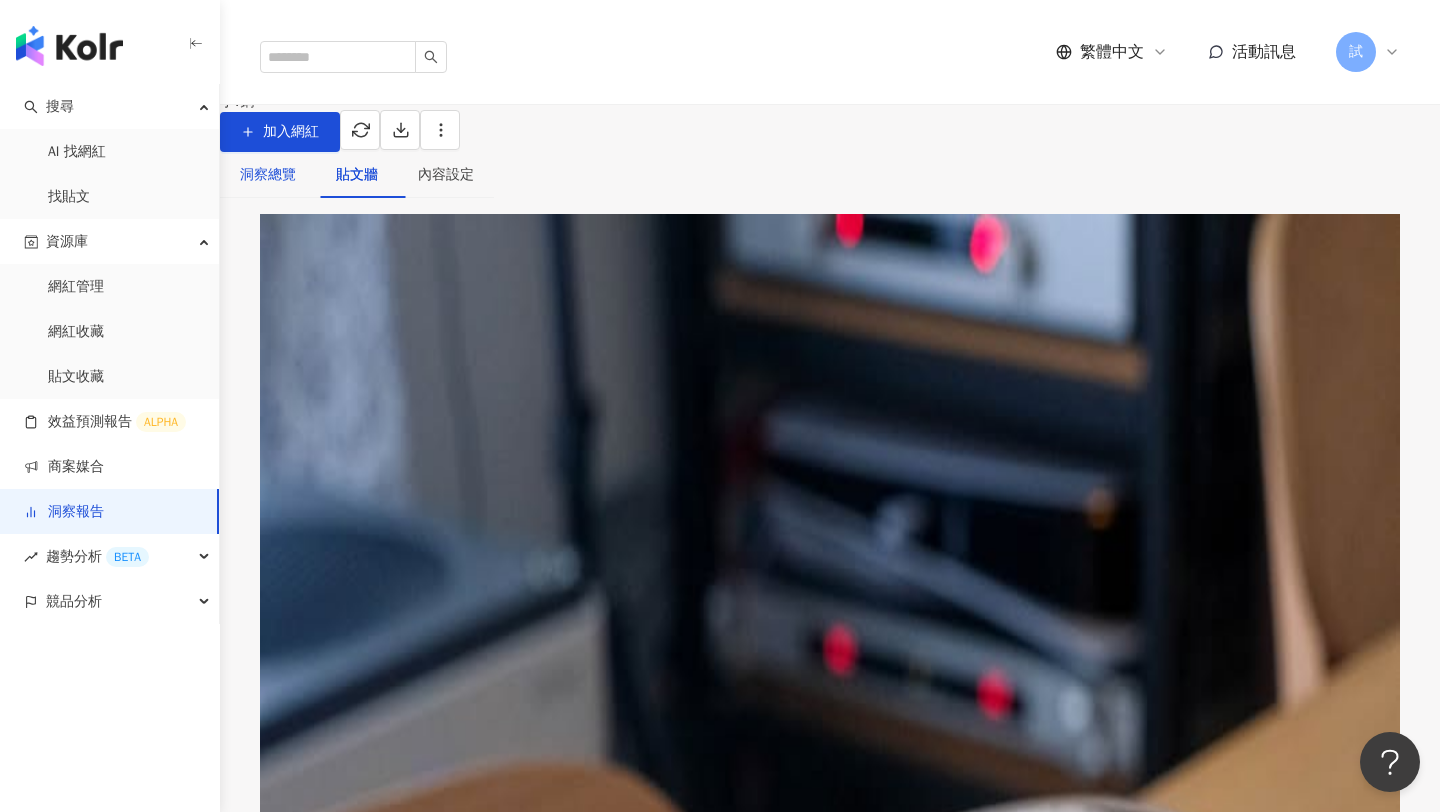 click on "洞察總覽" at bounding box center [268, 175] 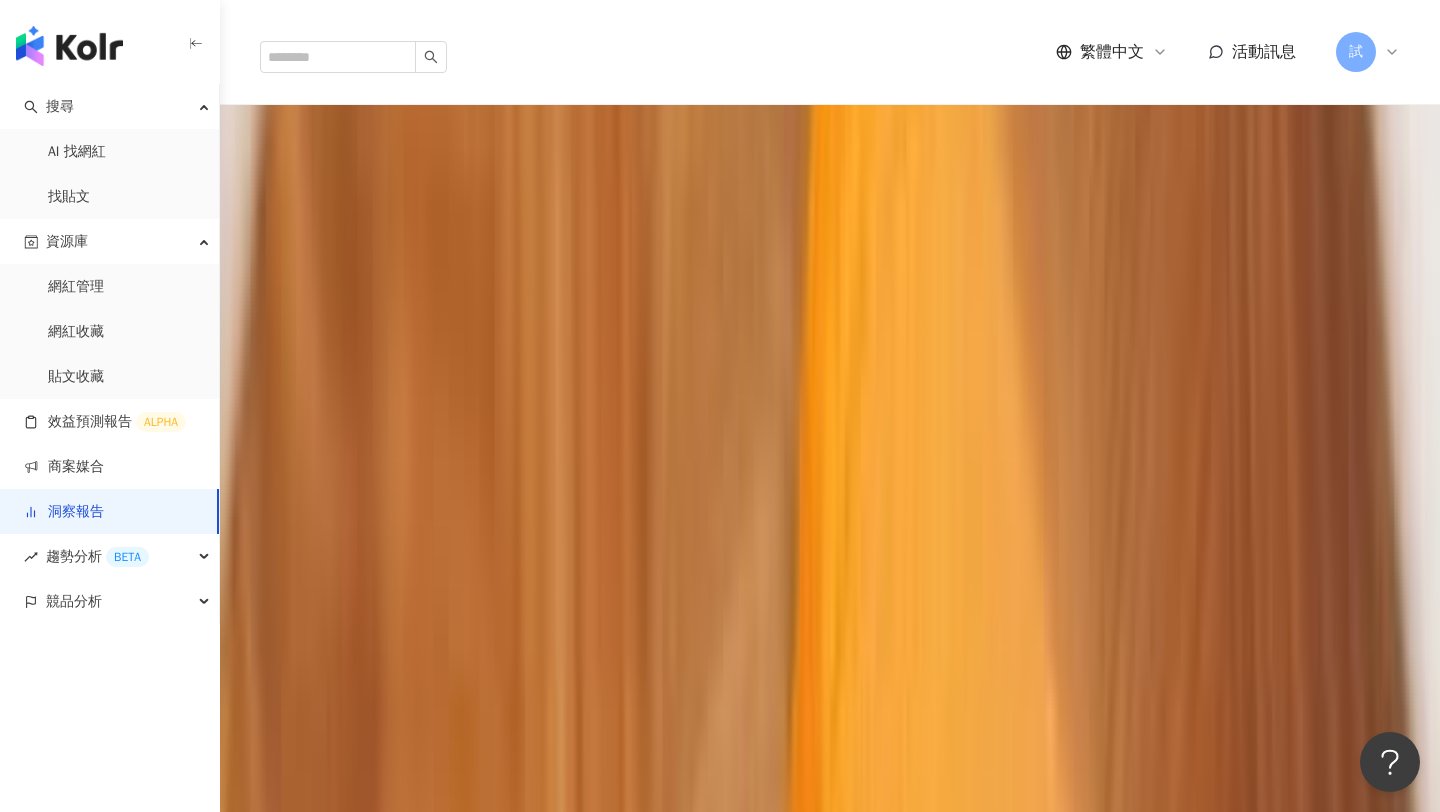 scroll, scrollTop: 0, scrollLeft: 0, axis: both 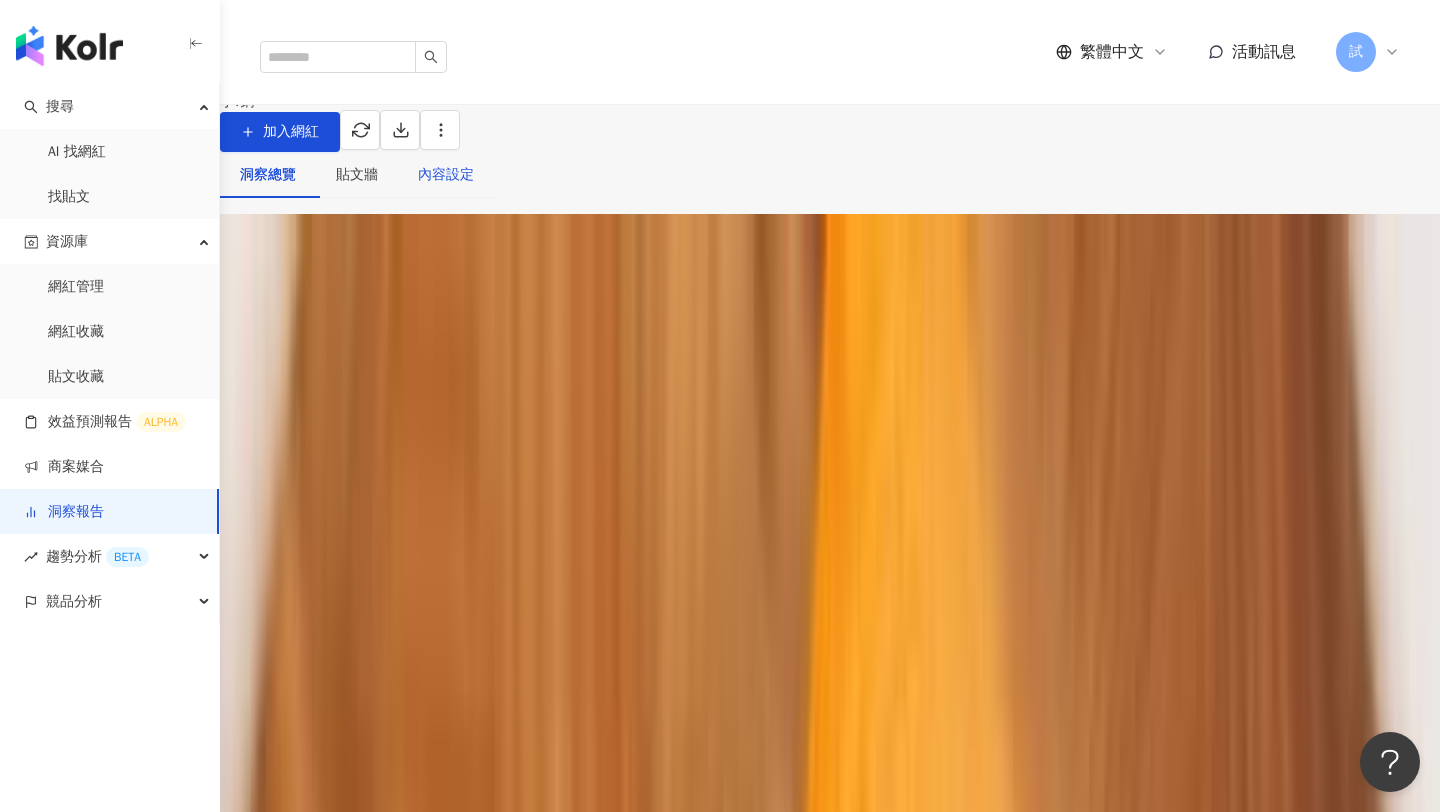 click on "內容設定" at bounding box center (446, 175) 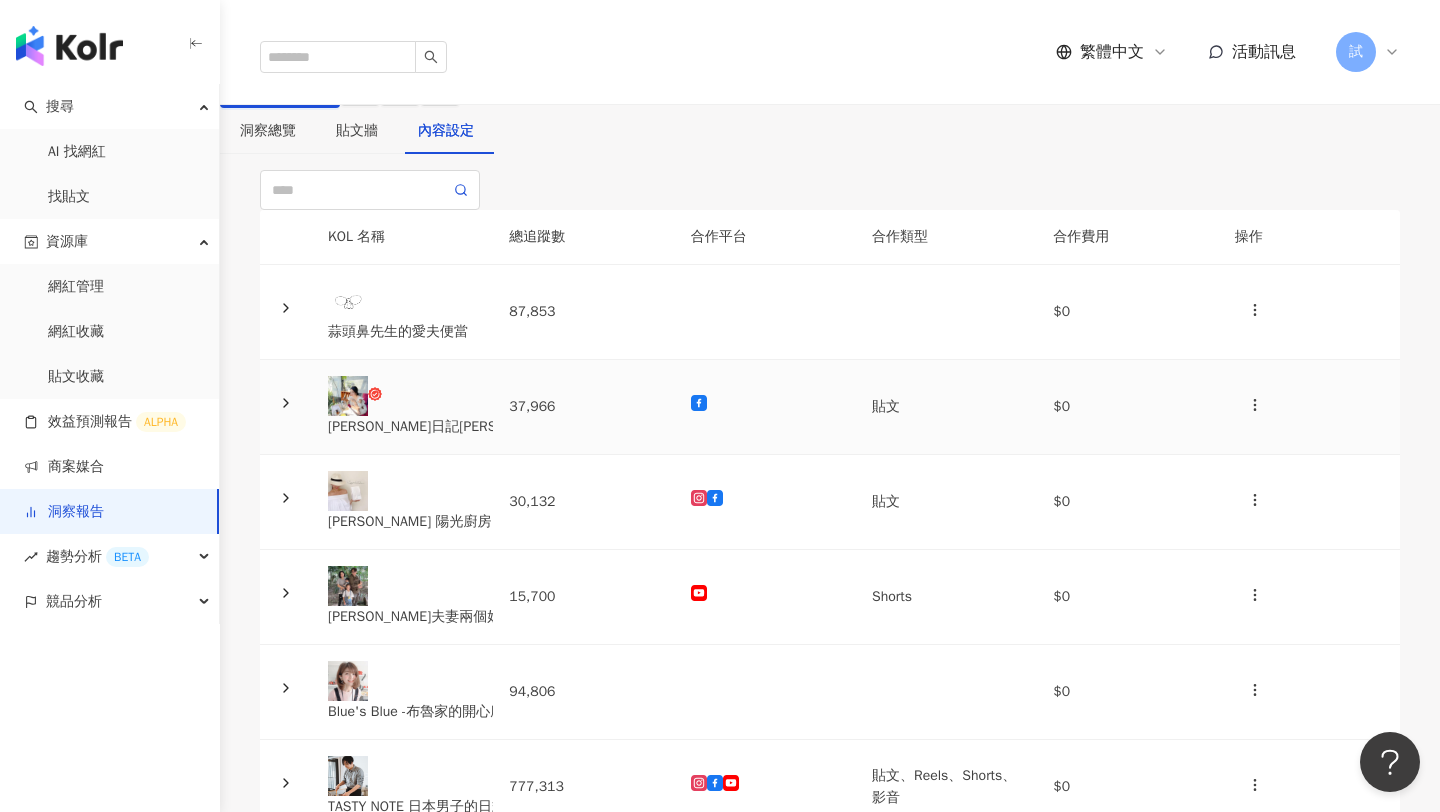 scroll, scrollTop: 71, scrollLeft: 0, axis: vertical 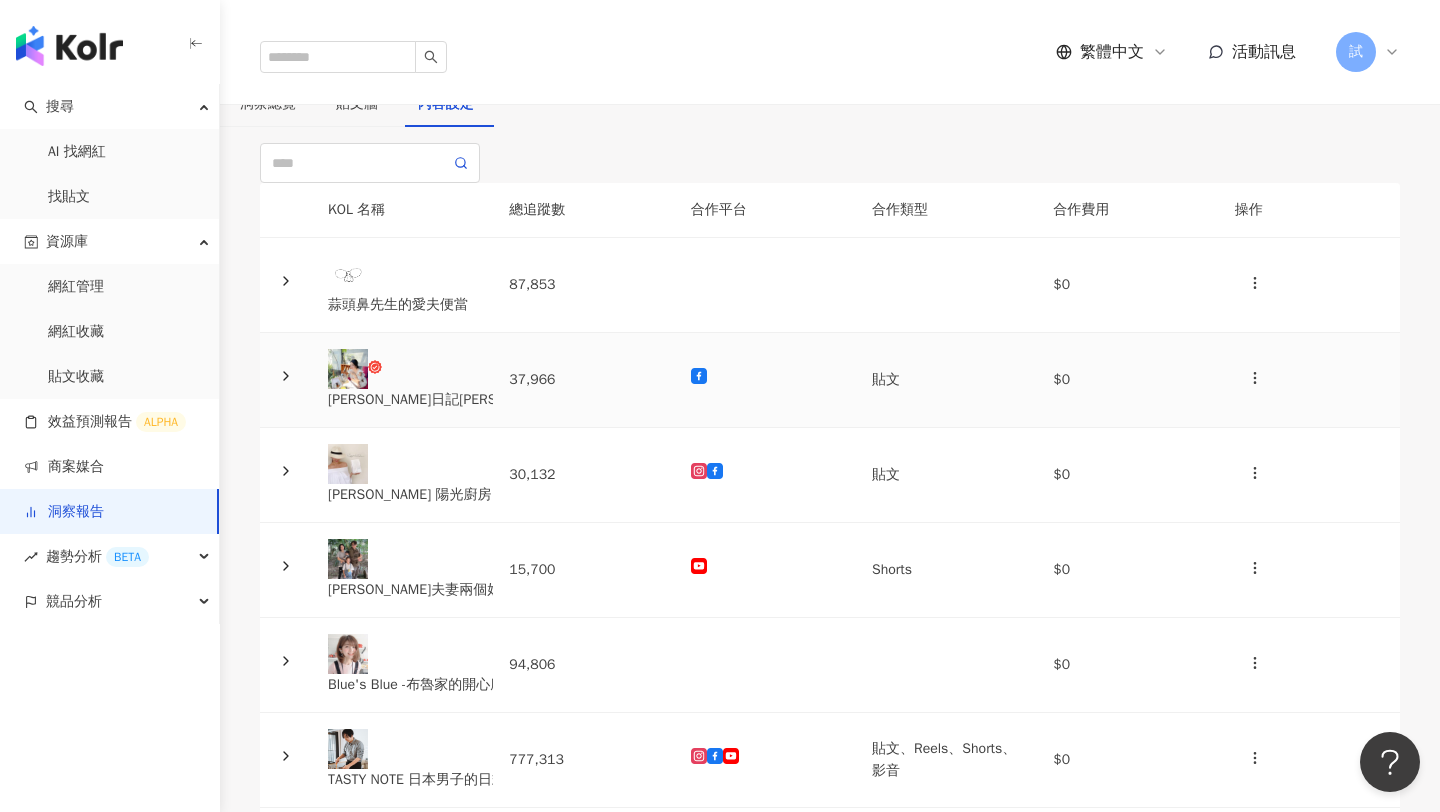 click at bounding box center (286, 380) 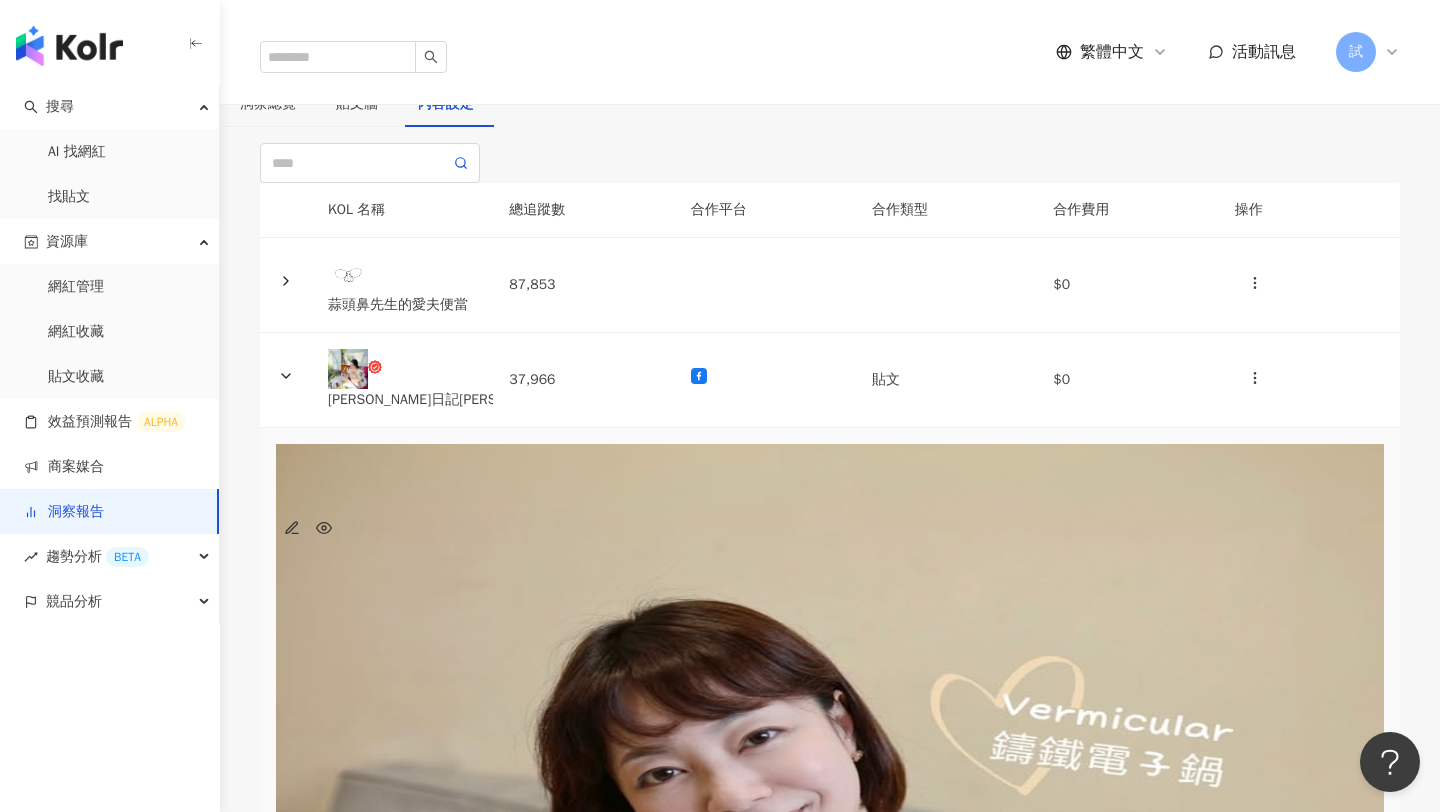 drag, startPoint x: 520, startPoint y: 652, endPoint x: 607, endPoint y: 652, distance: 87 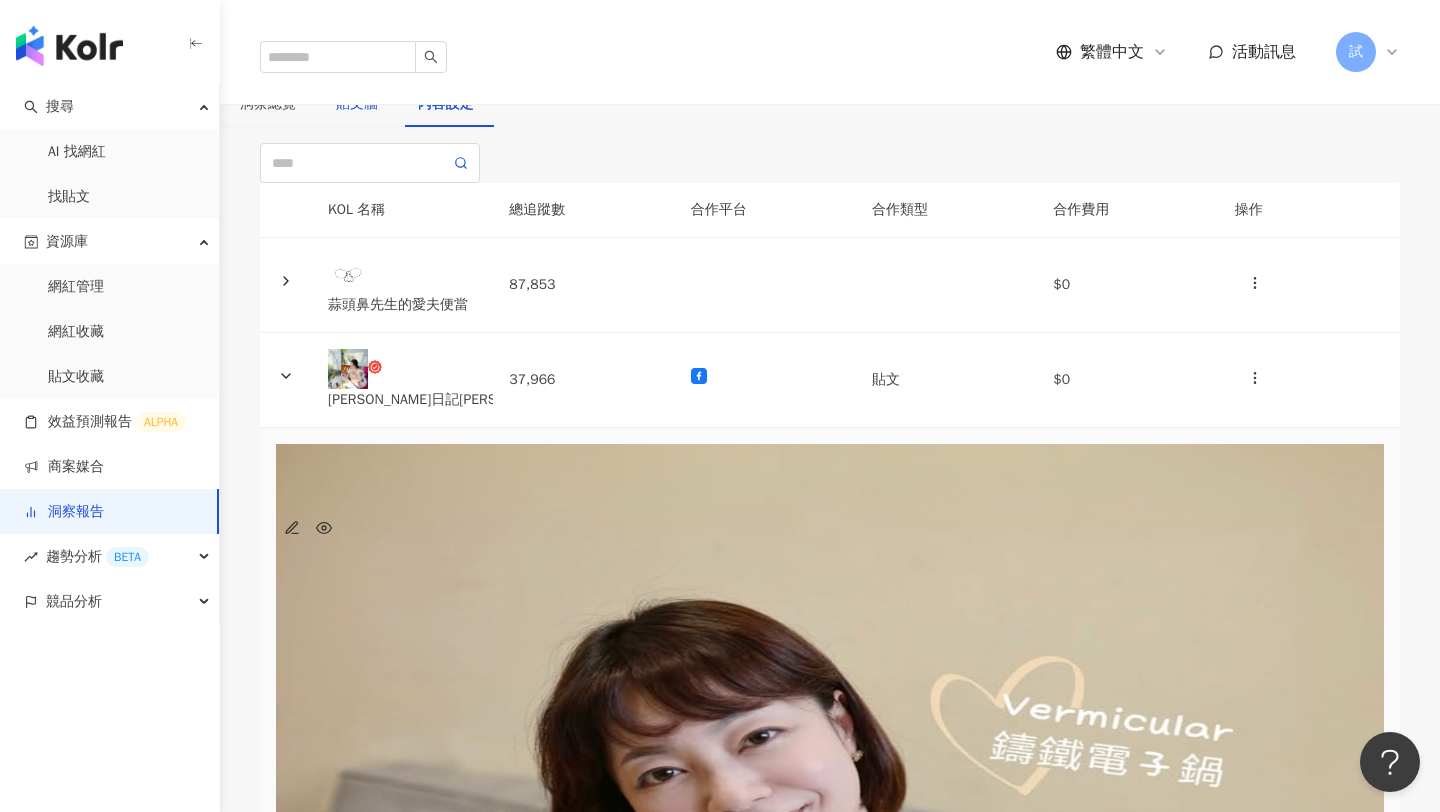 click on "貼文牆" at bounding box center (357, 104) 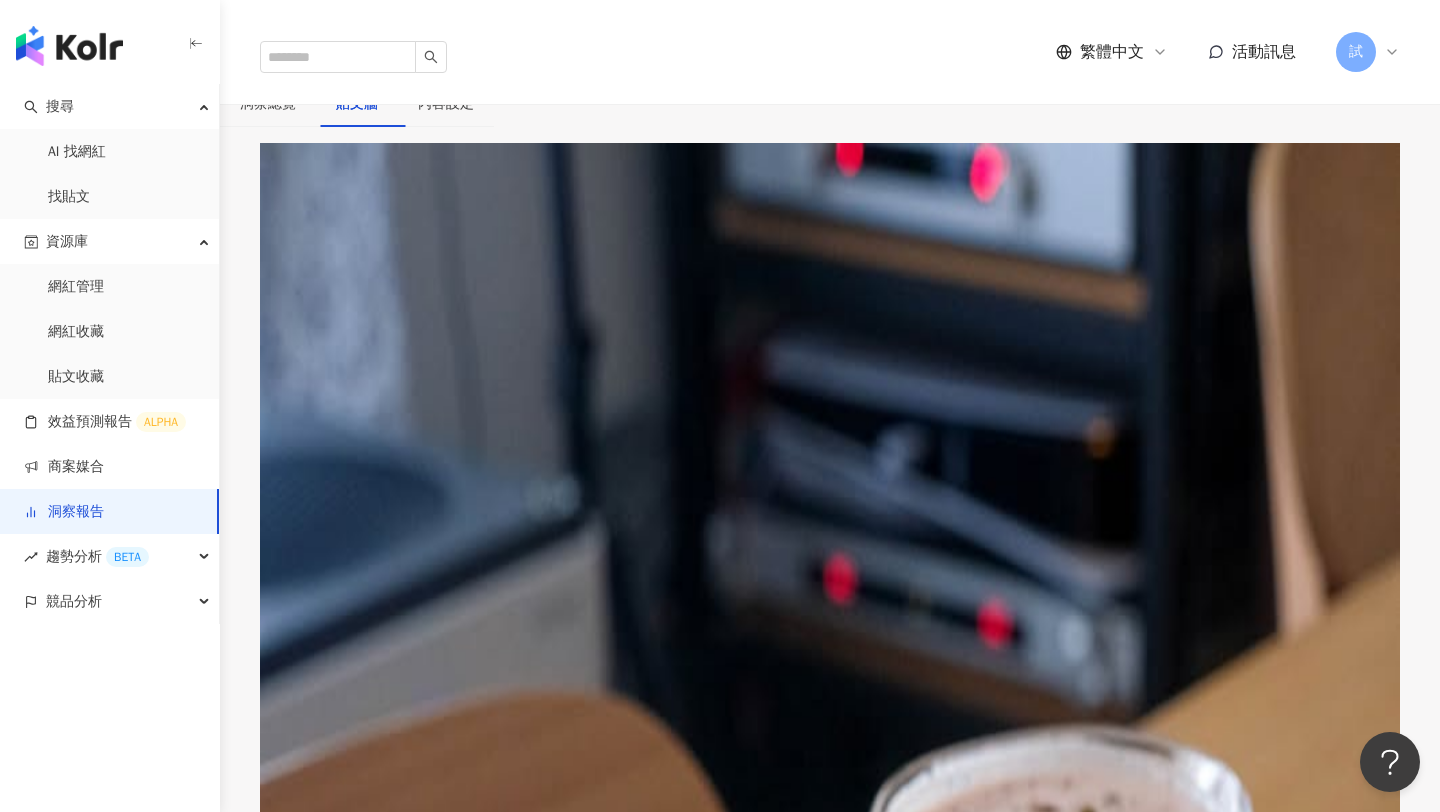 scroll, scrollTop: 0, scrollLeft: 0, axis: both 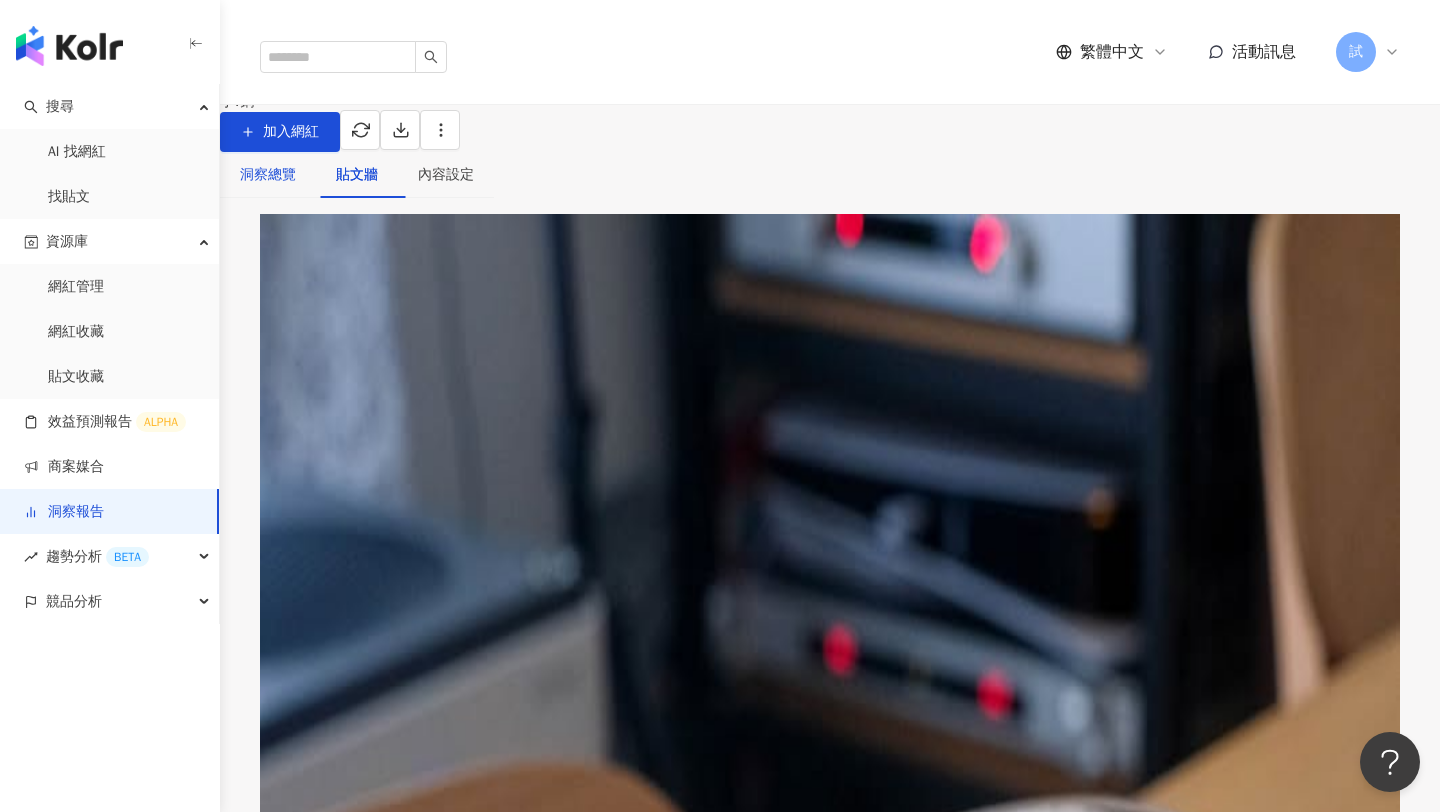 click on "洞察總覽" at bounding box center [268, 175] 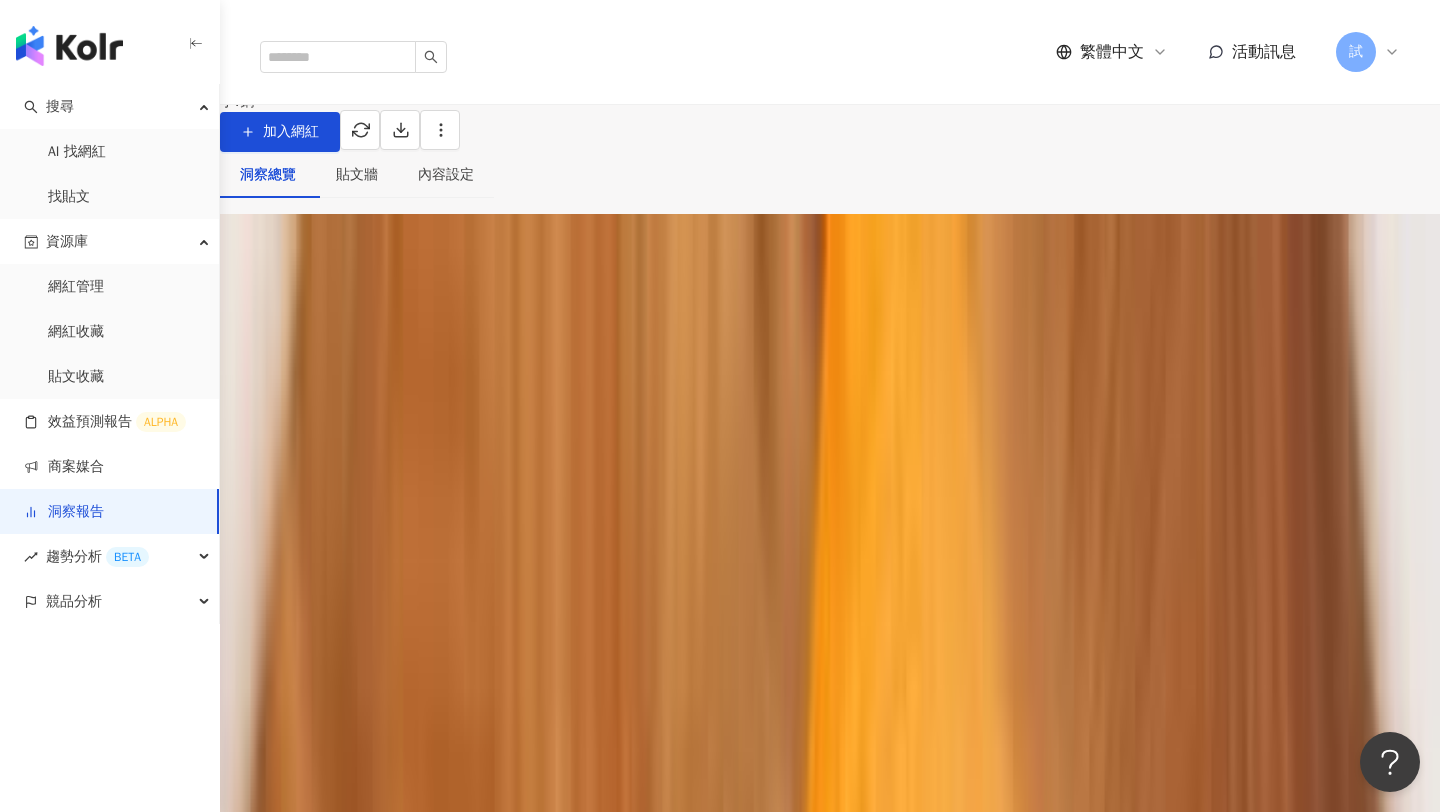 scroll, scrollTop: 228, scrollLeft: 0, axis: vertical 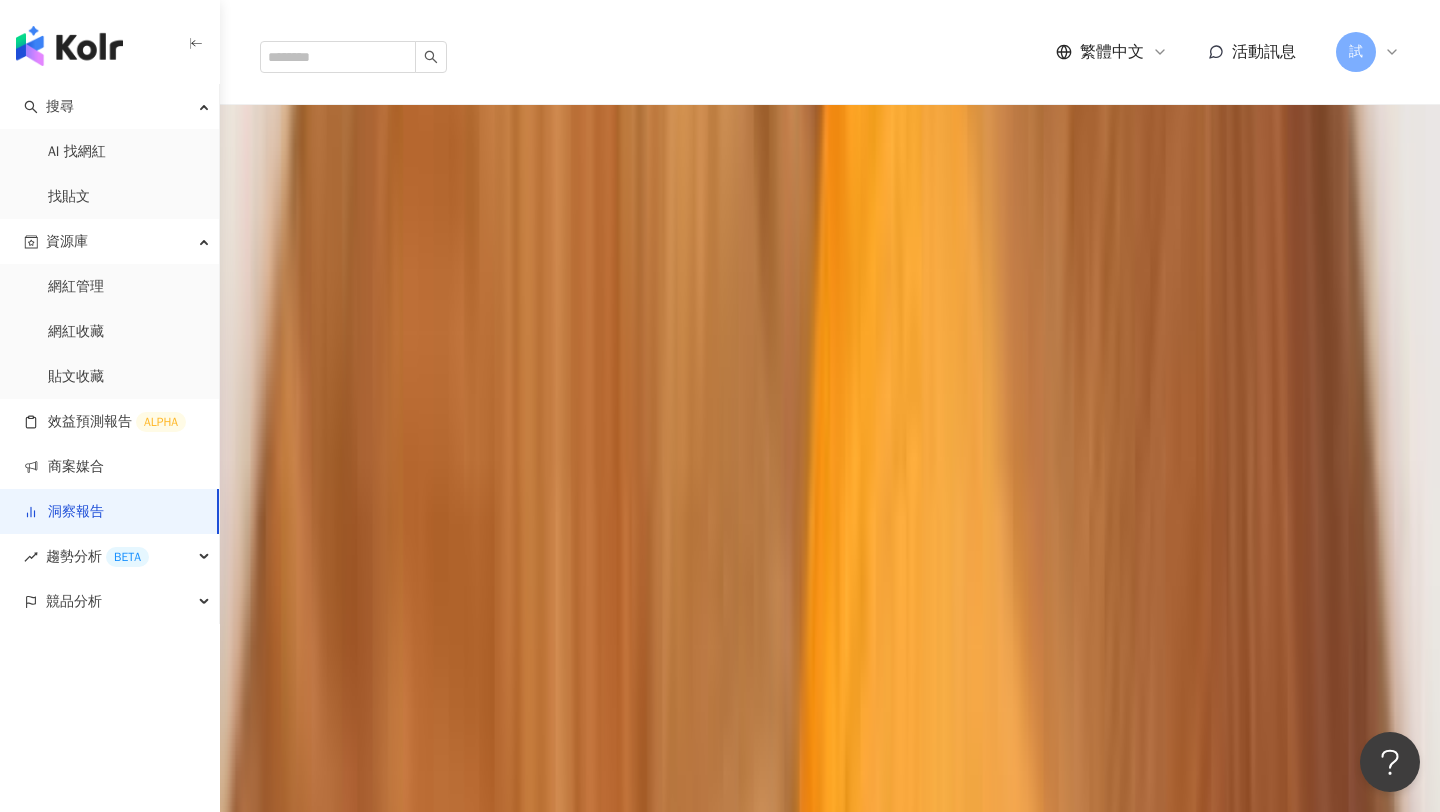 drag, startPoint x: 318, startPoint y: 398, endPoint x: 453, endPoint y: 444, distance: 142.62187 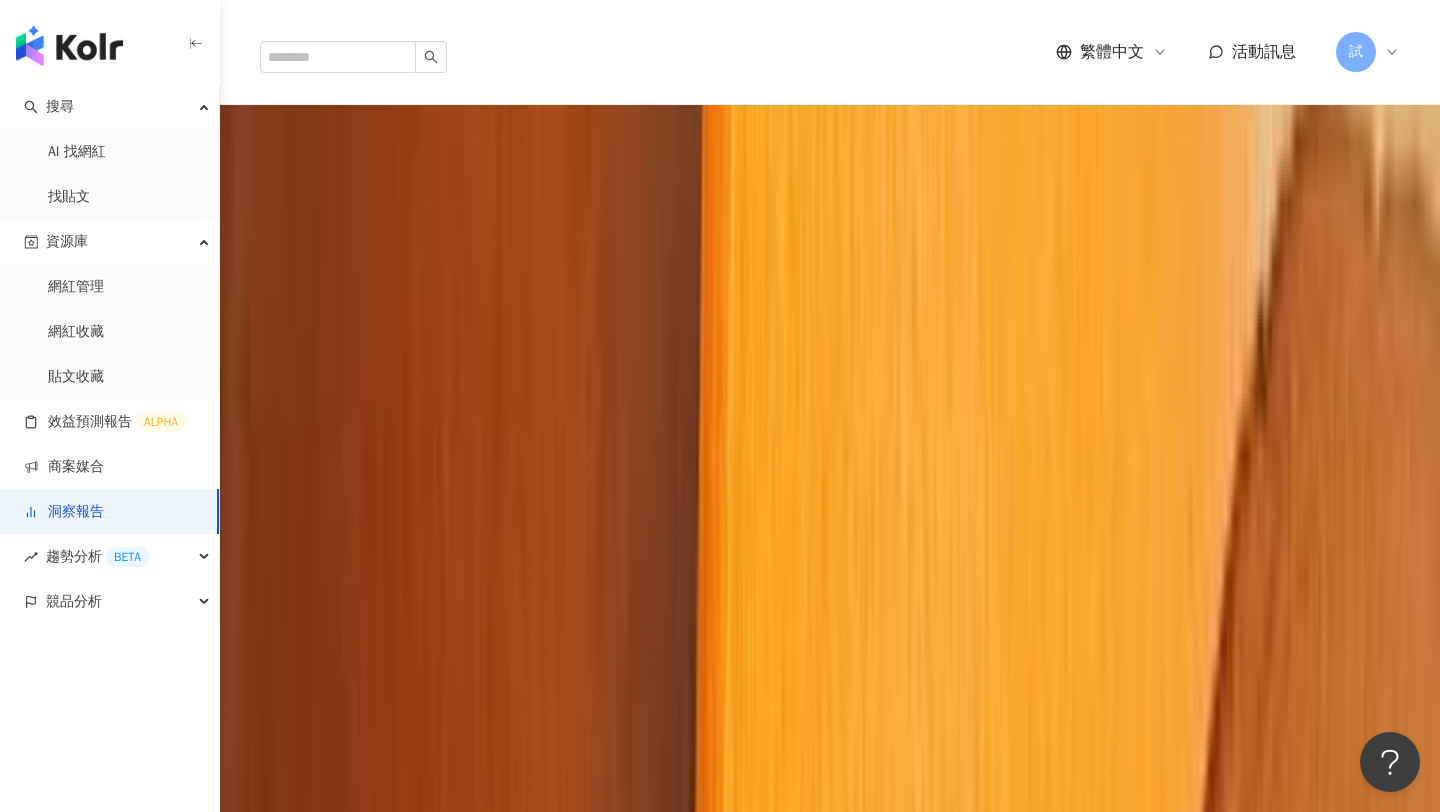 scroll, scrollTop: 5821, scrollLeft: 0, axis: vertical 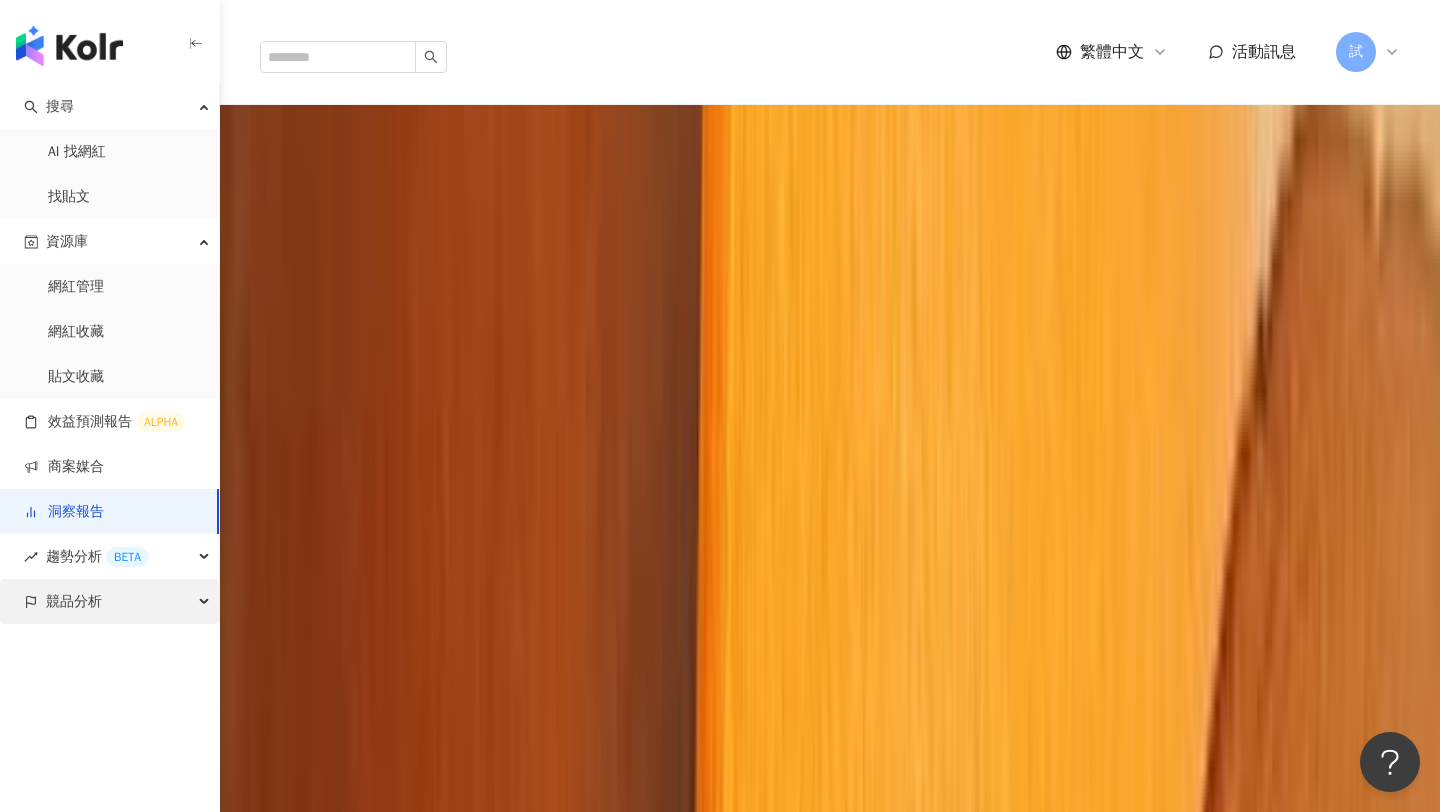 click on "競品分析" at bounding box center [109, 601] 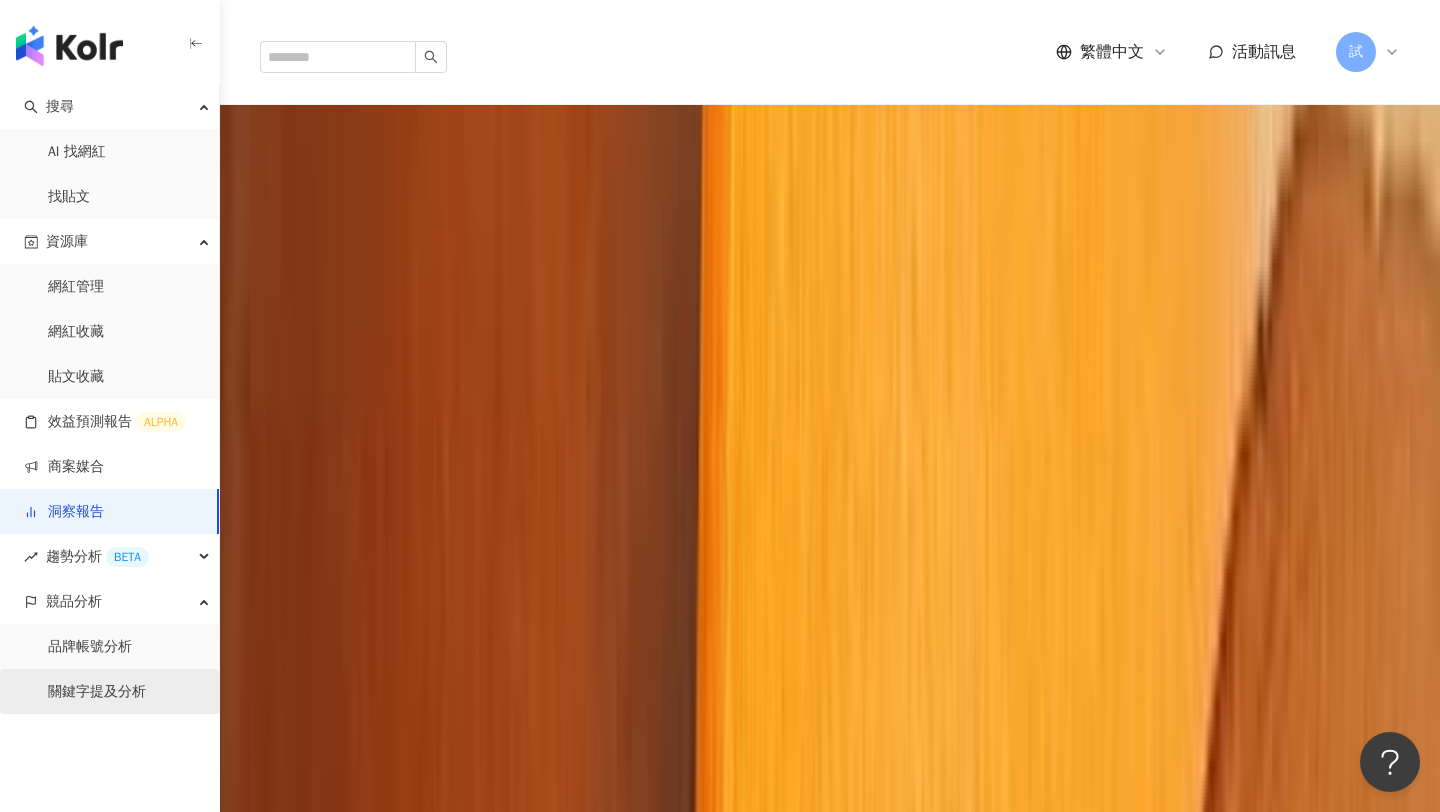 click on "關鍵字提及分析" at bounding box center (97, 692) 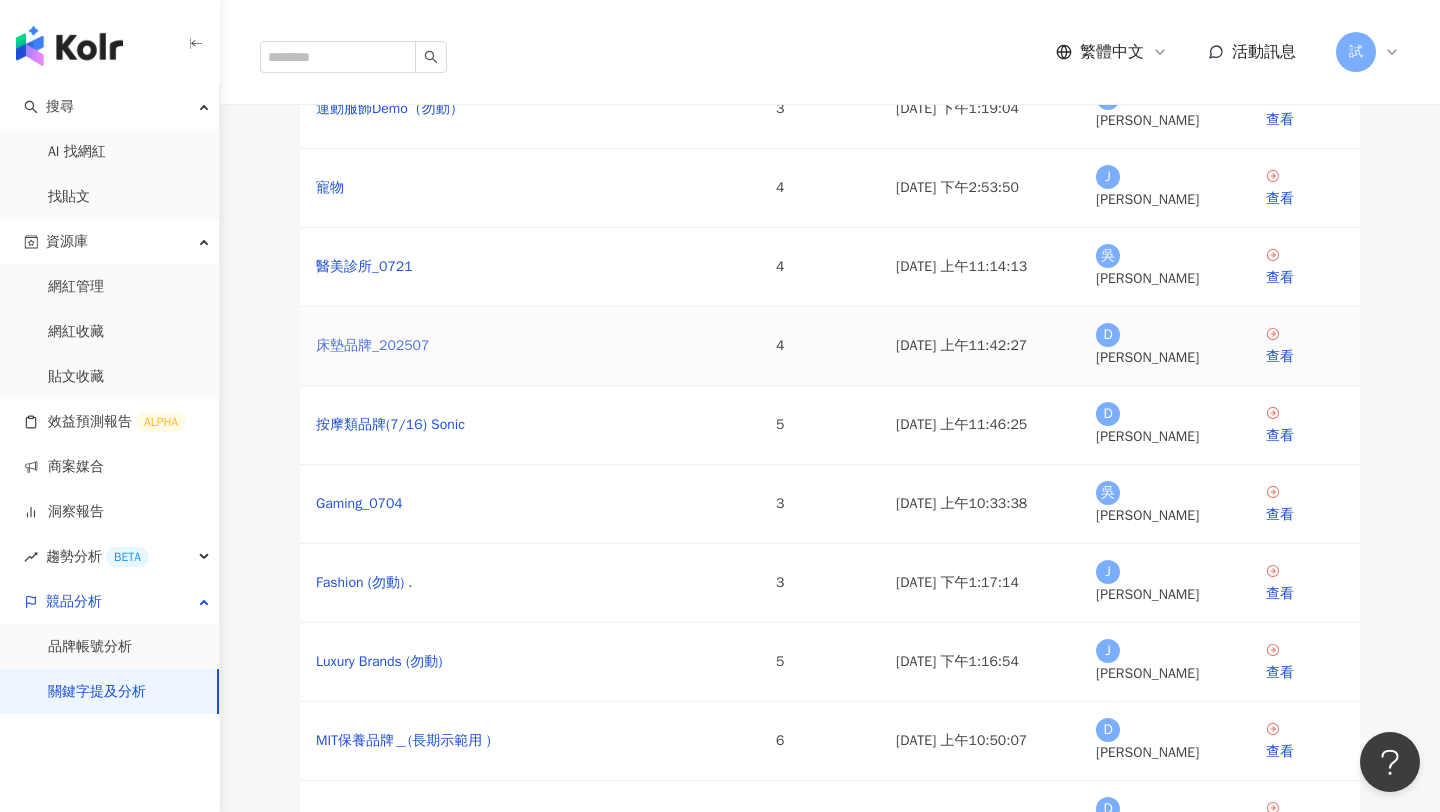 scroll, scrollTop: 136, scrollLeft: 0, axis: vertical 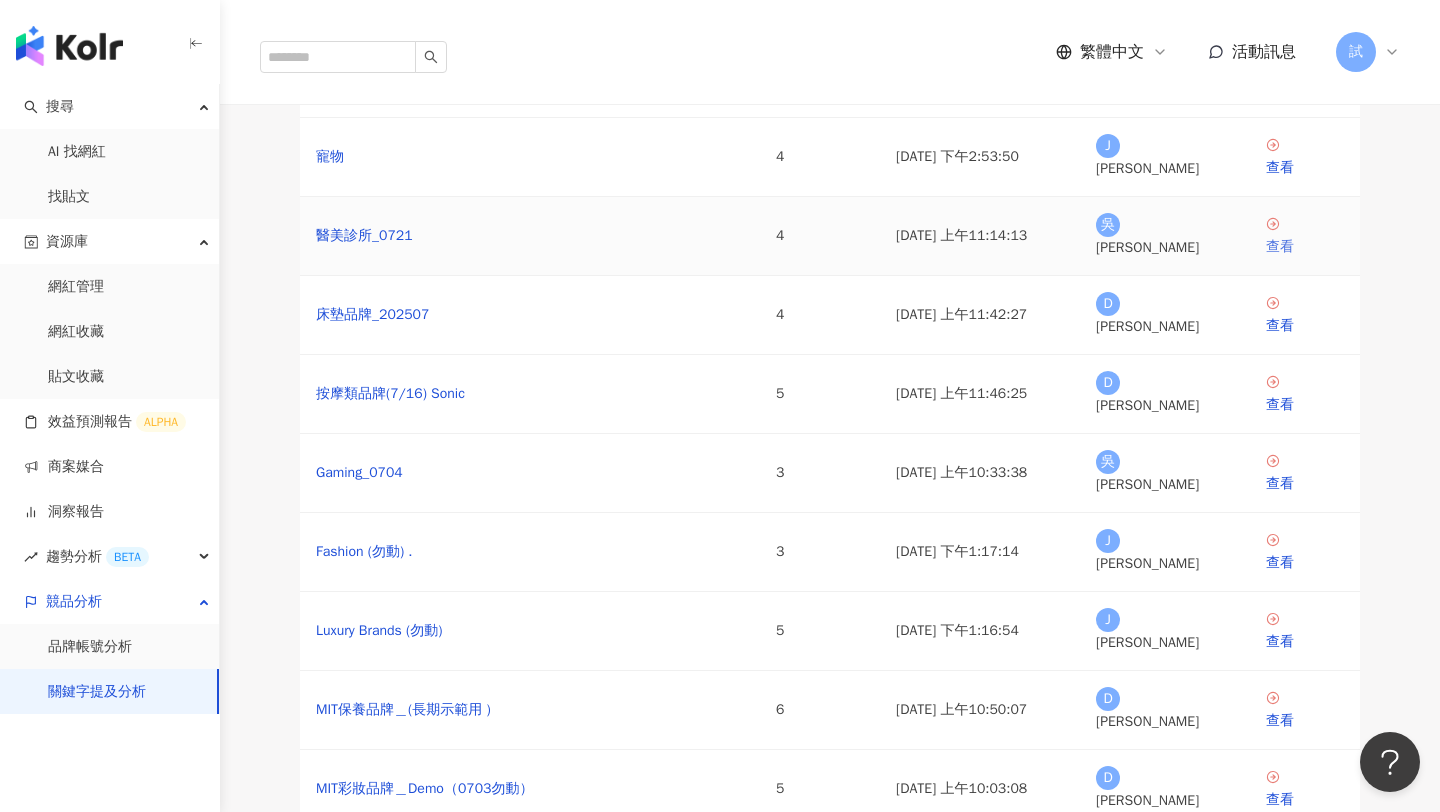 click on "查看" at bounding box center [1305, 247] 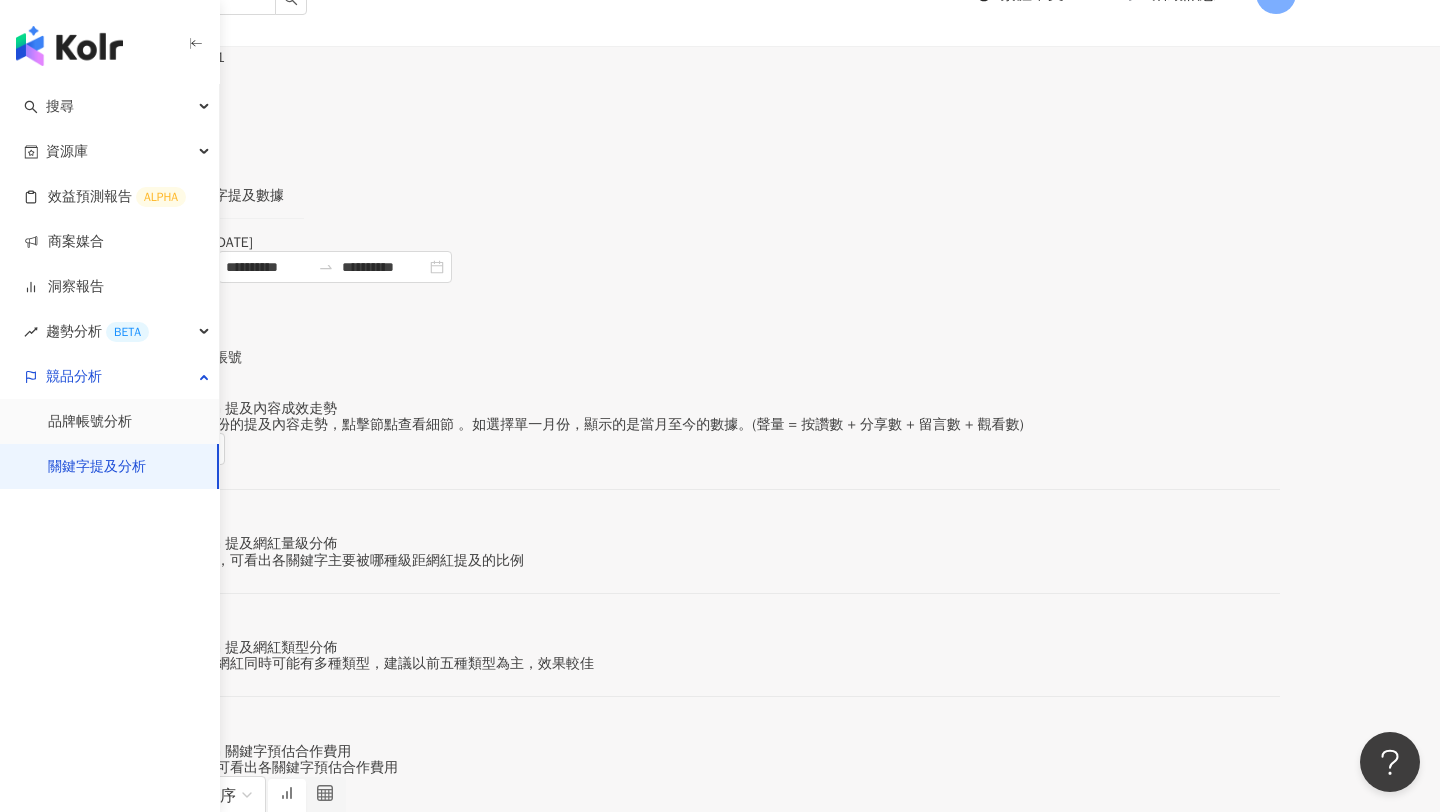 scroll, scrollTop: 59, scrollLeft: 0, axis: vertical 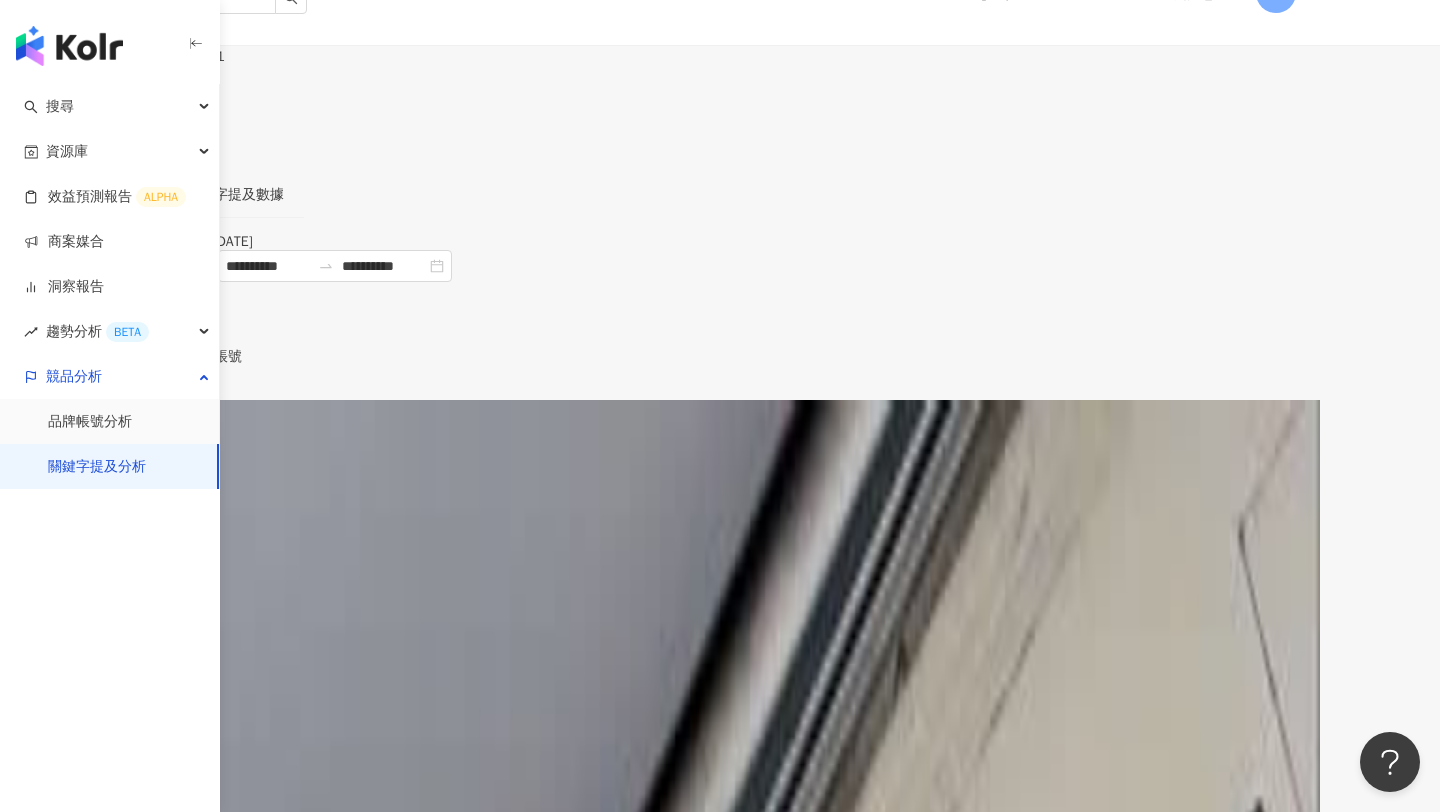click on "設定關鍵字" at bounding box center [67, 112] 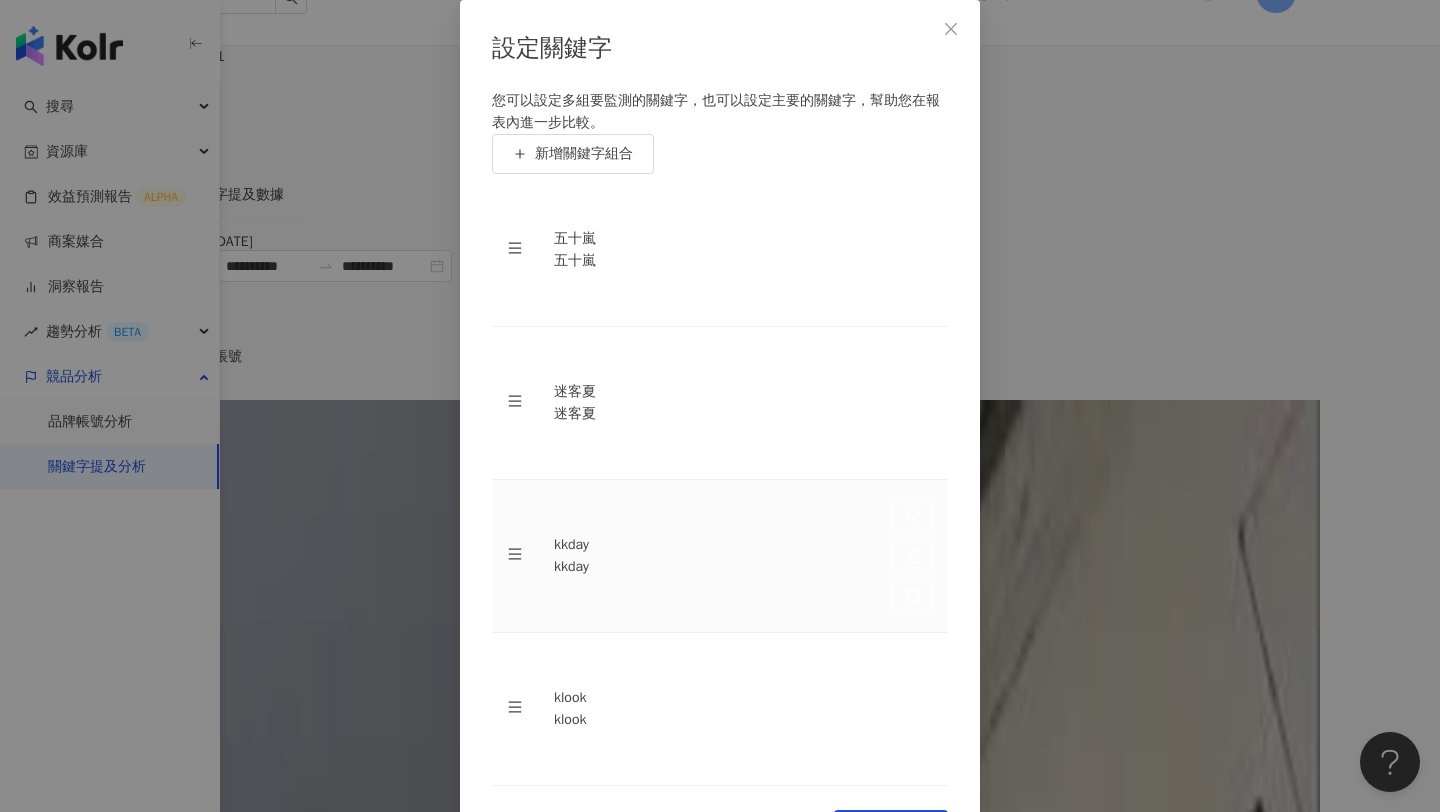 scroll, scrollTop: 65, scrollLeft: 0, axis: vertical 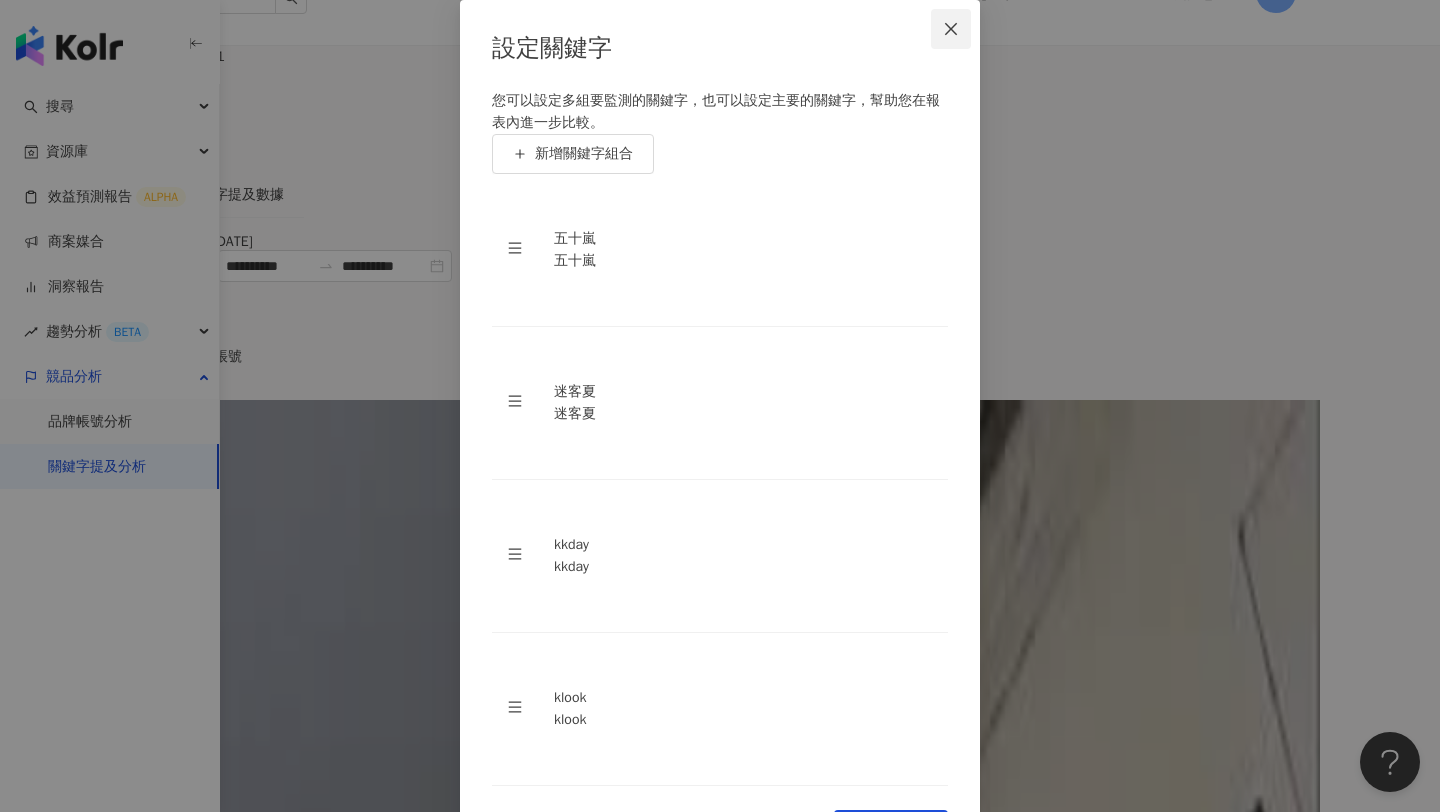 click 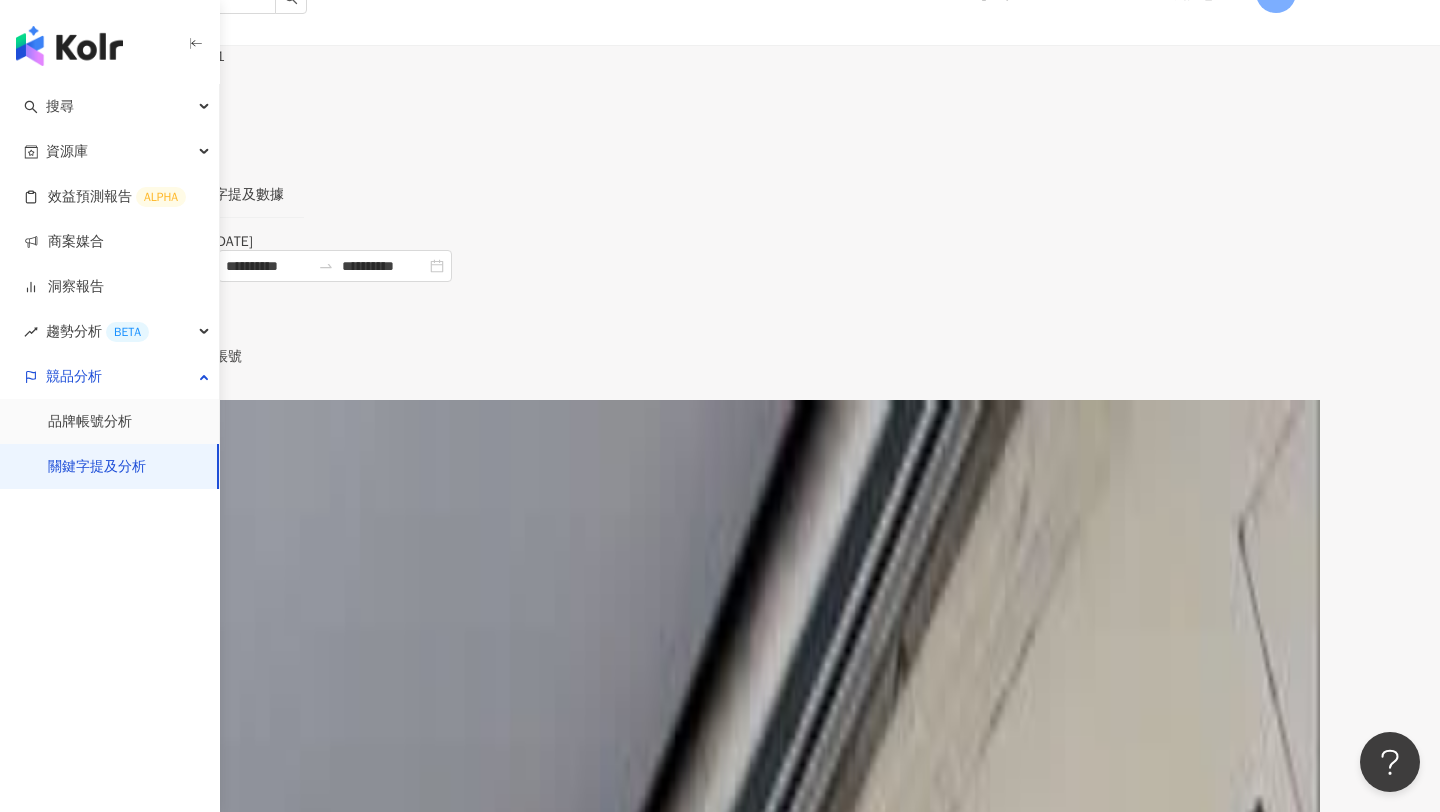 click on "關鍵字提及分析" at bounding box center (97, 467) 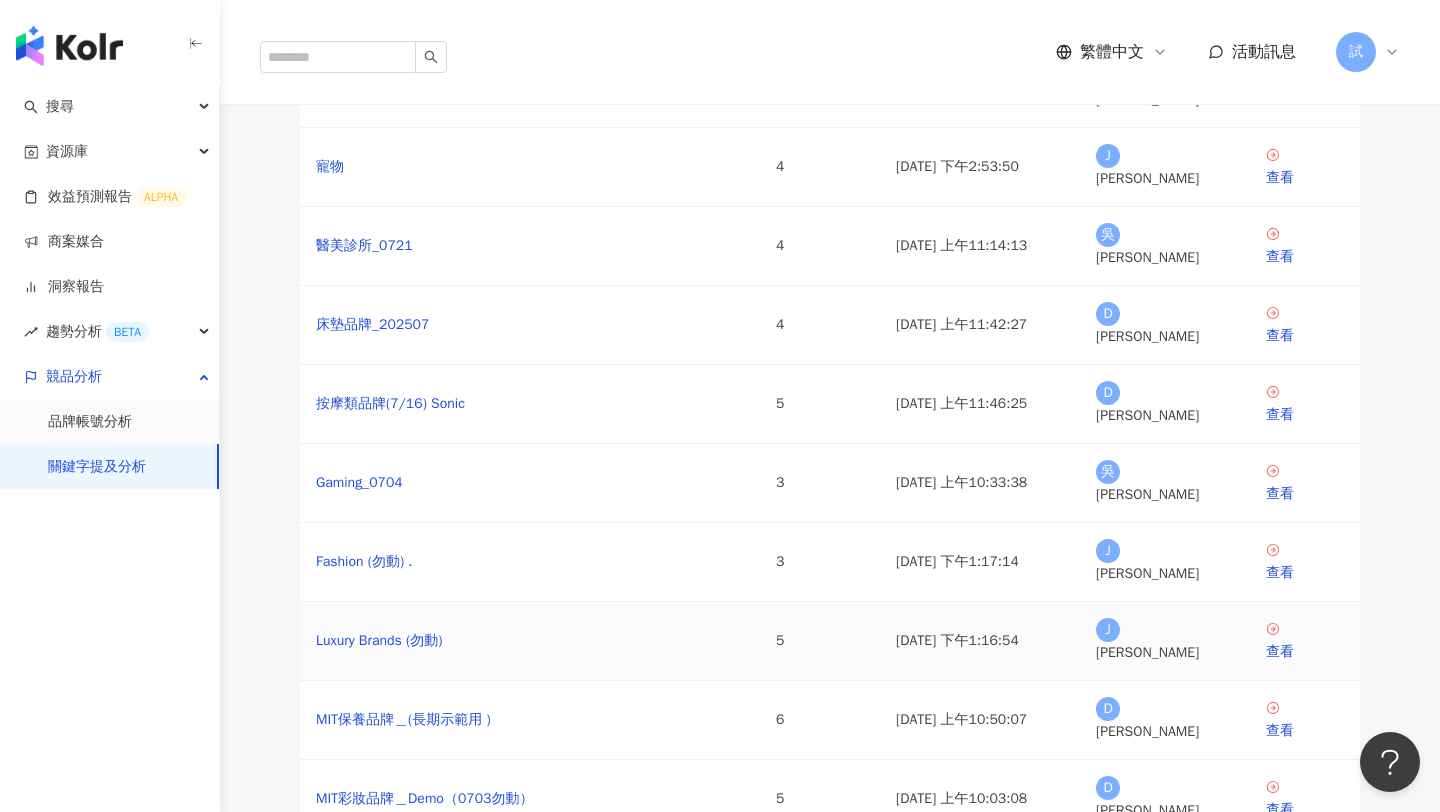 scroll, scrollTop: 66, scrollLeft: 0, axis: vertical 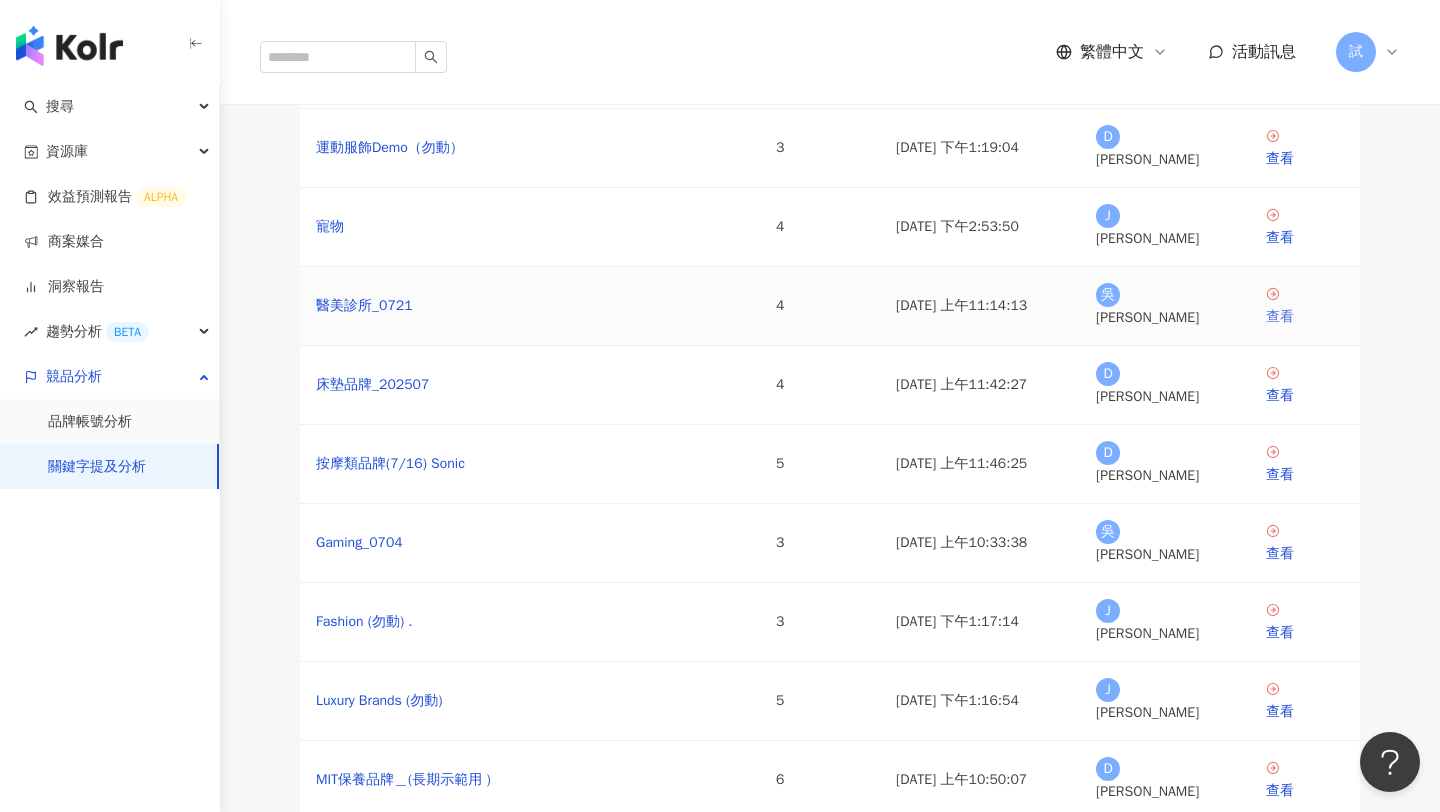 click on "查看" at bounding box center (1305, 317) 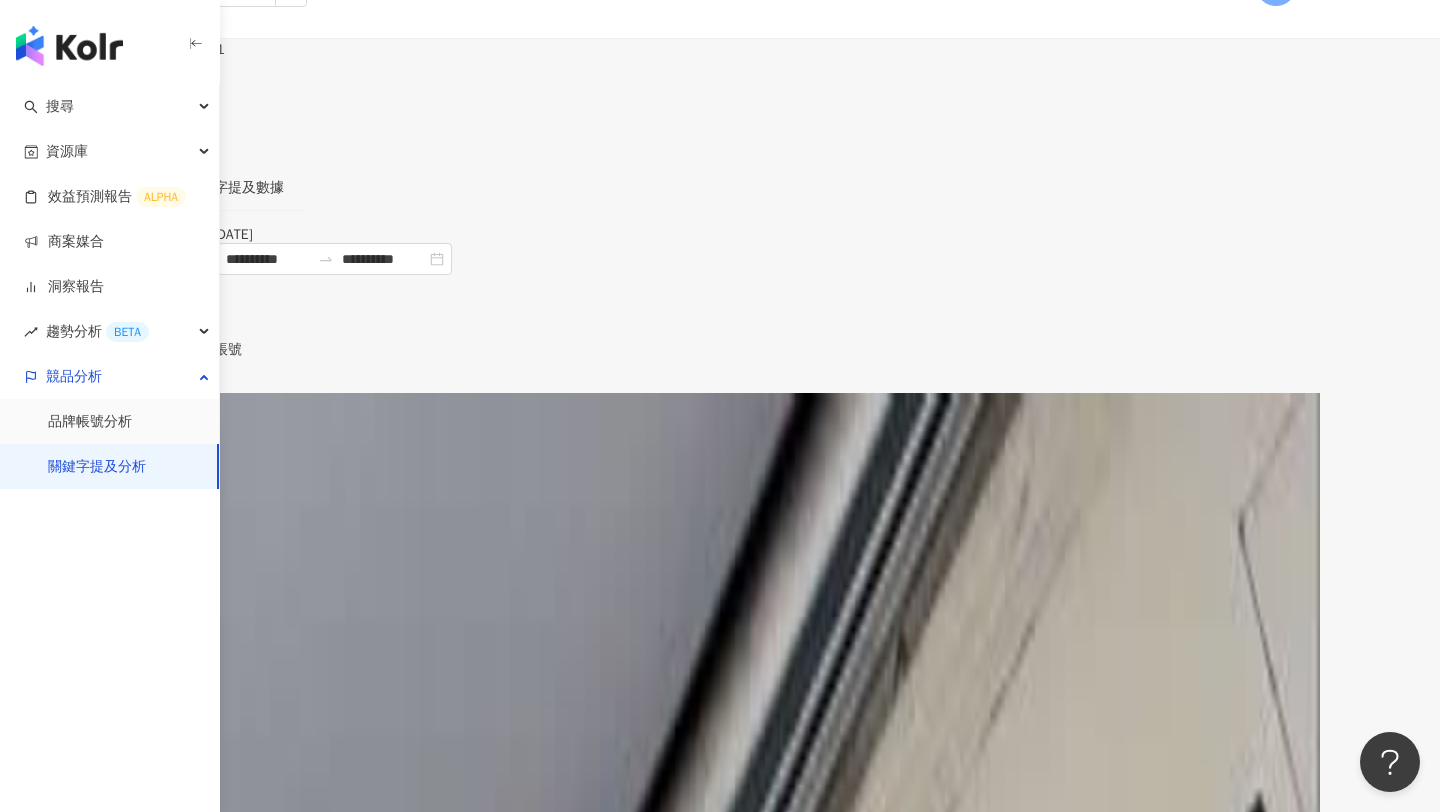 click on "設定關鍵字" at bounding box center (78, 105) 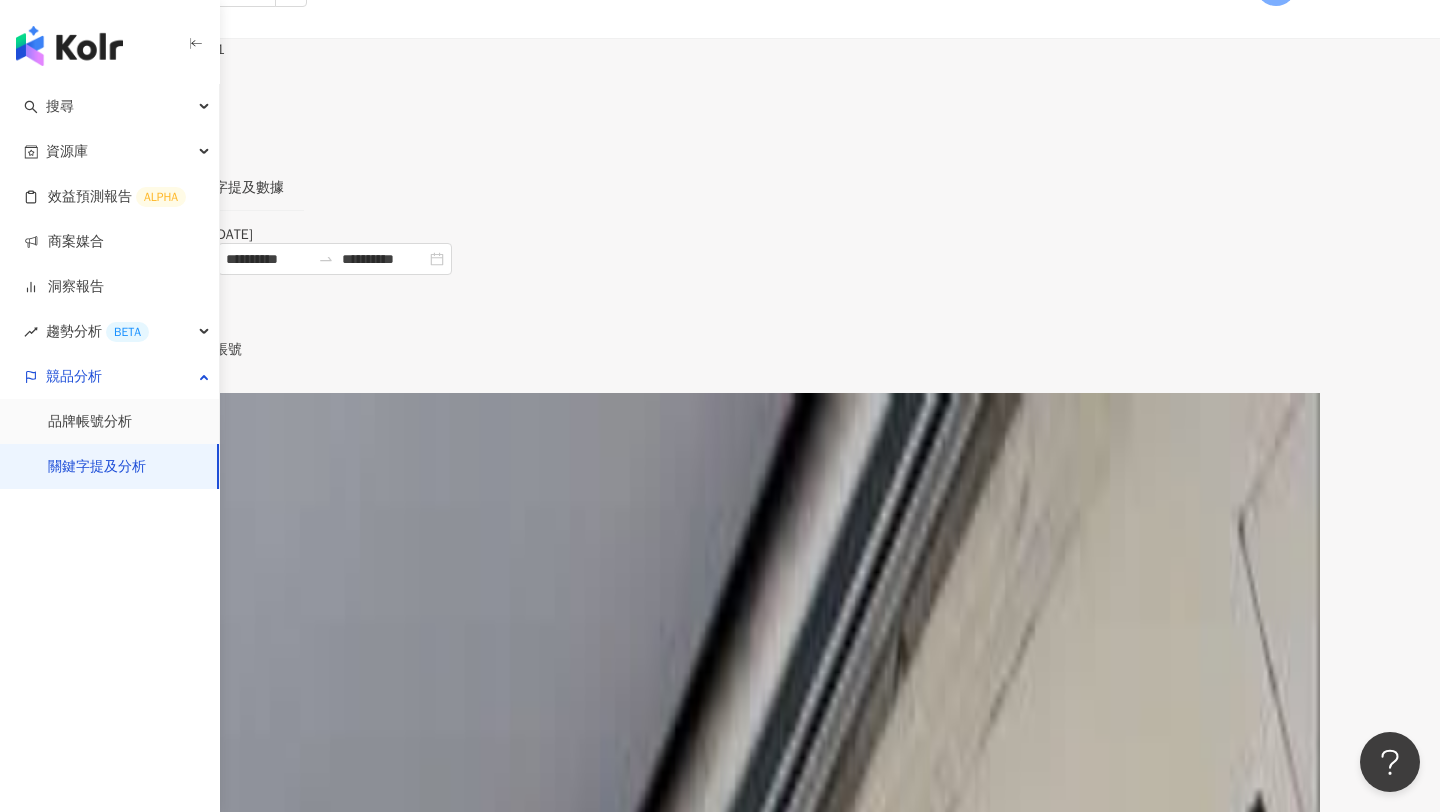 scroll, scrollTop: 0, scrollLeft: 0, axis: both 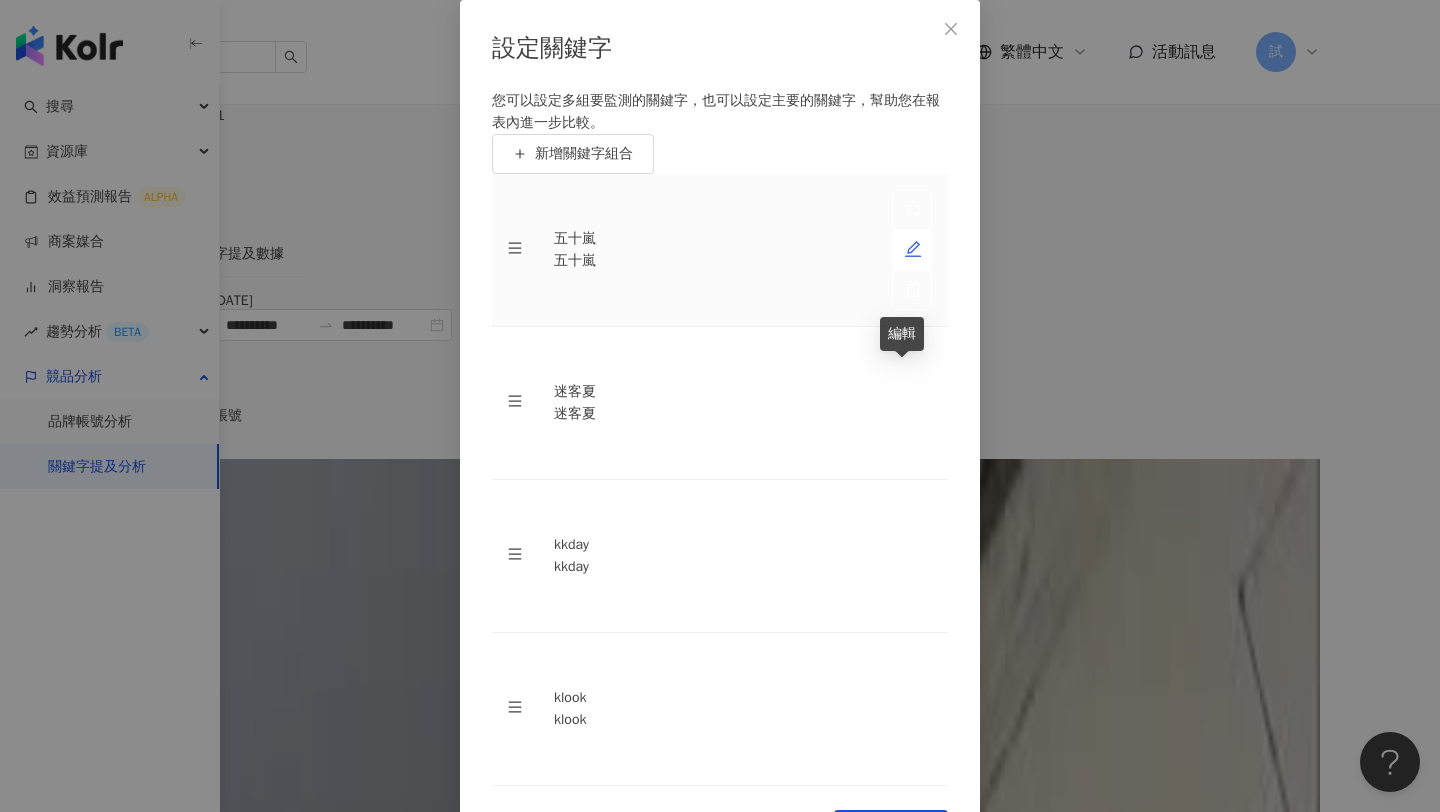 click 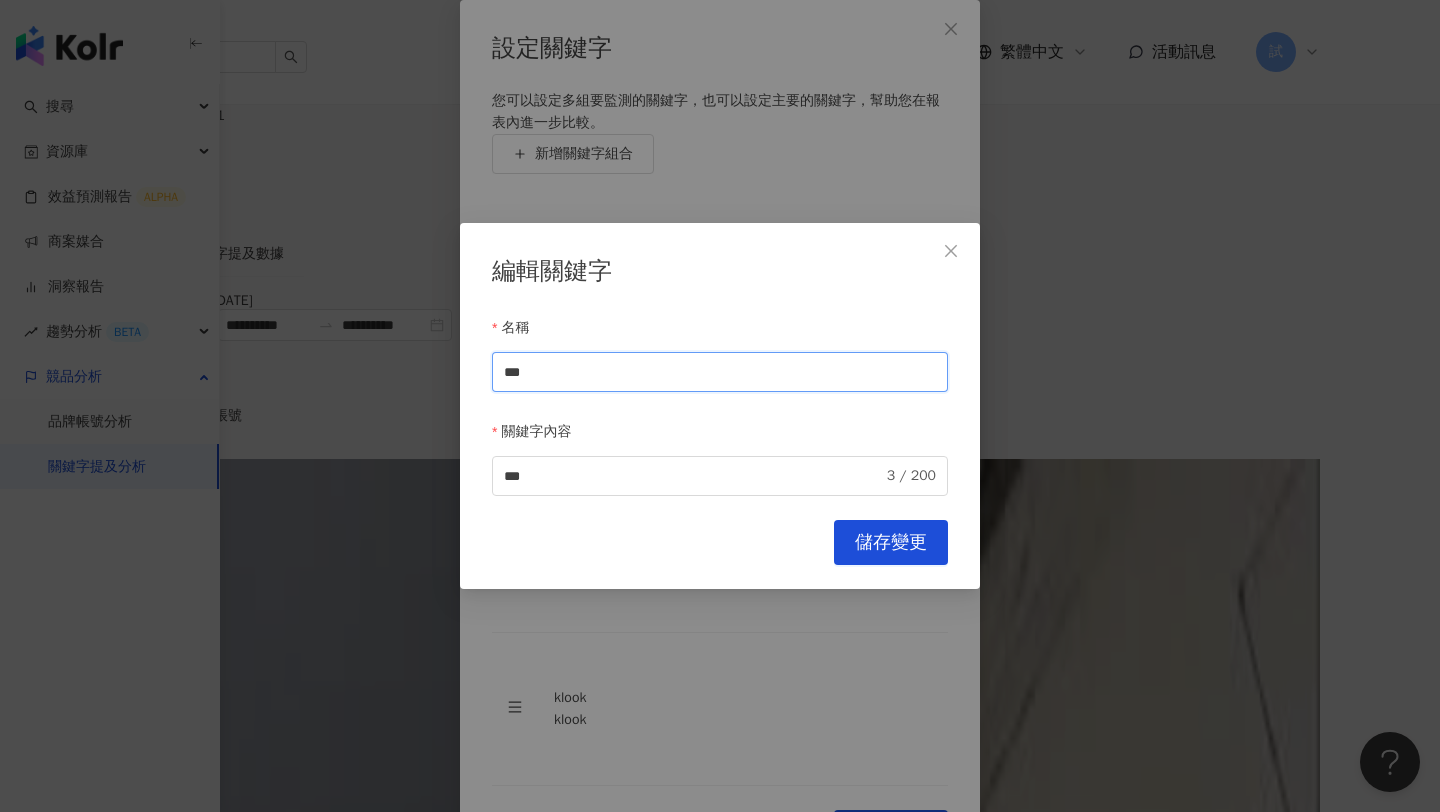 drag, startPoint x: 758, startPoint y: 364, endPoint x: 145, endPoint y: 400, distance: 614.0562 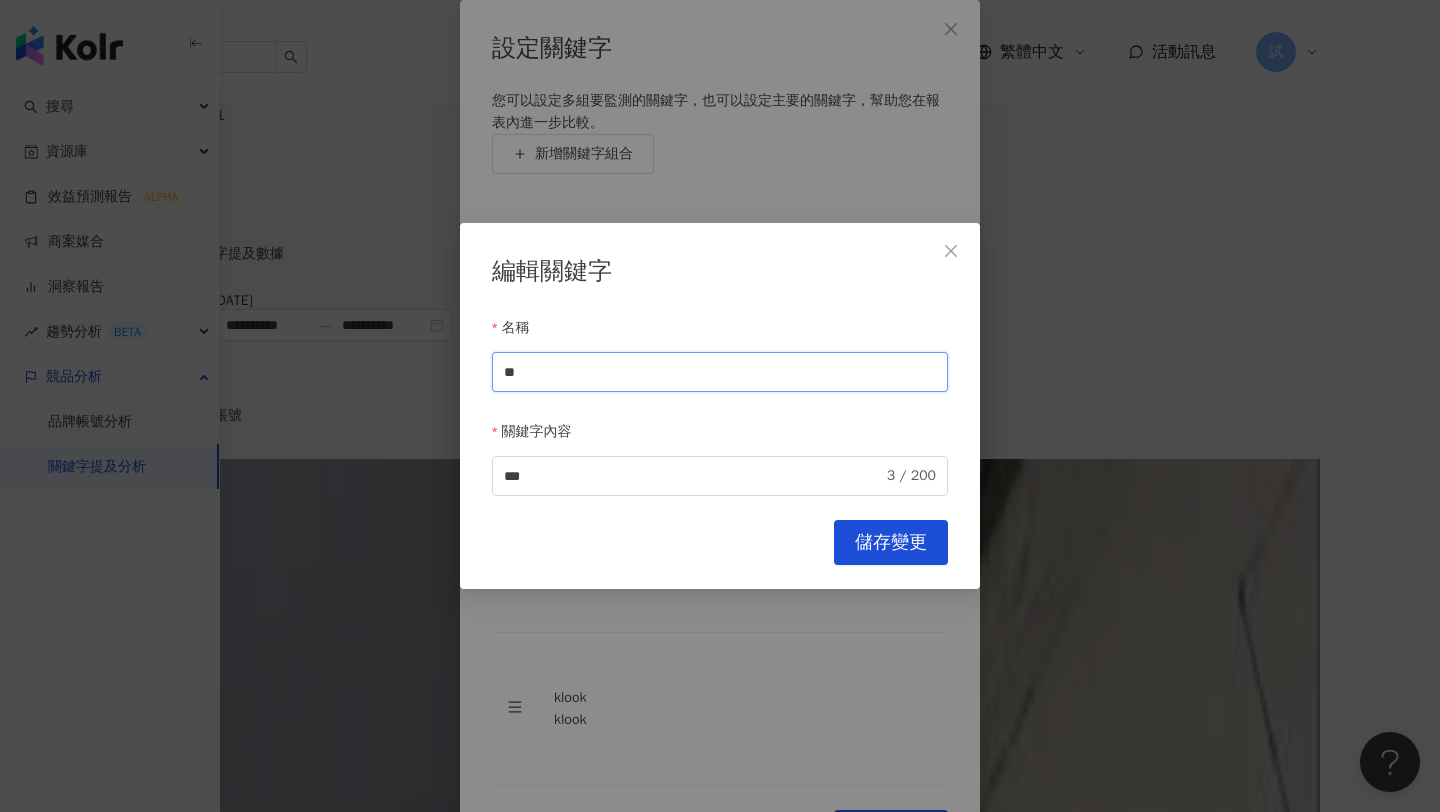 type on "*" 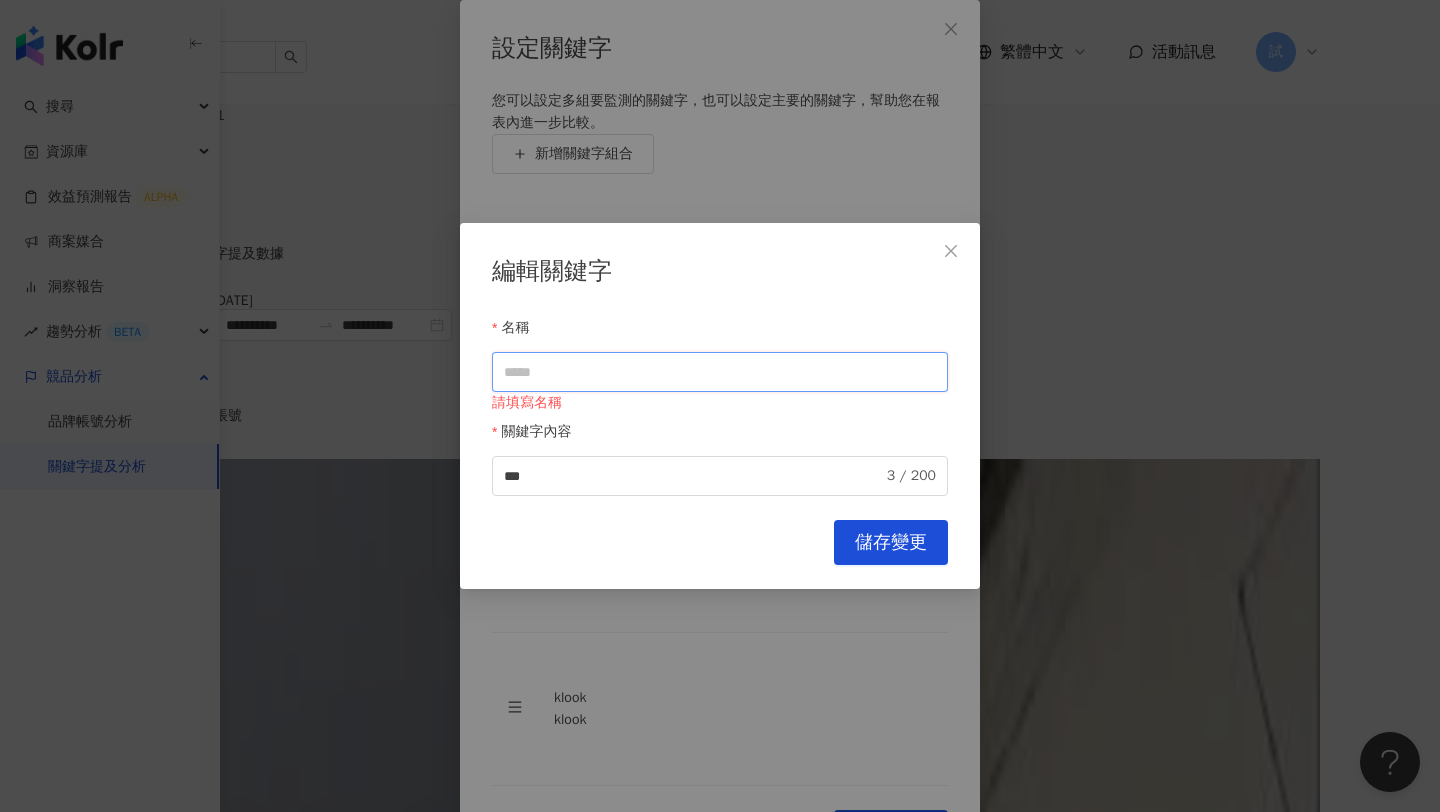 type on "*" 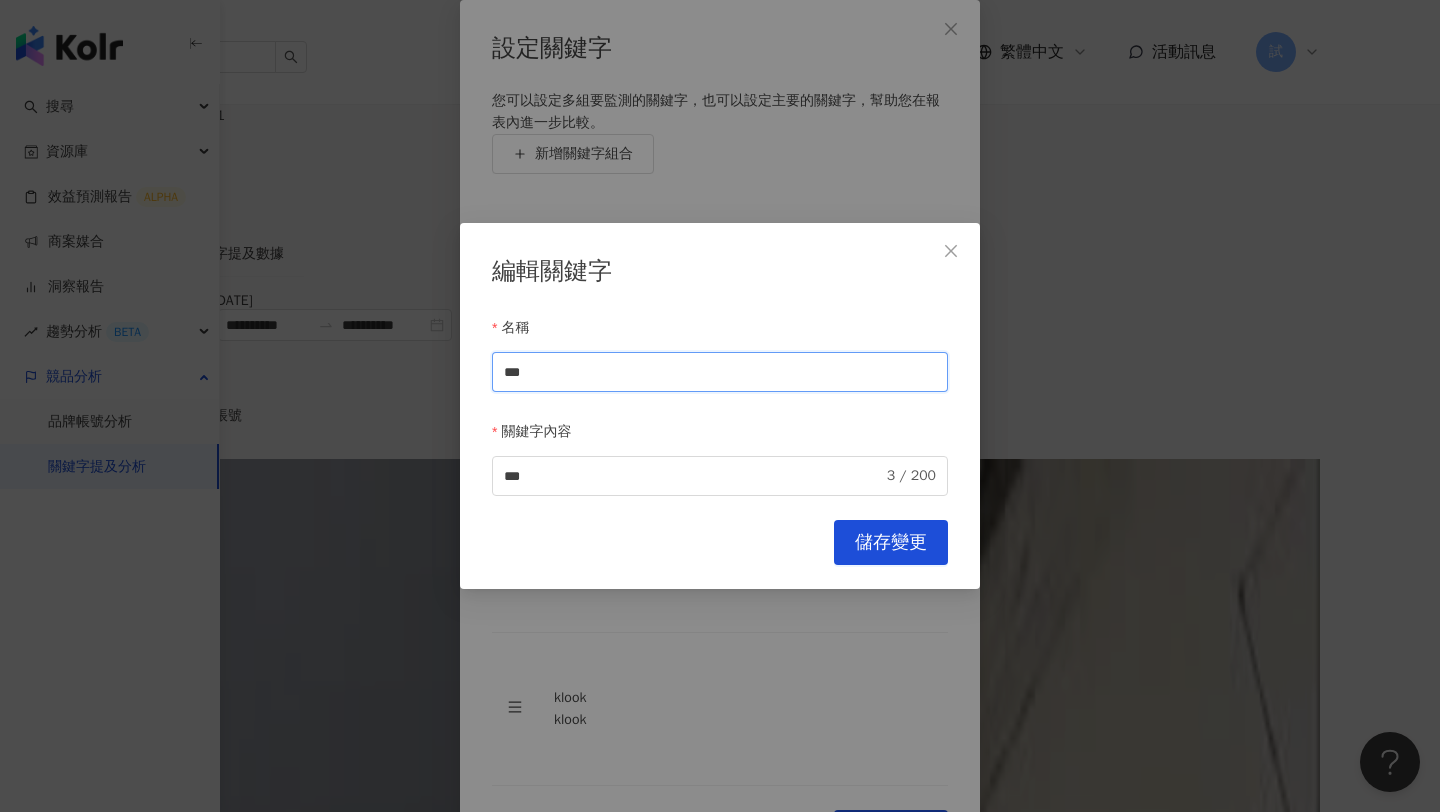 drag, startPoint x: 560, startPoint y: 375, endPoint x: 418, endPoint y: 374, distance: 142.00352 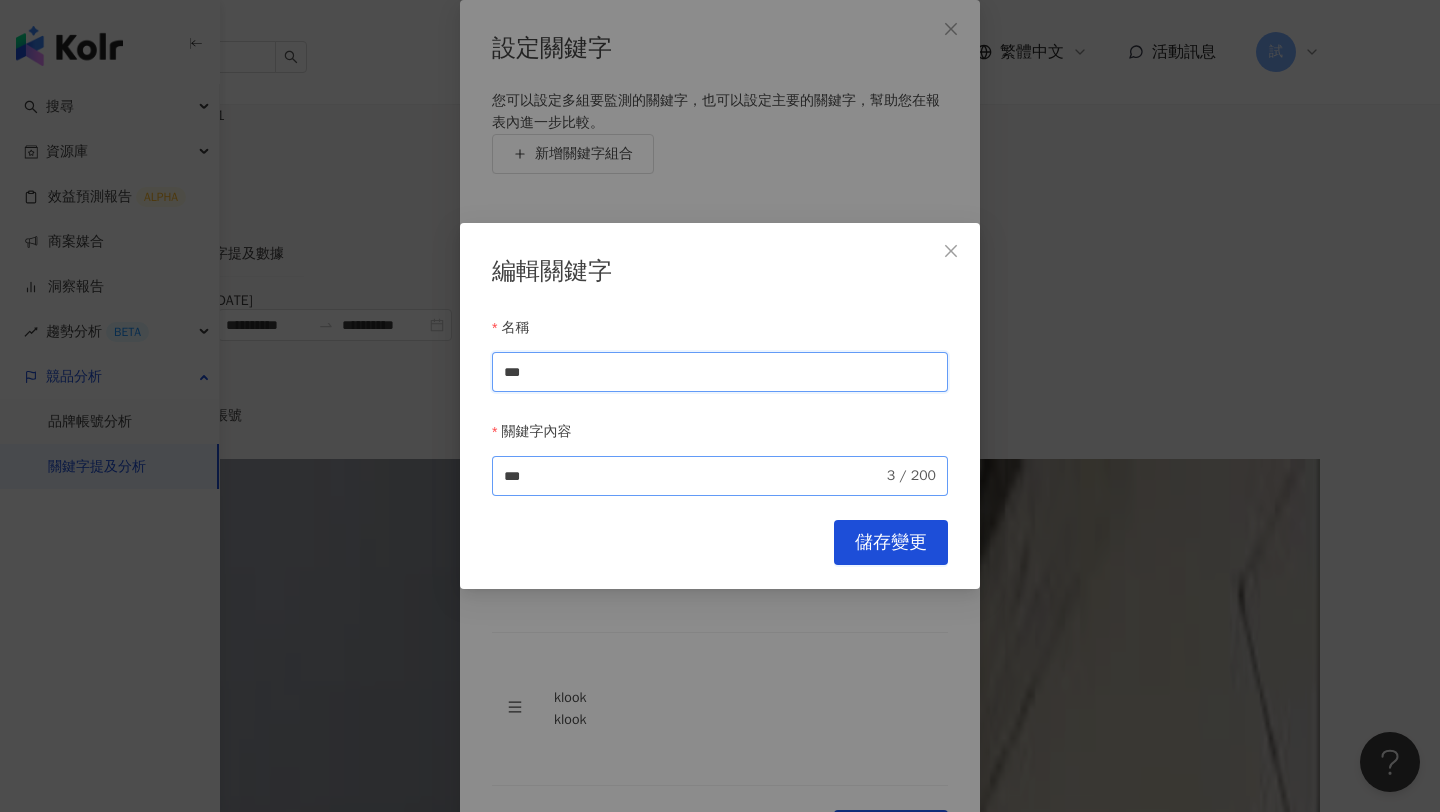 type on "***" 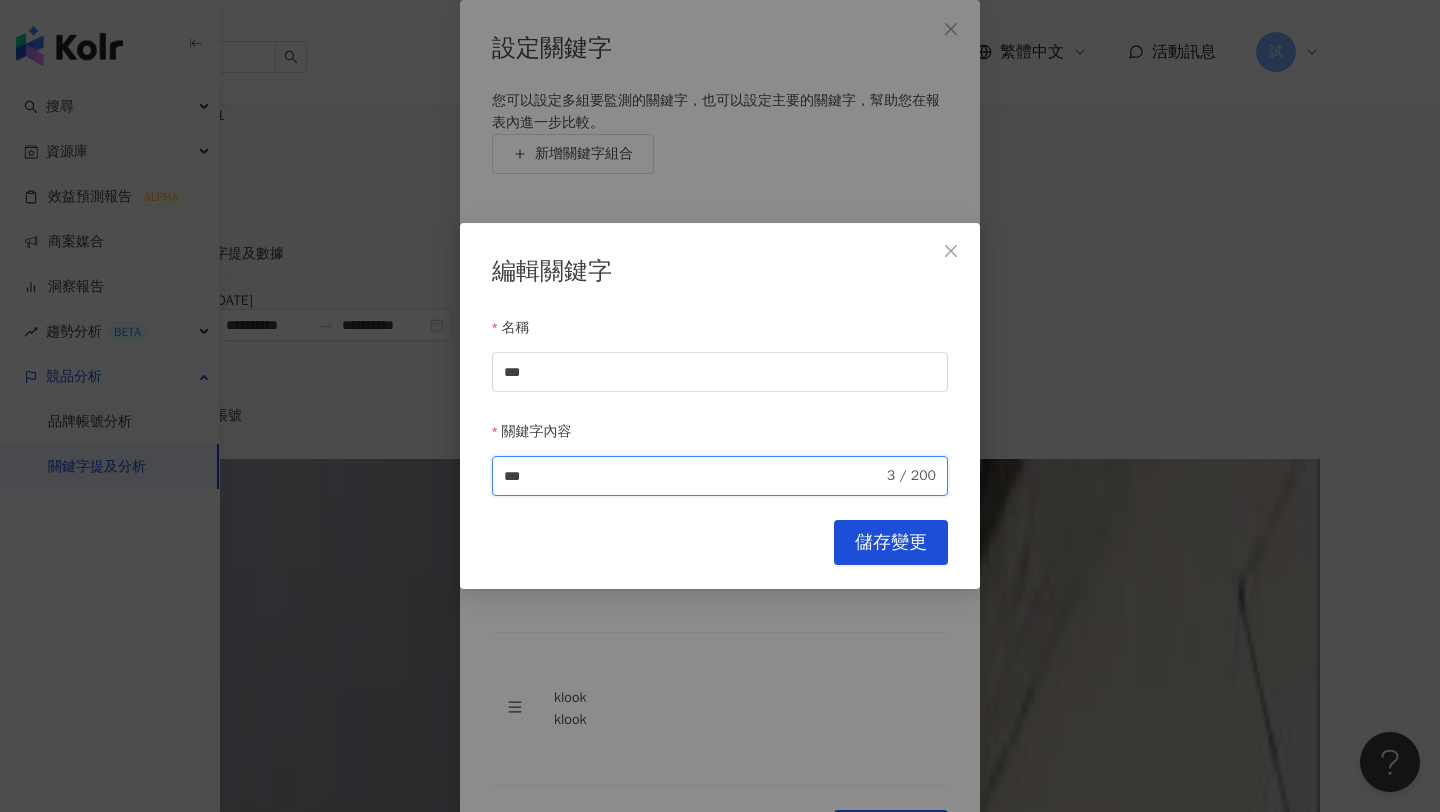drag, startPoint x: 562, startPoint y: 462, endPoint x: 398, endPoint y: 462, distance: 164 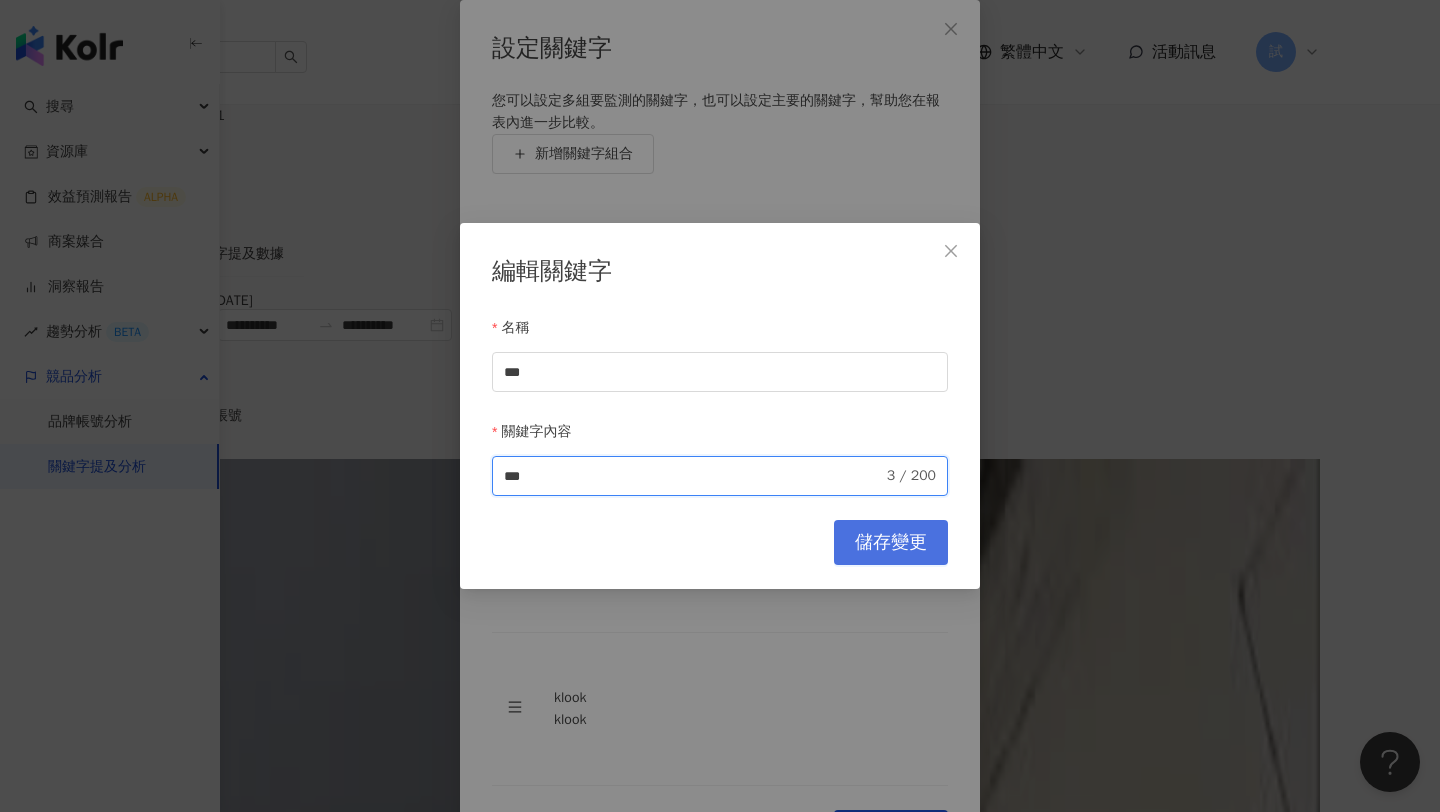 type on "***" 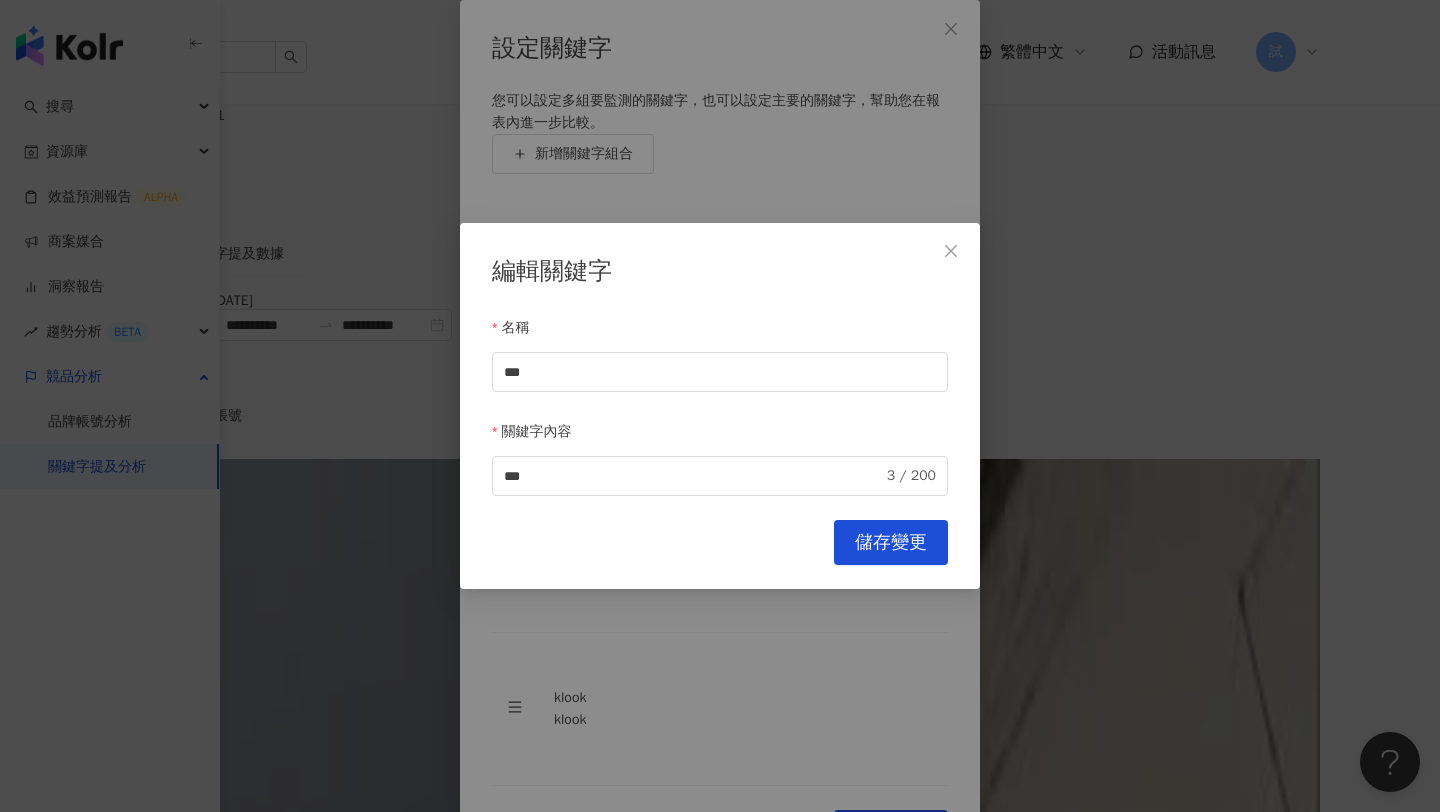 click on "儲存變更" at bounding box center [891, 543] 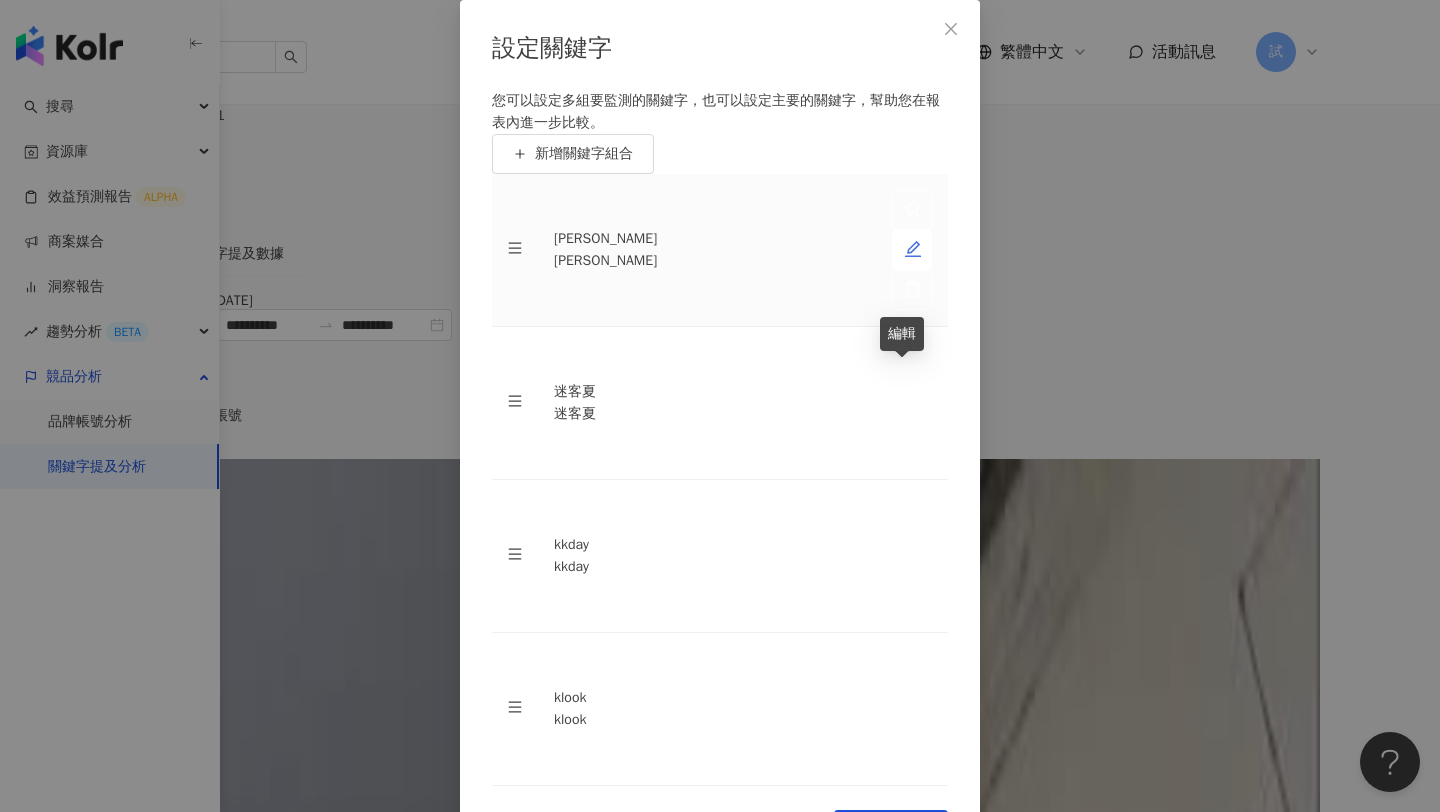 click 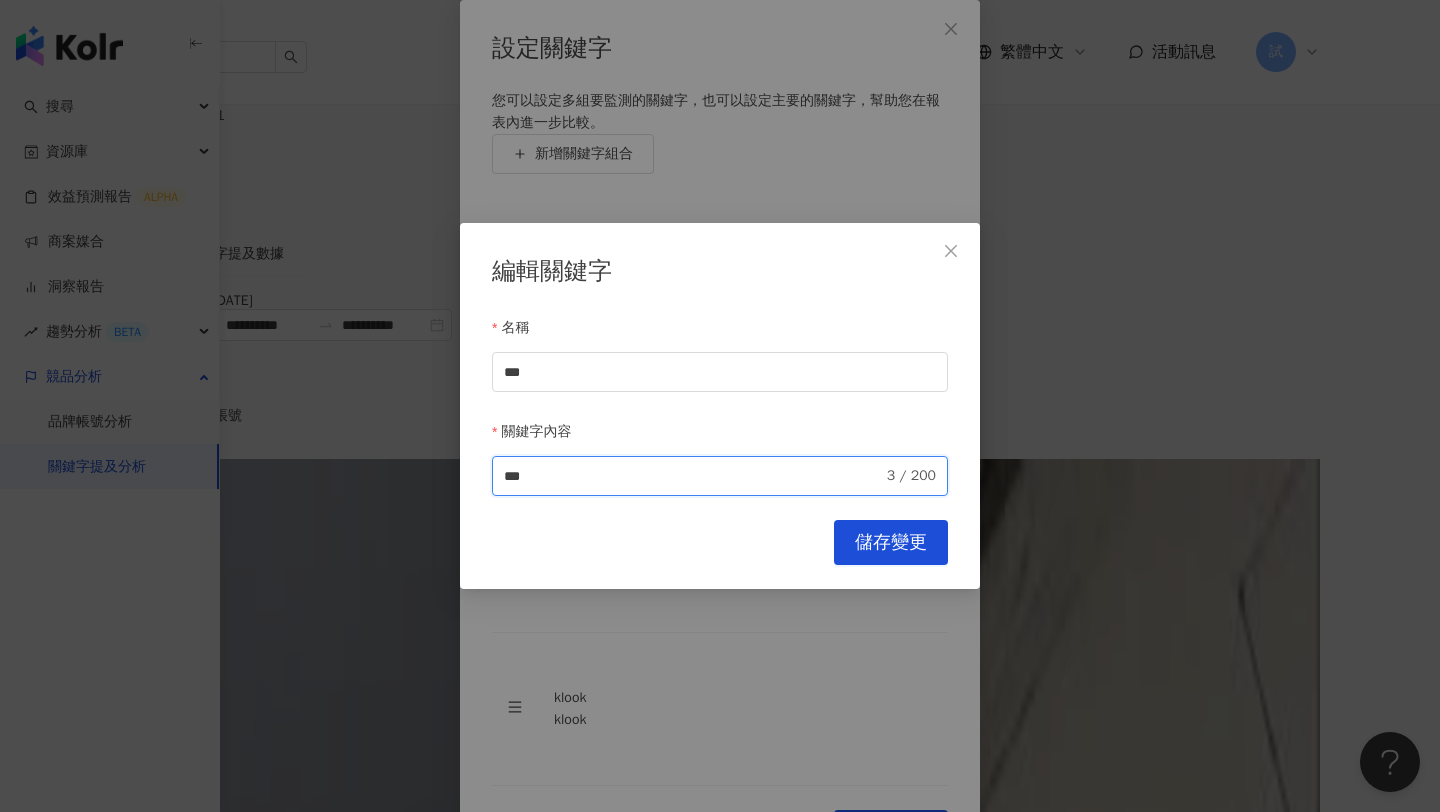 drag, startPoint x: 551, startPoint y: 473, endPoint x: 464, endPoint y: 473, distance: 87 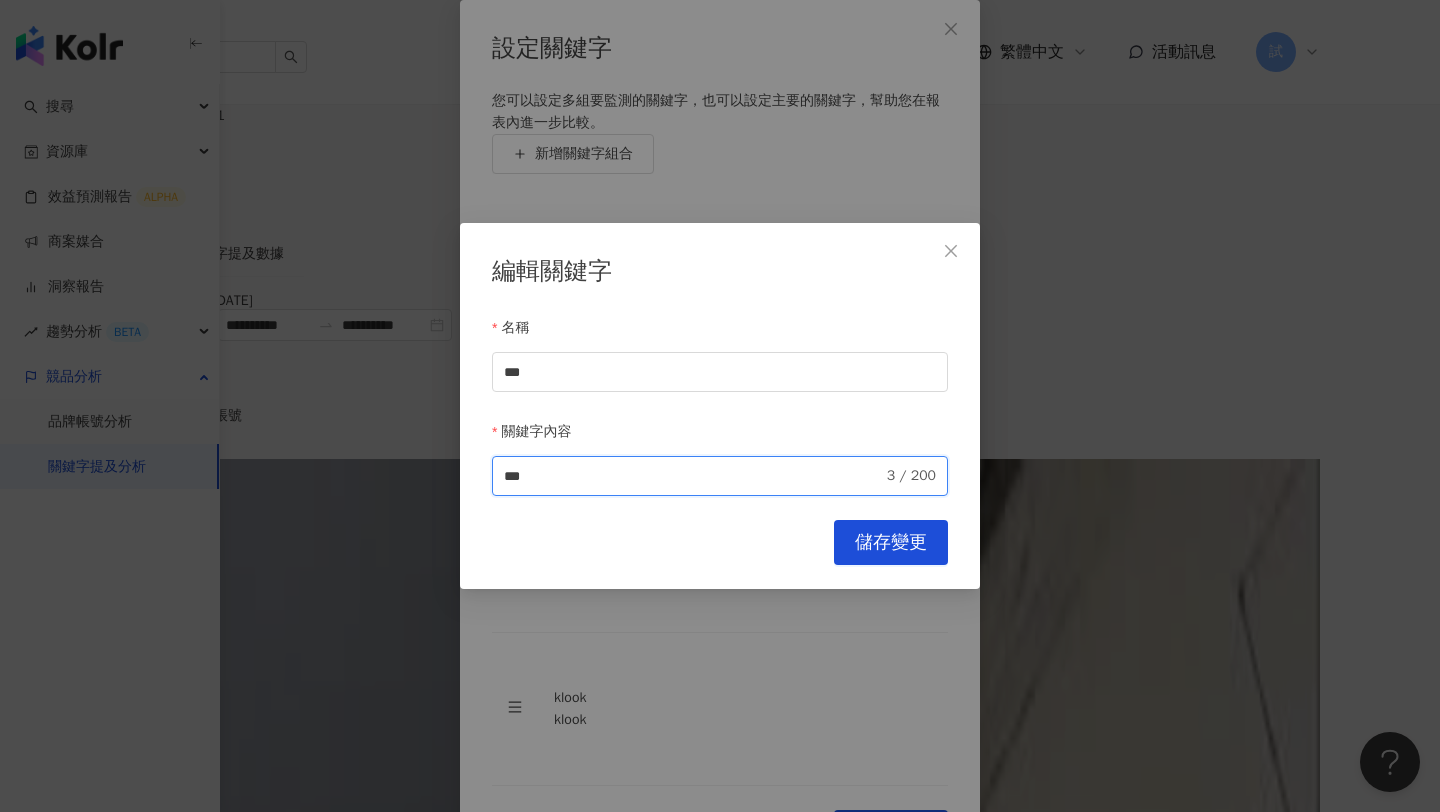 click on "***" at bounding box center [693, 476] 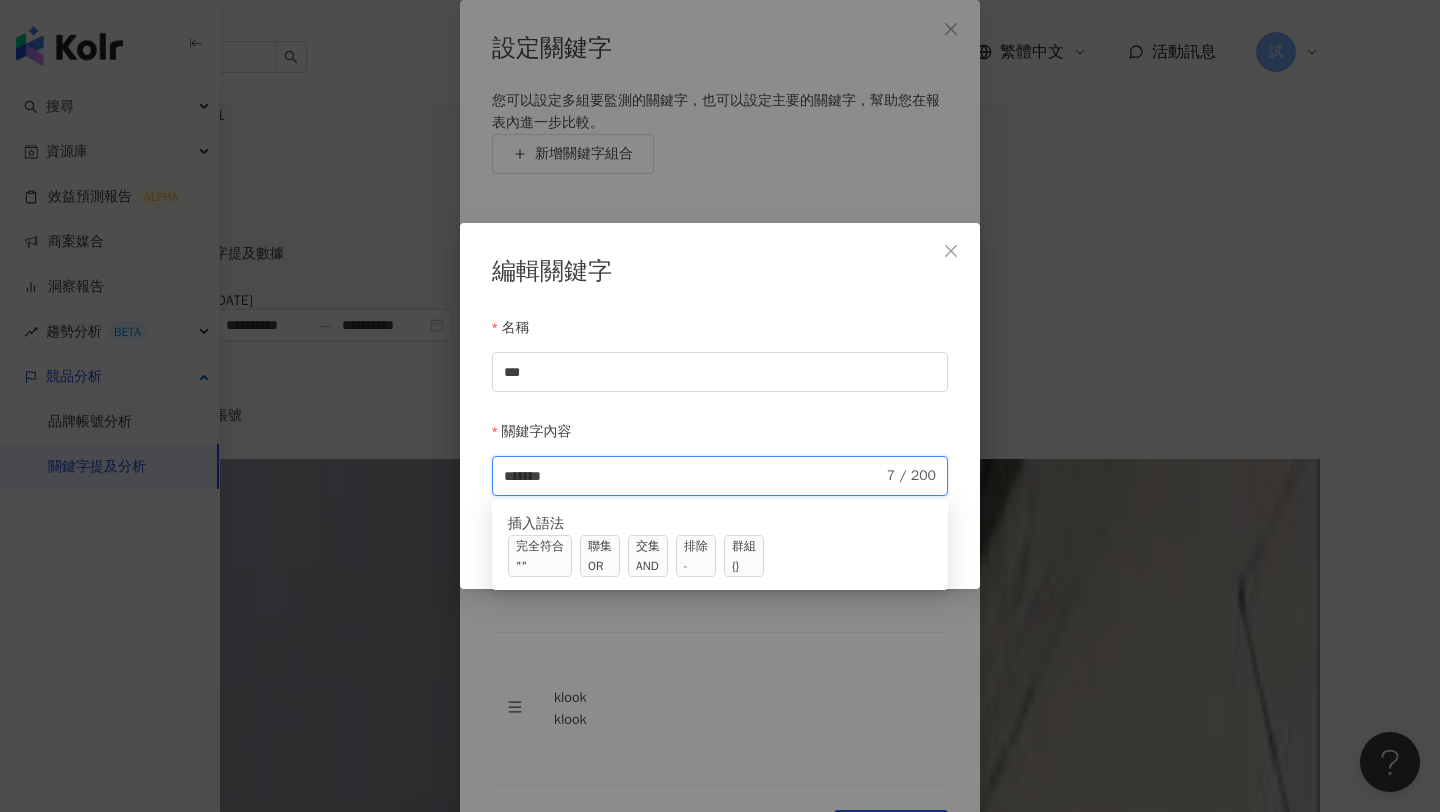 paste on "**********" 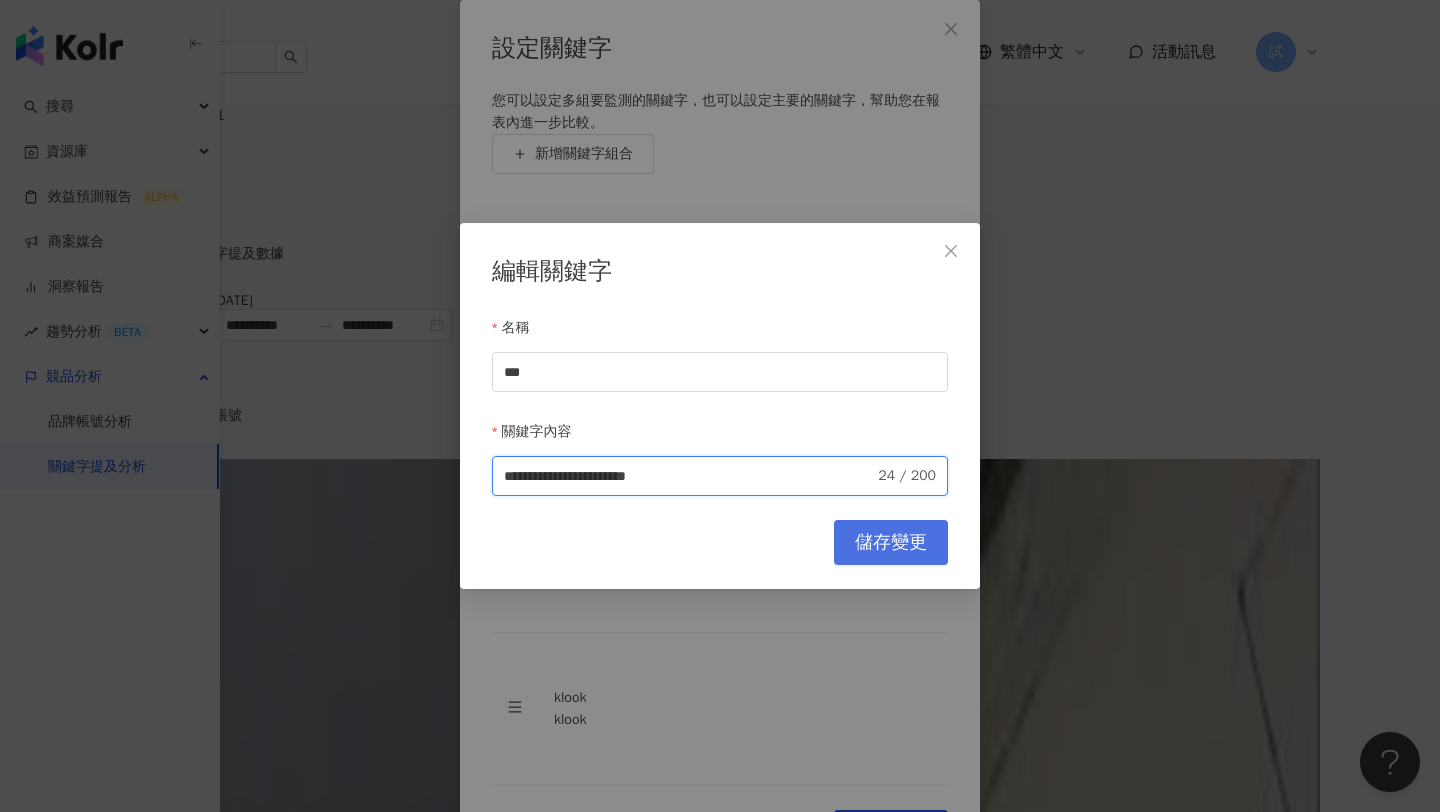 type on "**********" 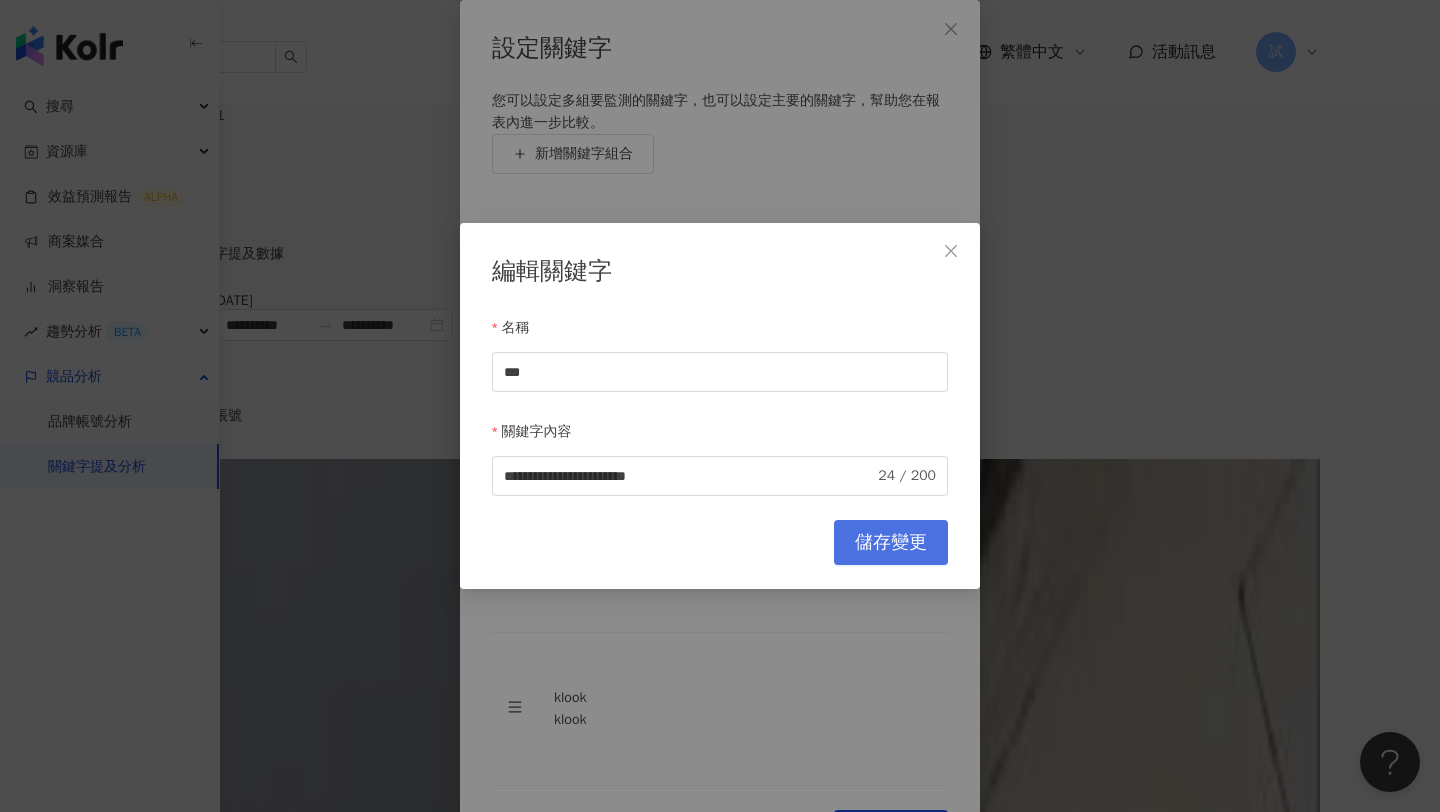 click on "儲存變更" at bounding box center [891, 543] 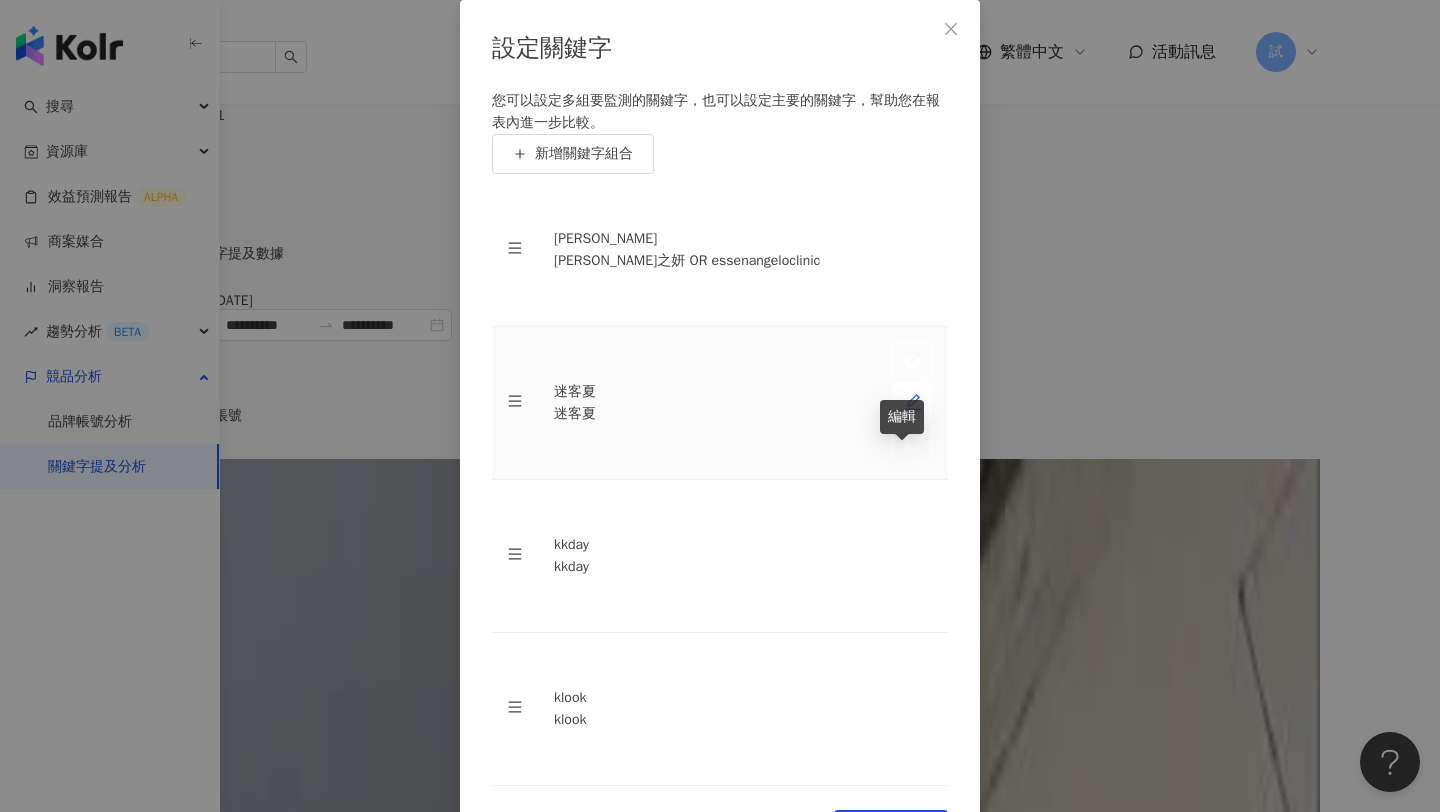 click 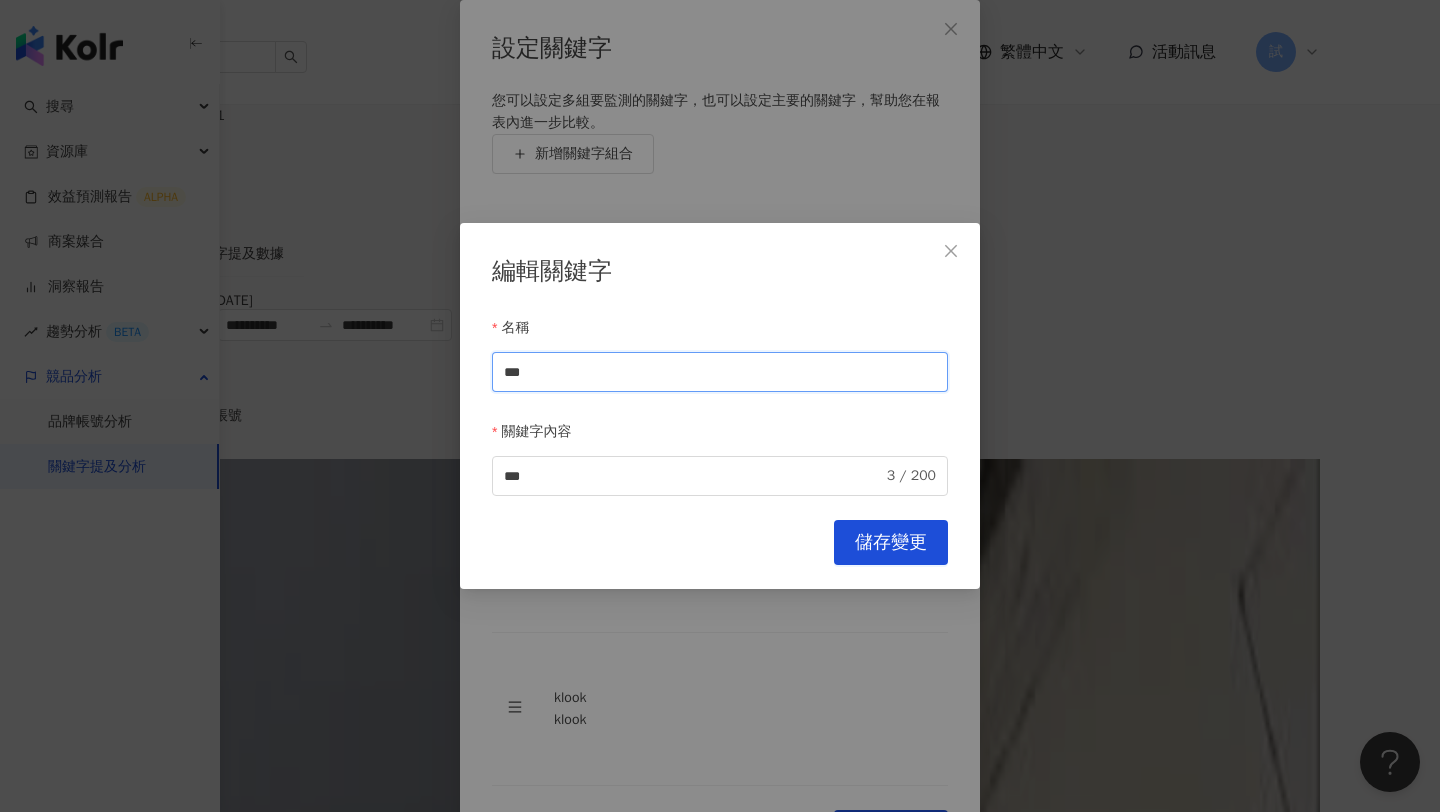 drag, startPoint x: 590, startPoint y: 374, endPoint x: 335, endPoint y: 370, distance: 255.03137 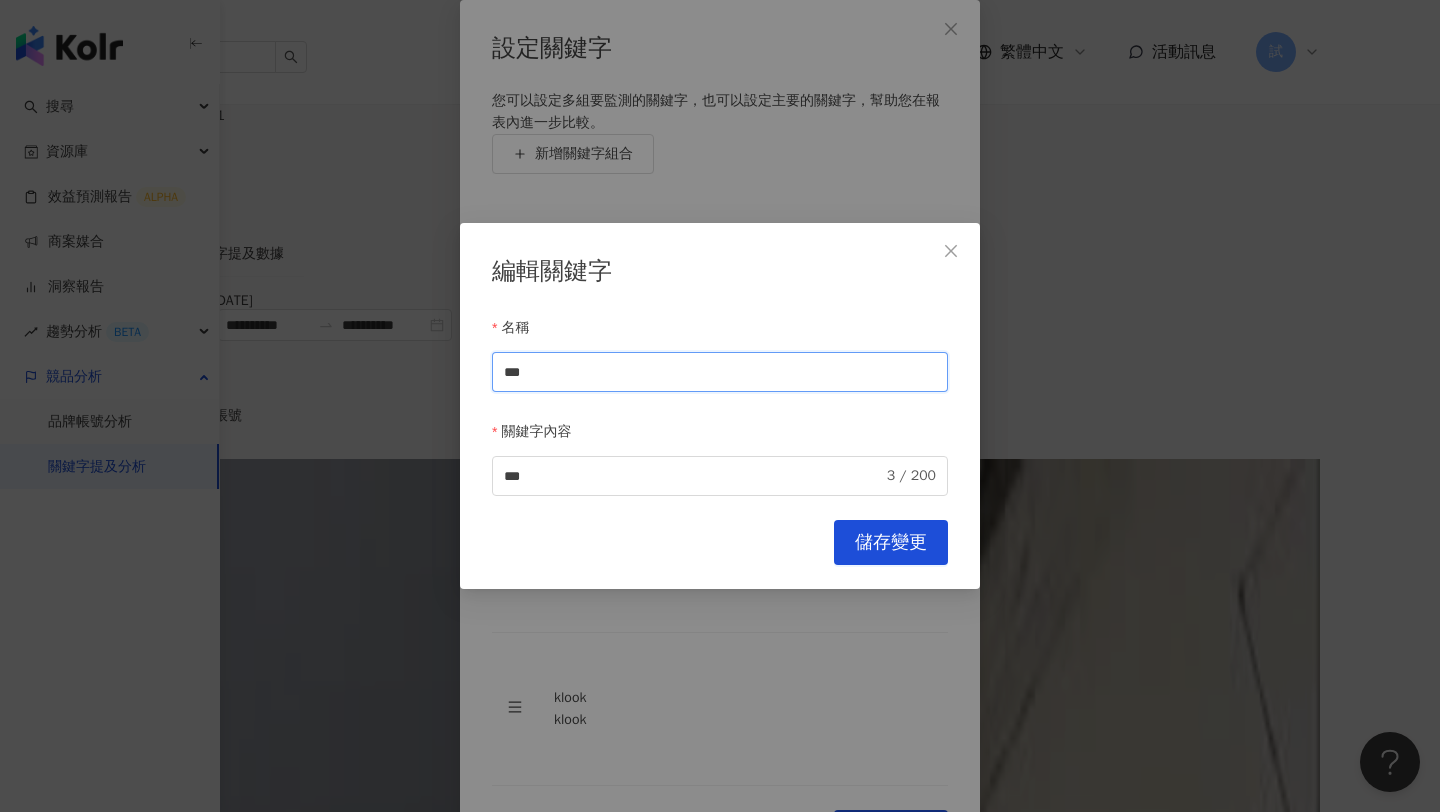 drag, startPoint x: 569, startPoint y: 373, endPoint x: 363, endPoint y: 369, distance: 206.03883 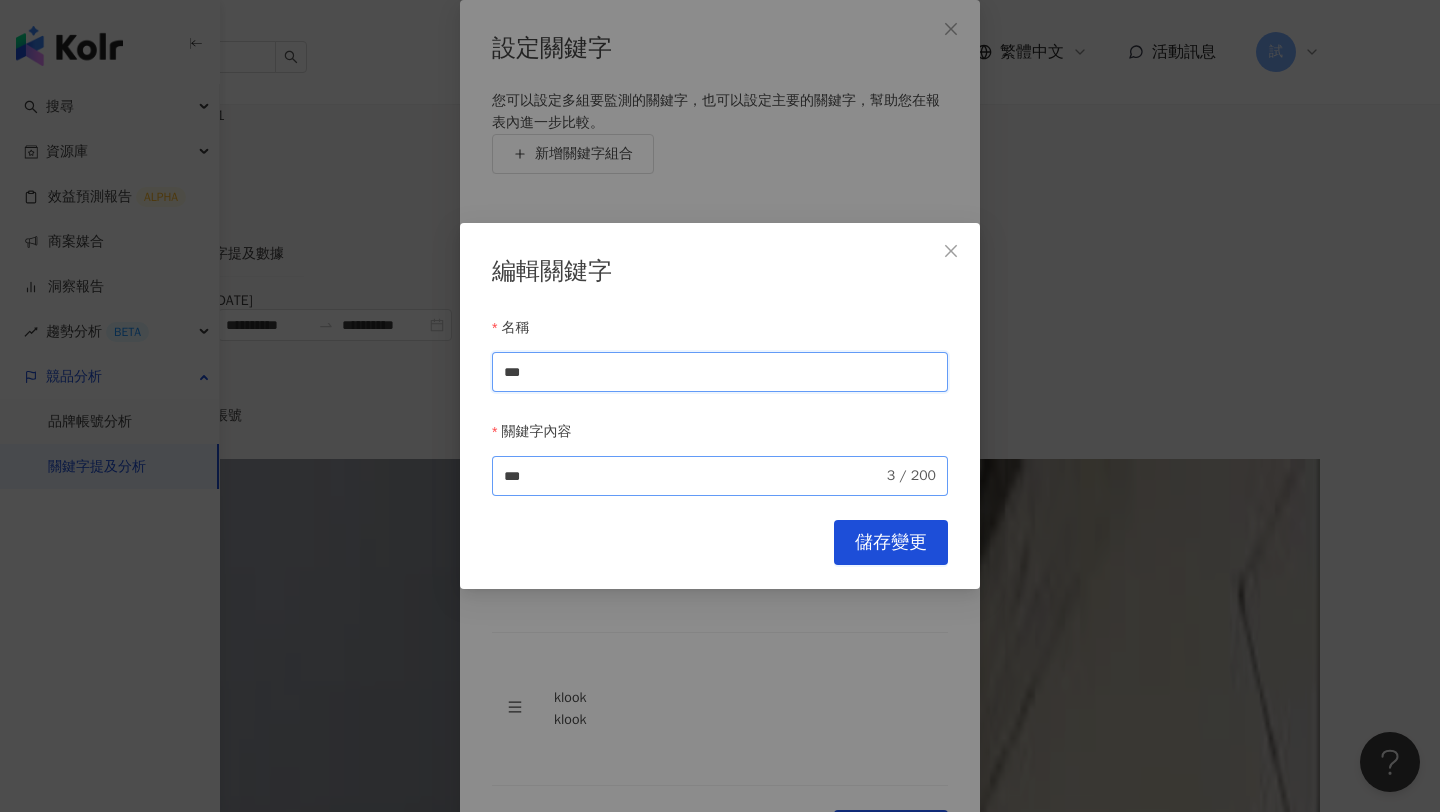 type on "***" 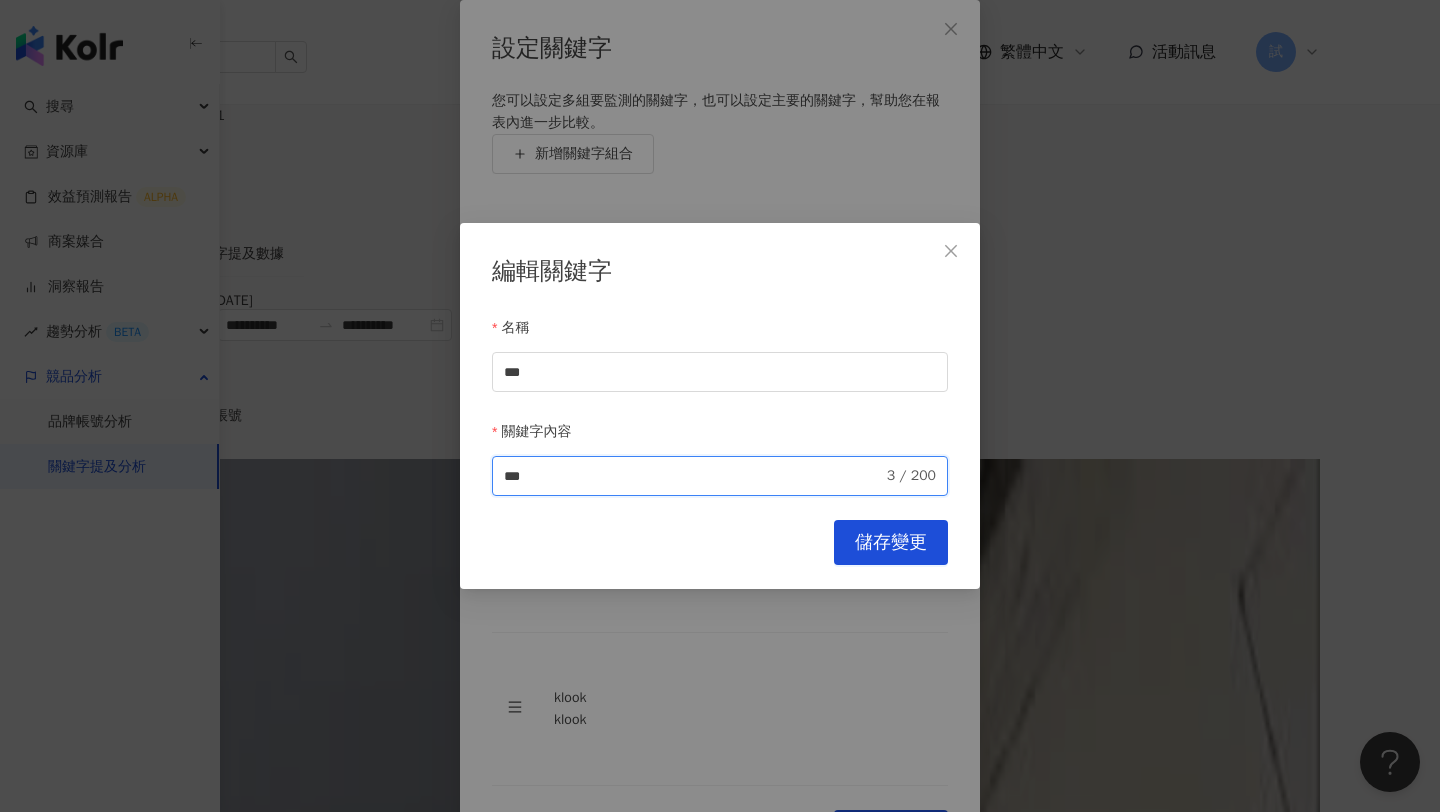 drag, startPoint x: 557, startPoint y: 468, endPoint x: 437, endPoint y: 460, distance: 120.26637 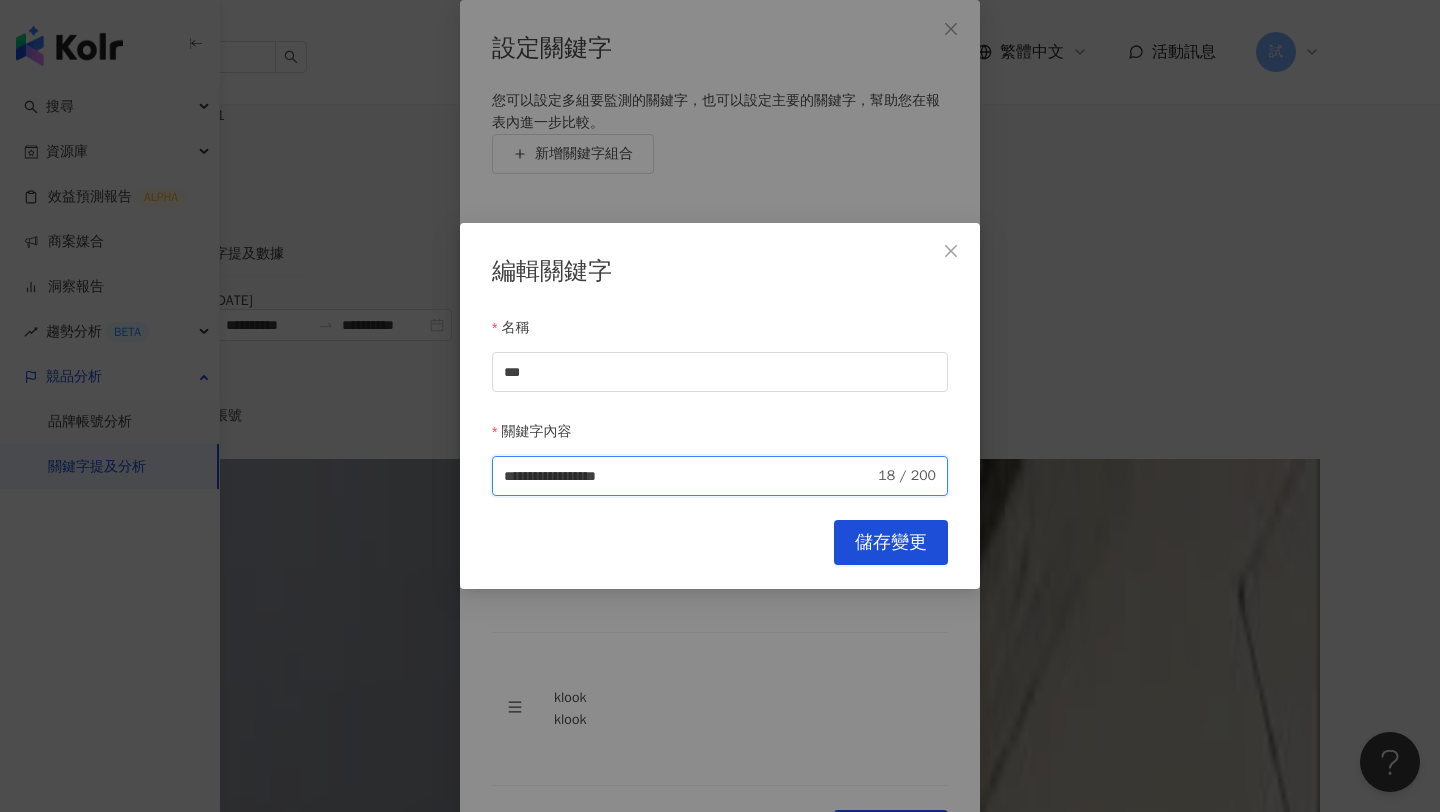 type on "**********" 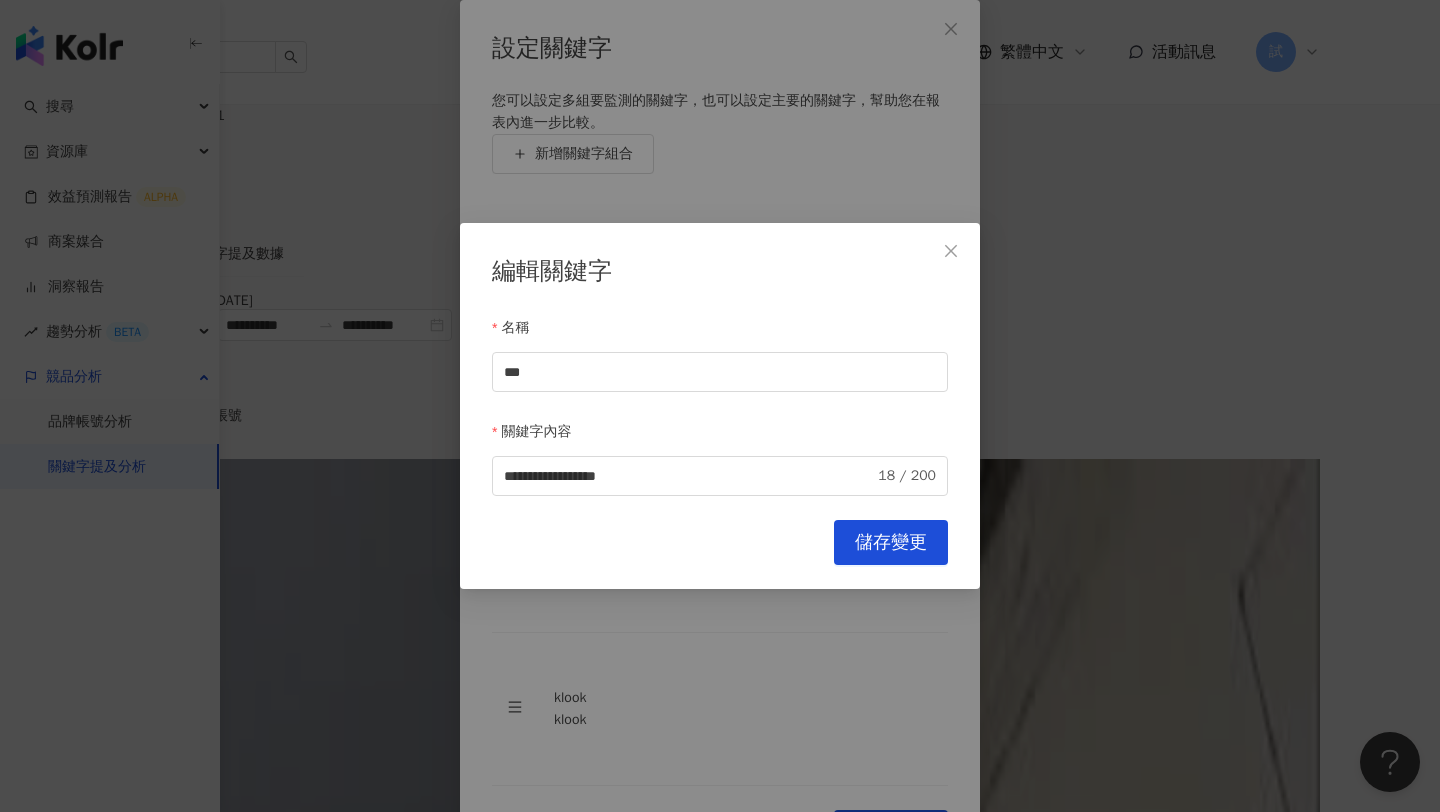 click on "儲存變更" at bounding box center [891, 543] 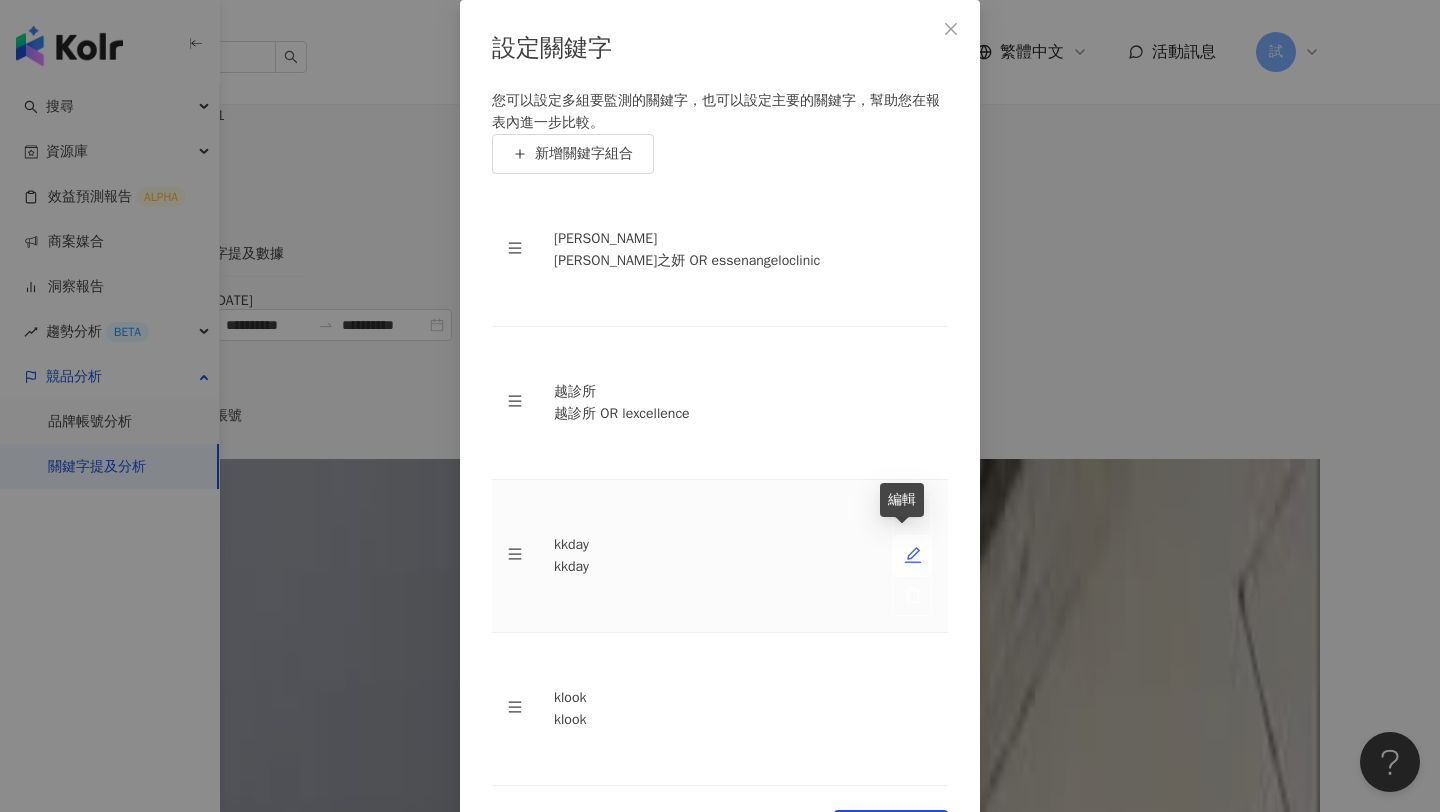click 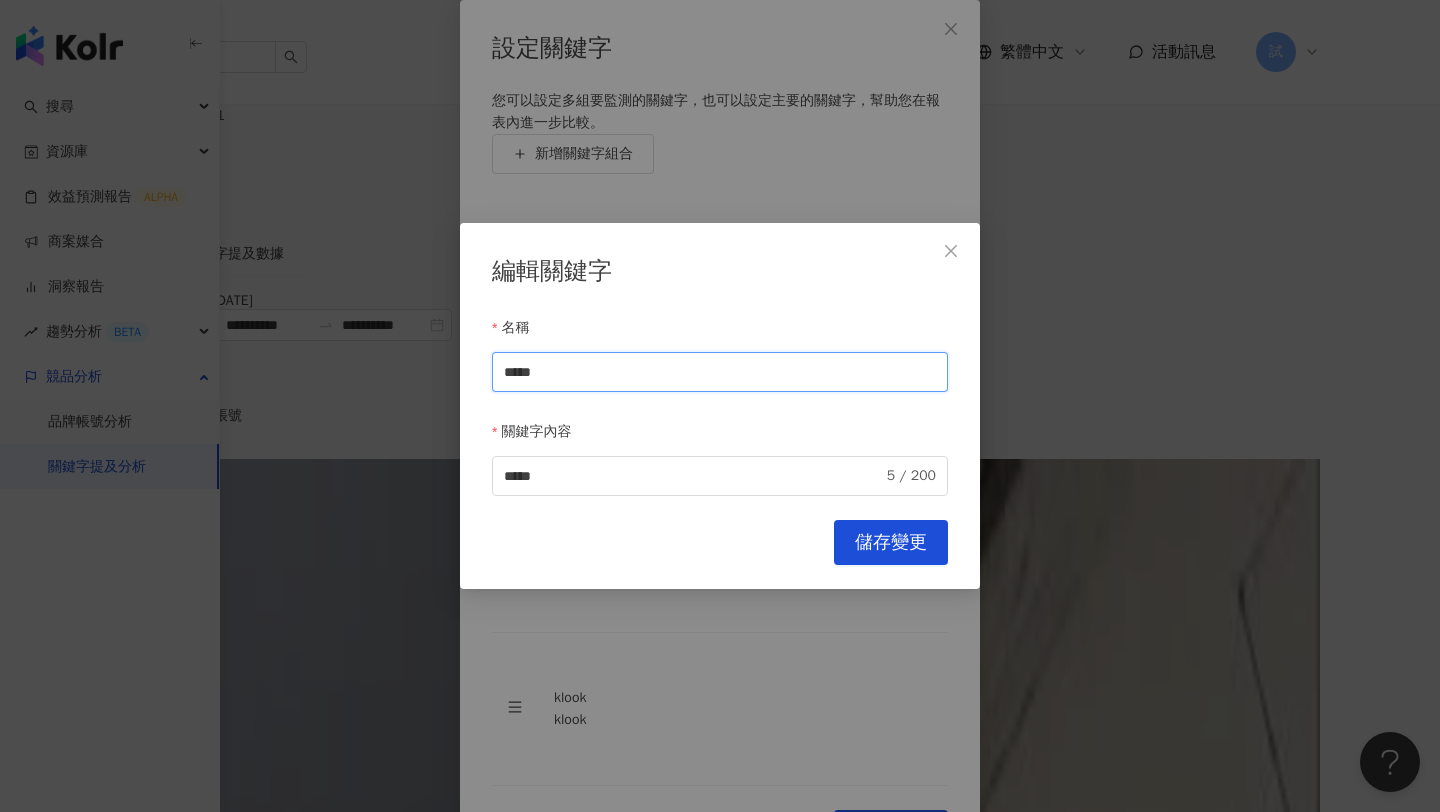 drag, startPoint x: 574, startPoint y: 371, endPoint x: 445, endPoint y: 371, distance: 129 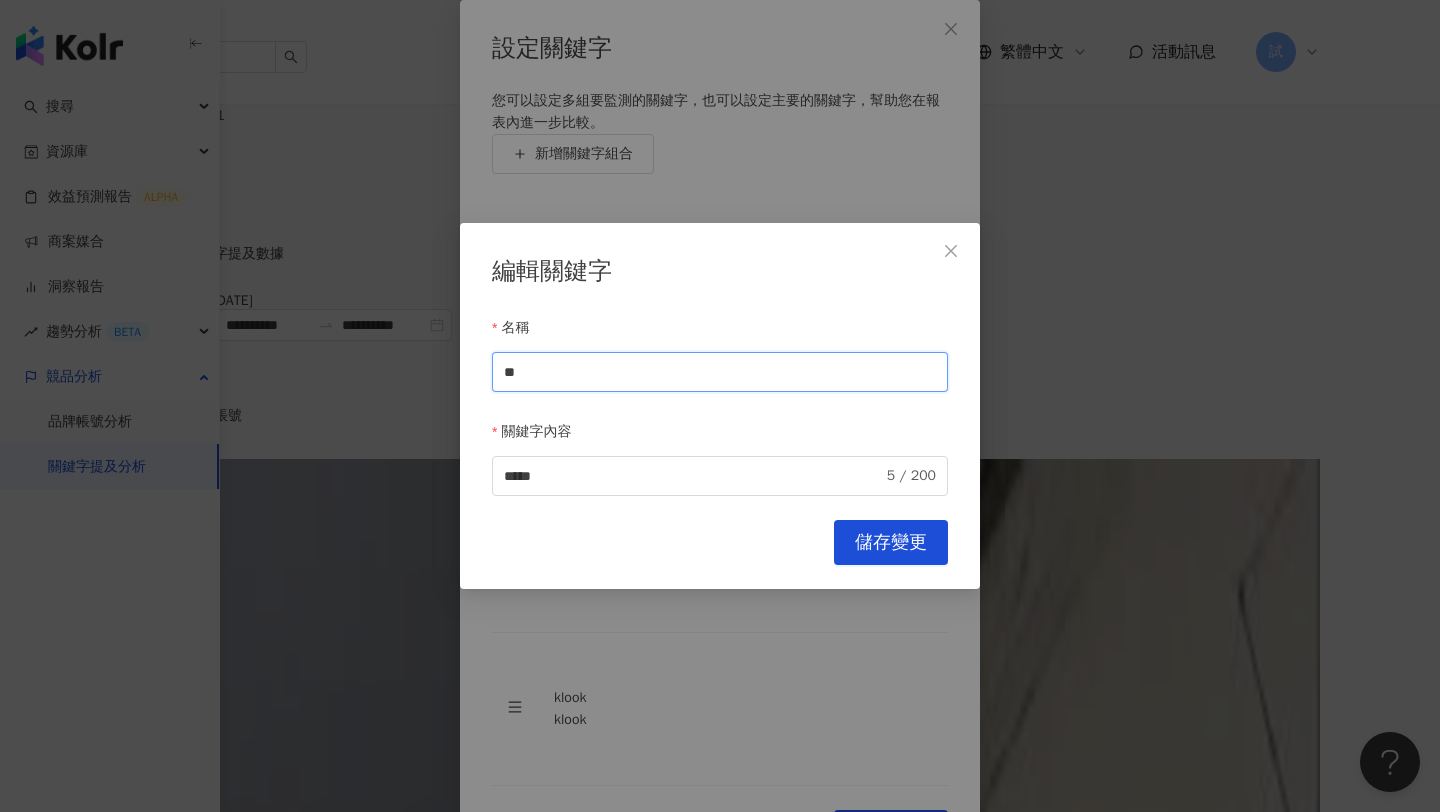 type on "*" 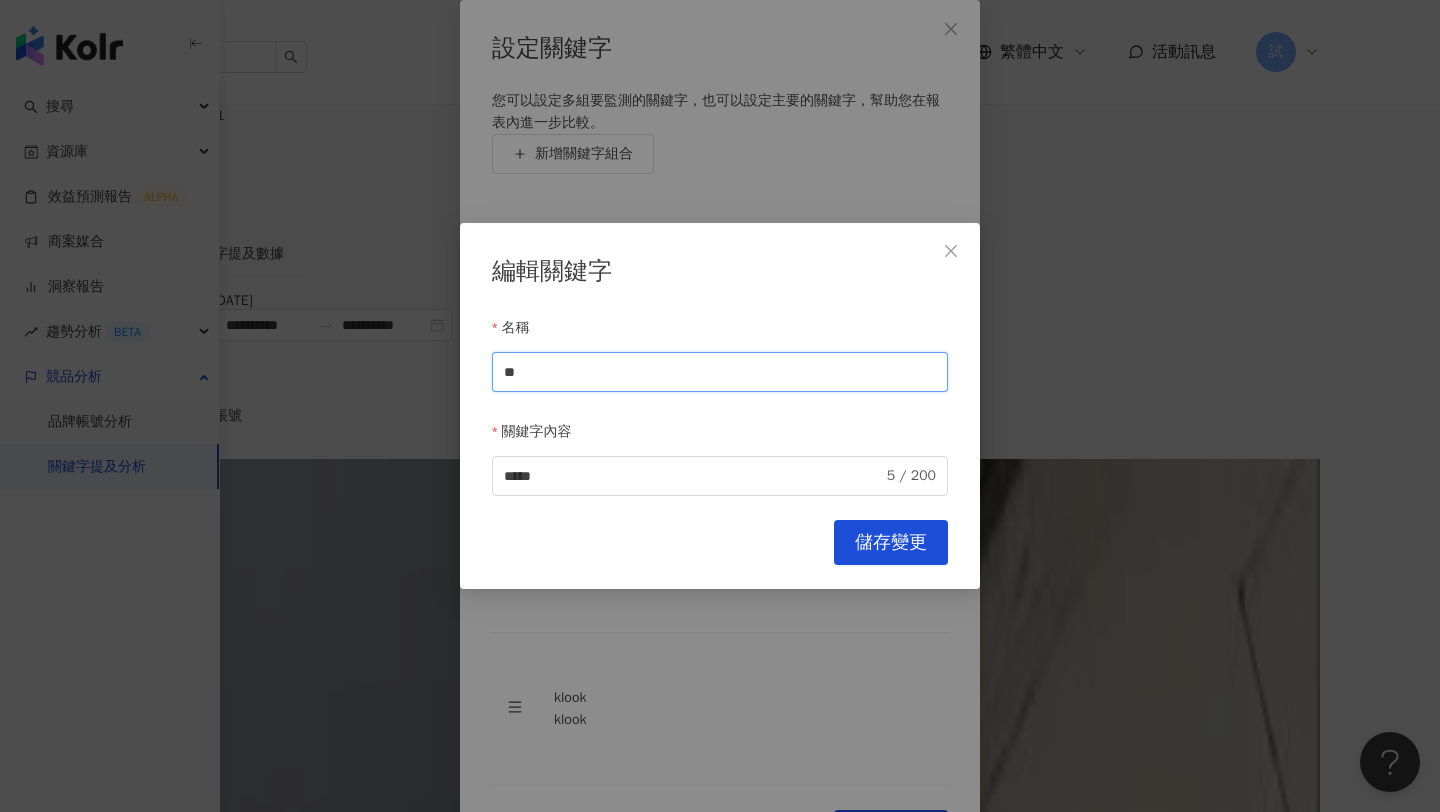 type on "*" 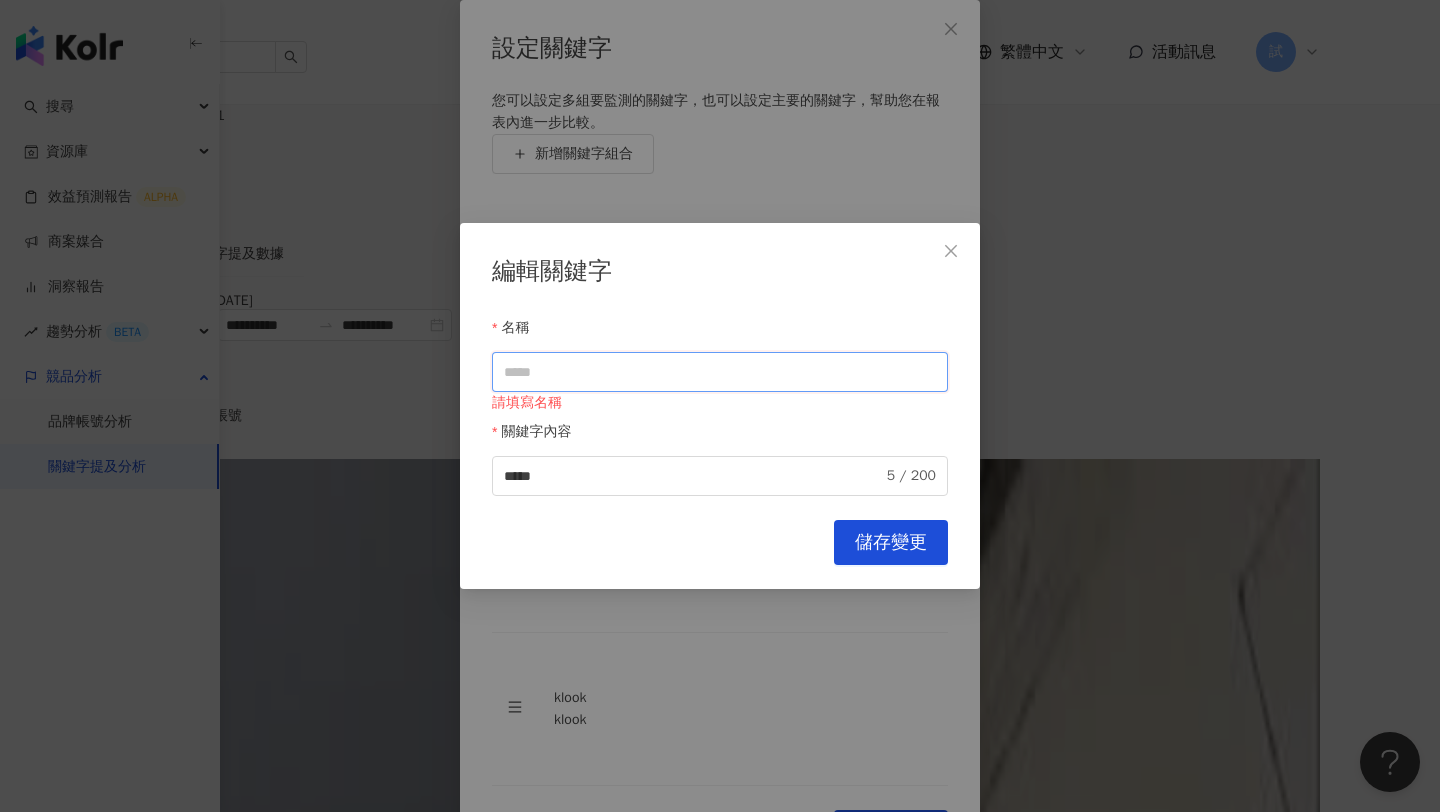 type on "*" 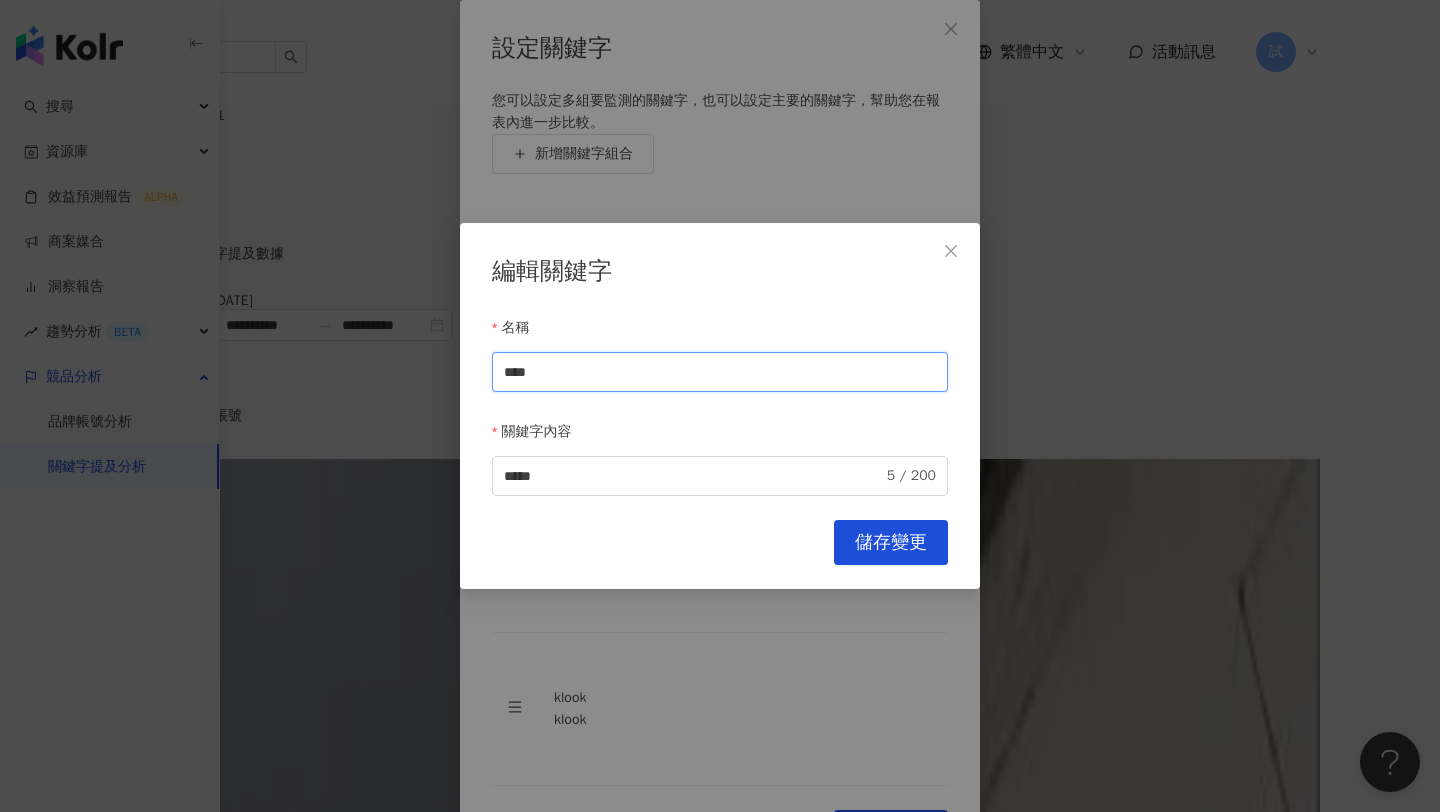 drag, startPoint x: 605, startPoint y: 373, endPoint x: 436, endPoint y: 372, distance: 169.00296 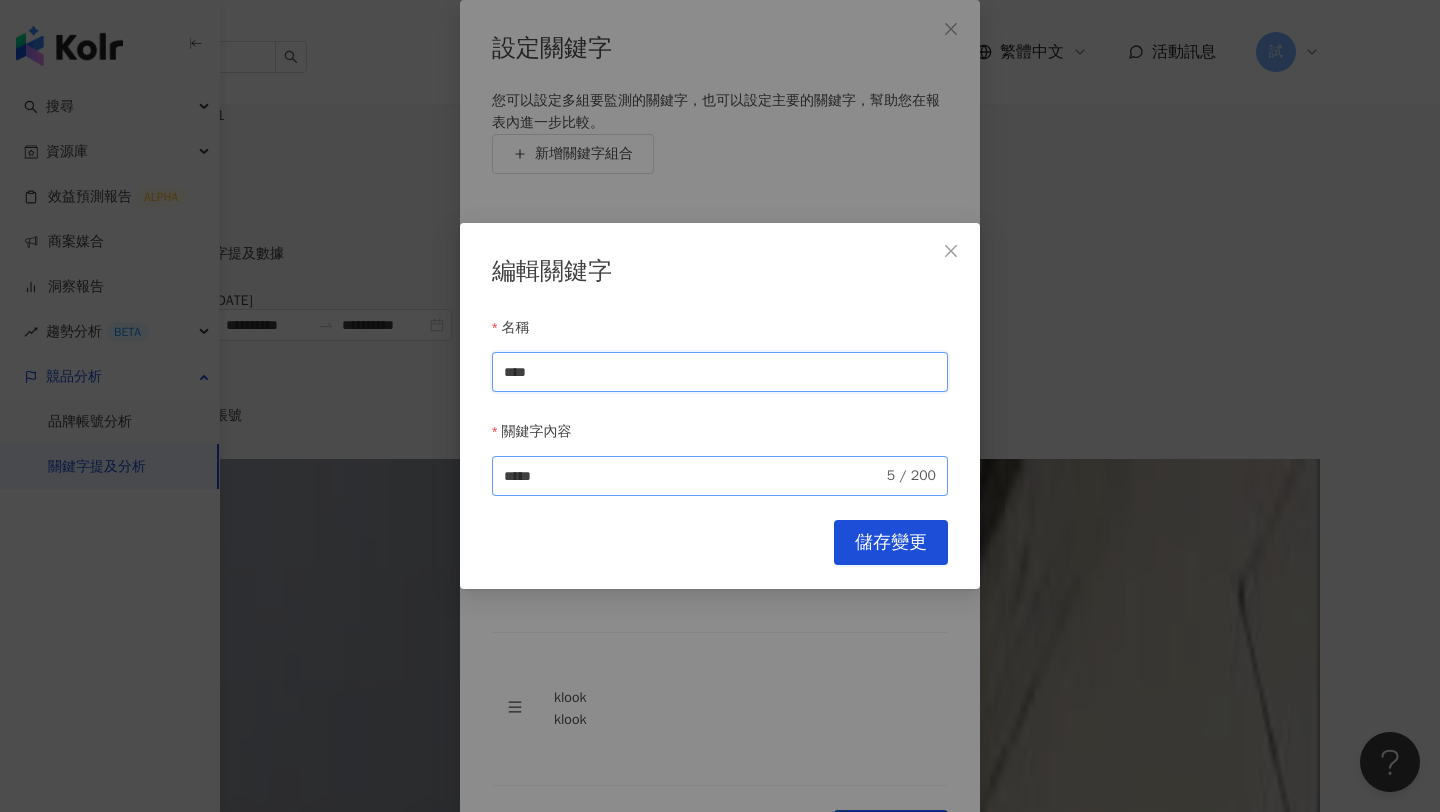 type on "****" 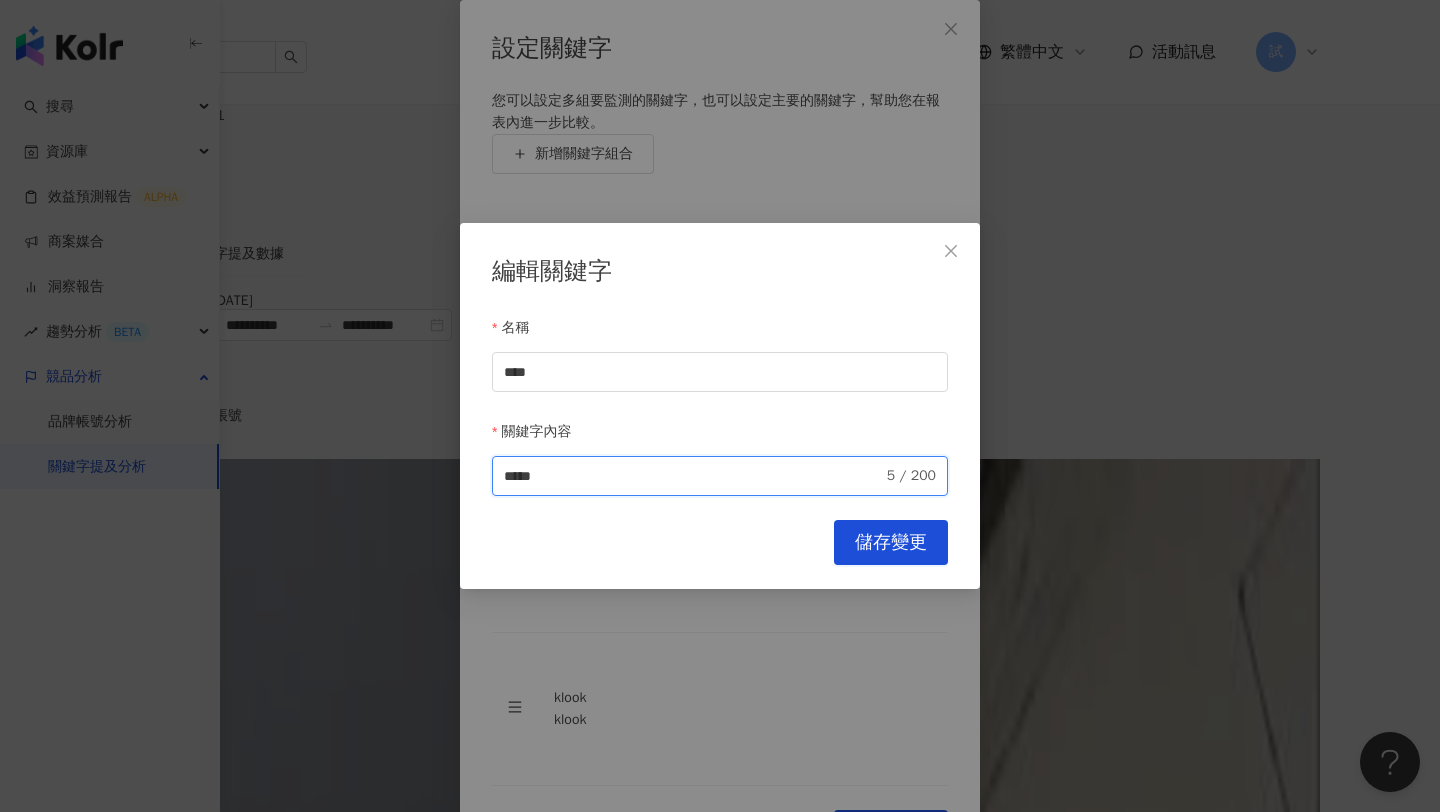 drag, startPoint x: 568, startPoint y: 471, endPoint x: 474, endPoint y: 471, distance: 94 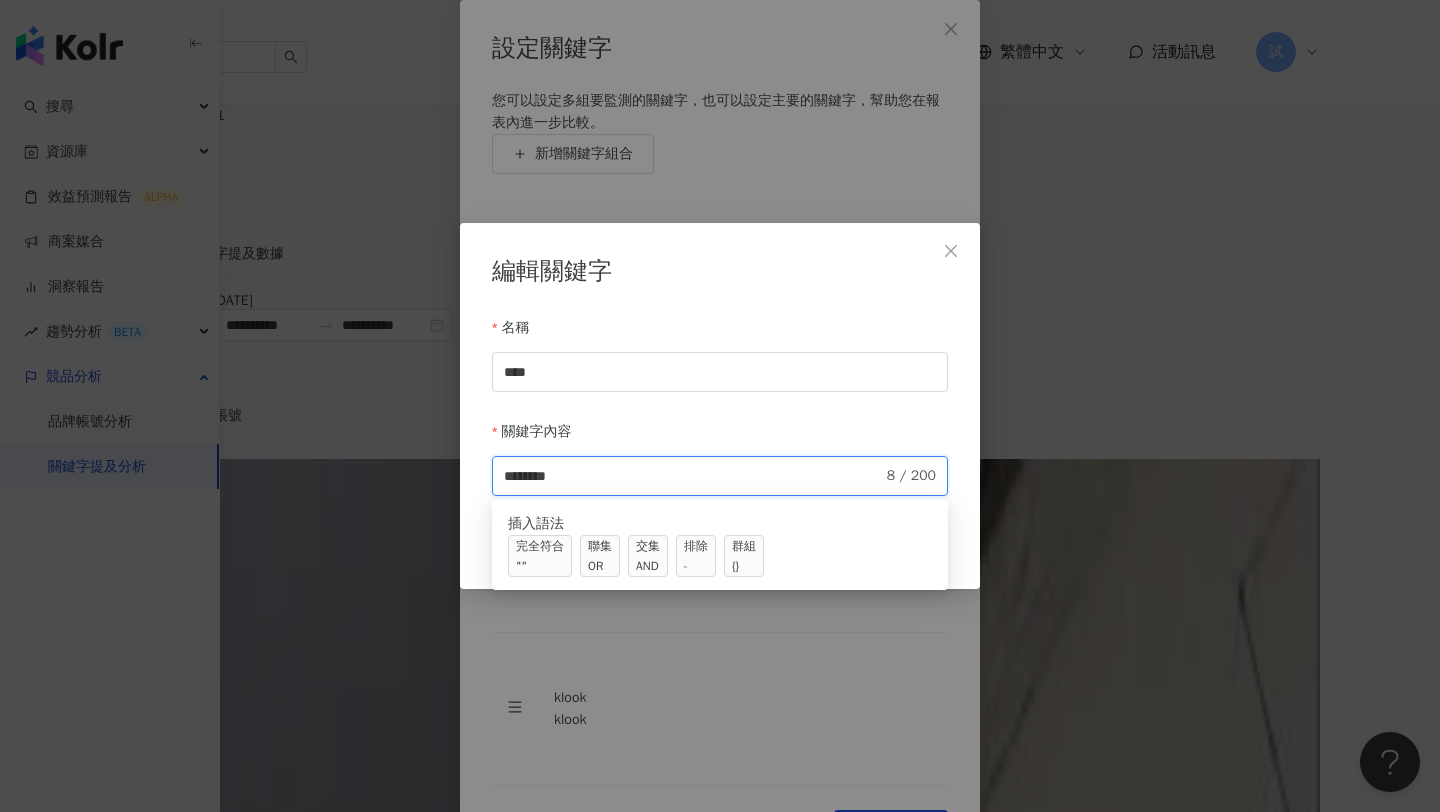 paste on "**********" 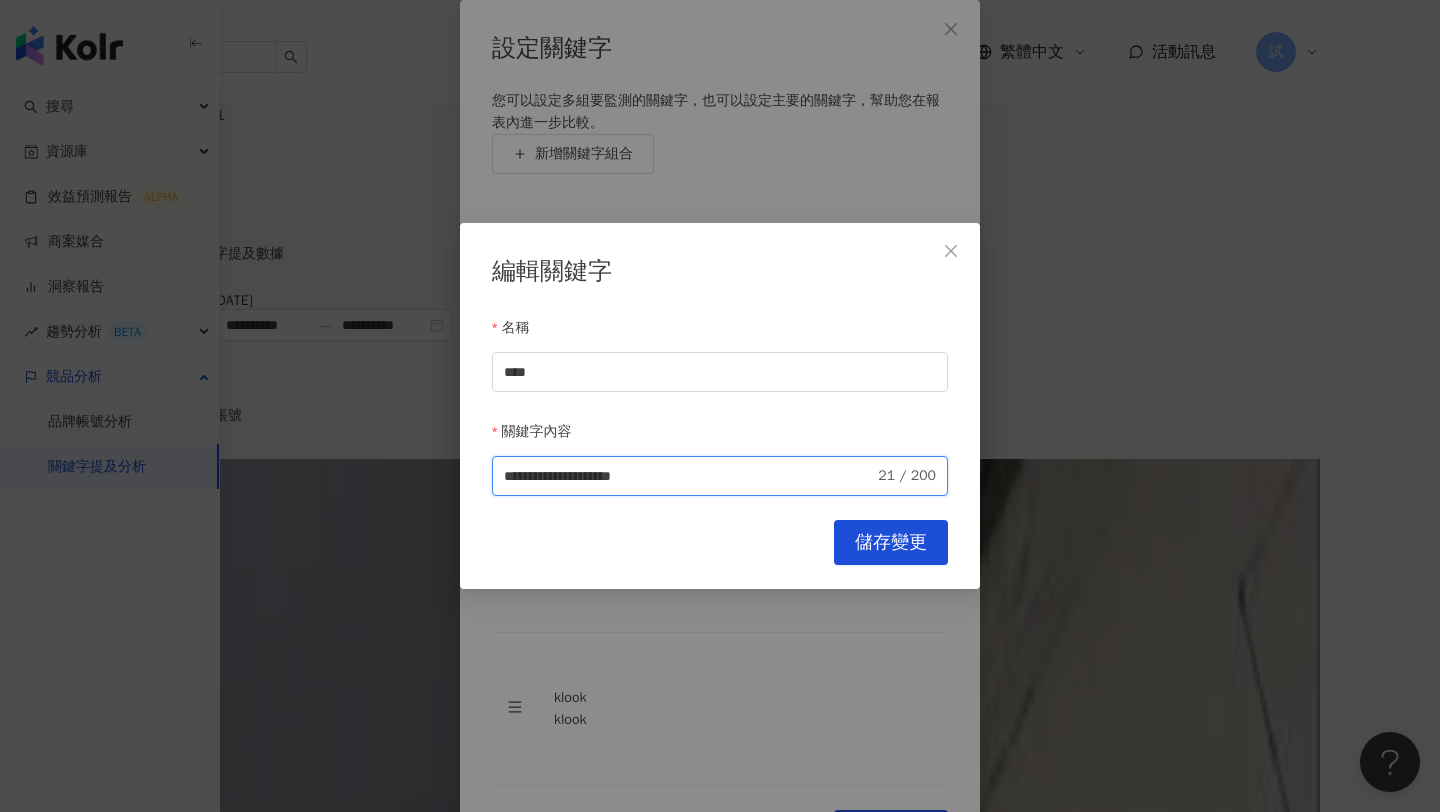 click on "**********" at bounding box center (689, 476) 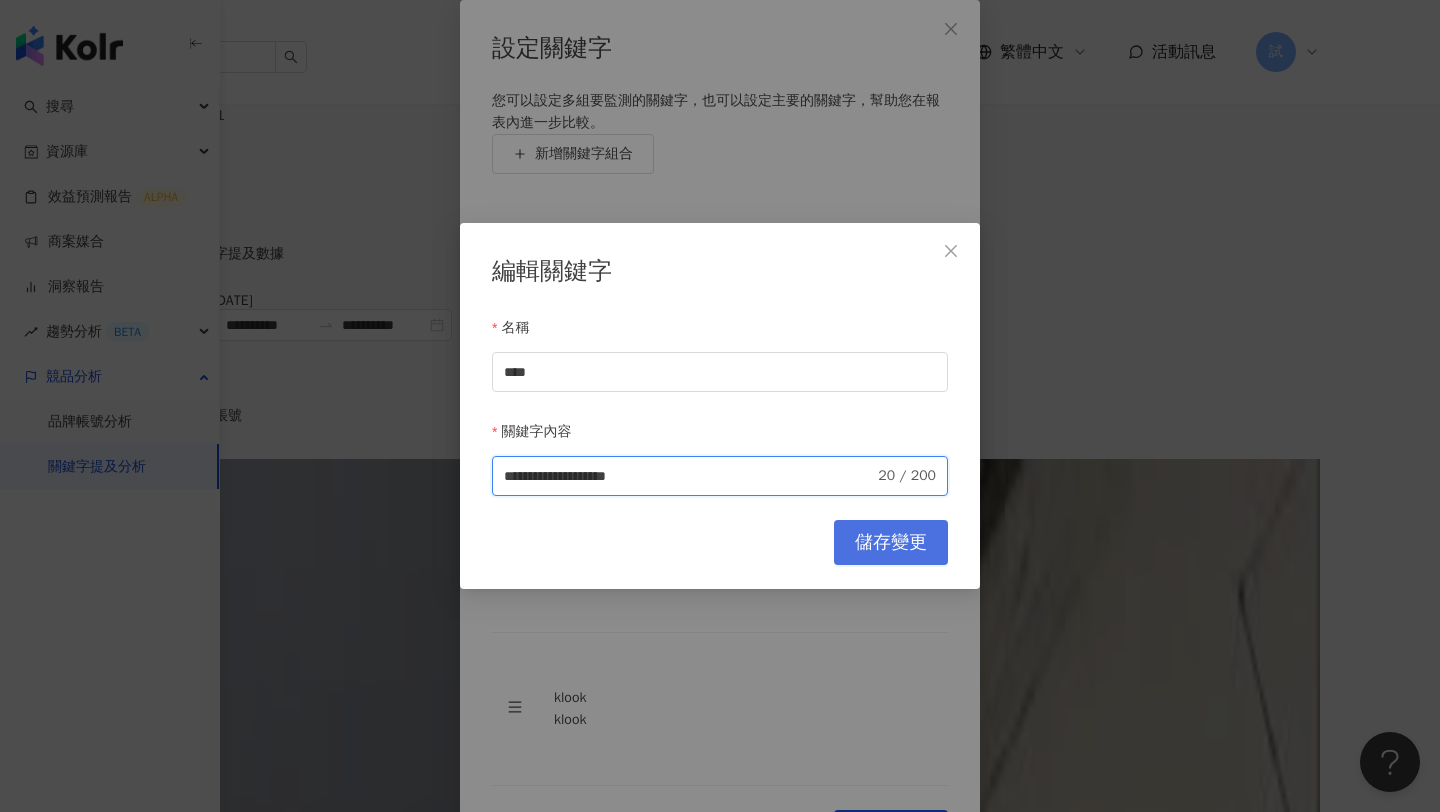 type on "**********" 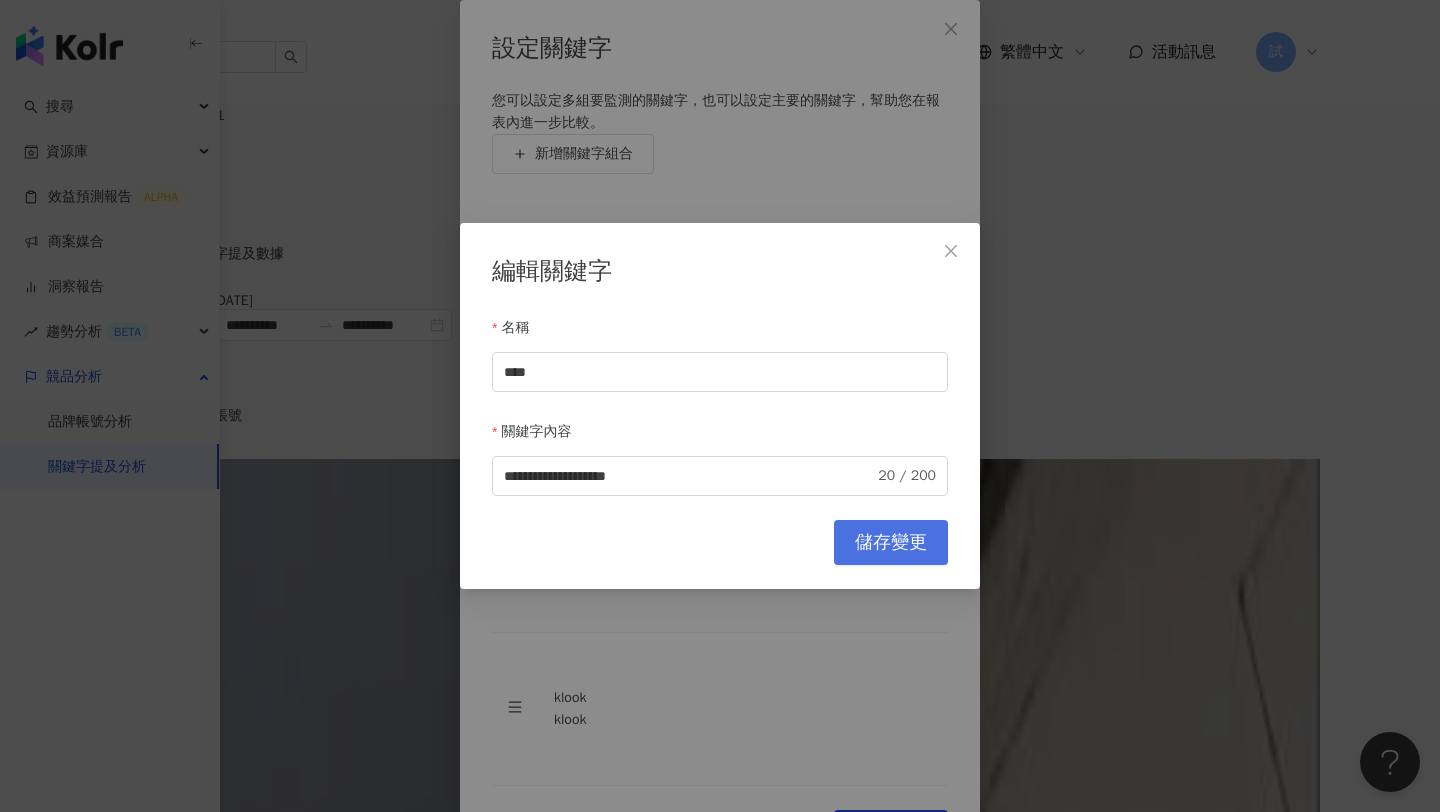 click on "儲存變更" at bounding box center [891, 543] 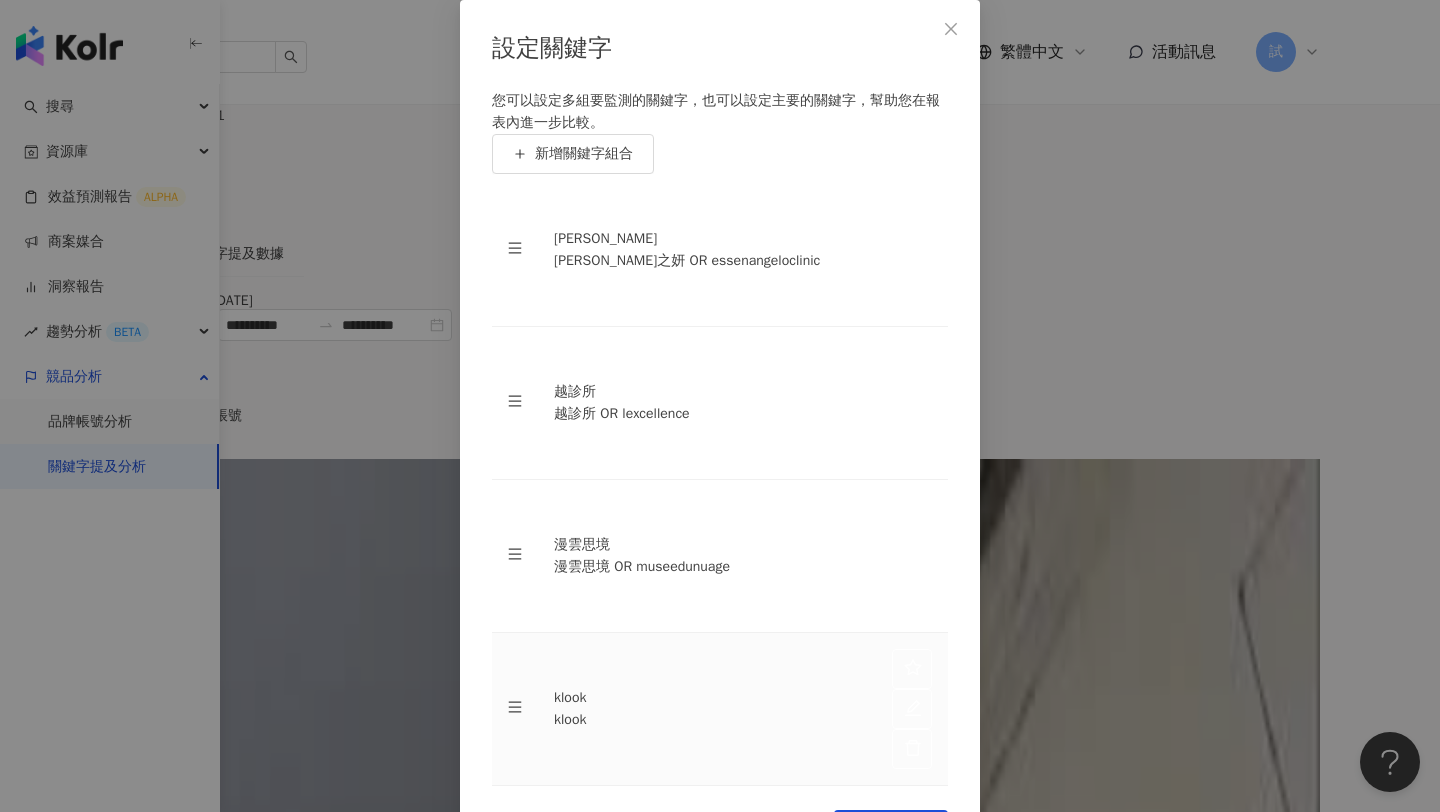 scroll, scrollTop: 65, scrollLeft: 0, axis: vertical 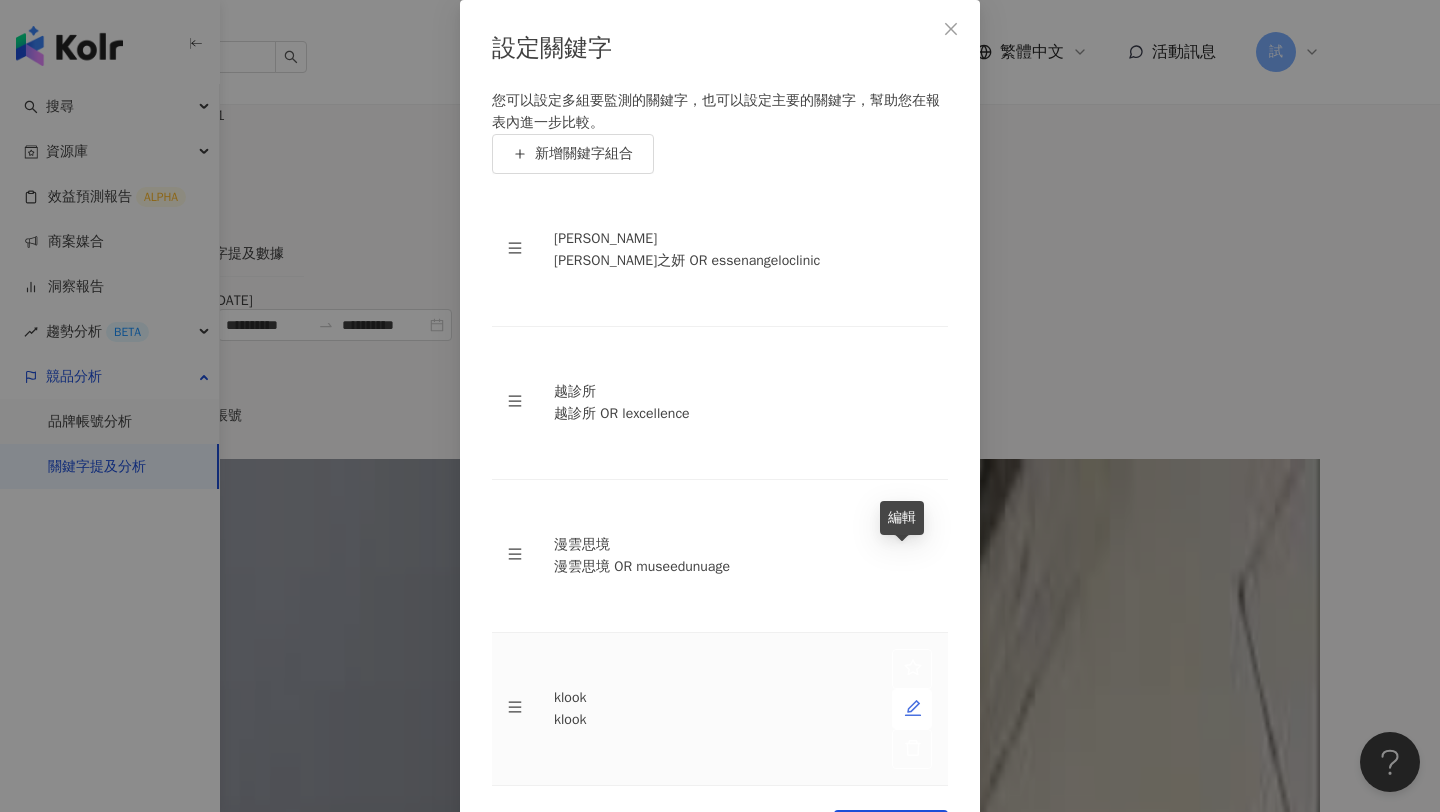 click 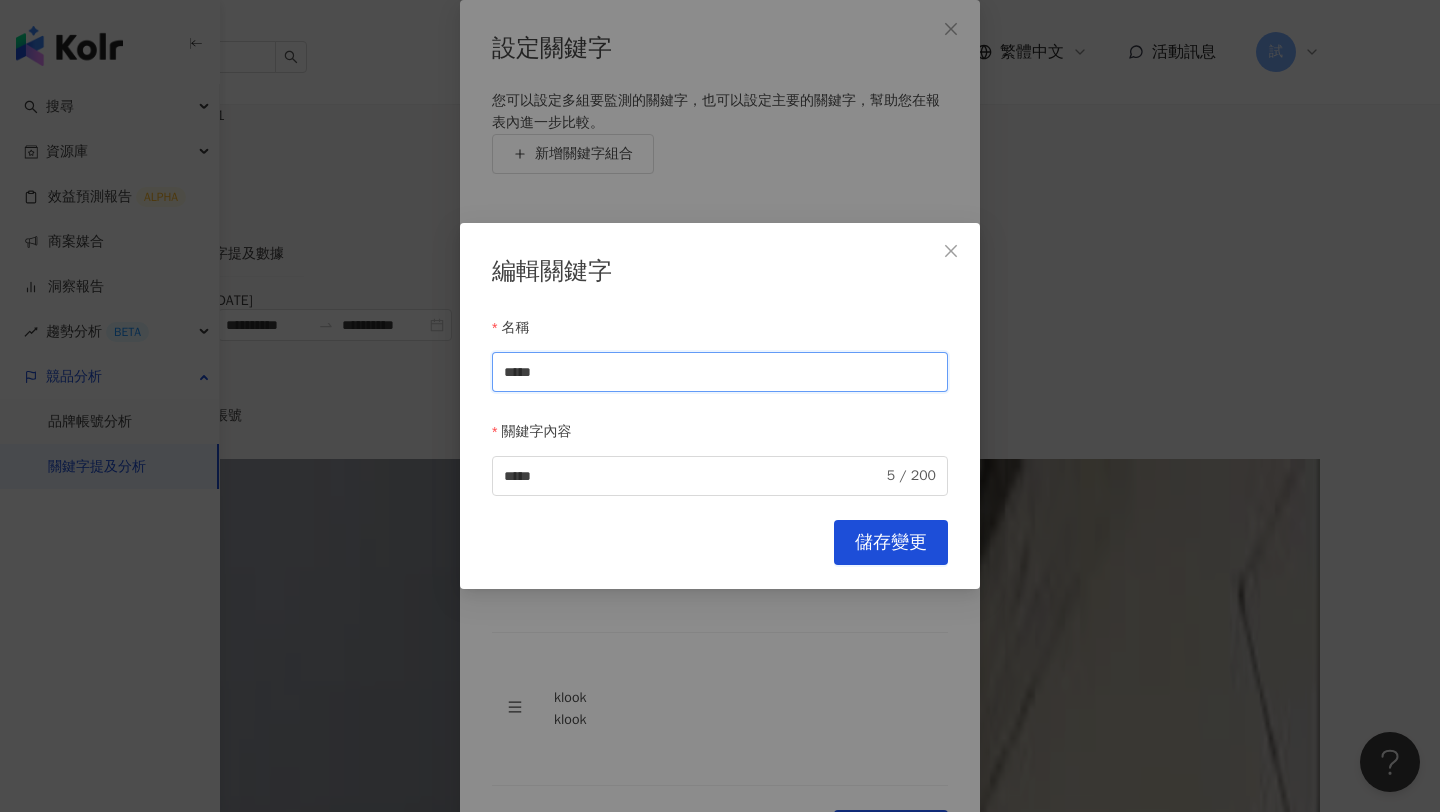 drag, startPoint x: 589, startPoint y: 382, endPoint x: 337, endPoint y: 349, distance: 254.15154 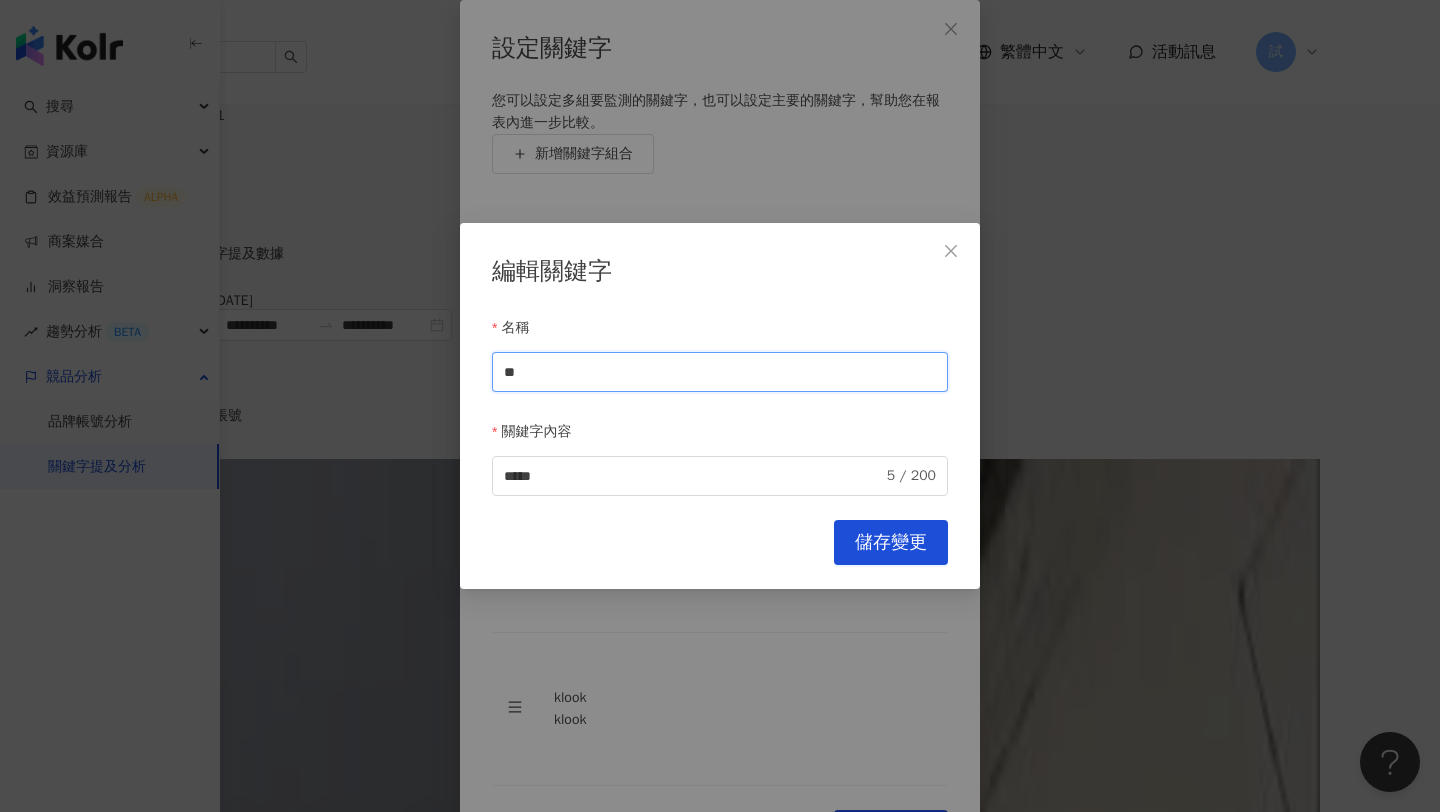 drag, startPoint x: 561, startPoint y: 381, endPoint x: 406, endPoint y: 363, distance: 156.04166 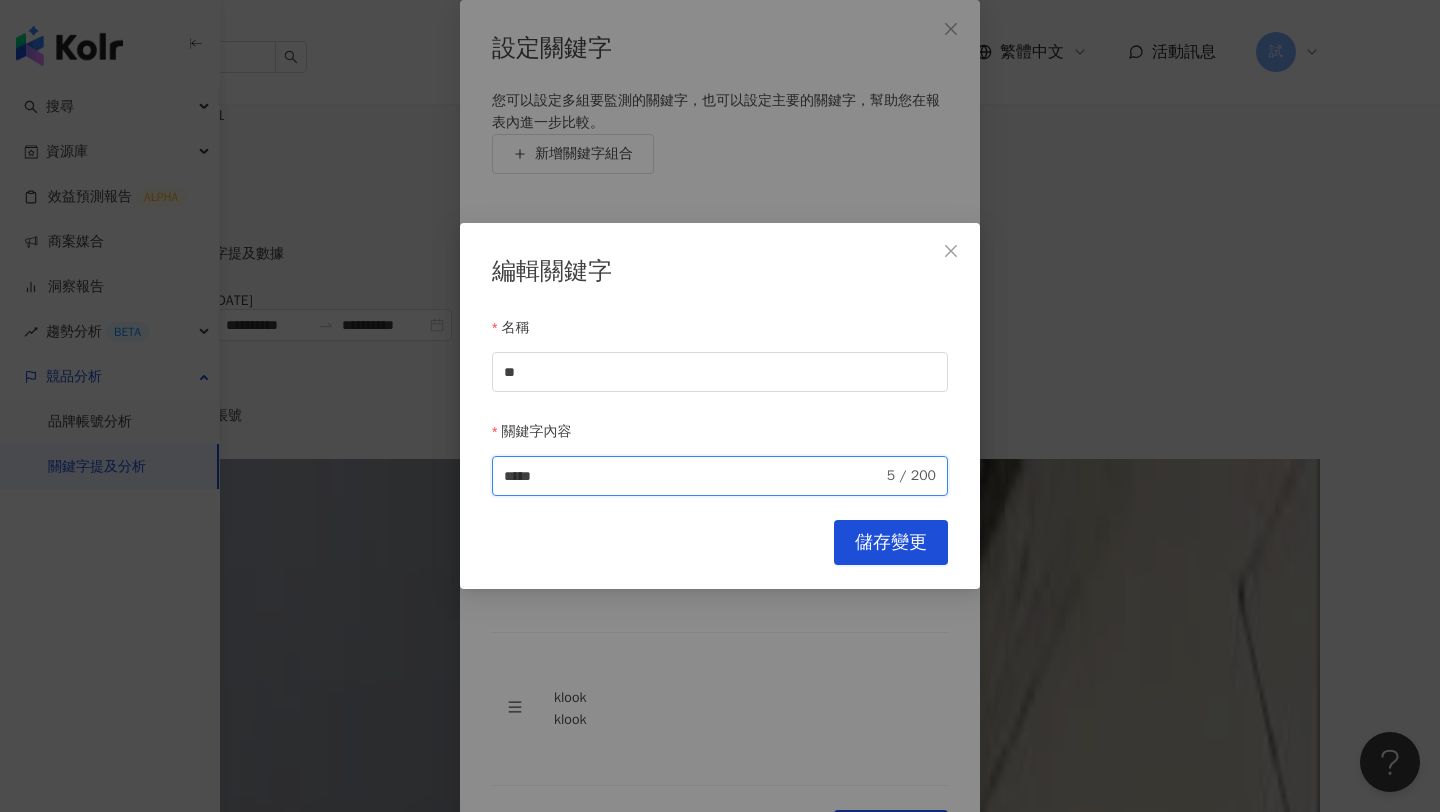 drag, startPoint x: 566, startPoint y: 458, endPoint x: 483, endPoint y: 450, distance: 83.38465 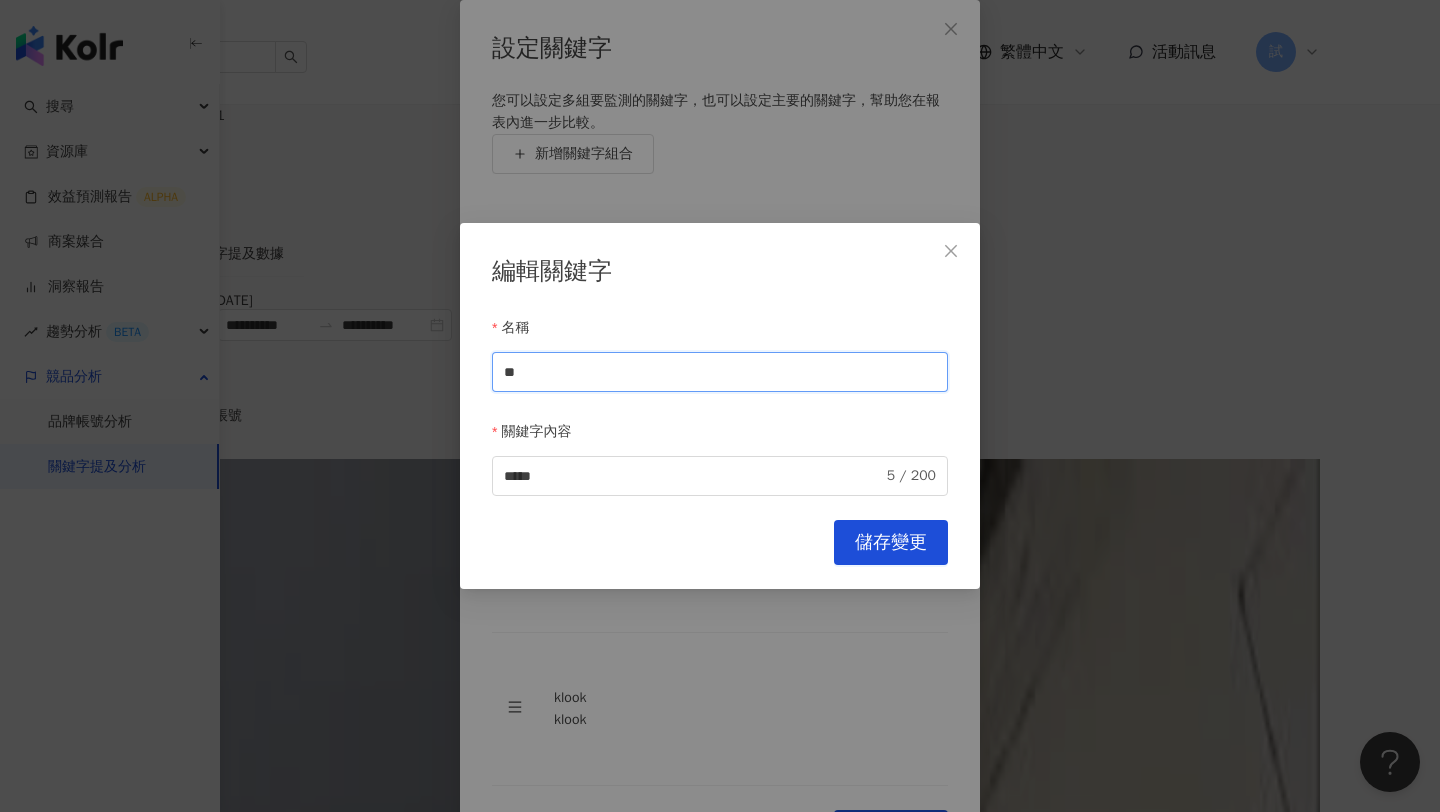 drag, startPoint x: 547, startPoint y: 376, endPoint x: 461, endPoint y: 374, distance: 86.023254 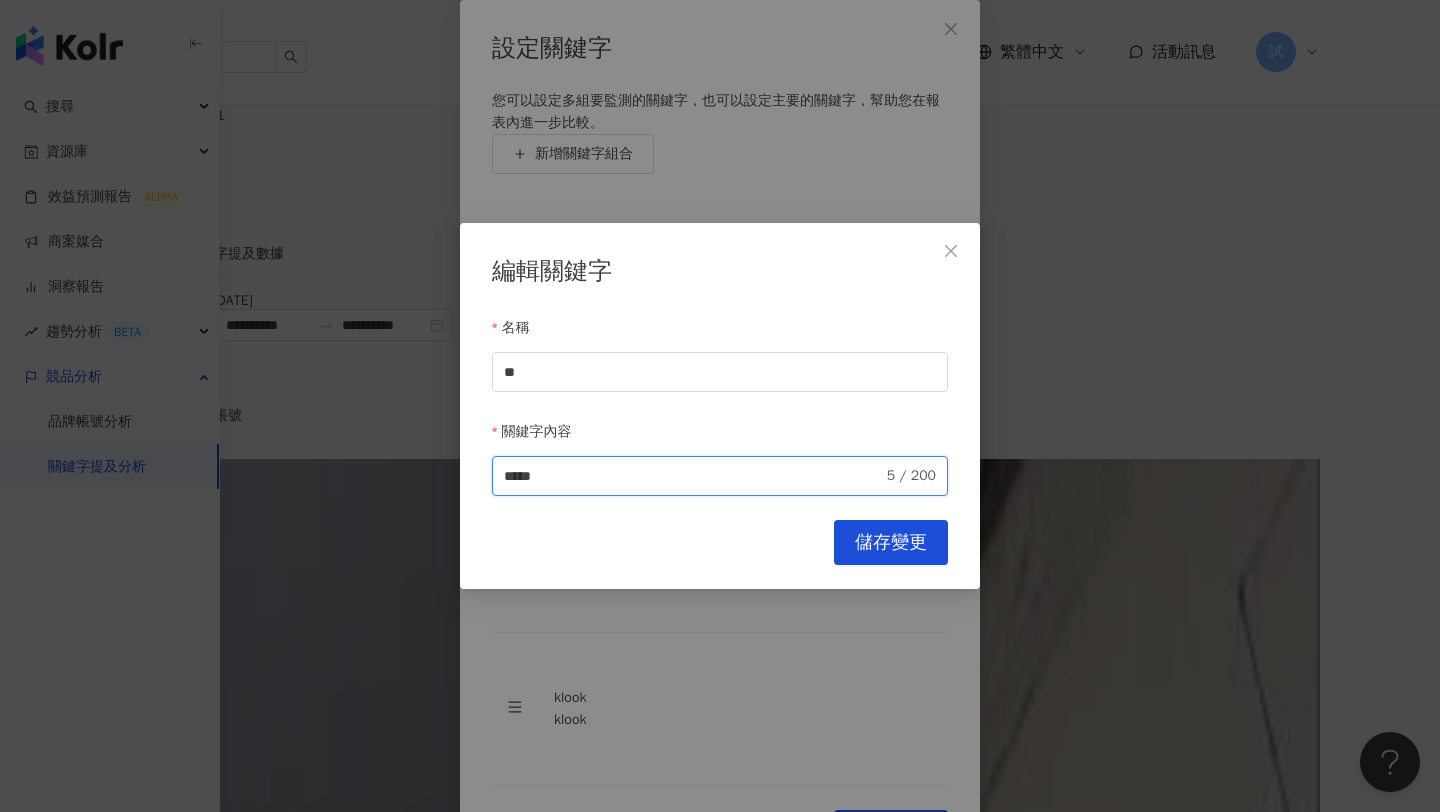 drag, startPoint x: 553, startPoint y: 473, endPoint x: 381, endPoint y: 459, distance: 172.56883 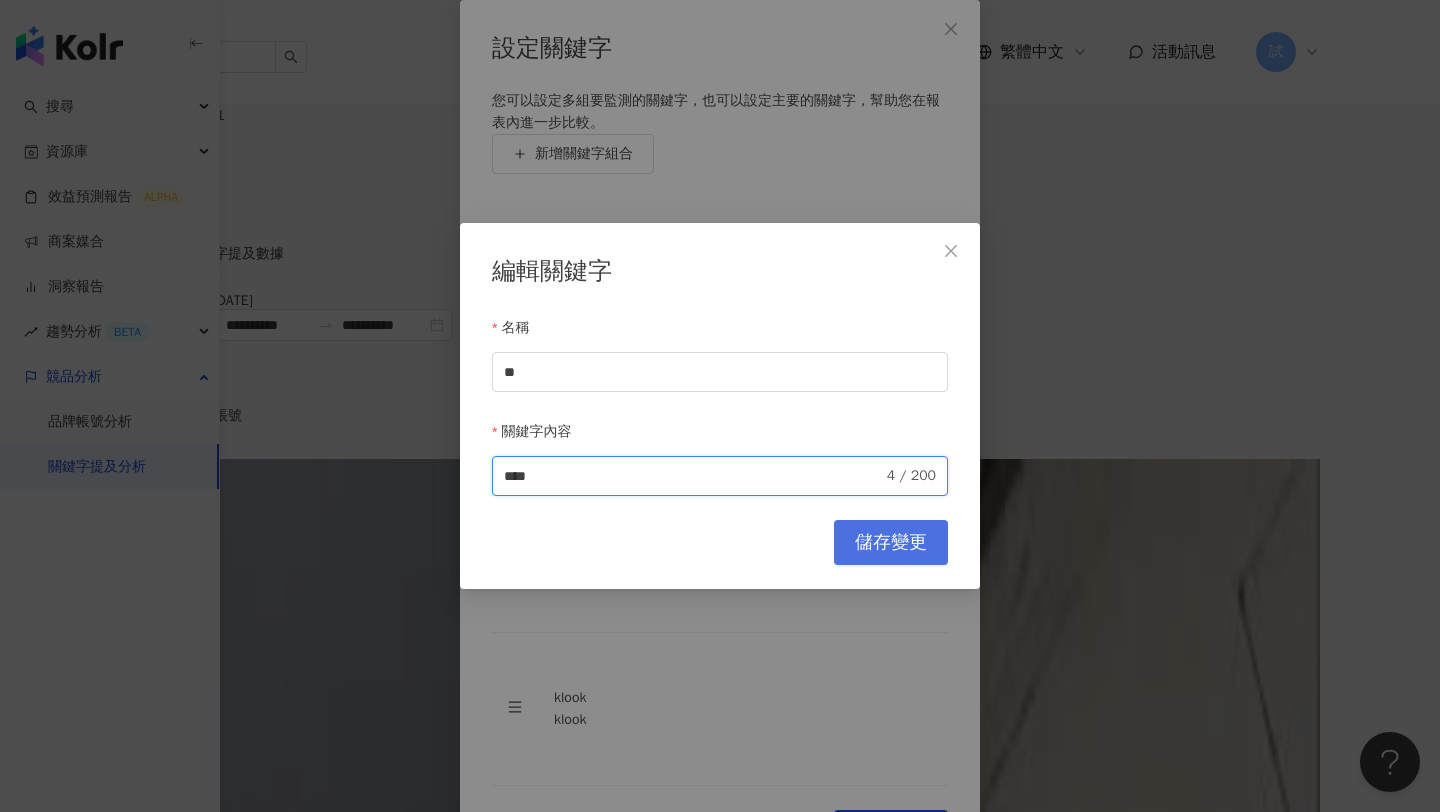 type on "****" 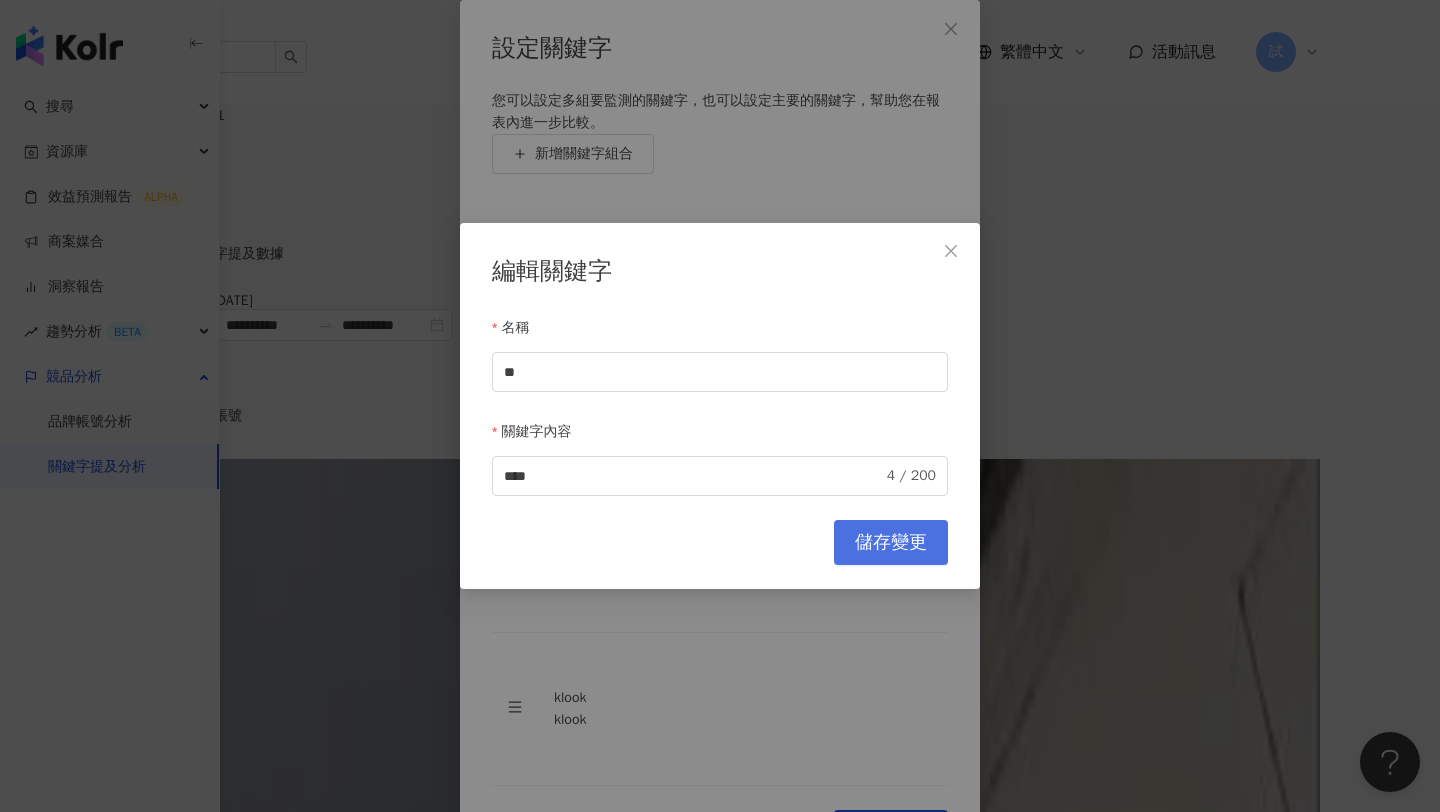 click on "儲存變更" at bounding box center [891, 542] 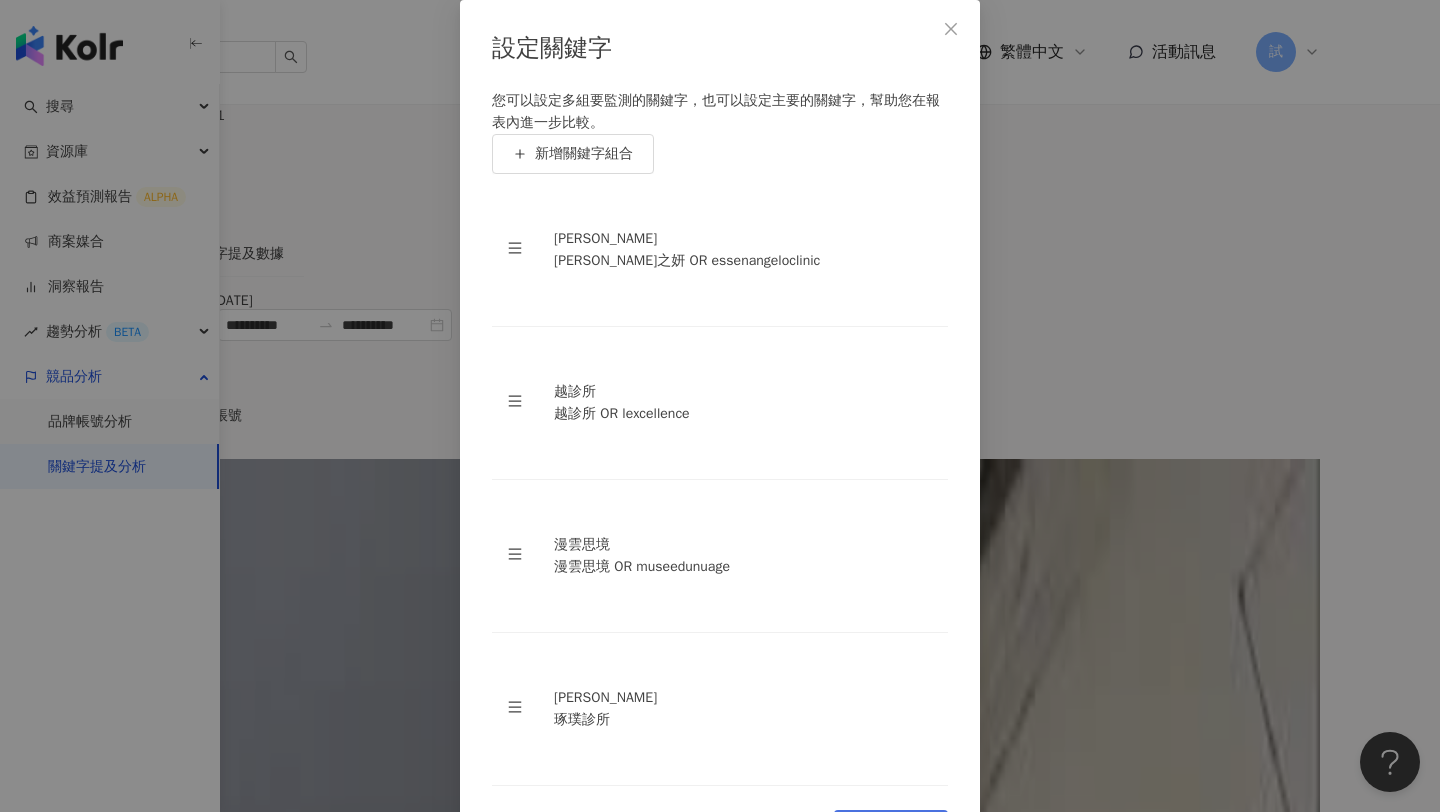 click on "儲存變更" at bounding box center (891, 832) 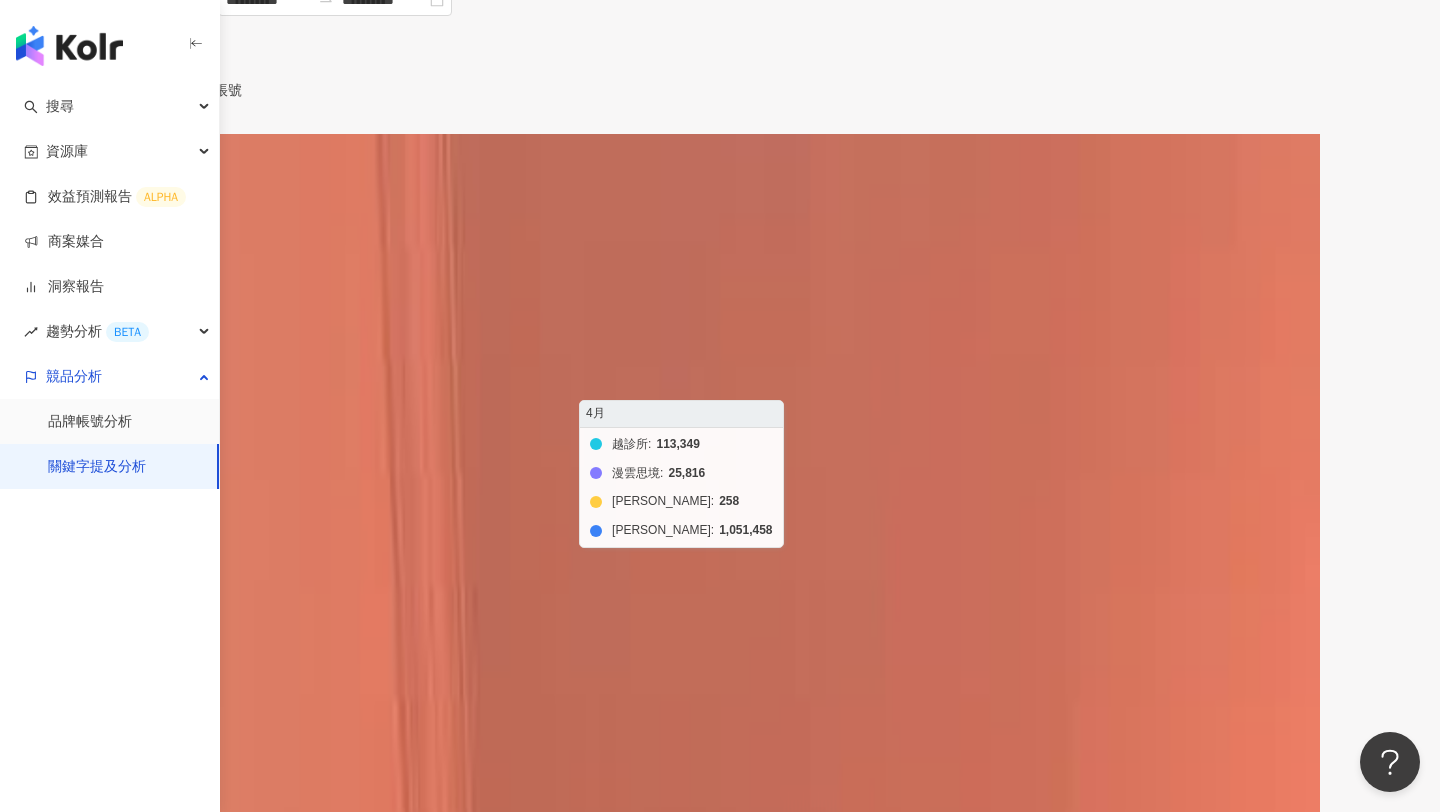 scroll, scrollTop: 332, scrollLeft: 0, axis: vertical 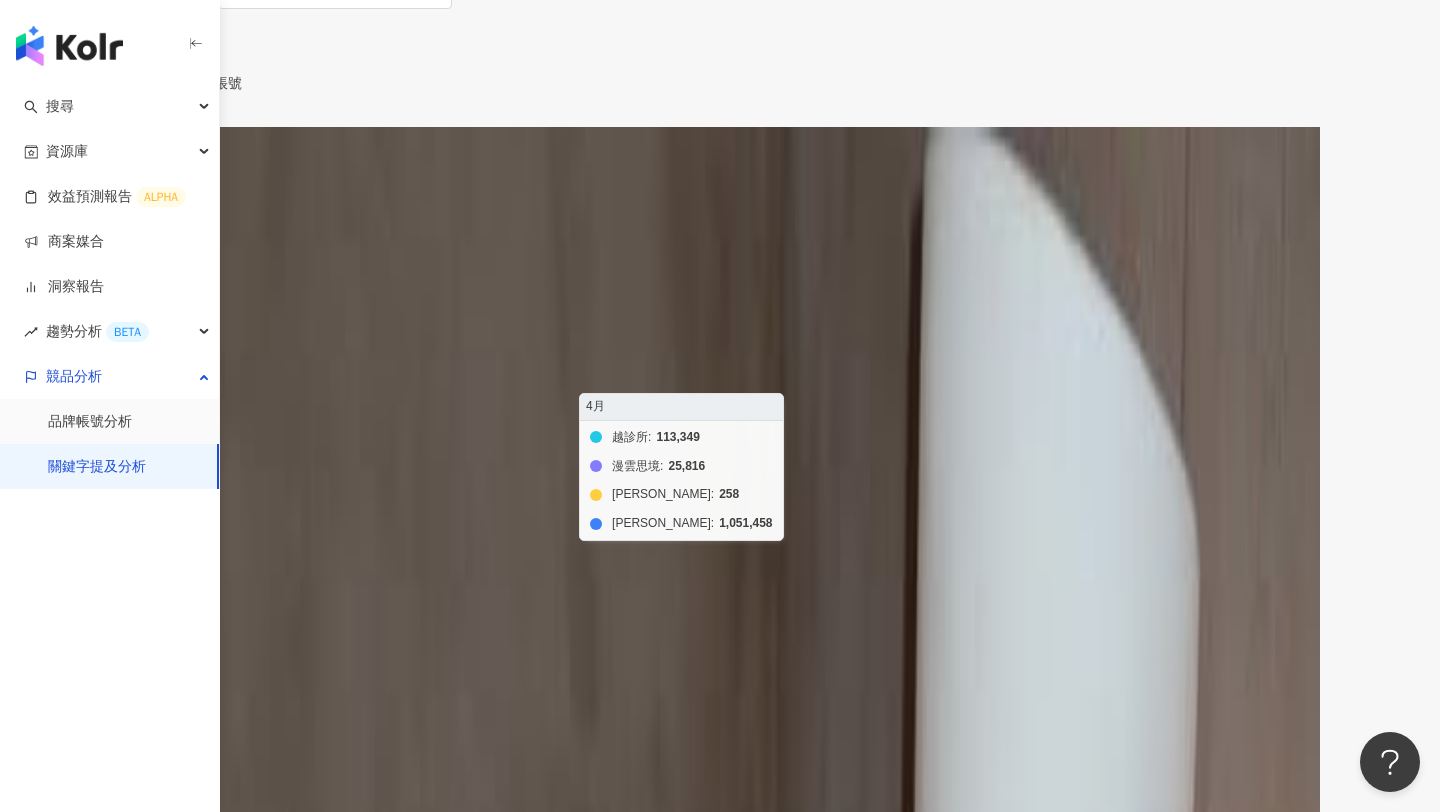 click on "越診所 漫雲思境 琢璞 璞之妍" 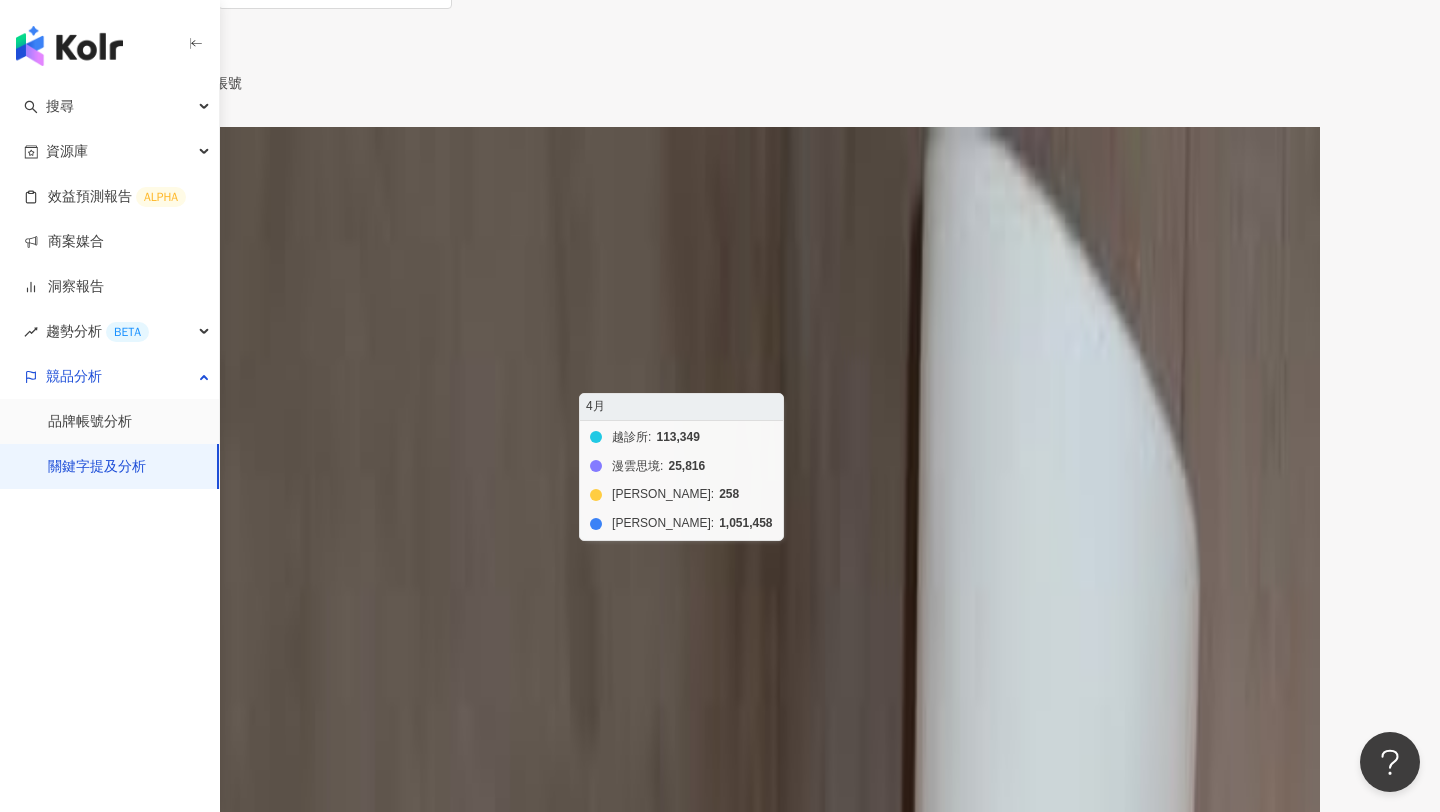 scroll, scrollTop: 415, scrollLeft: 0, axis: vertical 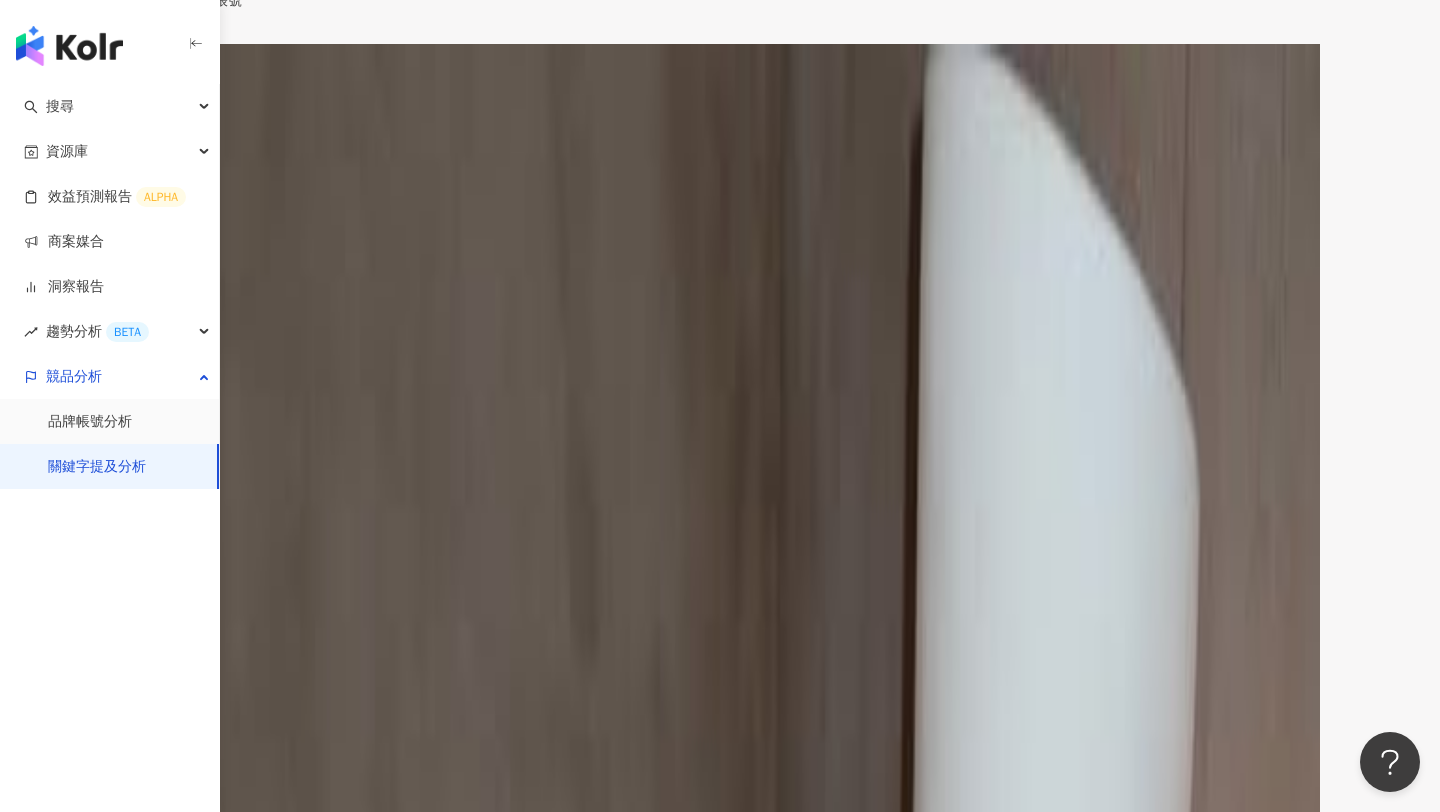 click at bounding box center (720, 4658) 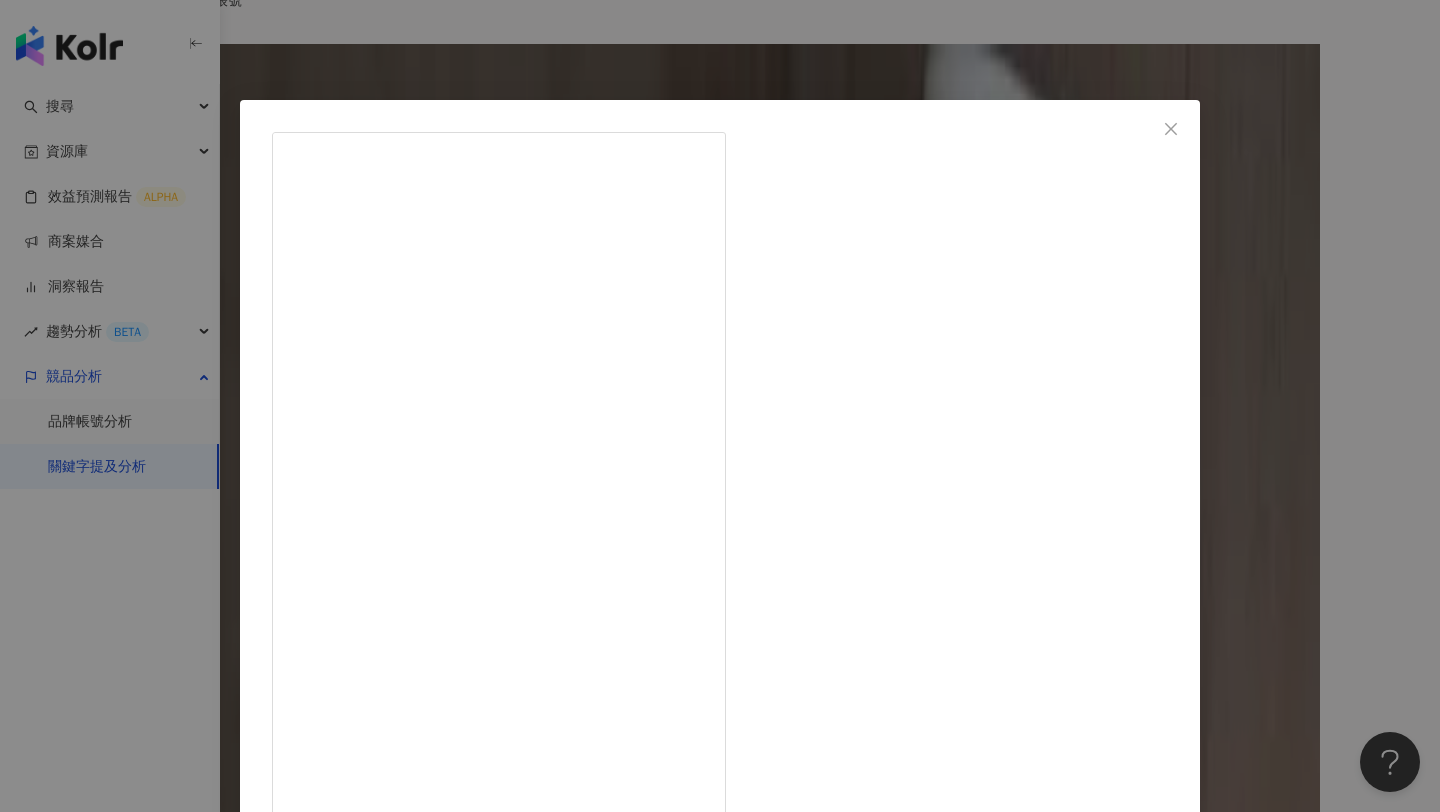 click on "修杰楷 2025/4/2 修的一天
用一杯好喝的咖啡與滿足的早餐來開始，還有什麼比這更好的方式😎😎。
平常我幾乎不太保養或照鏡子，最怕做臉擠粉刺，難得去整理一下自己，醫師一對一諮詢，細心幫我分析膚況、客製化療程，原來保養就這麼簡單
-
Special Thanks：
#璞之妍
@essenangeloclinic @essenangelo_aquahair 2.3萬 80 102.5萬 查看原始貼文" at bounding box center (720, 406) 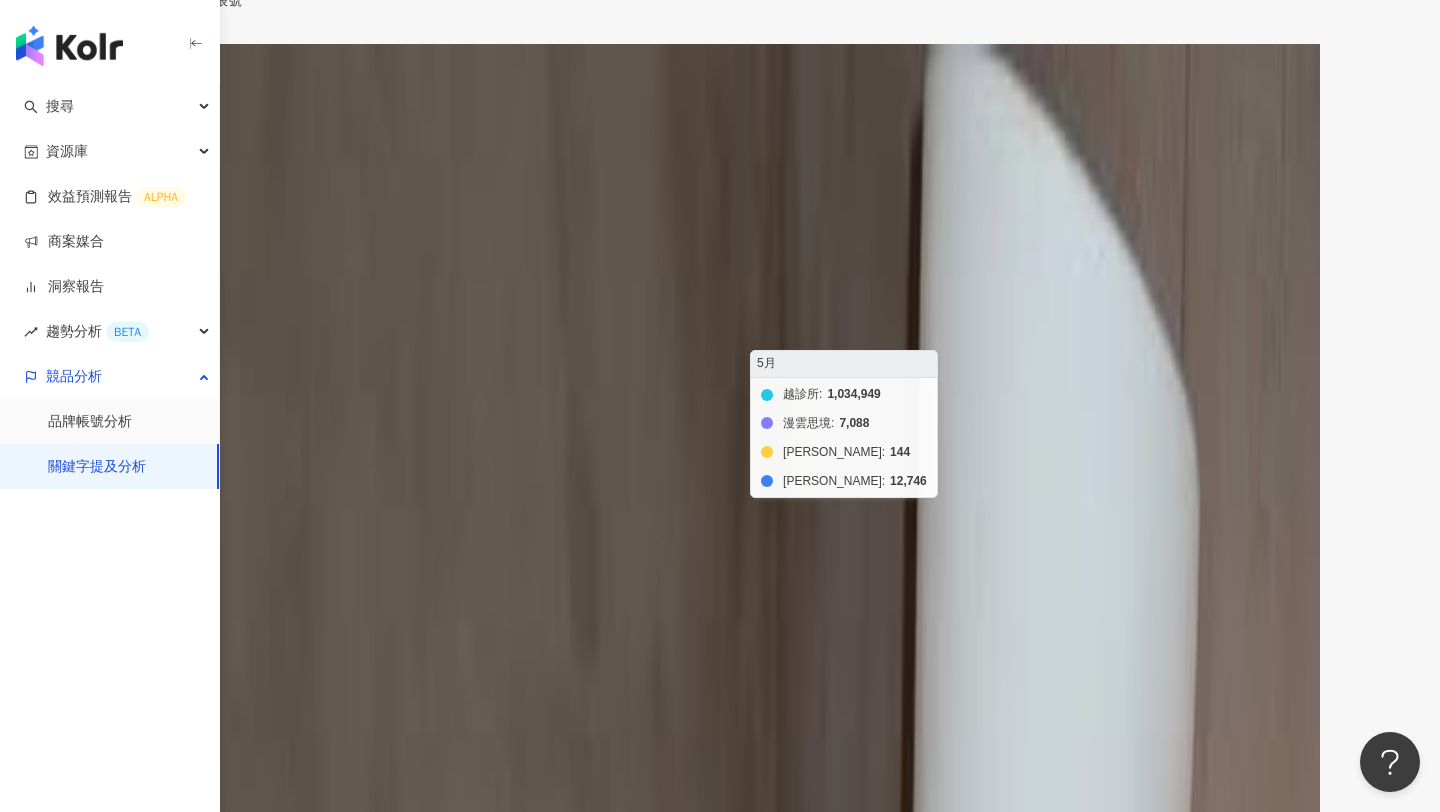 click on "越診所 漫雲思境 琢璞 璞之妍" 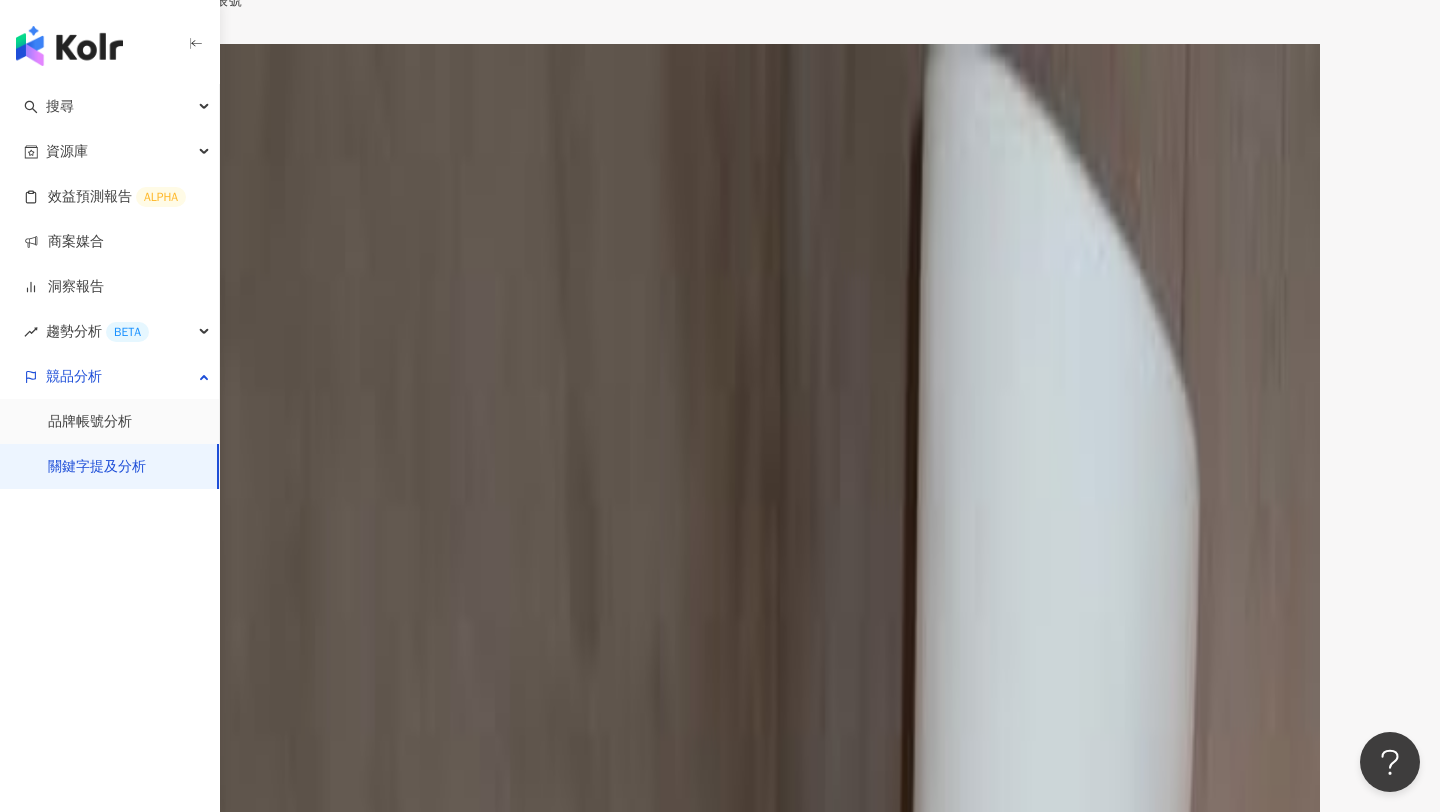 click at bounding box center (720, 4642) 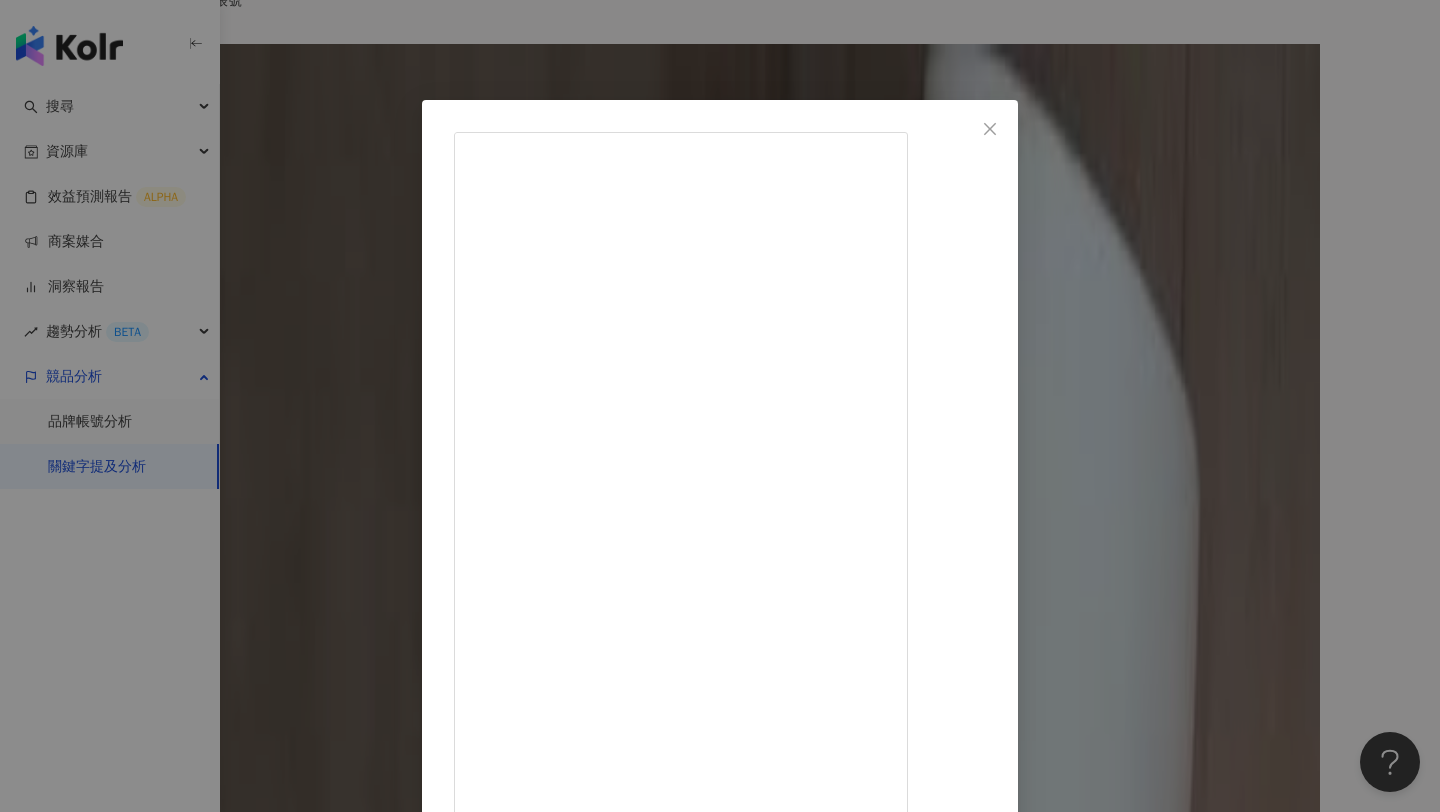 drag, startPoint x: 925, startPoint y: 380, endPoint x: 770, endPoint y: 377, distance: 155.02902 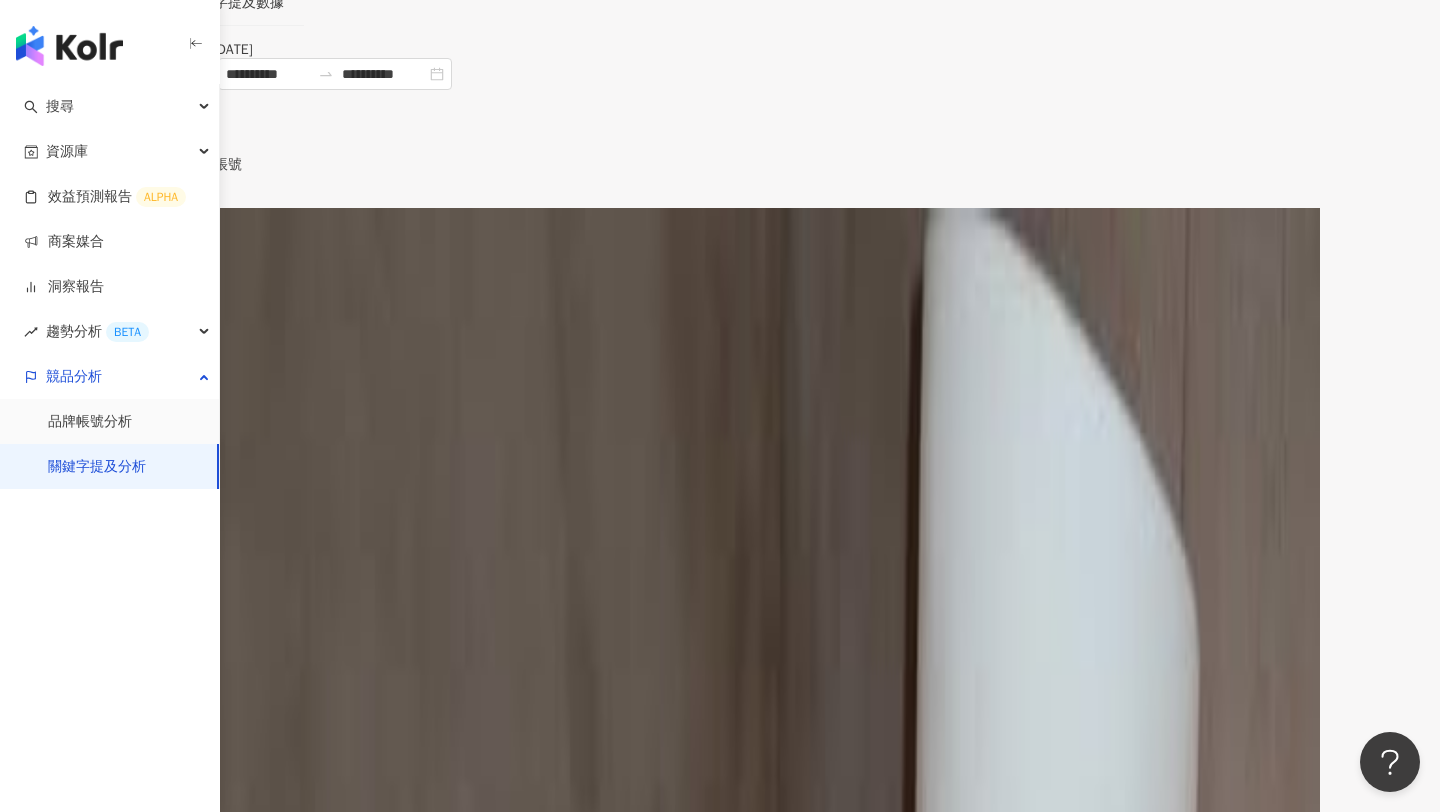 scroll, scrollTop: 50, scrollLeft: 0, axis: vertical 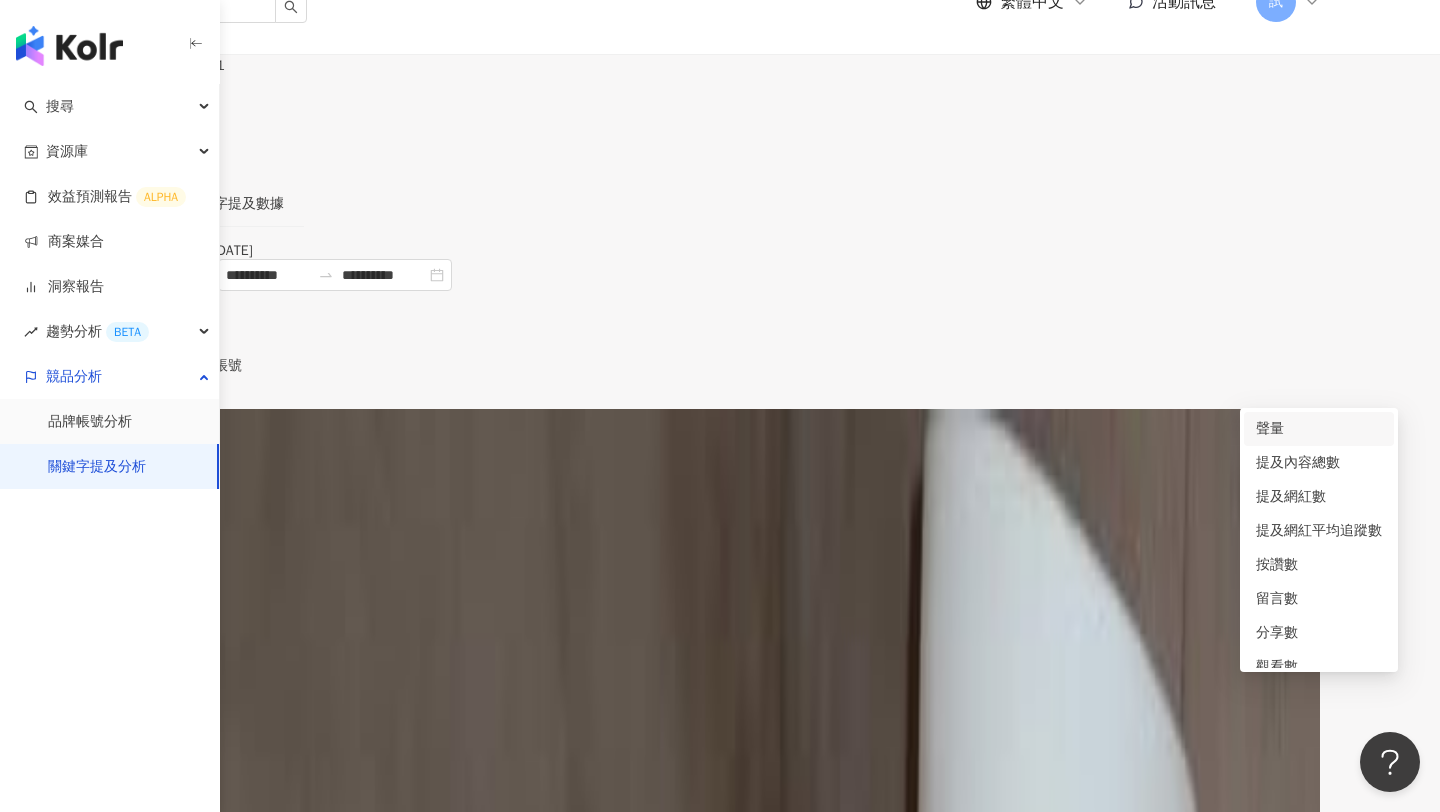 click on "聲量" at bounding box center (192, 457) 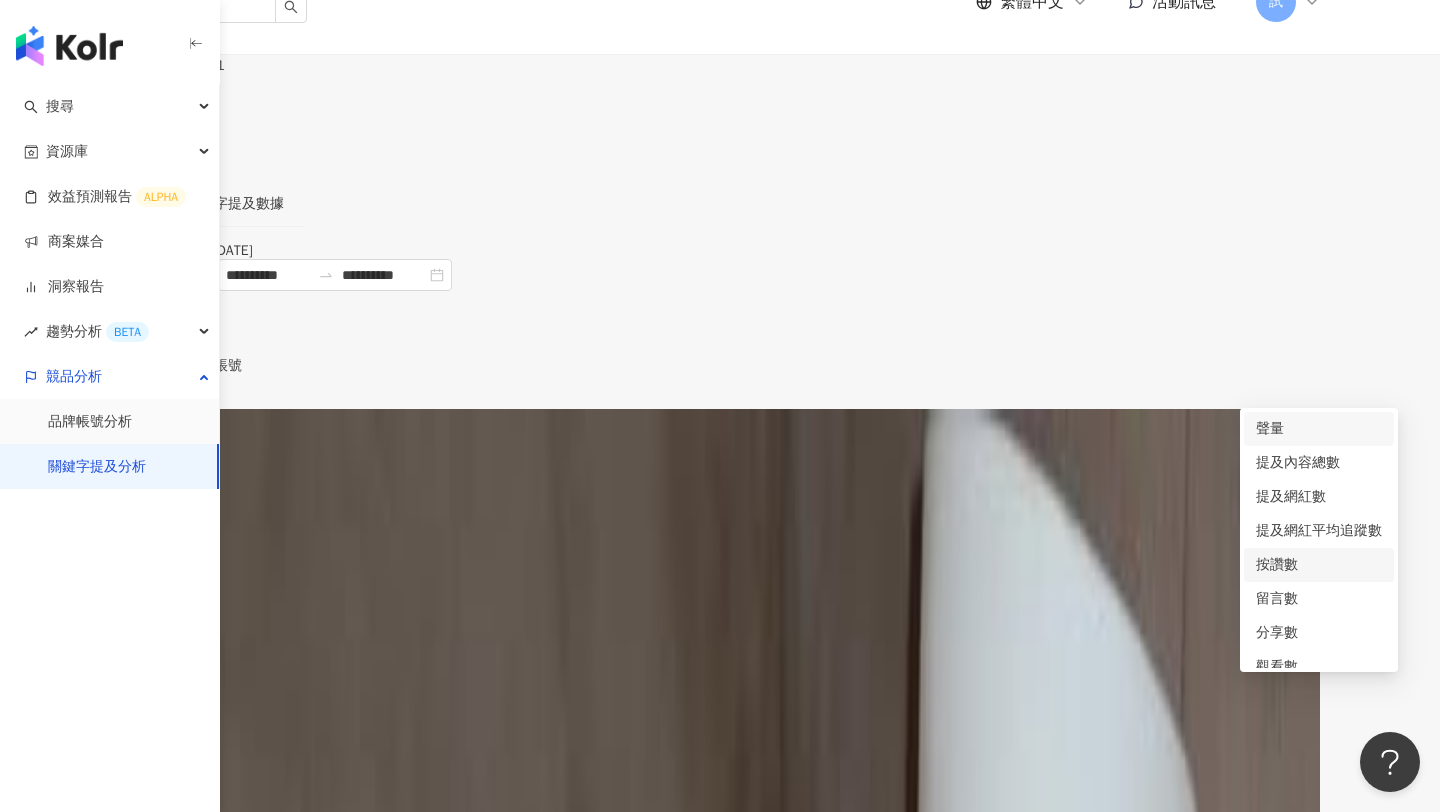 scroll, scrollTop: 50, scrollLeft: 0, axis: vertical 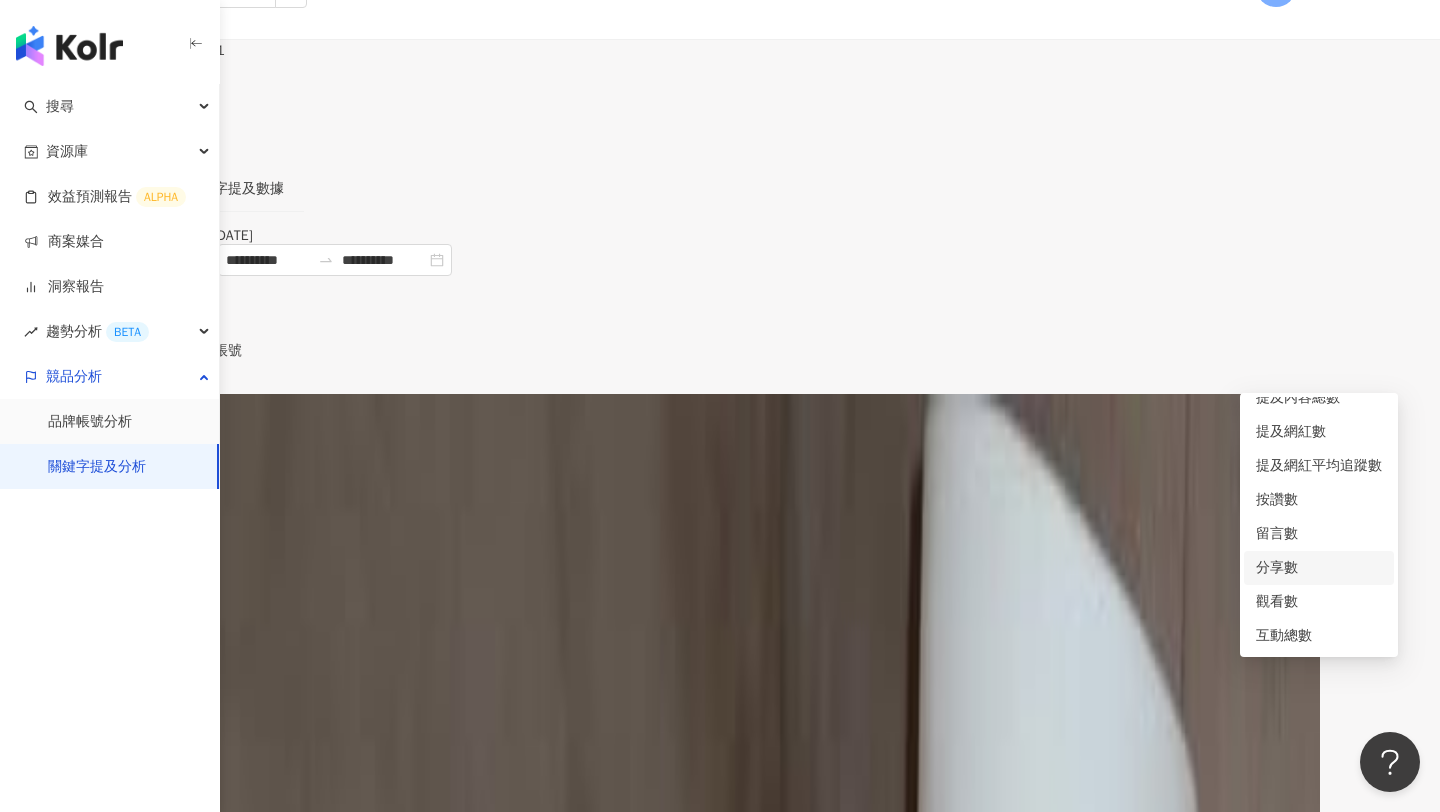 click on "Instagram 提及內容成效走勢 觀看各月份的提及內容走勢，點擊節點查看細節 。如選擇單一月份，顯示的是當月至今的數據。(聲量 = 按讚數 + 分享數 + 留言數 + 觀看數) 聲量" at bounding box center [720, 426] 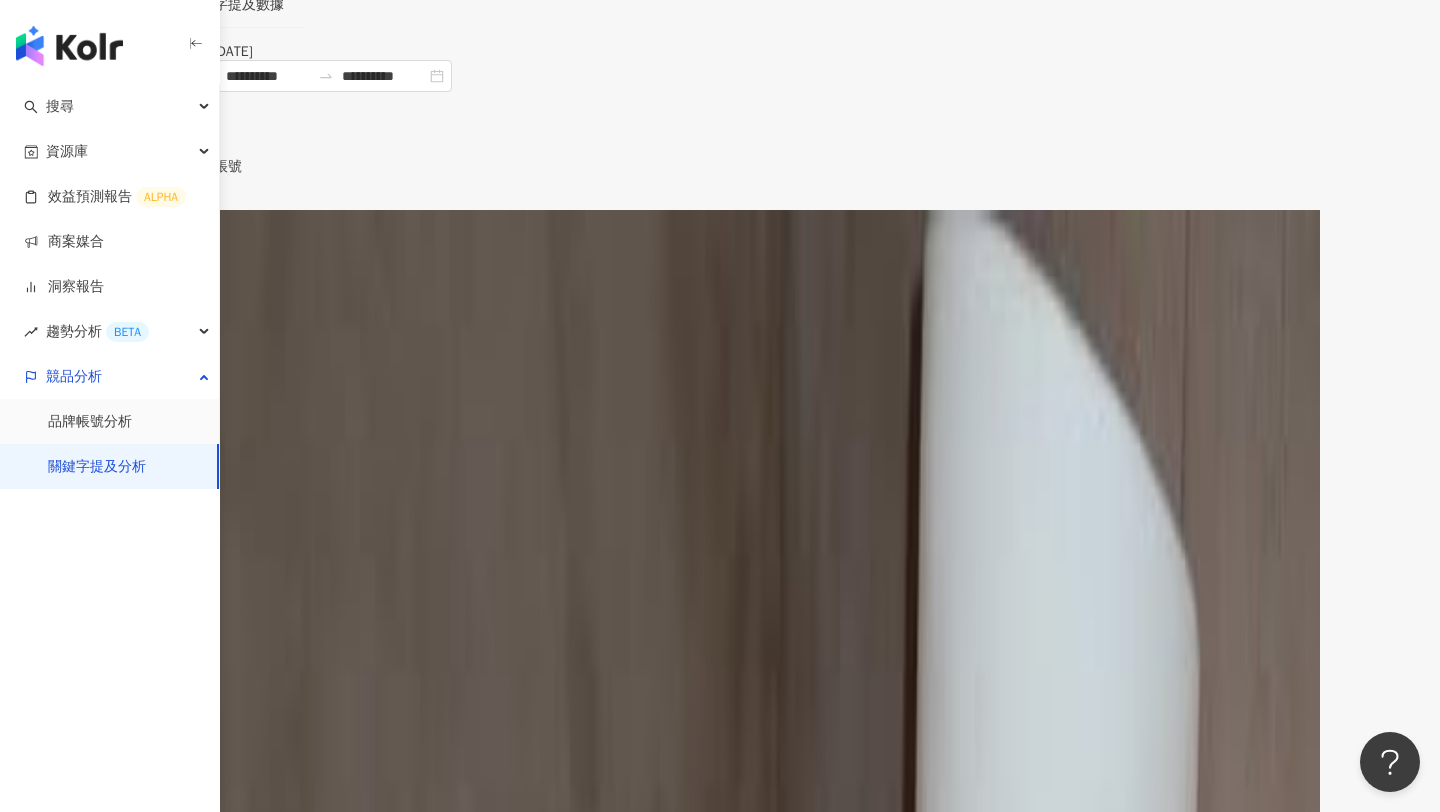 scroll, scrollTop: 235, scrollLeft: 0, axis: vertical 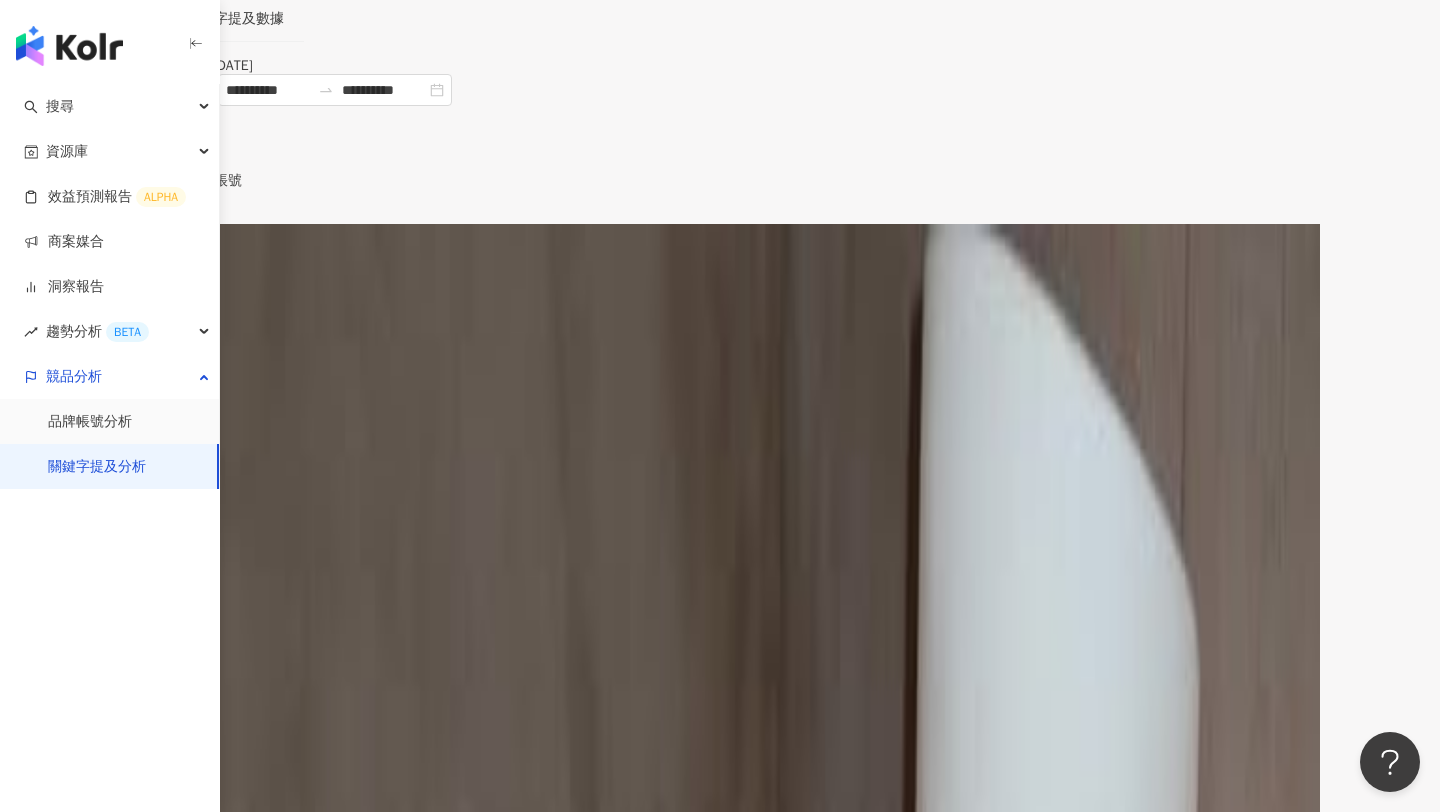 click on "Instagram" at bounding box center (169, 105) 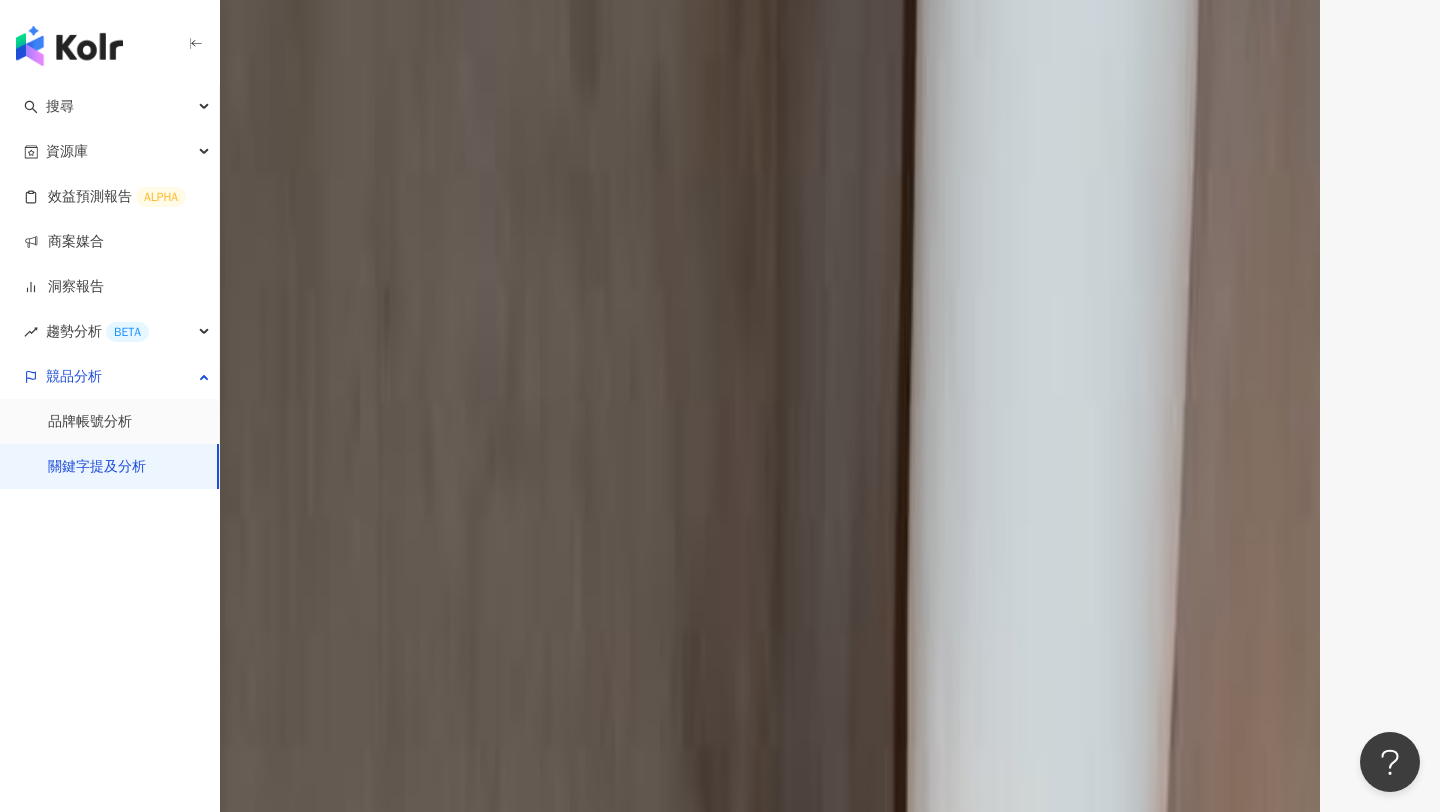 scroll, scrollTop: 971, scrollLeft: 0, axis: vertical 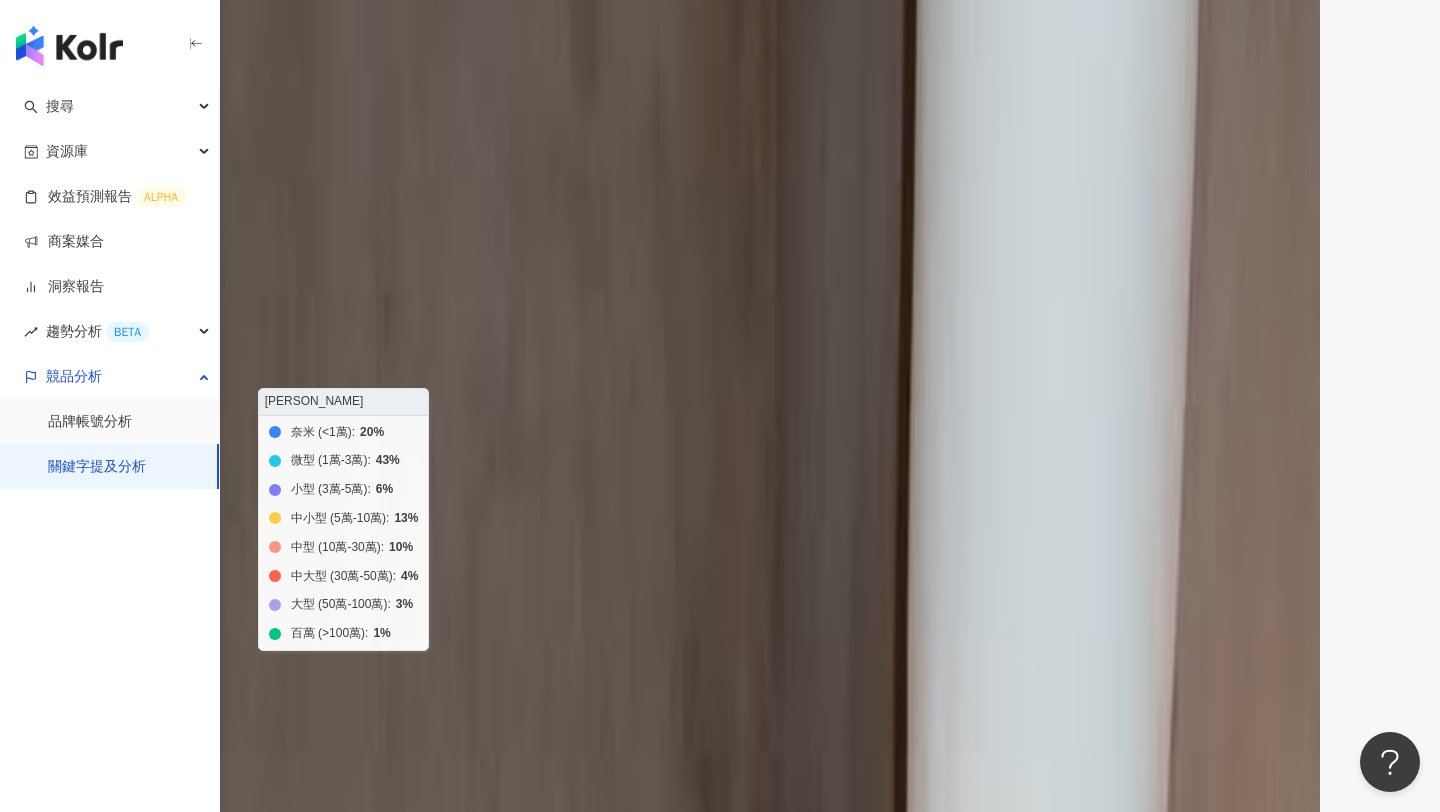 click on "奈米 (<1萬) 微型 (1萬-3萬) 小型 (3萬-5萬) 中小型 (5萬-10萬) 中型 (10萬-30萬) 中大型 (30萬-50萬) 大型 (50萬-100萬) 百萬  (>100萬)" 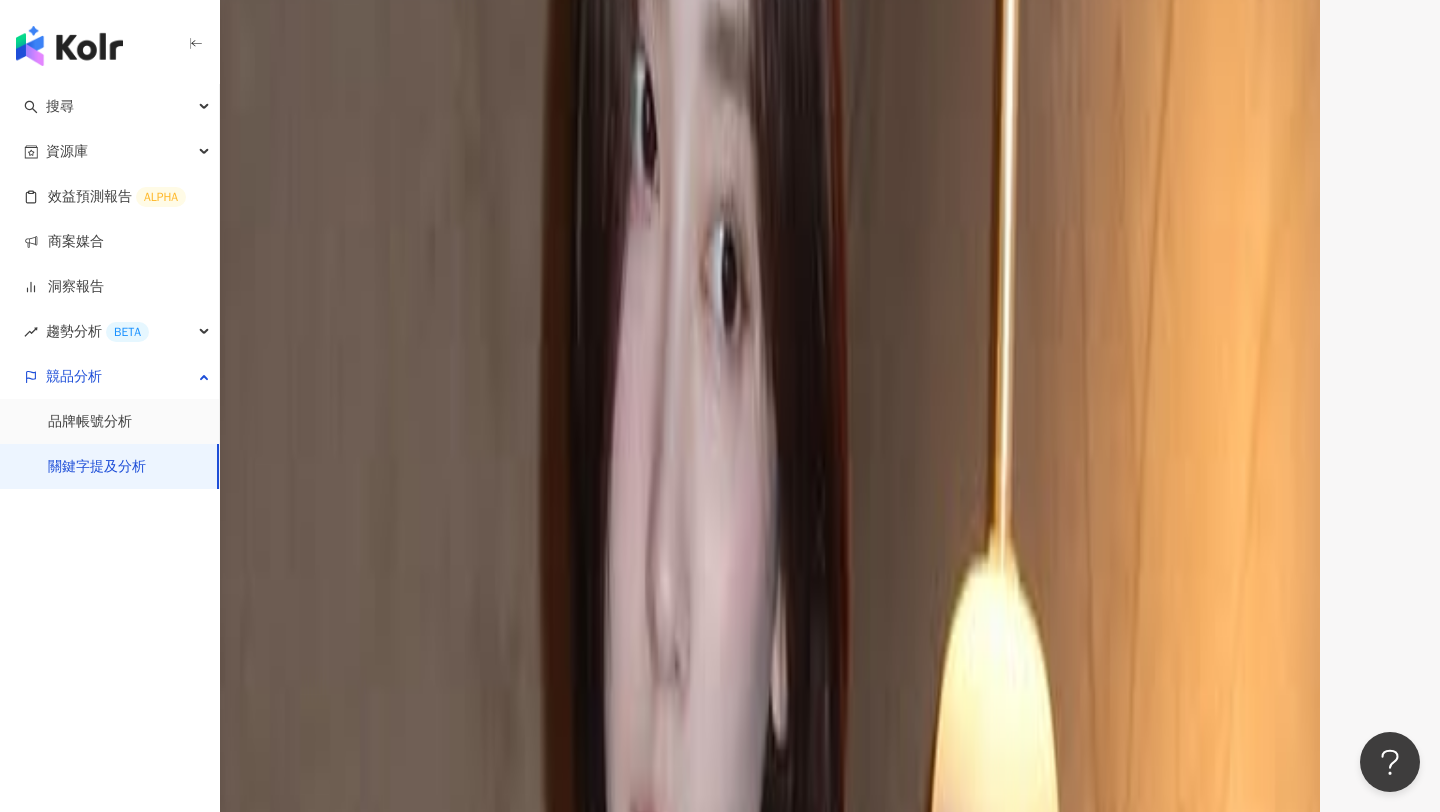 scroll, scrollTop: 2987, scrollLeft: 0, axis: vertical 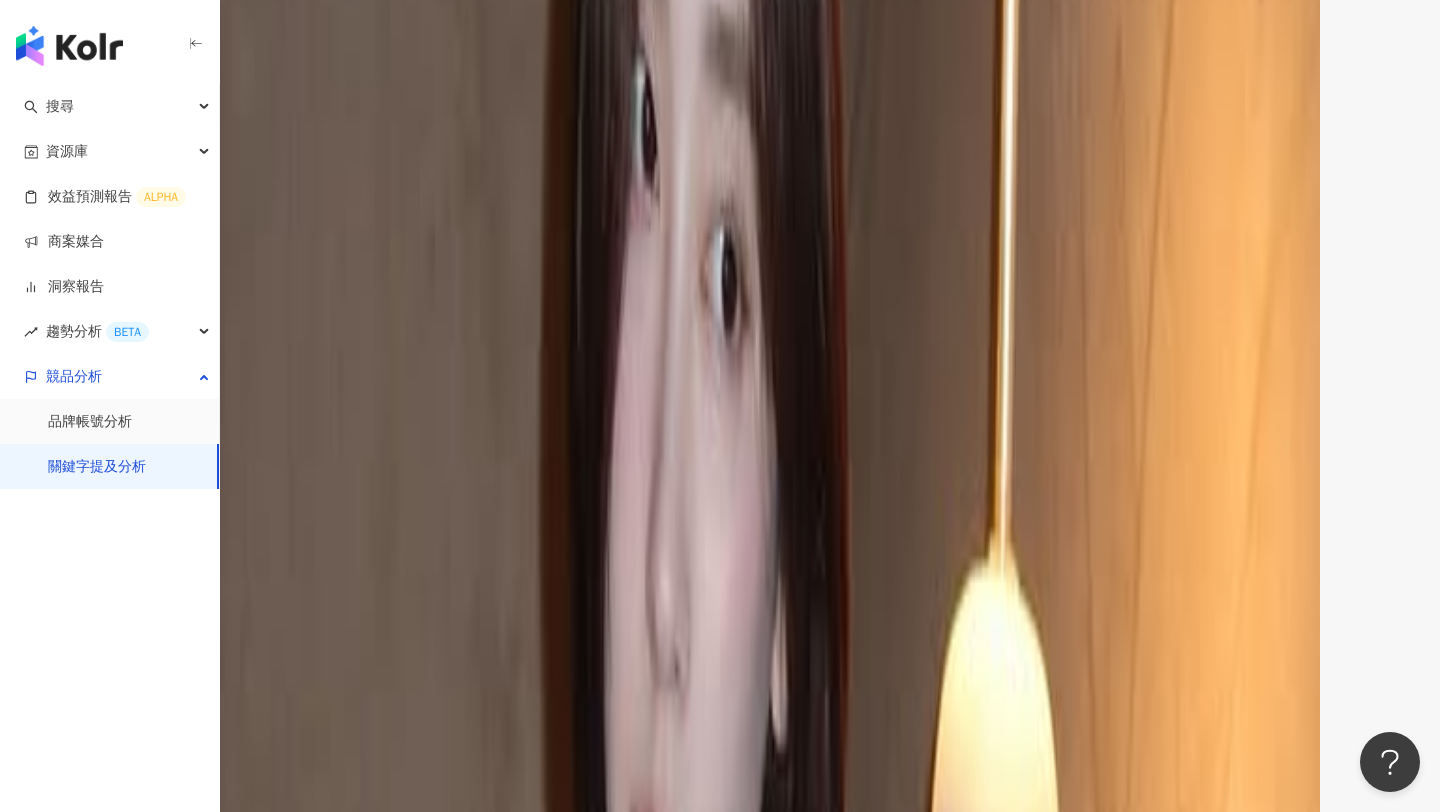 click on "觀看最高" at bounding box center (304, 965) 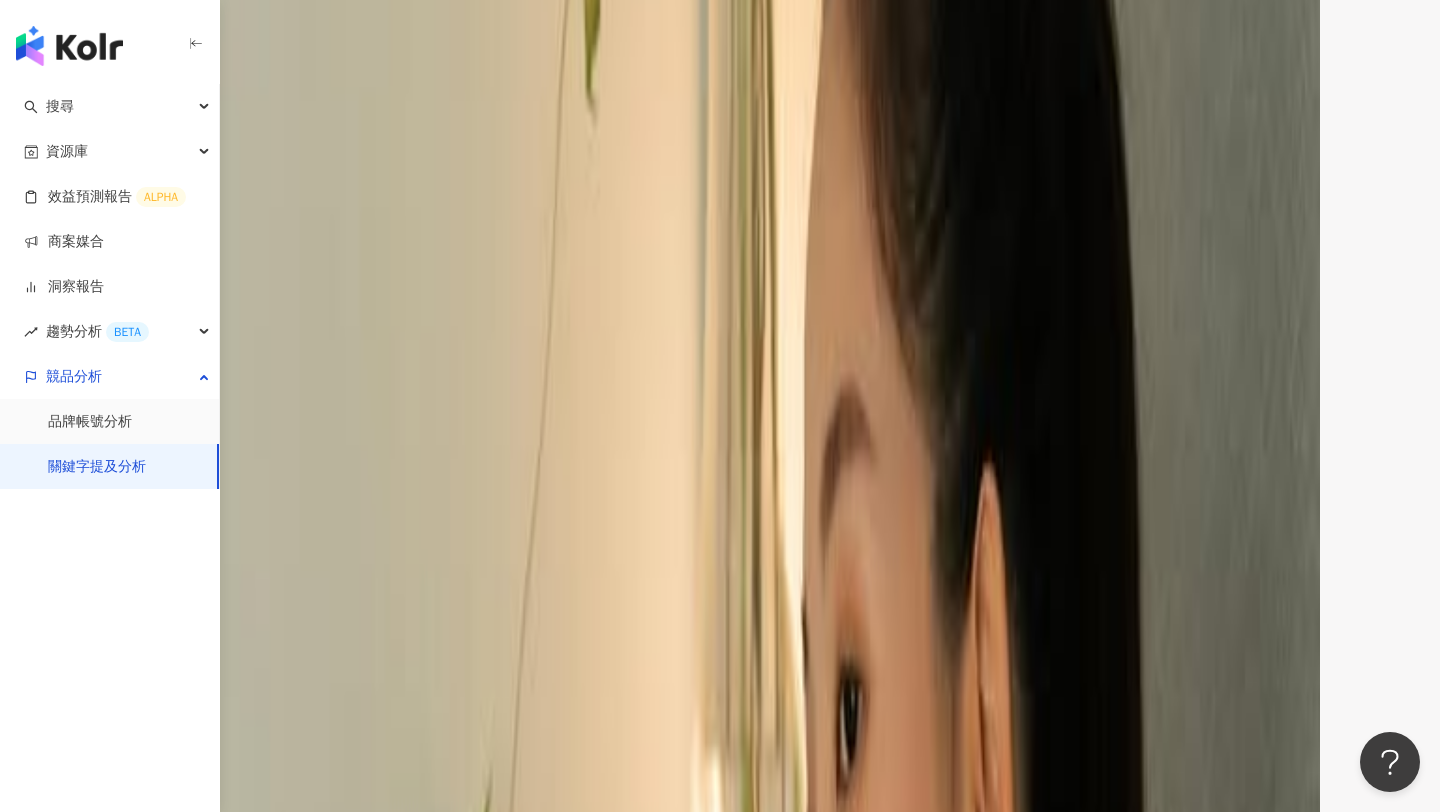 click at bounding box center (720, 2239) 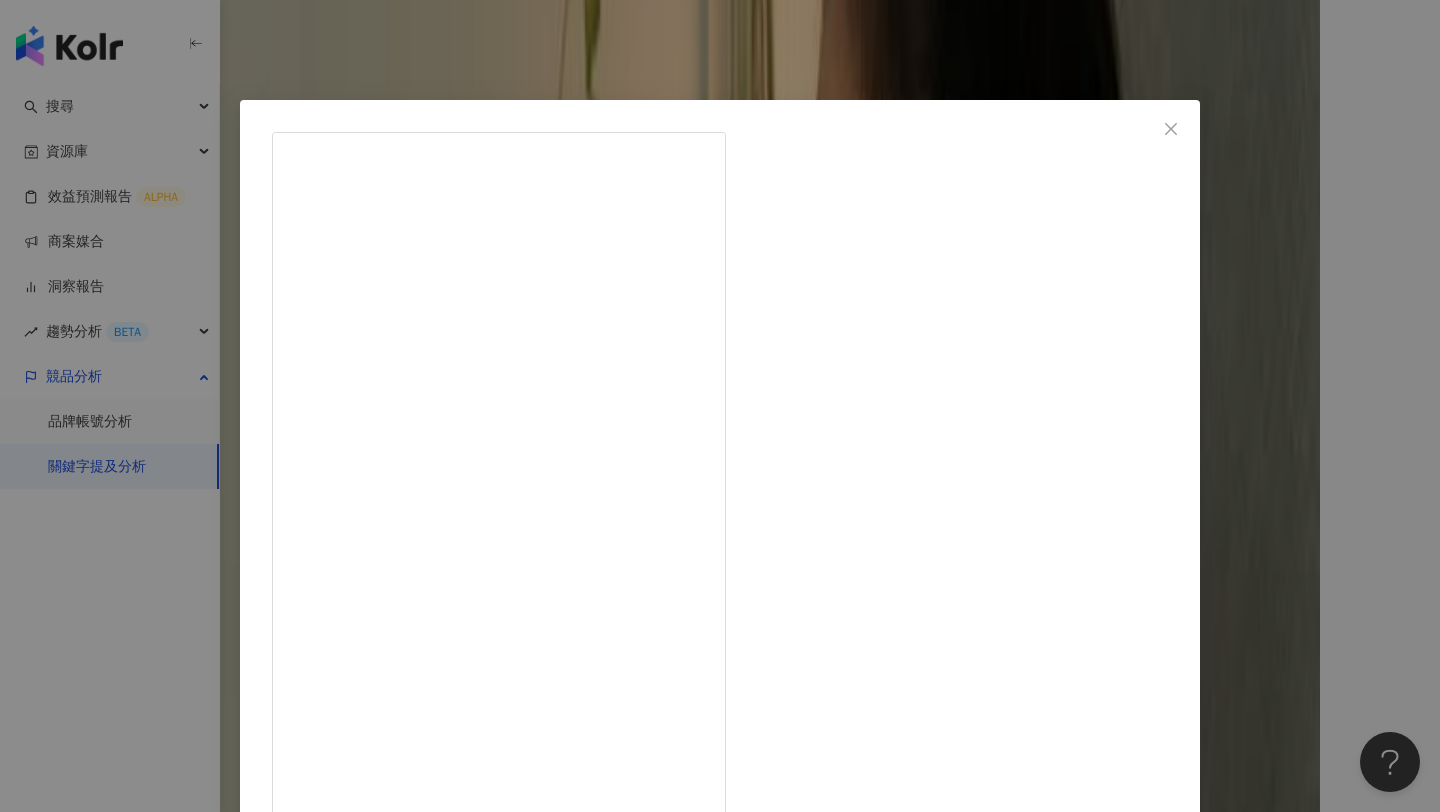 click on "修杰楷 2025/4/2 修的一天
用一杯好喝的咖啡與滿足的早餐來開始，還有什麼比這更好的方式😎😎。
平常我幾乎不太保養或照鏡子，最怕做臉擠粉刺，難得去整理一下自己，醫師一對一諮詢，細心幫我分析膚況、客製化療程，原來保養就這麼簡單
-
Special Thanks：
#璞之妍
@essenangeloclinic @essenangelo_aquahair 2.3萬 80 102.5萬 查看原始貼文" at bounding box center (720, 406) 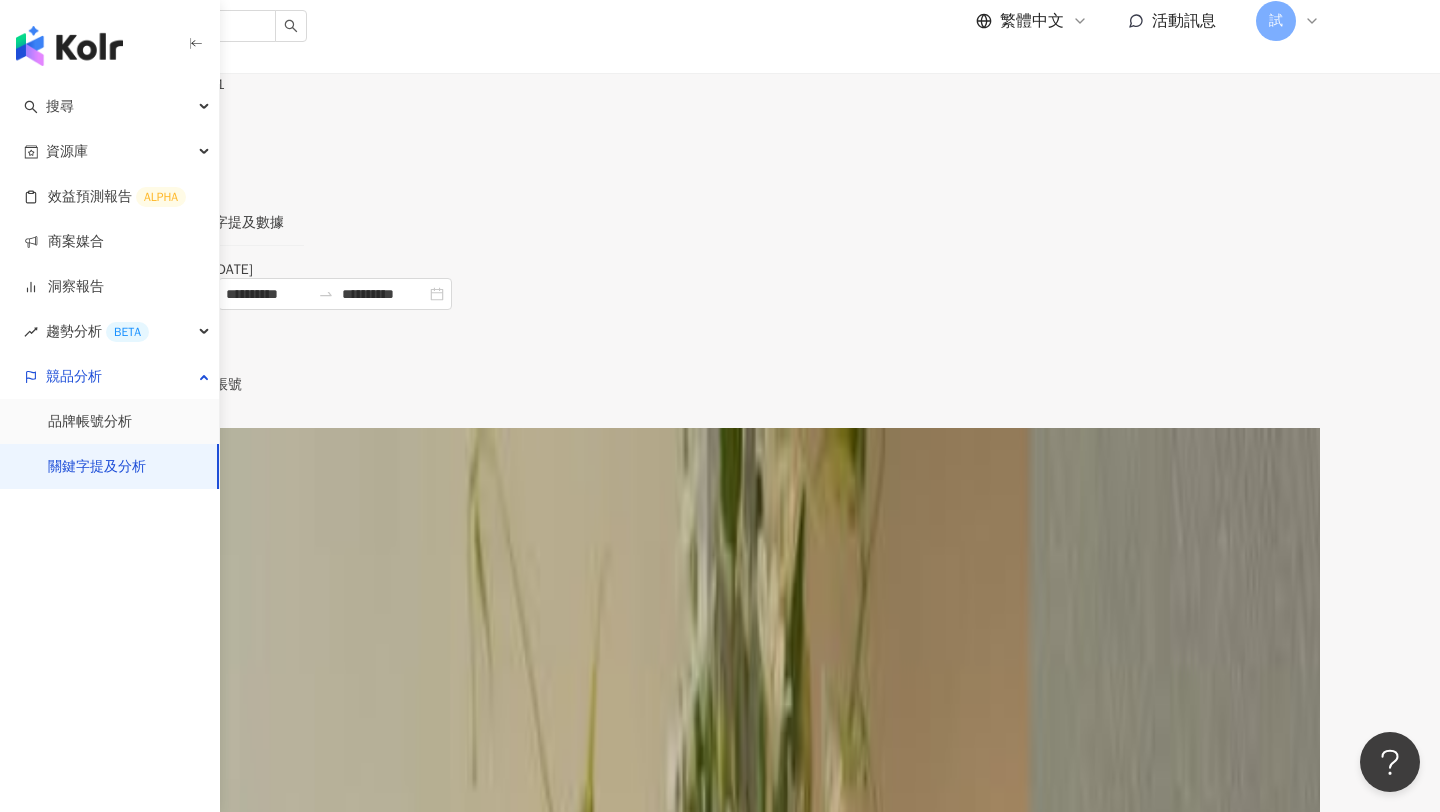 scroll, scrollTop: 0, scrollLeft: 0, axis: both 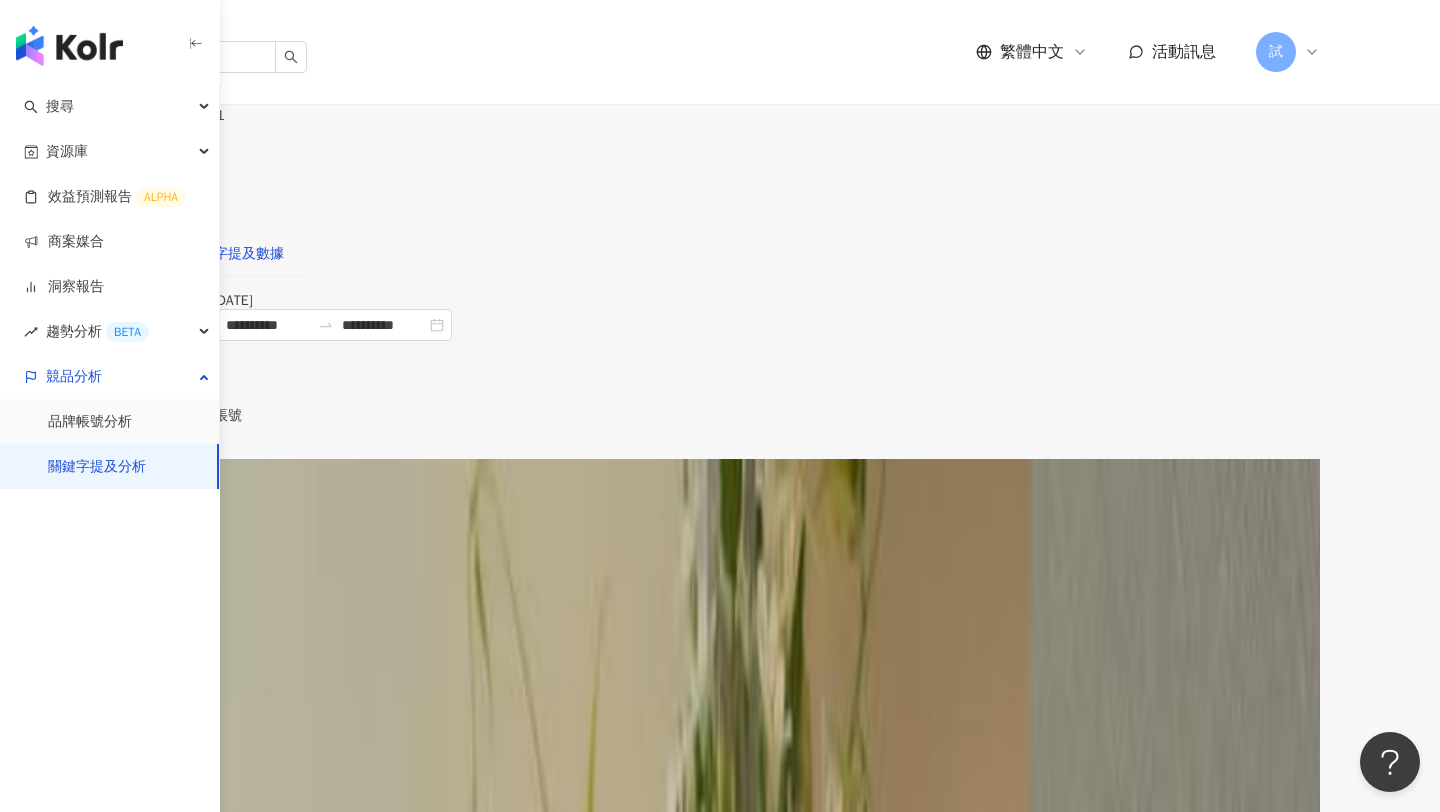 click on "關鍵字提及數據" at bounding box center (235, 254) 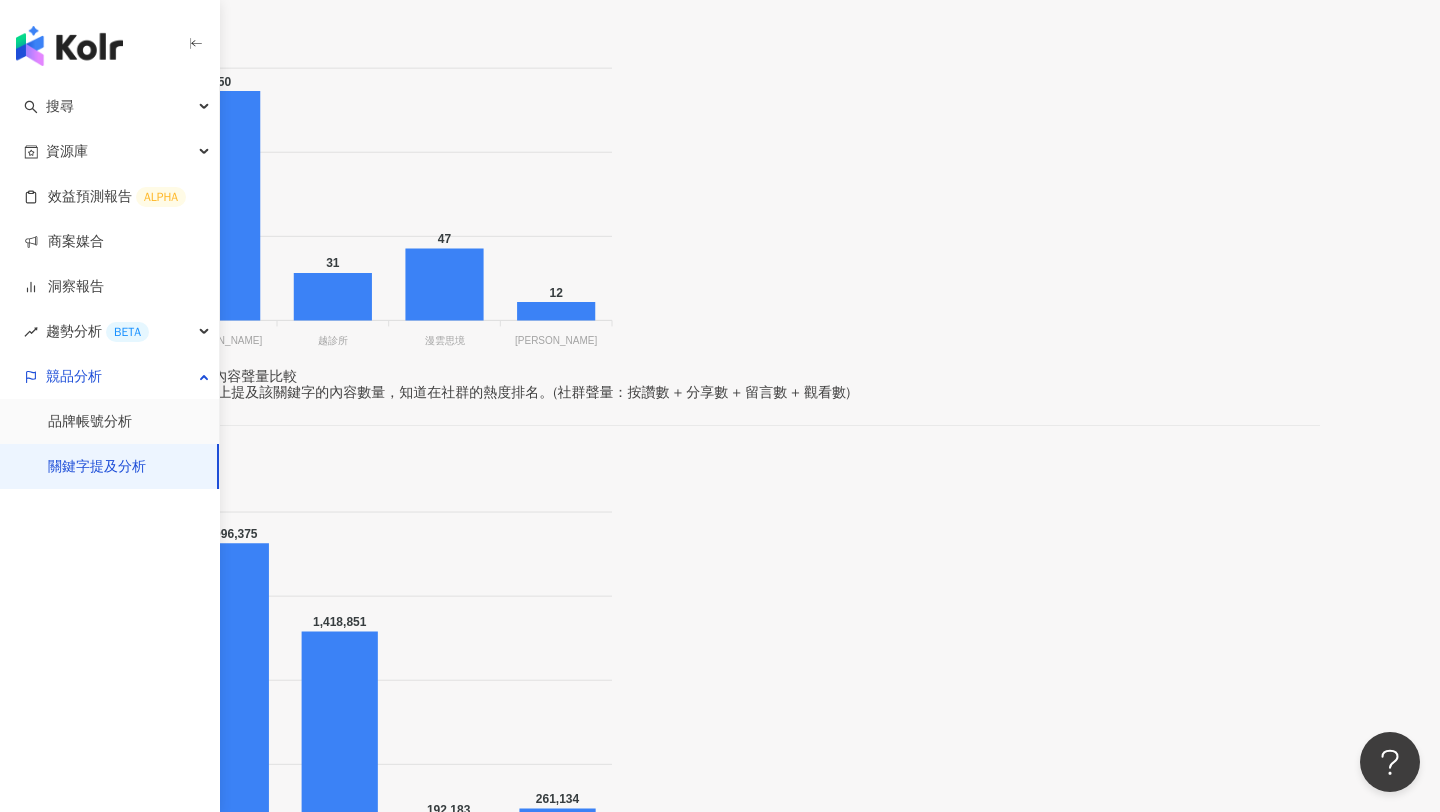 scroll, scrollTop: 510, scrollLeft: 0, axis: vertical 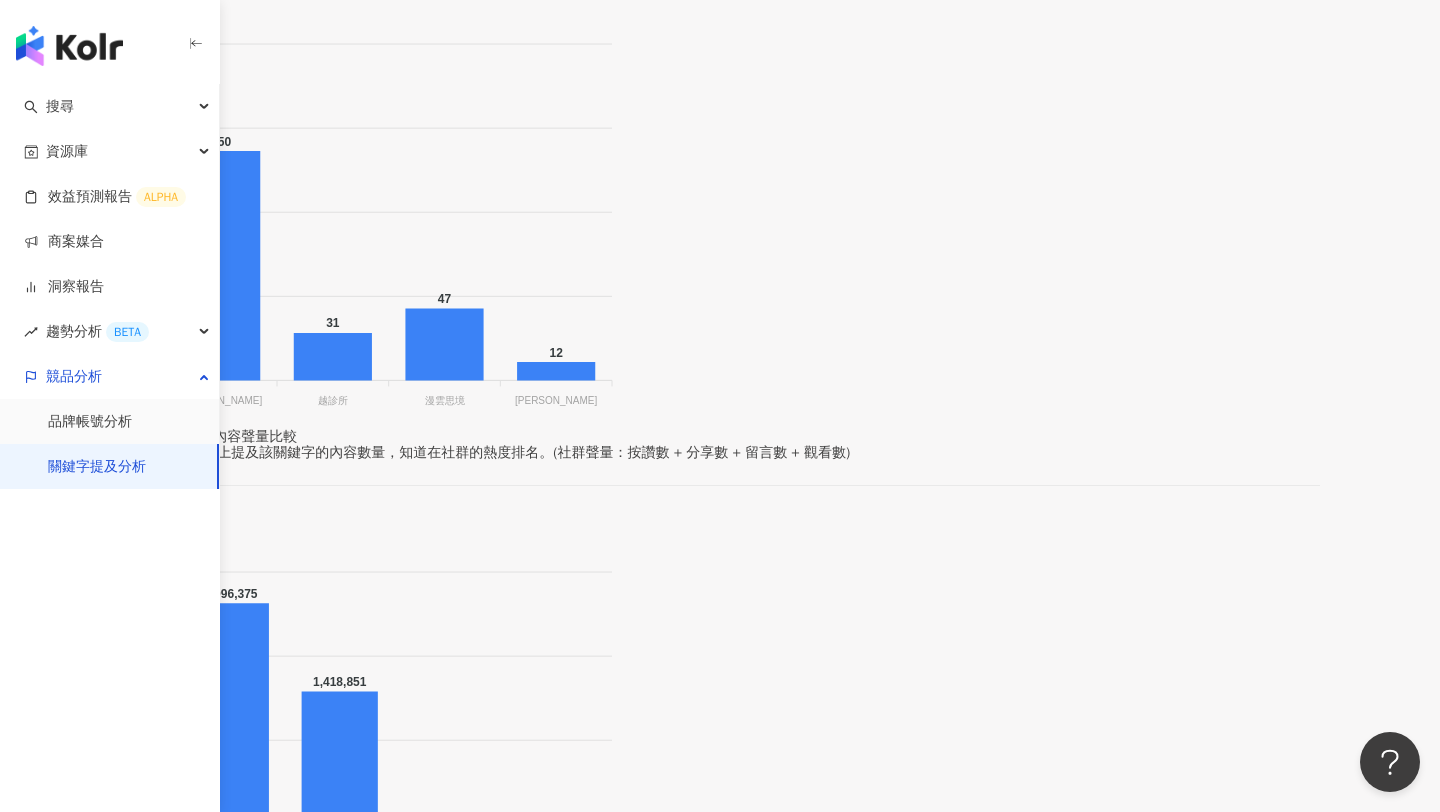drag, startPoint x: 686, startPoint y: 666, endPoint x: 708, endPoint y: 666, distance: 22 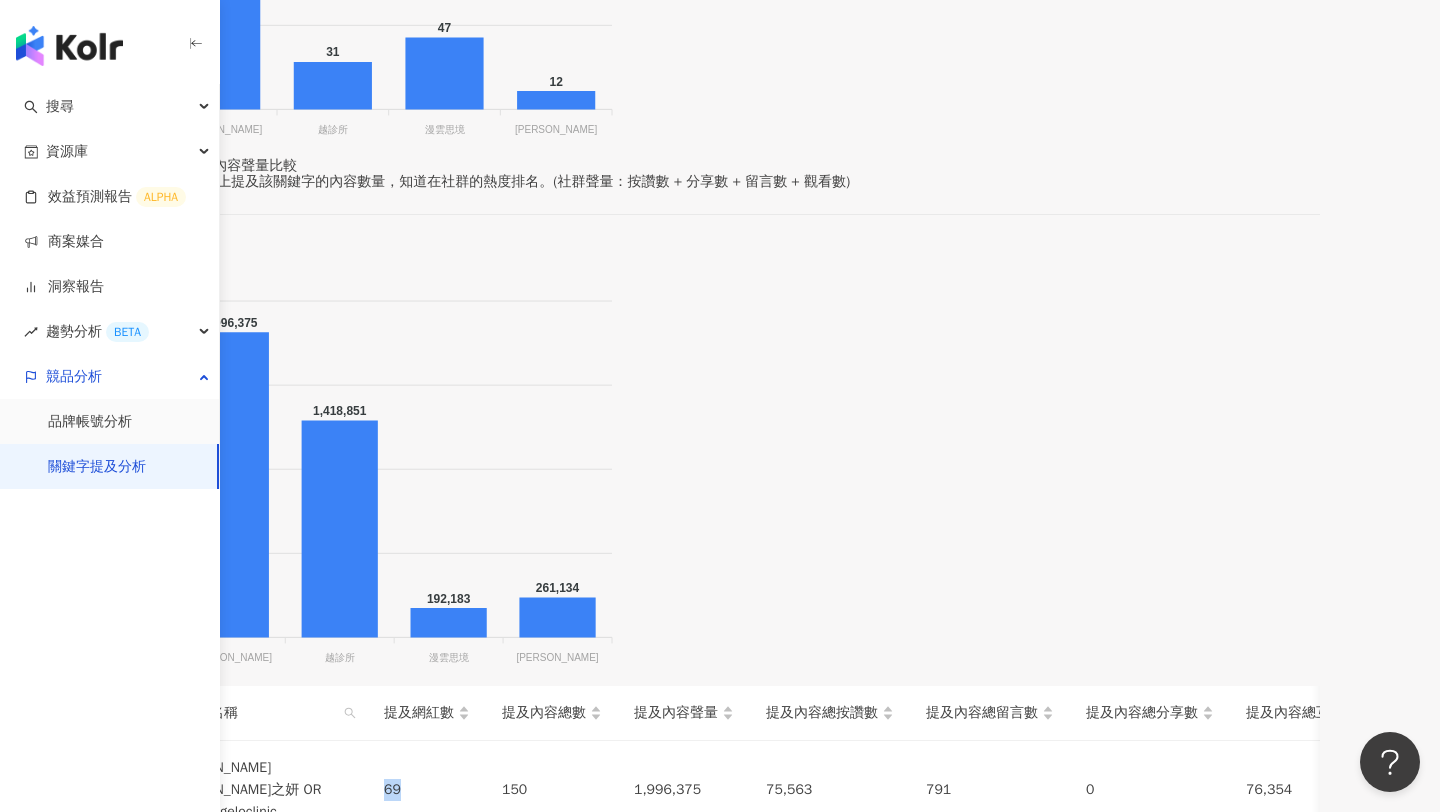 scroll, scrollTop: 785, scrollLeft: 0, axis: vertical 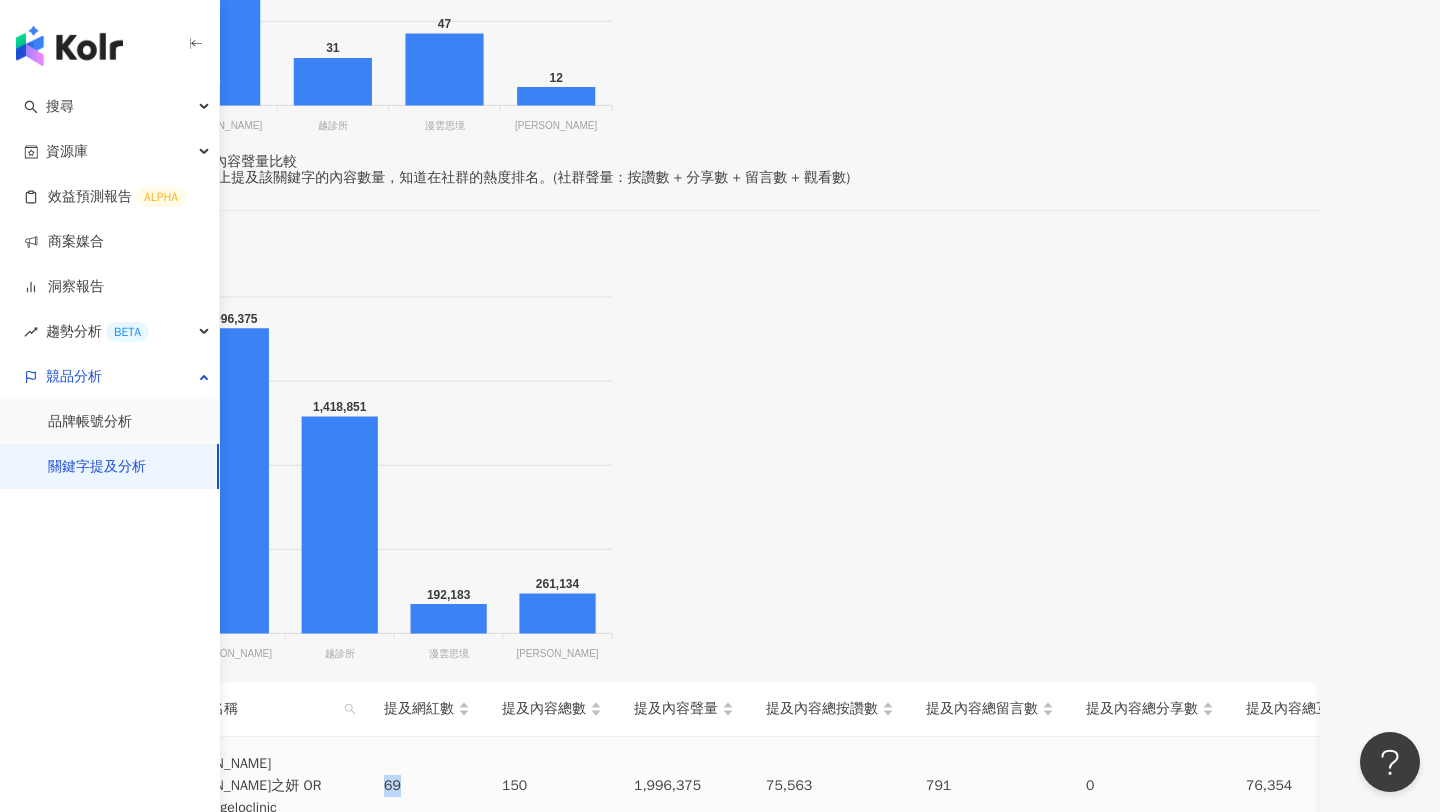 click on "69" at bounding box center (427, 786) 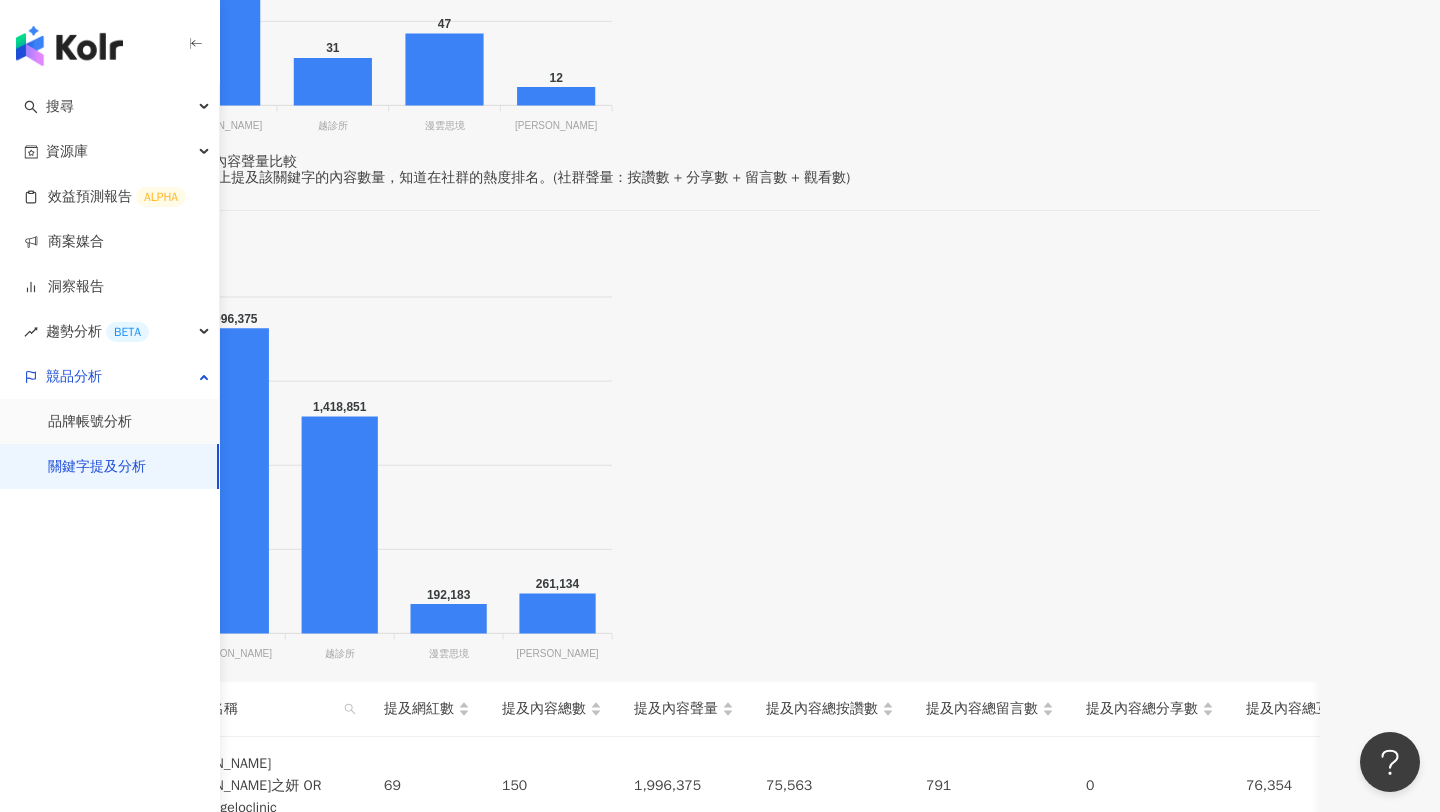 drag, startPoint x: 563, startPoint y: 560, endPoint x: 582, endPoint y: 560, distance: 19 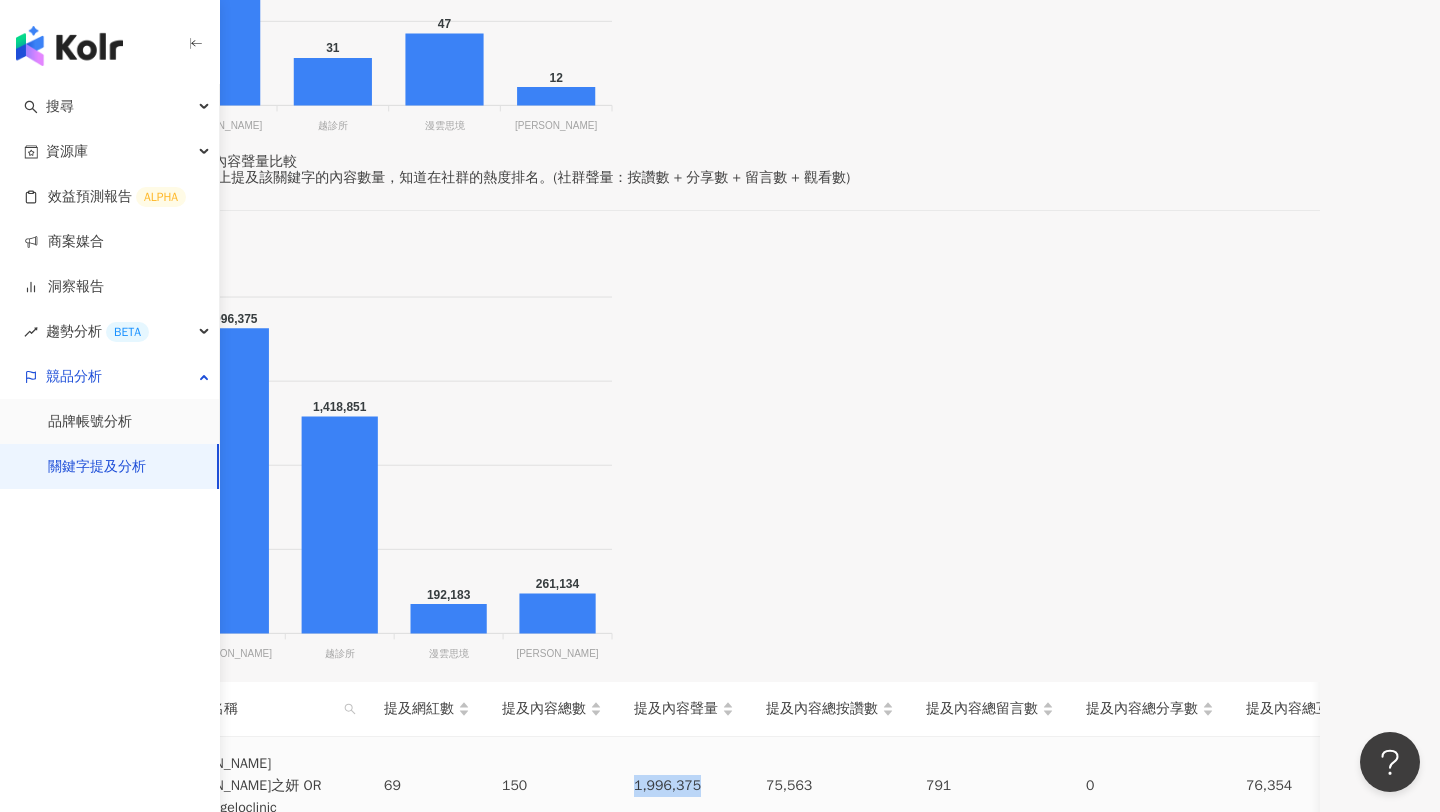 drag, startPoint x: 813, startPoint y: 388, endPoint x: 887, endPoint y: 389, distance: 74.00676 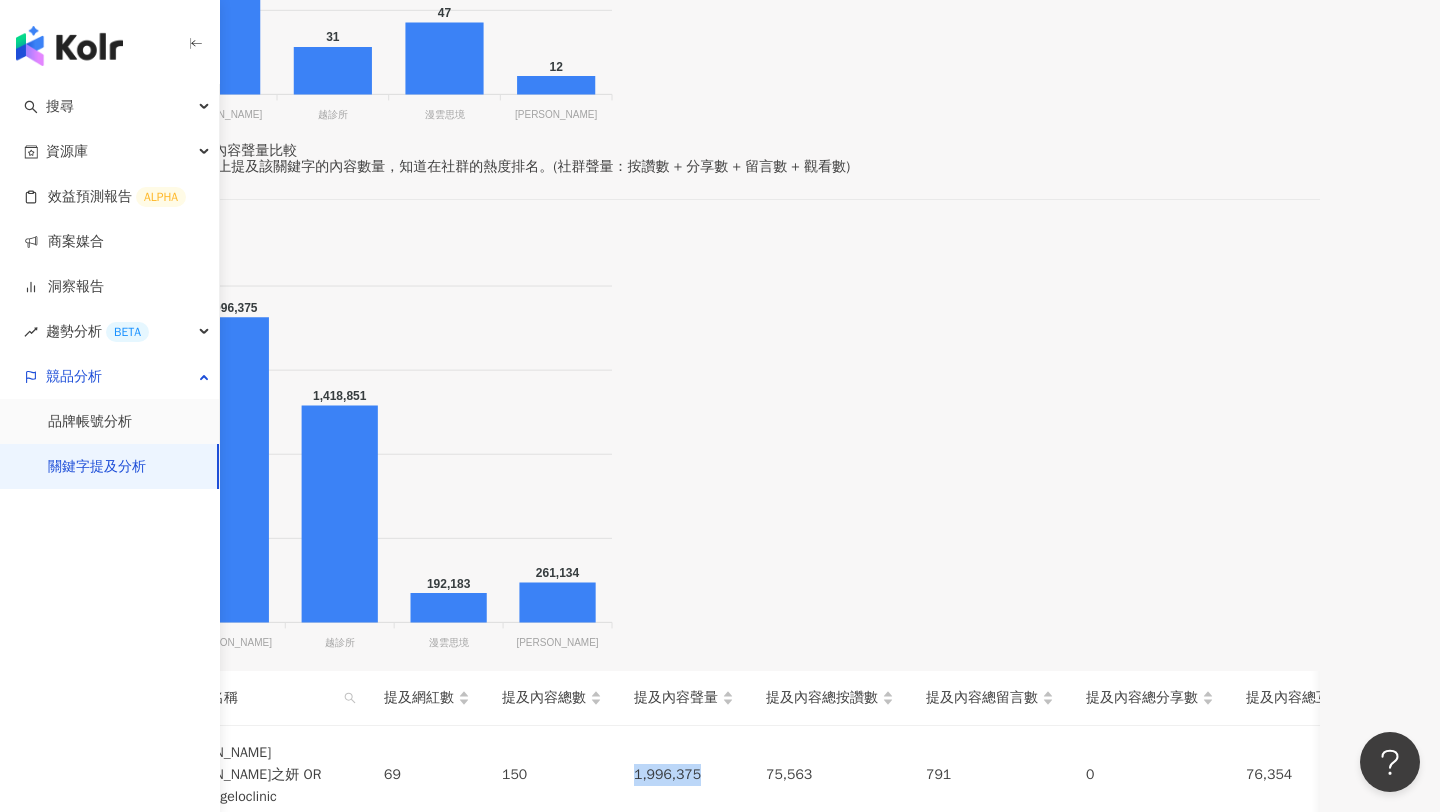 scroll, scrollTop: 810, scrollLeft: 0, axis: vertical 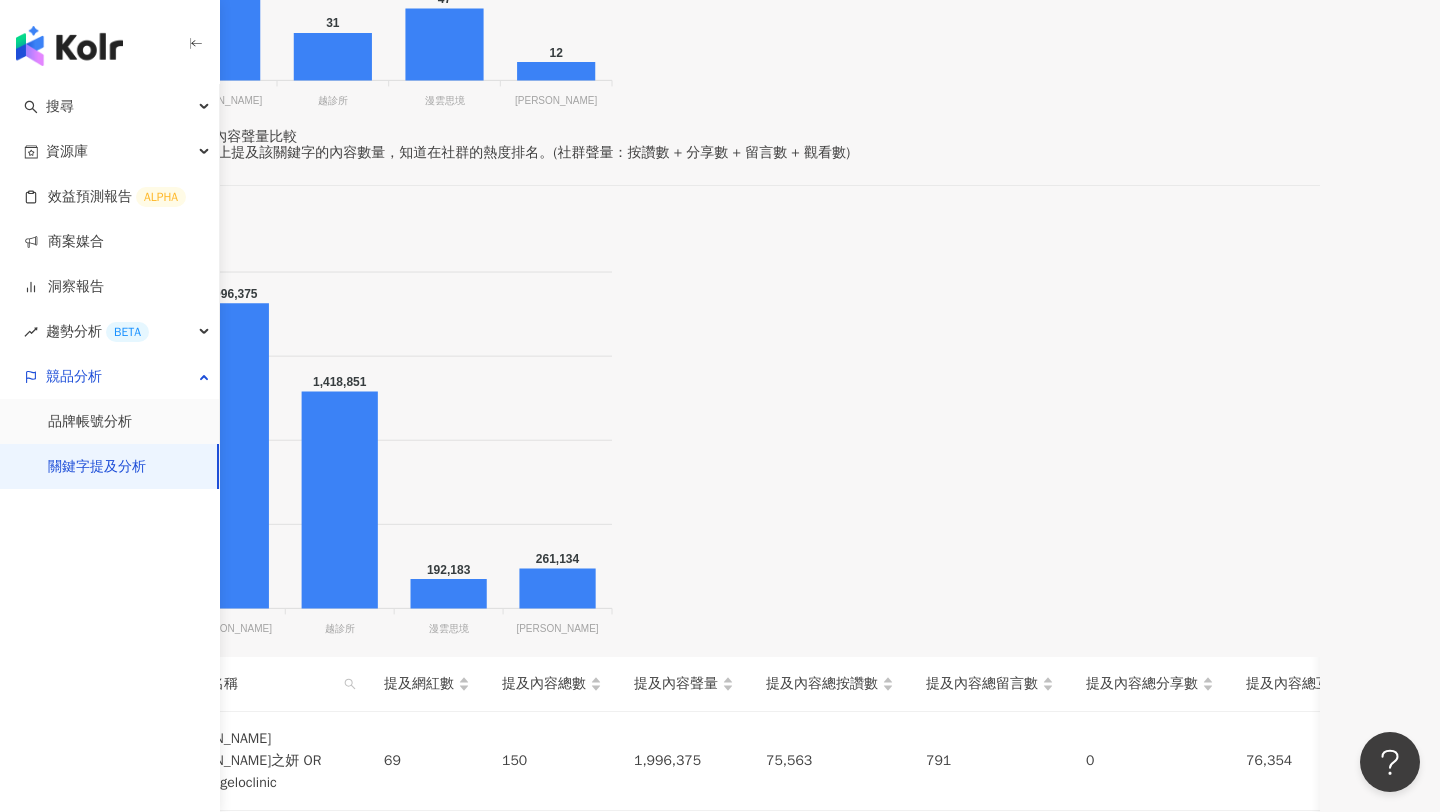 click on "31" at bounding box center [552, 926] 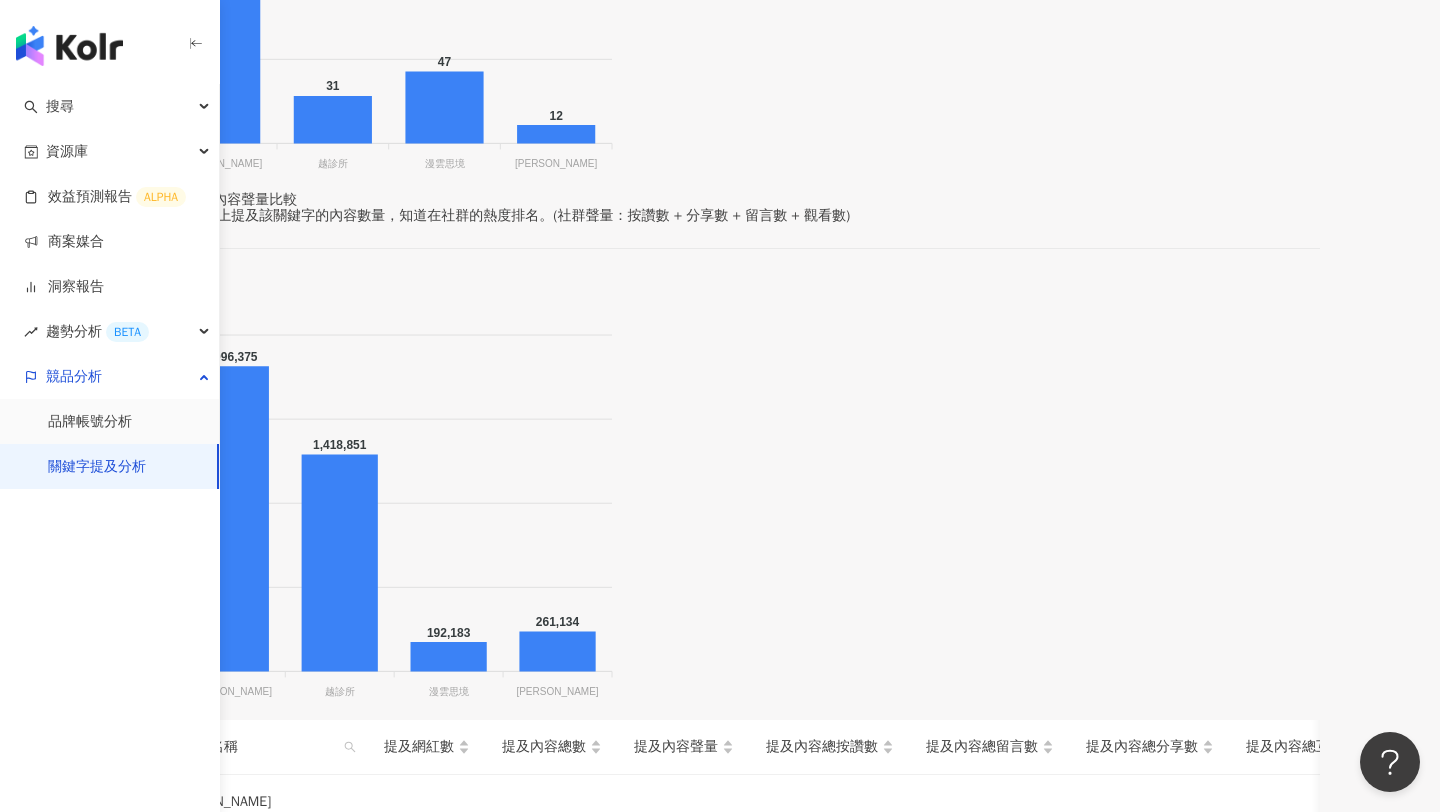 scroll, scrollTop: 756, scrollLeft: 0, axis: vertical 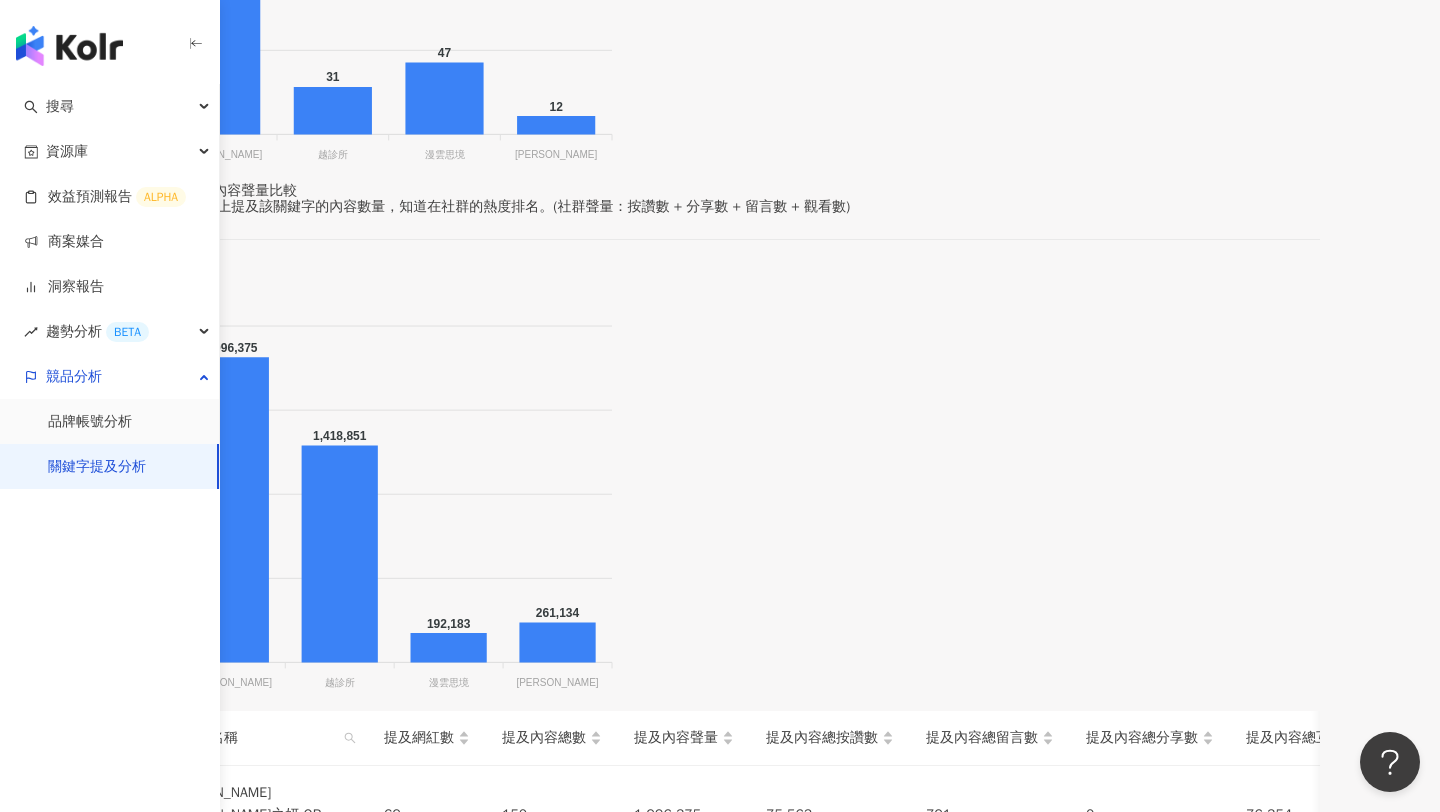drag, startPoint x: 813, startPoint y: 586, endPoint x: 890, endPoint y: 587, distance: 77.00649 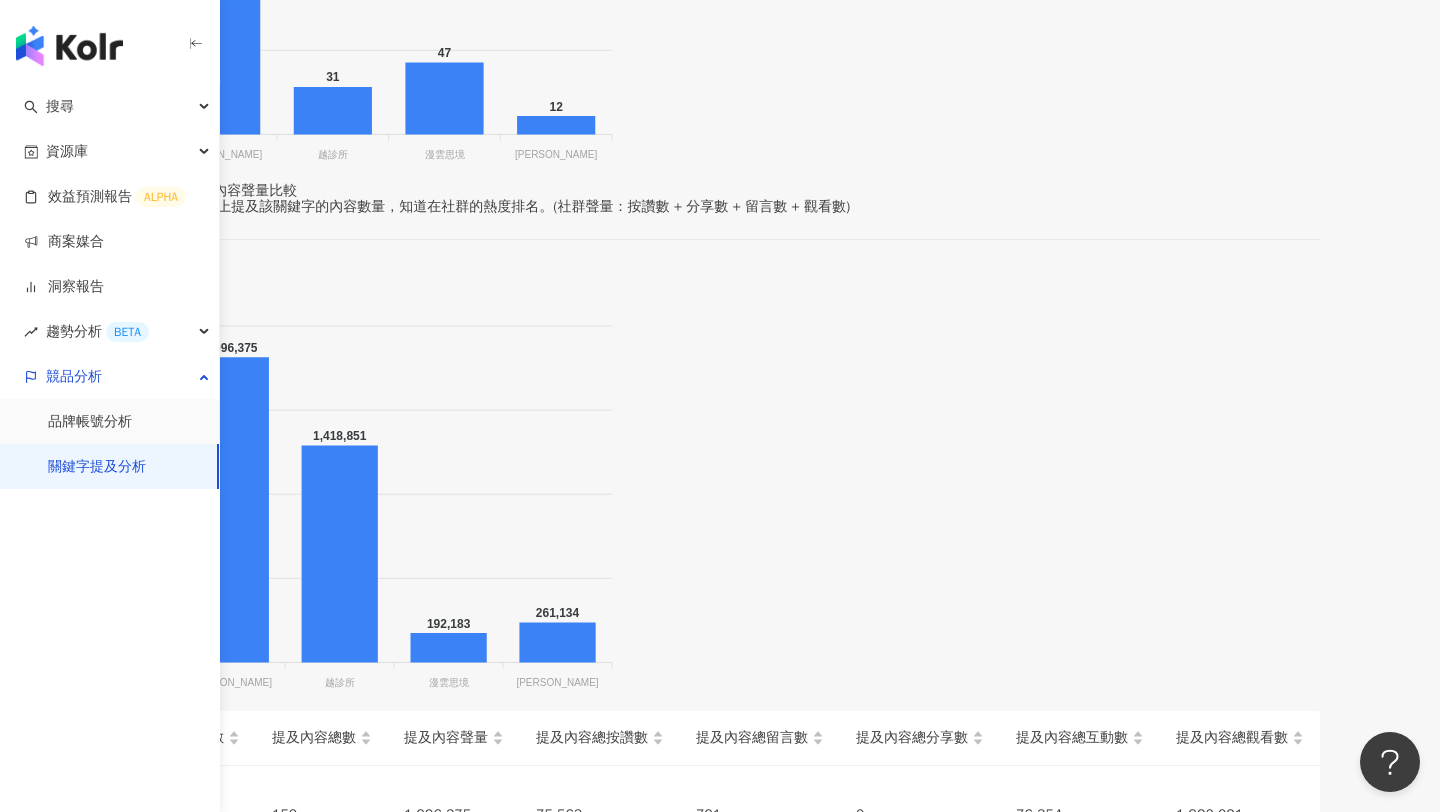 scroll, scrollTop: 0, scrollLeft: 370, axis: horizontal 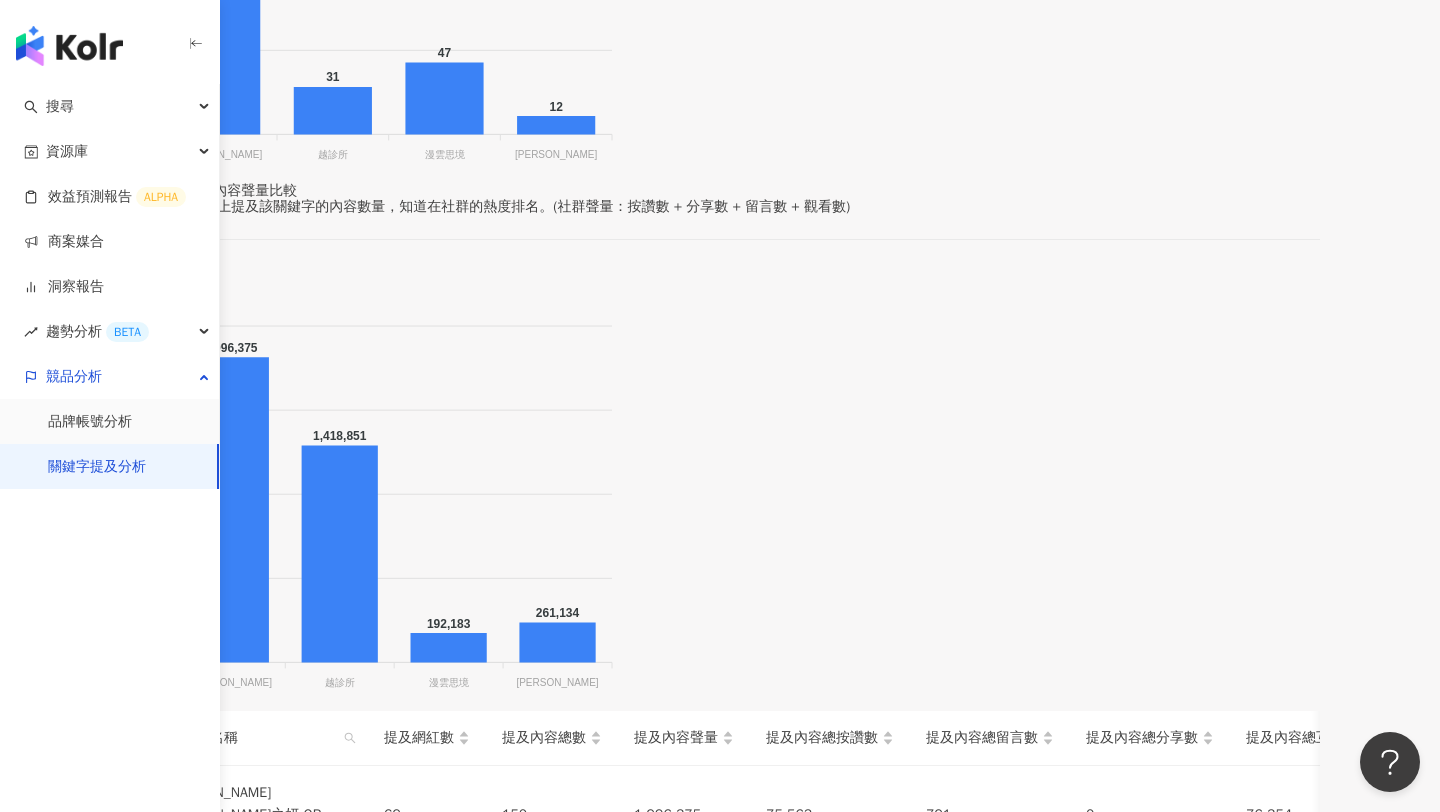 drag, startPoint x: 818, startPoint y: 505, endPoint x: 893, endPoint y: 509, distance: 75.10659 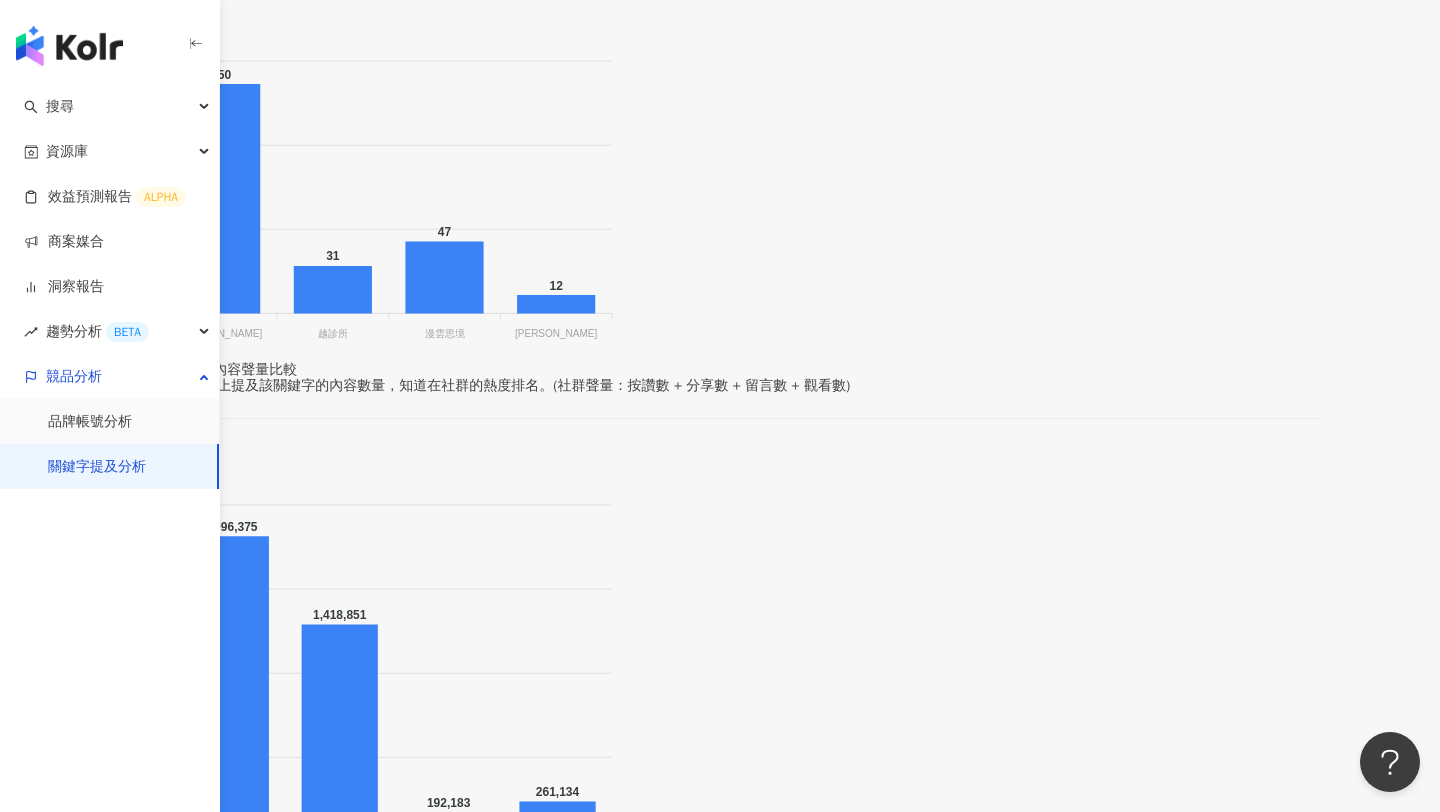 scroll, scrollTop: 585, scrollLeft: 0, axis: vertical 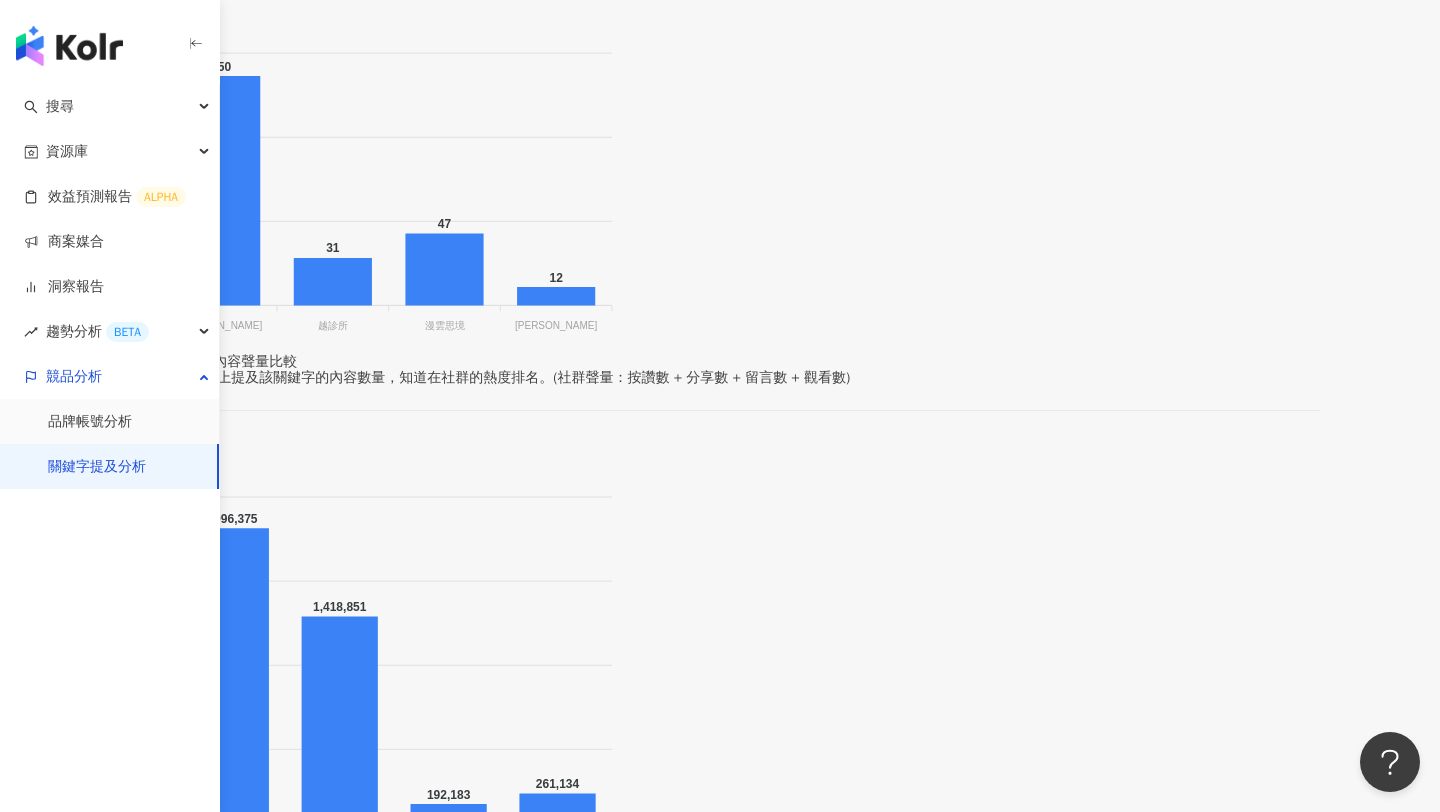 drag, startPoint x: 564, startPoint y: 583, endPoint x: 578, endPoint y: 583, distance: 14 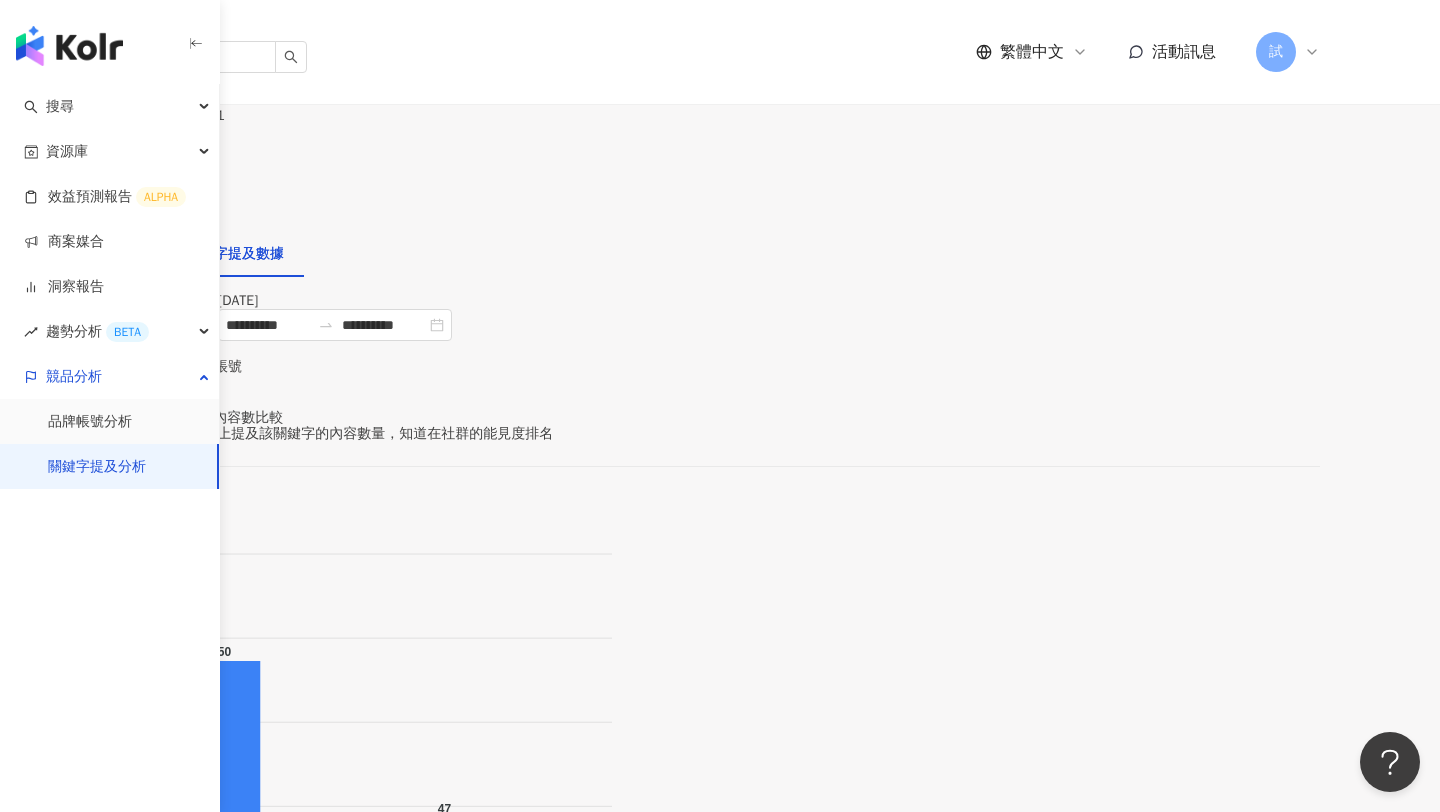 click on "關鍵字提及內容分析" at bounding box center [83, 254] 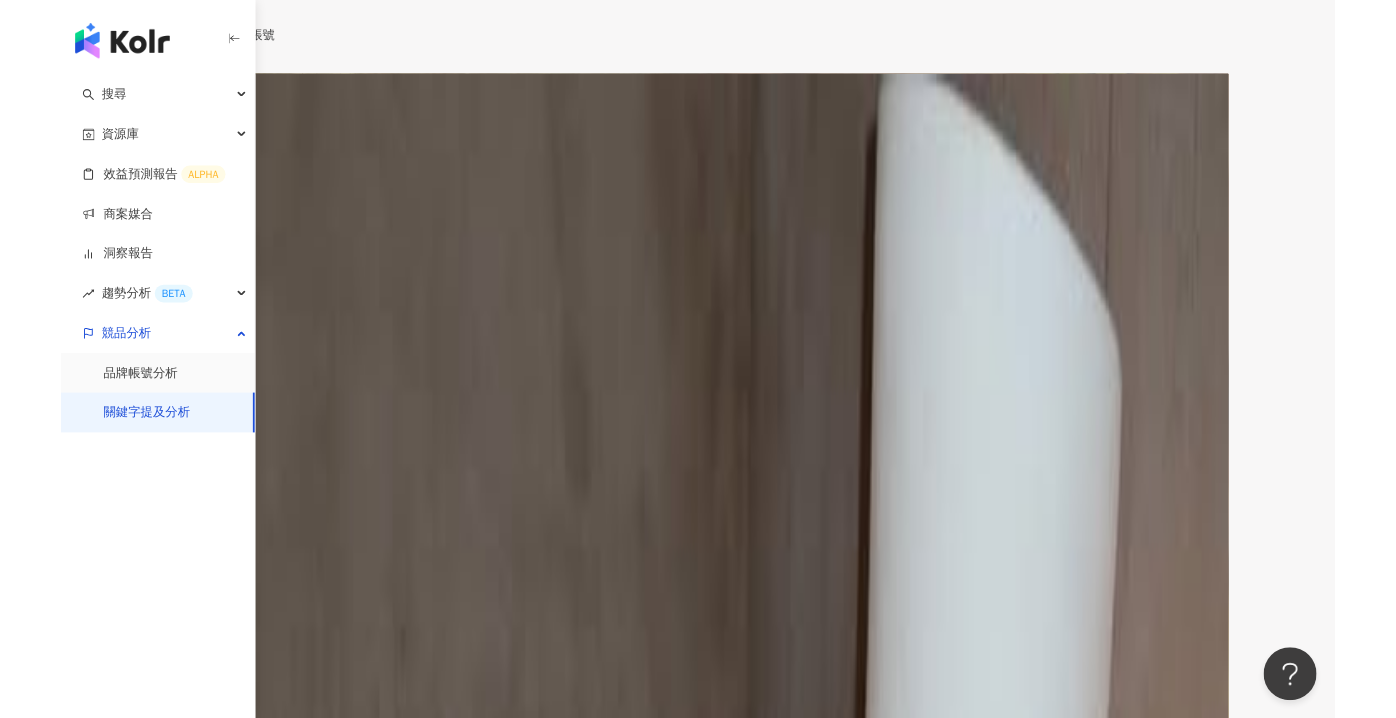 scroll, scrollTop: 386, scrollLeft: 0, axis: vertical 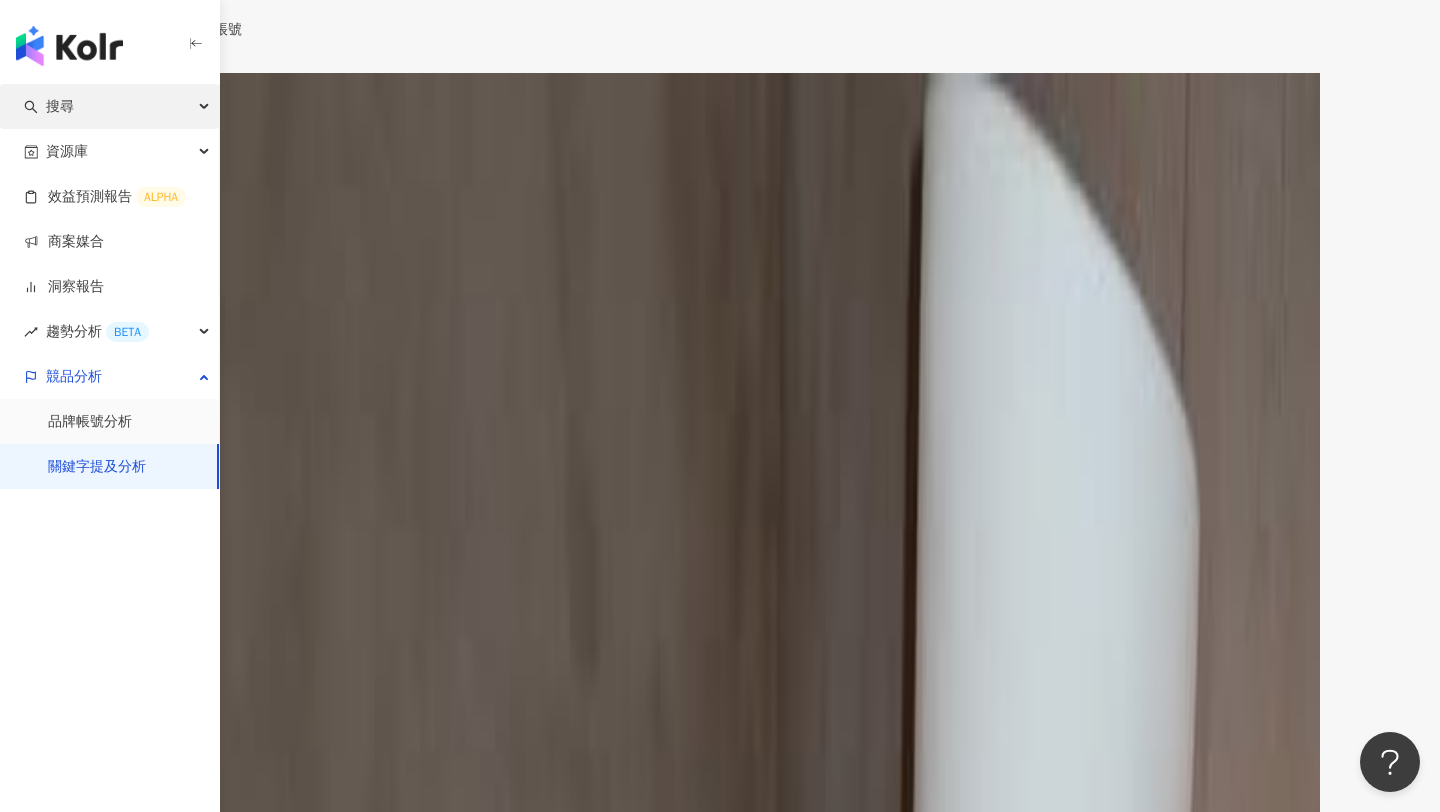 click on "搜尋" at bounding box center [109, 106] 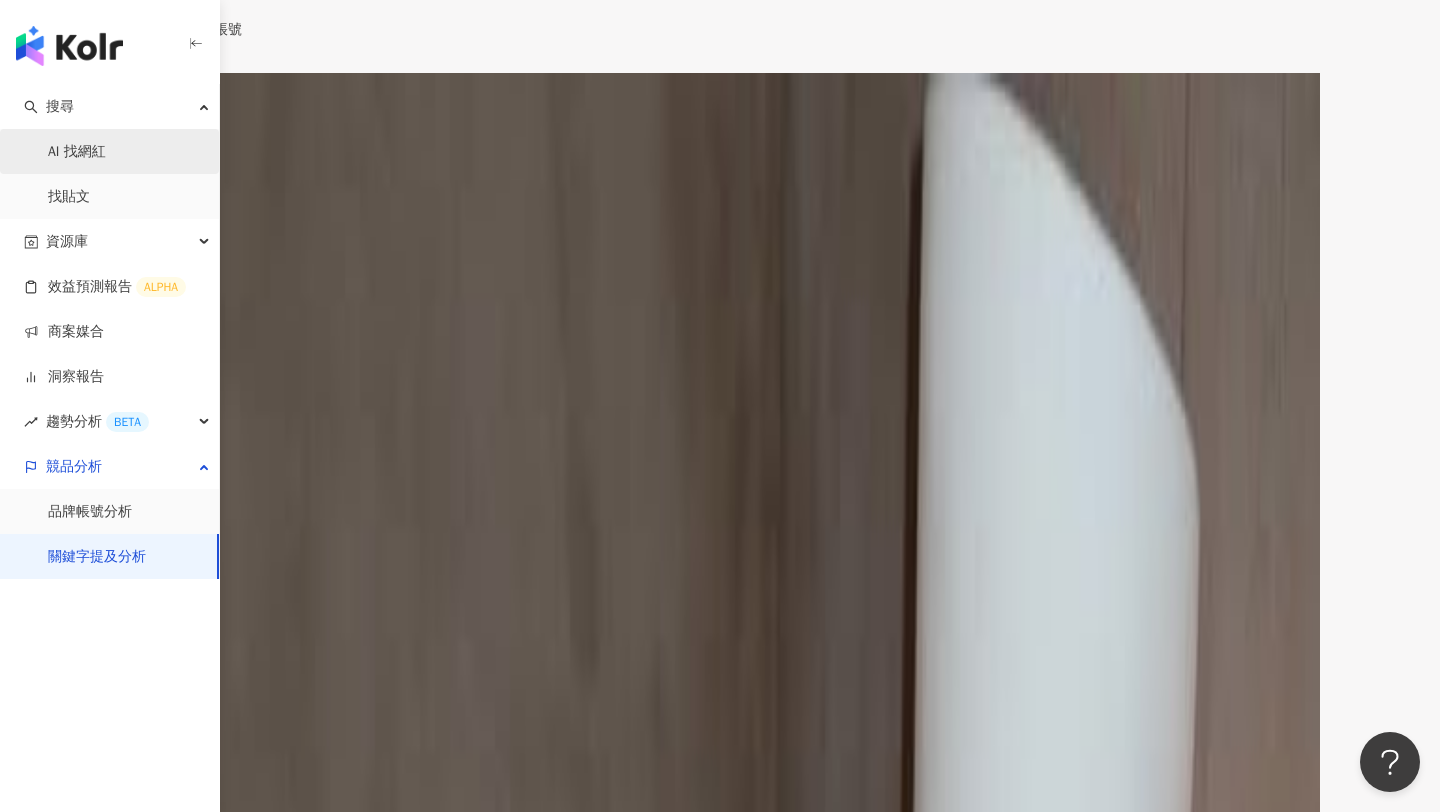 click on "AI 找網紅" at bounding box center (77, 152) 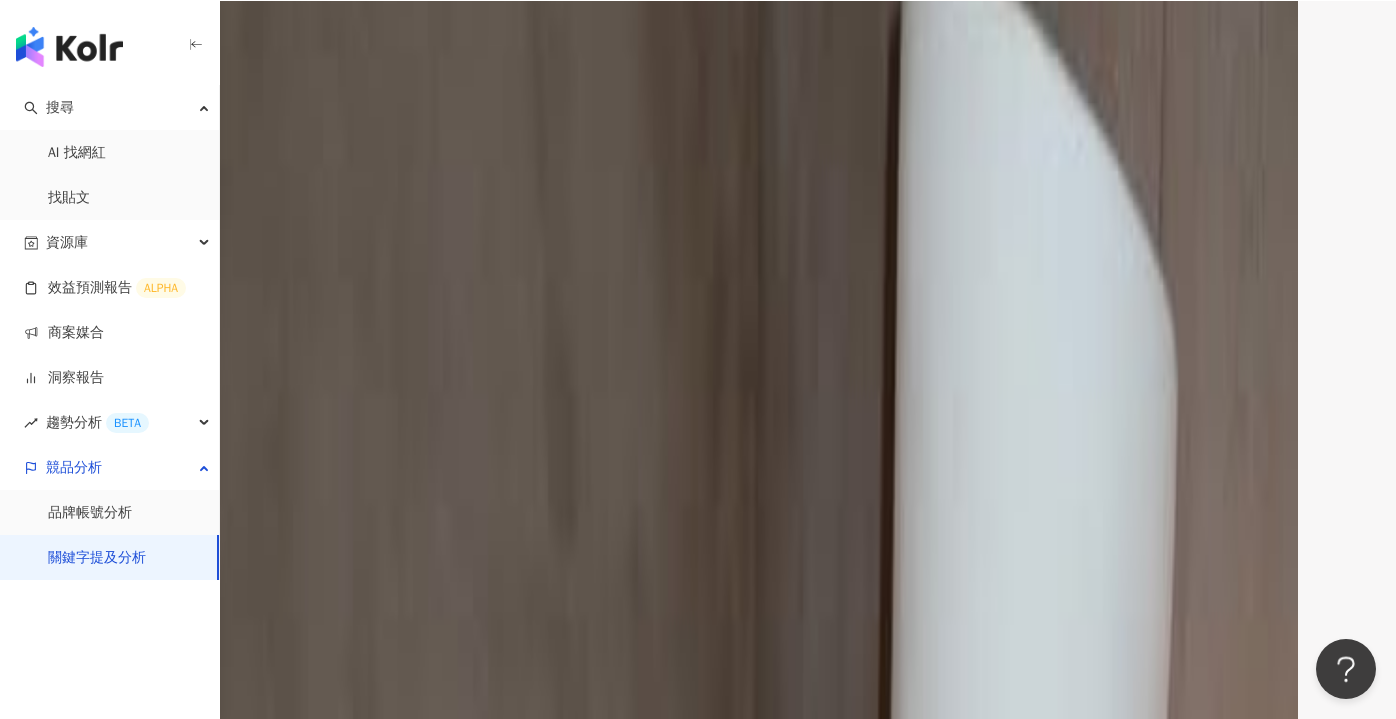scroll, scrollTop: 438, scrollLeft: 0, axis: vertical 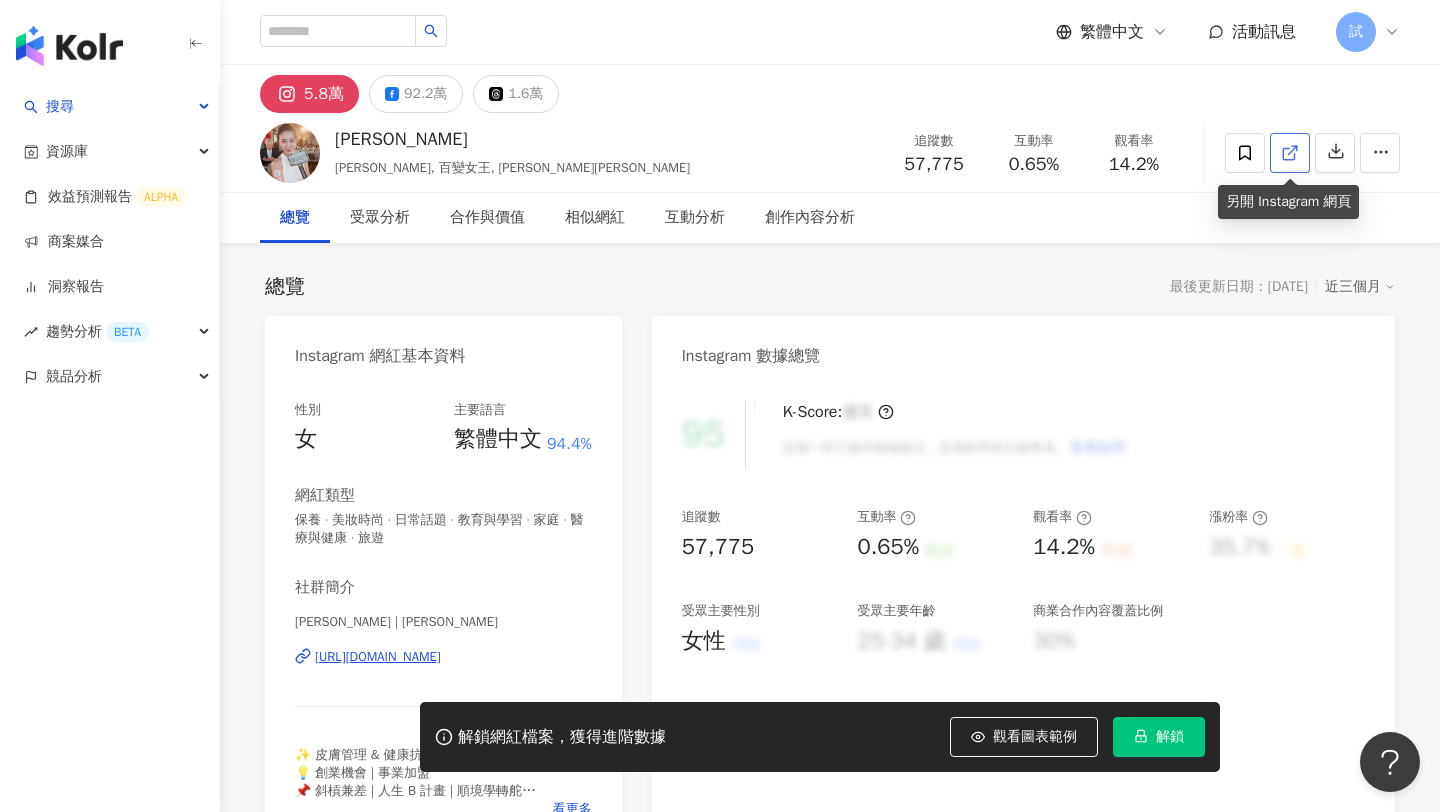 click 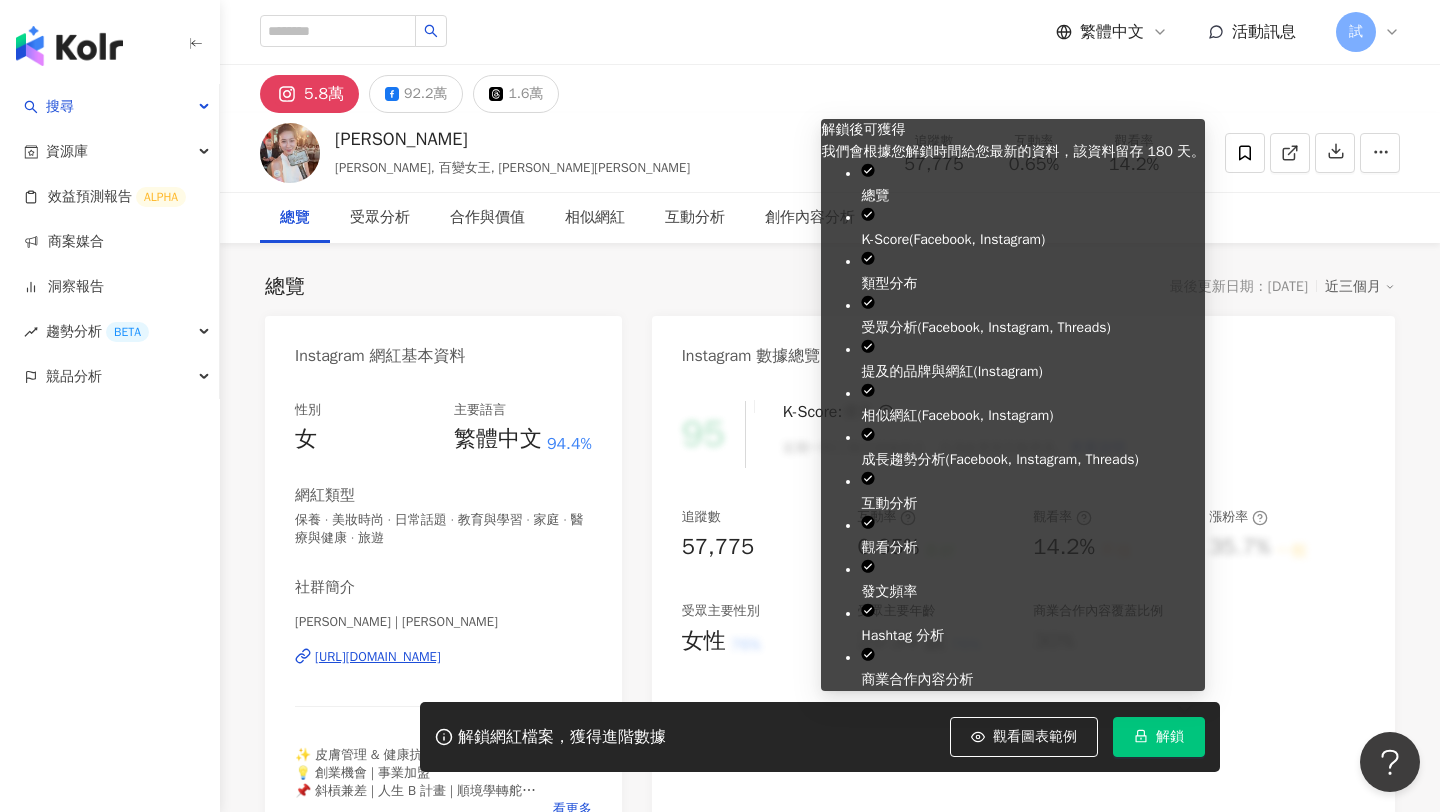 click on "解鎖" at bounding box center (1159, 737) 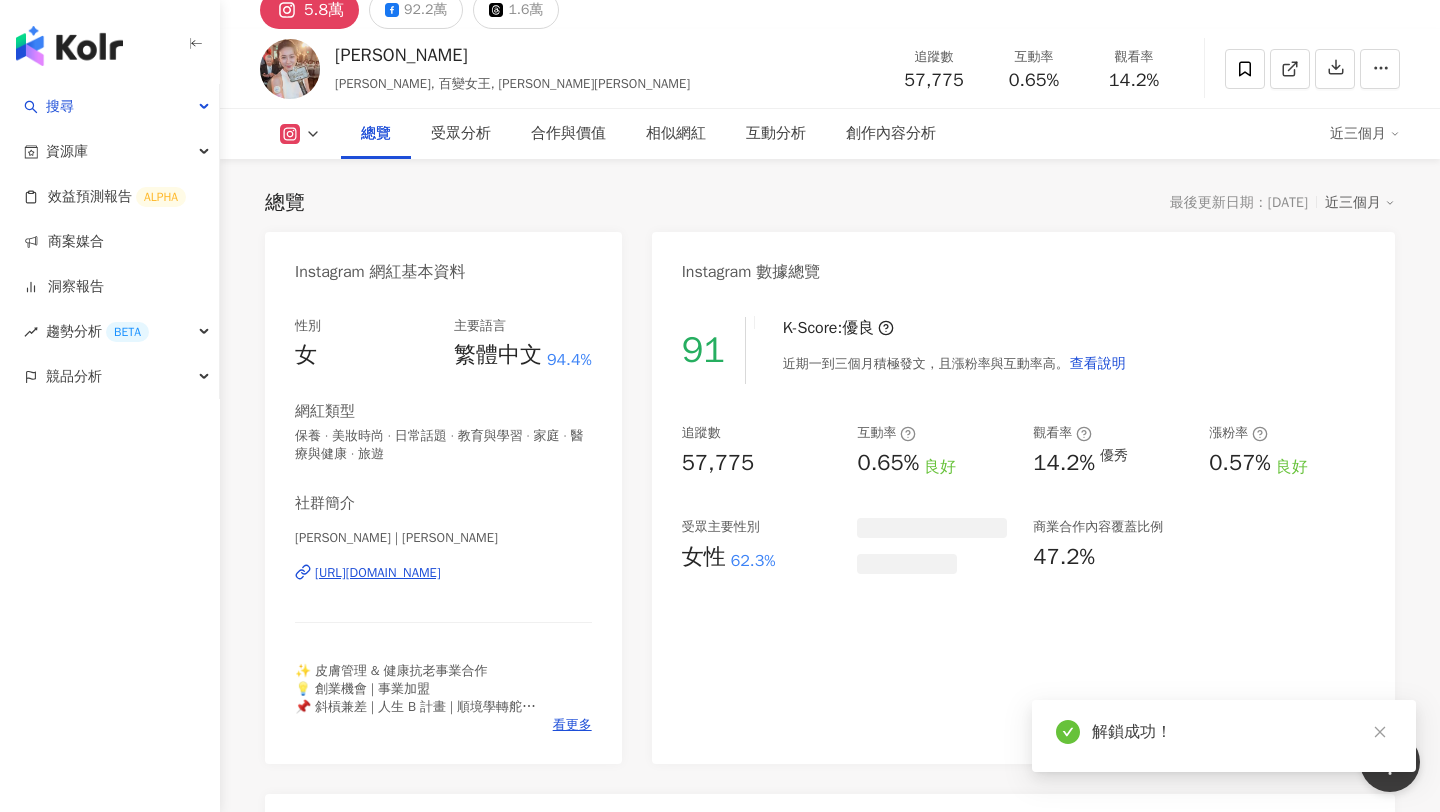 scroll, scrollTop: 82, scrollLeft: 0, axis: vertical 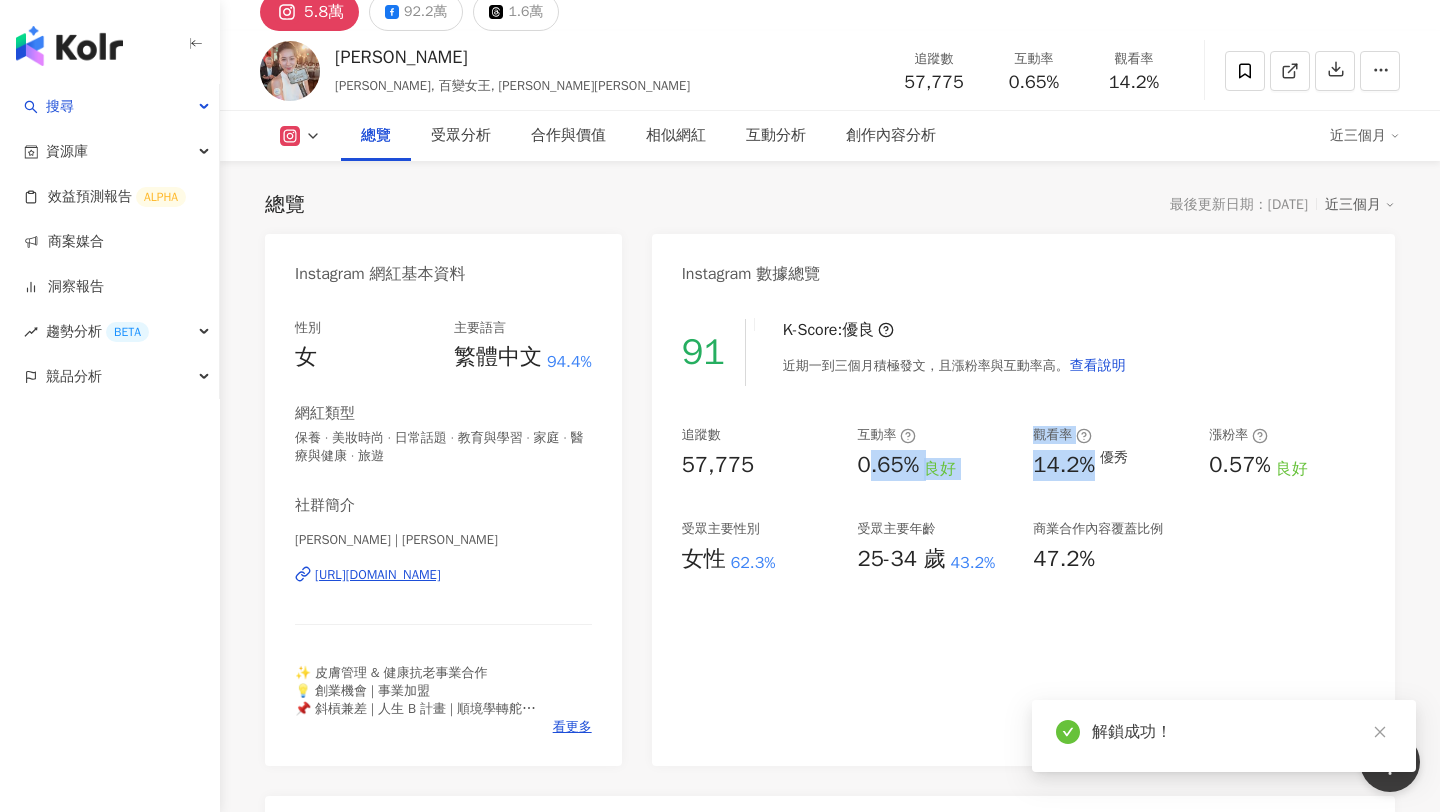 drag, startPoint x: 865, startPoint y: 460, endPoint x: 1074, endPoint y: 519, distance: 217.16814 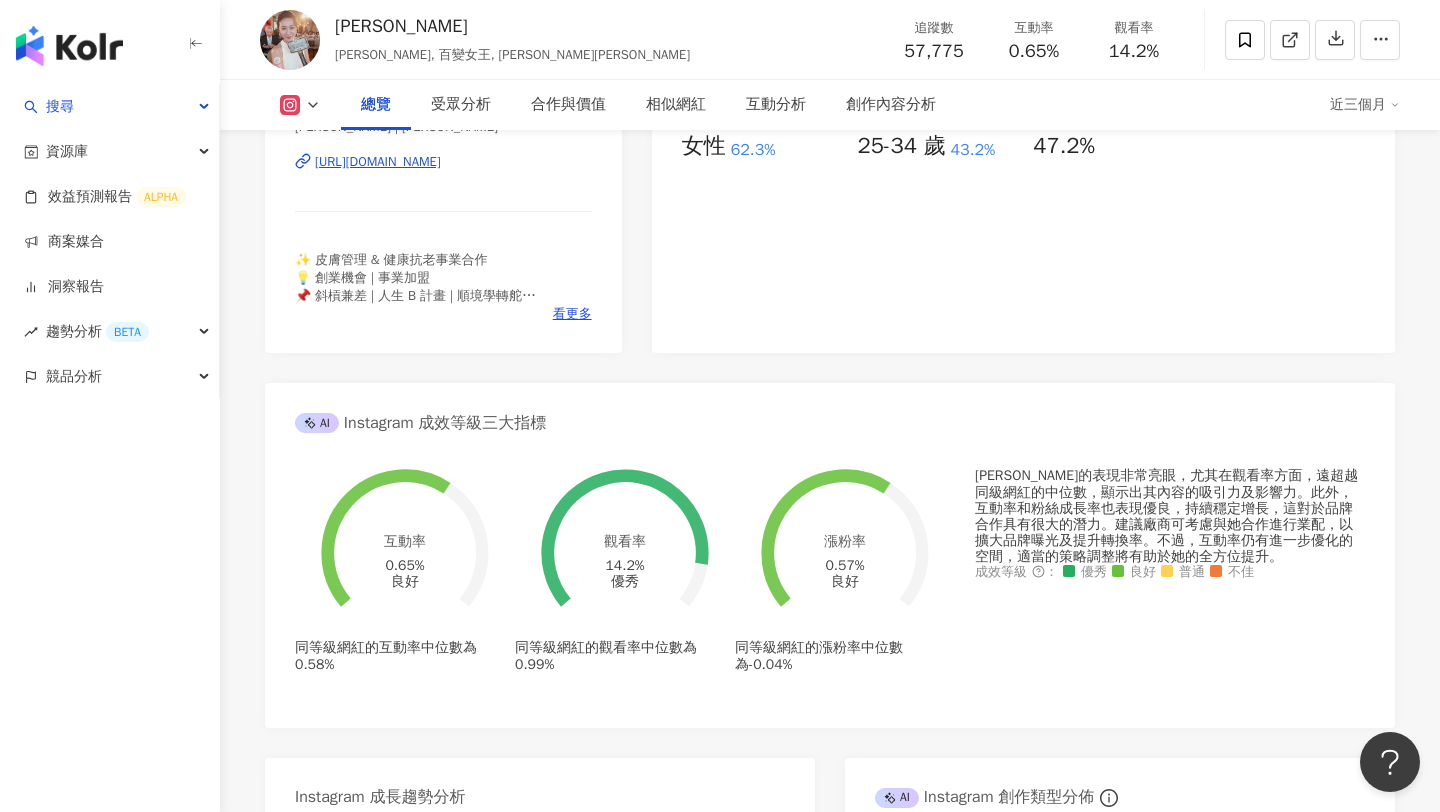 scroll, scrollTop: 695, scrollLeft: 0, axis: vertical 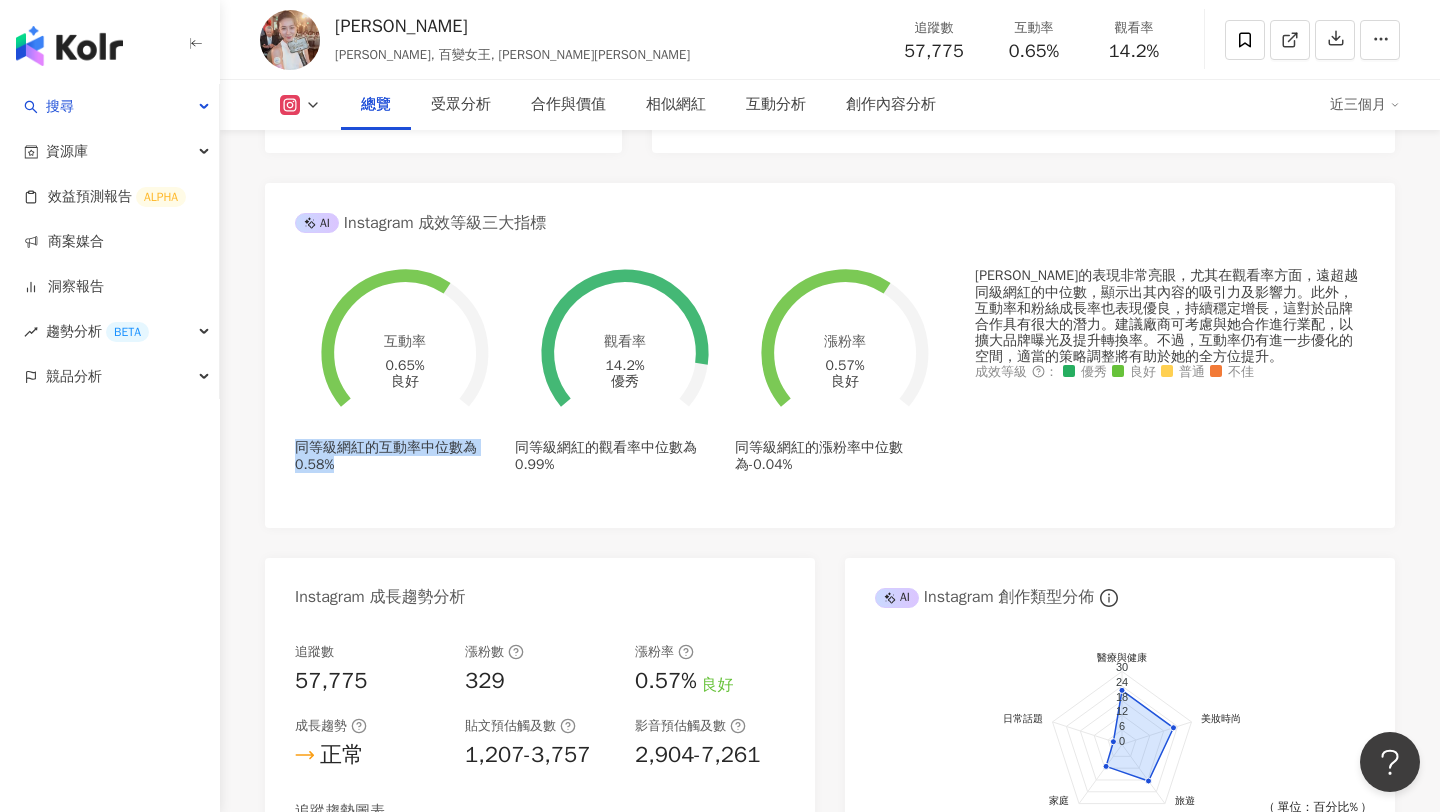 drag, startPoint x: 318, startPoint y: 451, endPoint x: 445, endPoint y: 473, distance: 128.89143 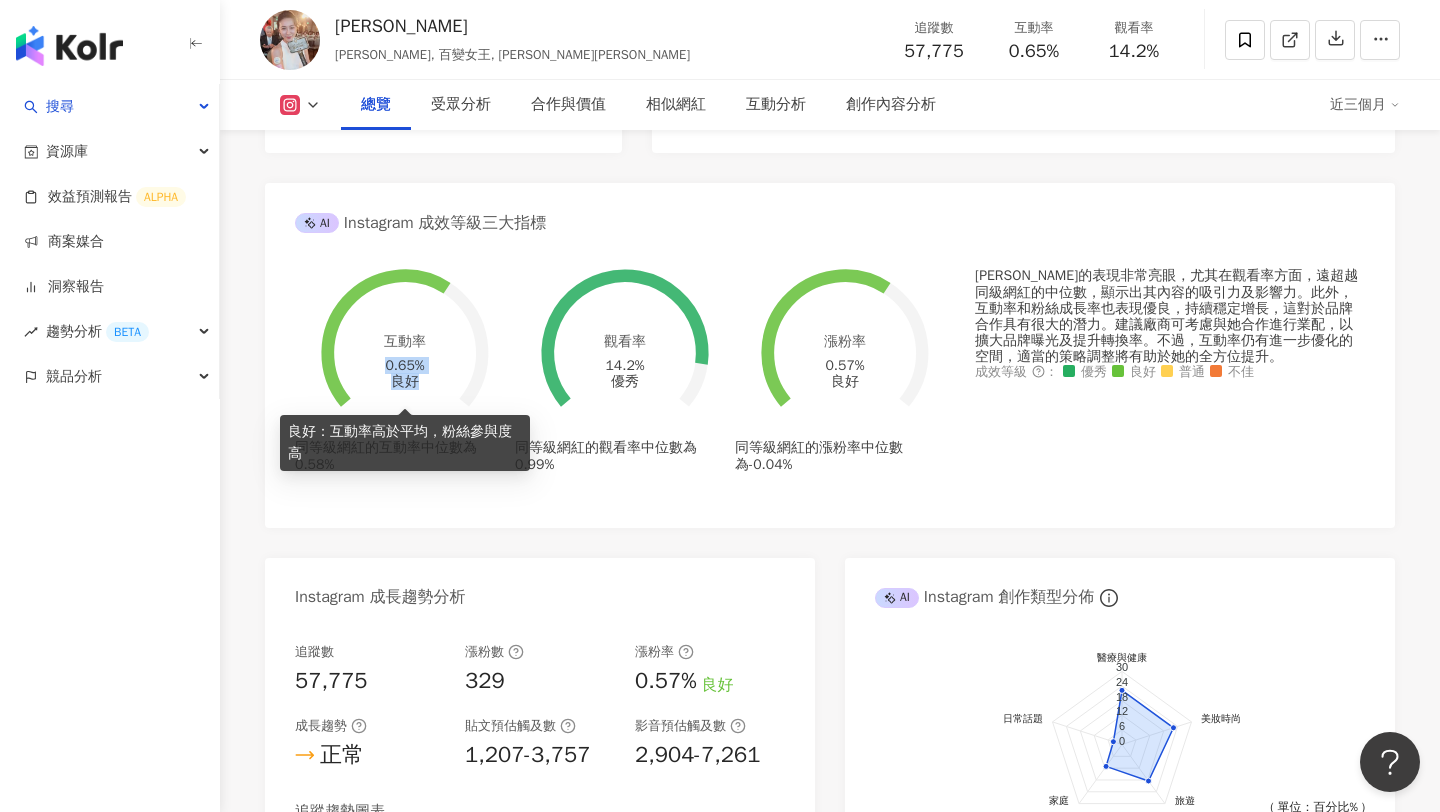 drag, startPoint x: 377, startPoint y: 360, endPoint x: 419, endPoint y: 398, distance: 56.63921 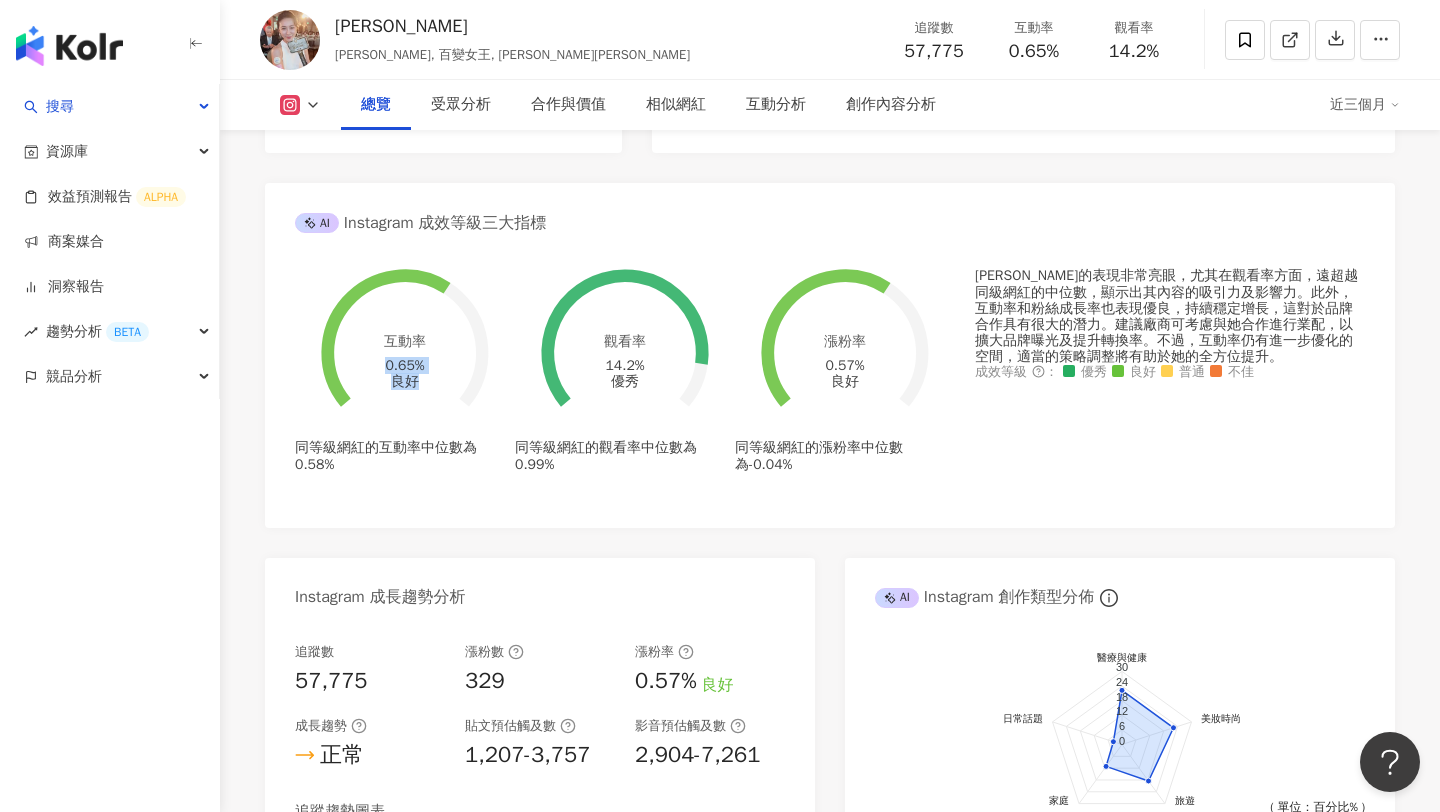 drag, startPoint x: 590, startPoint y: 366, endPoint x: 665, endPoint y: 394, distance: 80.05623 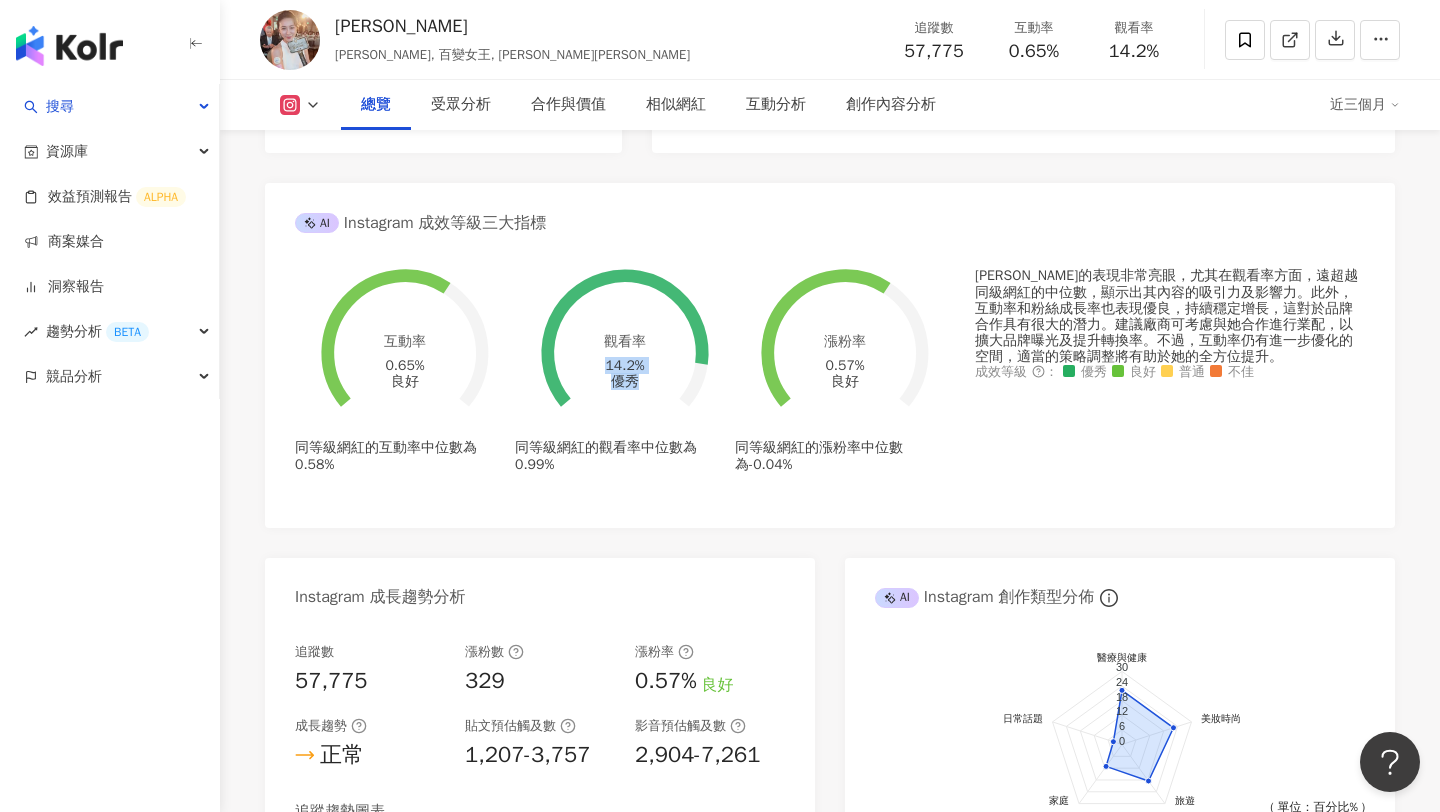 drag, startPoint x: 654, startPoint y: 395, endPoint x: 594, endPoint y: 355, distance: 72.11102 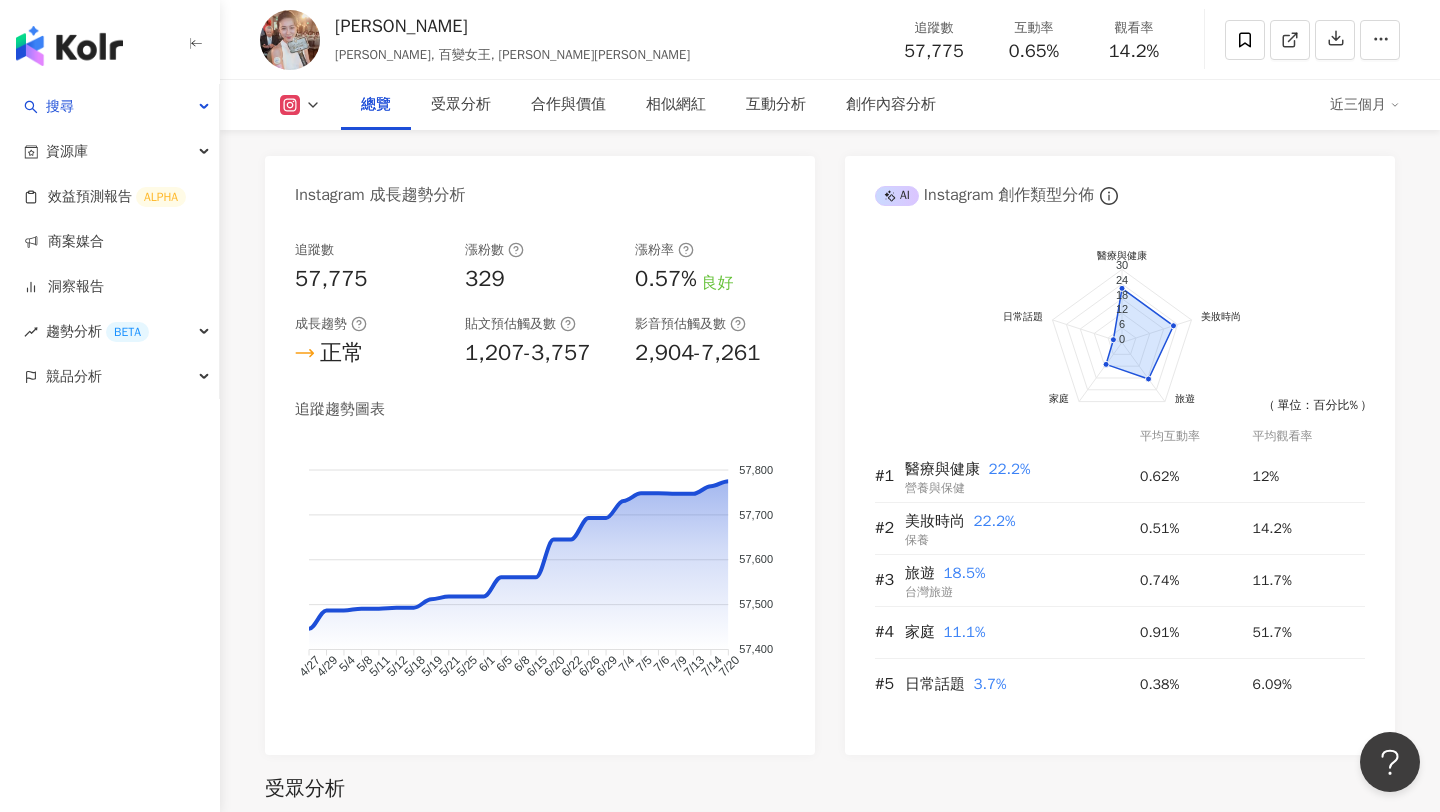 scroll, scrollTop: 1096, scrollLeft: 0, axis: vertical 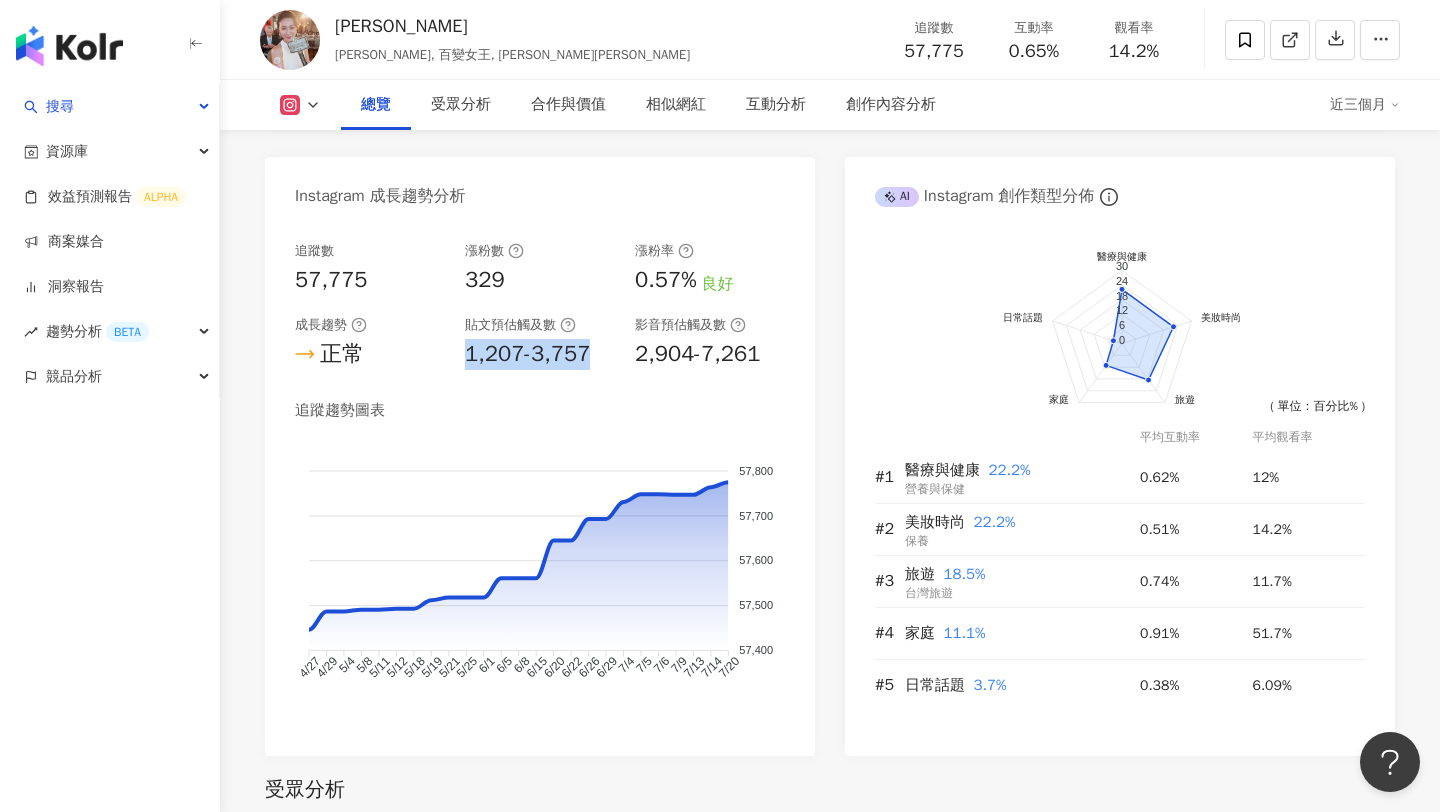 drag, startPoint x: 457, startPoint y: 358, endPoint x: 589, endPoint y: 363, distance: 132.09467 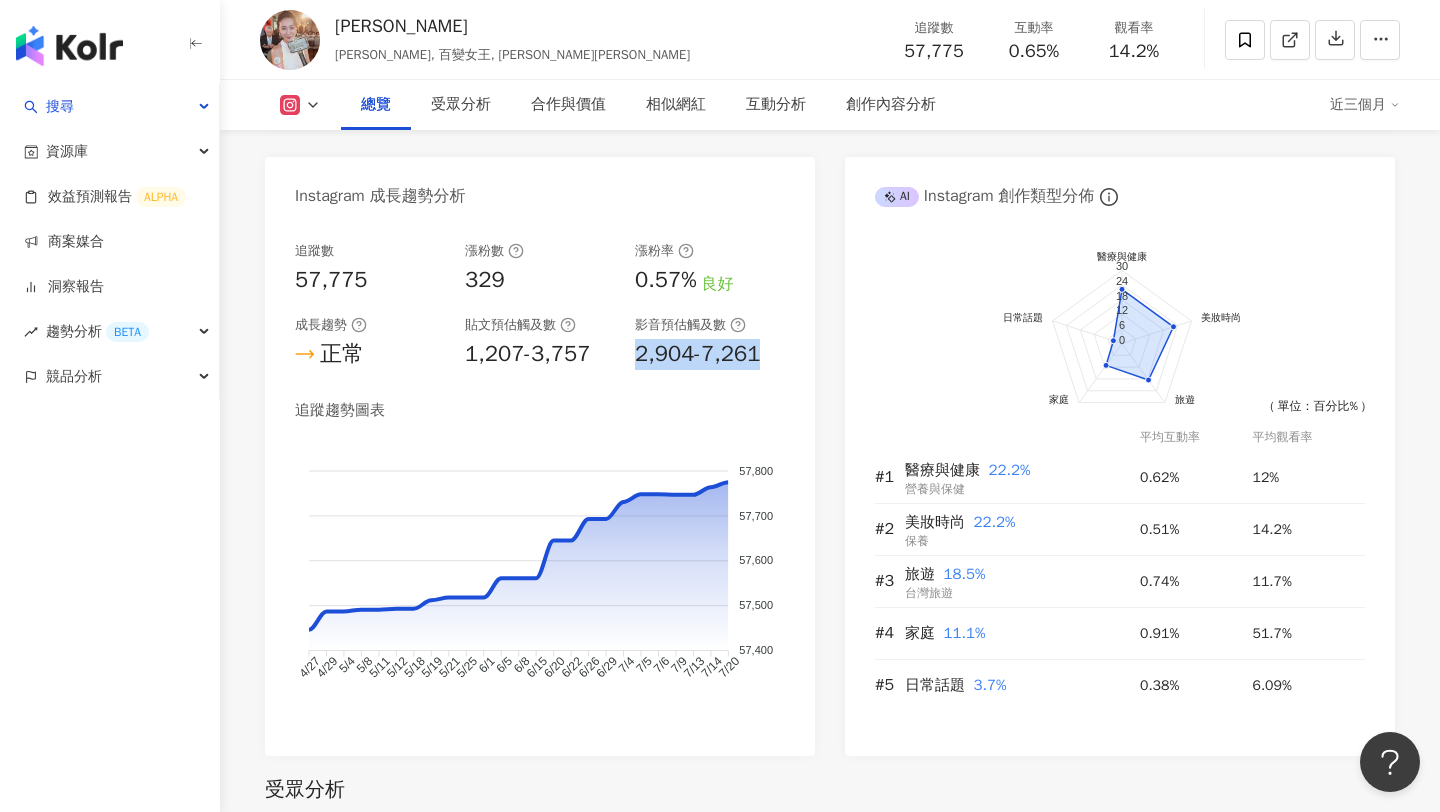 drag, startPoint x: 638, startPoint y: 362, endPoint x: 751, endPoint y: 363, distance: 113.004425 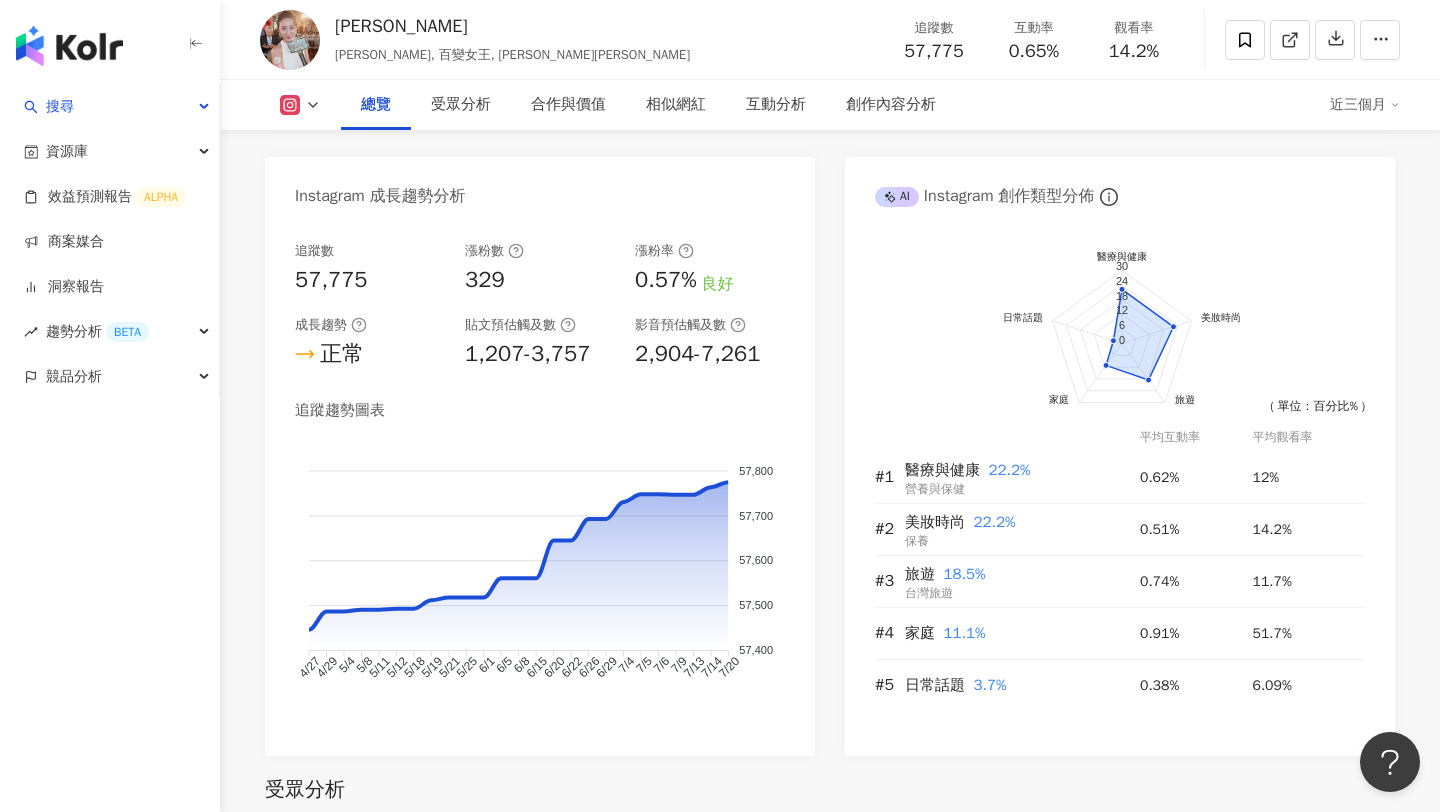 click on "1,207-3,757" at bounding box center (527, 354) 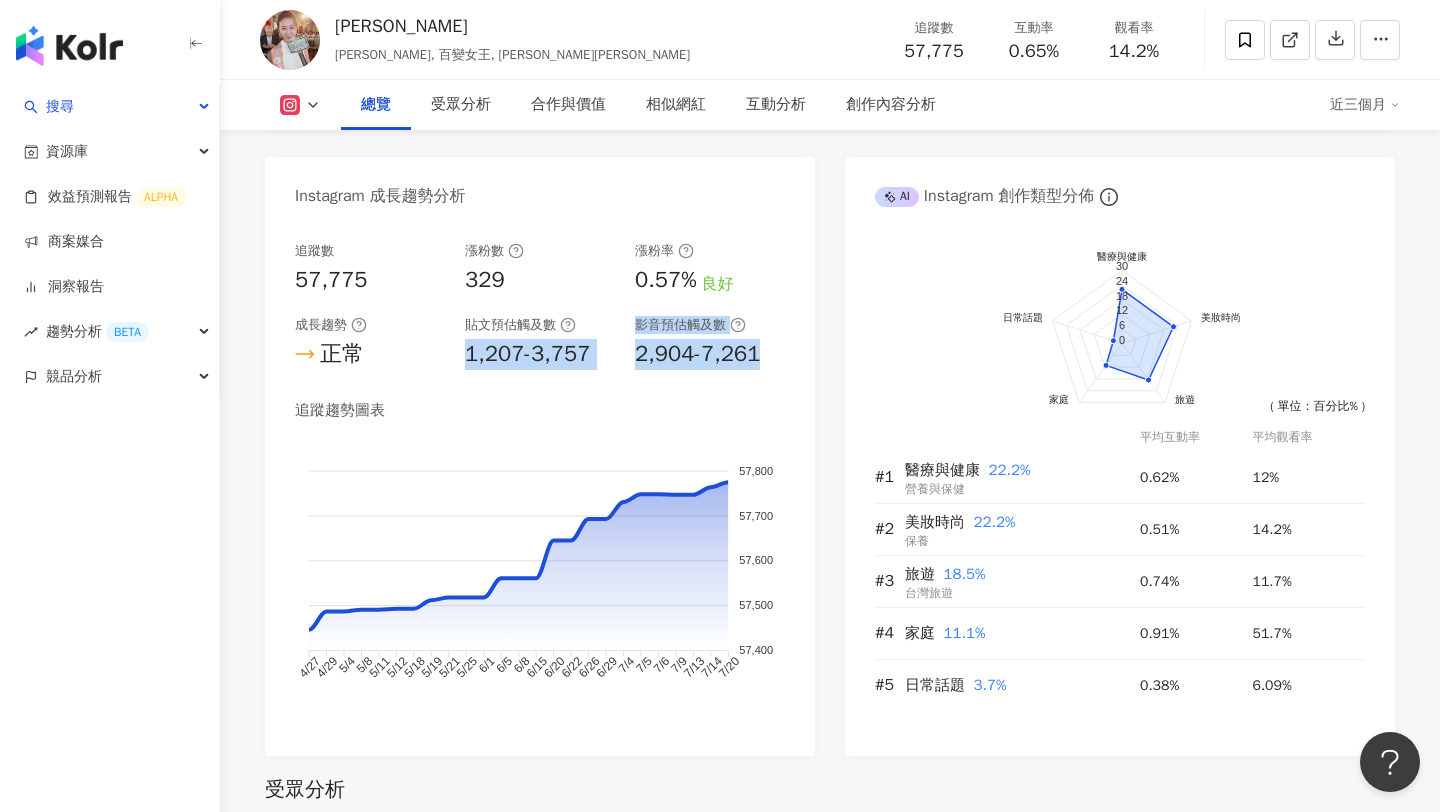 drag, startPoint x: 467, startPoint y: 363, endPoint x: 756, endPoint y: 366, distance: 289.01556 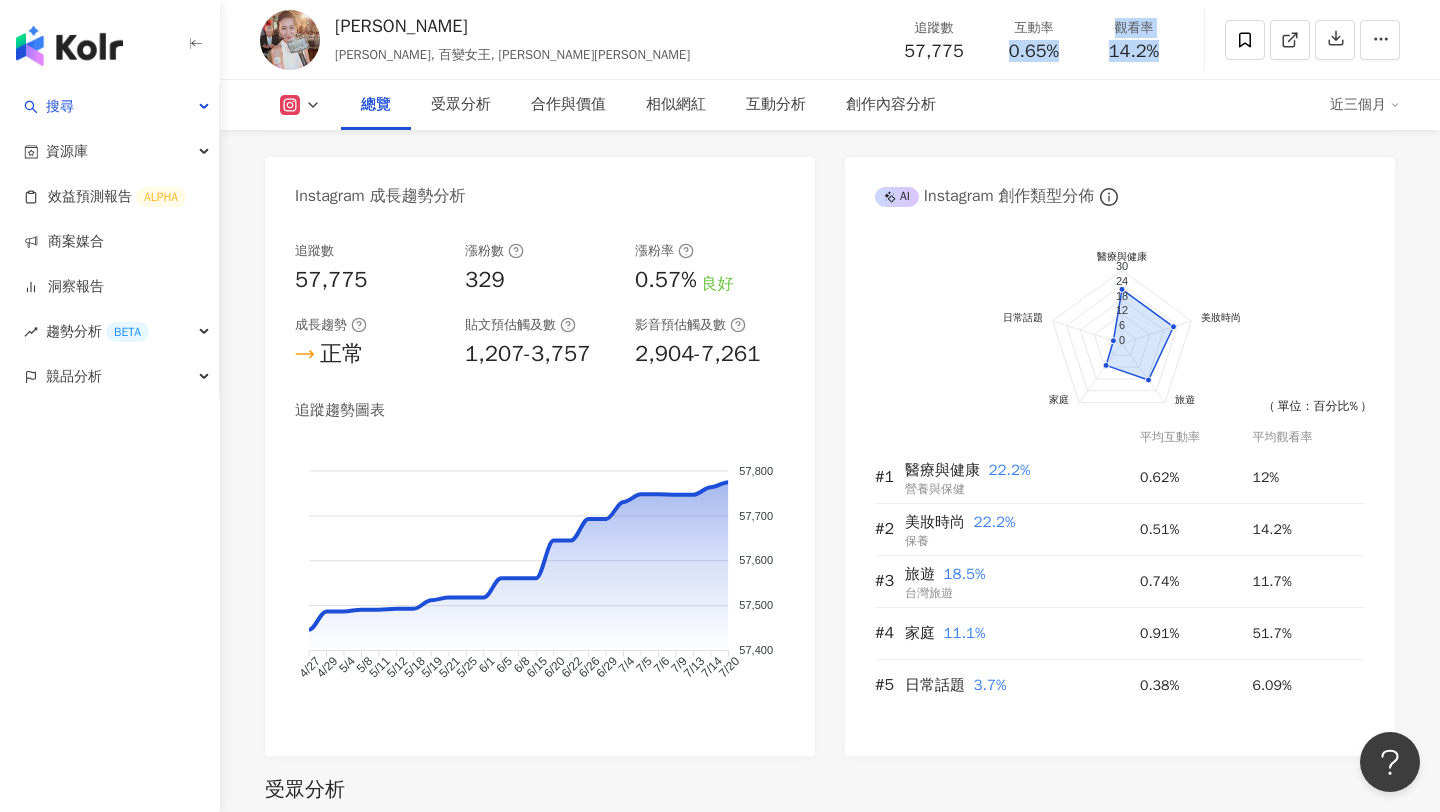 drag, startPoint x: 1010, startPoint y: 52, endPoint x: 1160, endPoint y: 53, distance: 150.00333 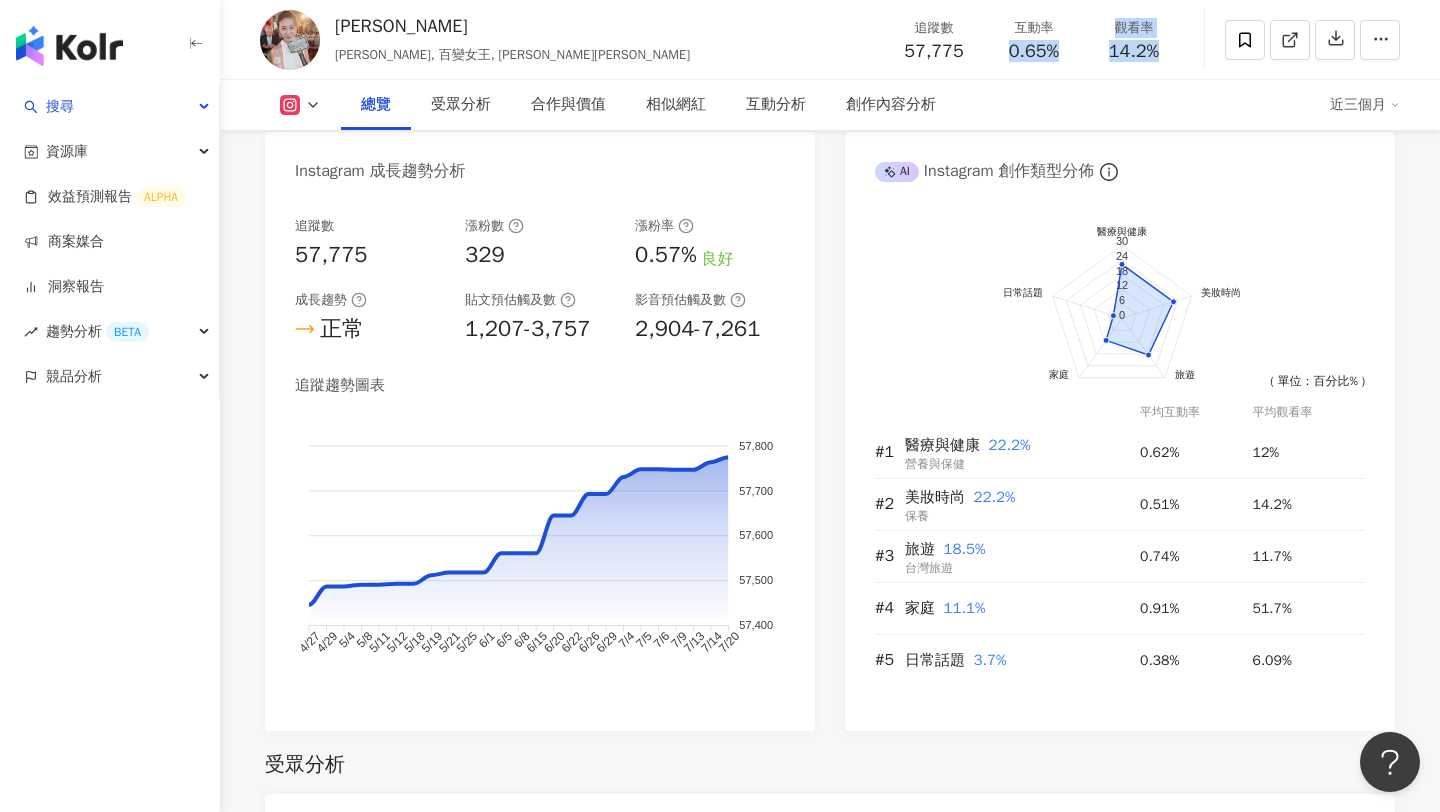 scroll, scrollTop: 1127, scrollLeft: 0, axis: vertical 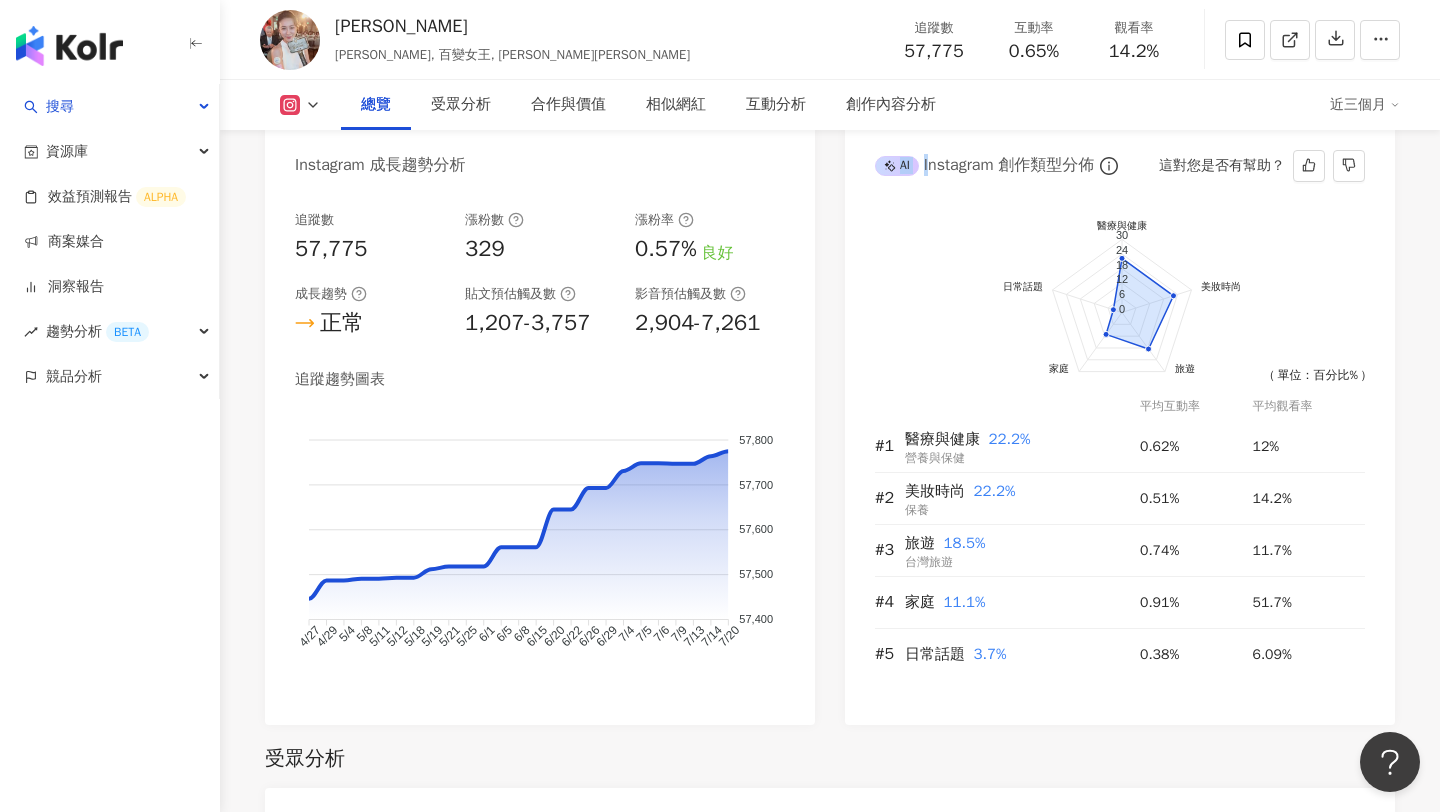 drag, startPoint x: 882, startPoint y: 169, endPoint x: 933, endPoint y: 171, distance: 51.0392 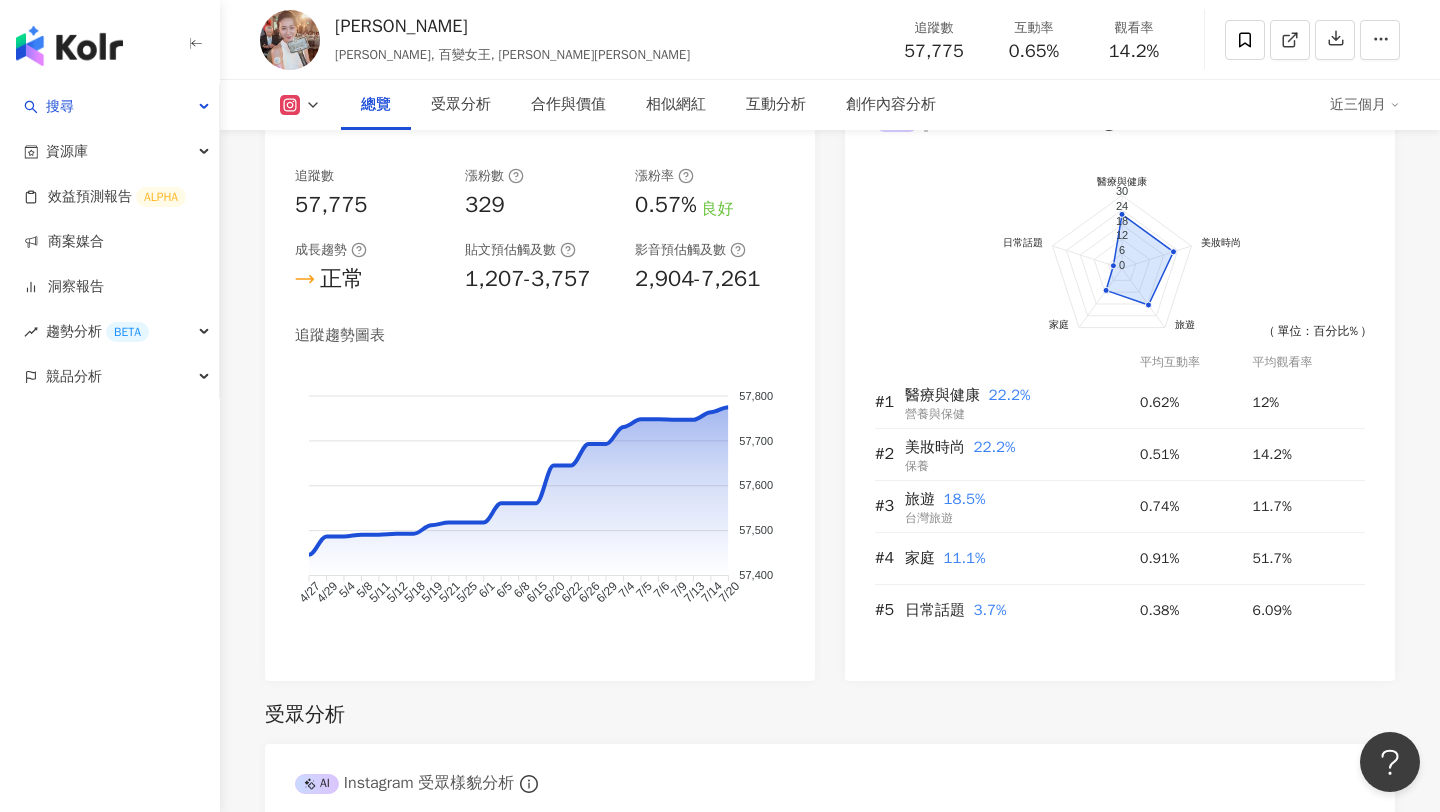 scroll, scrollTop: 1173, scrollLeft: 0, axis: vertical 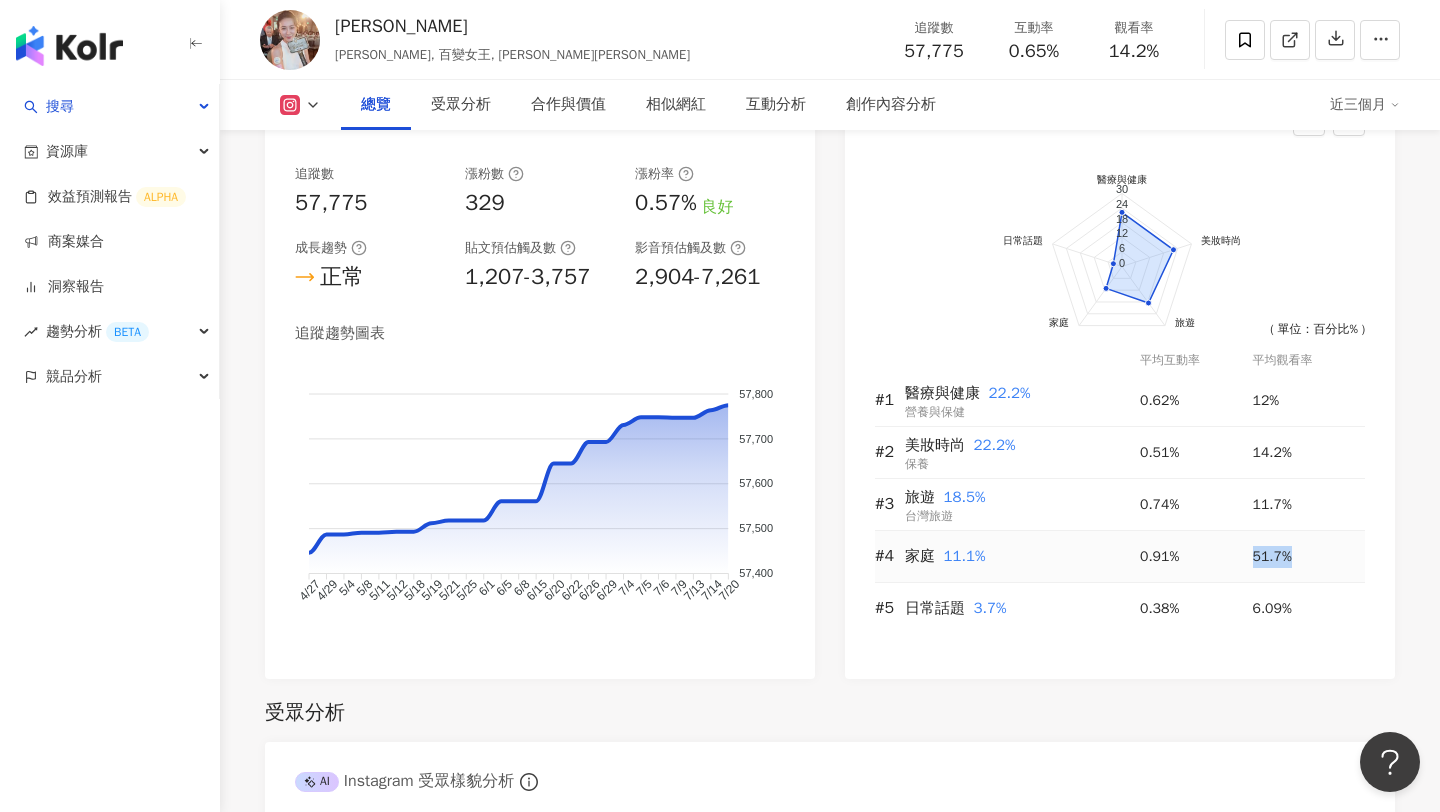 drag, startPoint x: 1305, startPoint y: 566, endPoint x: 1245, endPoint y: 564, distance: 60.033325 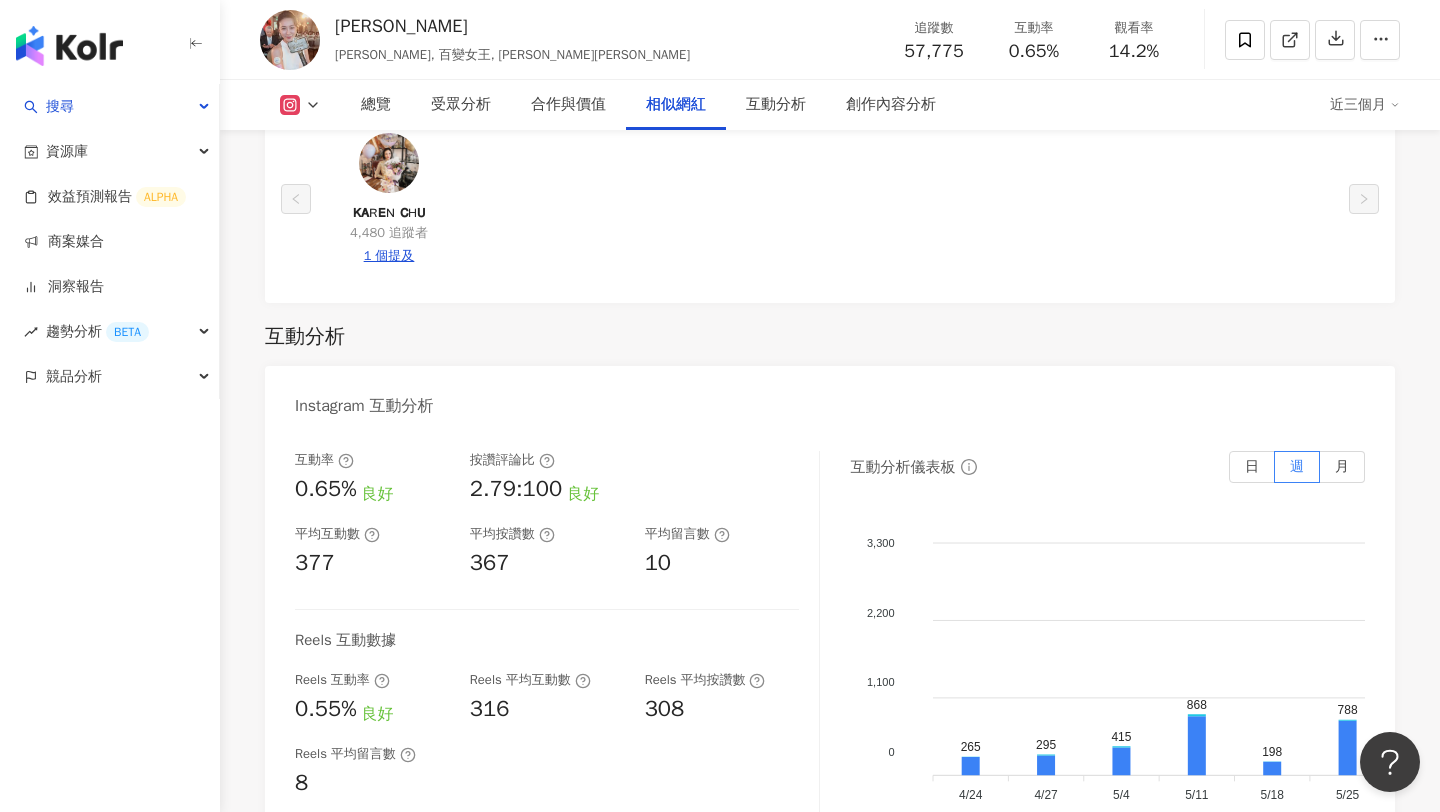 scroll, scrollTop: 3777, scrollLeft: 0, axis: vertical 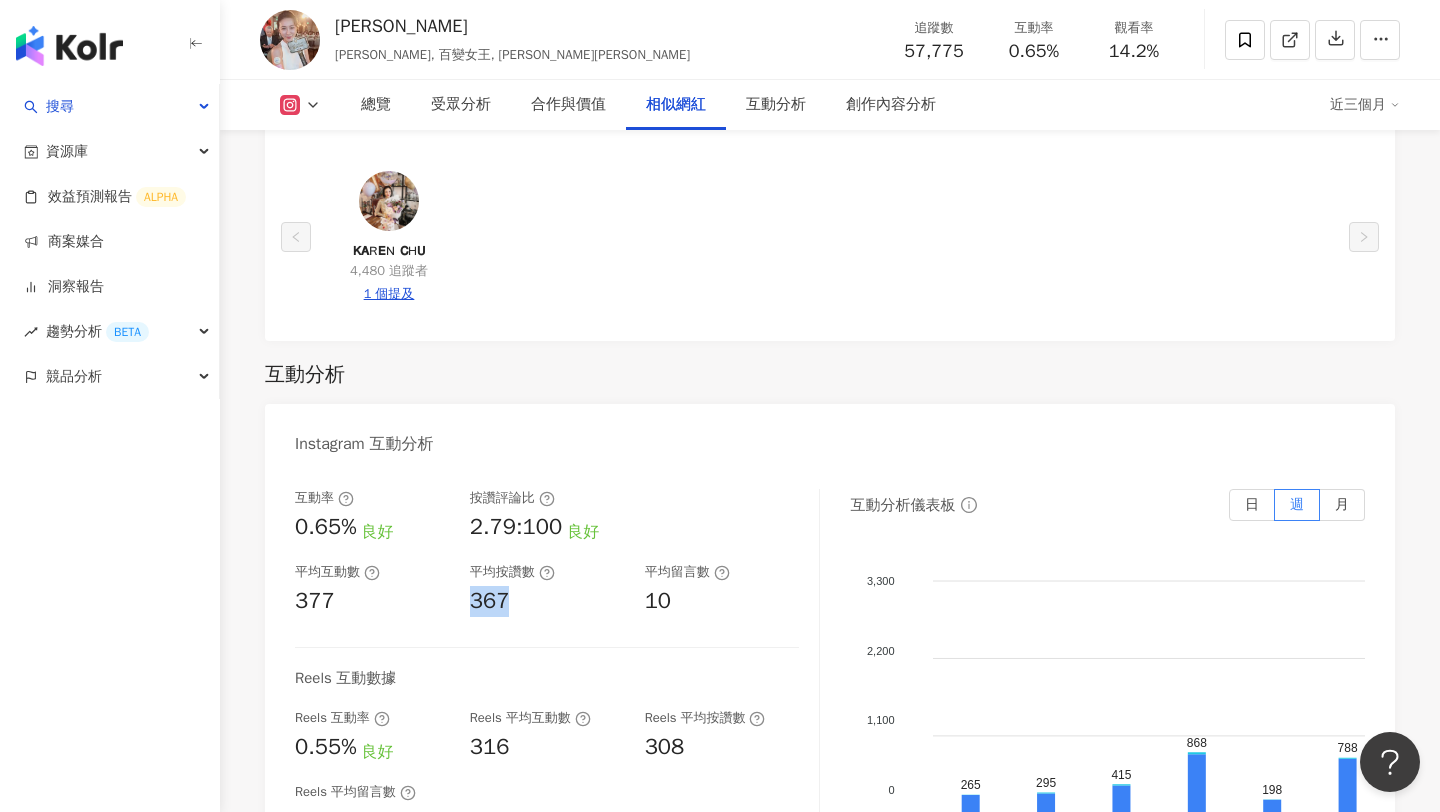 drag, startPoint x: 468, startPoint y: 531, endPoint x: 513, endPoint y: 531, distance: 45 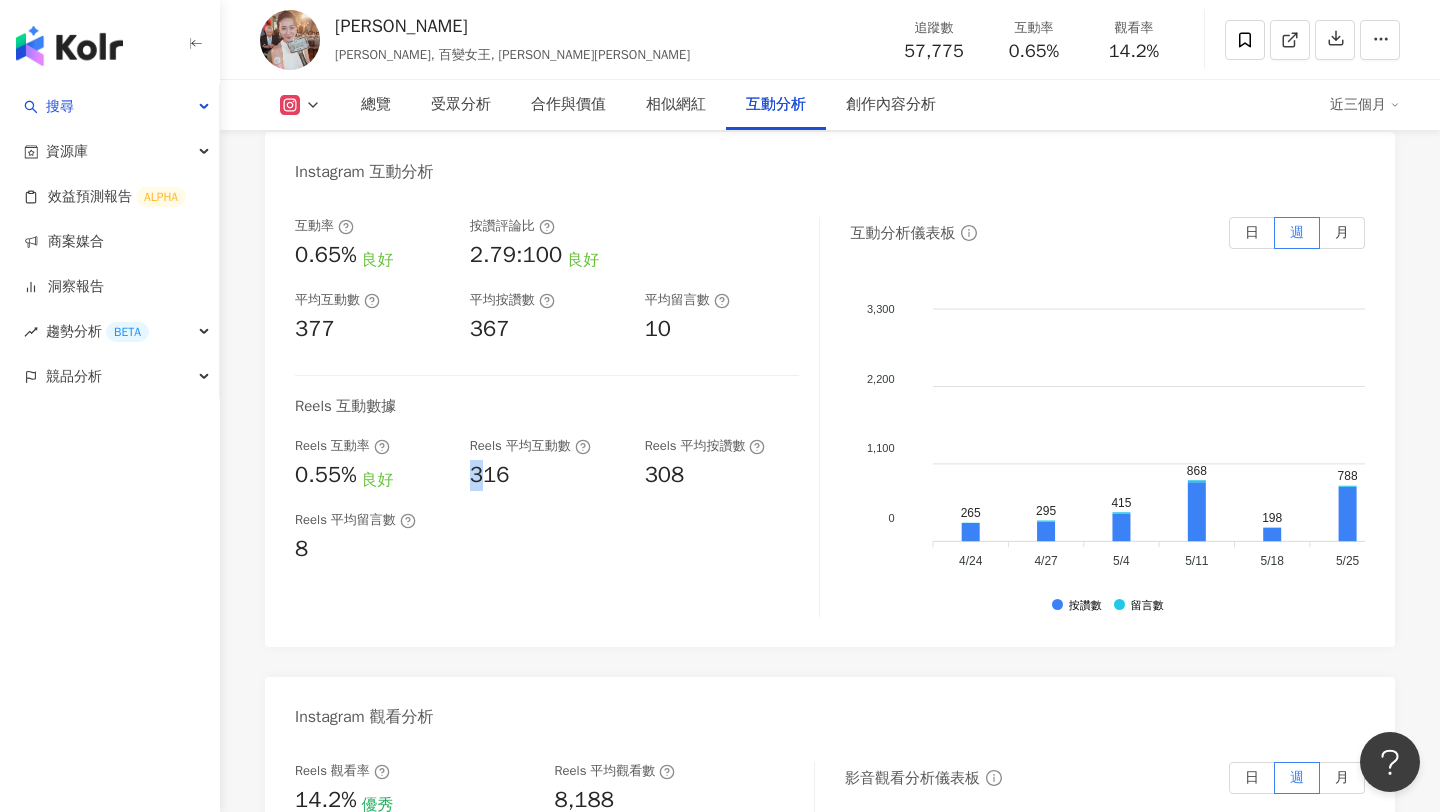 drag, startPoint x: 476, startPoint y: 414, endPoint x: 488, endPoint y: 414, distance: 12 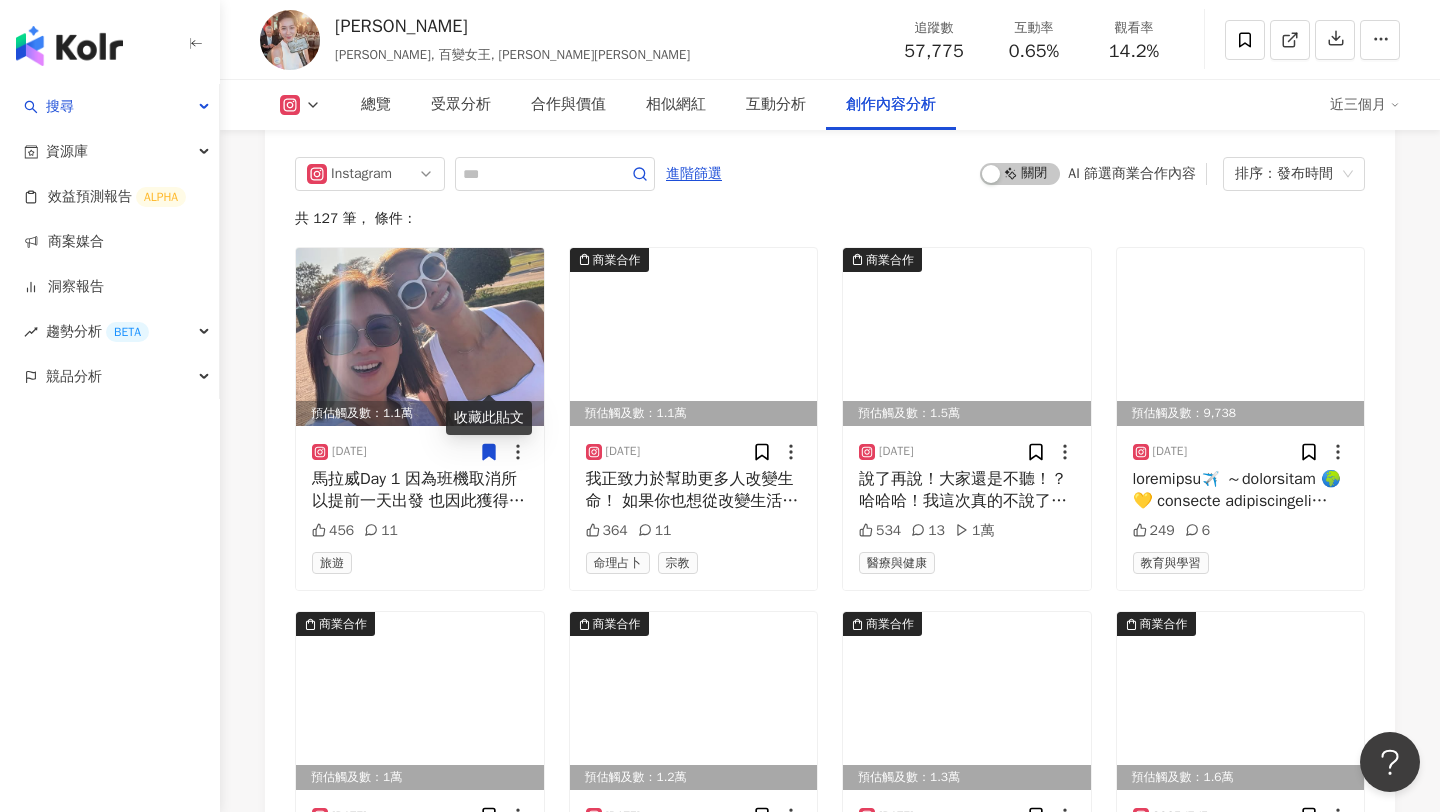 scroll, scrollTop: 6150, scrollLeft: 0, axis: vertical 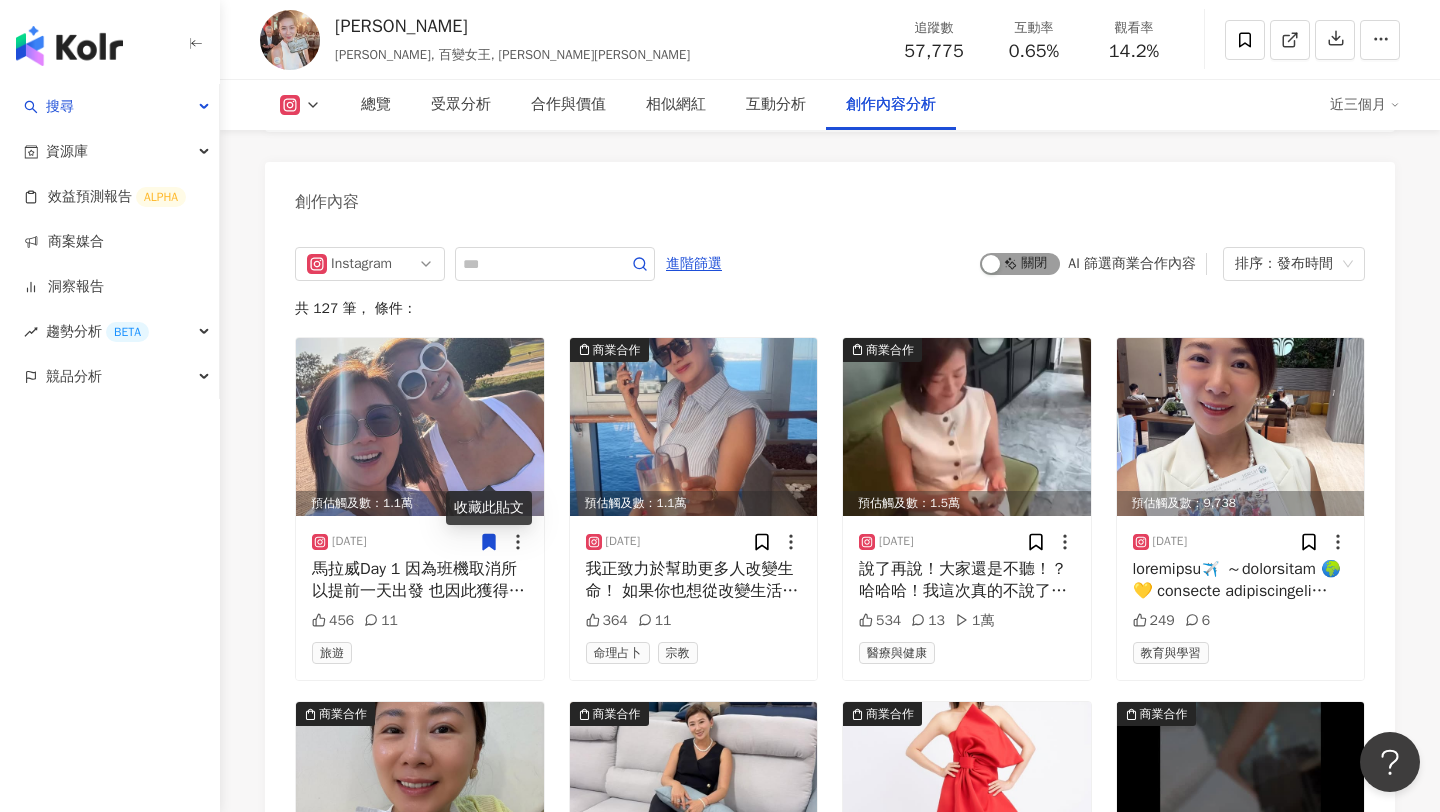 click on "啟動 關閉" at bounding box center [1020, 264] 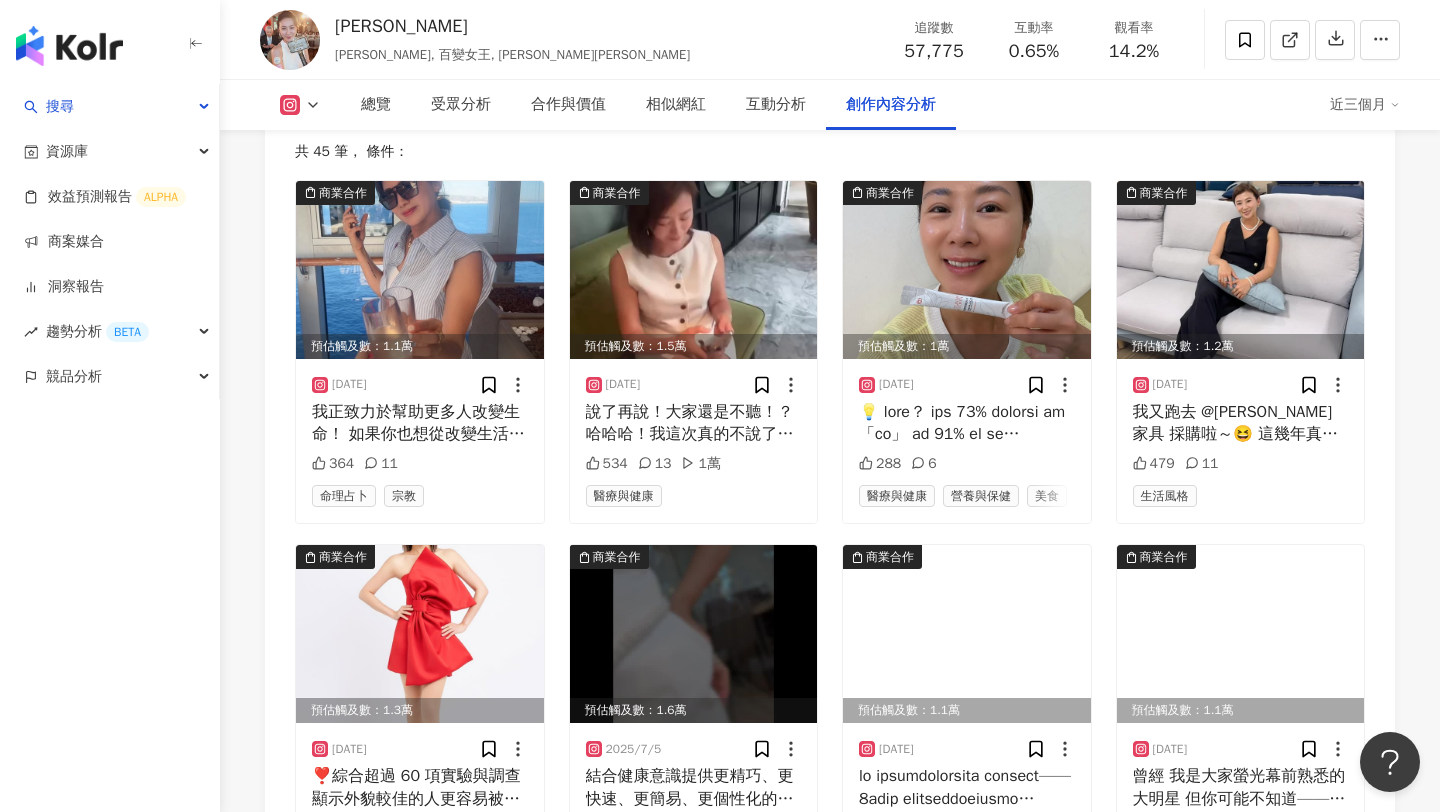 scroll, scrollTop: 6377, scrollLeft: 0, axis: vertical 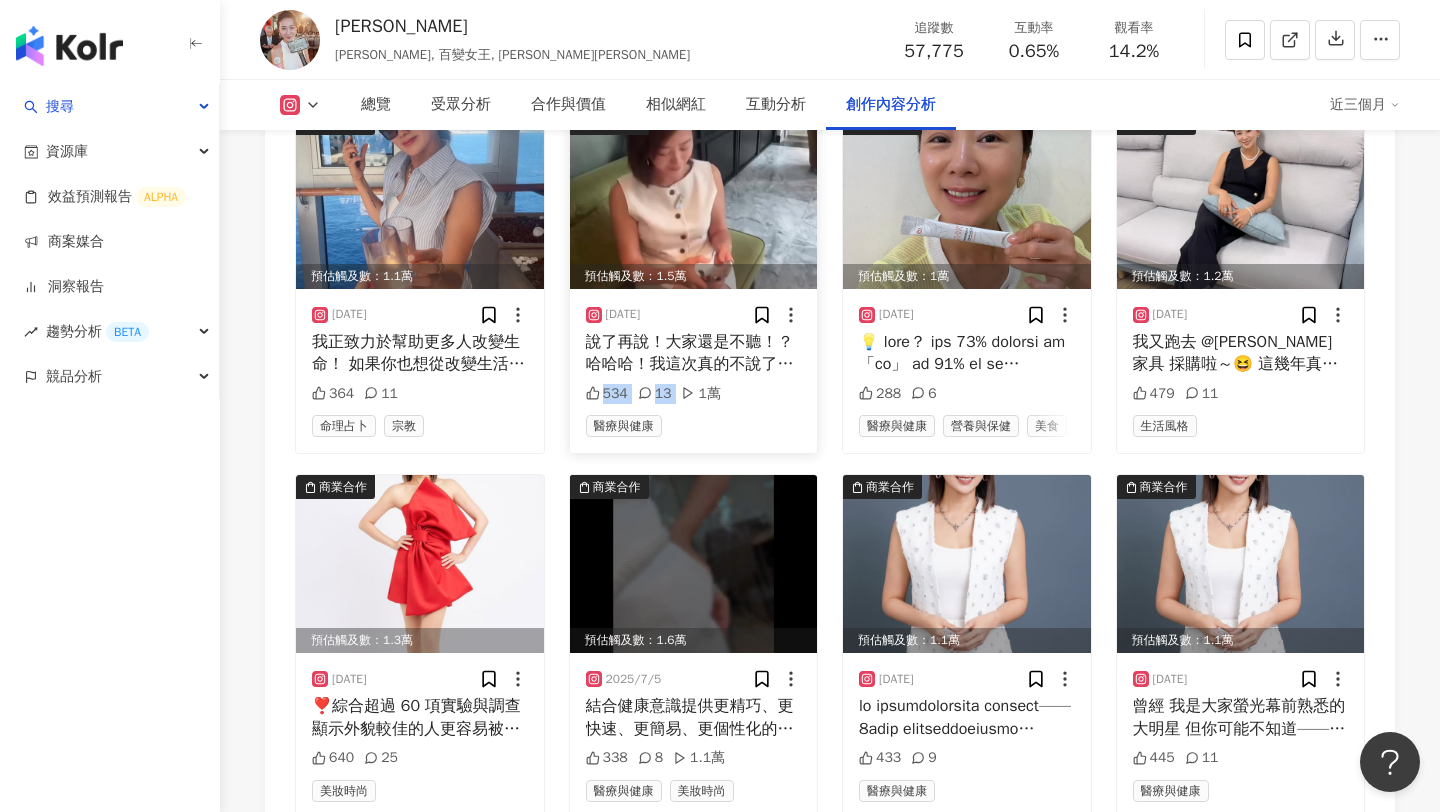 drag, startPoint x: 601, startPoint y: 319, endPoint x: 678, endPoint y: 319, distance: 77 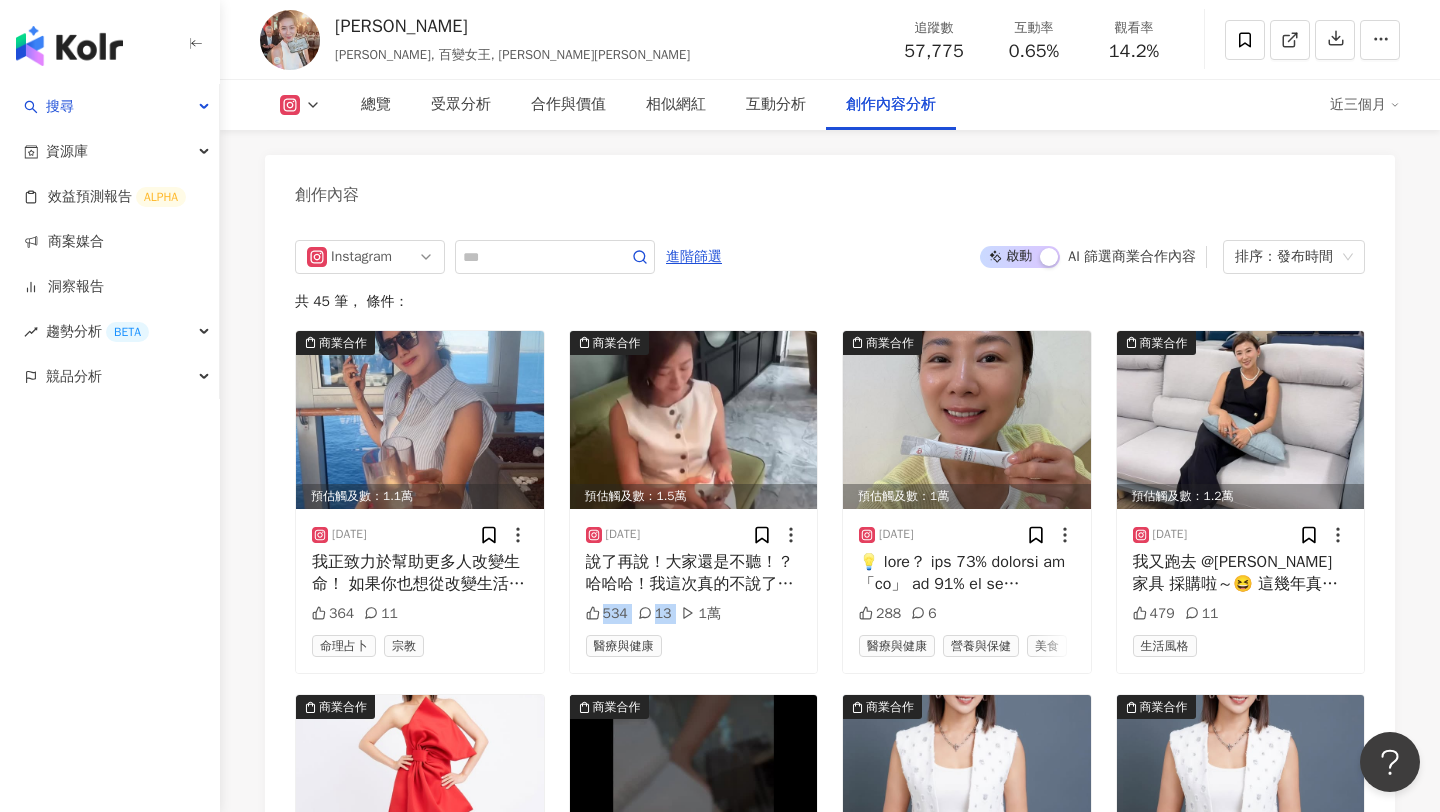 scroll, scrollTop: 6139, scrollLeft: 0, axis: vertical 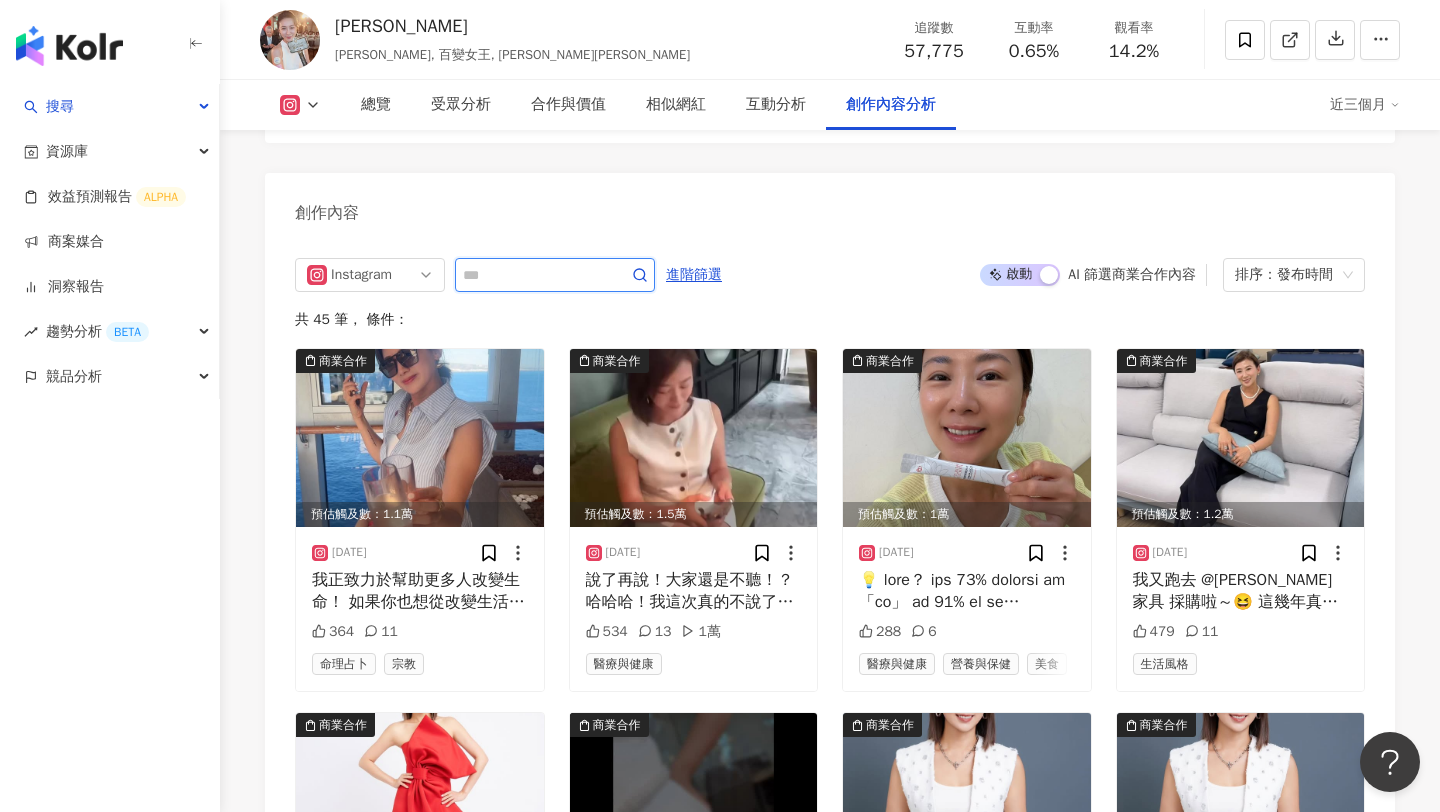 click at bounding box center (533, 275) 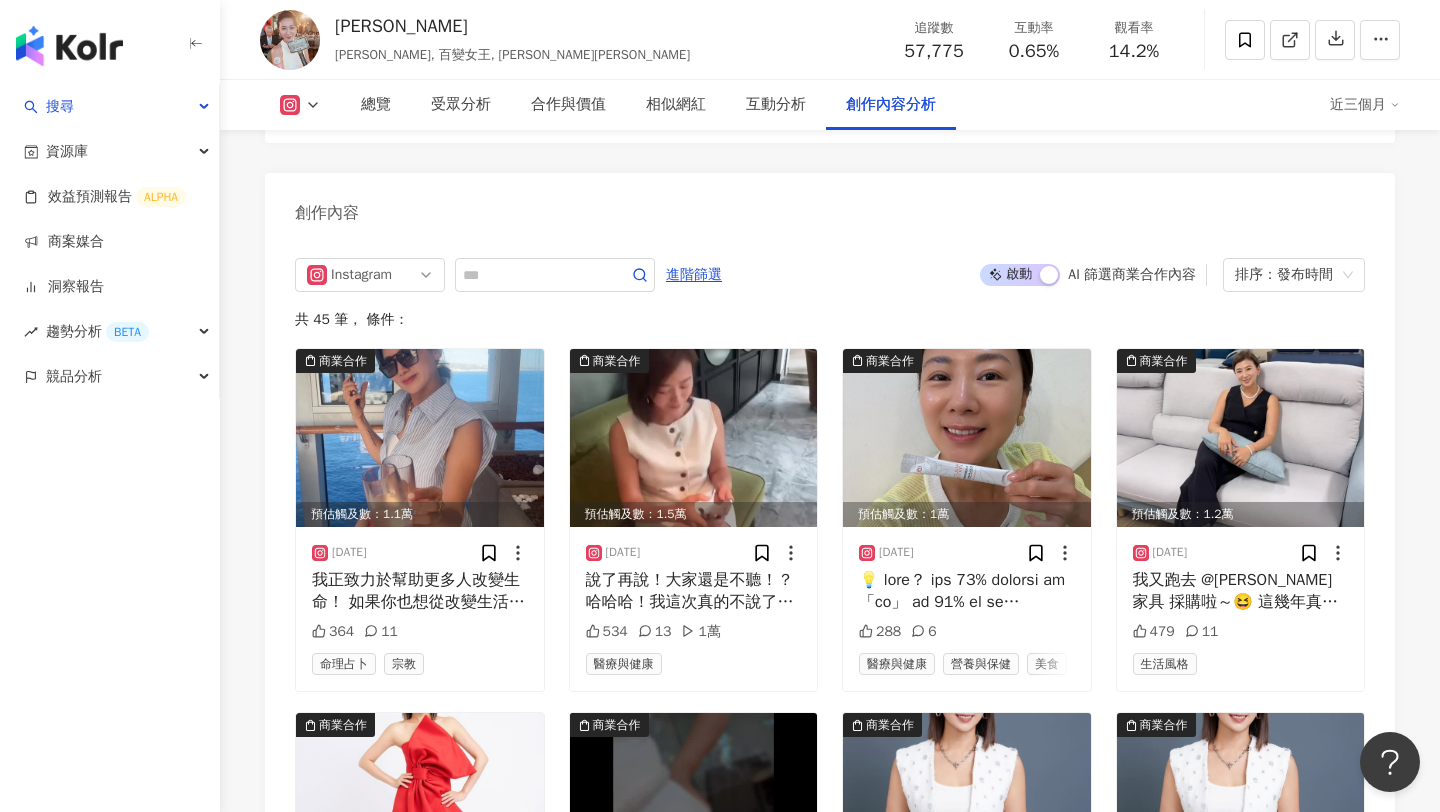 click on "啟動 關閉" at bounding box center [1020, 275] 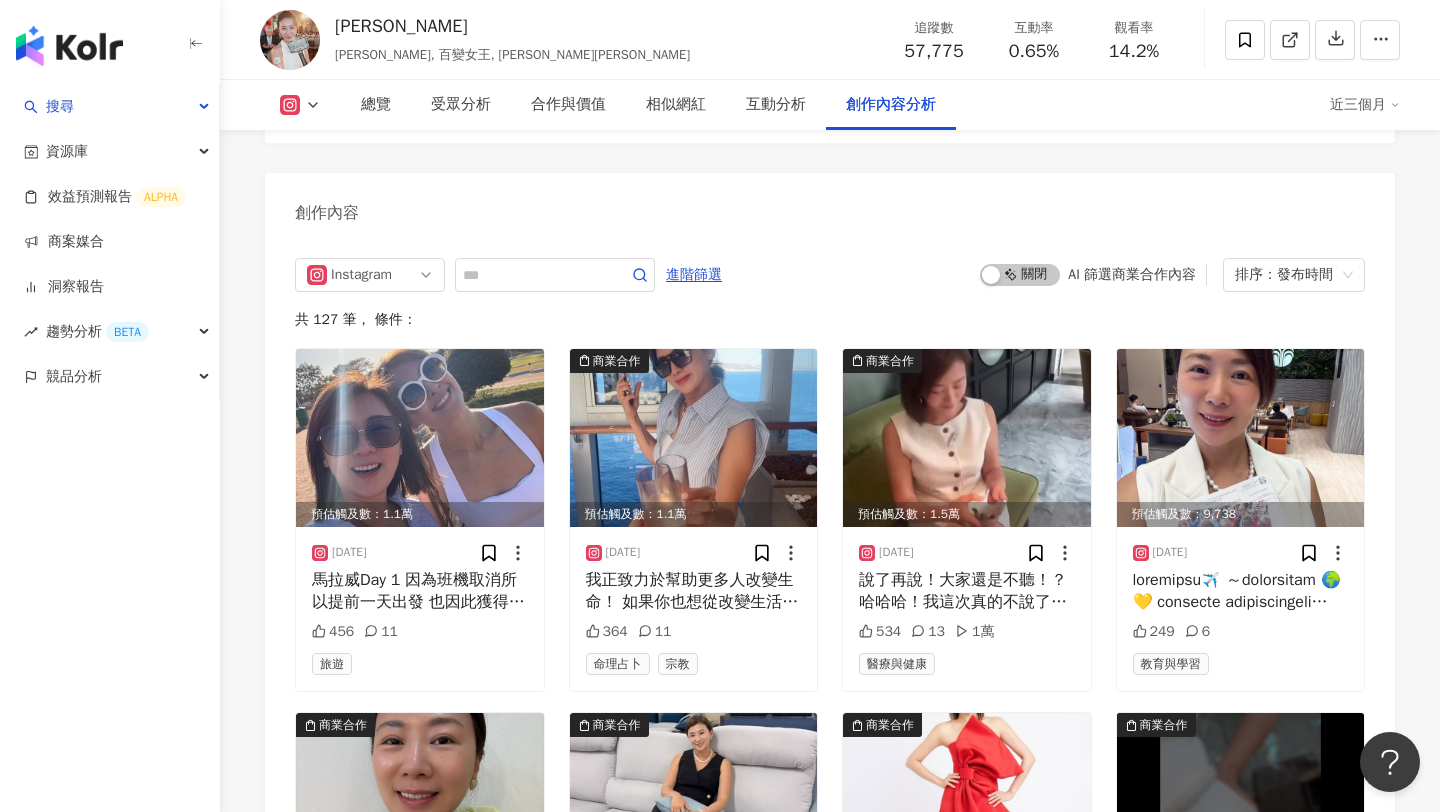 scroll, scrollTop: 6108, scrollLeft: 0, axis: vertical 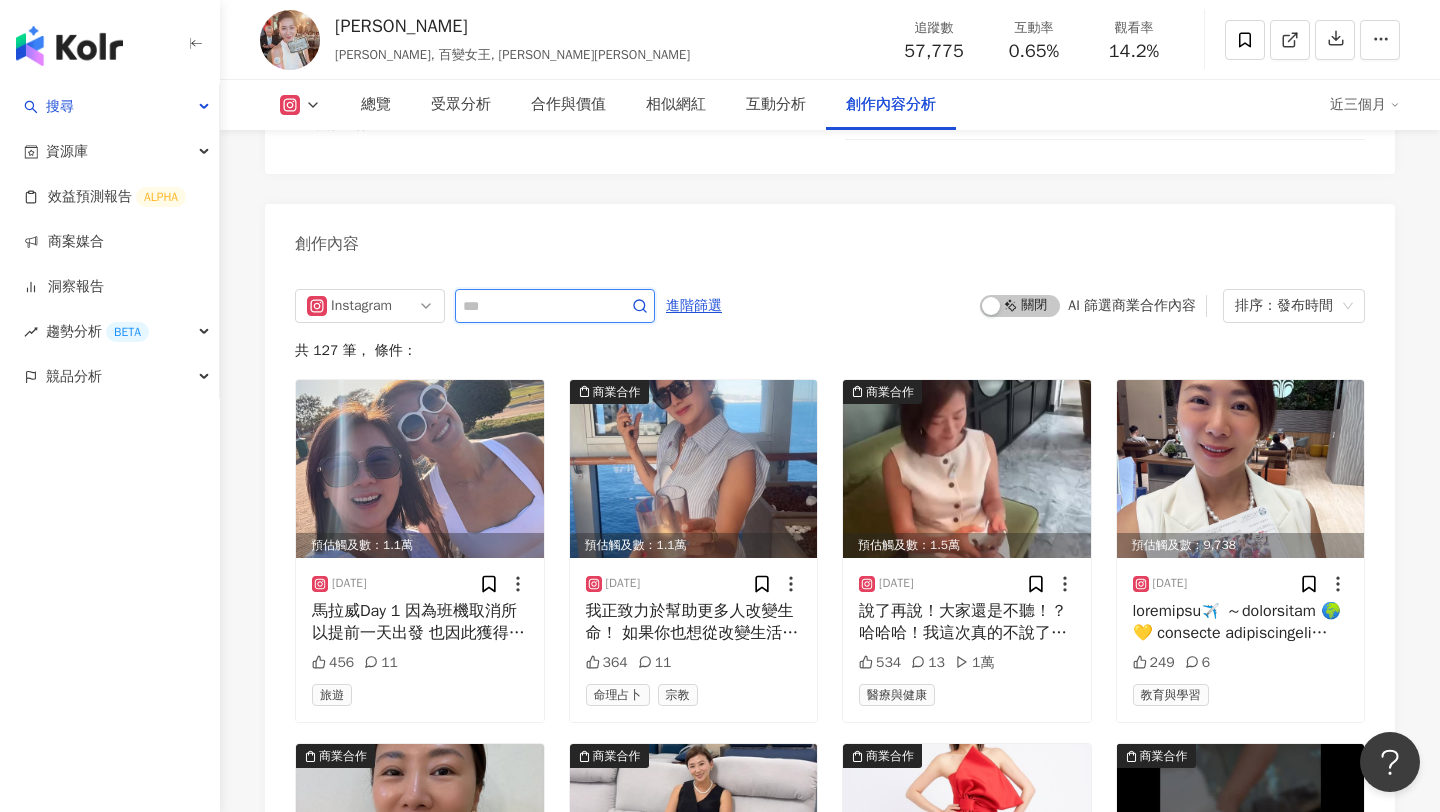 click at bounding box center [533, 306] 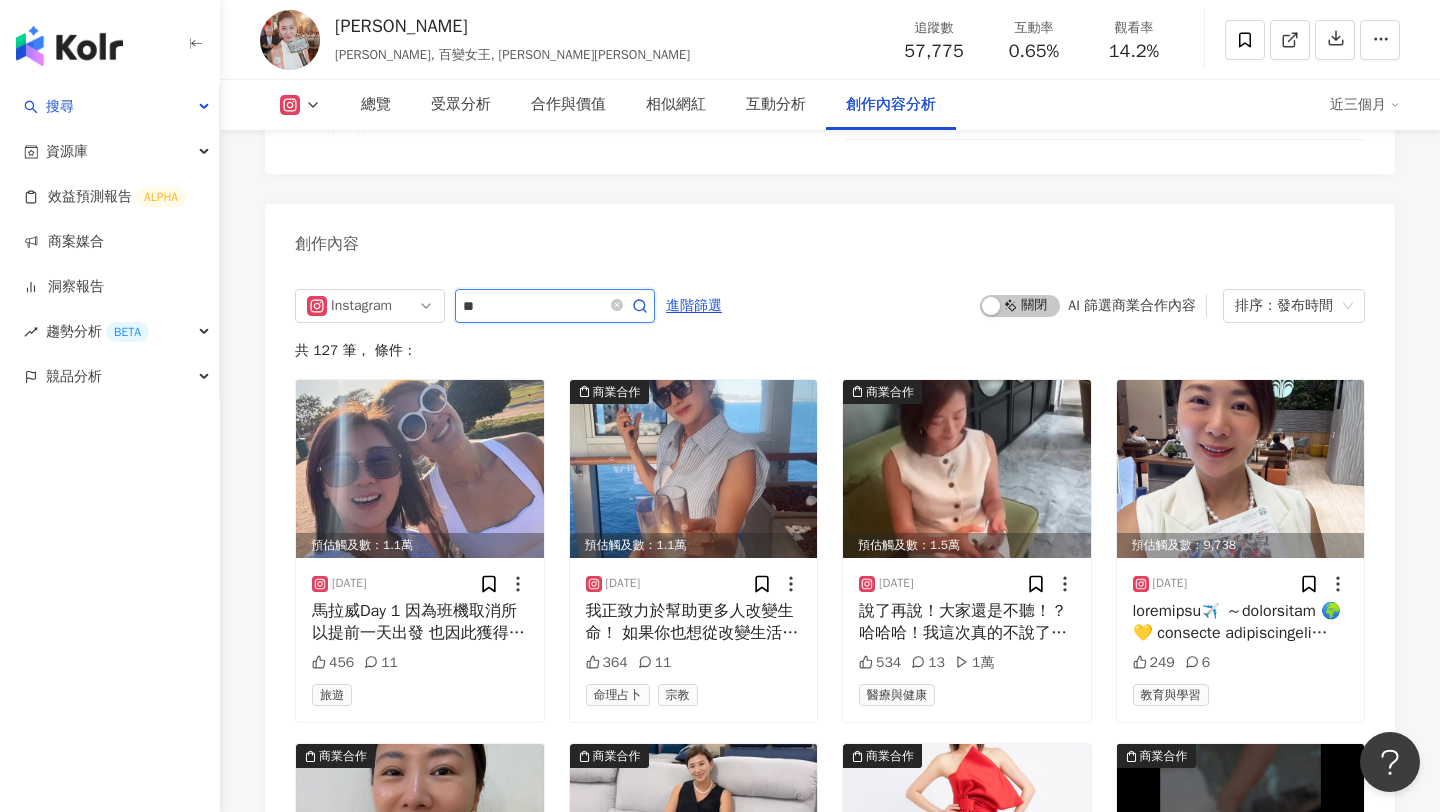 type on "*" 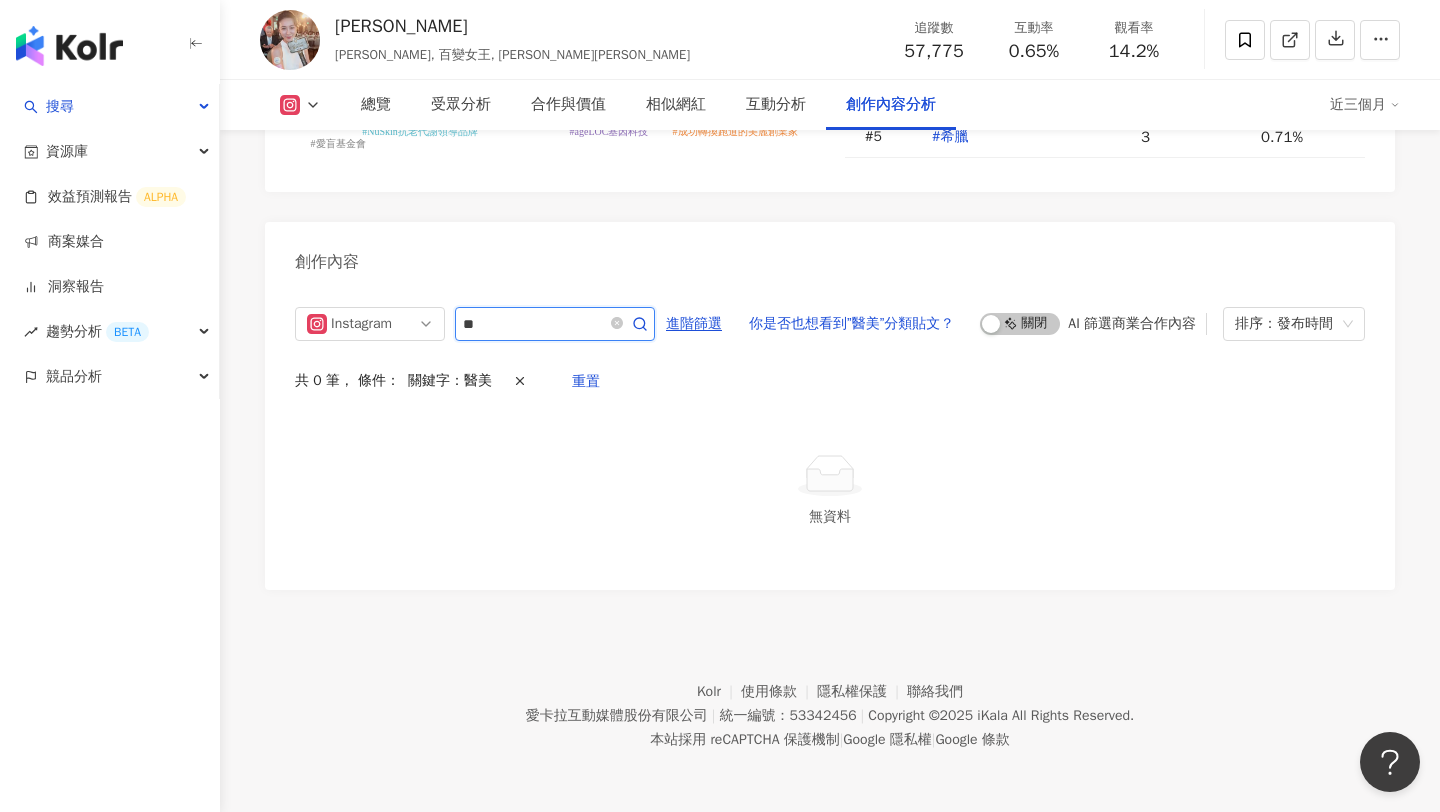 scroll, scrollTop: 6010, scrollLeft: 0, axis: vertical 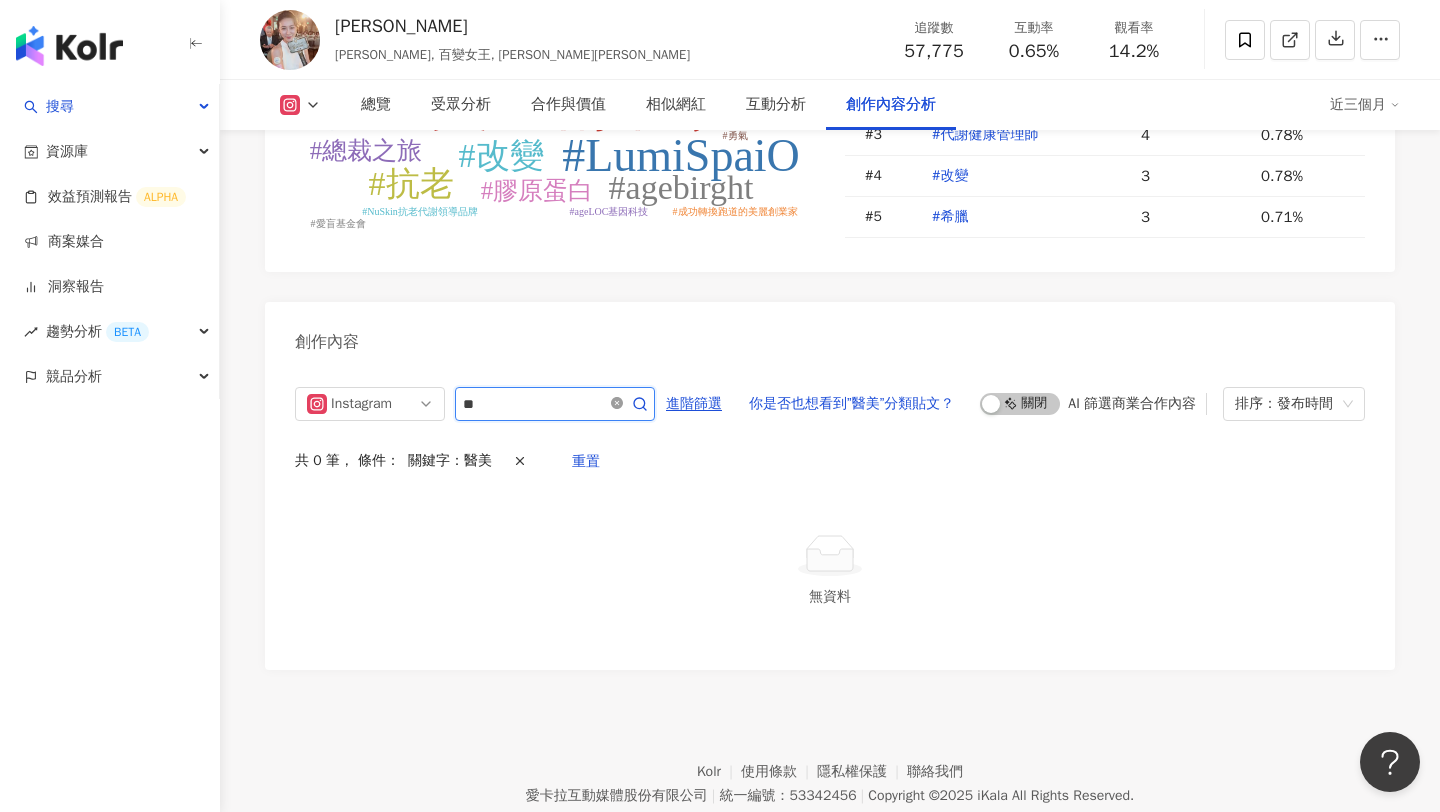 click 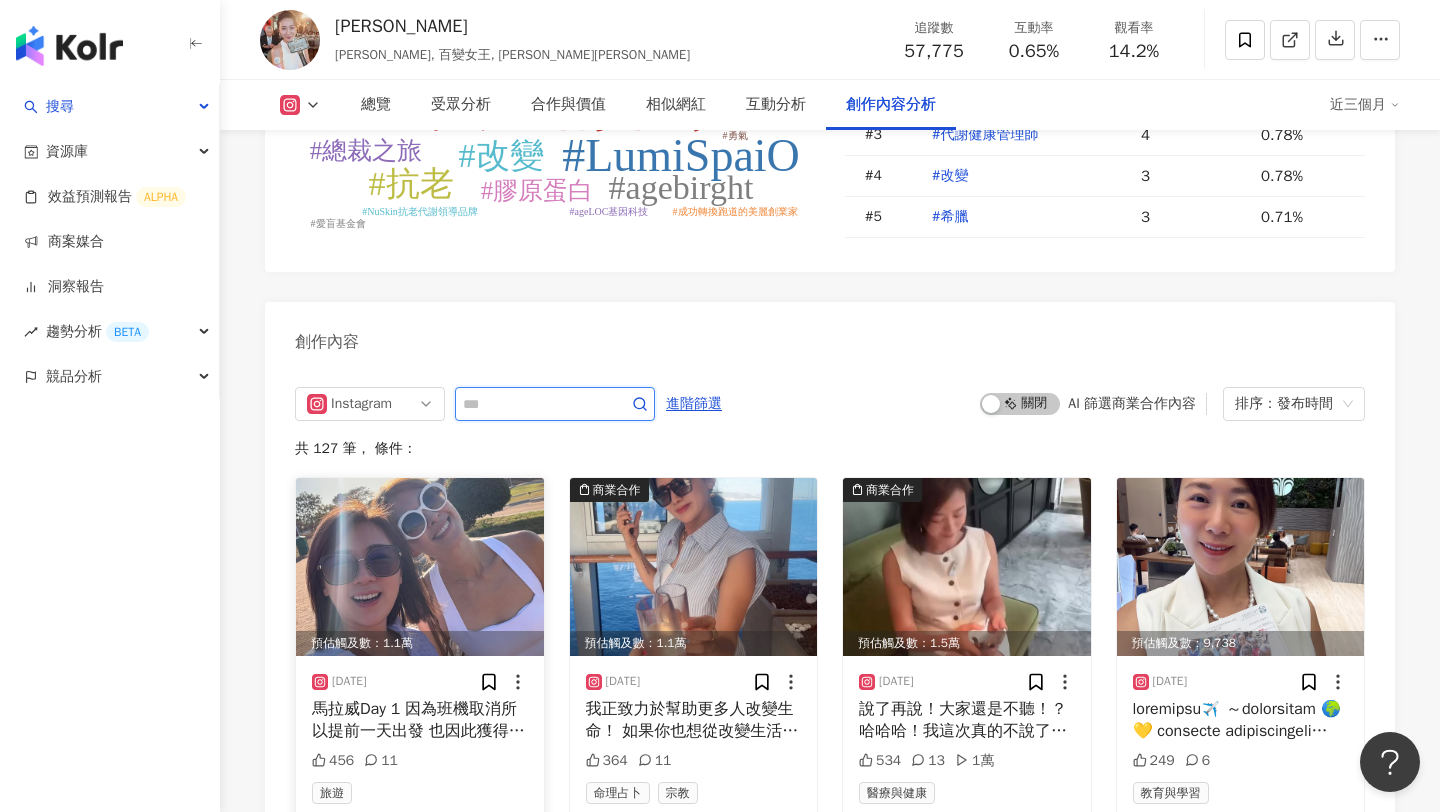 scroll, scrollTop: 6108, scrollLeft: 0, axis: vertical 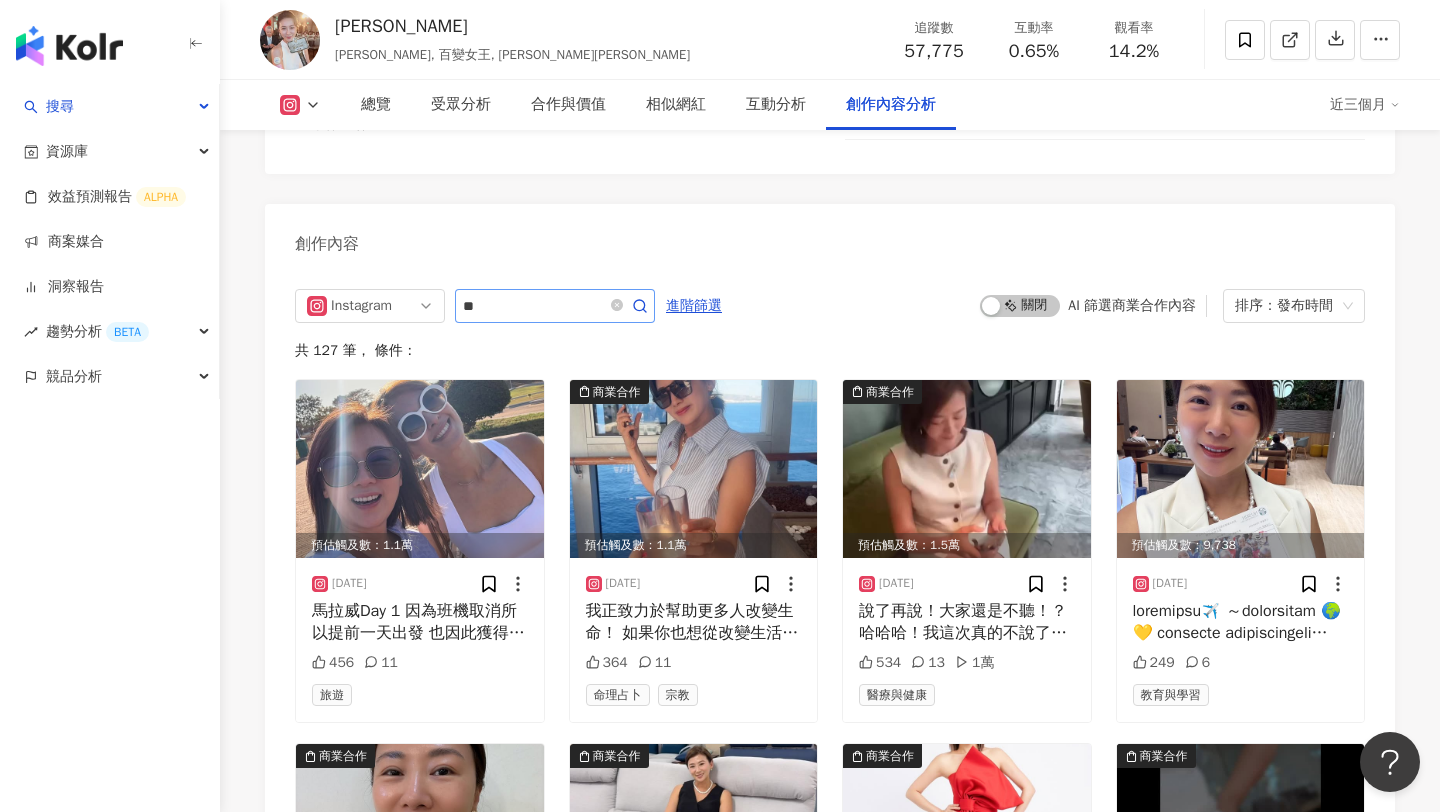 click on "**" at bounding box center (555, 306) 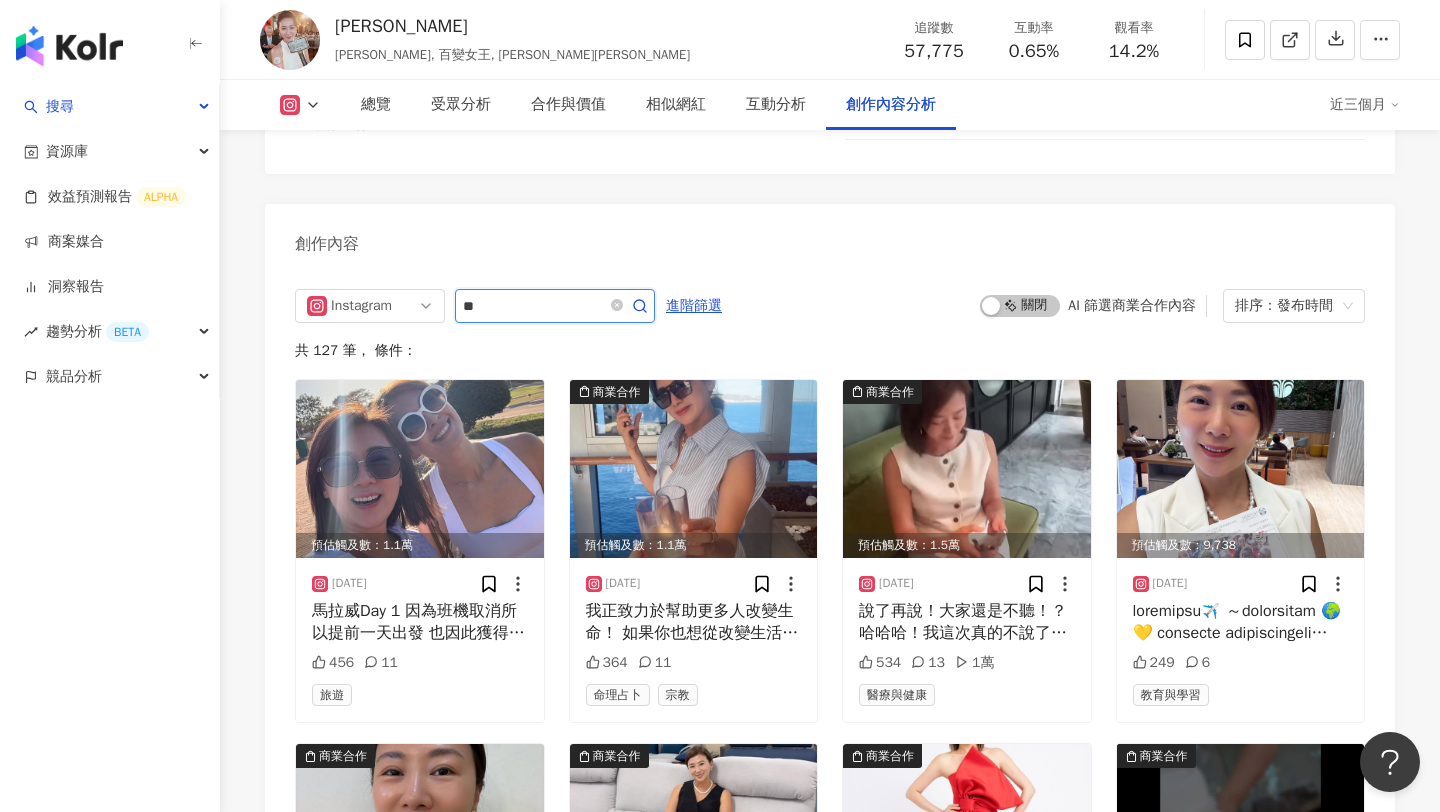 click 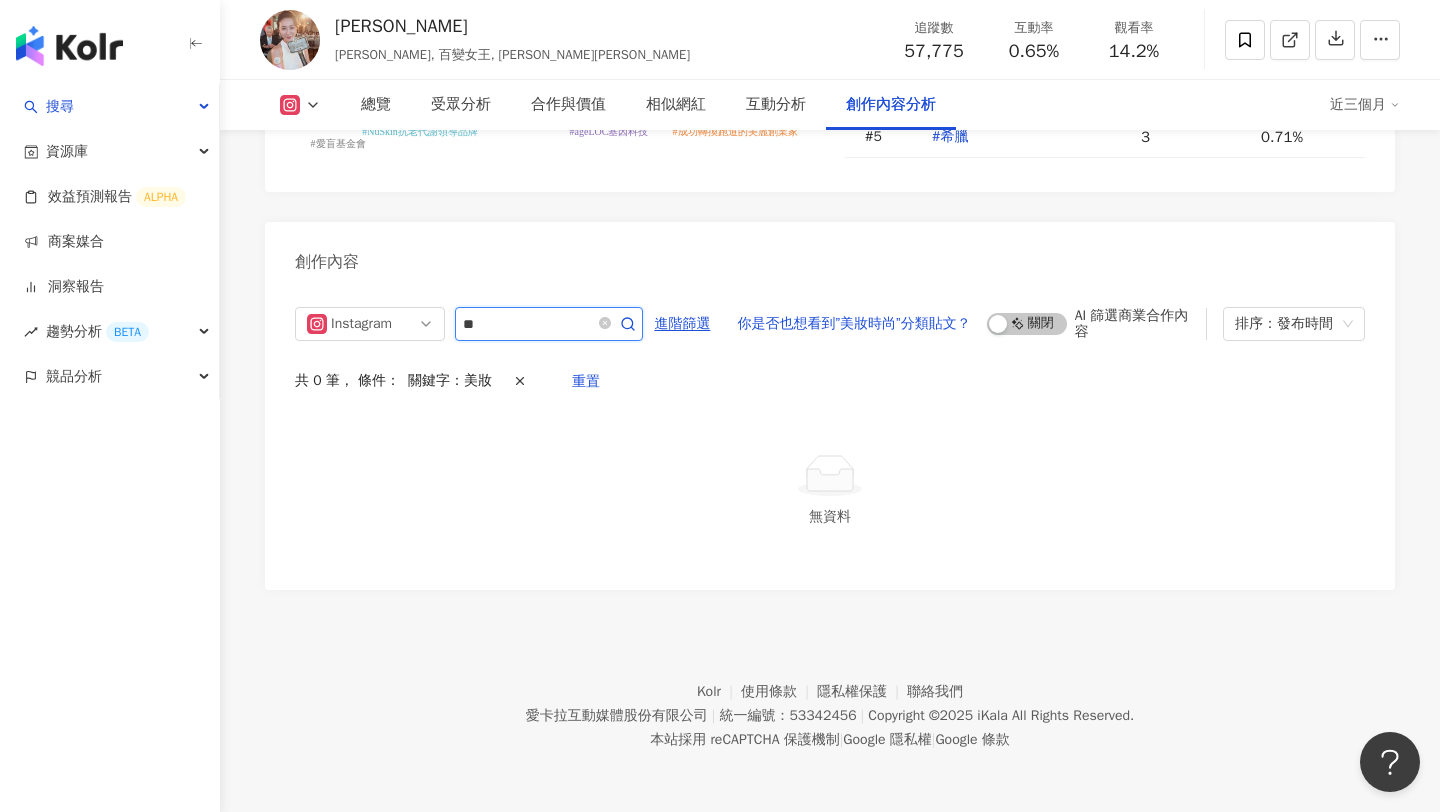 scroll, scrollTop: 6010, scrollLeft: 0, axis: vertical 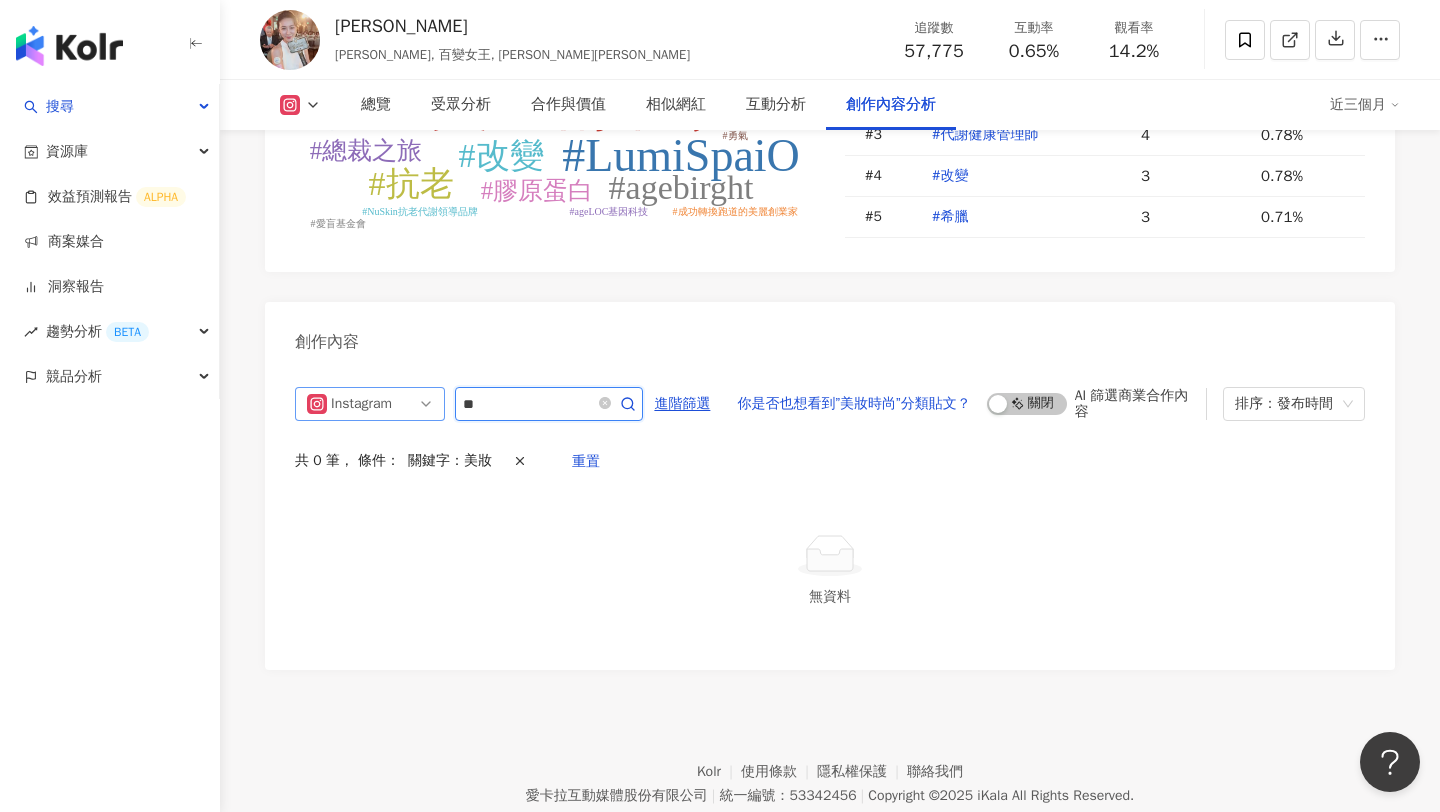 drag, startPoint x: 526, startPoint y: 335, endPoint x: 375, endPoint y: 333, distance: 151.01324 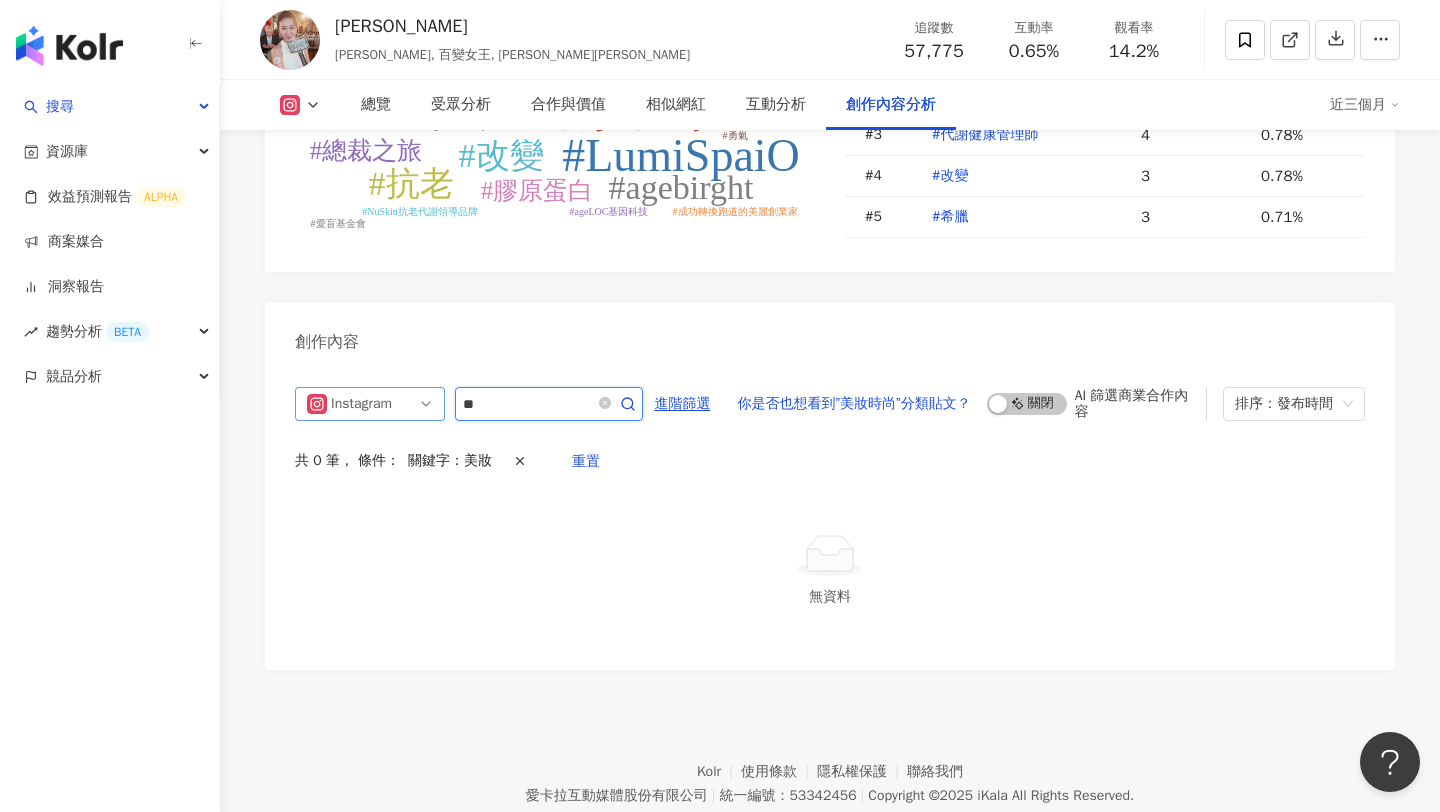type on "**" 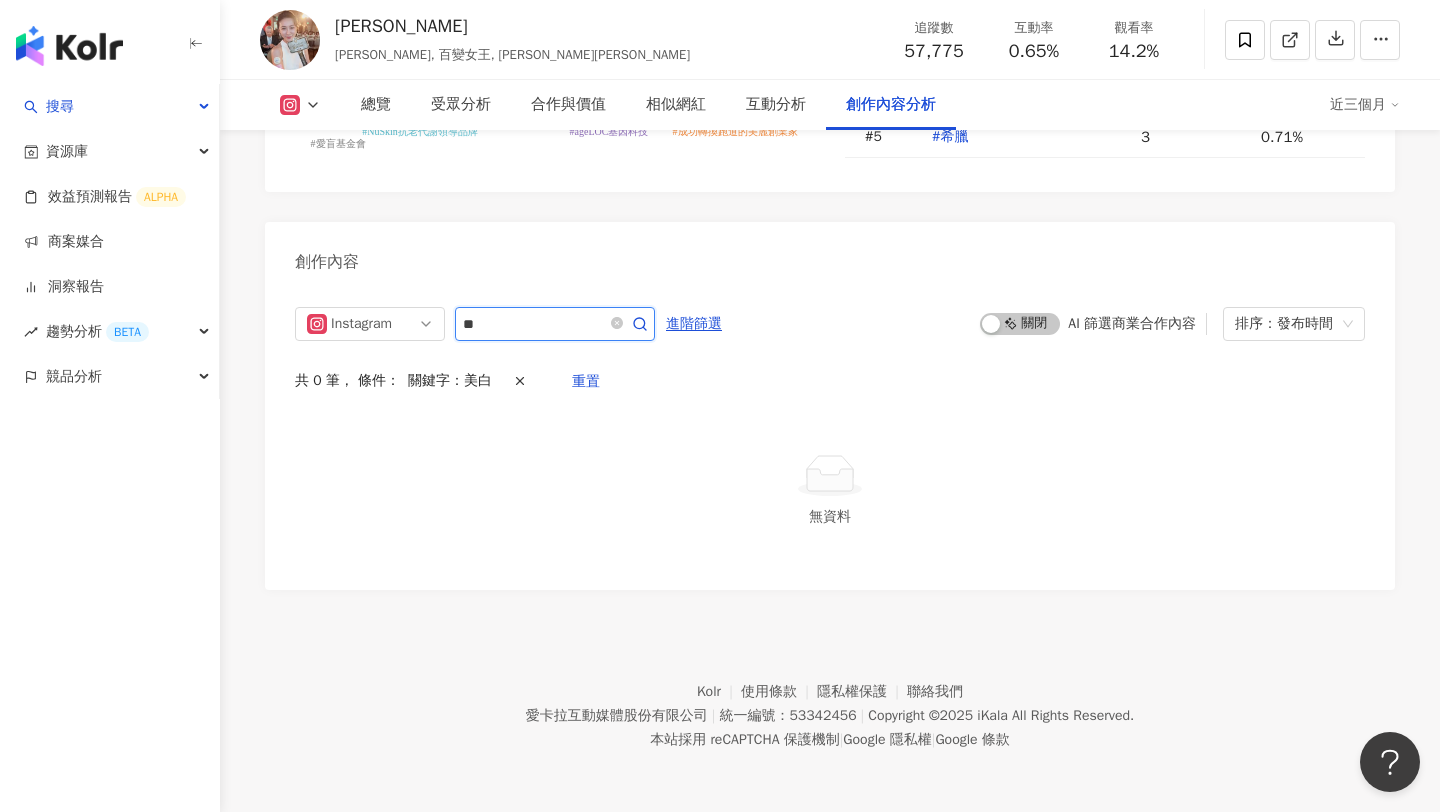 scroll, scrollTop: 6010, scrollLeft: 0, axis: vertical 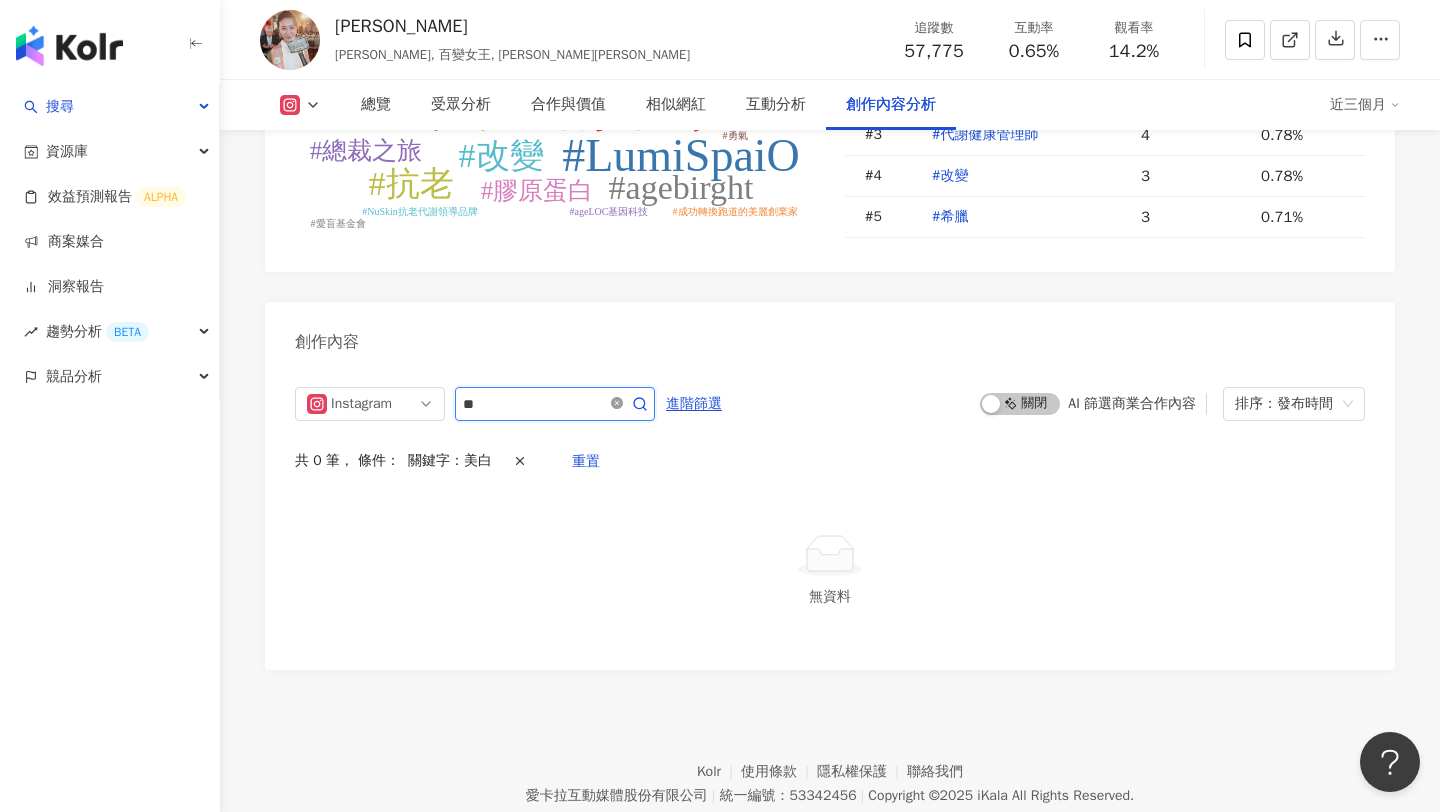 click 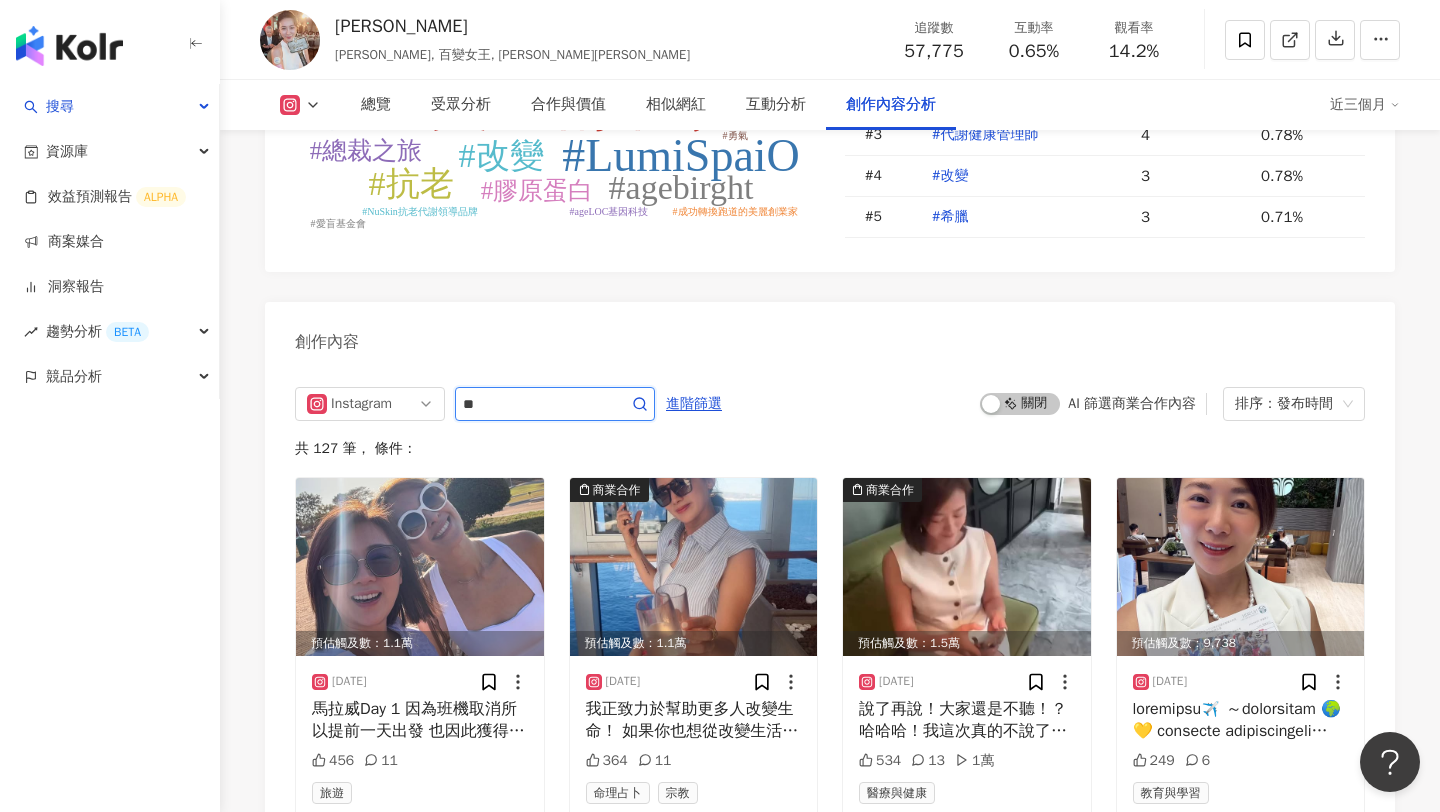 type 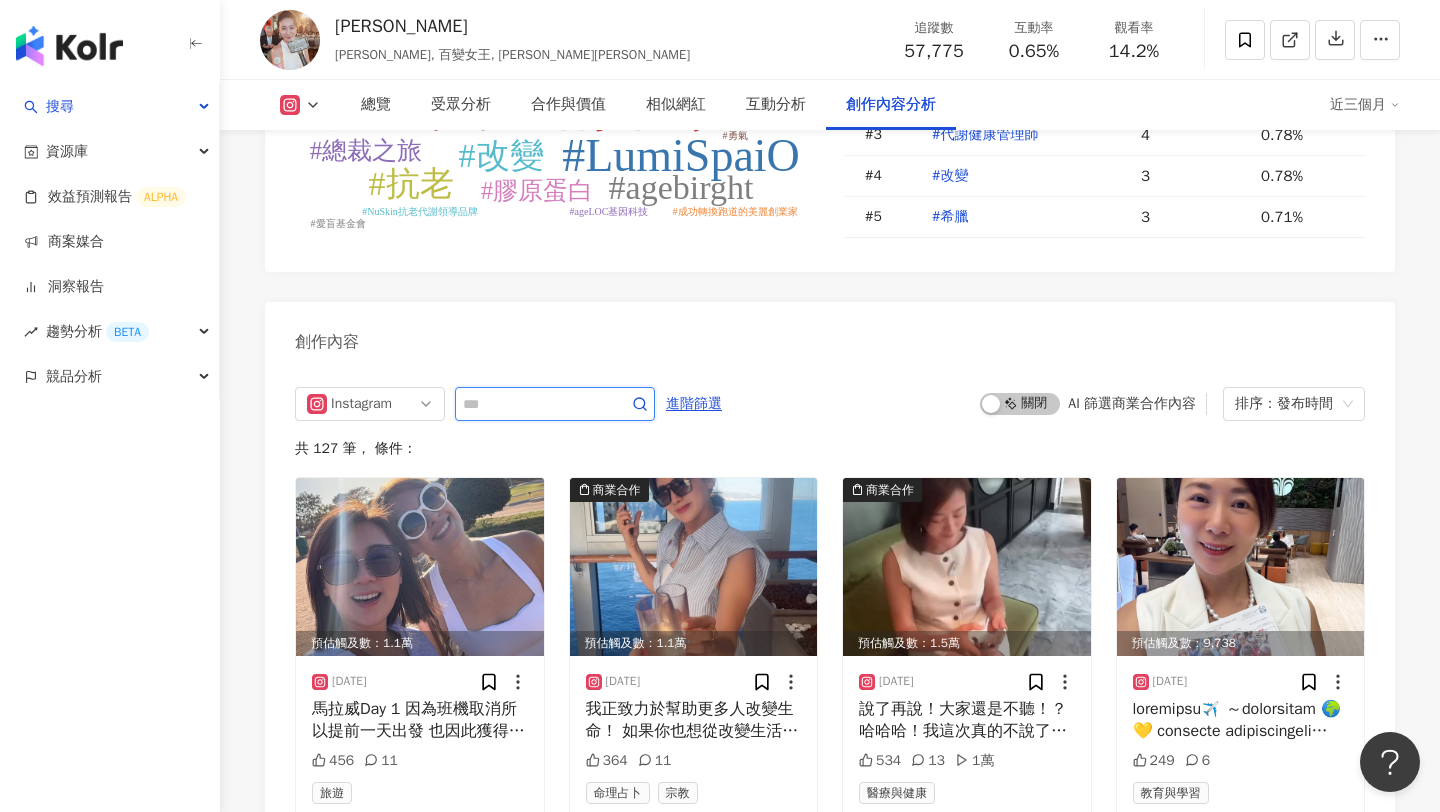 scroll, scrollTop: 6108, scrollLeft: 0, axis: vertical 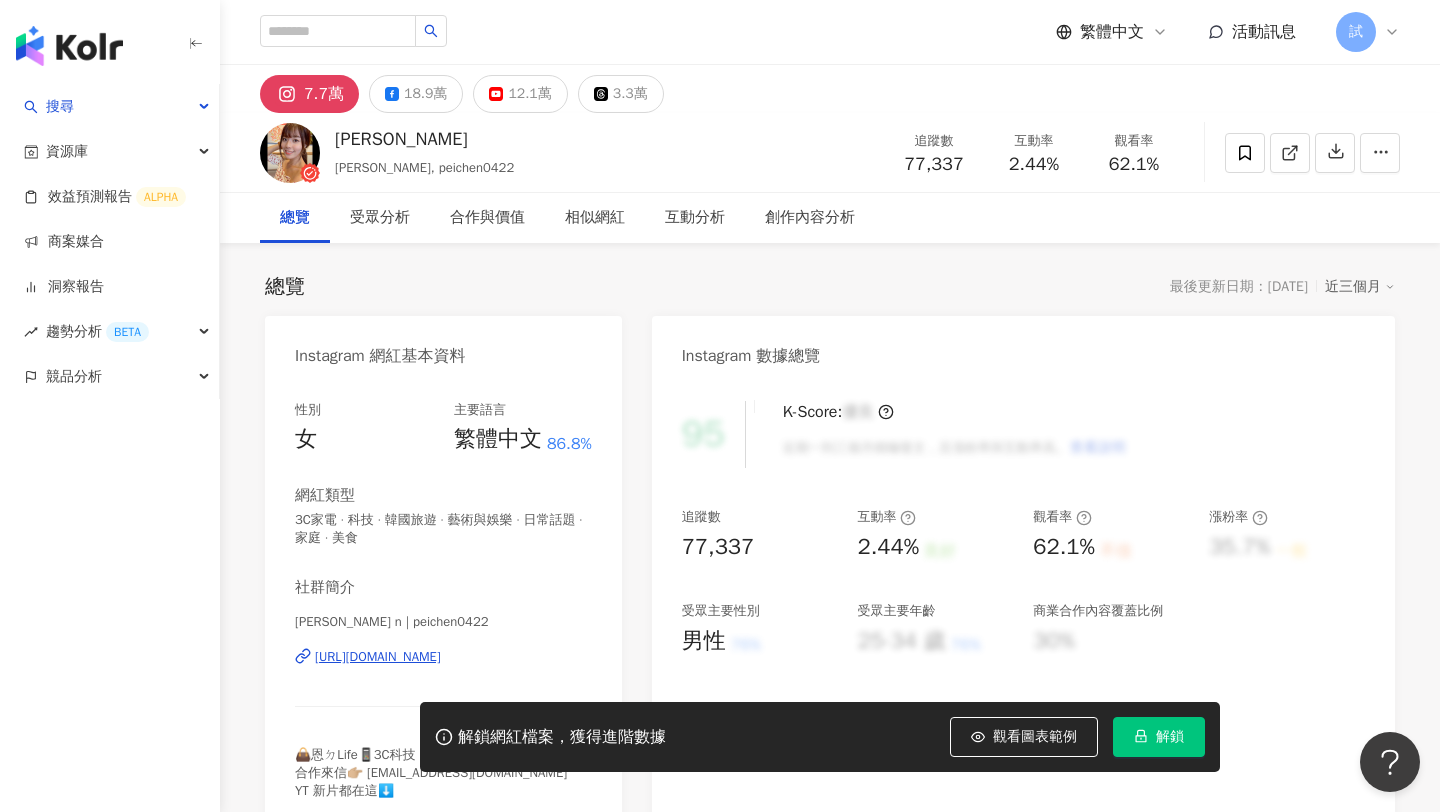 click on "解鎖" at bounding box center [1159, 737] 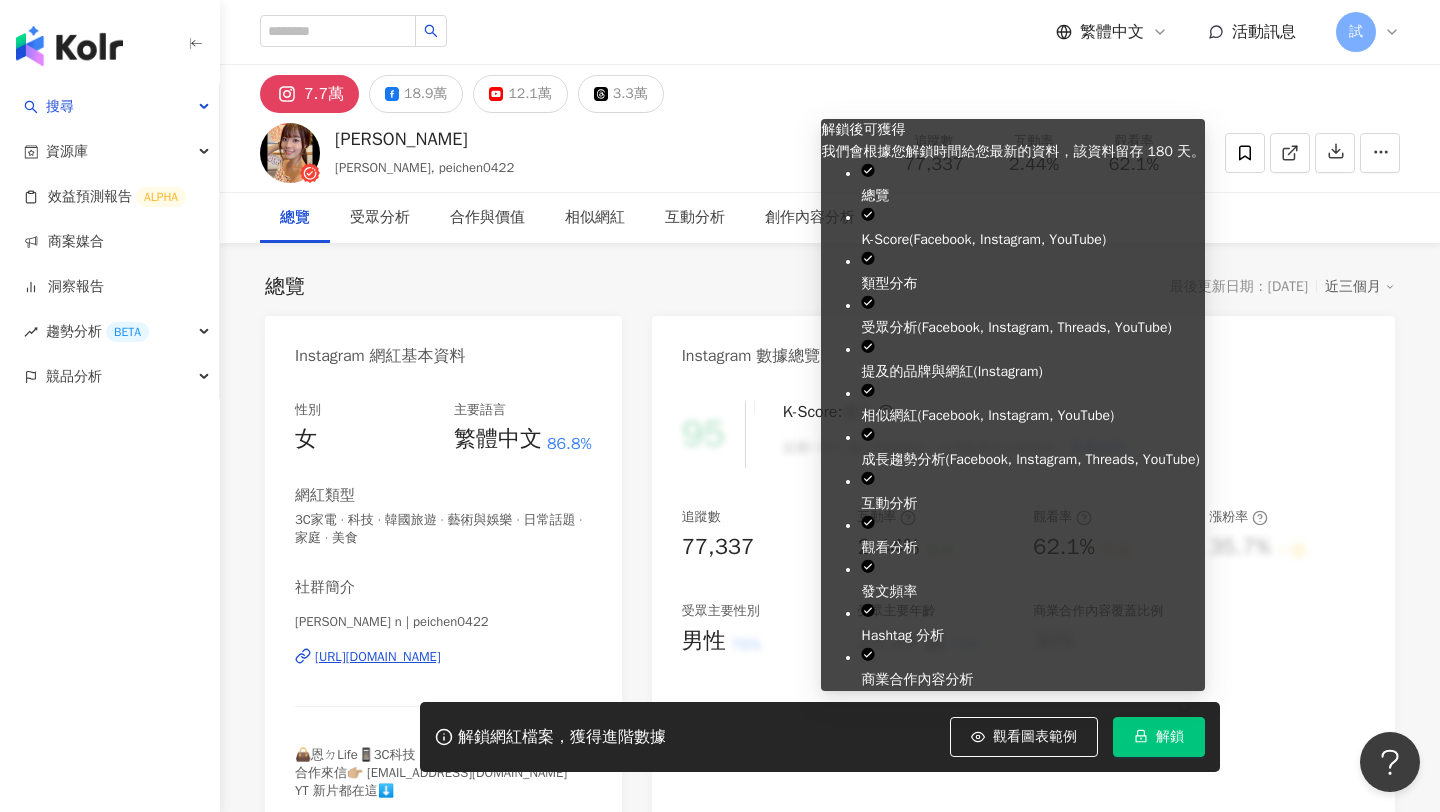 click on "解鎖" at bounding box center [1170, 737] 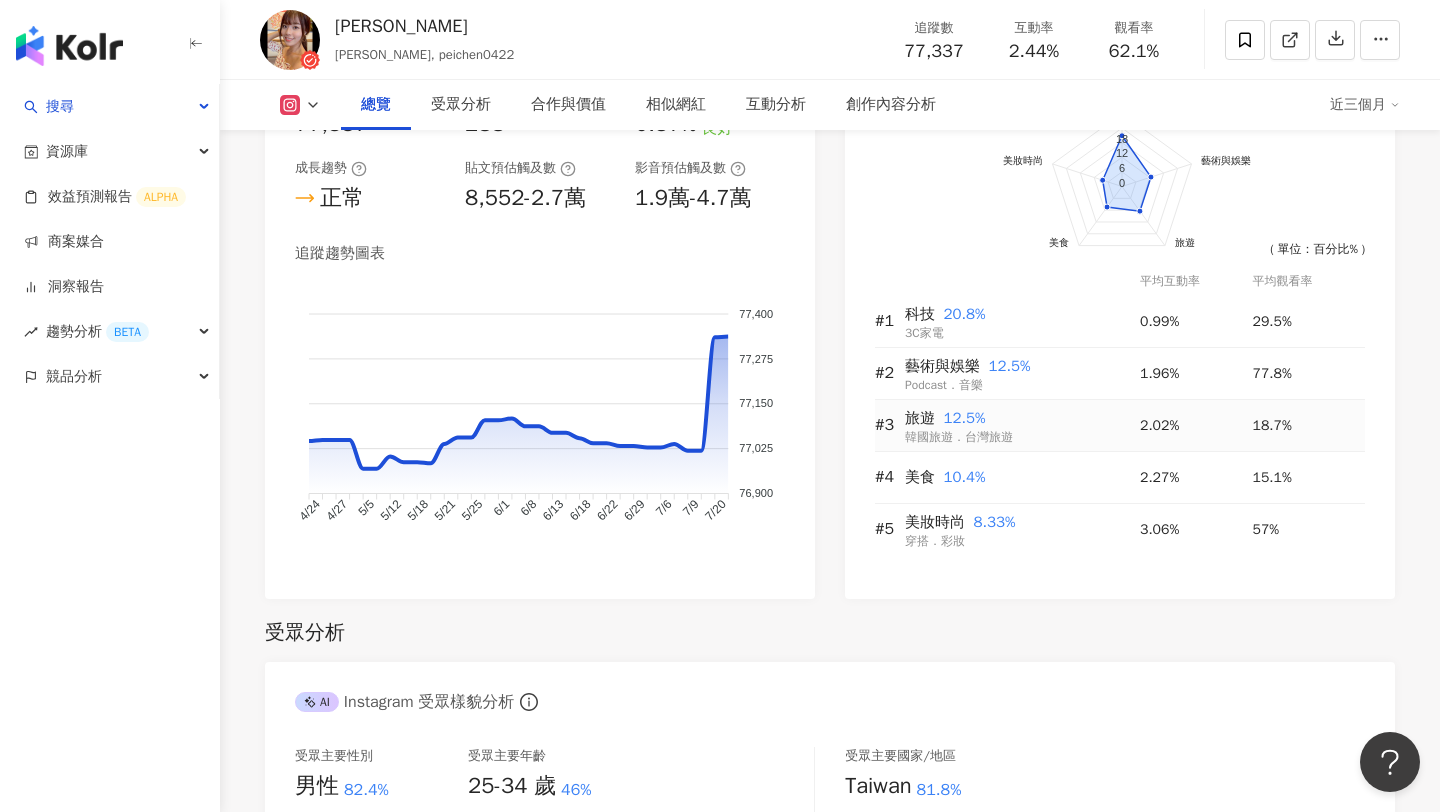 scroll, scrollTop: 1186, scrollLeft: 0, axis: vertical 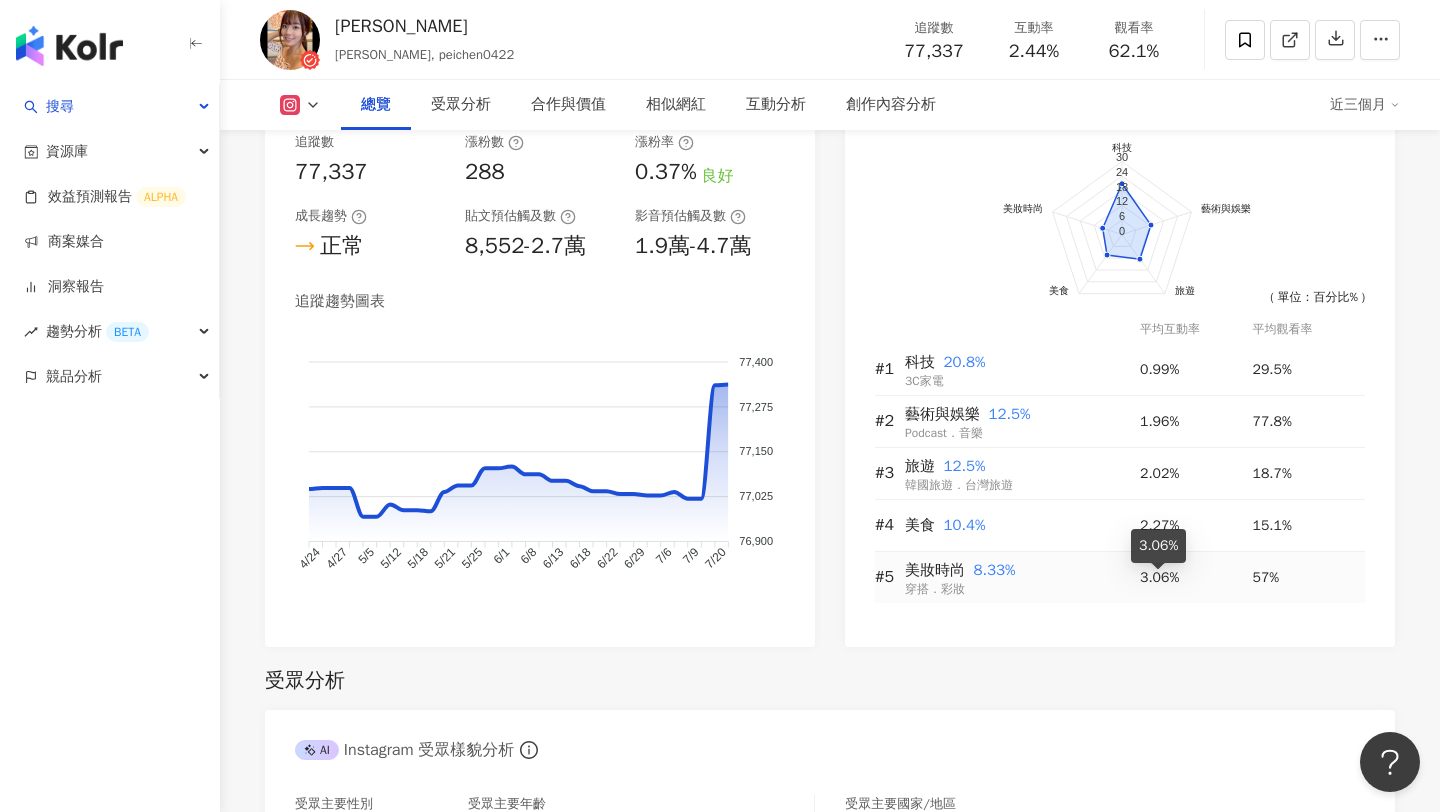 drag, startPoint x: 1142, startPoint y: 582, endPoint x: 1182, endPoint y: 584, distance: 40.04997 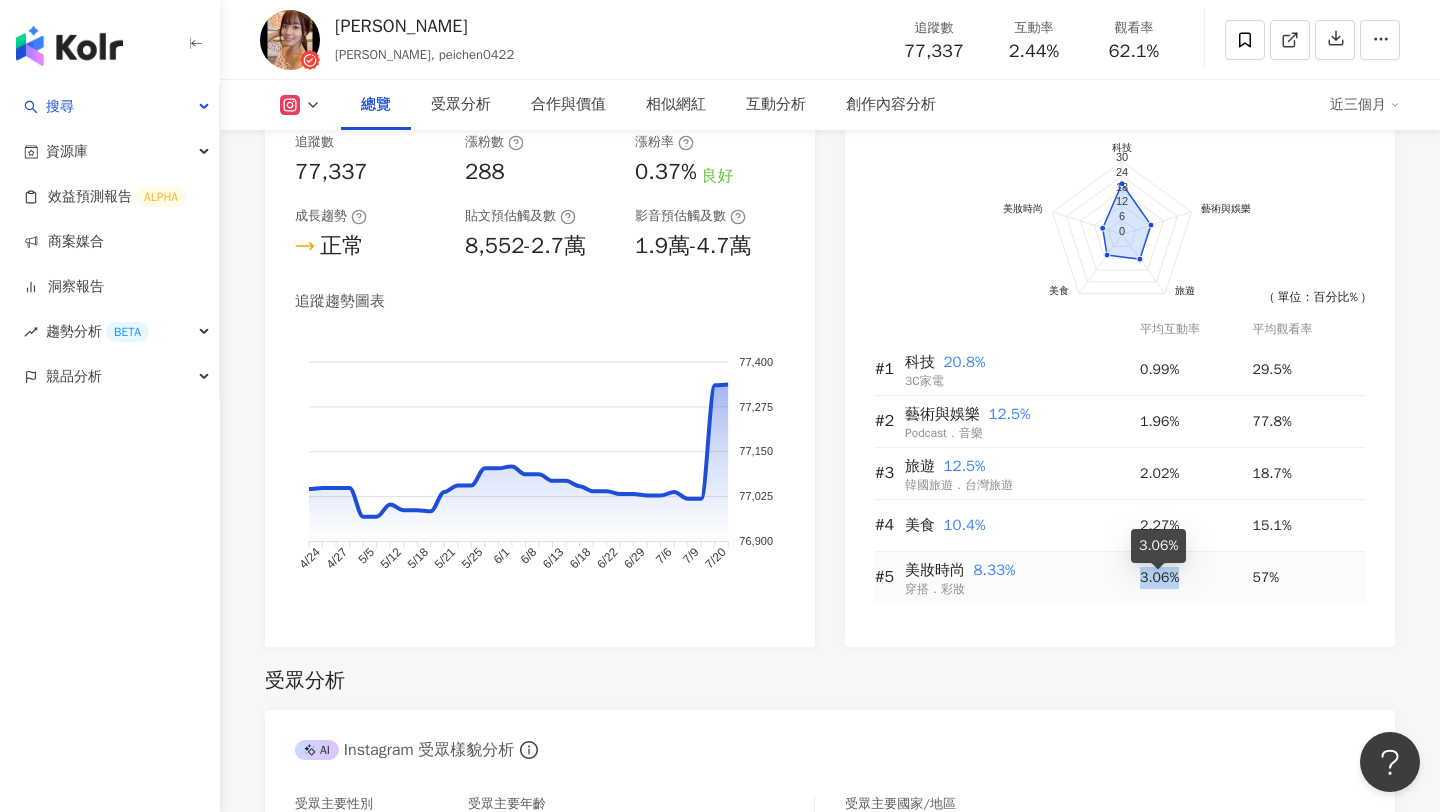 drag, startPoint x: 1142, startPoint y: 584, endPoint x: 1191, endPoint y: 584, distance: 49 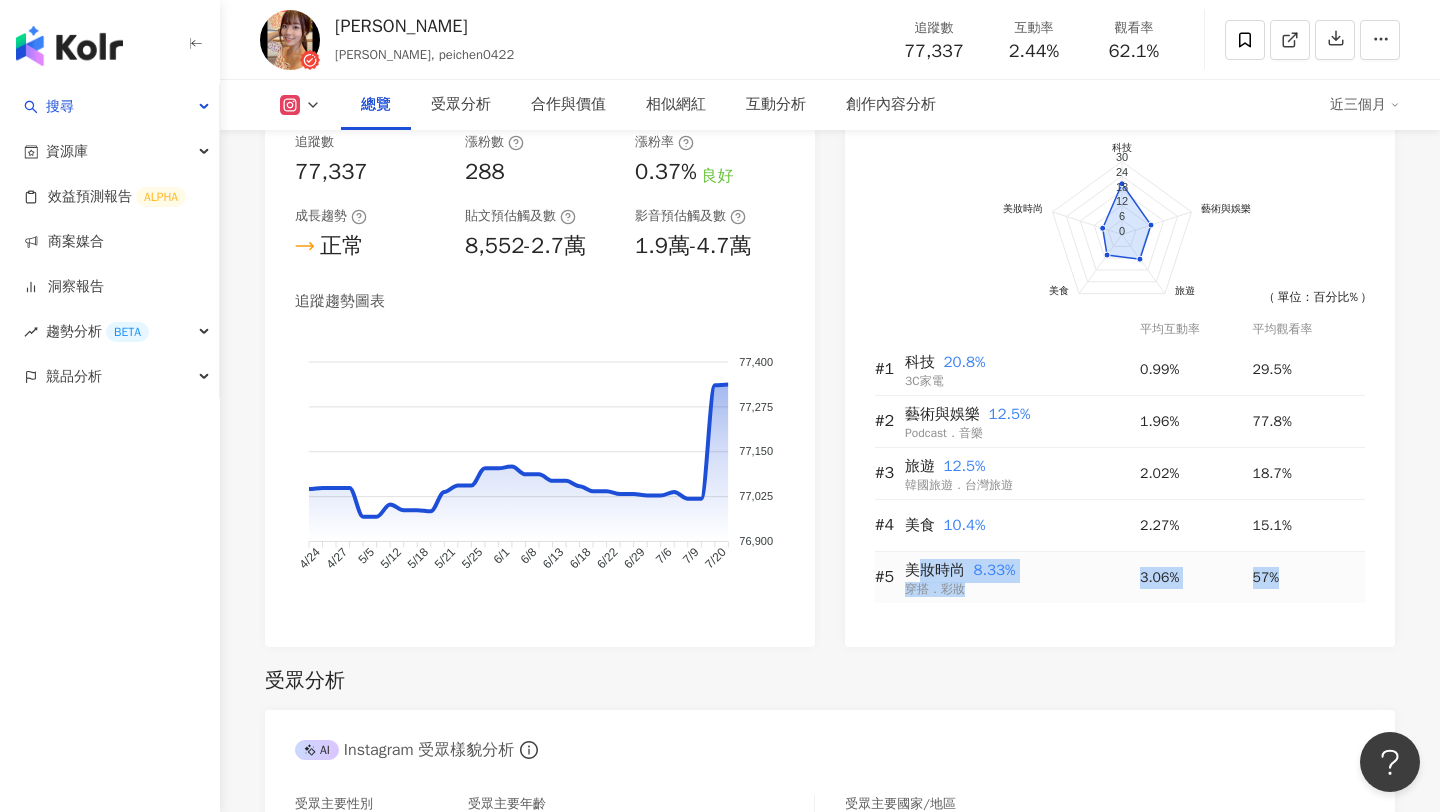 drag, startPoint x: 1283, startPoint y: 582, endPoint x: 914, endPoint y: 572, distance: 369.13547 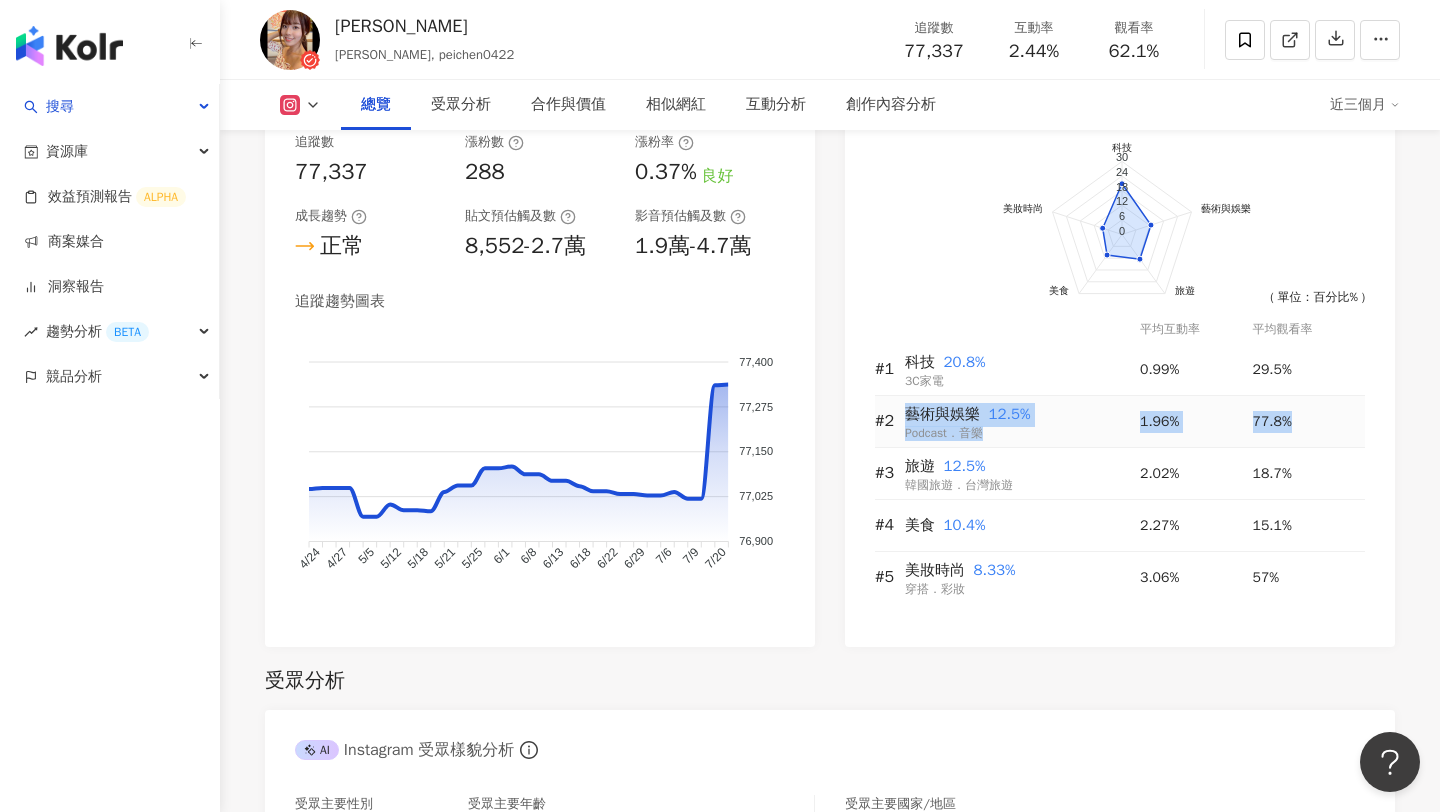 drag, startPoint x: 910, startPoint y: 414, endPoint x: 1297, endPoint y: 420, distance: 387.0465 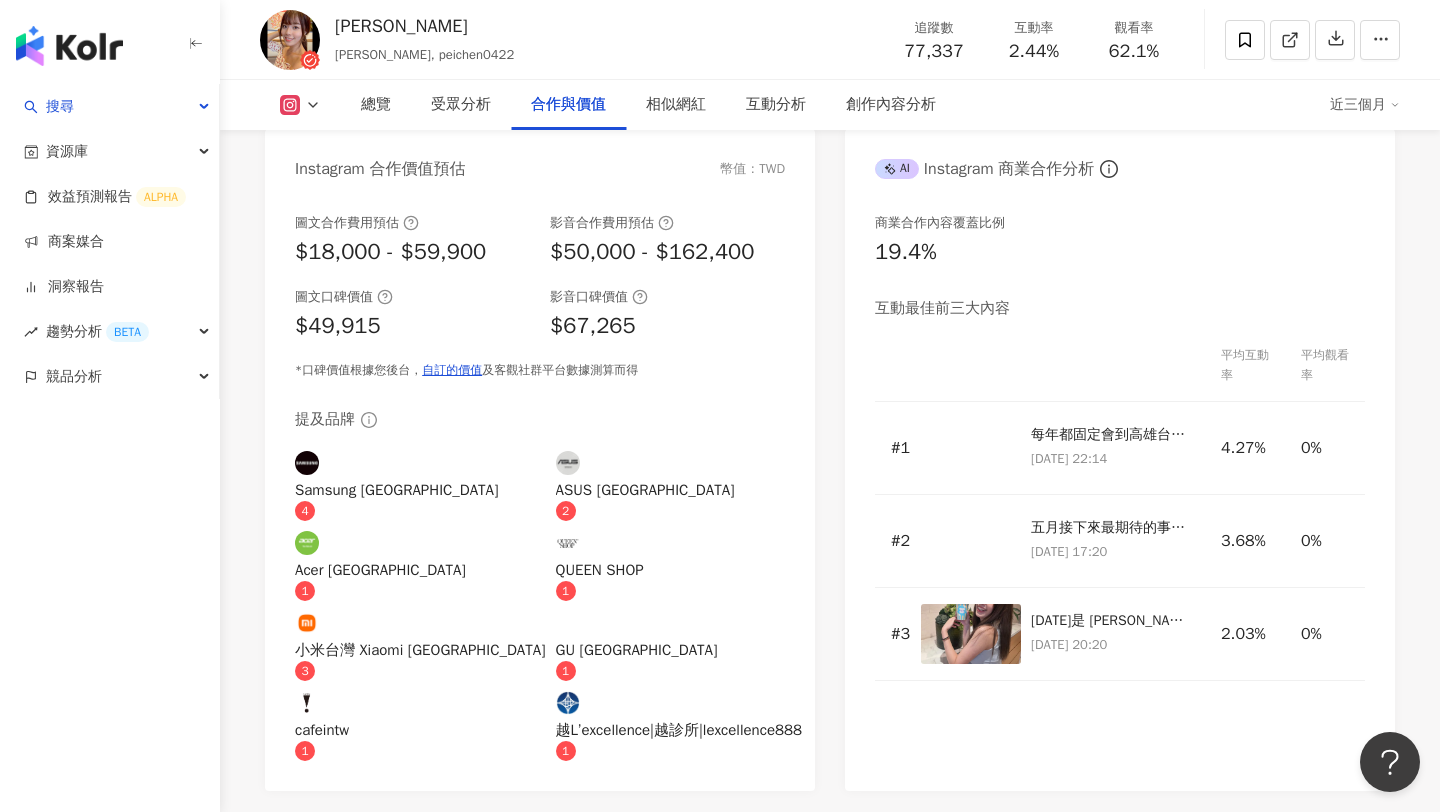 scroll, scrollTop: 2756, scrollLeft: 0, axis: vertical 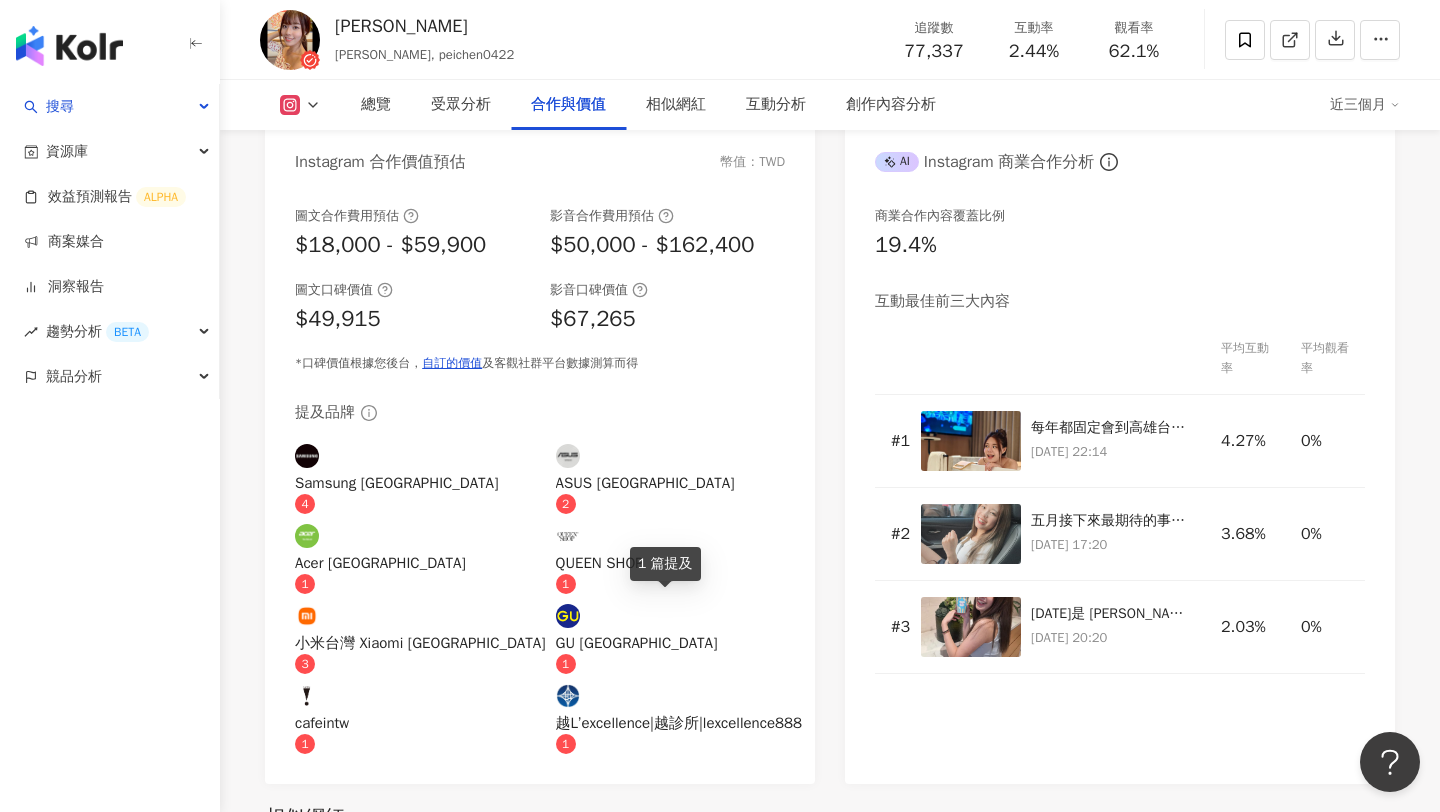 click on "越L’excellence|越診所|lexcellence888" at bounding box center (679, 723) 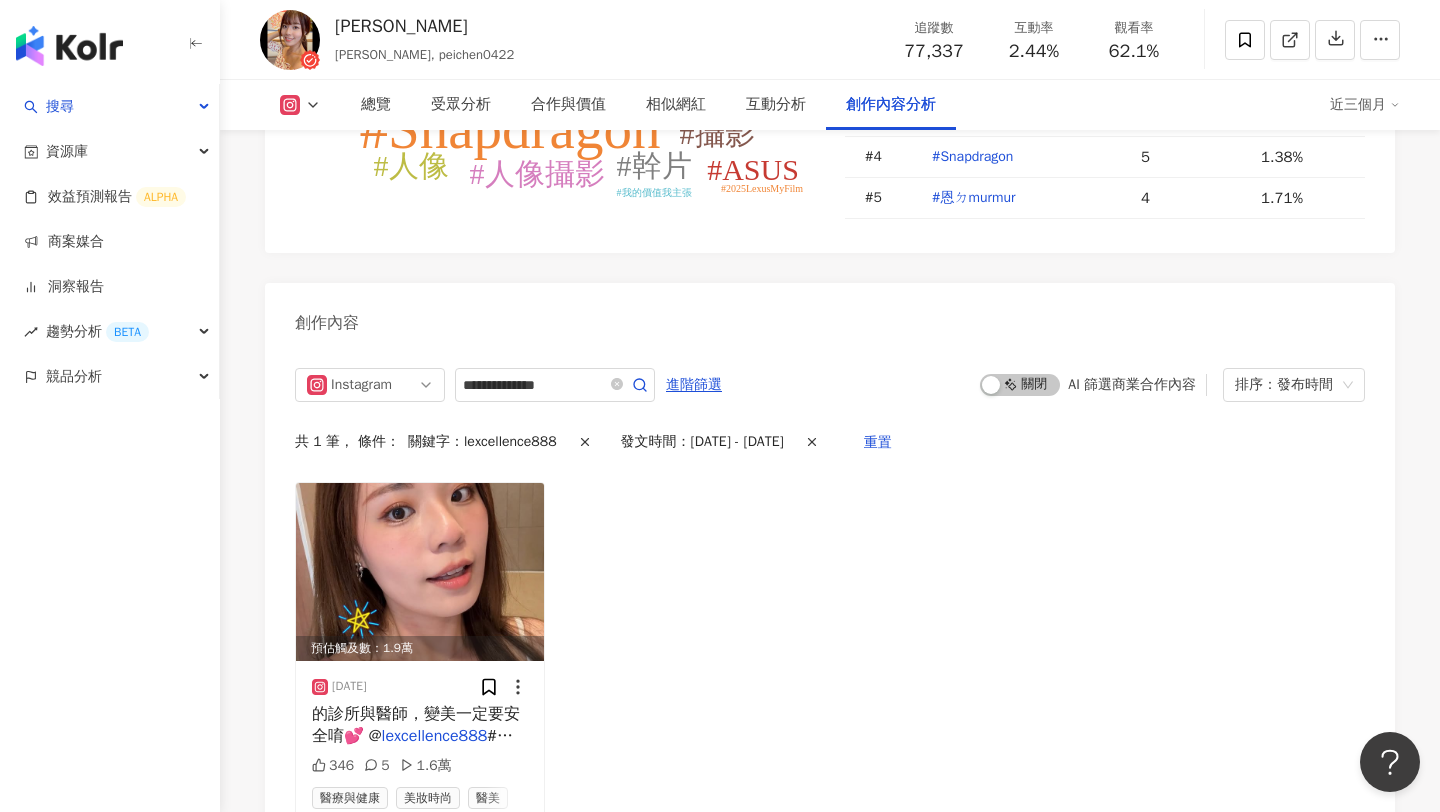 scroll, scrollTop: 6206, scrollLeft: 0, axis: vertical 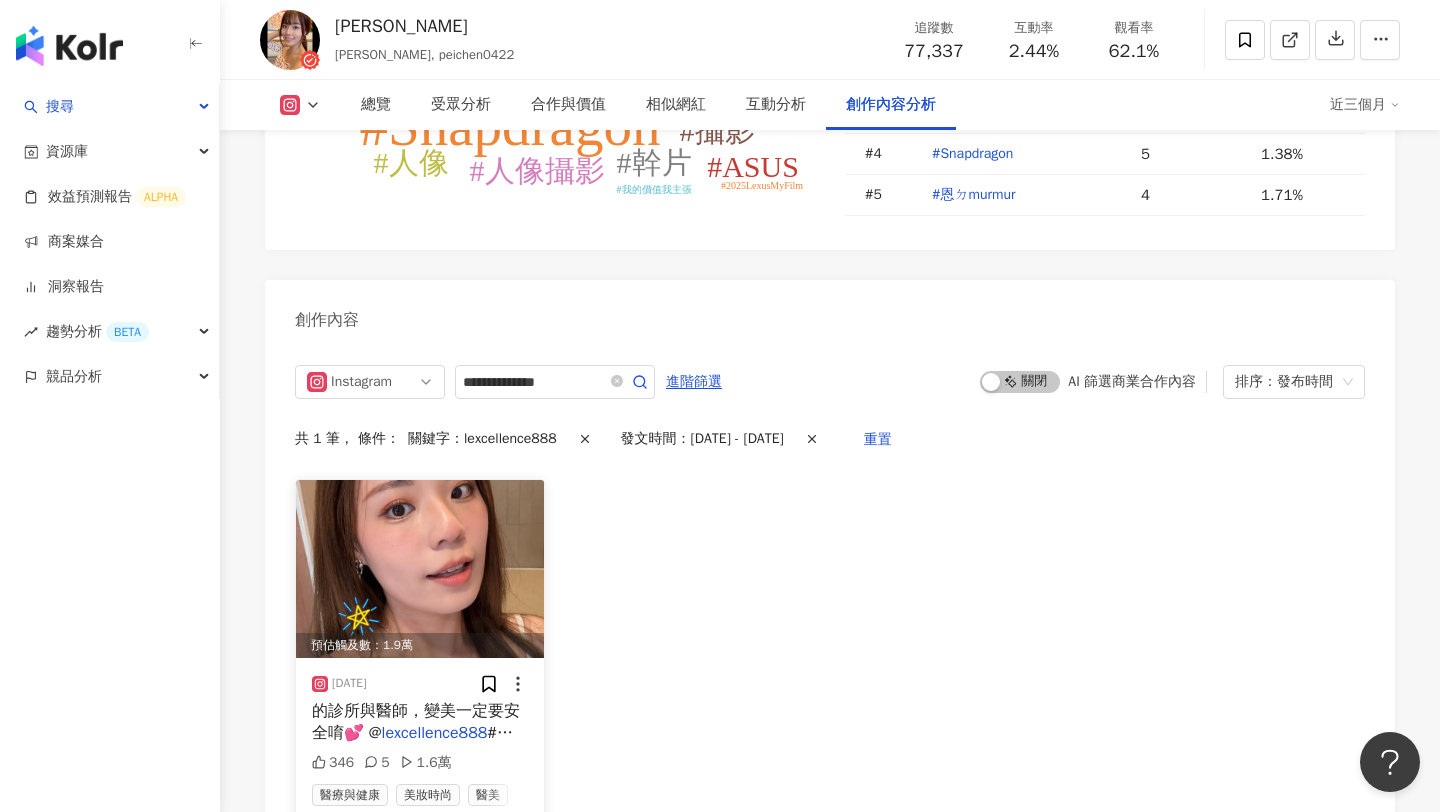 click at bounding box center [420, 569] 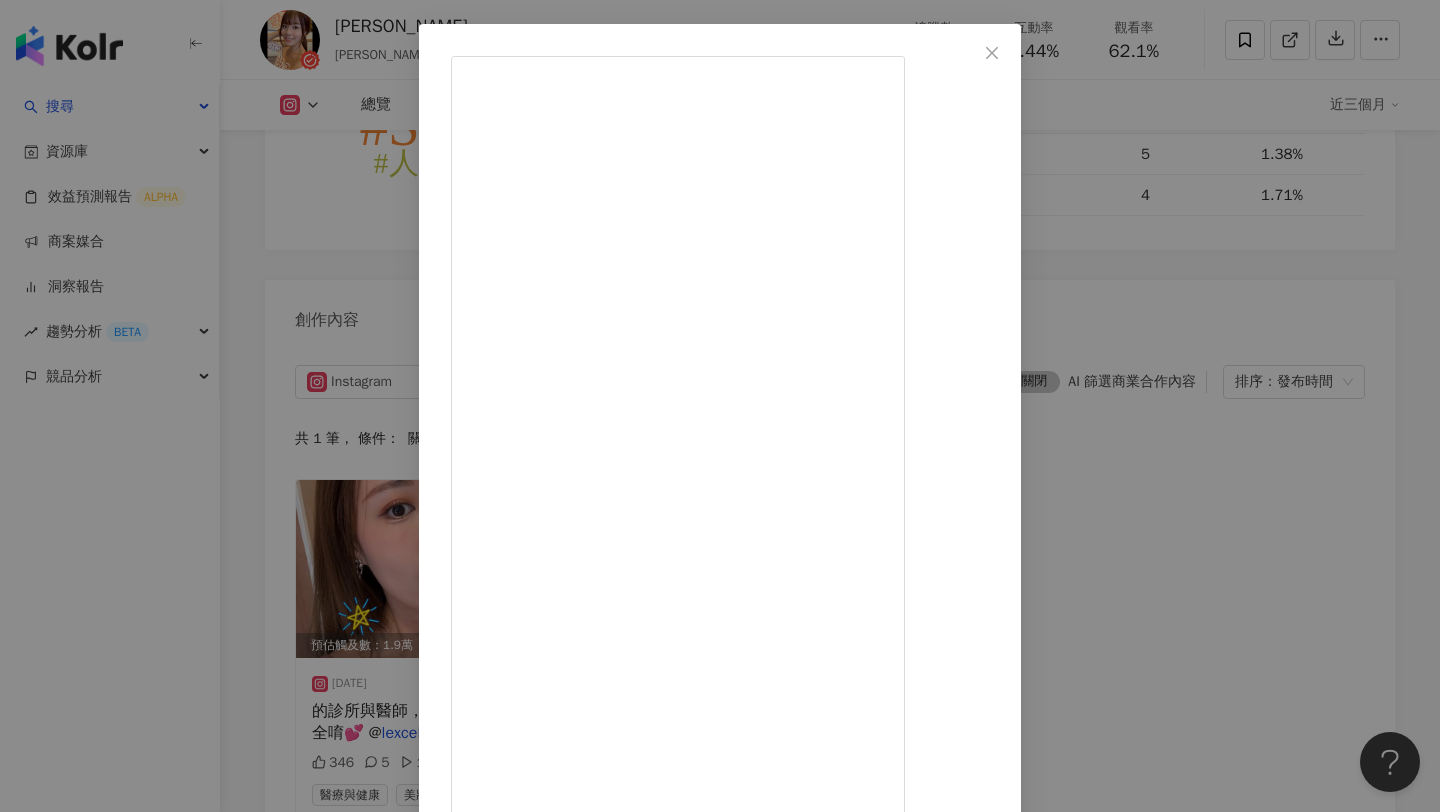 scroll, scrollTop: 85, scrollLeft: 0, axis: vertical 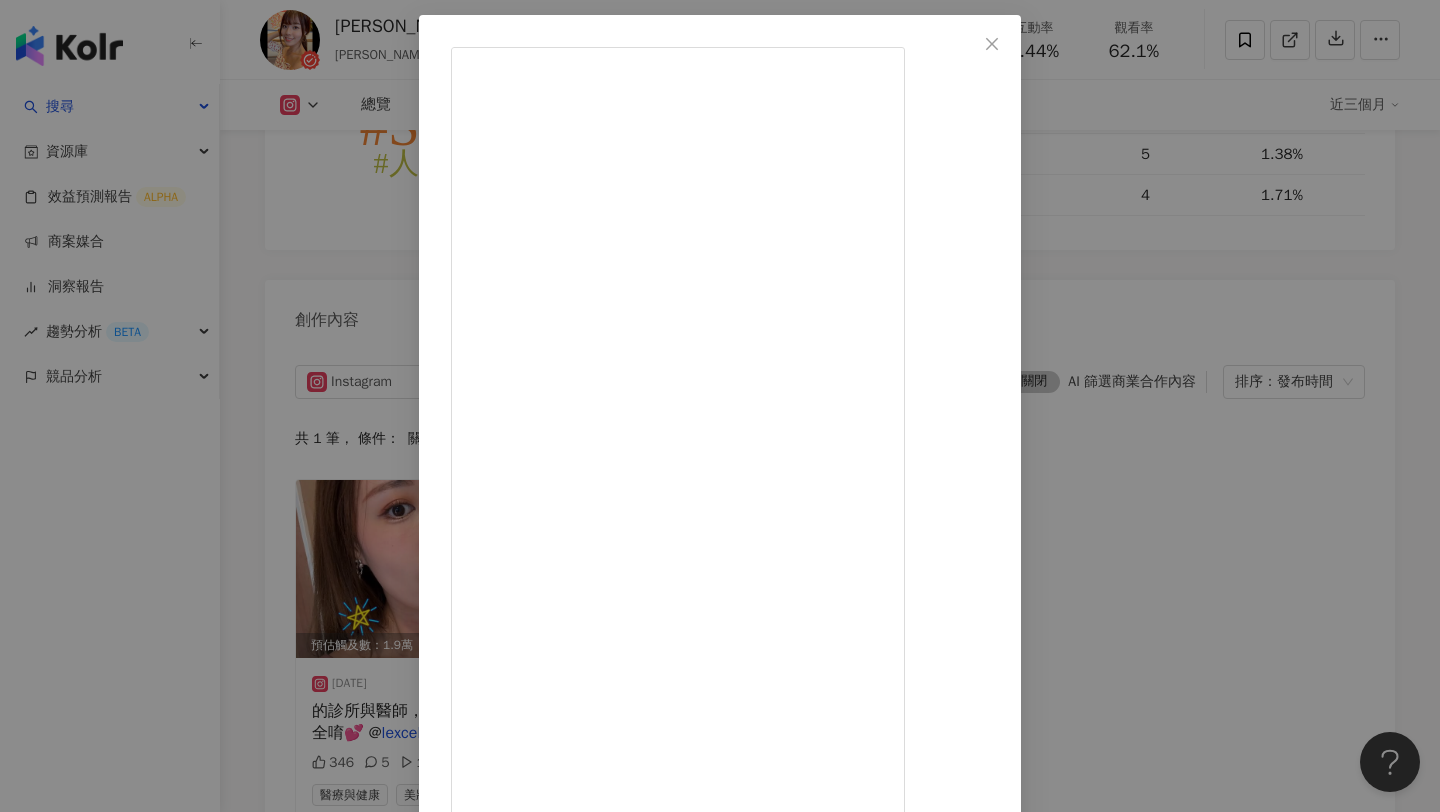 click on "[PERSON_NAME] [DATE] 我也擁有下顎線了（咦🤣
想了超久超久的美國音波終於嘗試了！
原本很擔心痛爆 但難道是我特別能忍痛嗎😂
終於可以暫時撕去方臉師父的標籤快樂每一天啦
成為自己喜歡的樣子 前提是要先喜歡自己 我也還在努力中🥹
⭐️醫美療程需要經過醫生謹慎評估並慎選合法專業的診所與醫師，變美一定要安全唷💕
@lexcellence888
#越診所 #越醫療美學 #蔡坤原醫師 346 5 1.6萬 查看原始貼文" at bounding box center [720, 406] 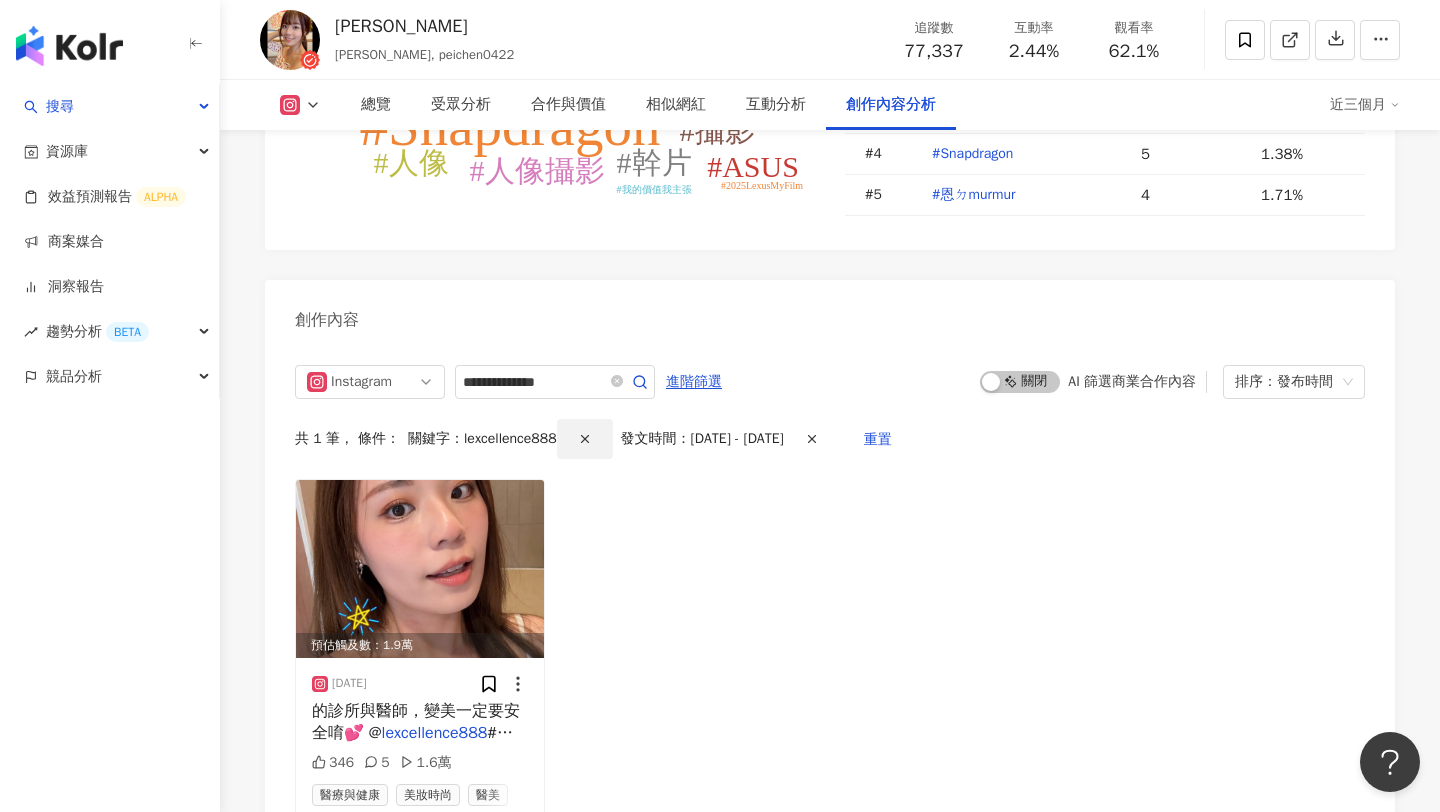 click 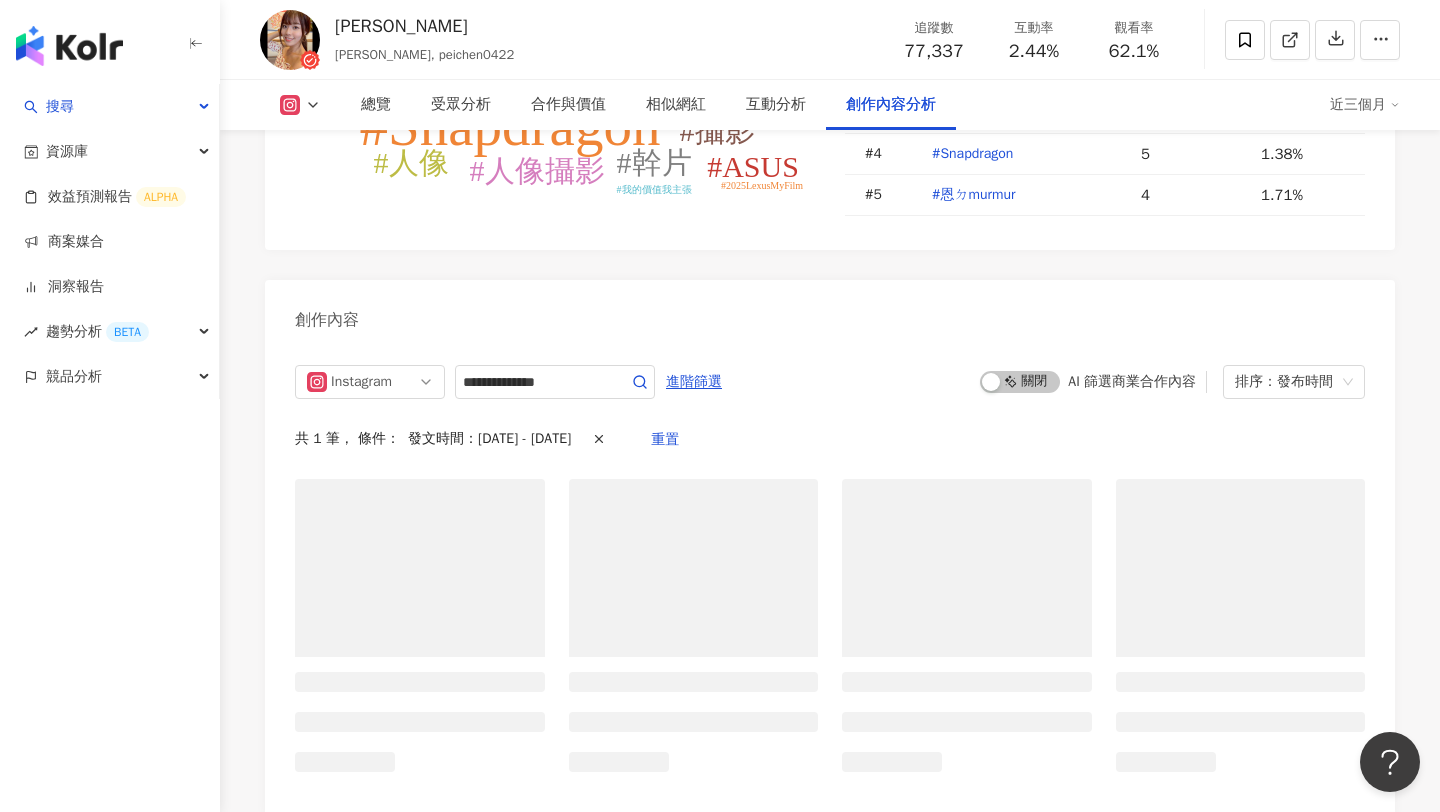 type 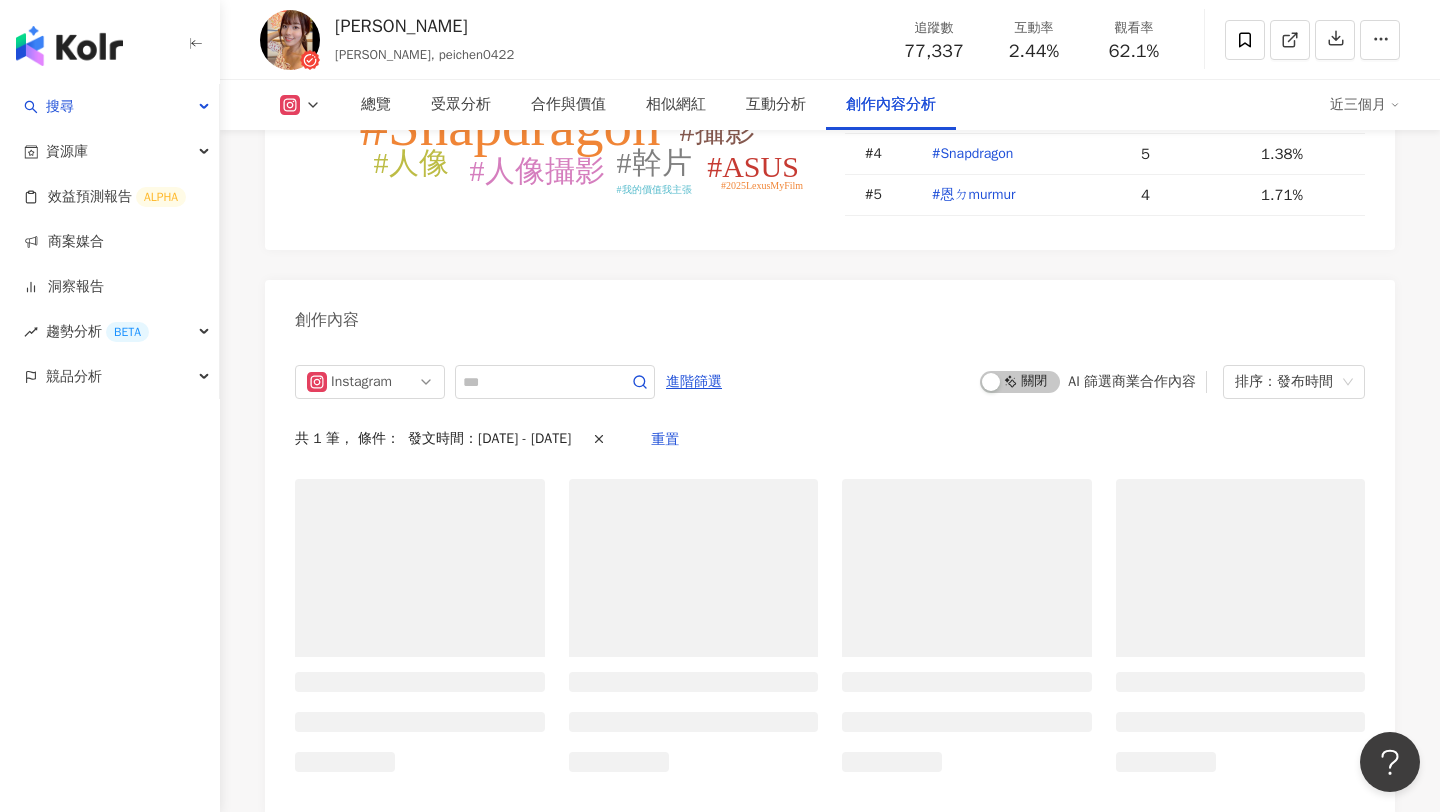 scroll, scrollTop: 6187, scrollLeft: 0, axis: vertical 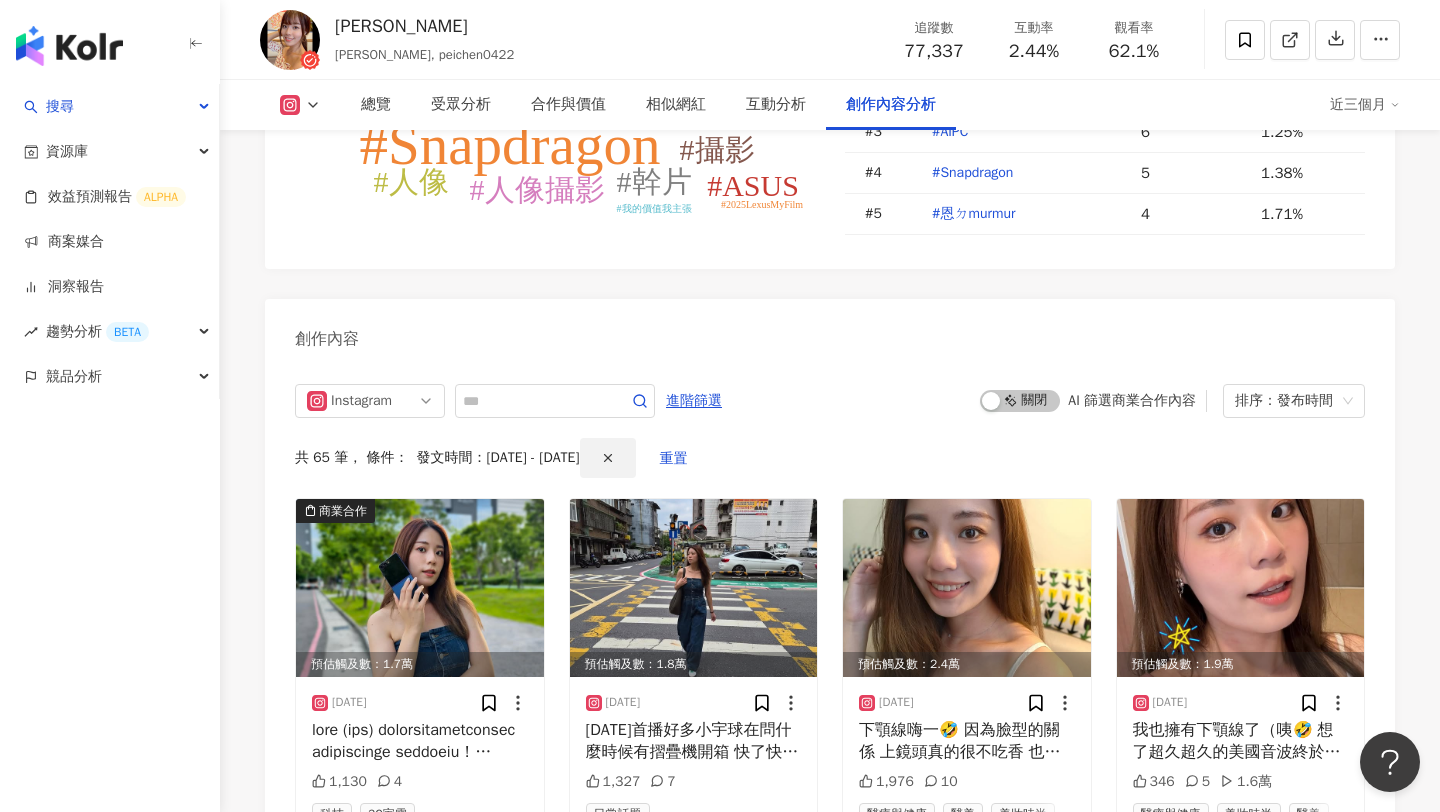 click 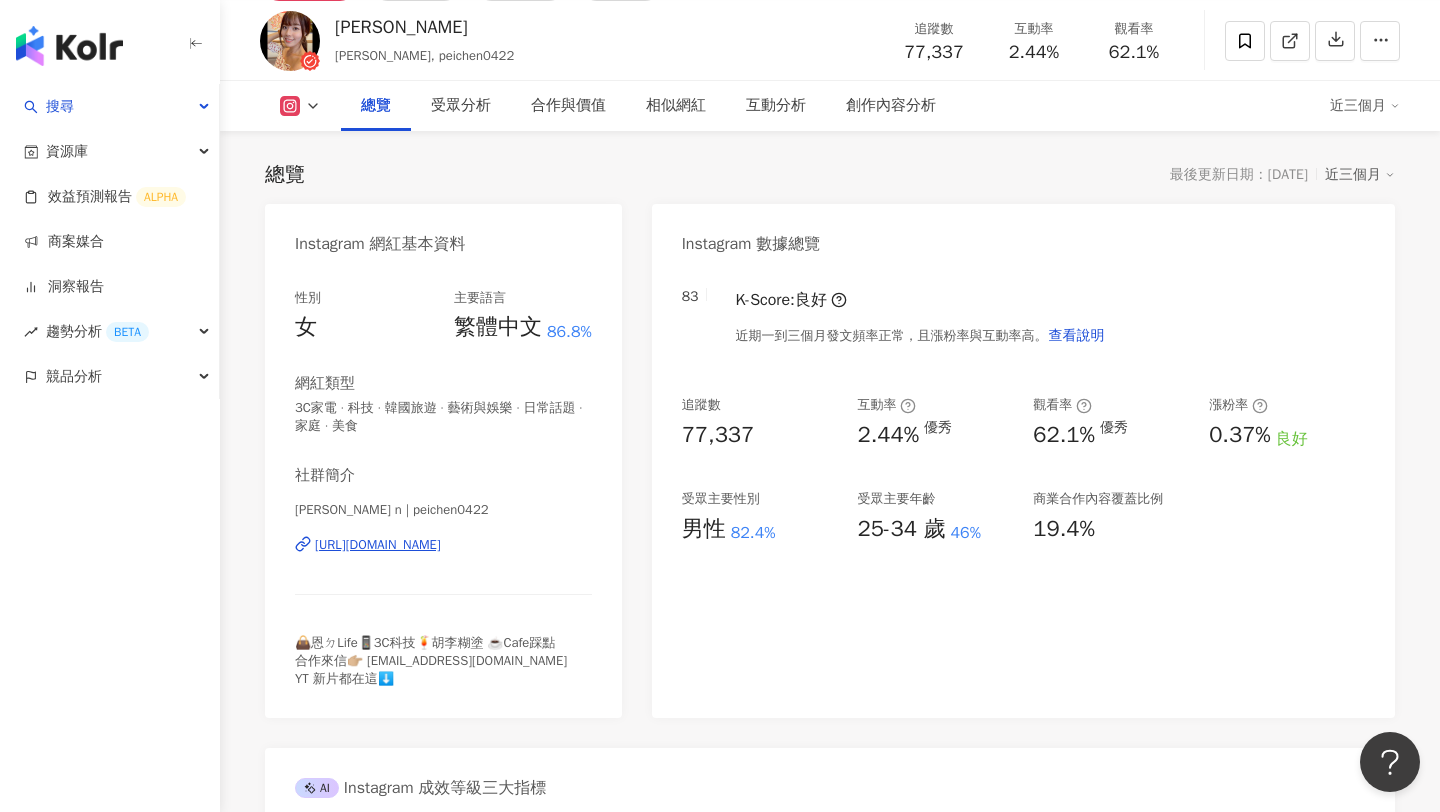 scroll, scrollTop: 0, scrollLeft: 0, axis: both 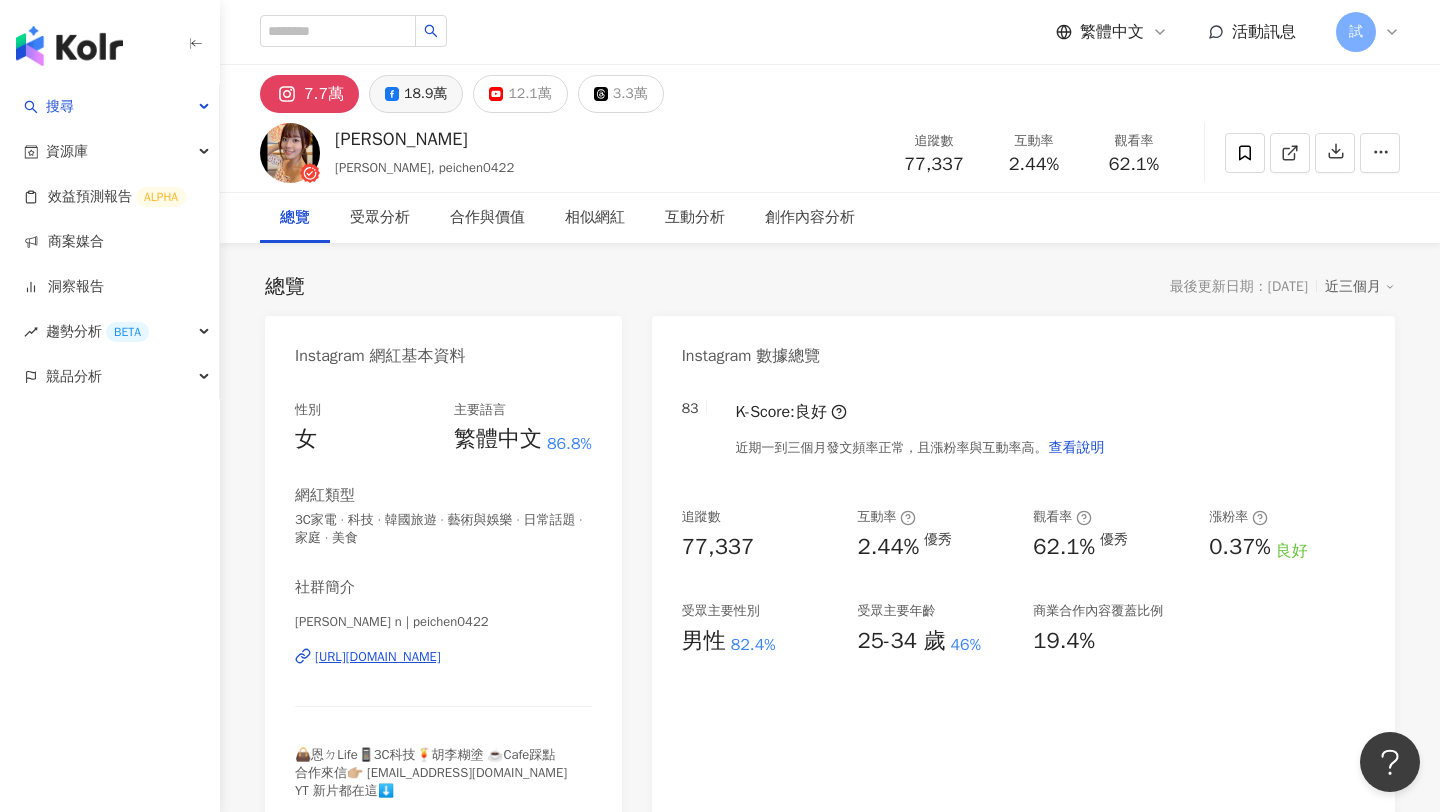 click on "18.9萬" at bounding box center [425, 94] 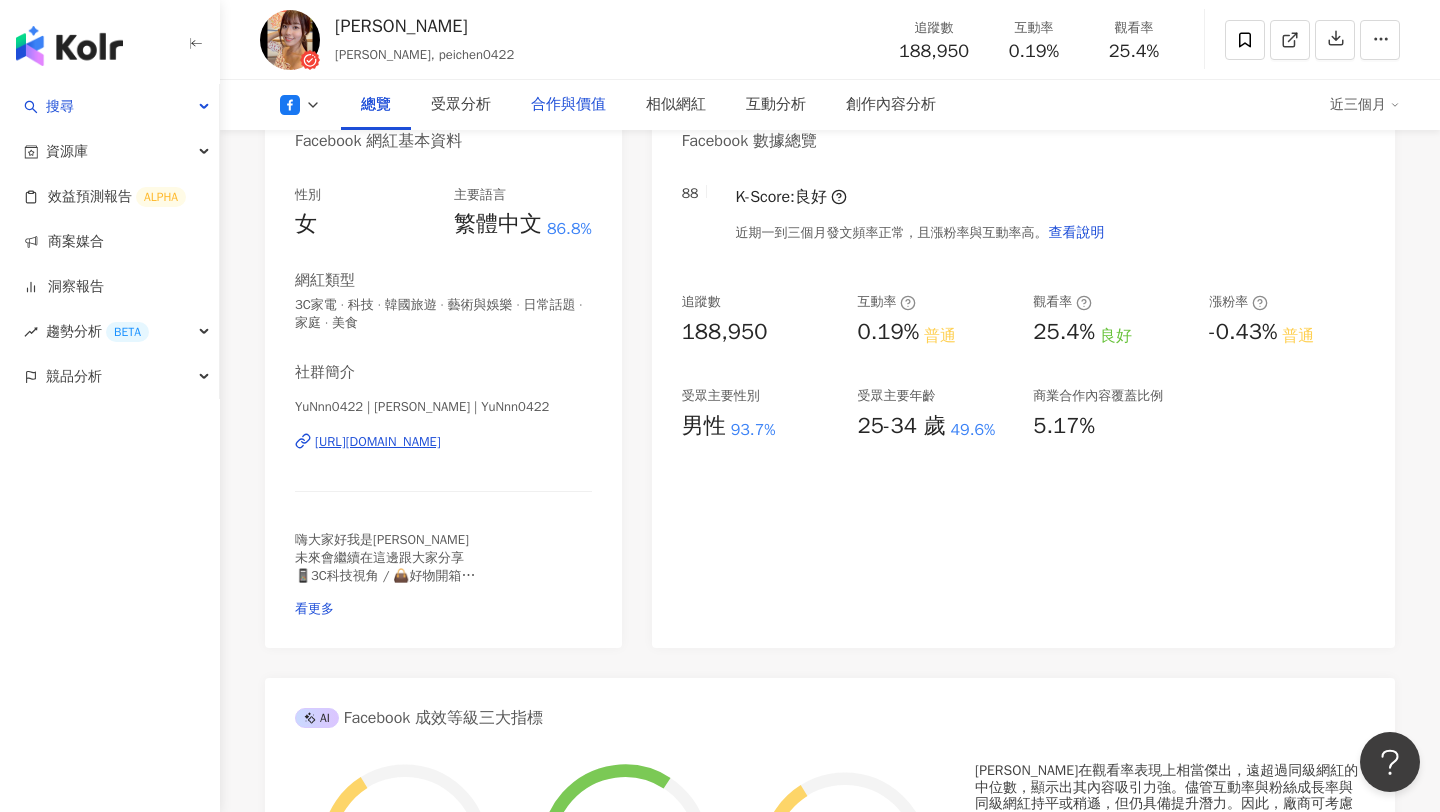 scroll, scrollTop: 0, scrollLeft: 0, axis: both 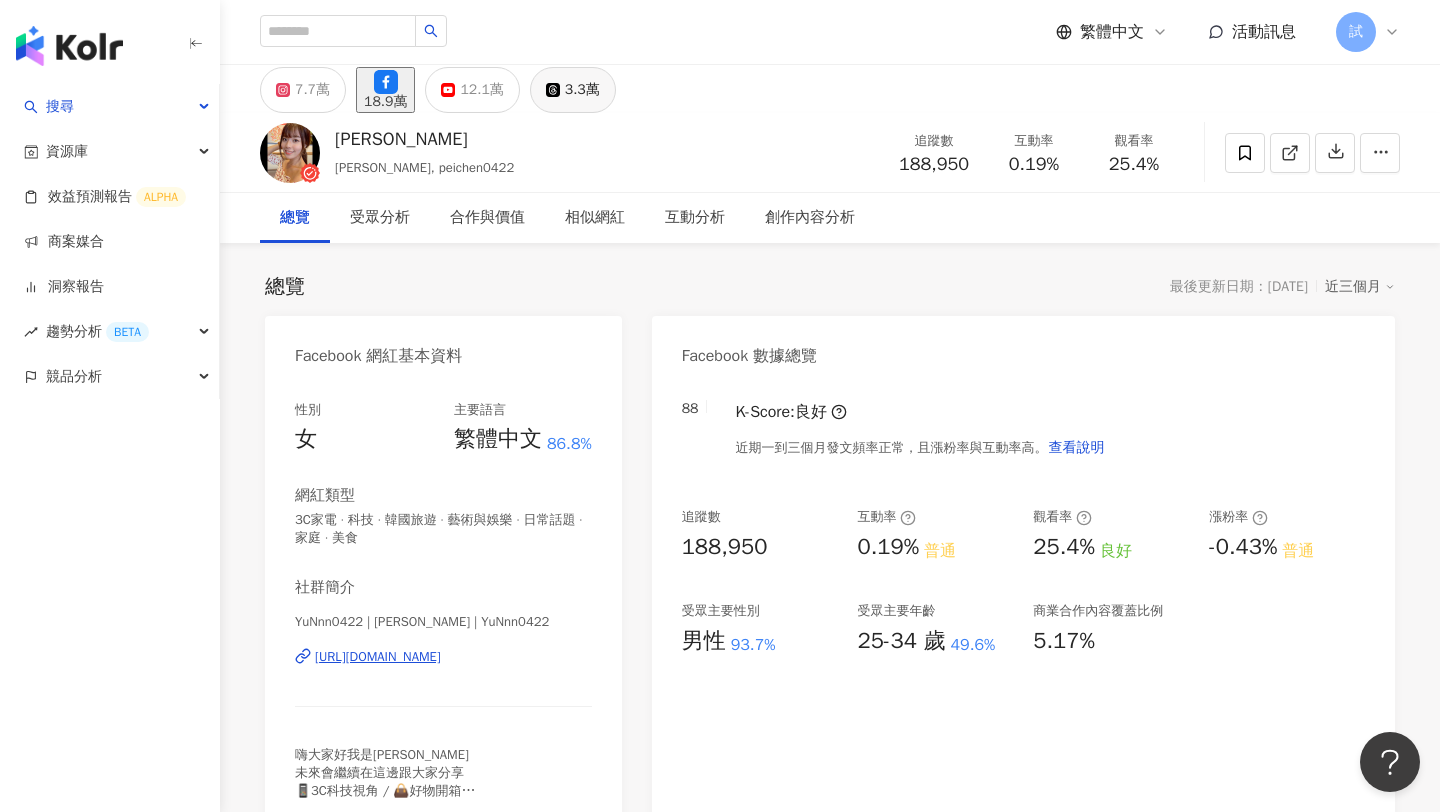 click on "3.3萬" at bounding box center [582, 90] 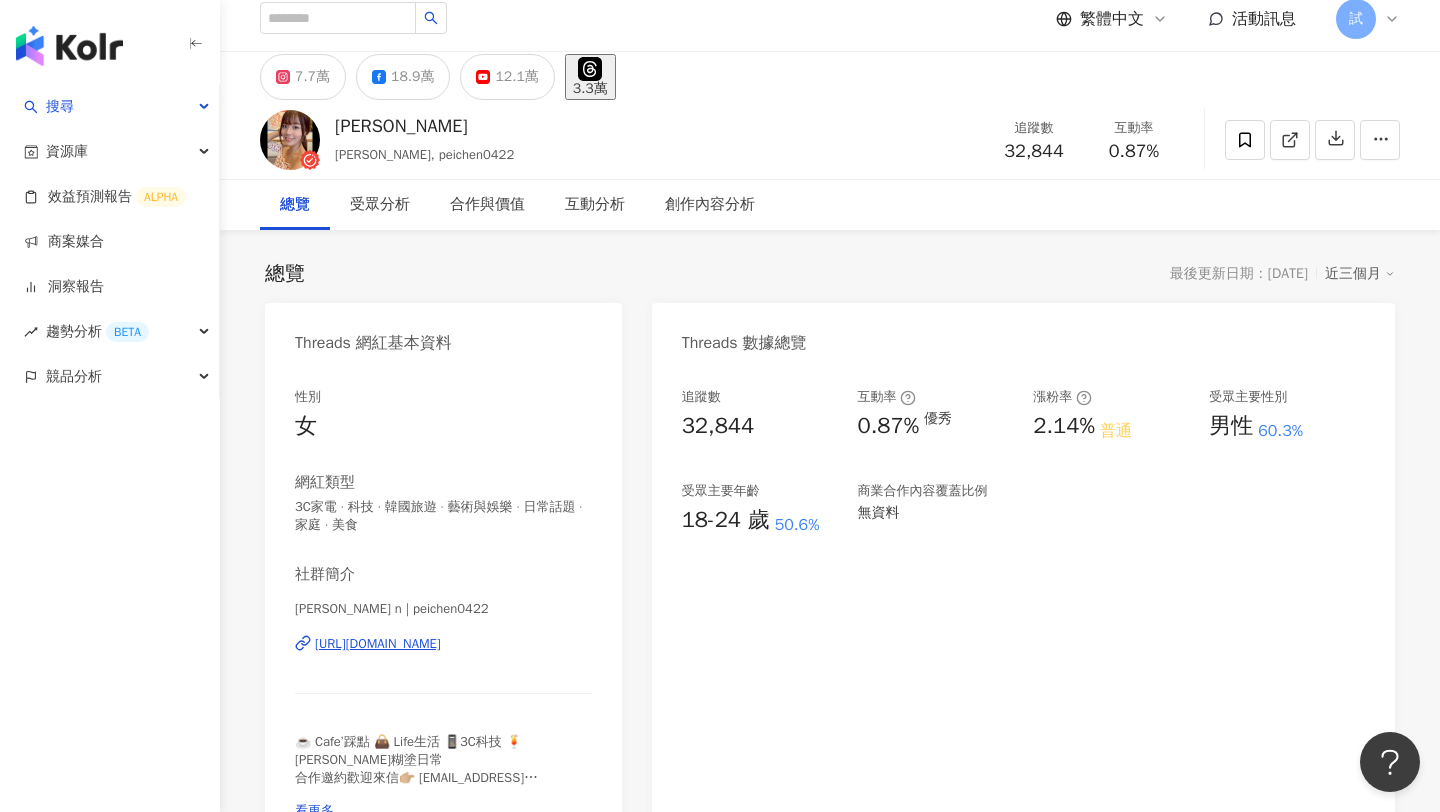scroll, scrollTop: 0, scrollLeft: 0, axis: both 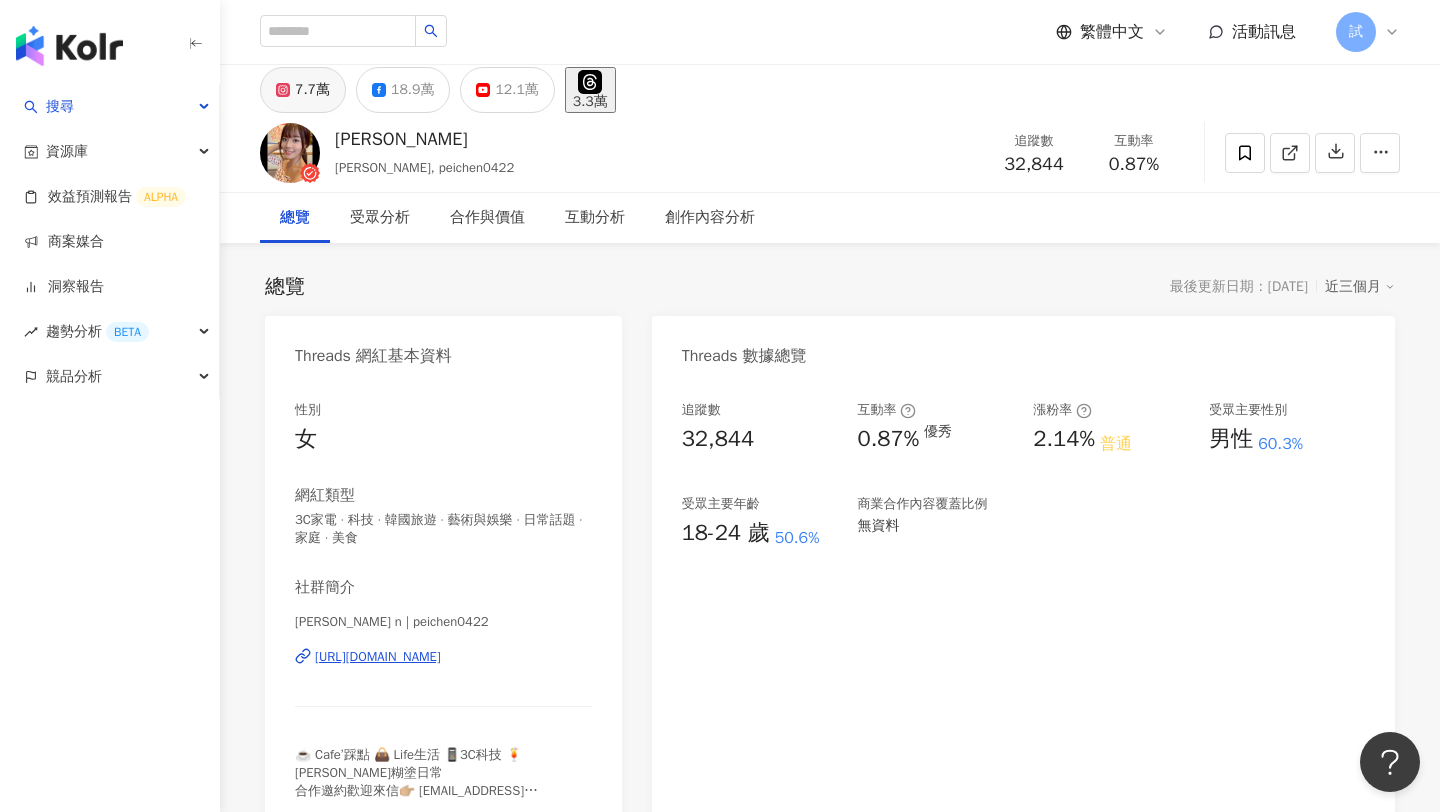 click on "7.7萬" at bounding box center [312, 90] 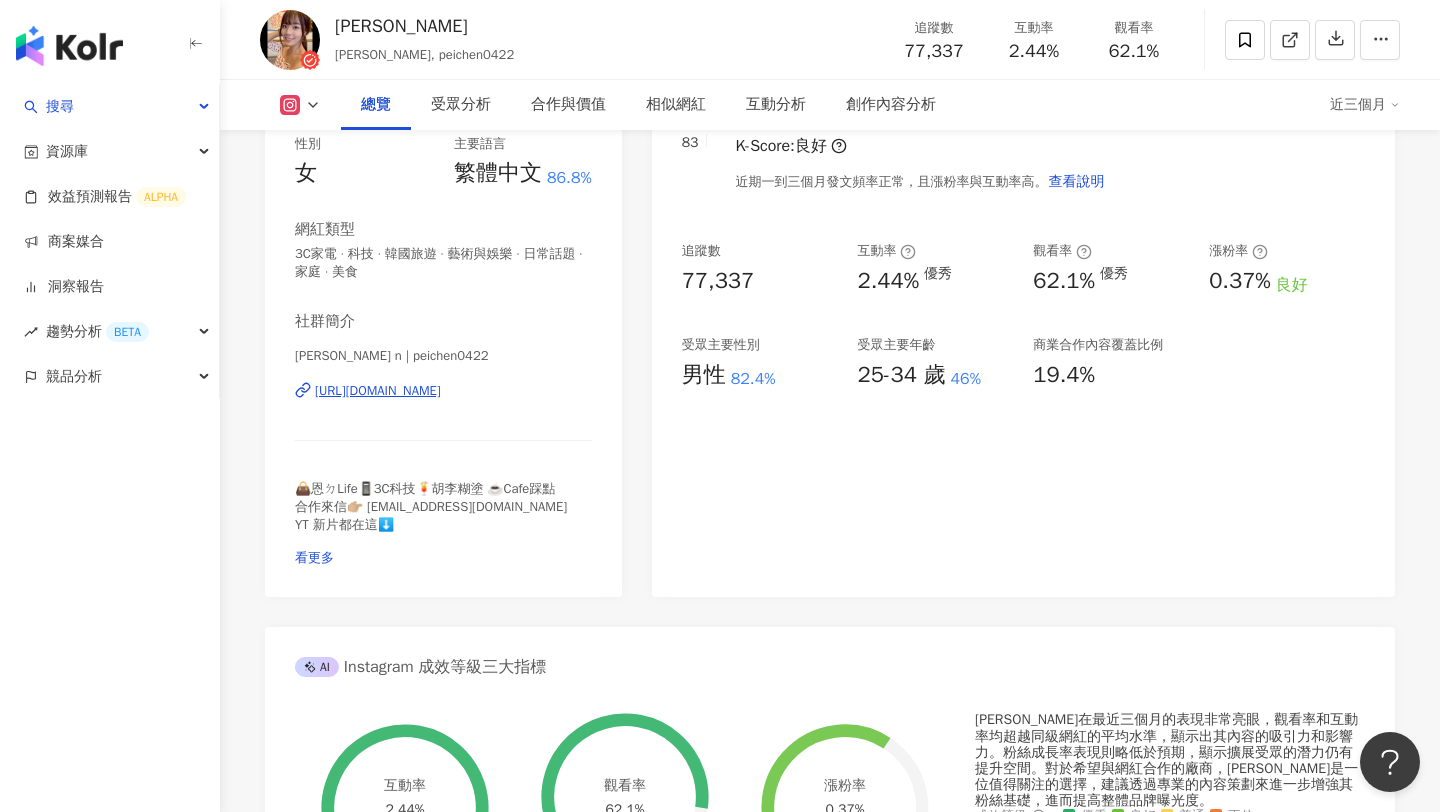 scroll, scrollTop: 0, scrollLeft: 0, axis: both 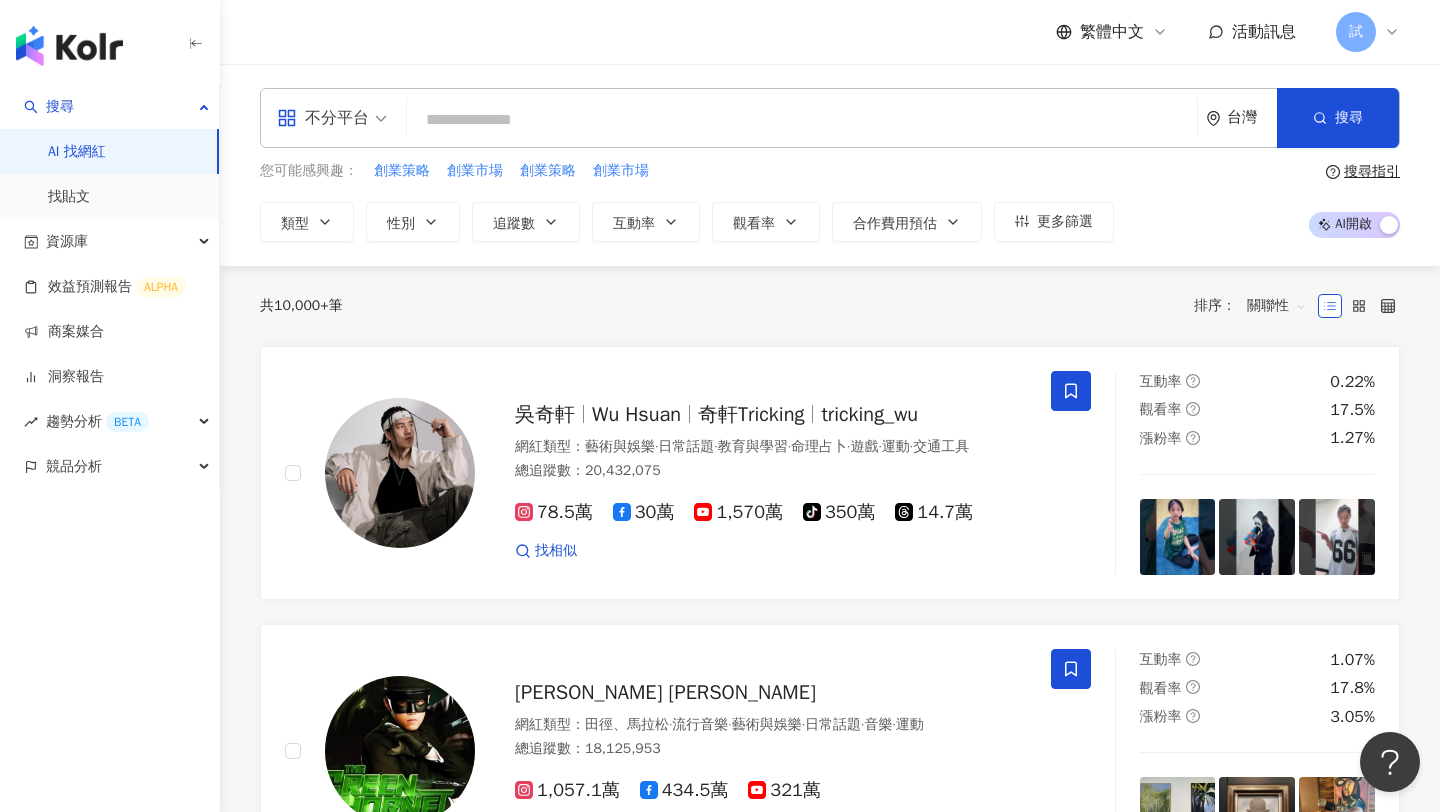 click at bounding box center (802, 120) 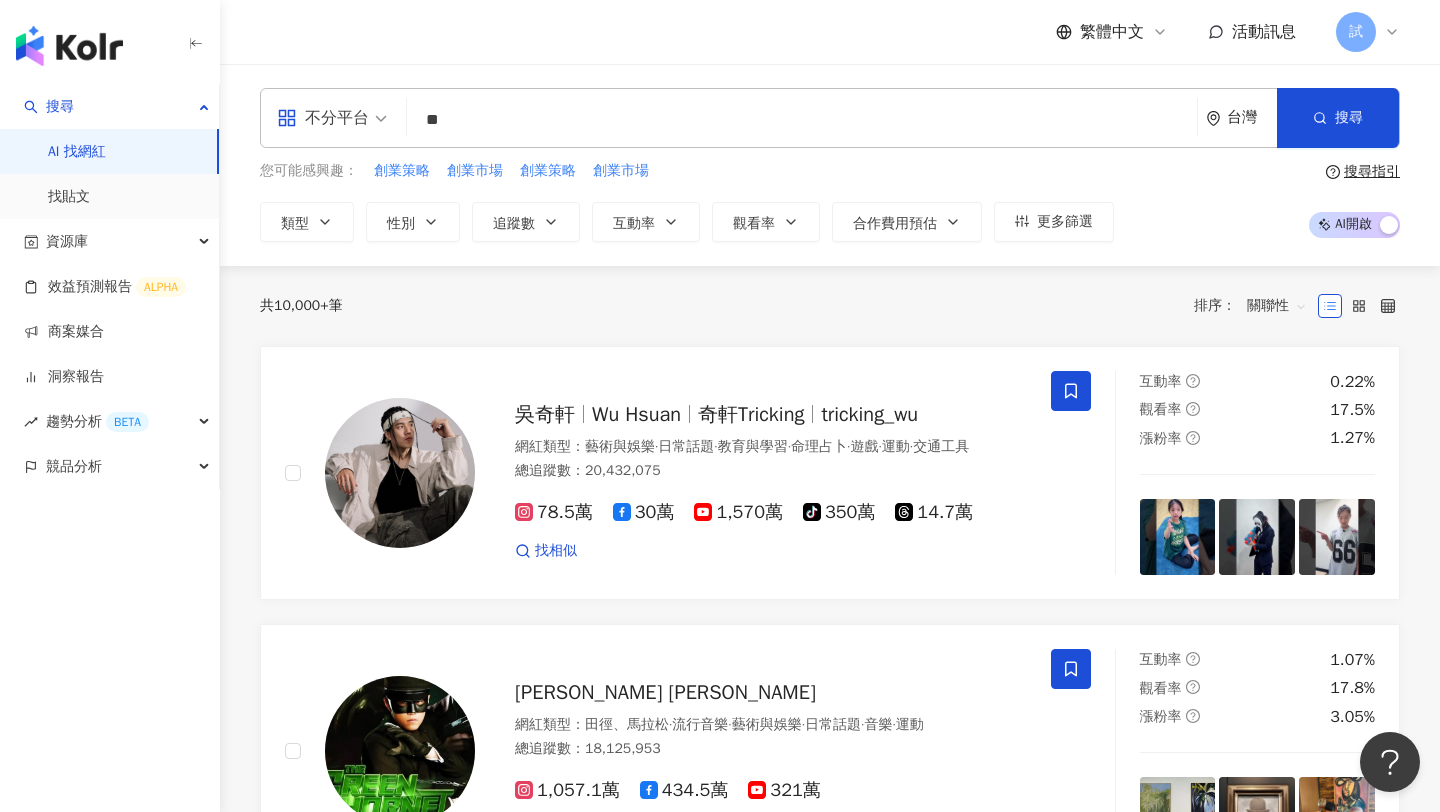 type on "**" 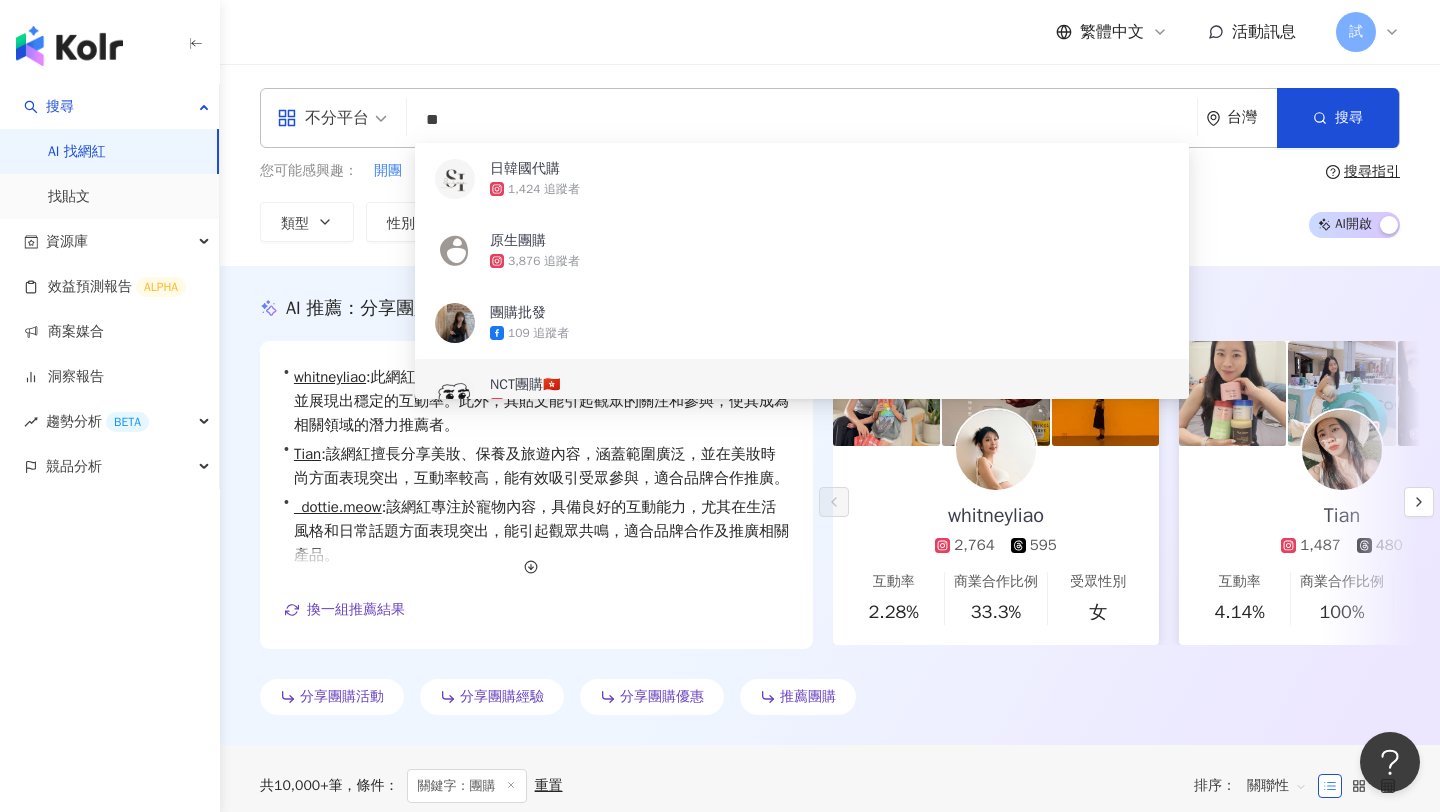 click on "• whitneyliao  :  此網紅在親子旅遊、日常話題及美食等多元內容上表現活躍，並展現出穩定的互動率。此外，其貼文能引起觀眾的關注和參與，使其成為相關領域的潛力推薦者。 • [PERSON_NAME]  :  該網紅擅長分享美妝、保養及旅遊內容，涵蓋範圍廣泛，並在美妝時尚方面表現突出，互動率較高，能有效吸引受眾參與，適合品牌合作推廣。 • _dottie.meow  :  該網紅專注於寵物內容，具備良好的互動能力，尤其在生活風格和日常話題方面表現突出，能引起觀眾共鳴，適合品牌合作及推廣相關產品。 換一組推薦結果 對您有幫助嗎？ whitneyliao 2,764 595 互動率 2.28% 商業合作比例 33.3% 受眾性別 女 Tian 1,487 480 互動率 4.14% 商業合作比例 100% 受眾性別 男 _dottie.meow 1.8萬 4,880 互動率 3.94% 商業合作比例 84.6% 受眾性別 女" at bounding box center [830, 502] 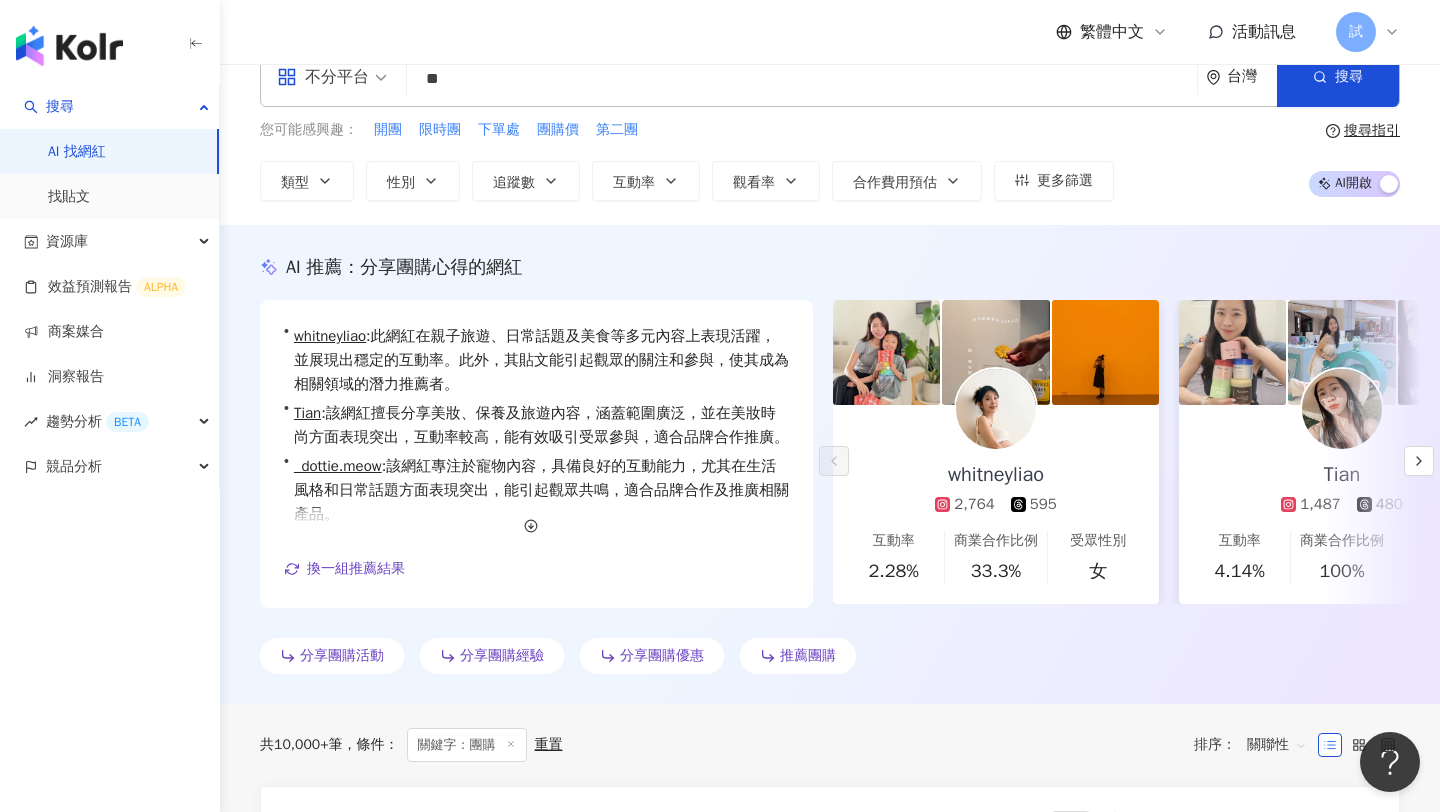 scroll, scrollTop: 48, scrollLeft: 0, axis: vertical 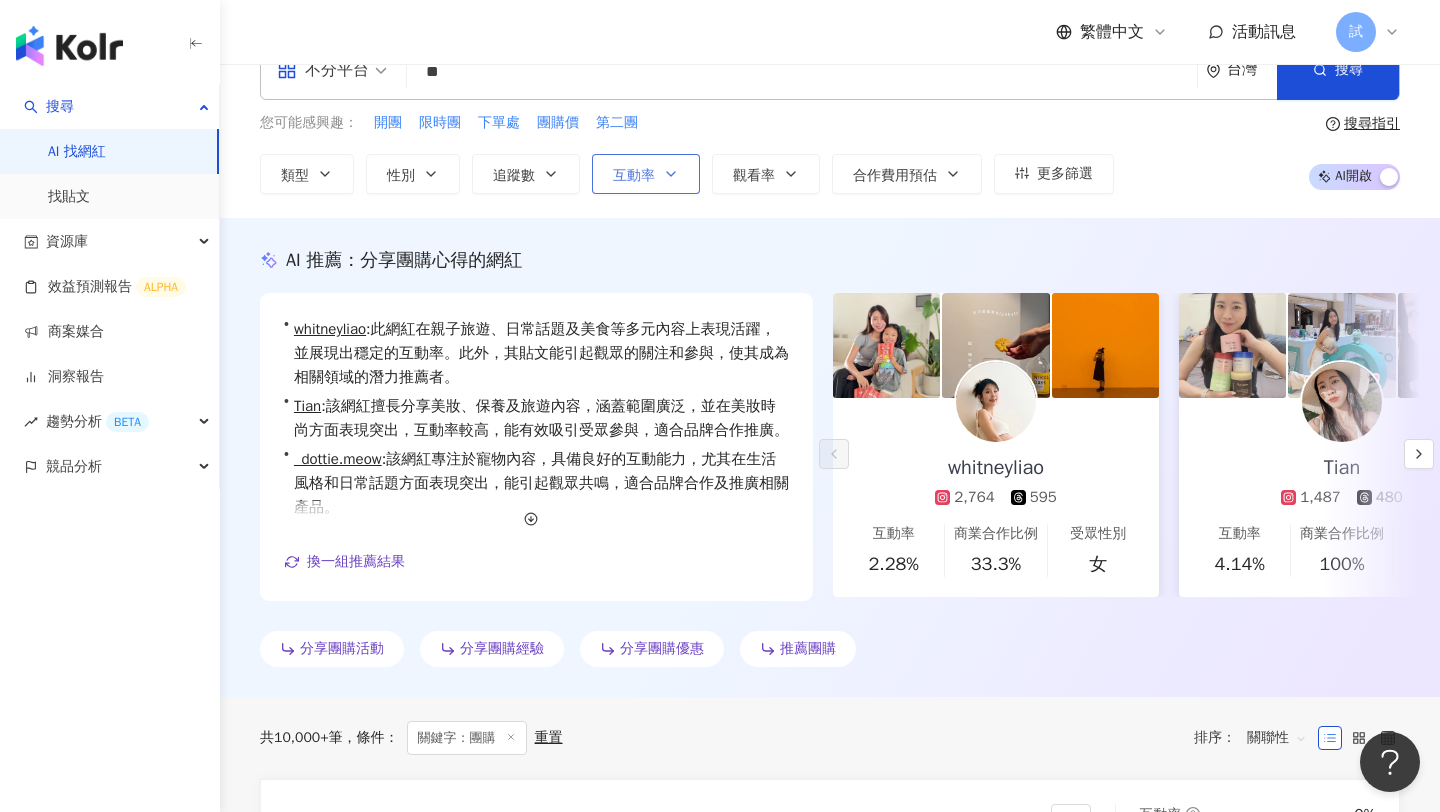 click on "互動率" at bounding box center [634, 176] 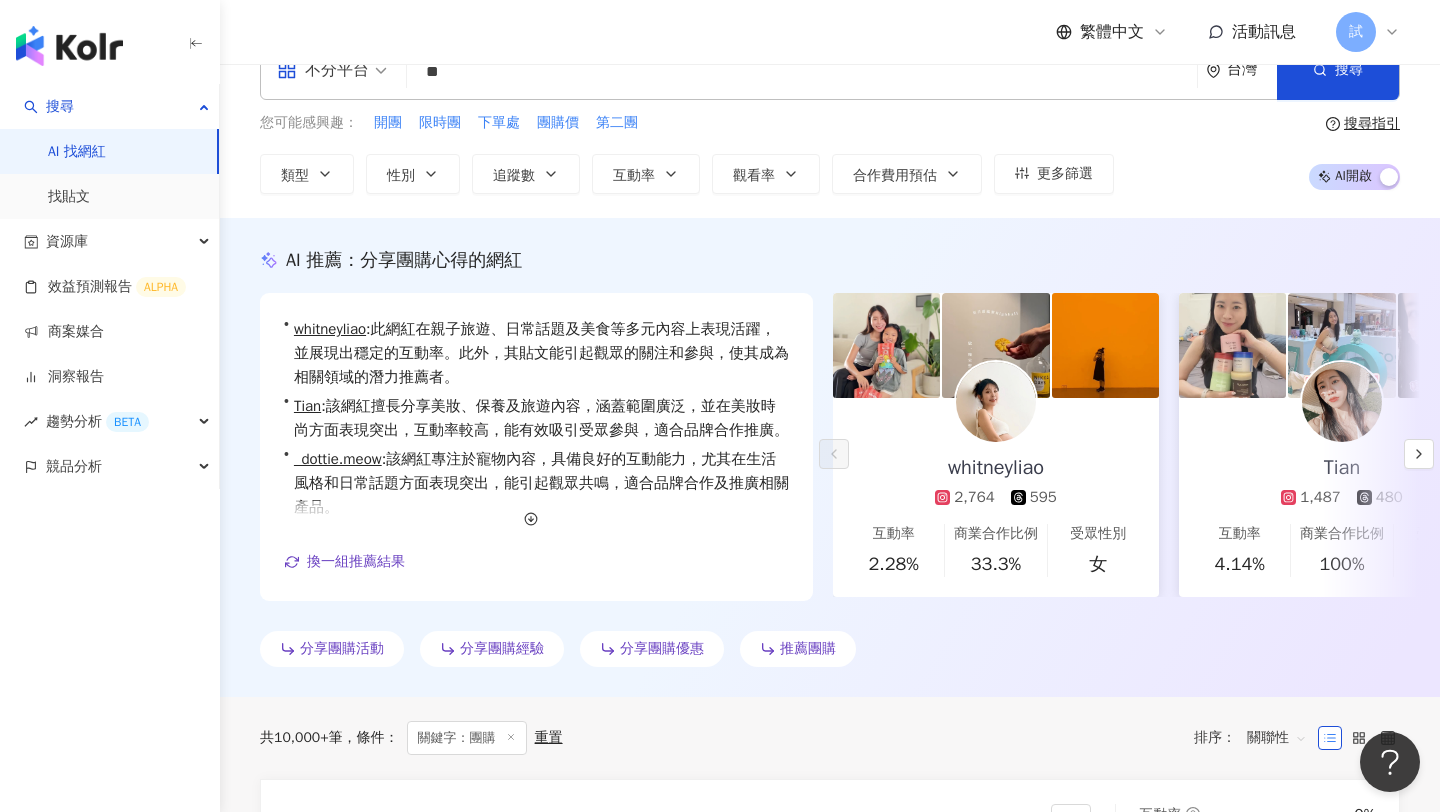 click on "您可能感興趣： 開團  限時團  下單處  團購價  第二團  類型 性別 追蹤數 互動率 觀看率 合作費用預估  更多篩選 %  -  % 不限 5% 以下 5%~20% 20% 以上" at bounding box center [687, 153] 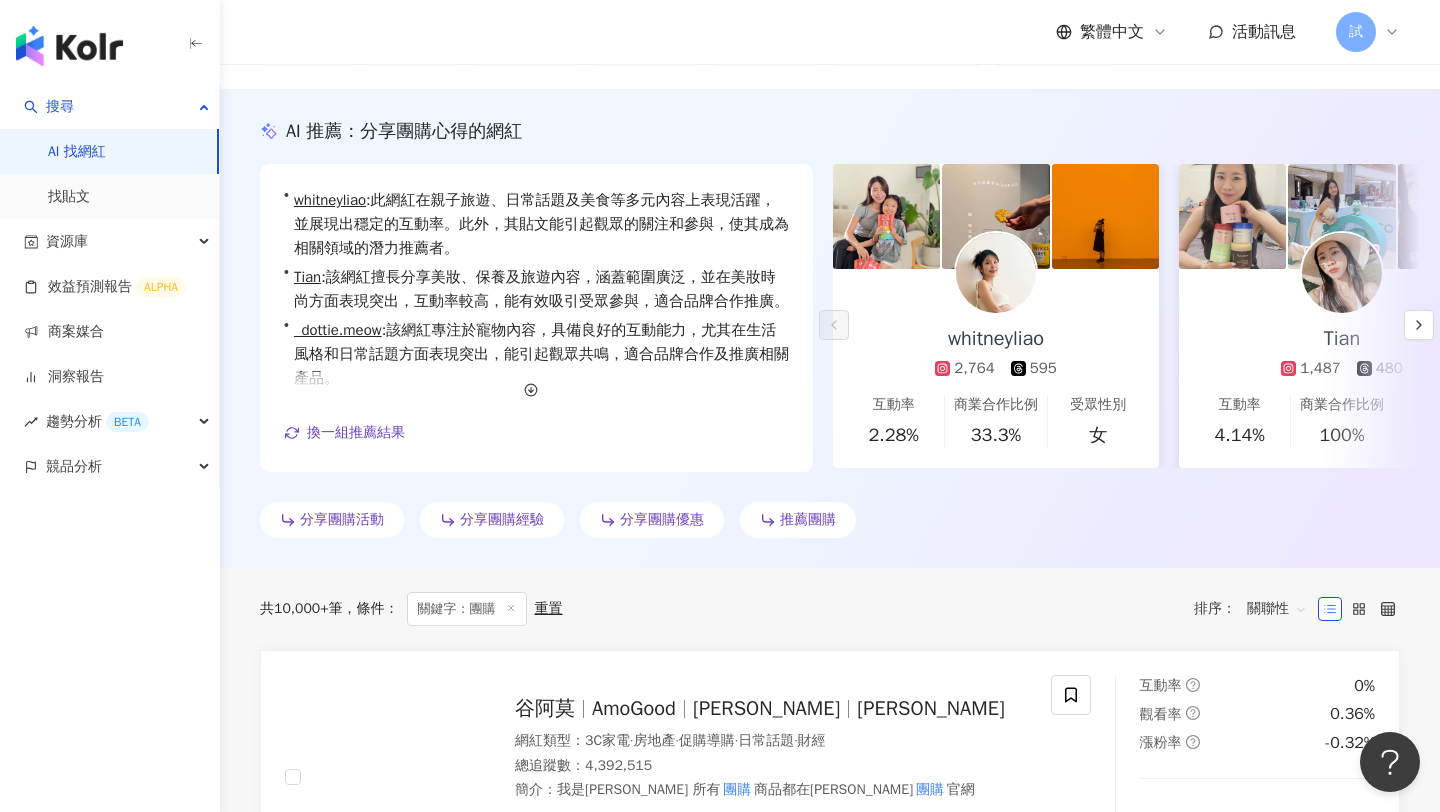 scroll, scrollTop: 182, scrollLeft: 0, axis: vertical 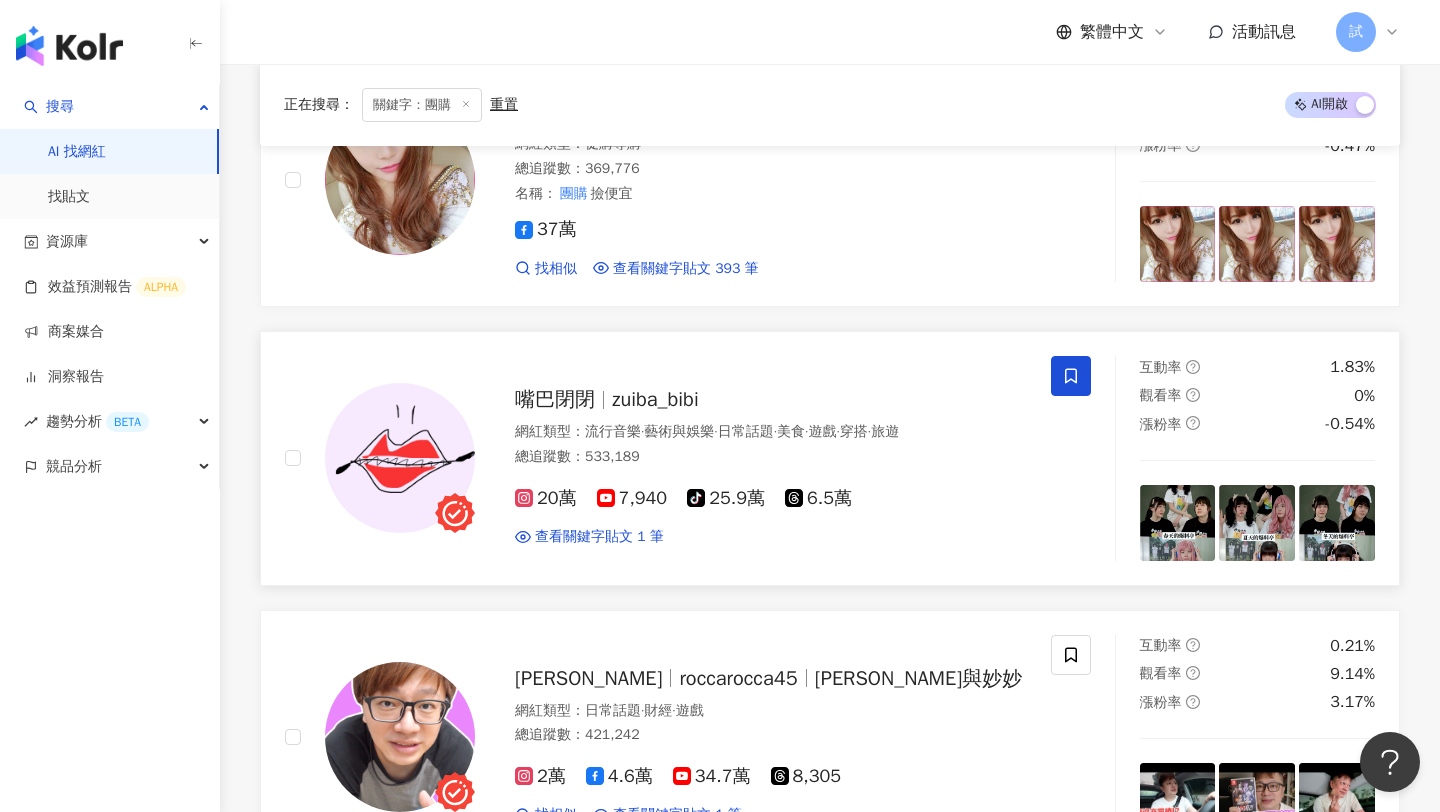 click on "網紅類型 ： 流行音樂  ·  藝術與娛樂  ·  日常話題  ·  美食  ·  遊戲  ·  穿搭  ·  旅遊" at bounding box center [771, 432] 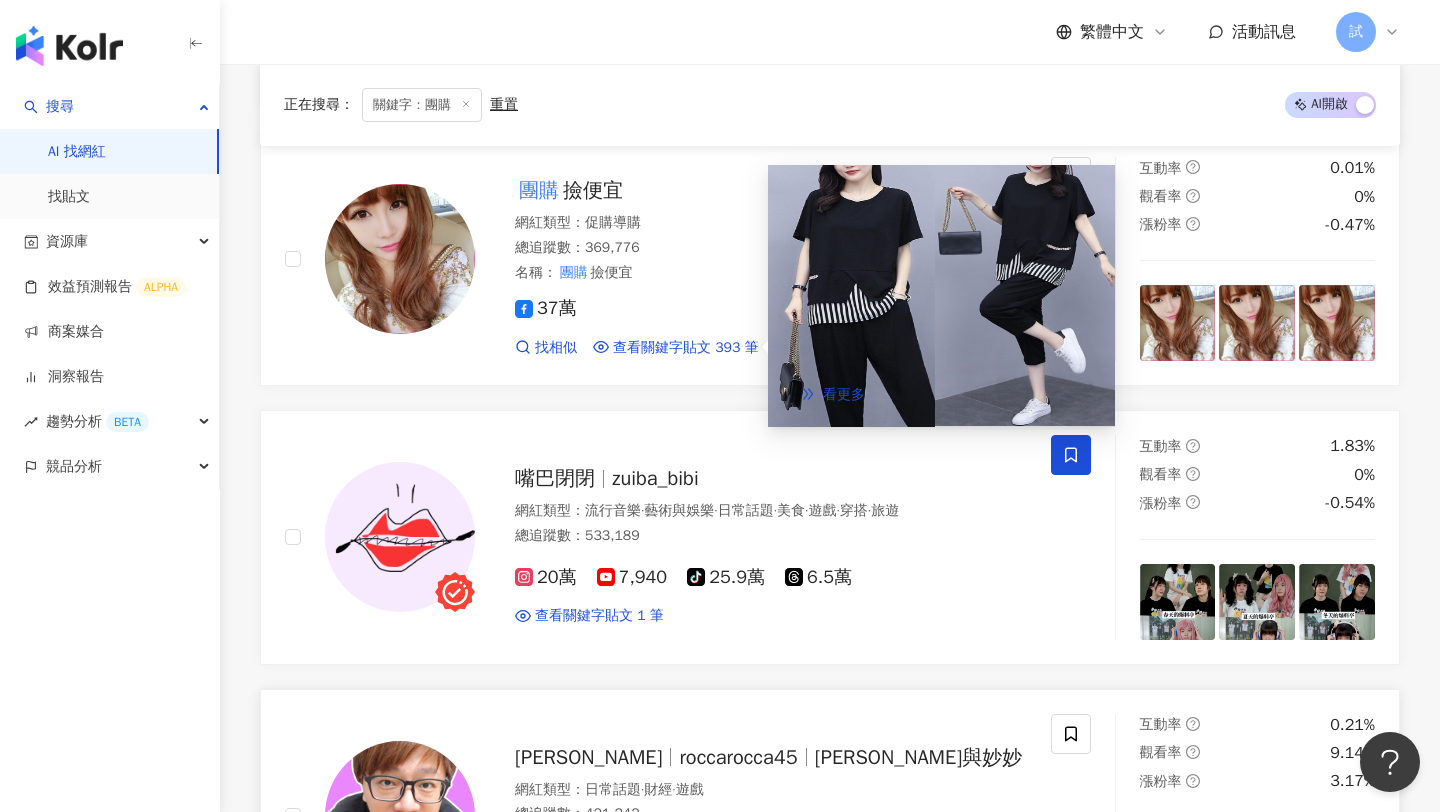 scroll, scrollTop: 1357, scrollLeft: 0, axis: vertical 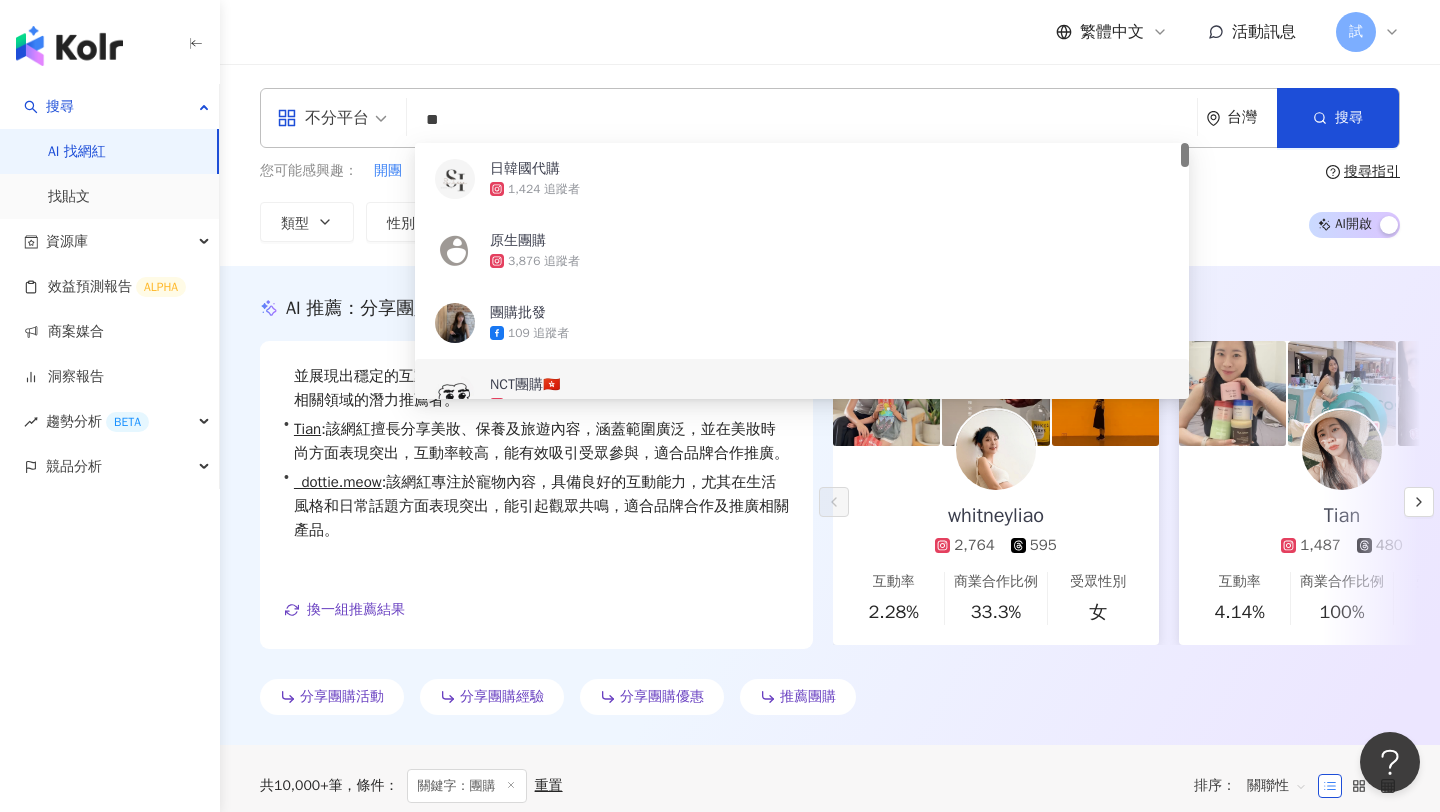 click on "**" at bounding box center (802, 120) 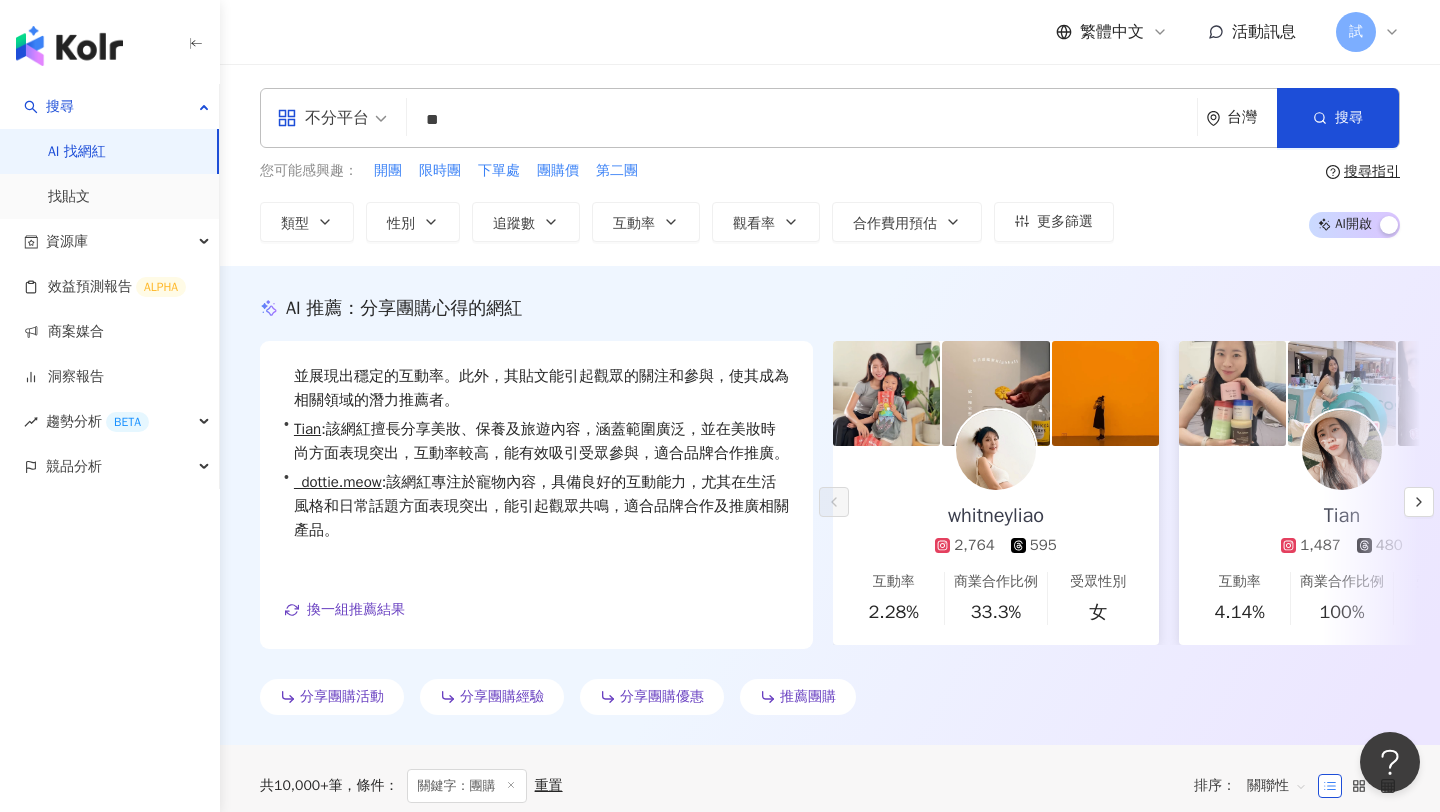 click on "搜尋指引" at bounding box center [1363, 172] 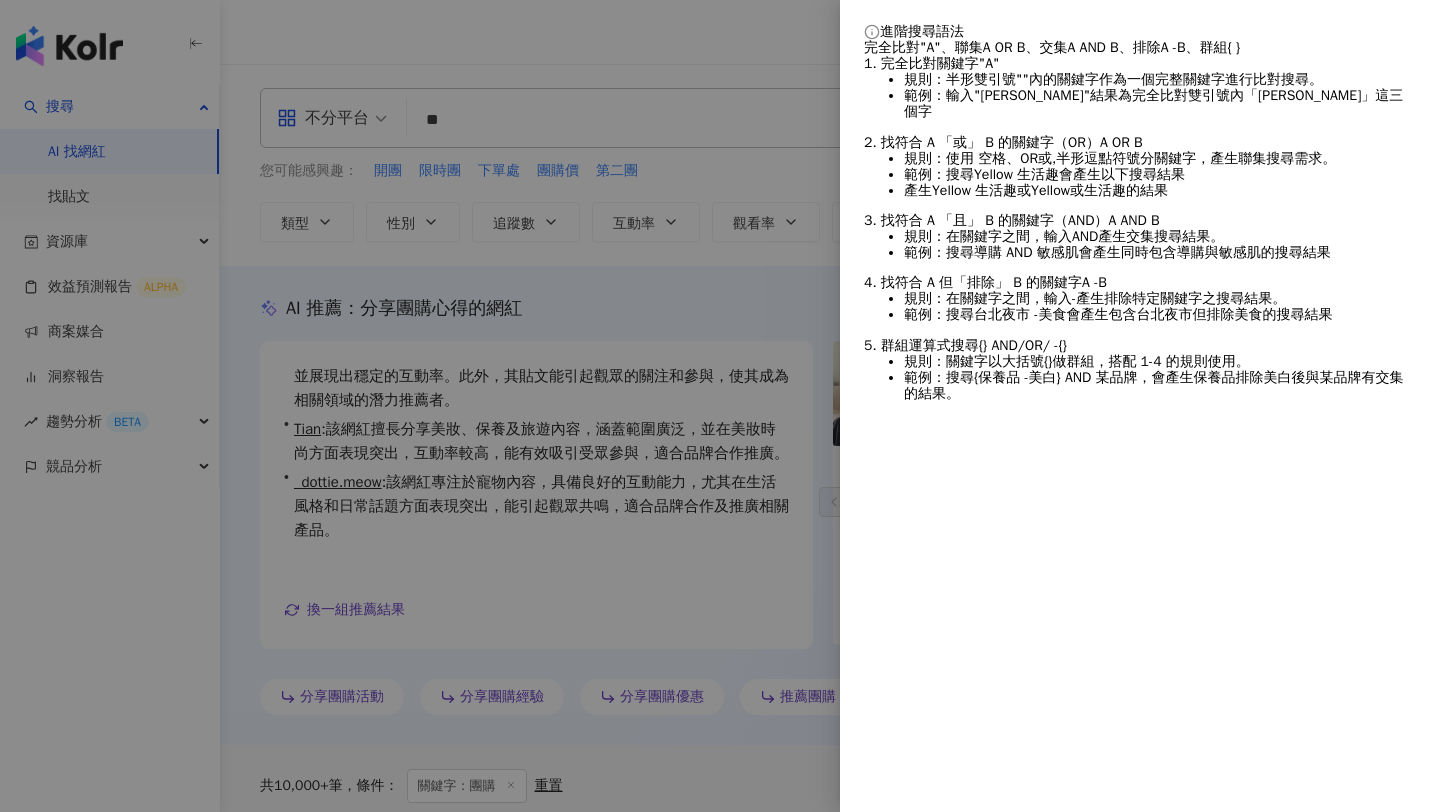 click at bounding box center (720, 406) 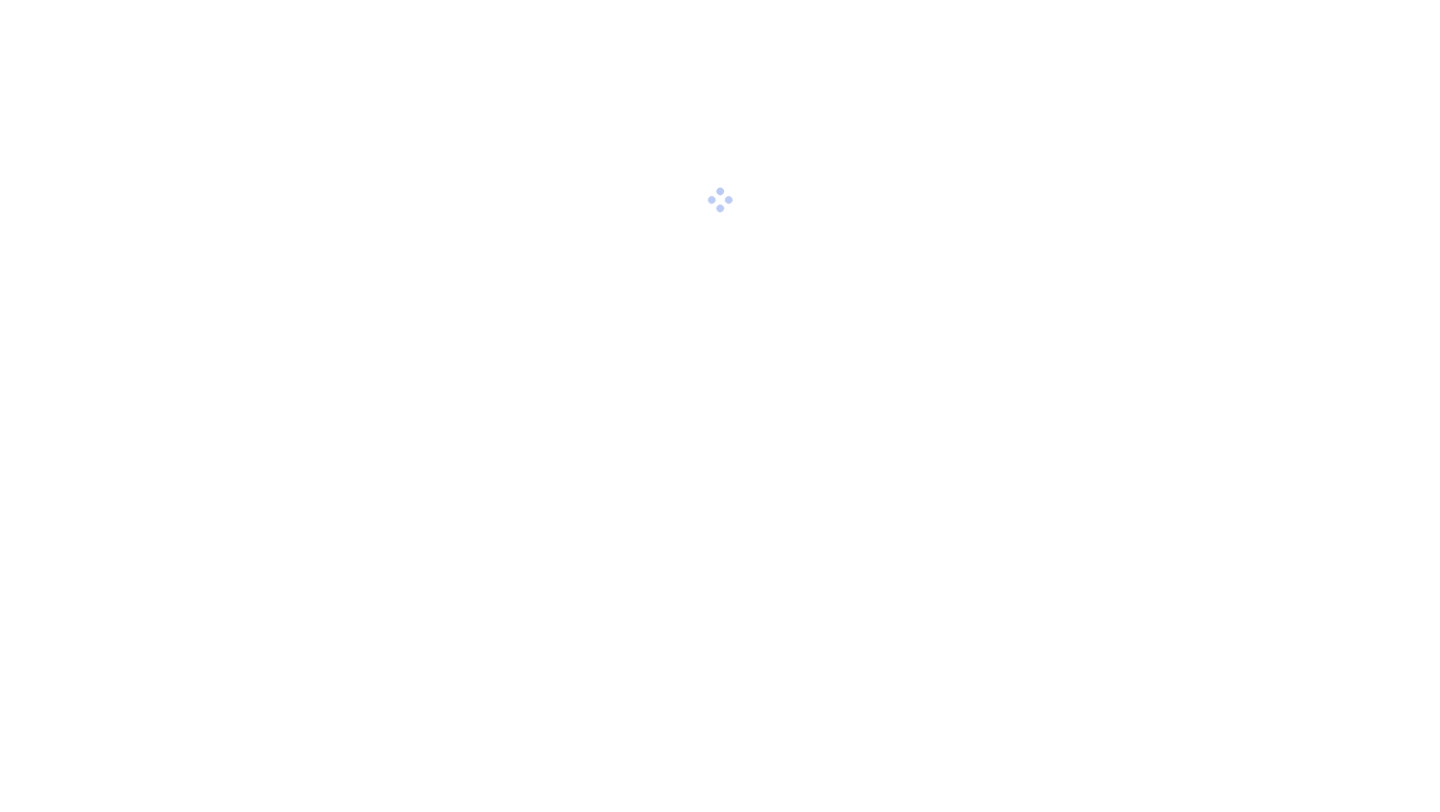 scroll, scrollTop: 0, scrollLeft: 0, axis: both 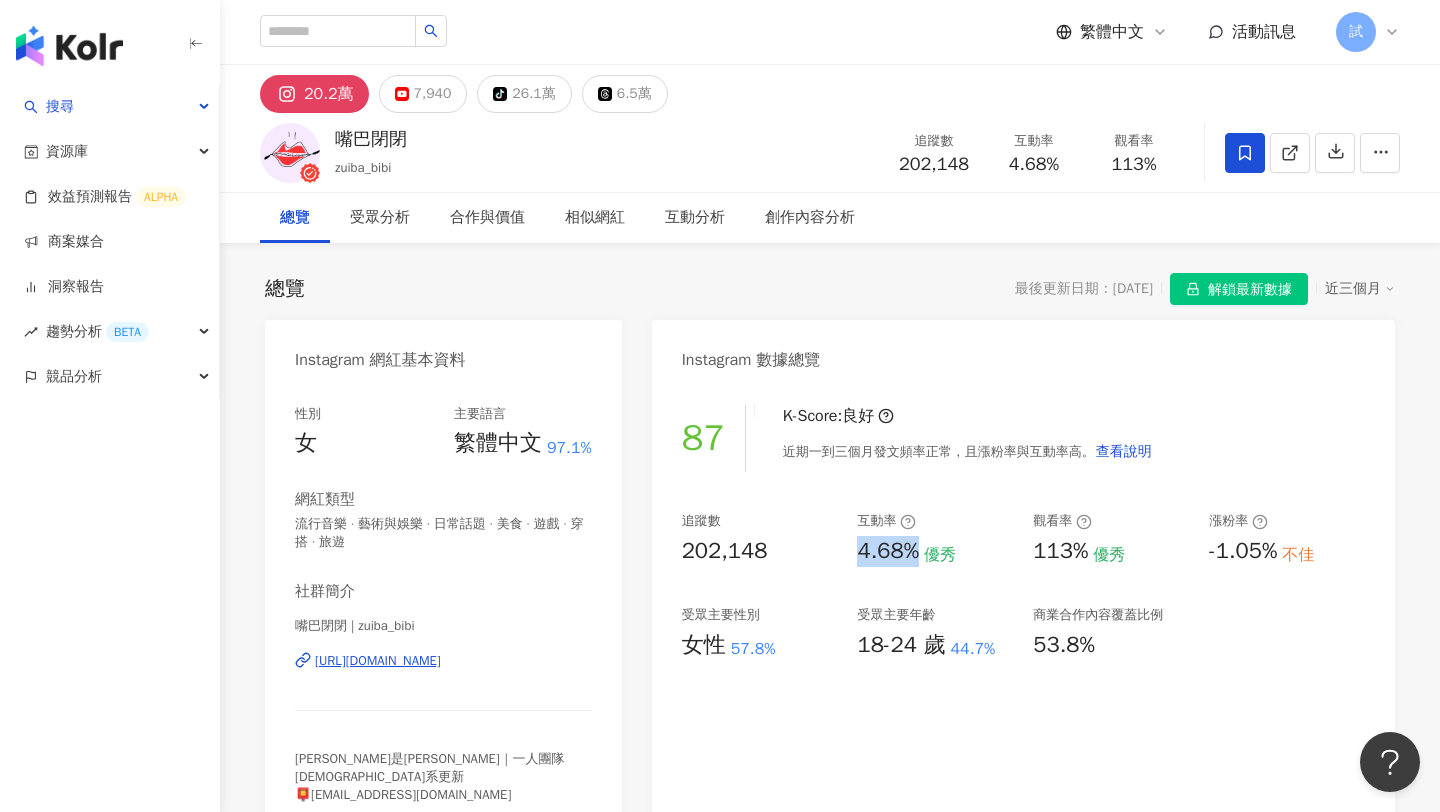 drag, startPoint x: 852, startPoint y: 550, endPoint x: 919, endPoint y: 554, distance: 67.11929 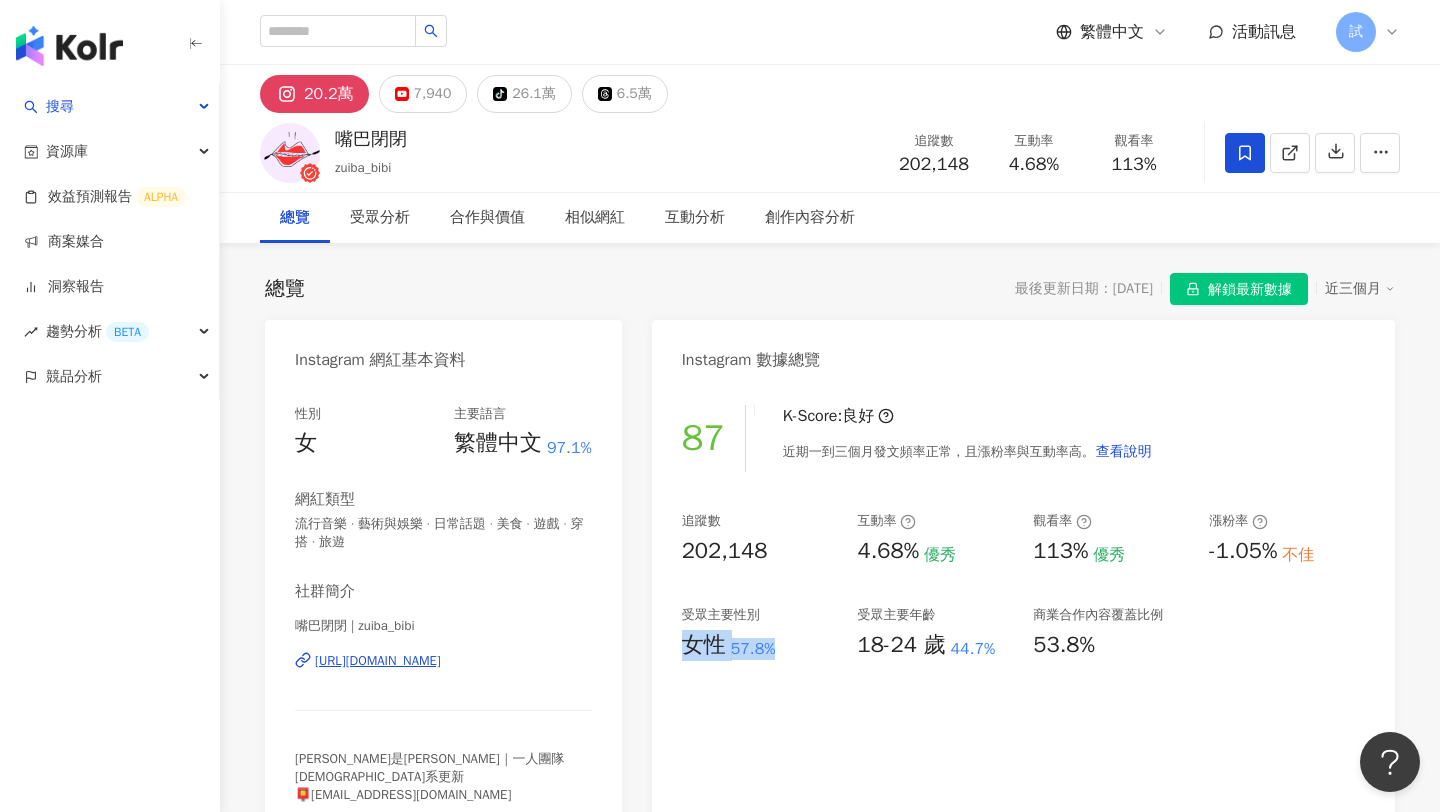 drag, startPoint x: 686, startPoint y: 644, endPoint x: 771, endPoint y: 647, distance: 85.052925 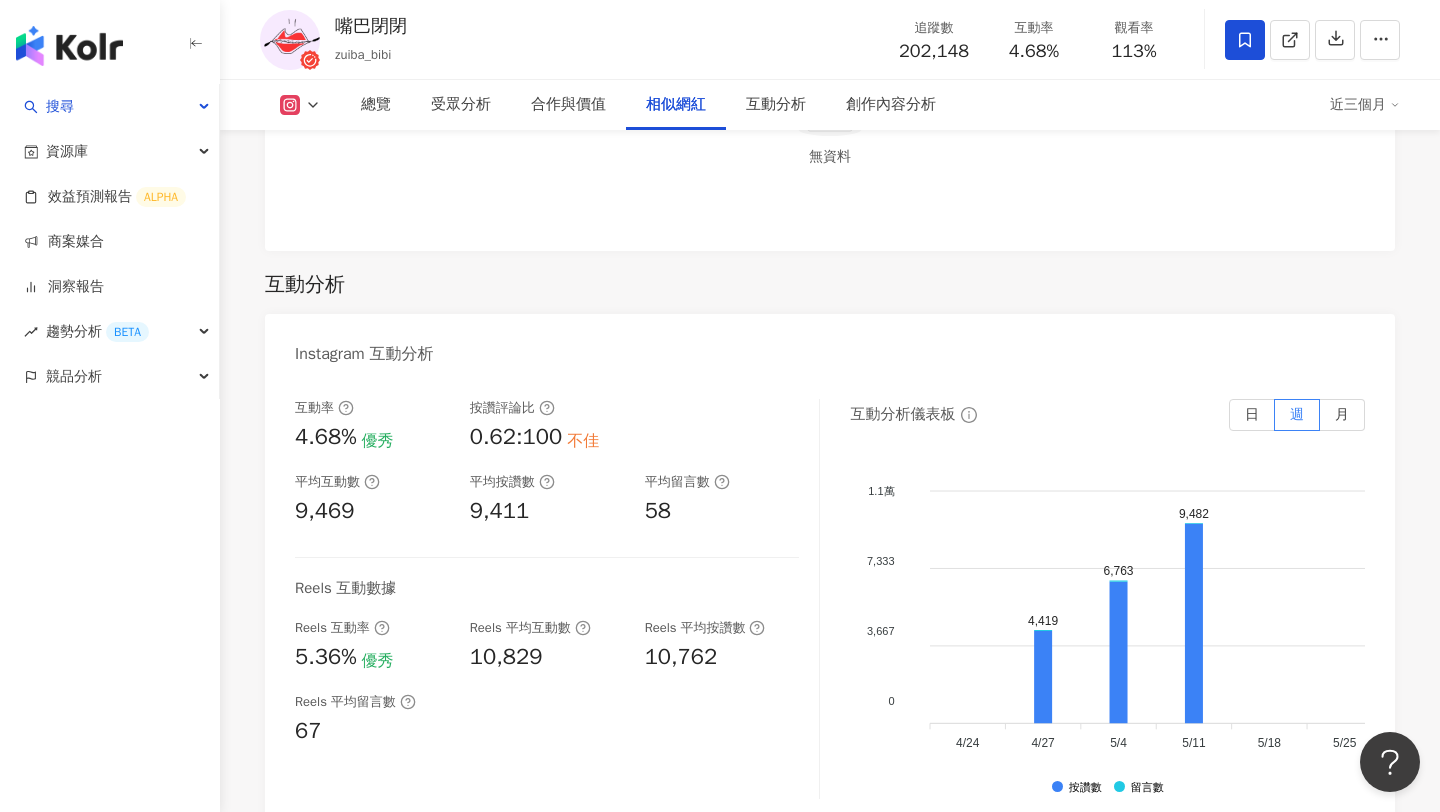 scroll, scrollTop: 3658, scrollLeft: 0, axis: vertical 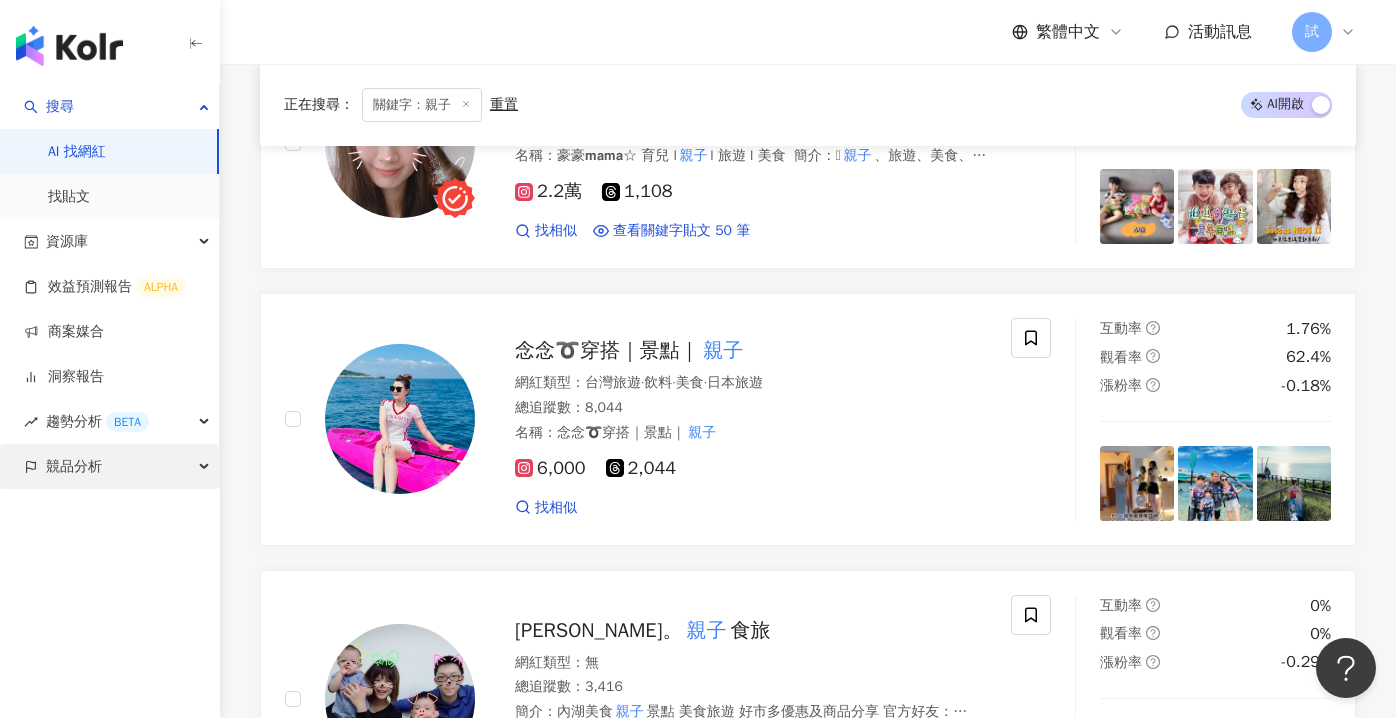 click on "競品分析" at bounding box center (109, 466) 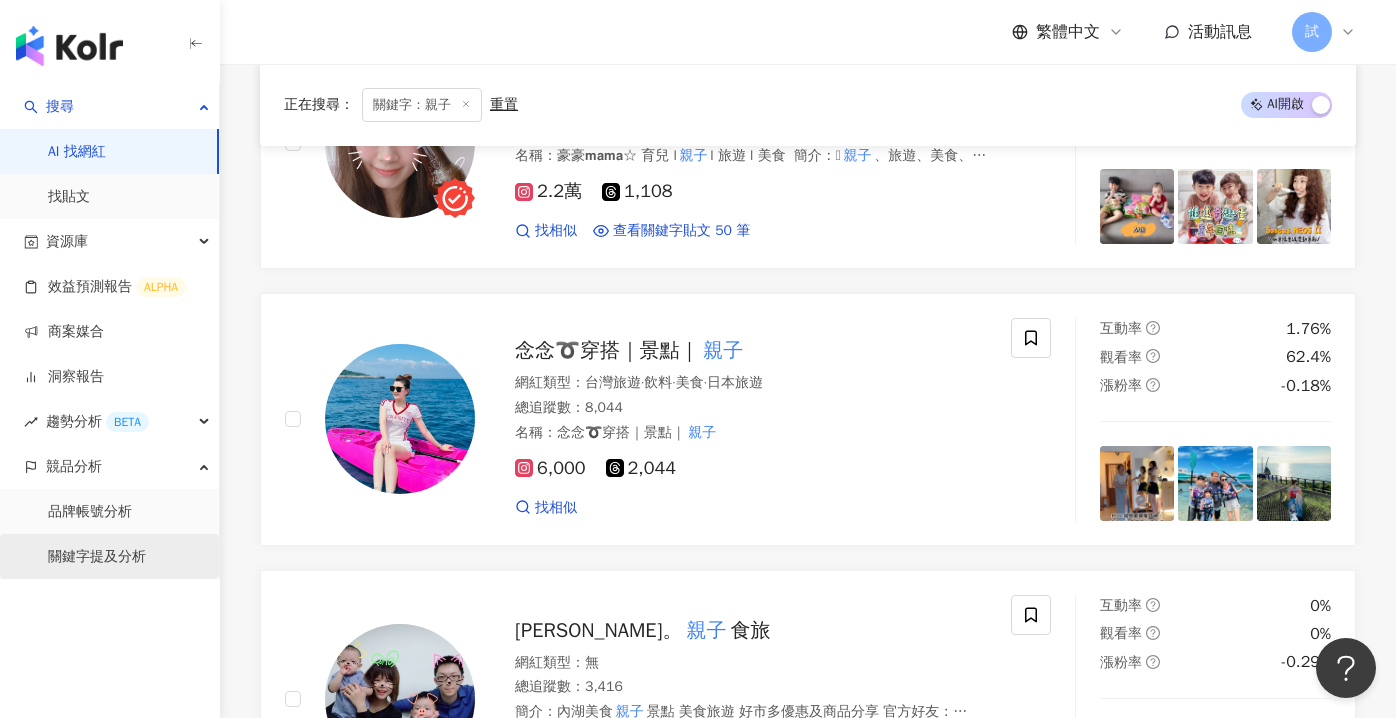 click on "關鍵字提及分析" at bounding box center (97, 557) 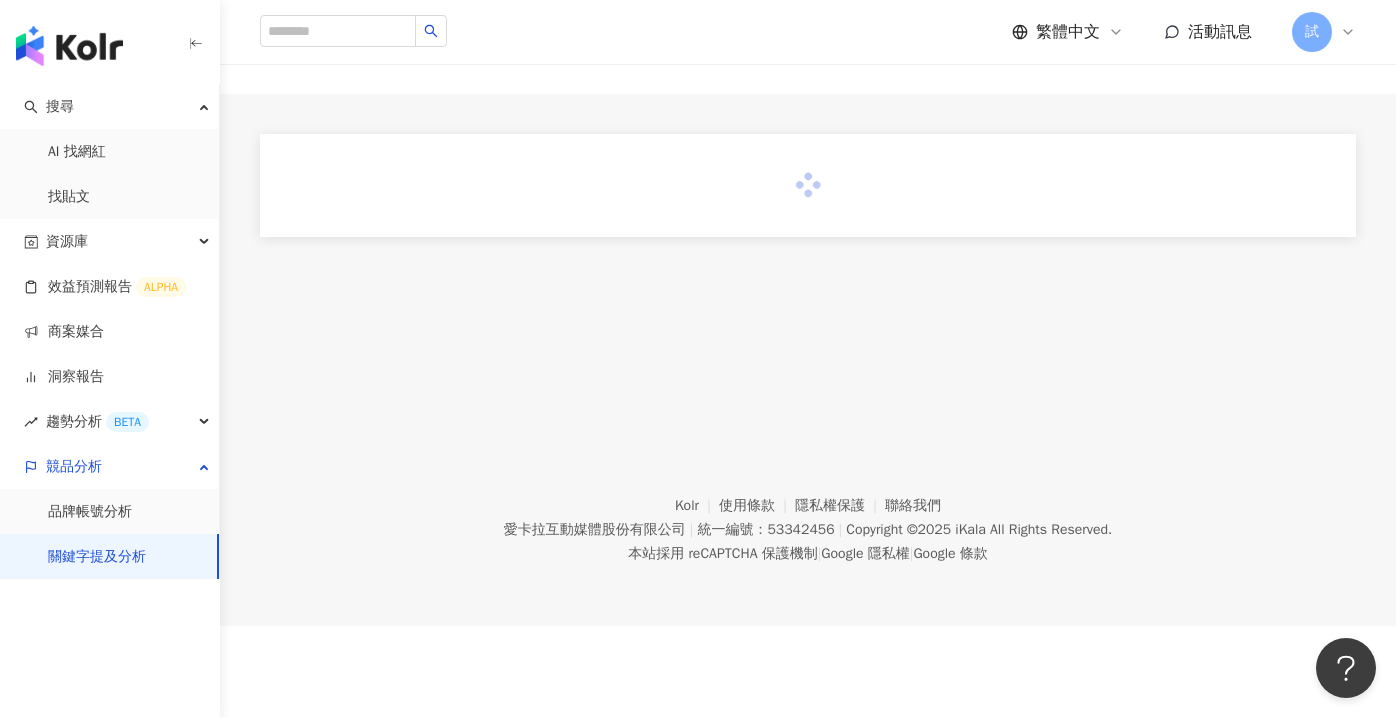 scroll, scrollTop: 0, scrollLeft: 0, axis: both 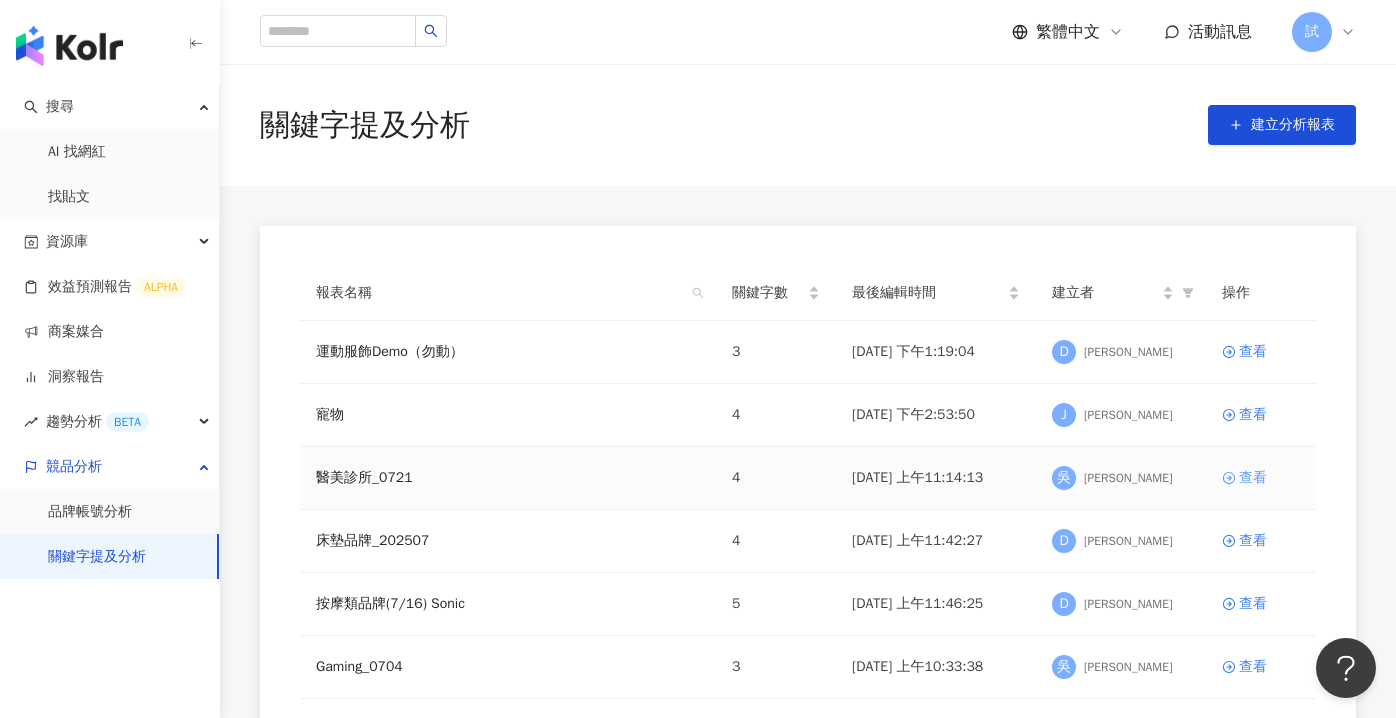 click on "查看" at bounding box center [1253, 478] 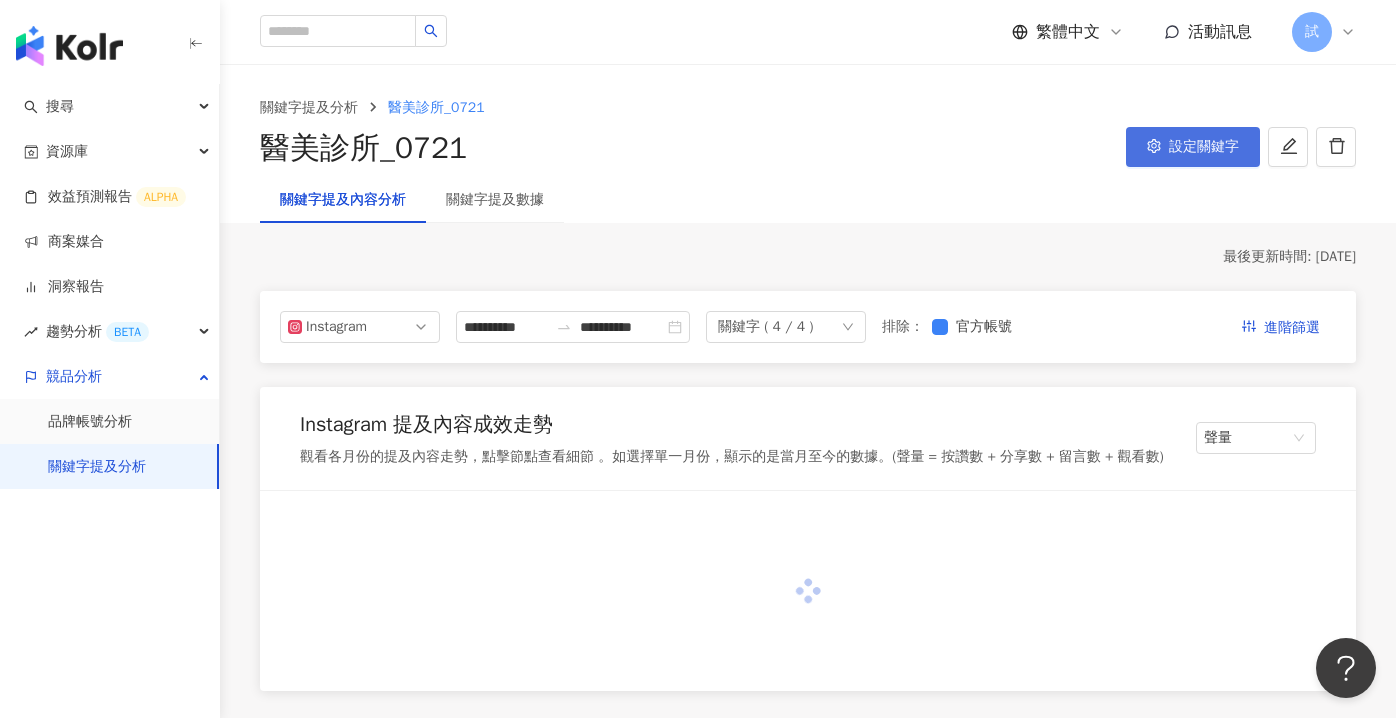 click on "設定關鍵字" at bounding box center [1204, 147] 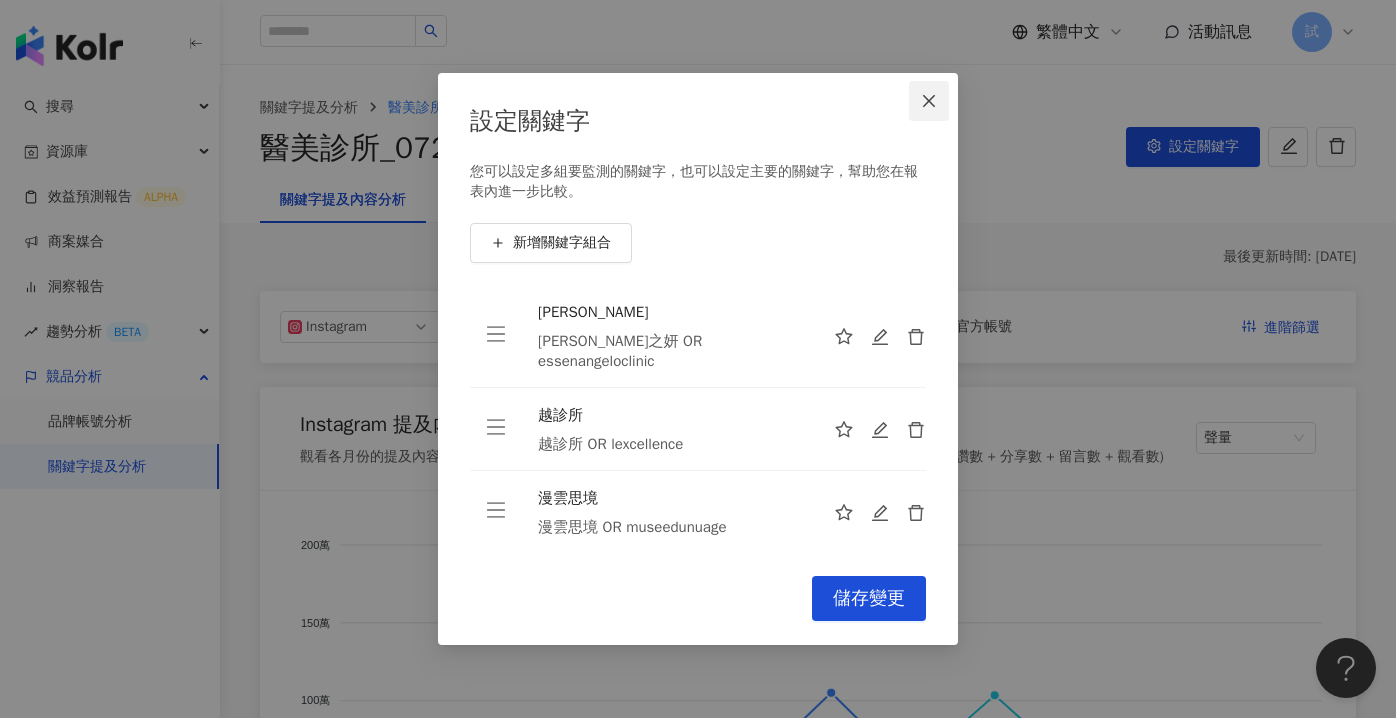 click 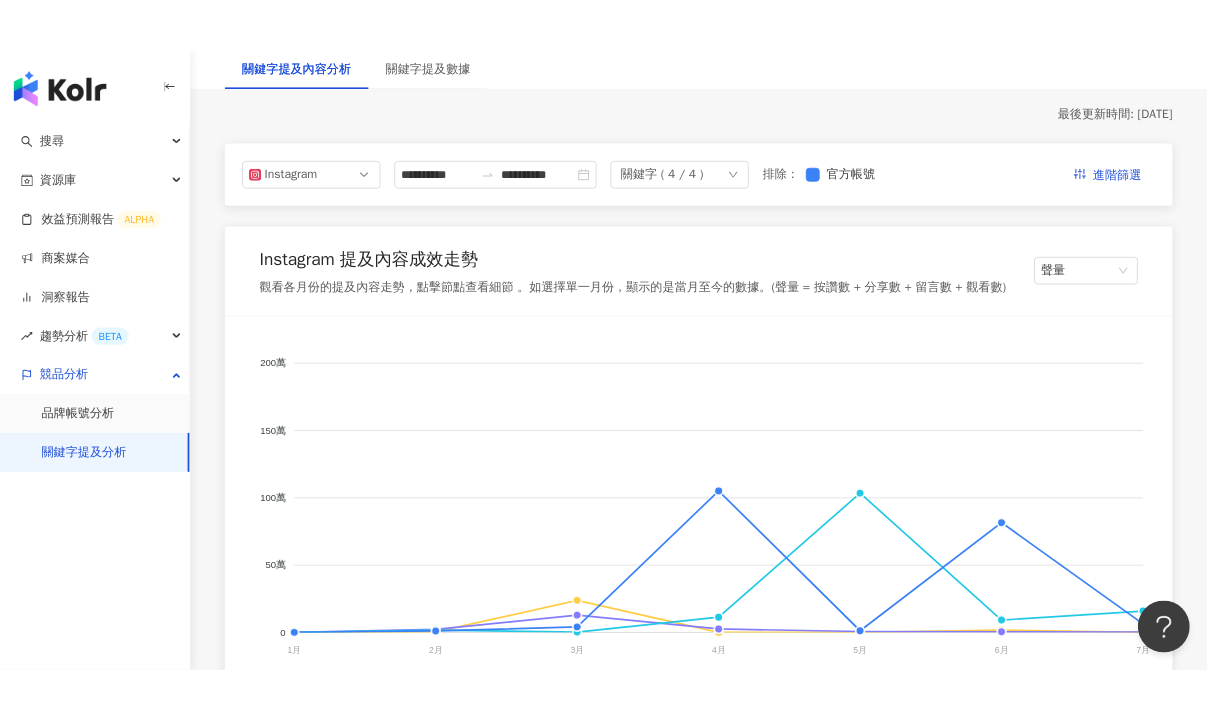 scroll, scrollTop: 271, scrollLeft: 0, axis: vertical 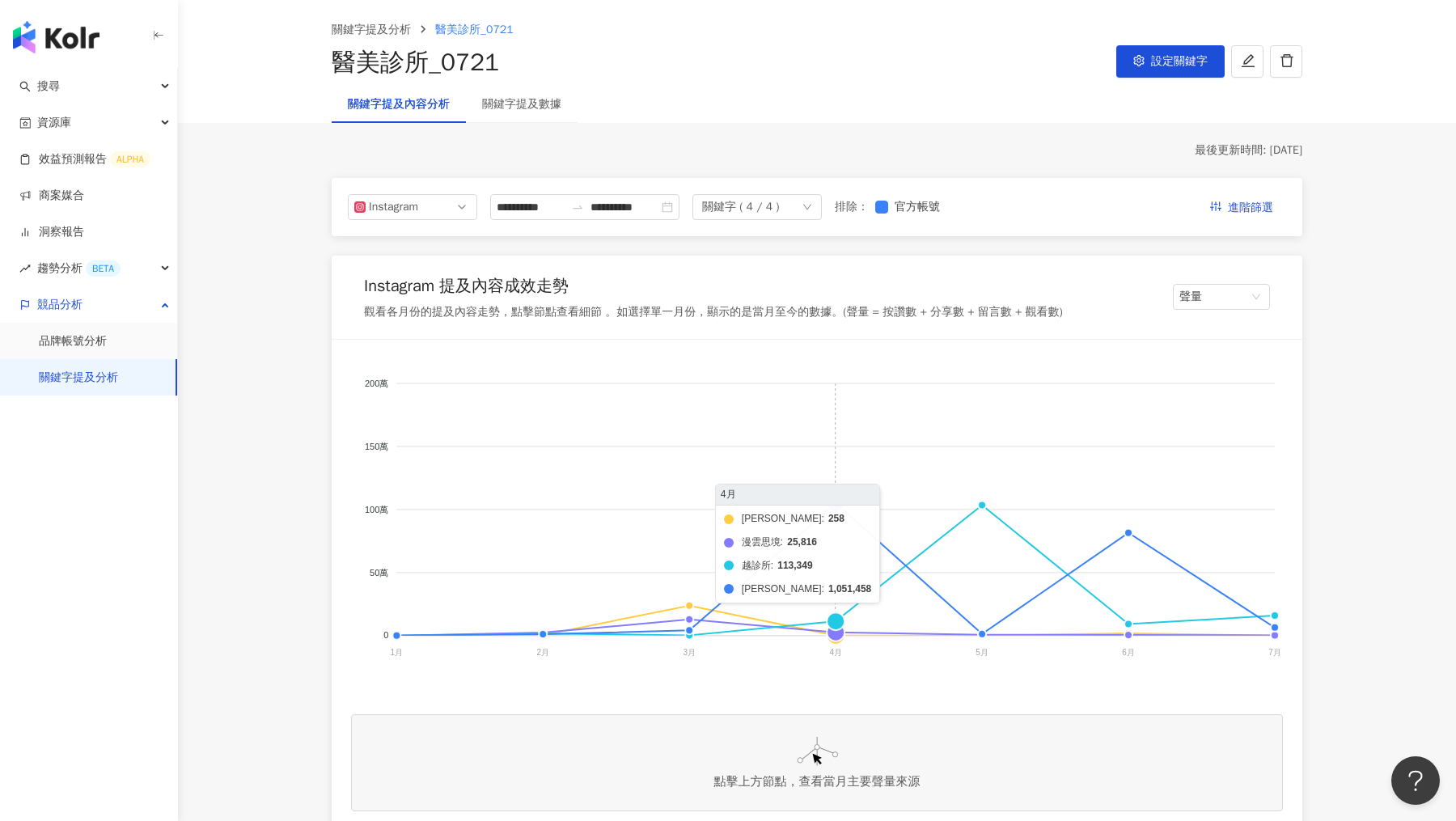 click on "[PERSON_NAME] 漫雲思境 越診所 璞之妍" 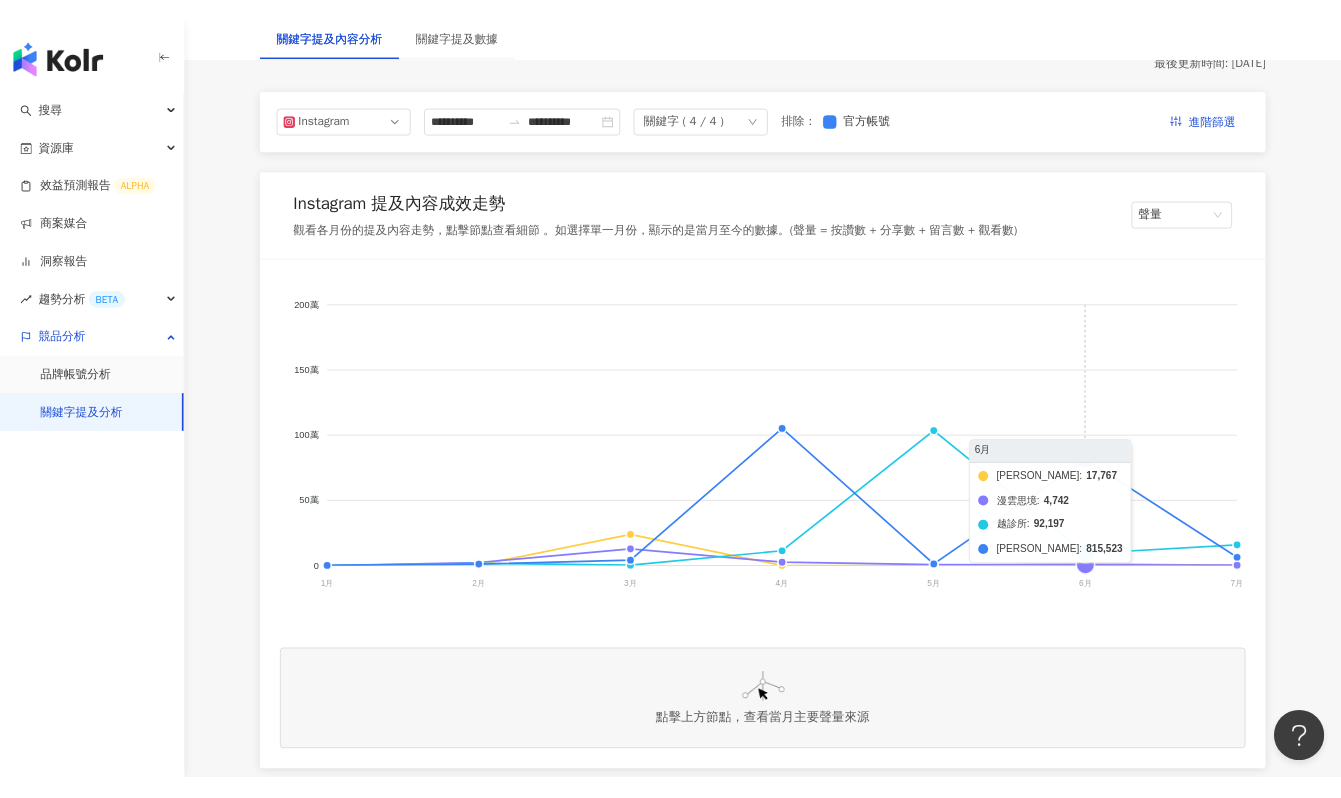 scroll, scrollTop: 219, scrollLeft: 0, axis: vertical 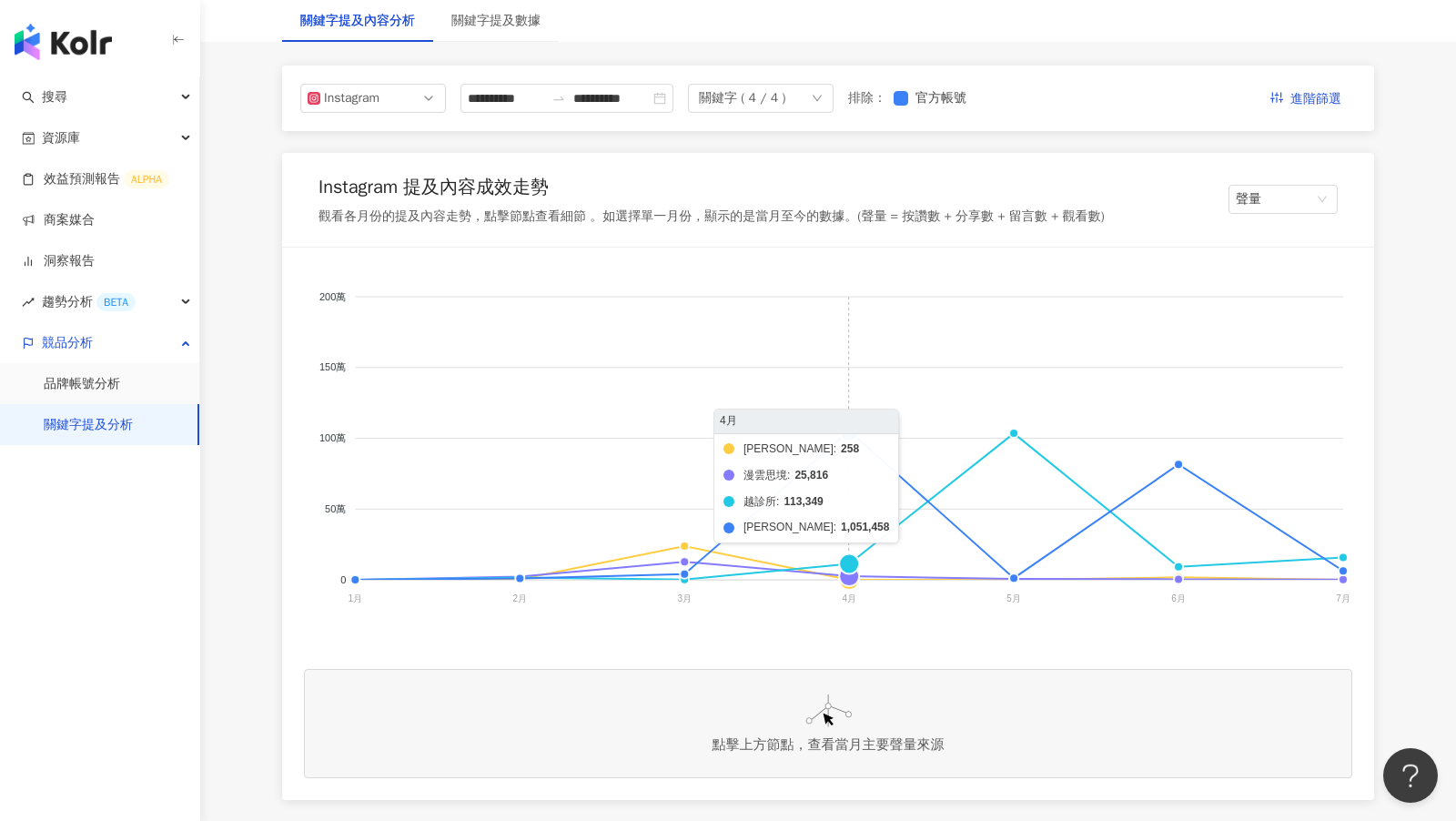click on "[PERSON_NAME] 漫雲思境 越診所 璞之妍" 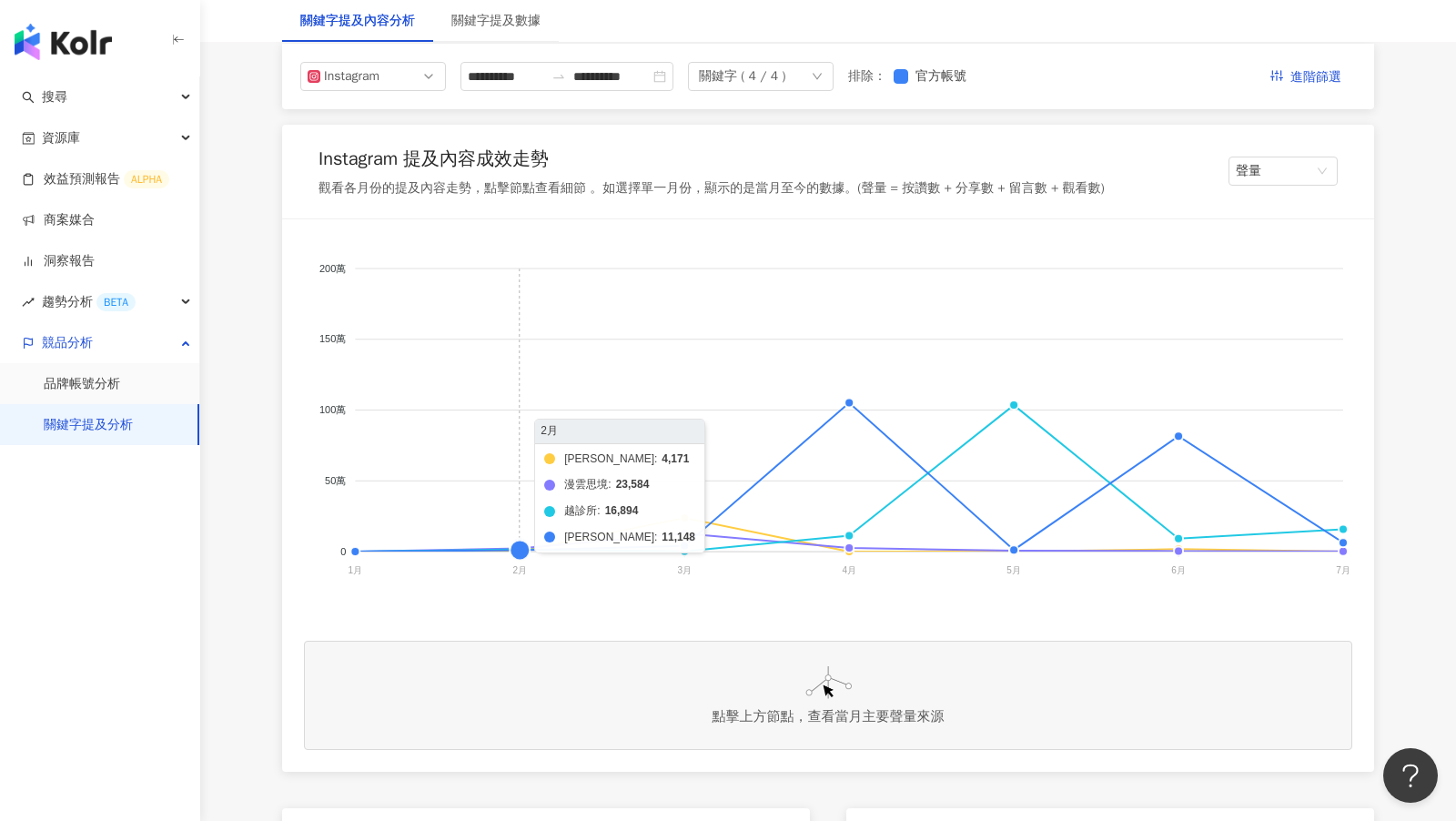 scroll, scrollTop: 0, scrollLeft: 0, axis: both 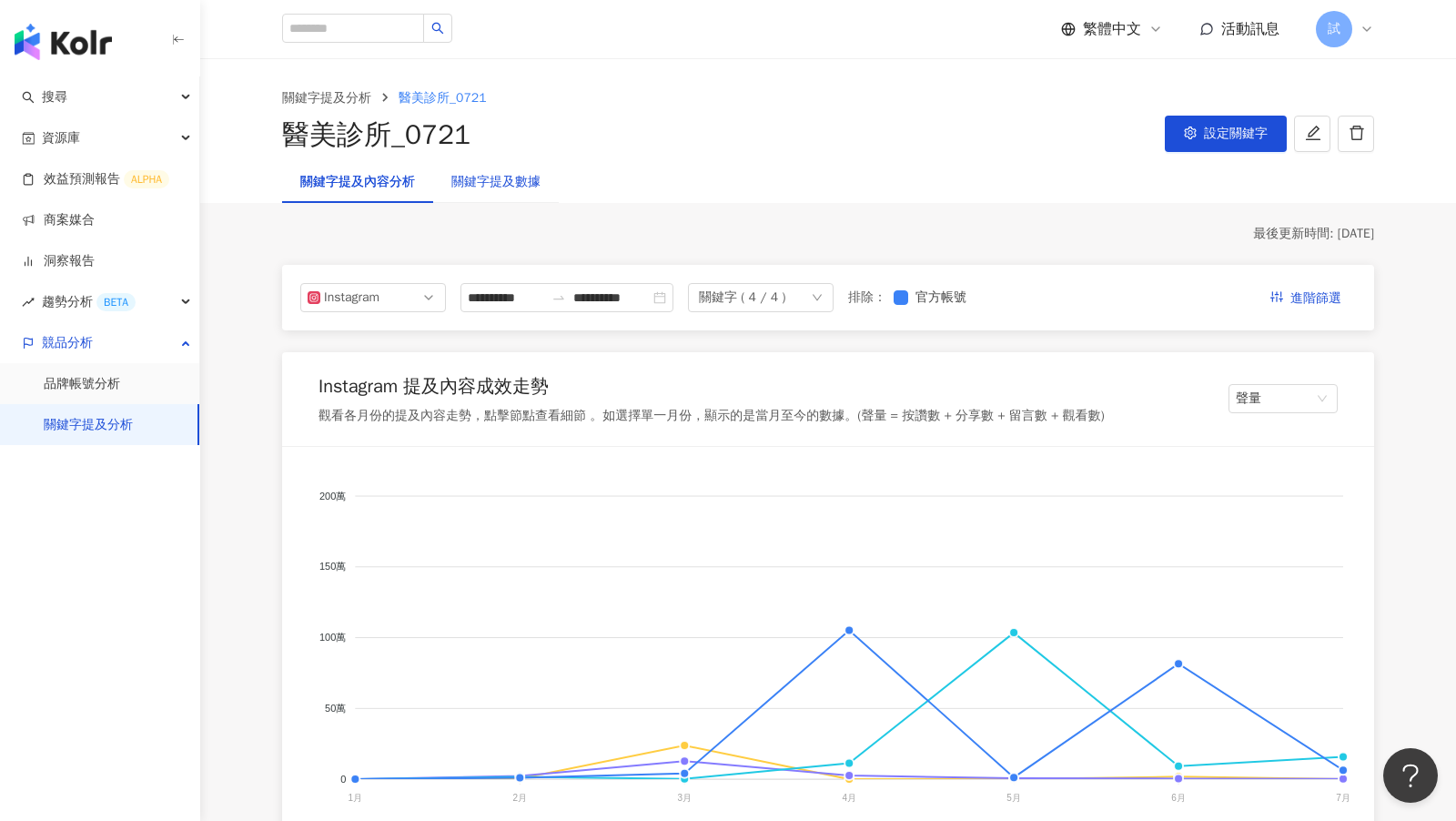click on "關鍵字提及數據" at bounding box center [496, 182] 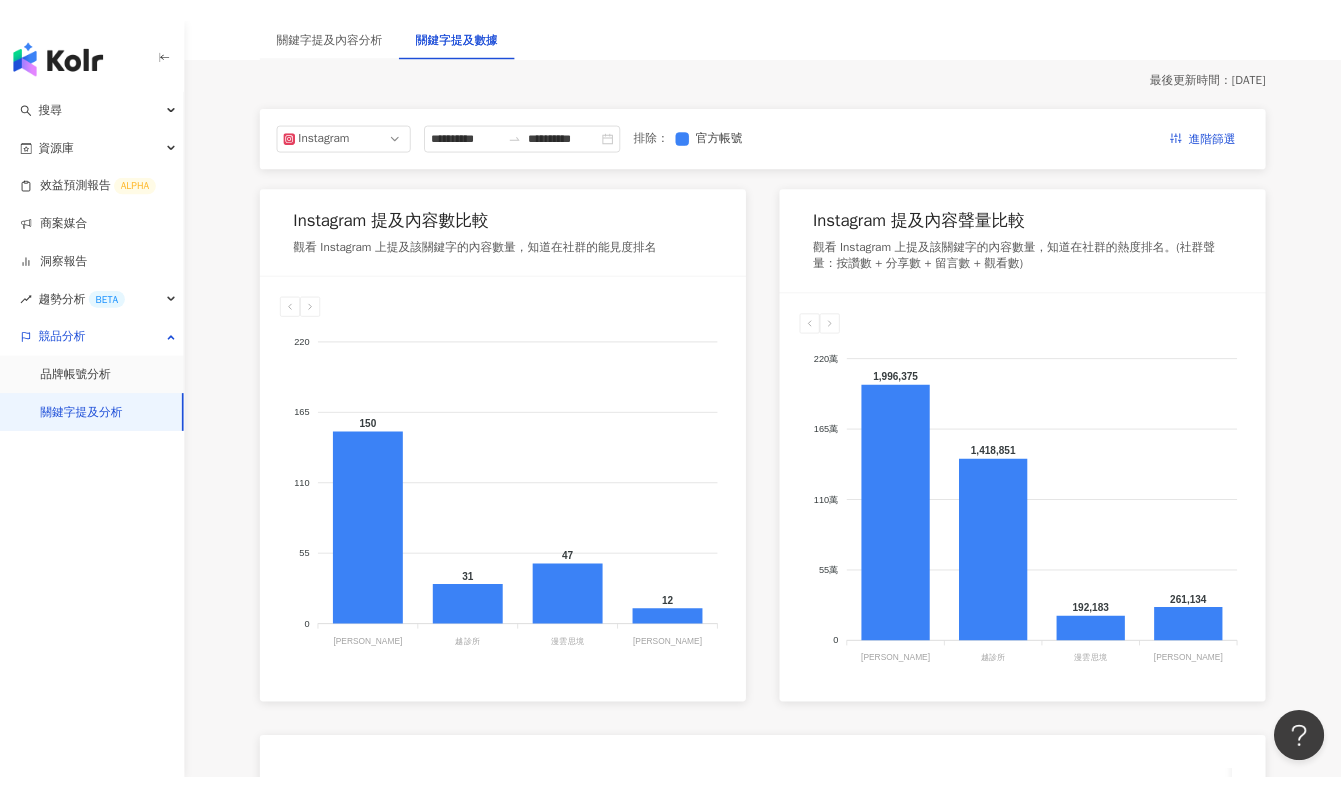 scroll, scrollTop: 176, scrollLeft: 0, axis: vertical 